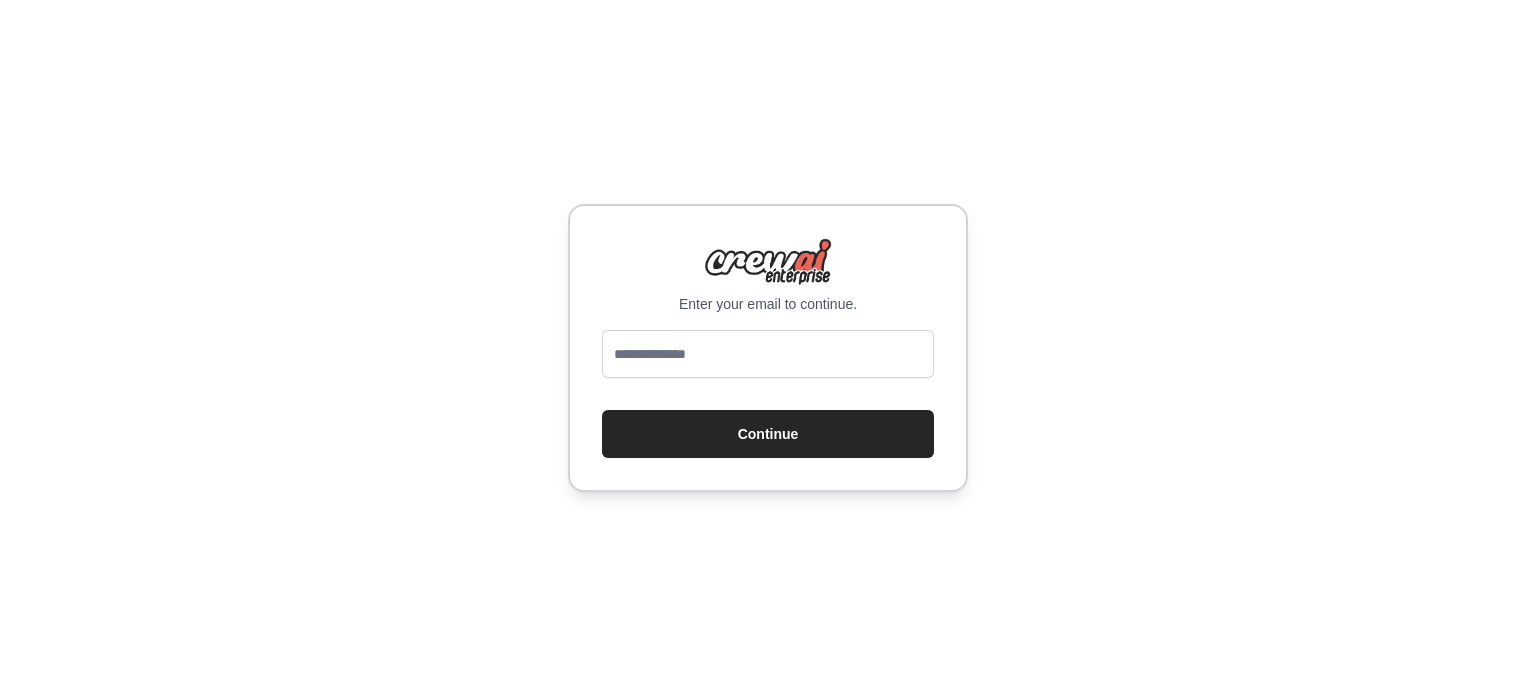 scroll, scrollTop: 0, scrollLeft: 0, axis: both 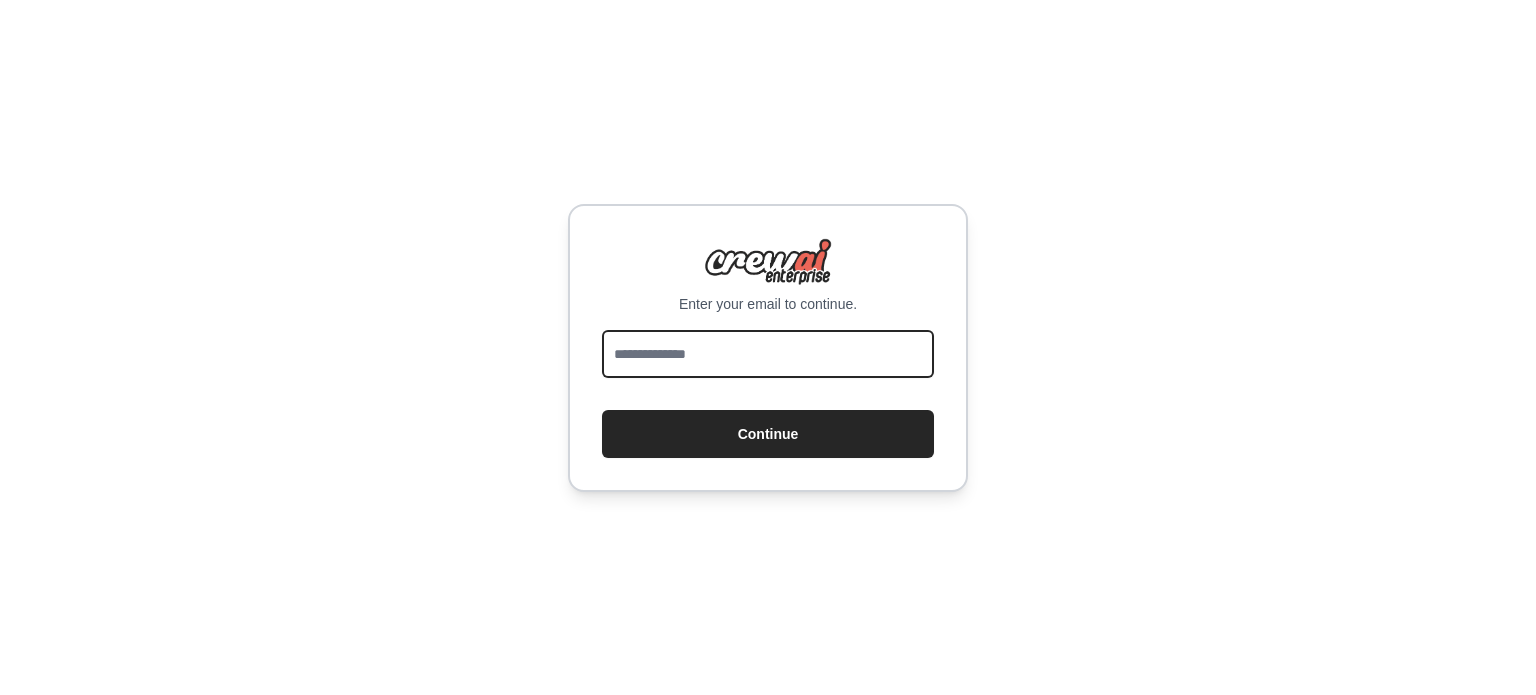 click at bounding box center (768, 354) 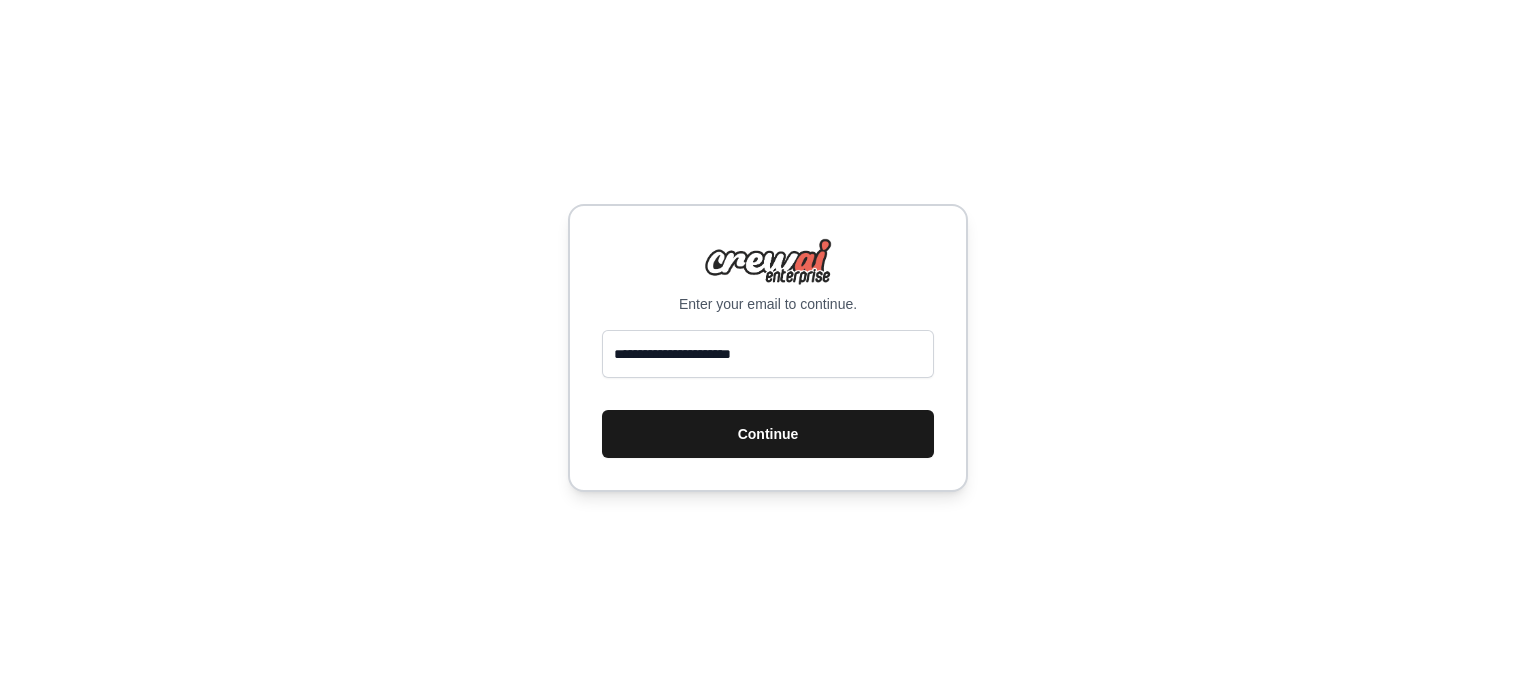 click on "Continue" at bounding box center [768, 434] 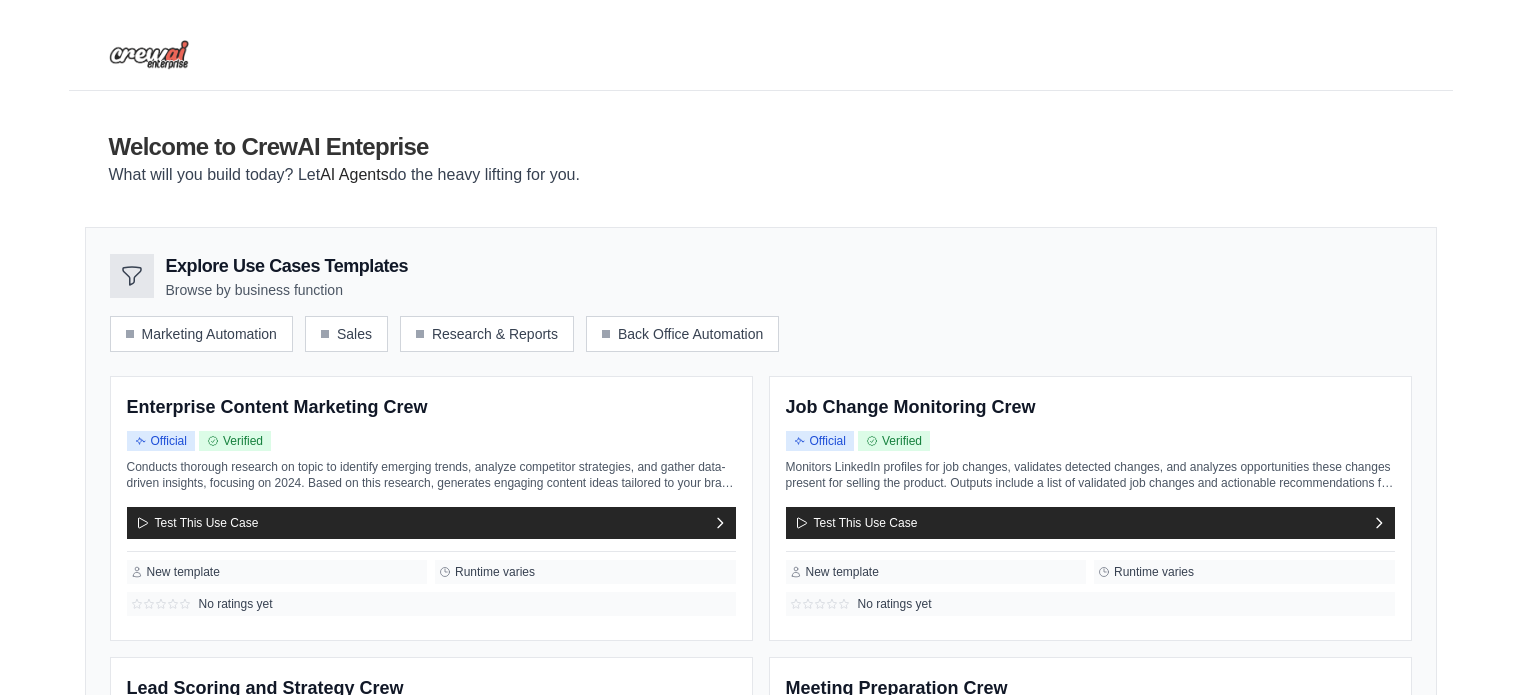 scroll, scrollTop: 0, scrollLeft: 0, axis: both 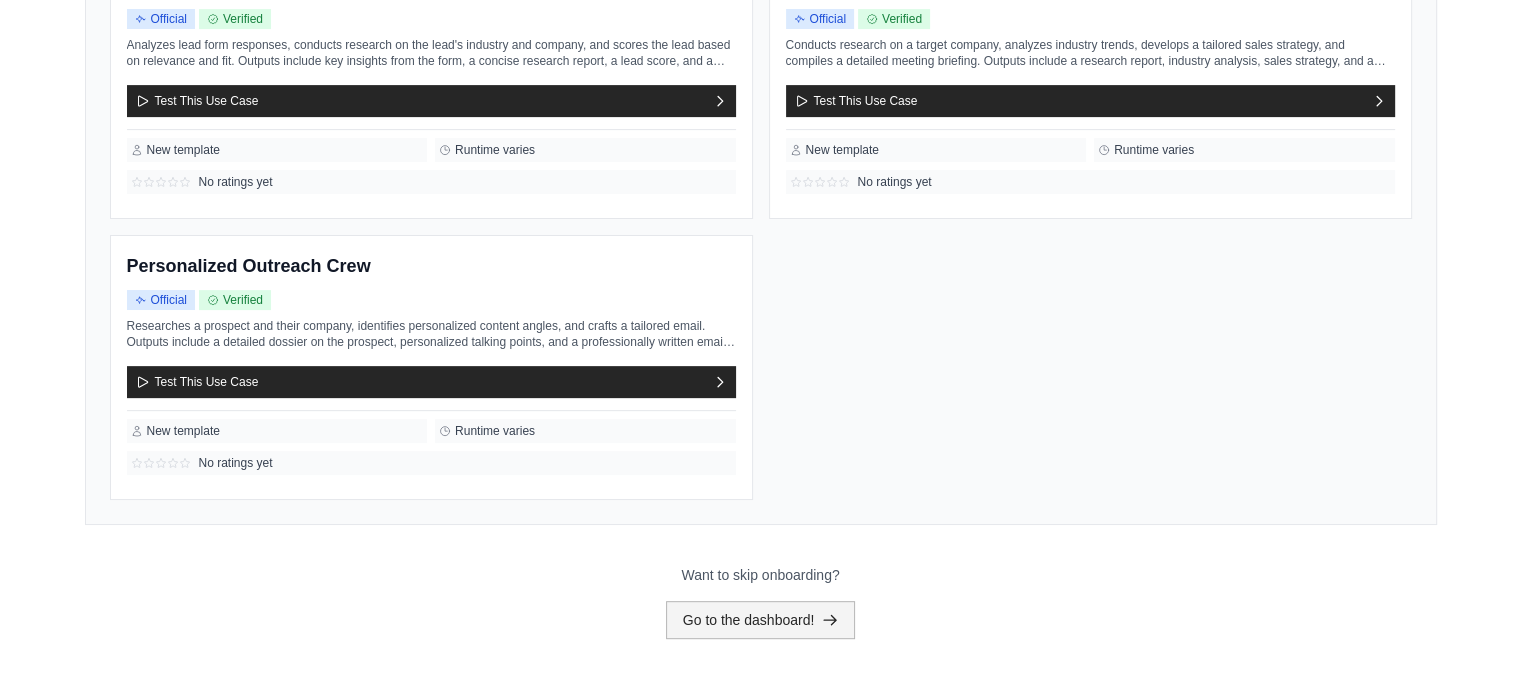click on "Go to the dashboard!" at bounding box center (761, 620) 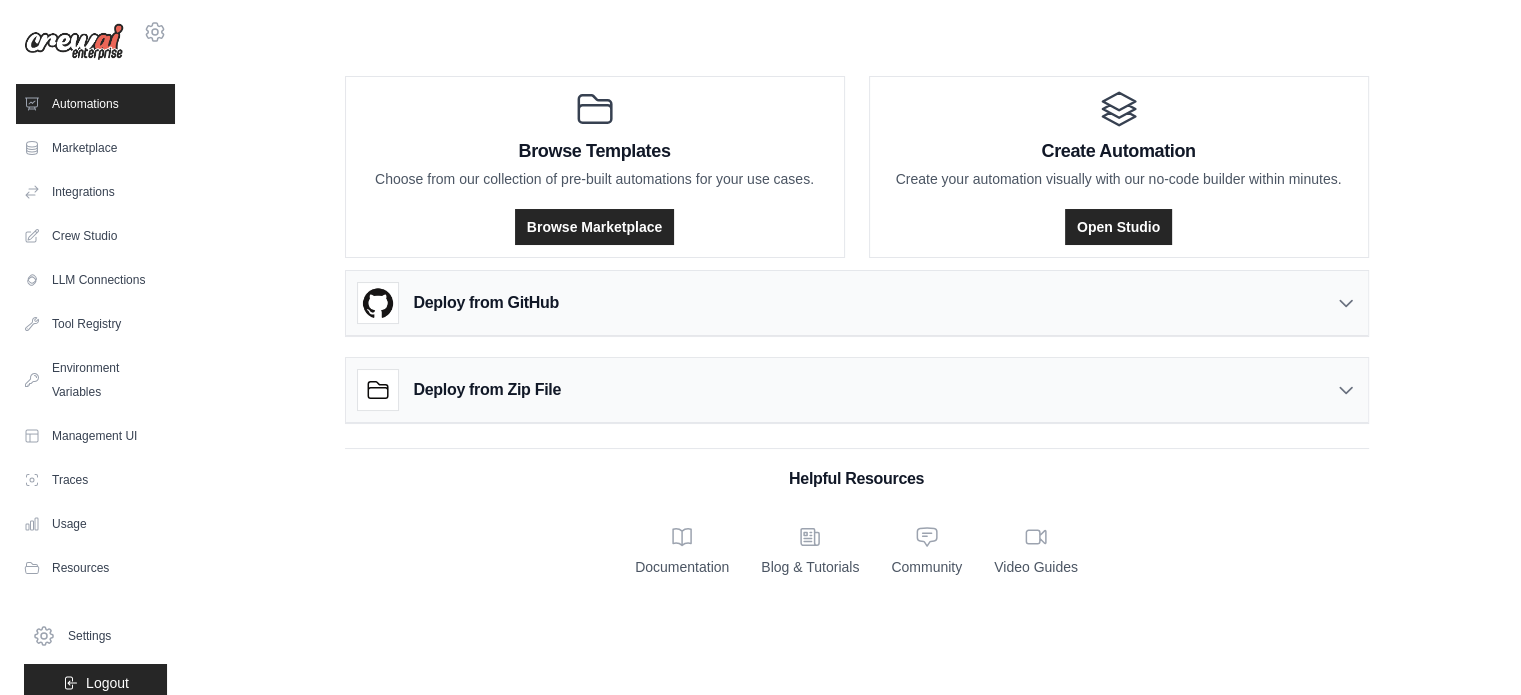 scroll, scrollTop: 0, scrollLeft: 0, axis: both 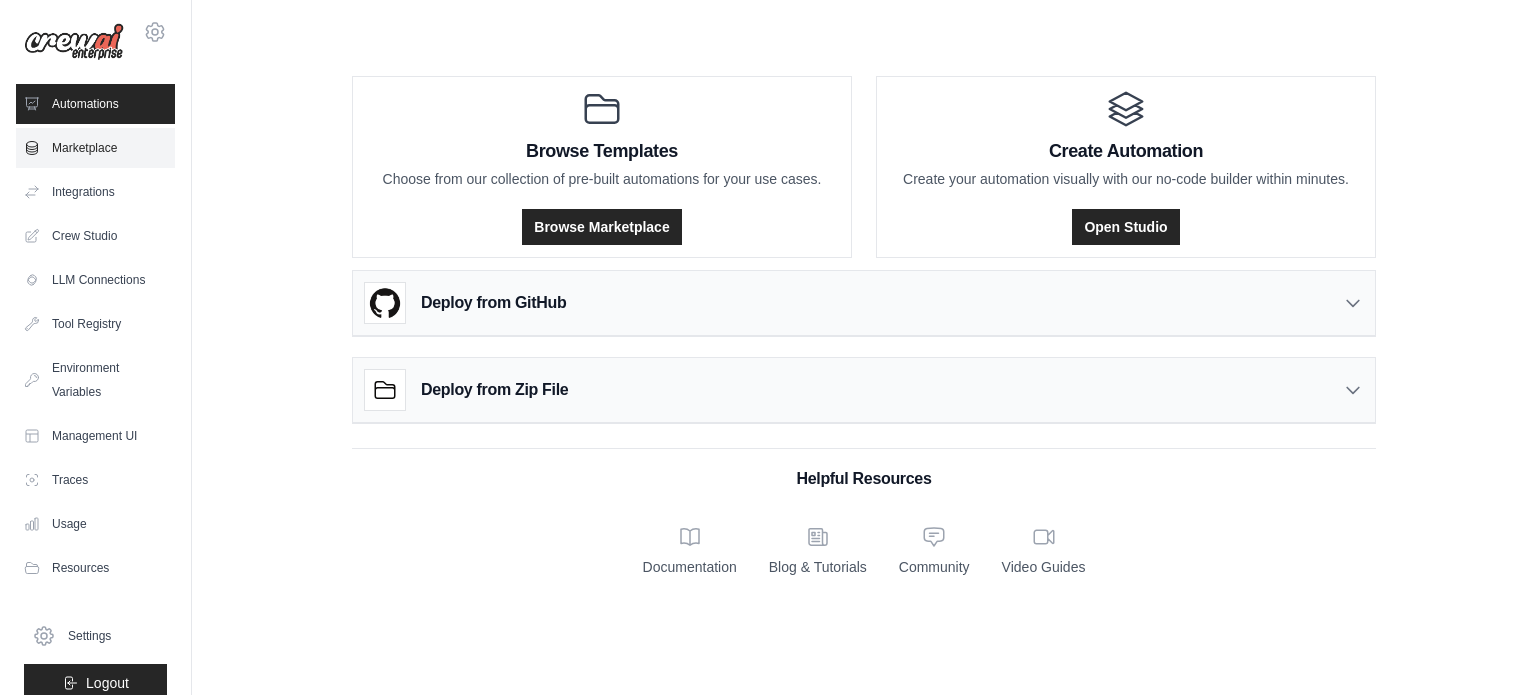 click on "Marketplace" at bounding box center [95, 148] 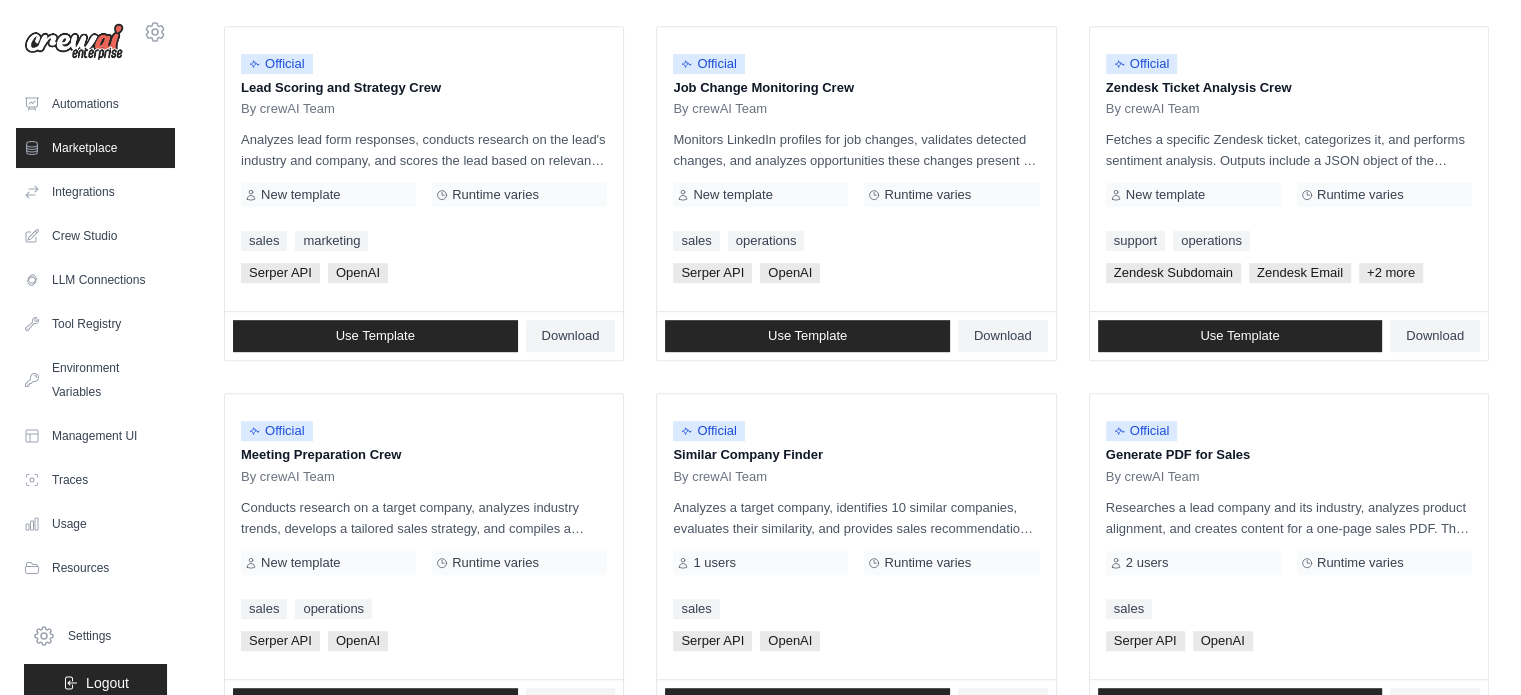 scroll, scrollTop: 1155, scrollLeft: 0, axis: vertical 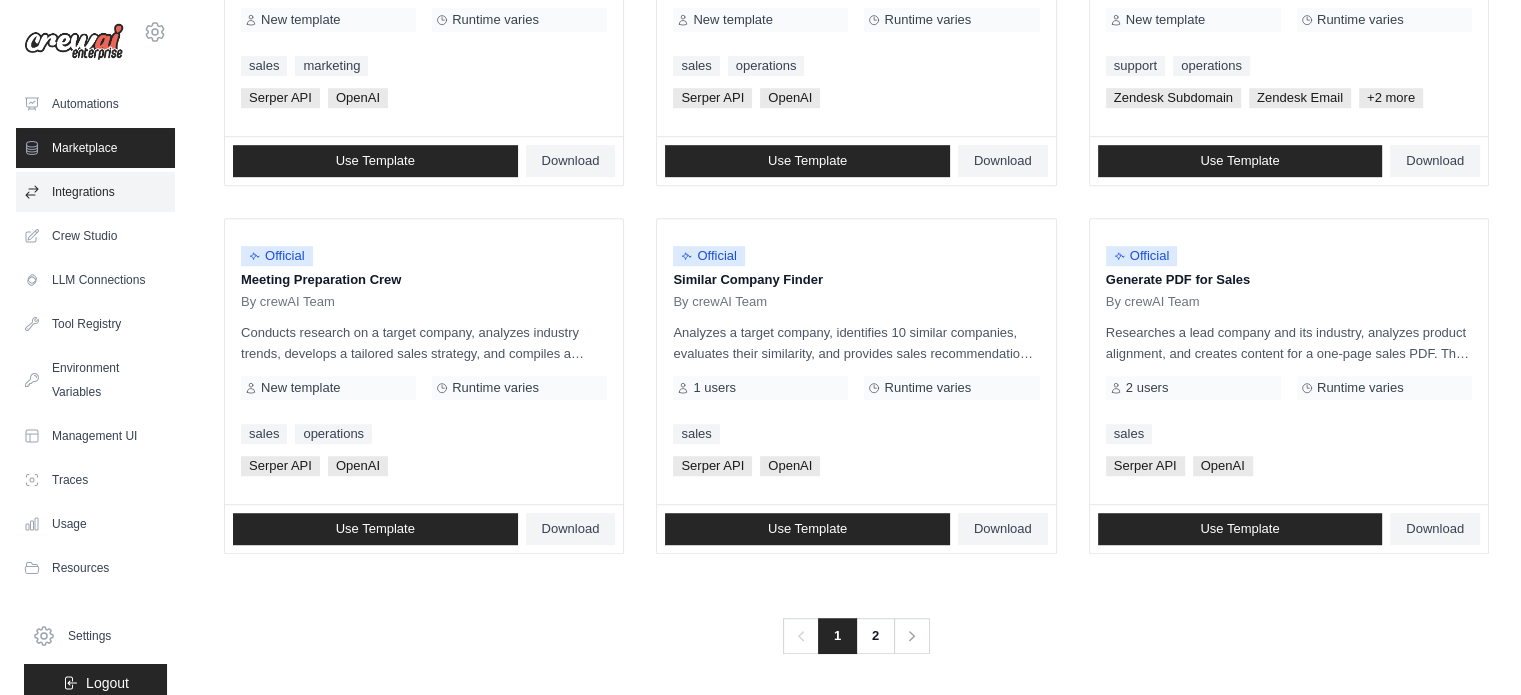 click on "Integrations" at bounding box center (95, 192) 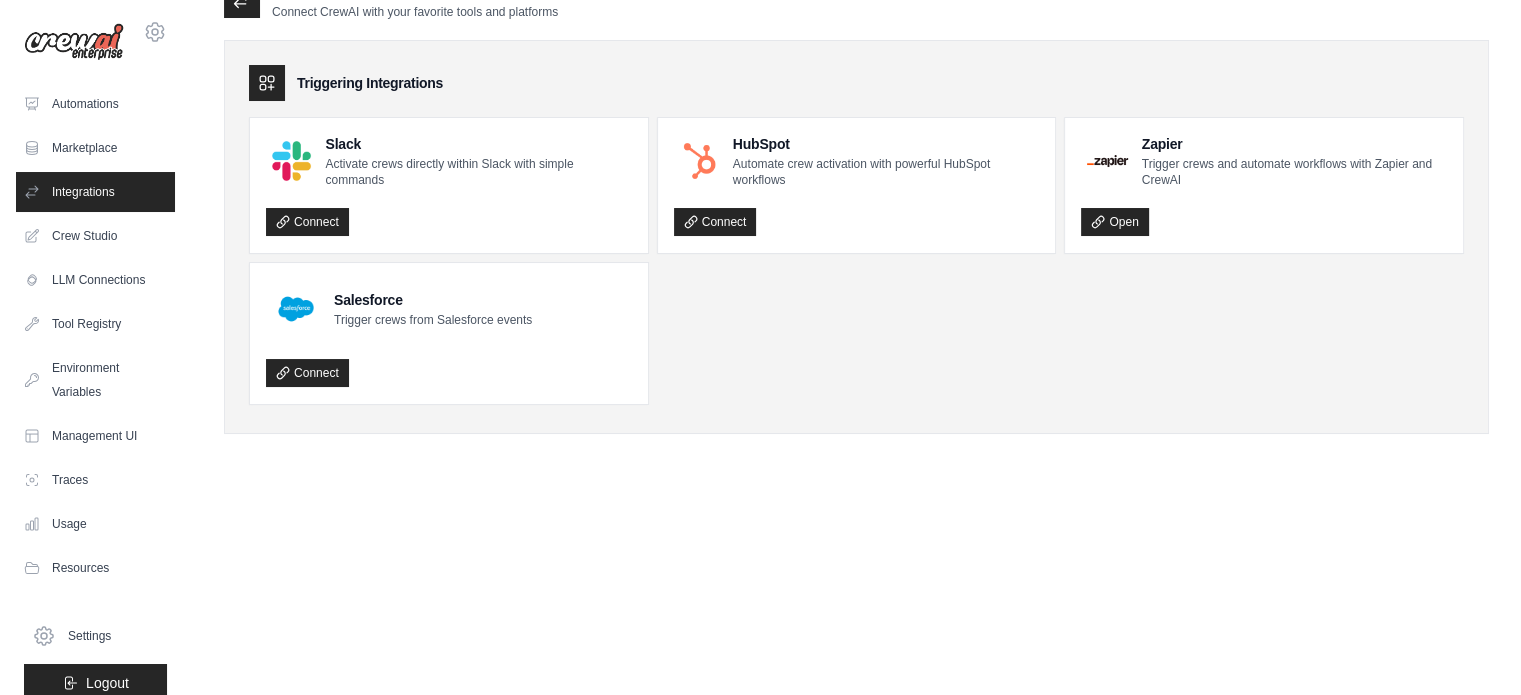 scroll, scrollTop: 0, scrollLeft: 0, axis: both 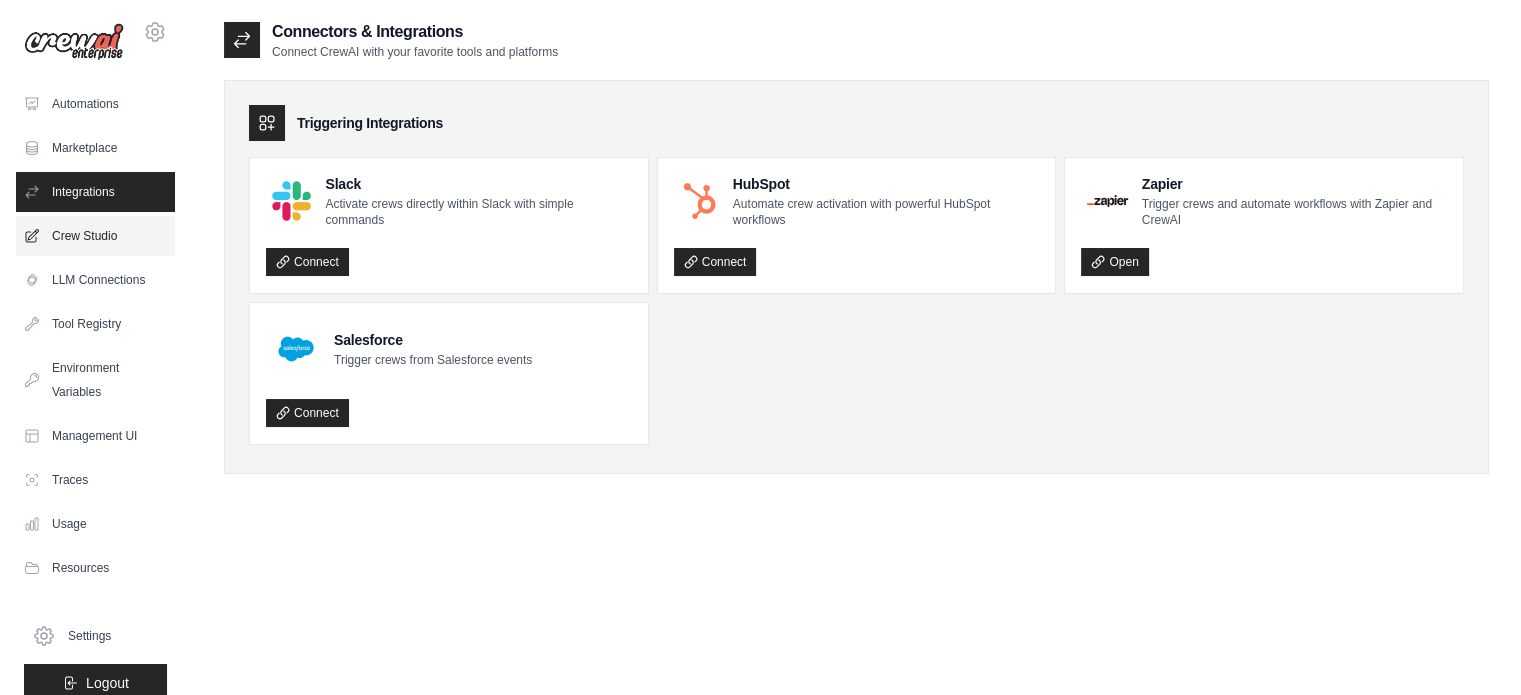 click on "Crew Studio" at bounding box center (95, 236) 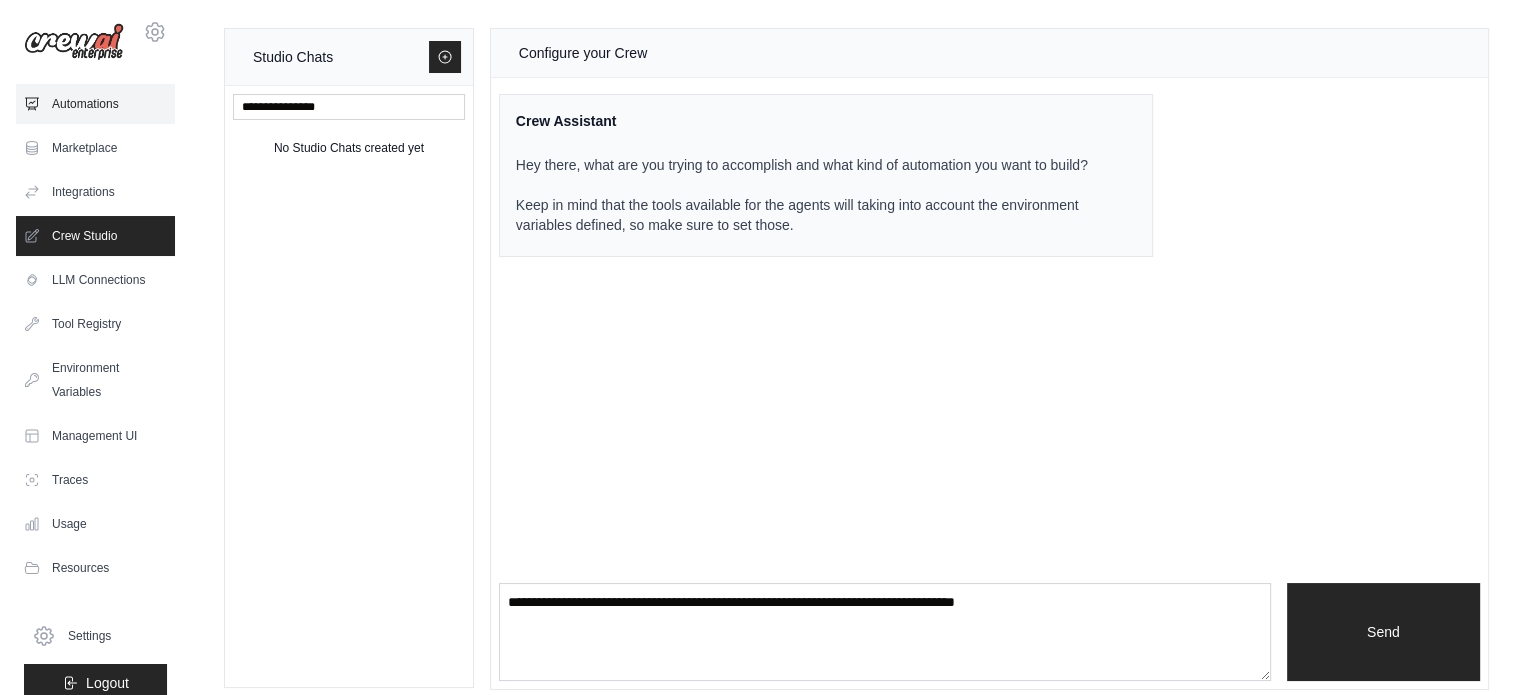click on "Automations" at bounding box center [95, 104] 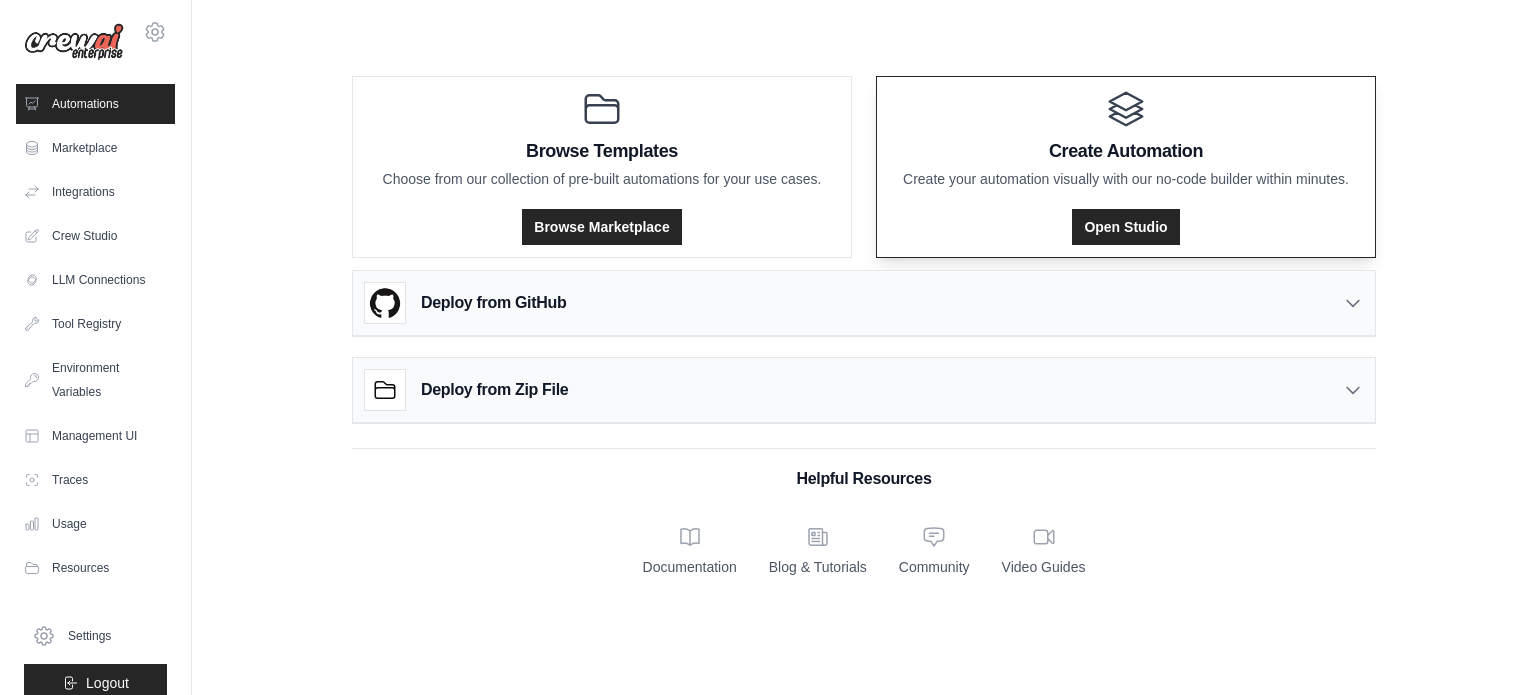 click on "Open Studio" at bounding box center (1126, 221) 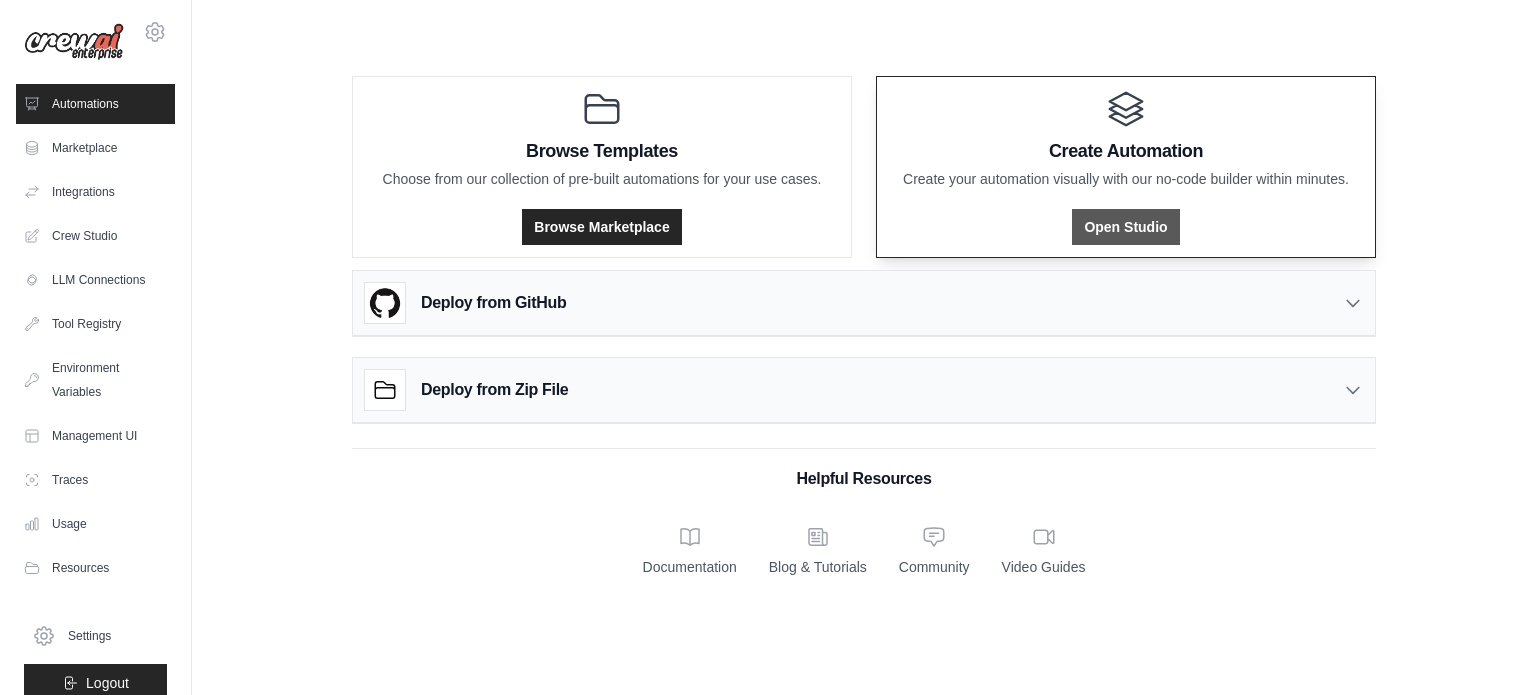 click on "Open Studio" at bounding box center (1125, 227) 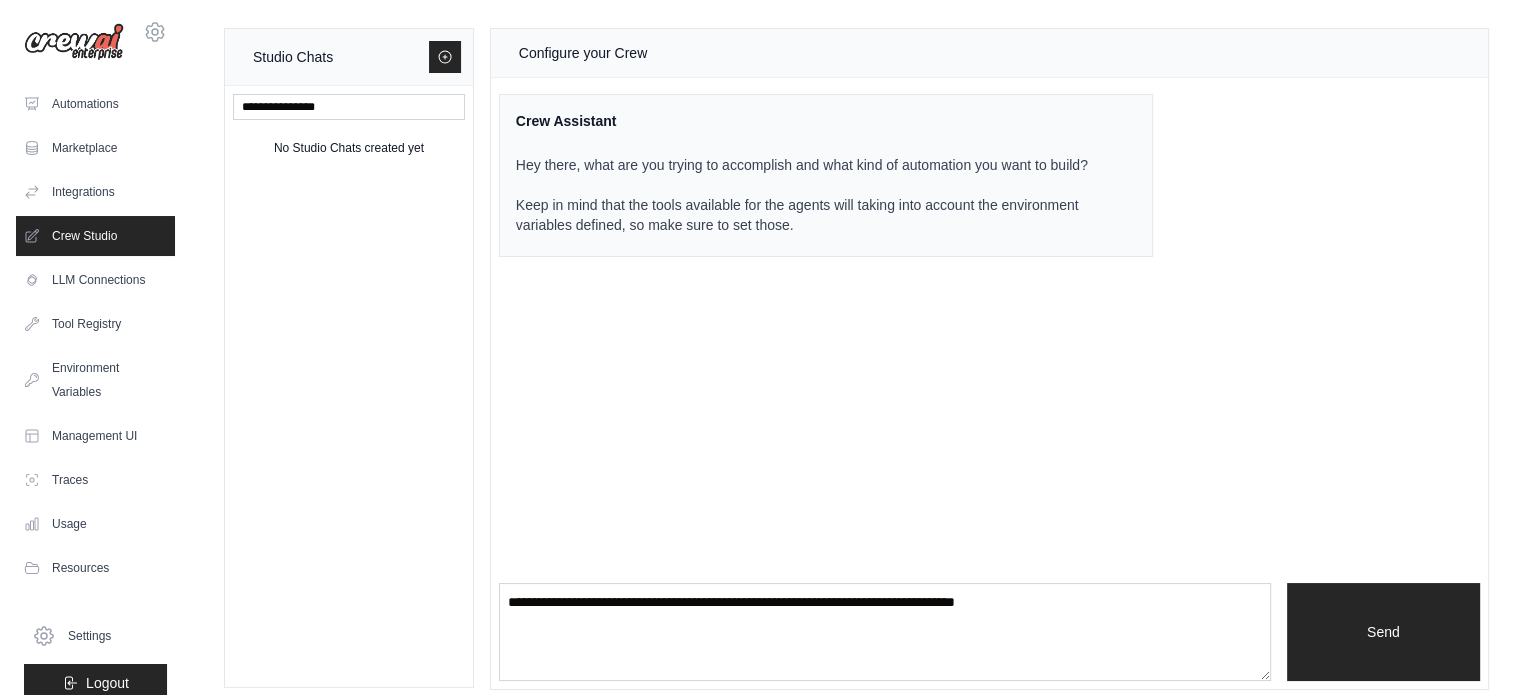 click on "Configure your Crew" at bounding box center (989, 53) 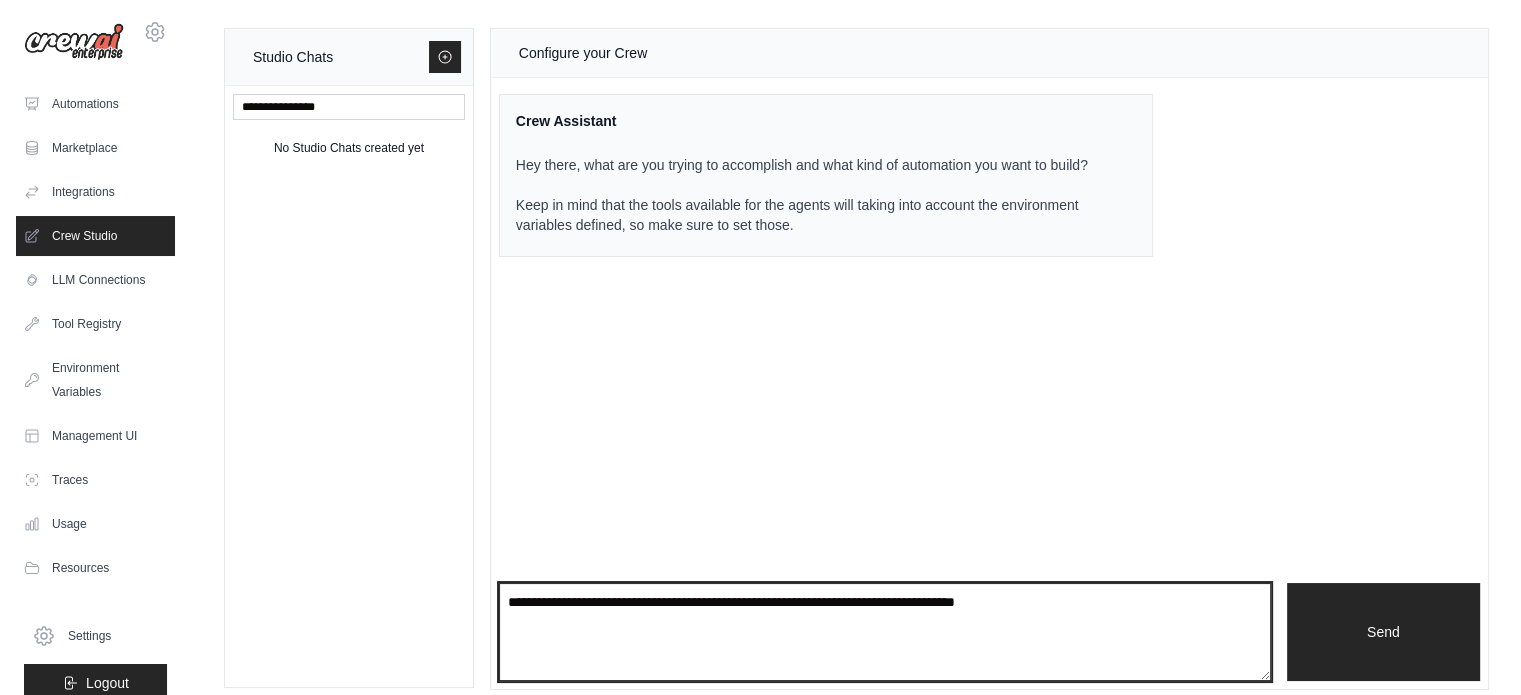 click at bounding box center [885, 632] 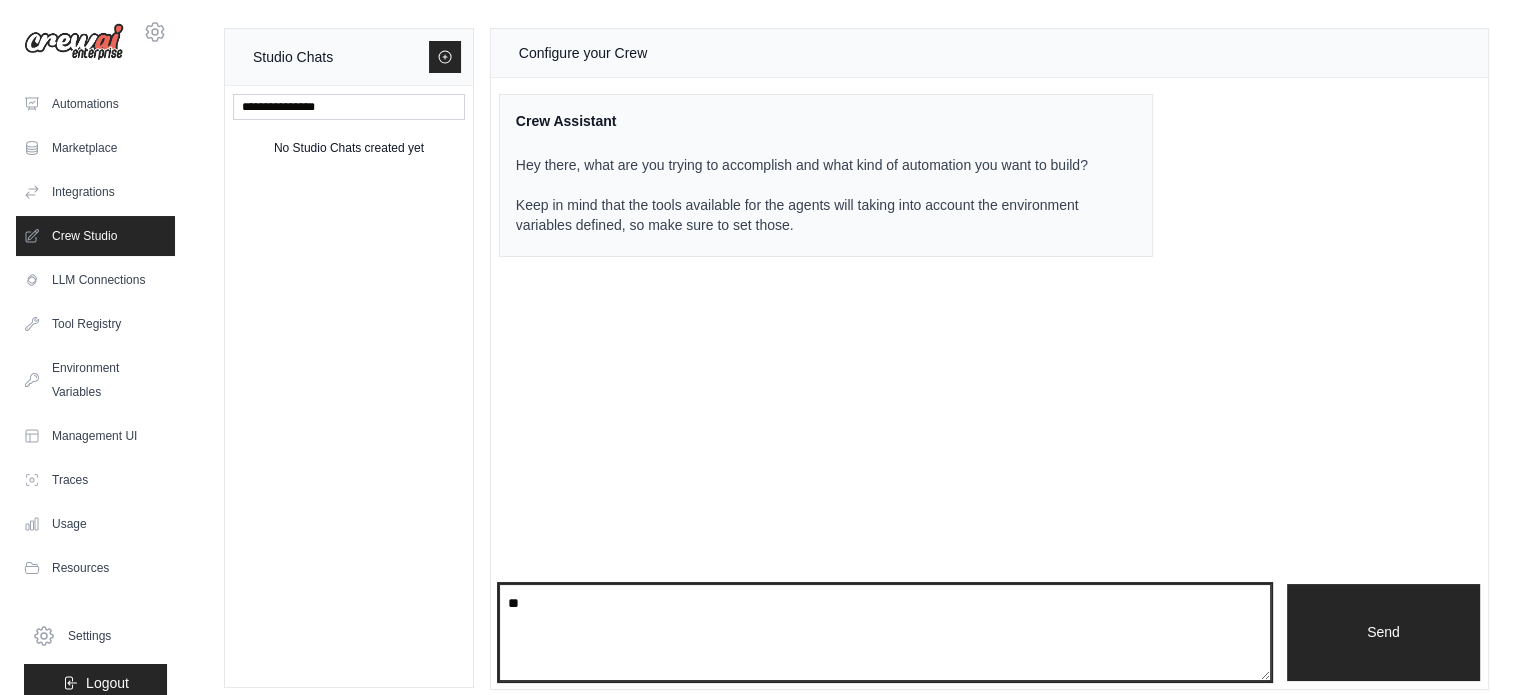 type on "*" 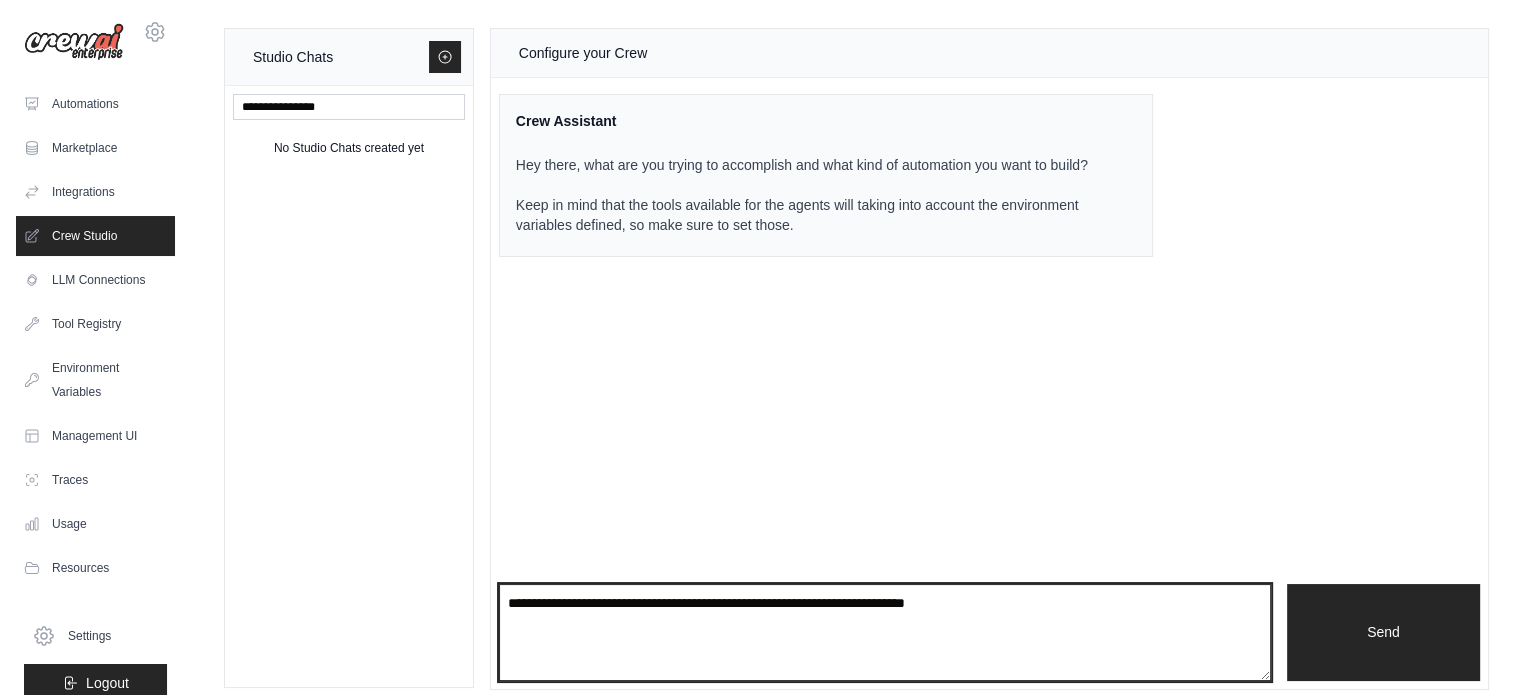 type on "**********" 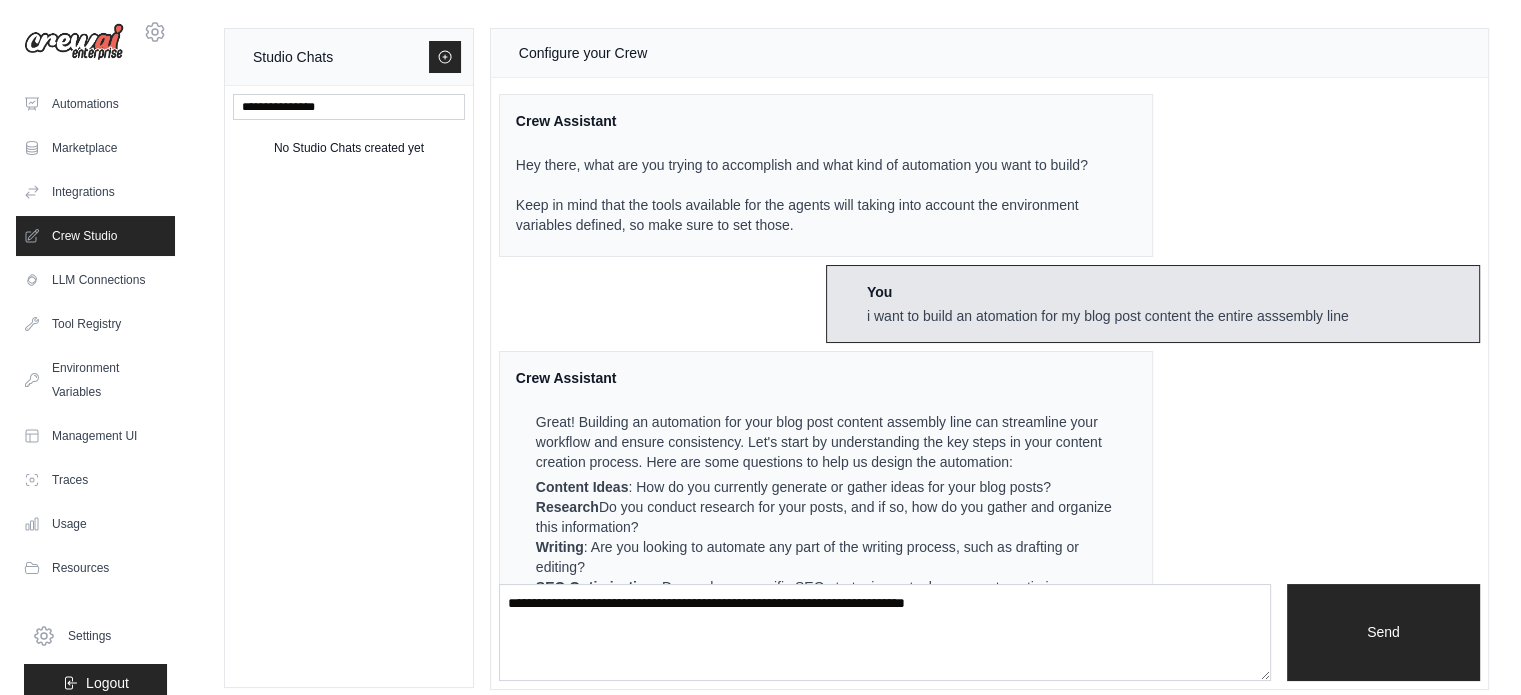 scroll, scrollTop: 190, scrollLeft: 0, axis: vertical 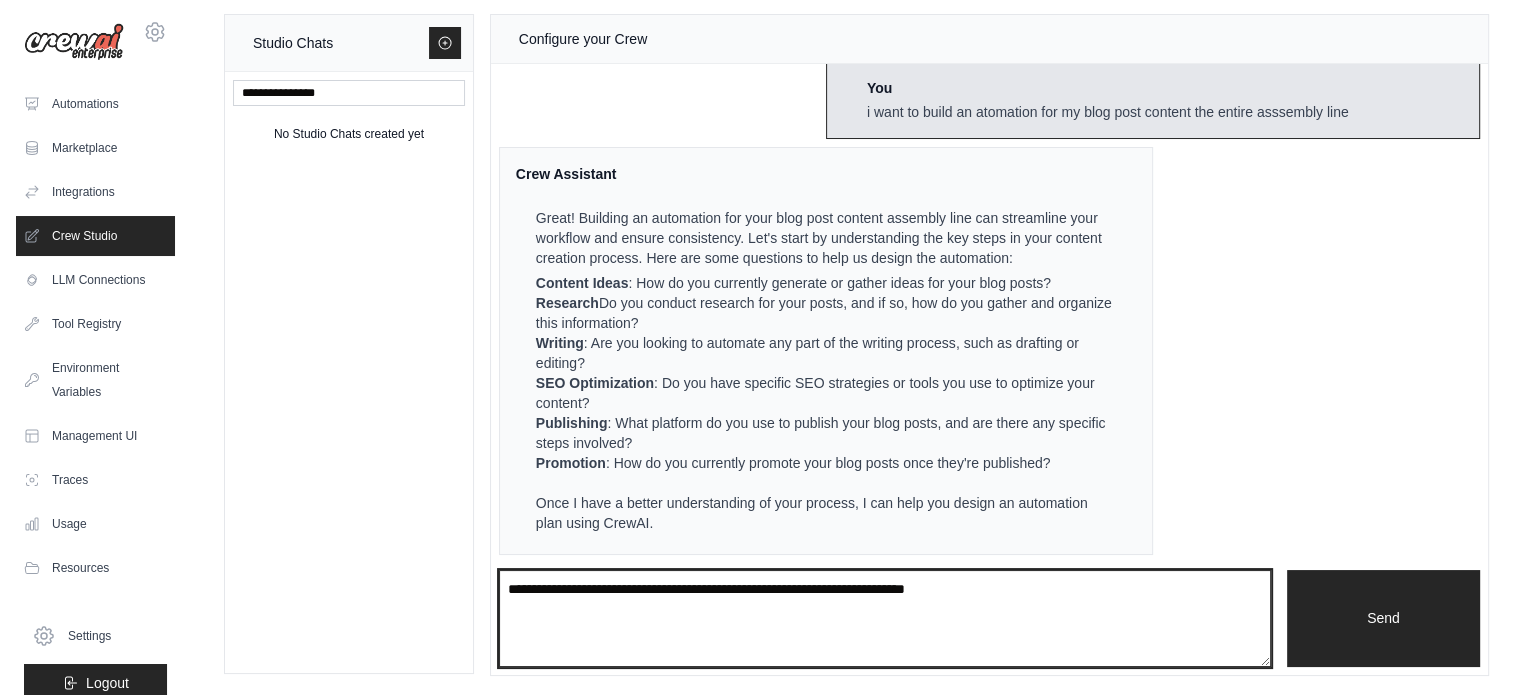 click on "**********" at bounding box center (885, 619) 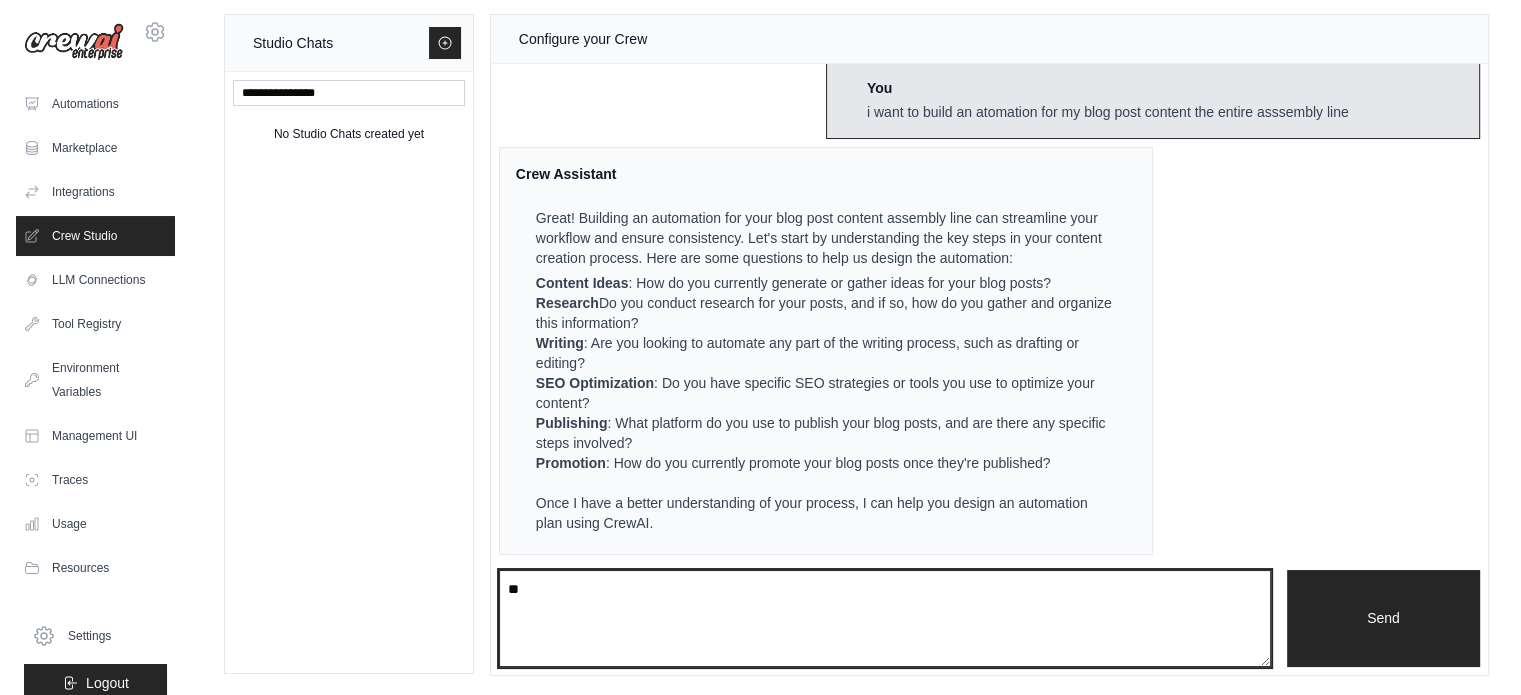 type on "*" 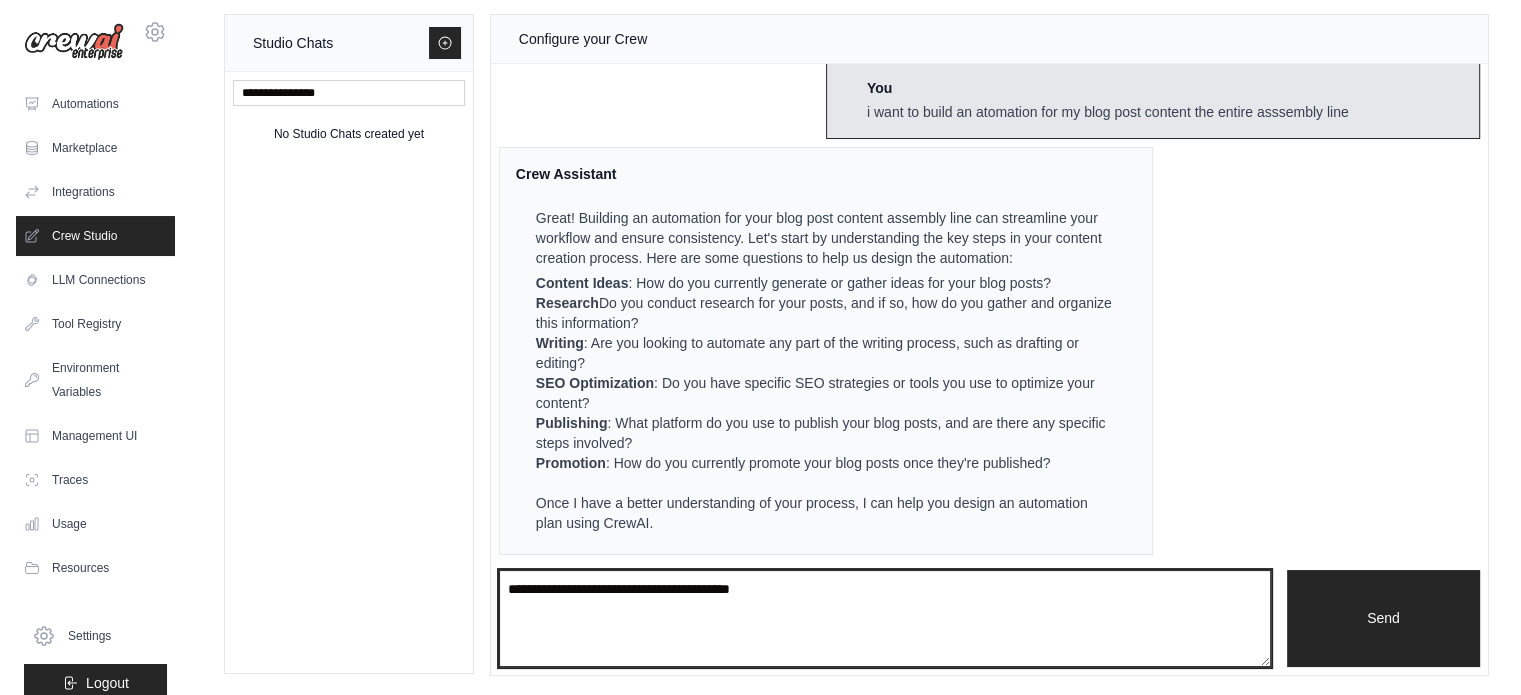 click on "**********" at bounding box center [885, 619] 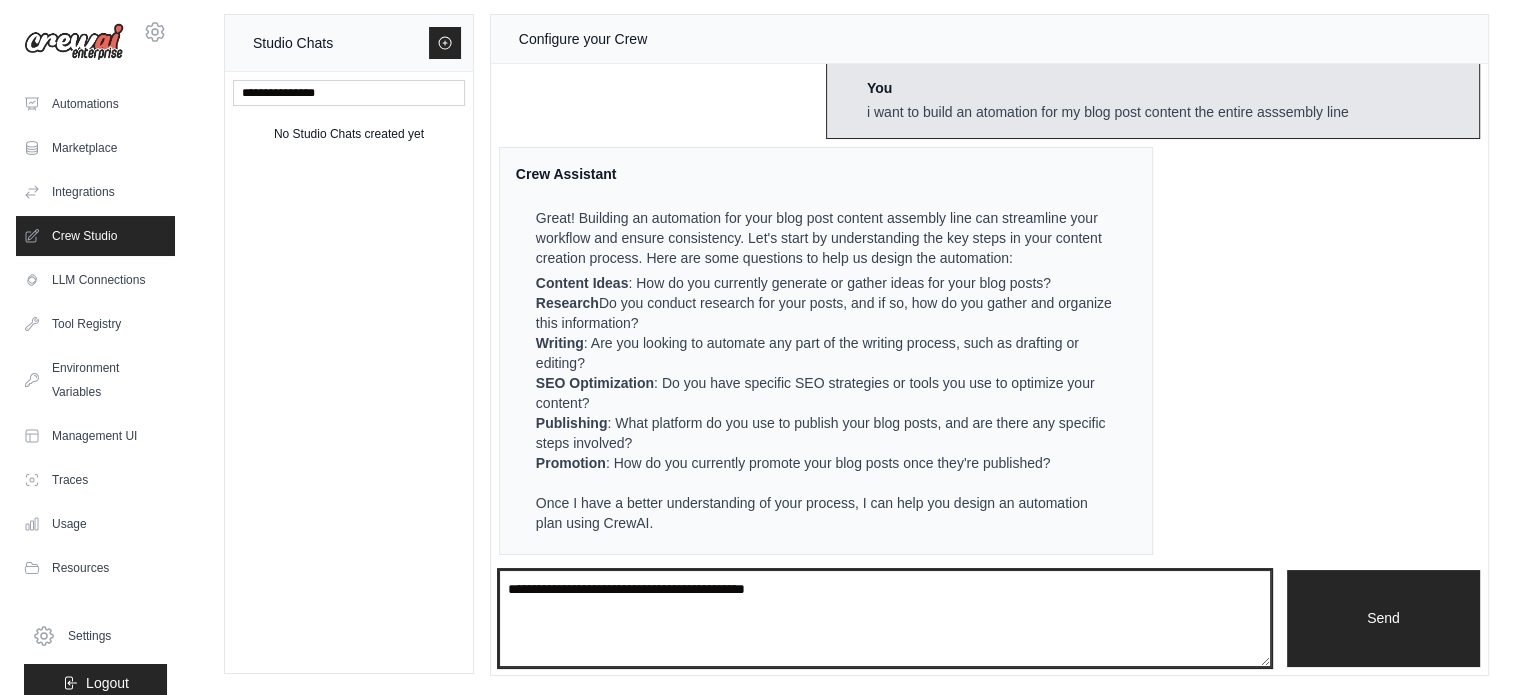 paste on "**********" 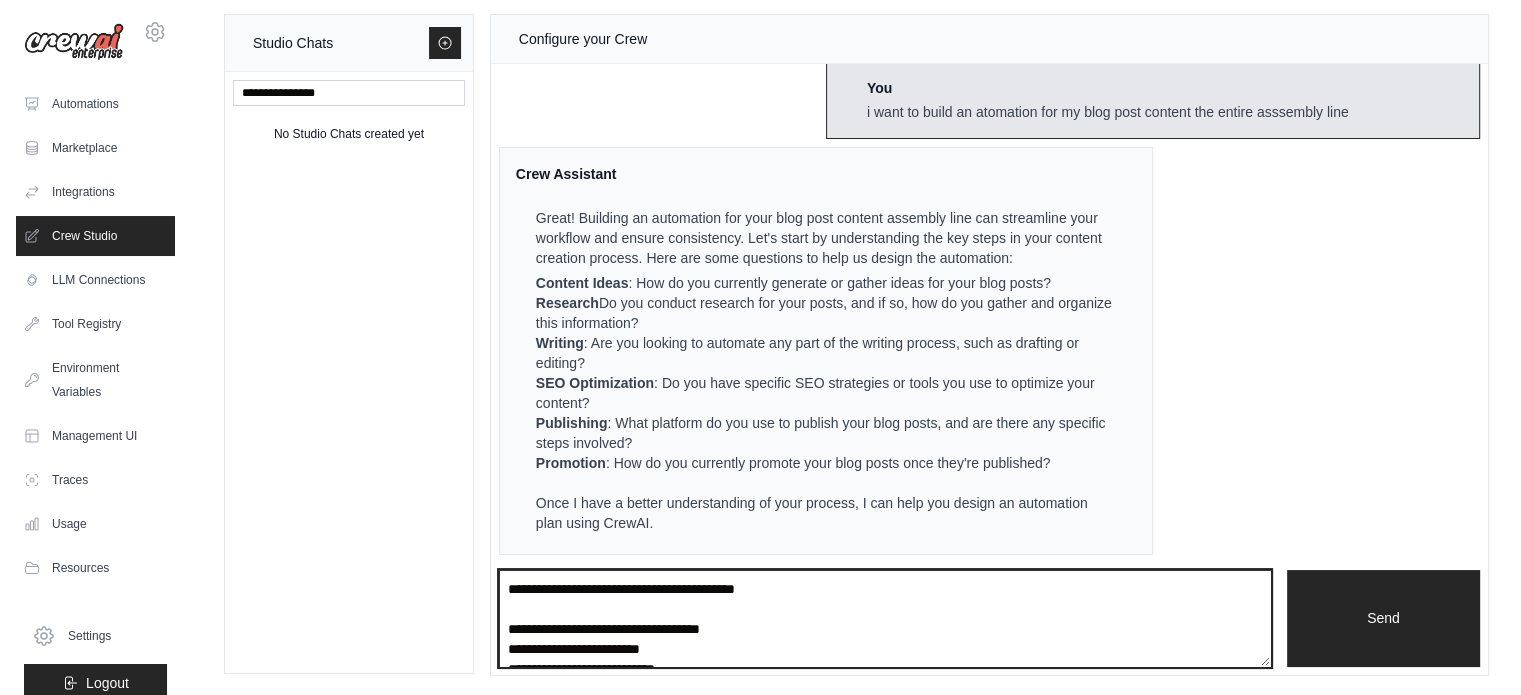 type on "**********" 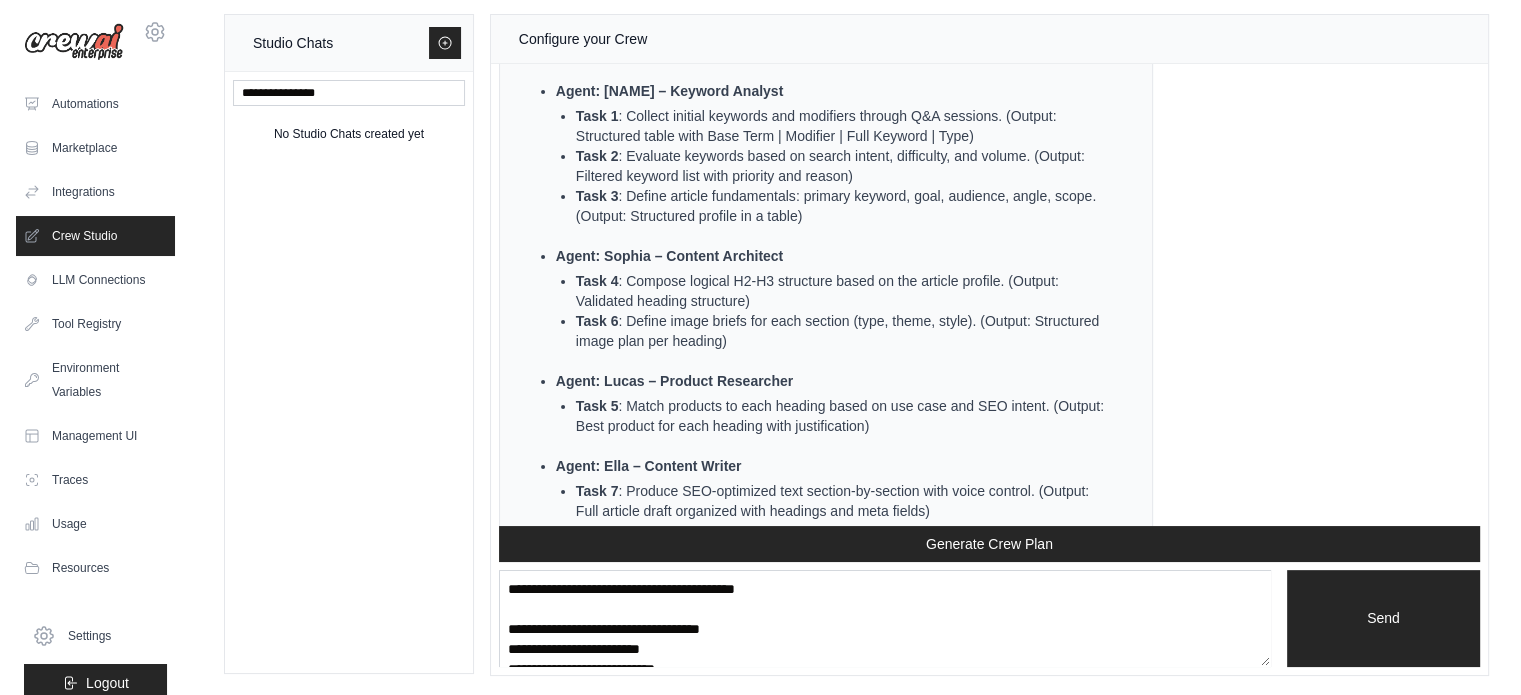 scroll, scrollTop: 2185, scrollLeft: 0, axis: vertical 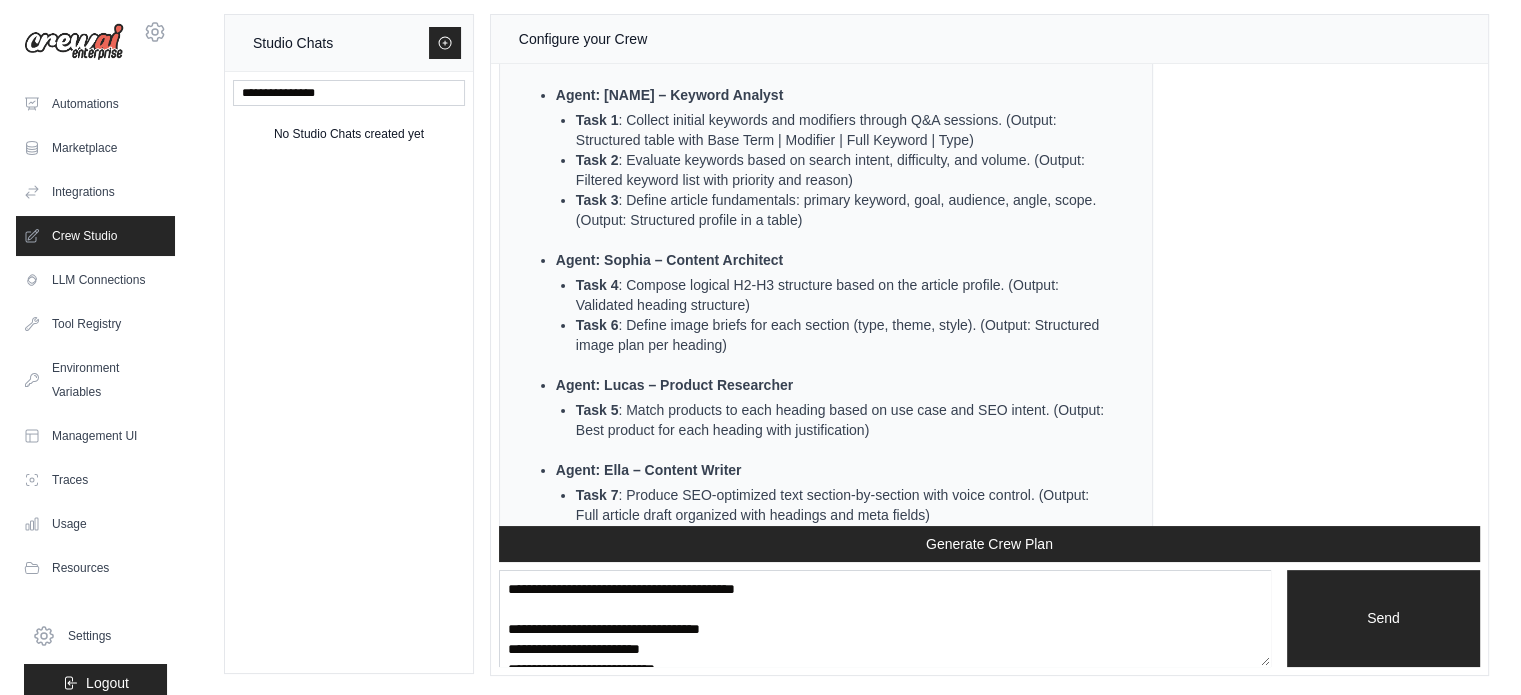 drag, startPoint x: 1106, startPoint y: 579, endPoint x: 971, endPoint y: 576, distance: 135.03333 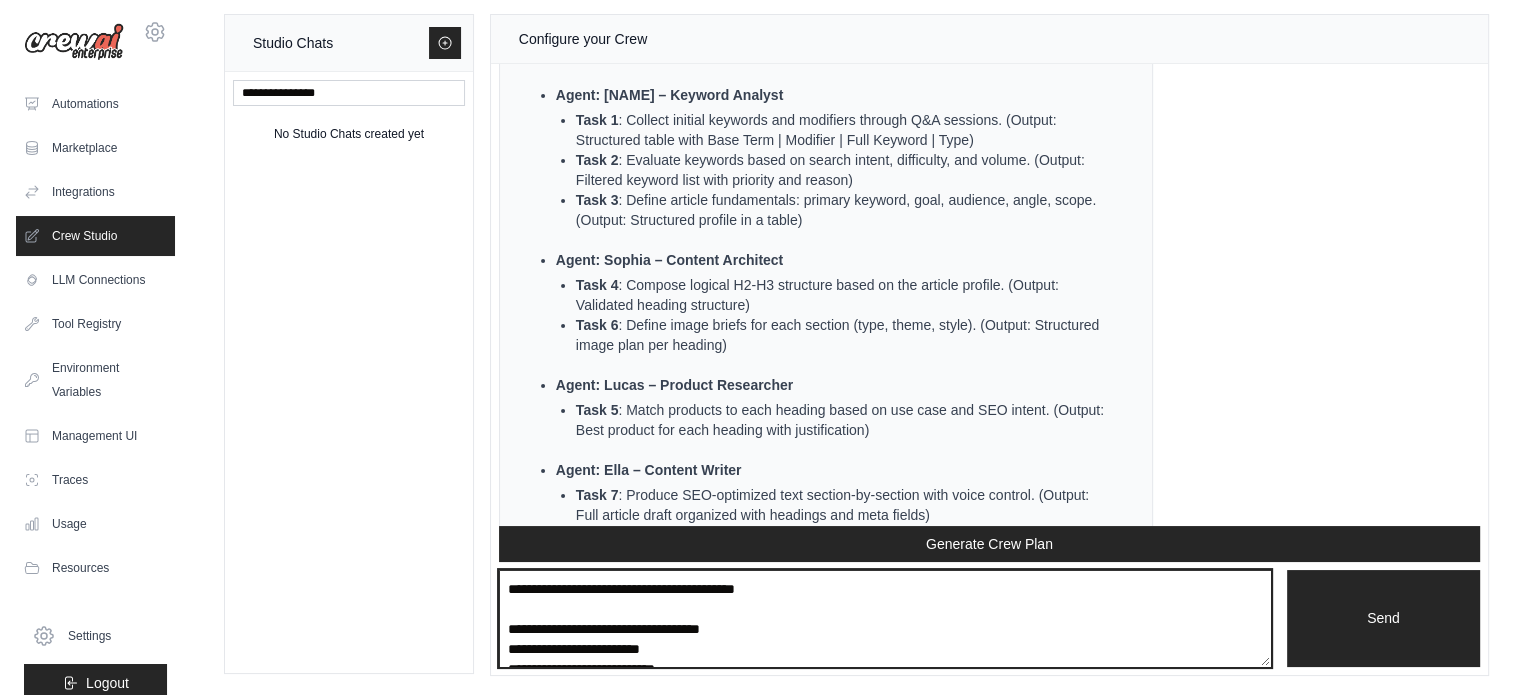 click at bounding box center (885, 619) 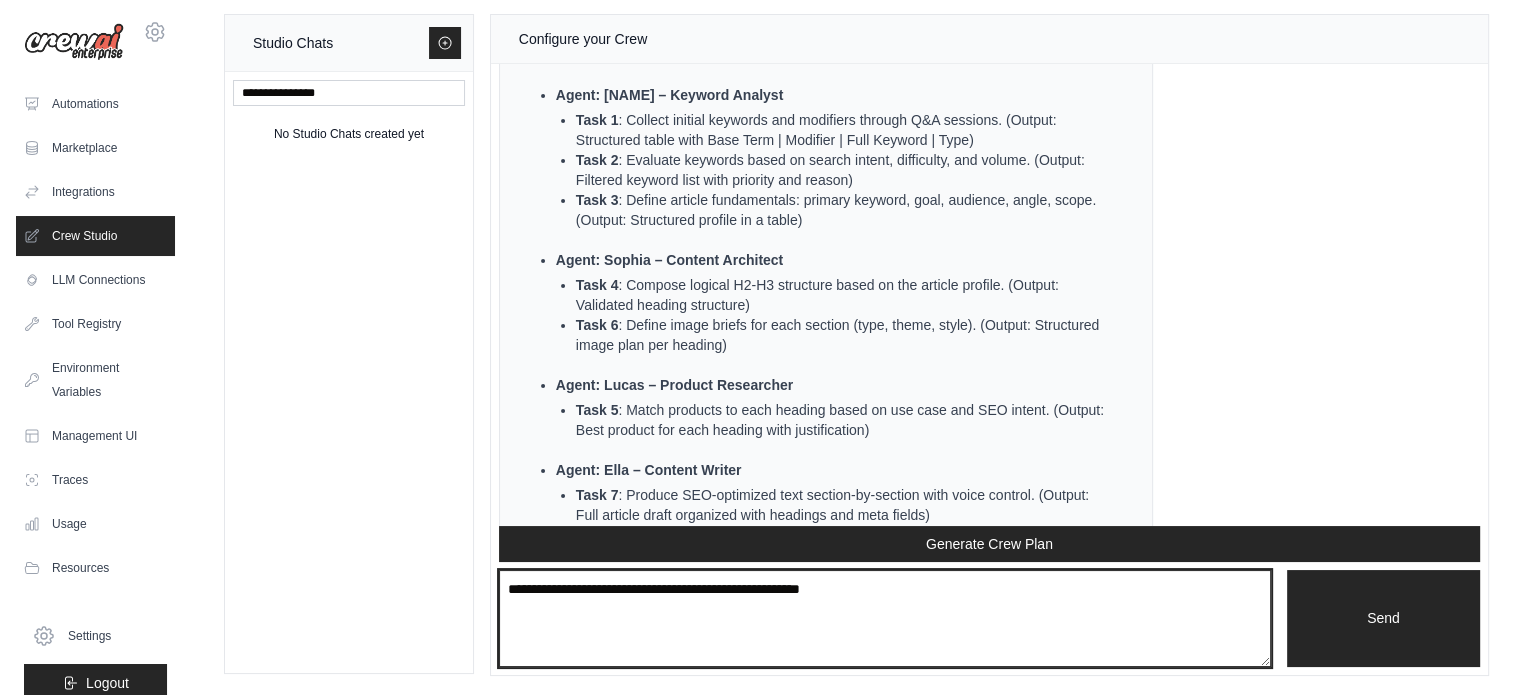 click on "**********" at bounding box center (885, 619) 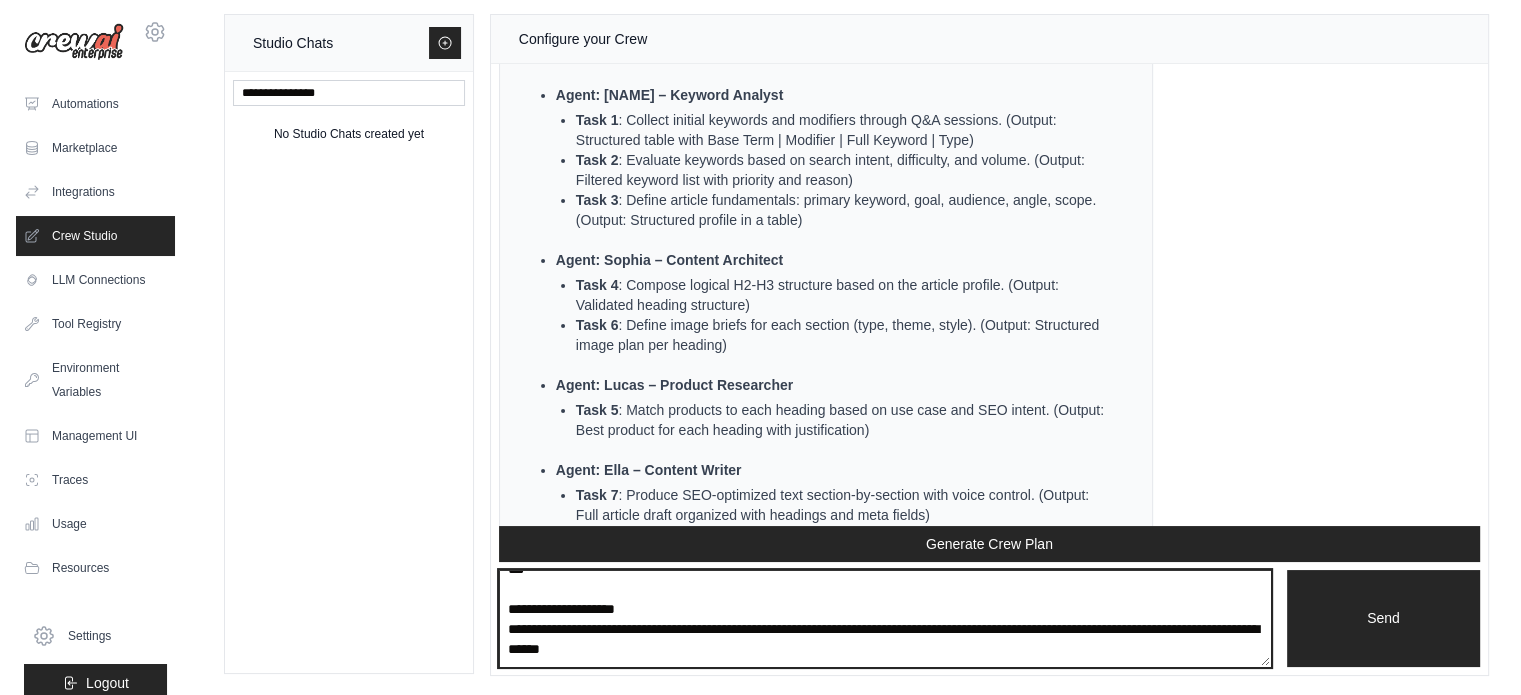 scroll, scrollTop: 3200, scrollLeft: 0, axis: vertical 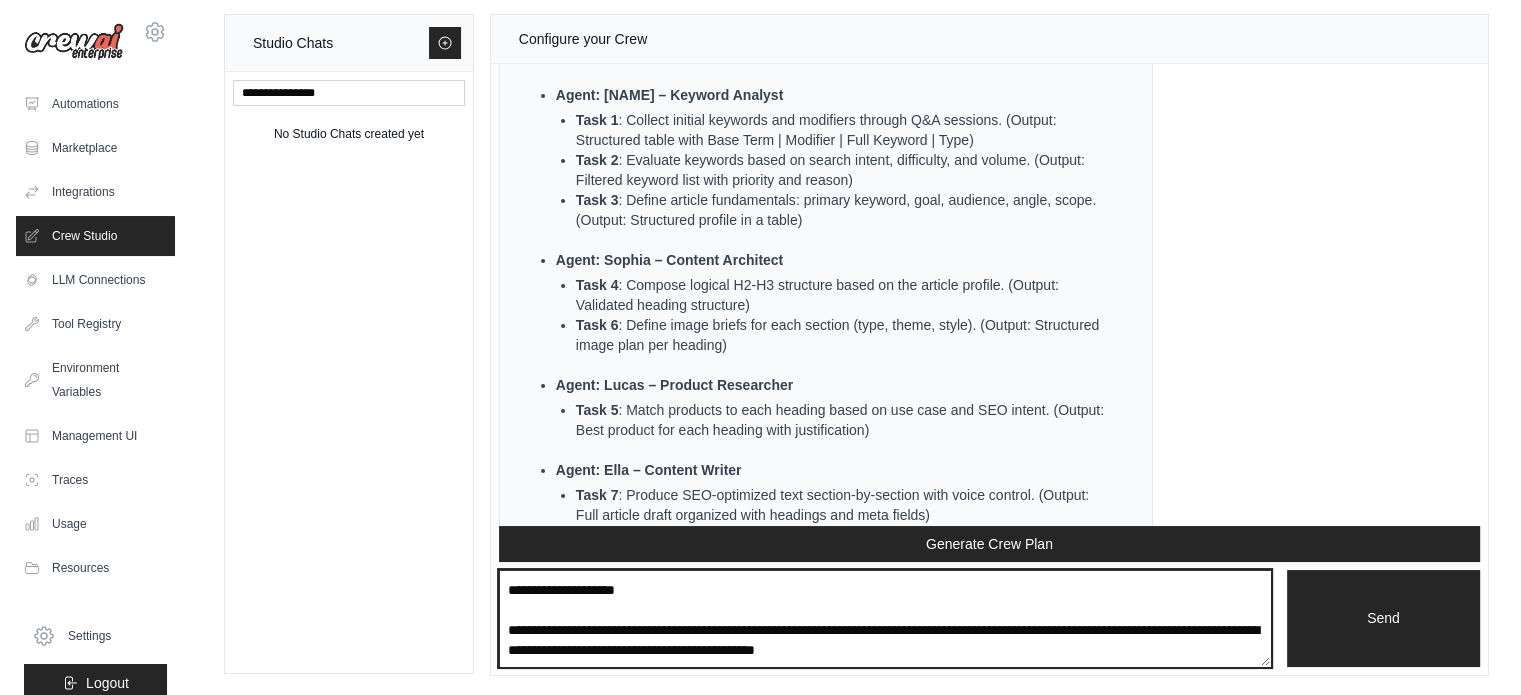 paste on "**********" 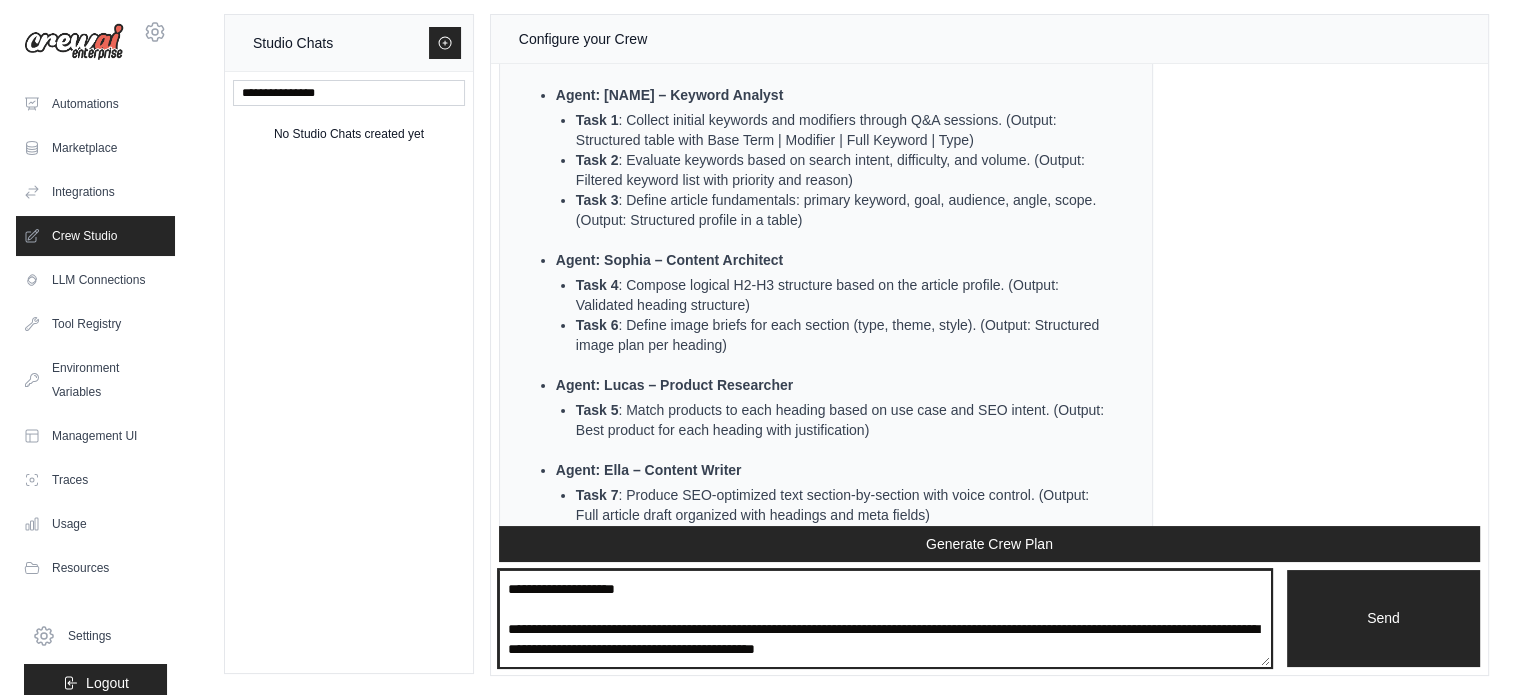 scroll, scrollTop: 20690, scrollLeft: 0, axis: vertical 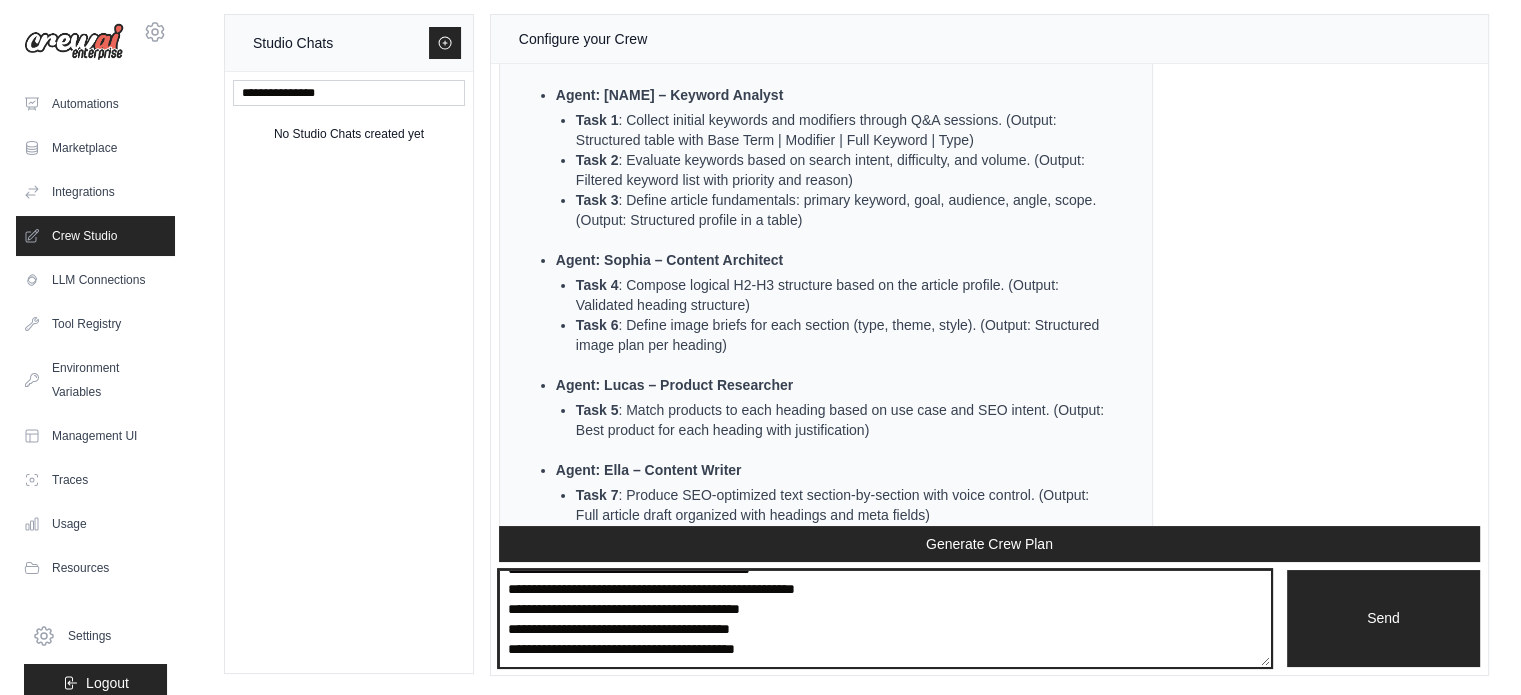 type on "**********" 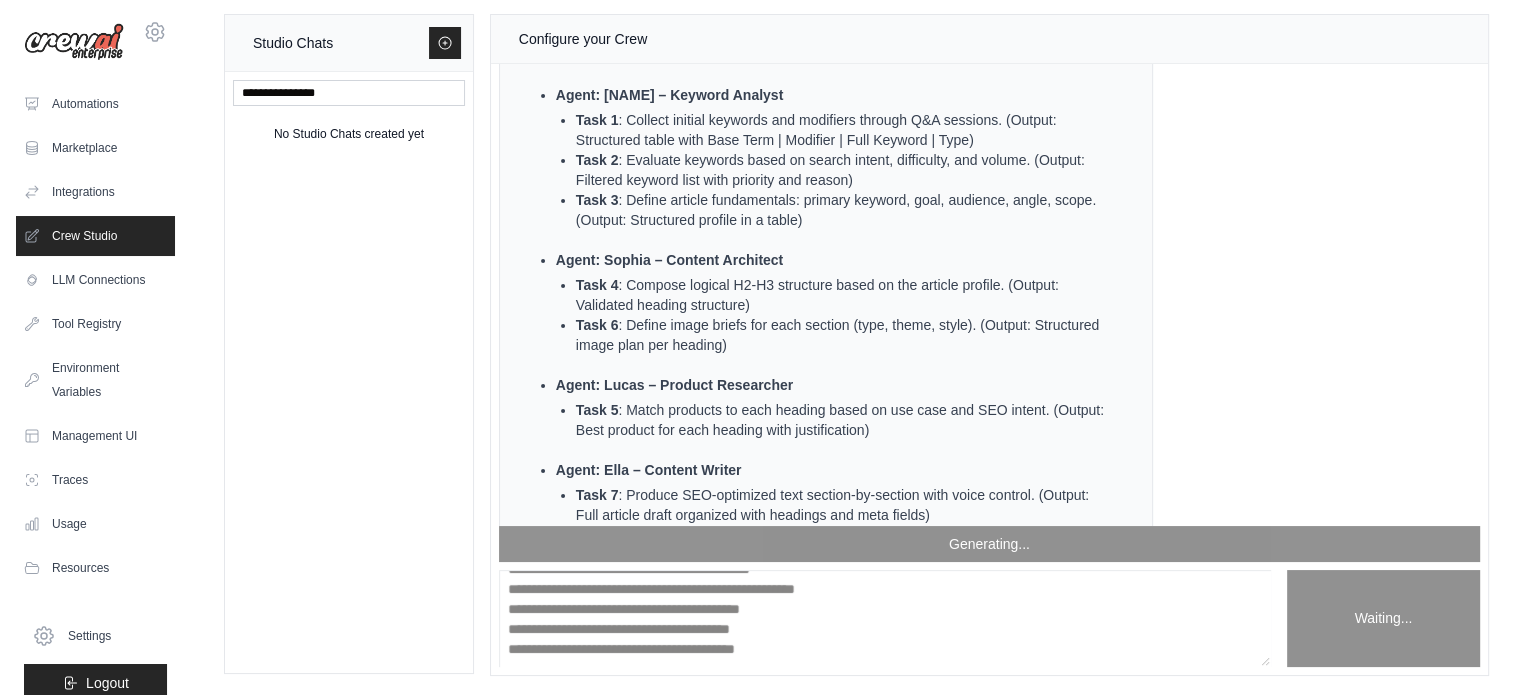 scroll, scrollTop: 0, scrollLeft: 0, axis: both 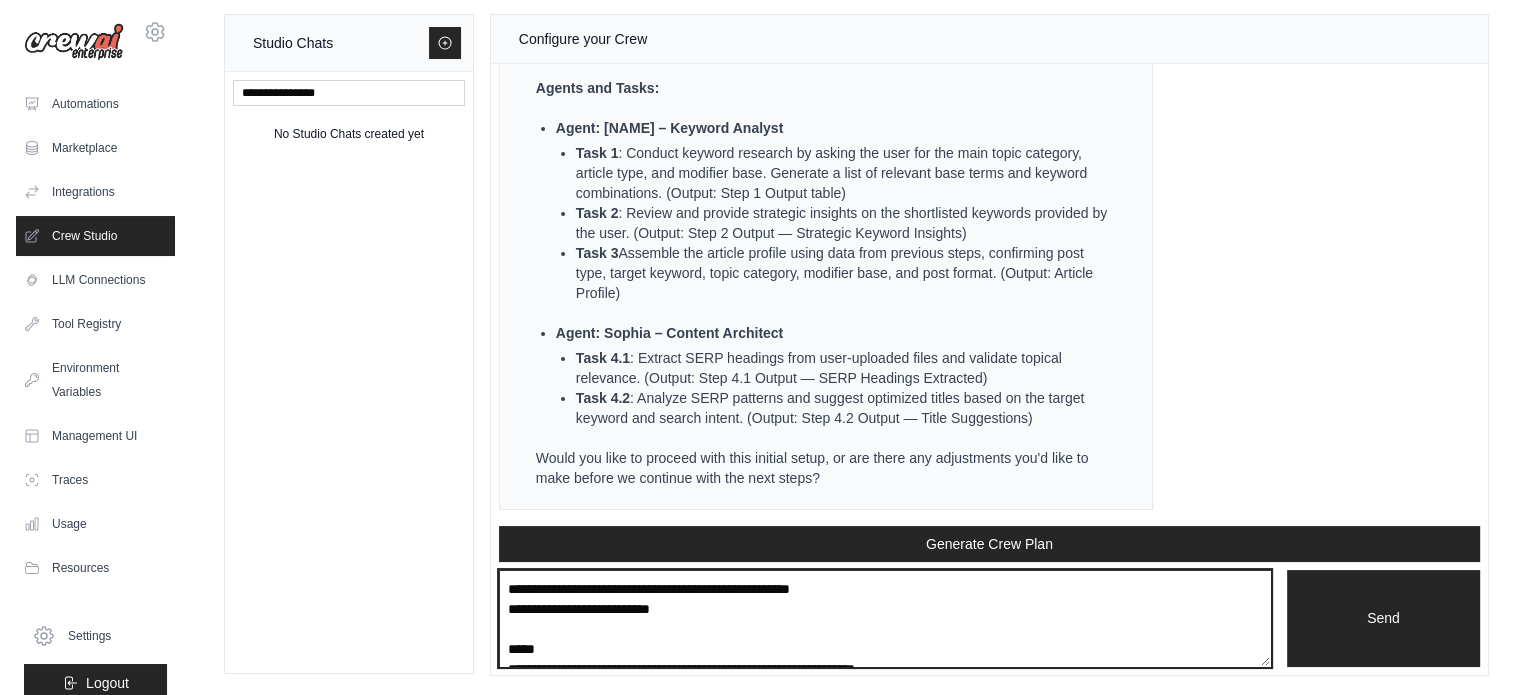 click at bounding box center [885, 619] 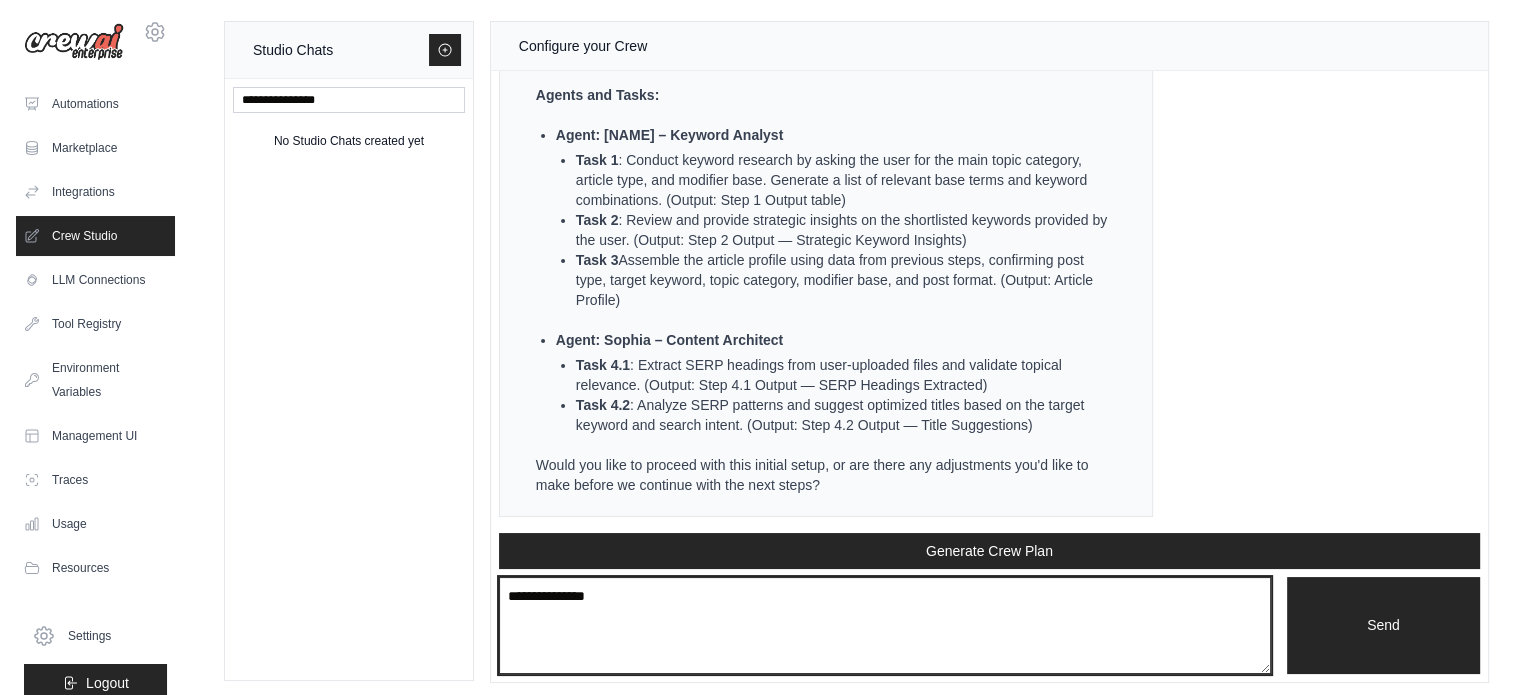 scroll, scrollTop: 0, scrollLeft: 0, axis: both 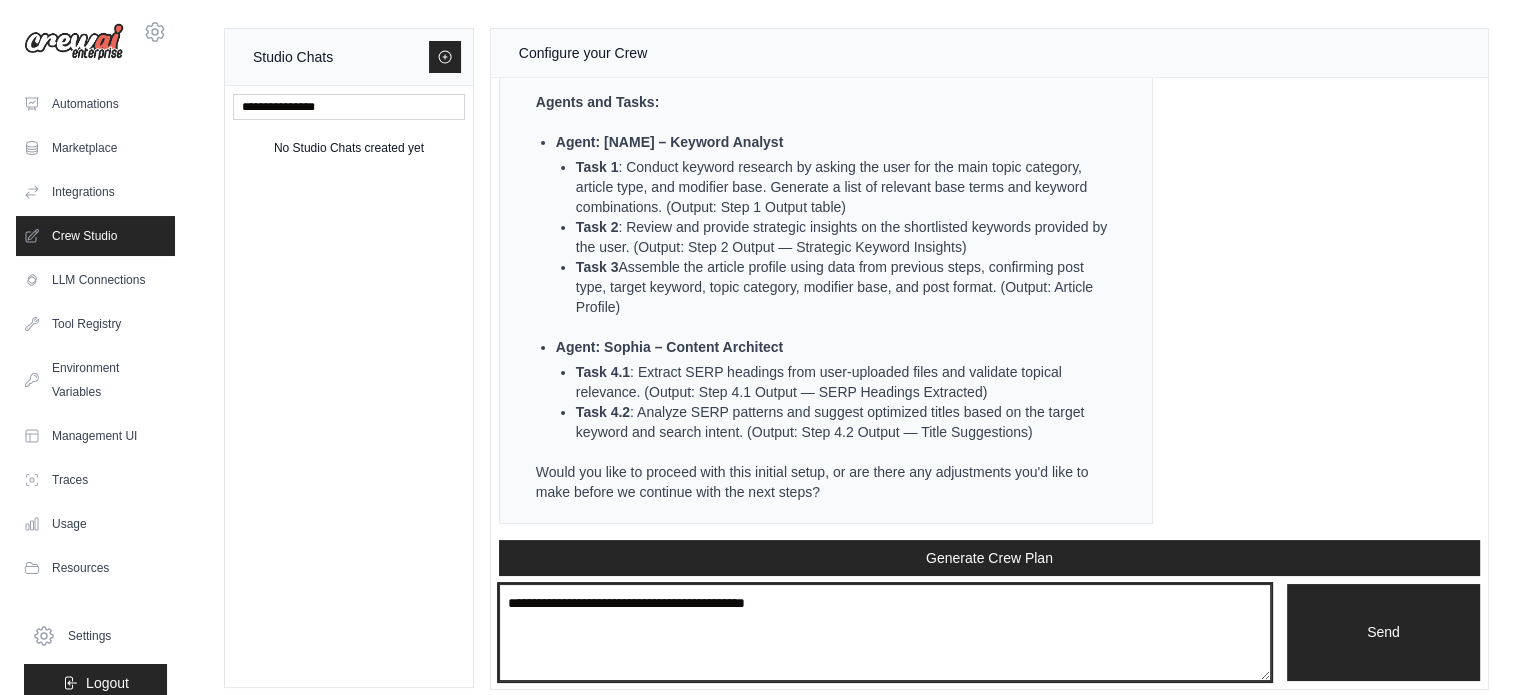 drag, startPoint x: 789, startPoint y: 630, endPoint x: 596, endPoint y: 621, distance: 193.20973 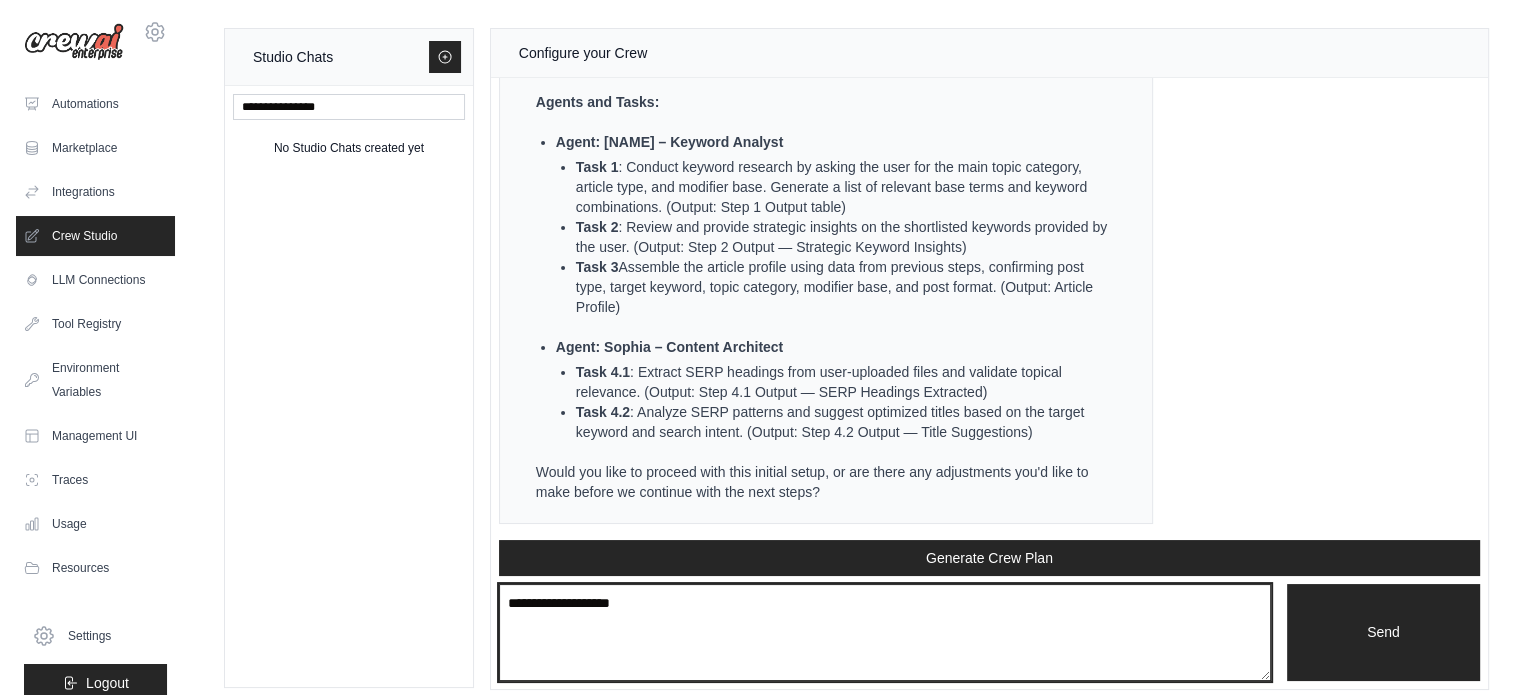 paste on "**********" 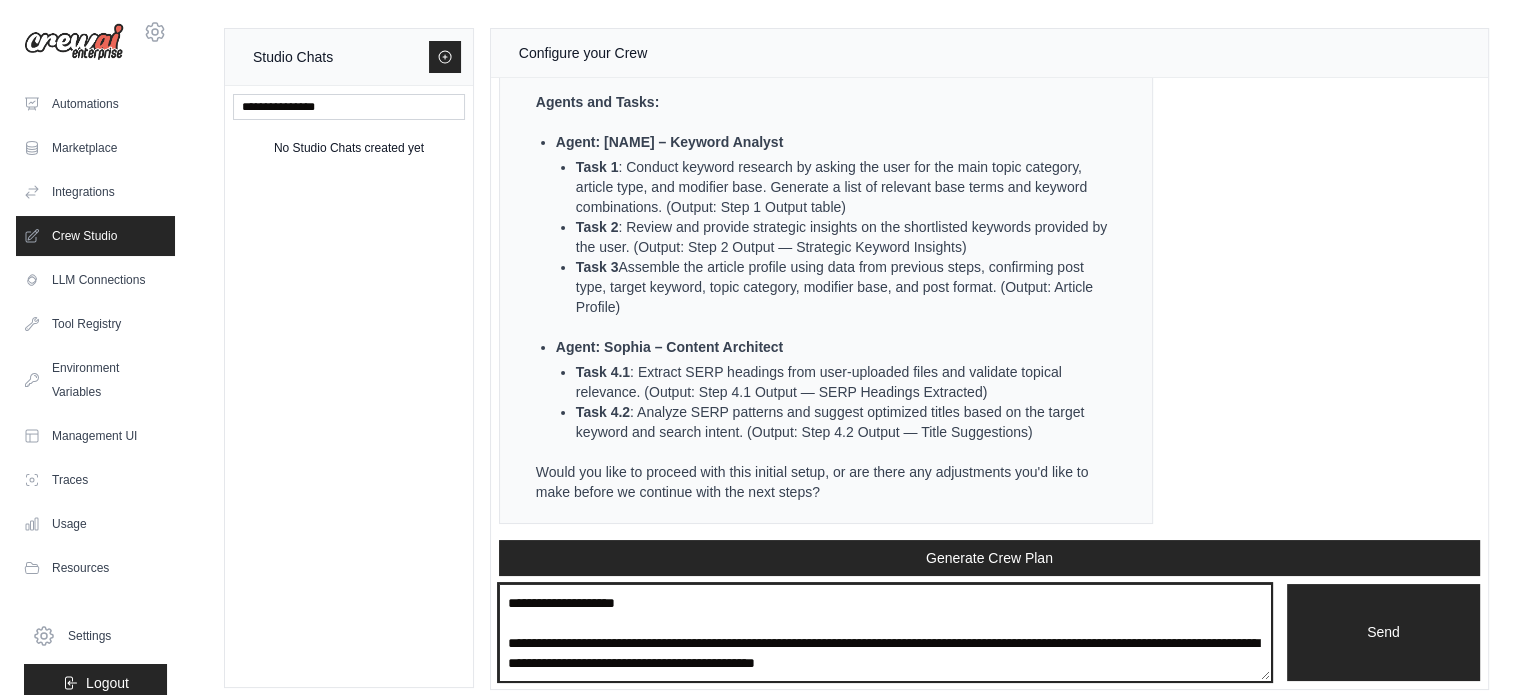scroll, scrollTop: 8730, scrollLeft: 0, axis: vertical 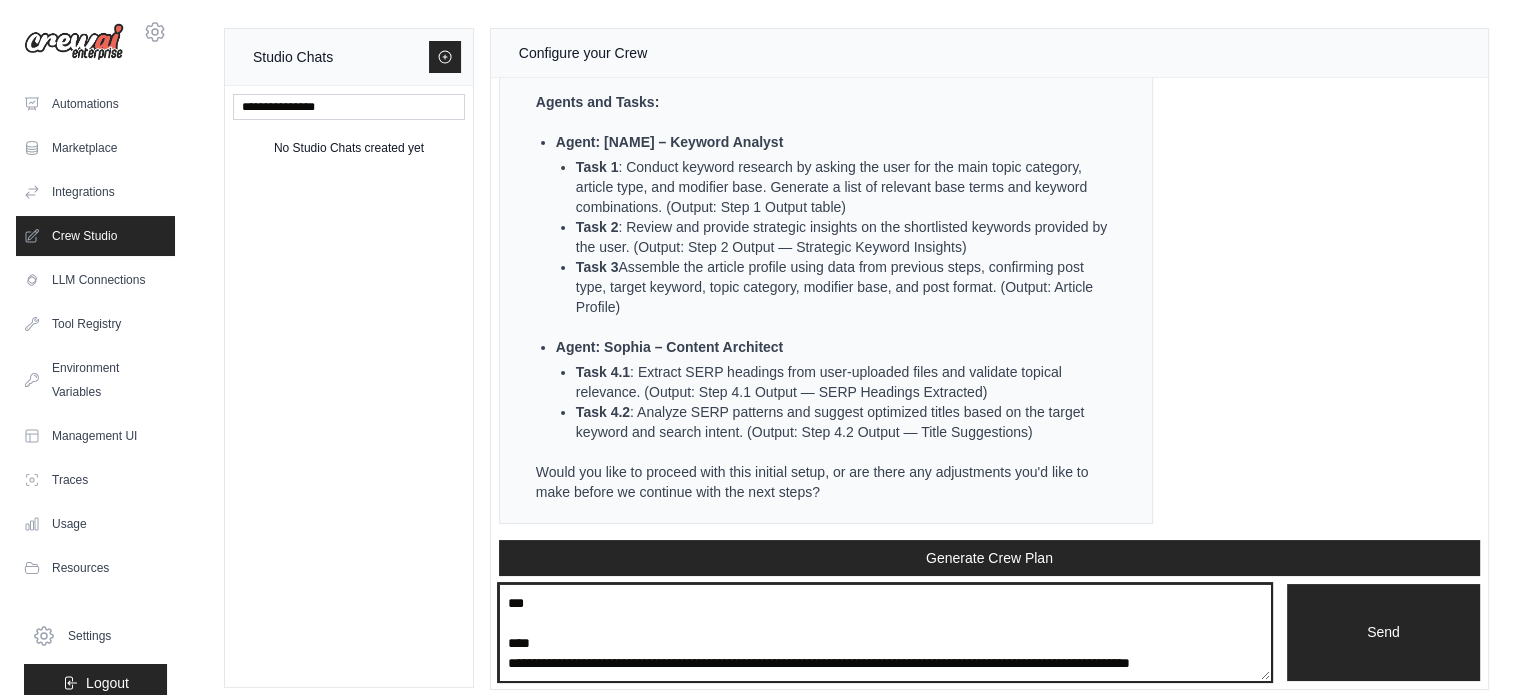 click at bounding box center (885, 633) 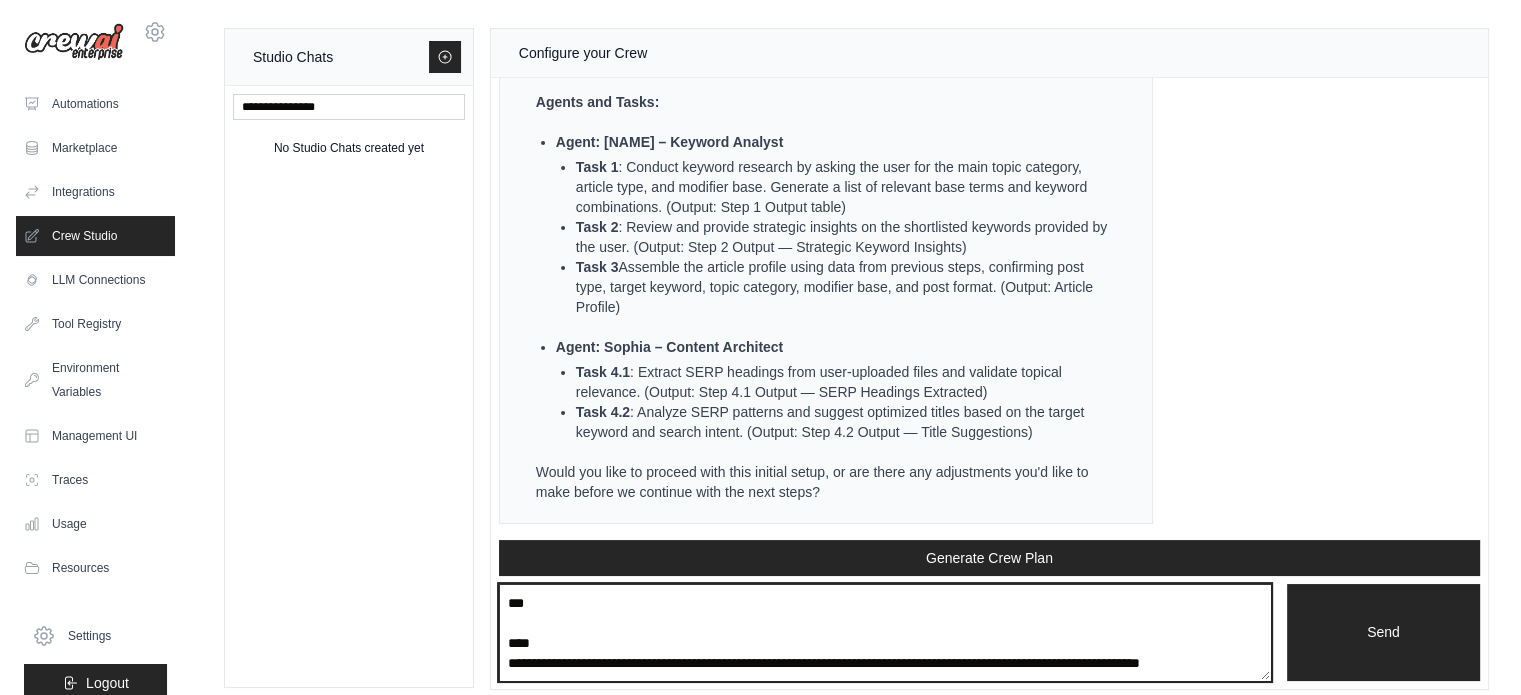 paste on "**********" 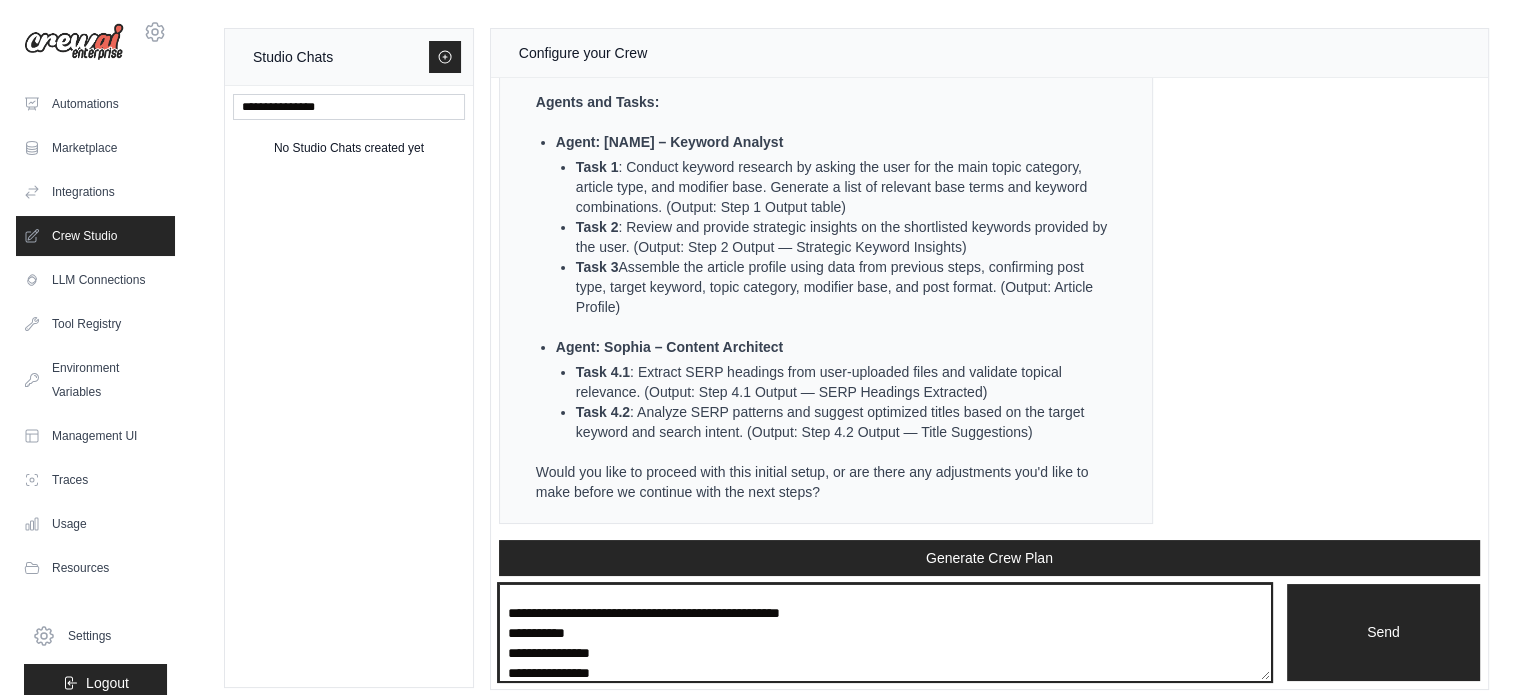 scroll, scrollTop: 13210, scrollLeft: 0, axis: vertical 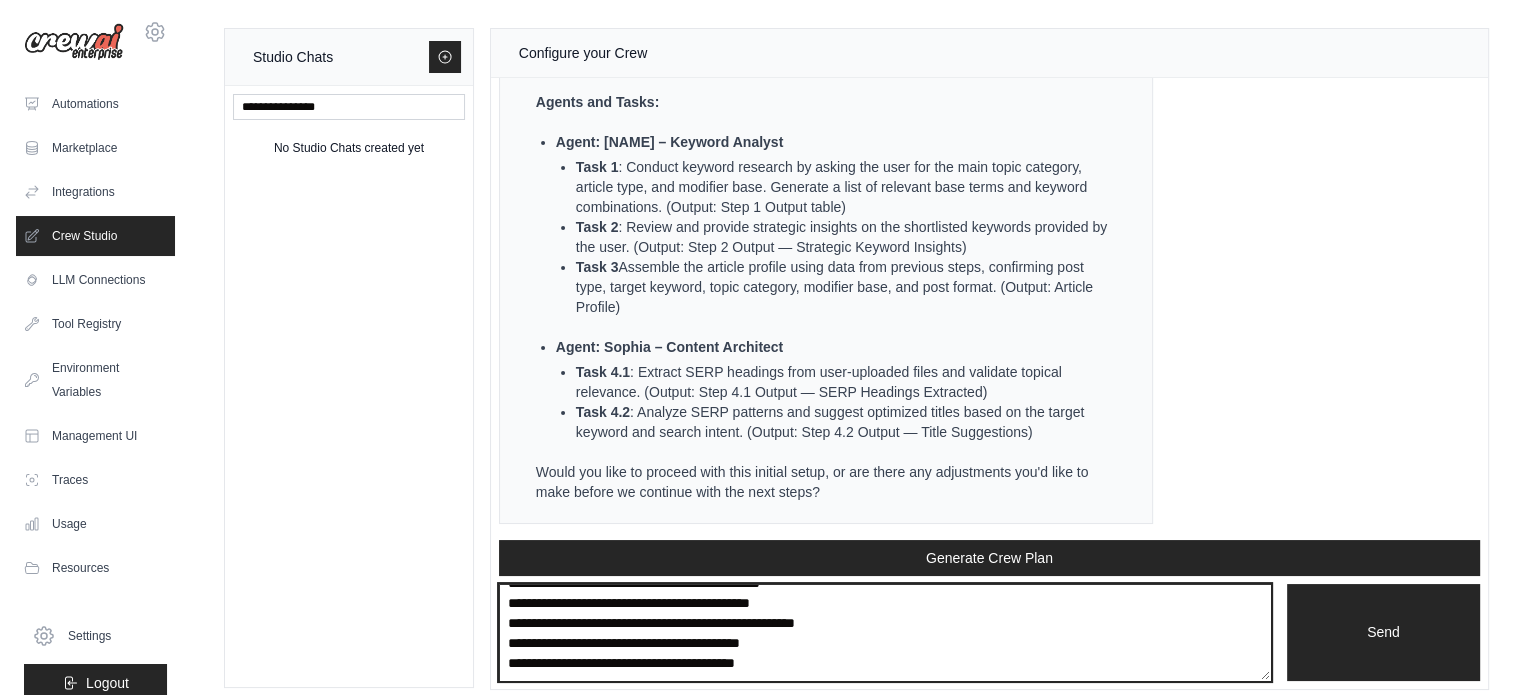 type on "**********" 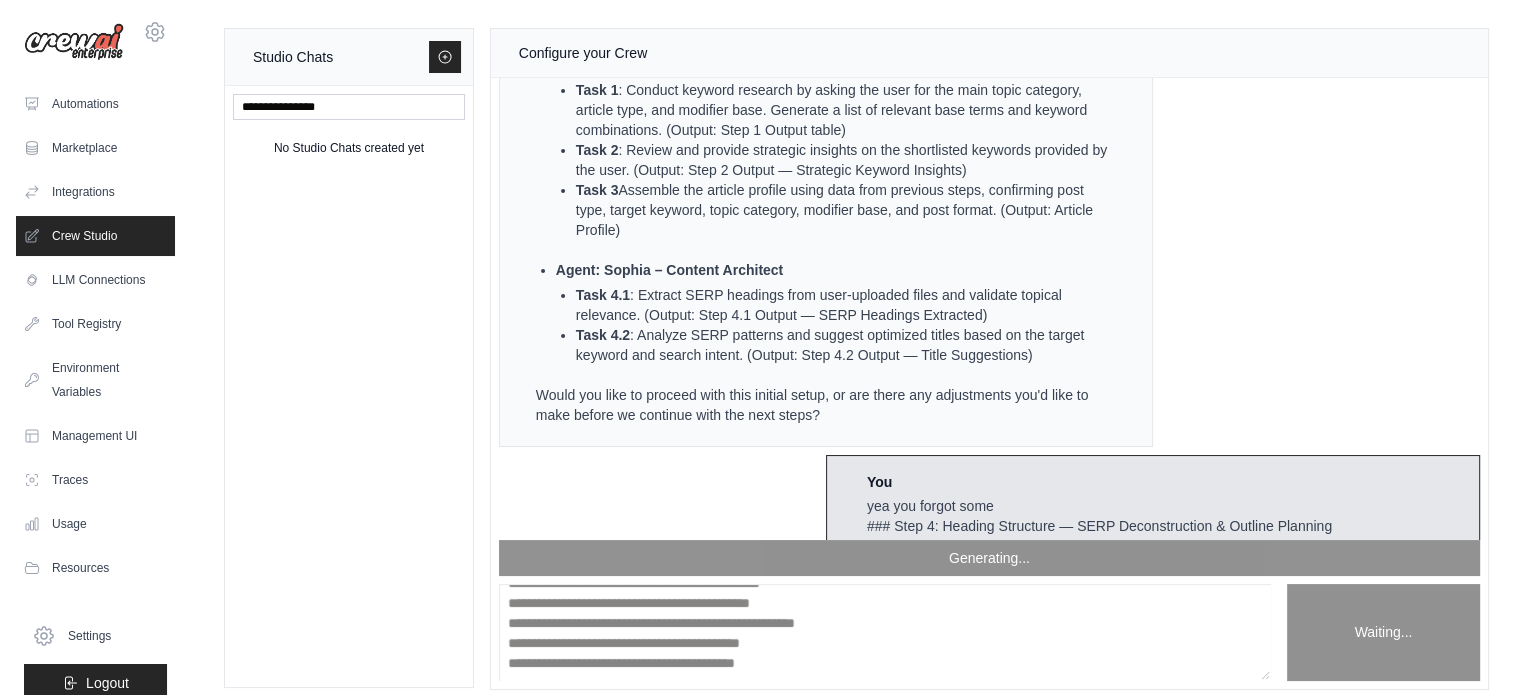 scroll, scrollTop: 0, scrollLeft: 0, axis: both 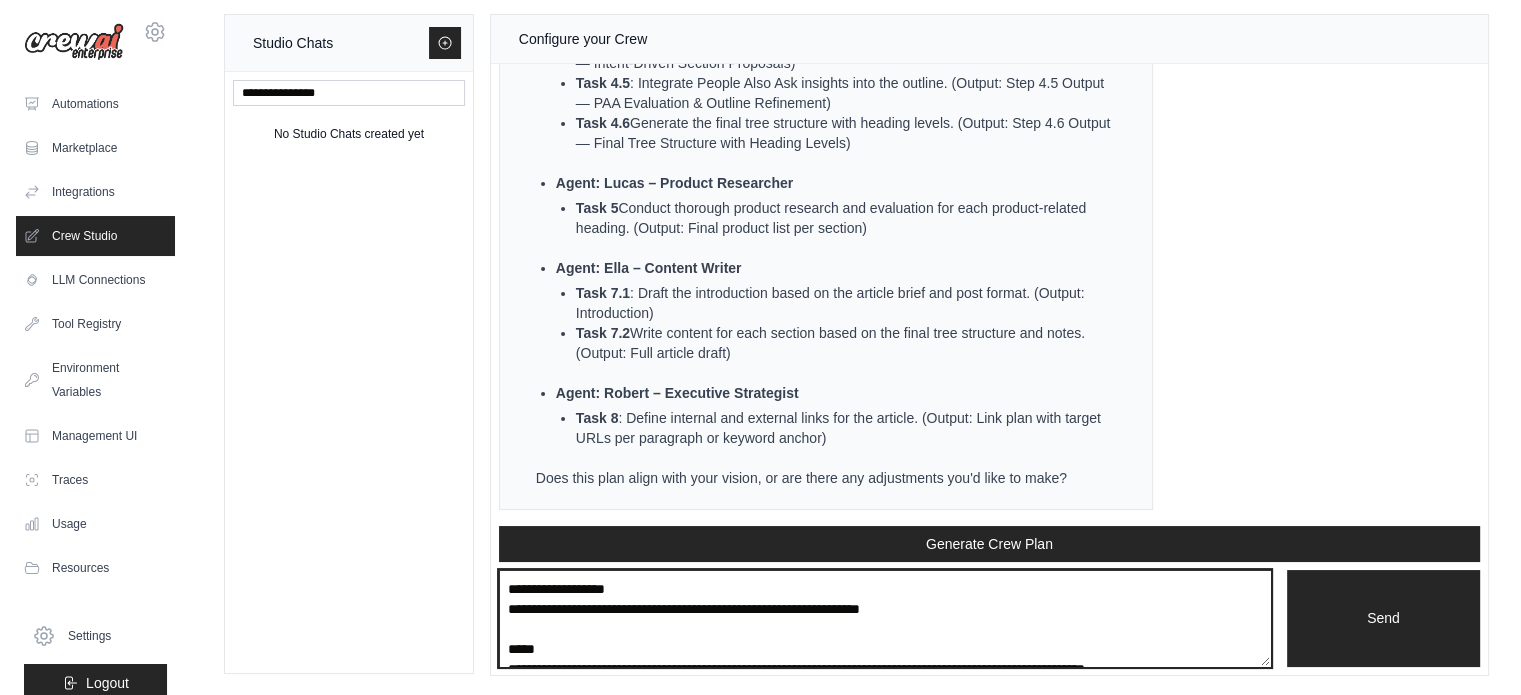 click at bounding box center [885, 619] 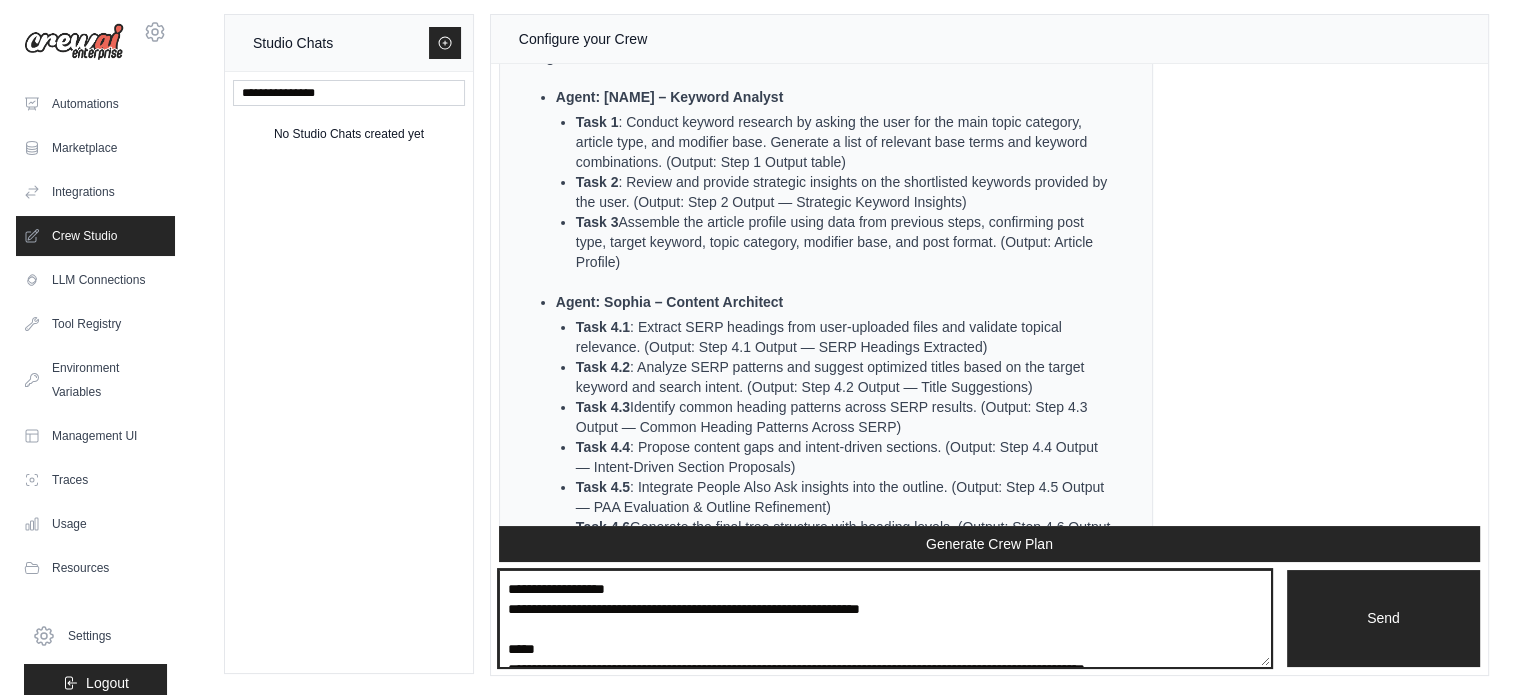 scroll, scrollTop: 42692, scrollLeft: 0, axis: vertical 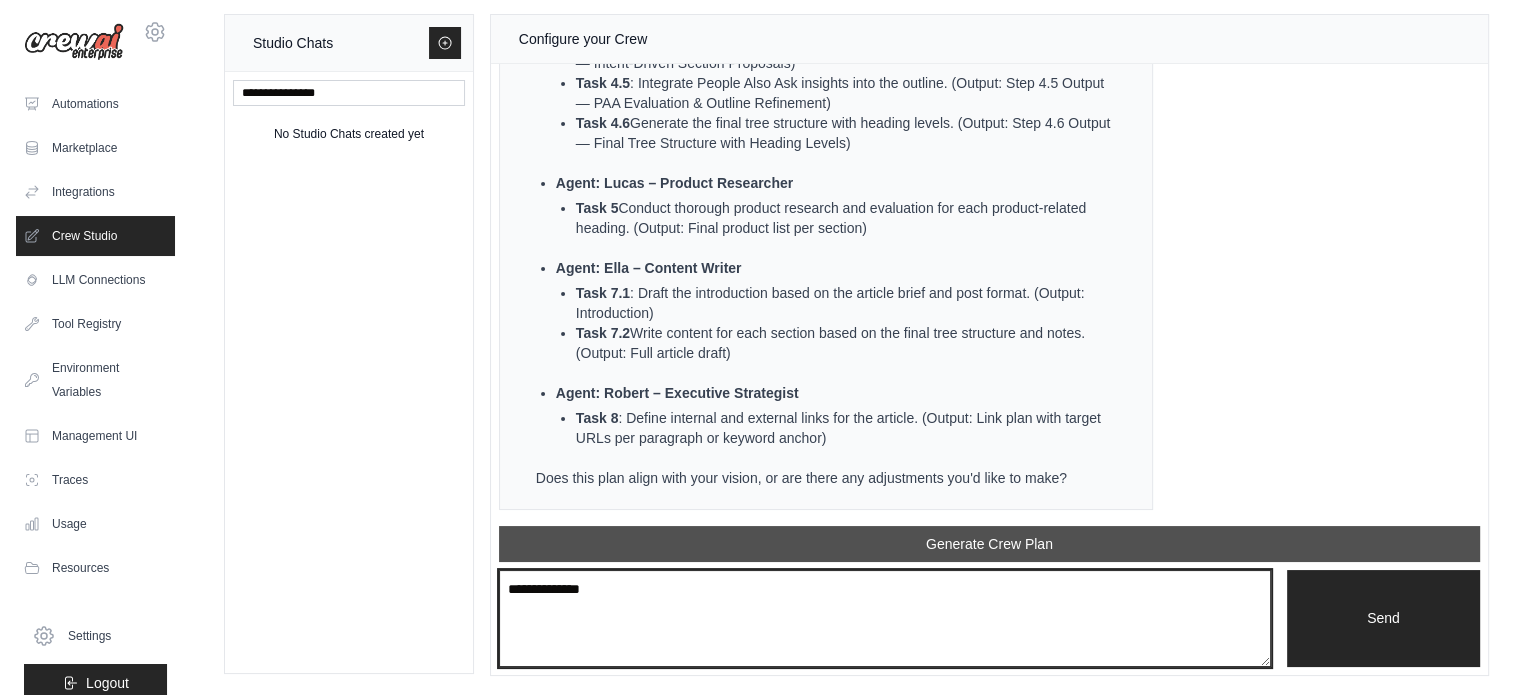 type on "**********" 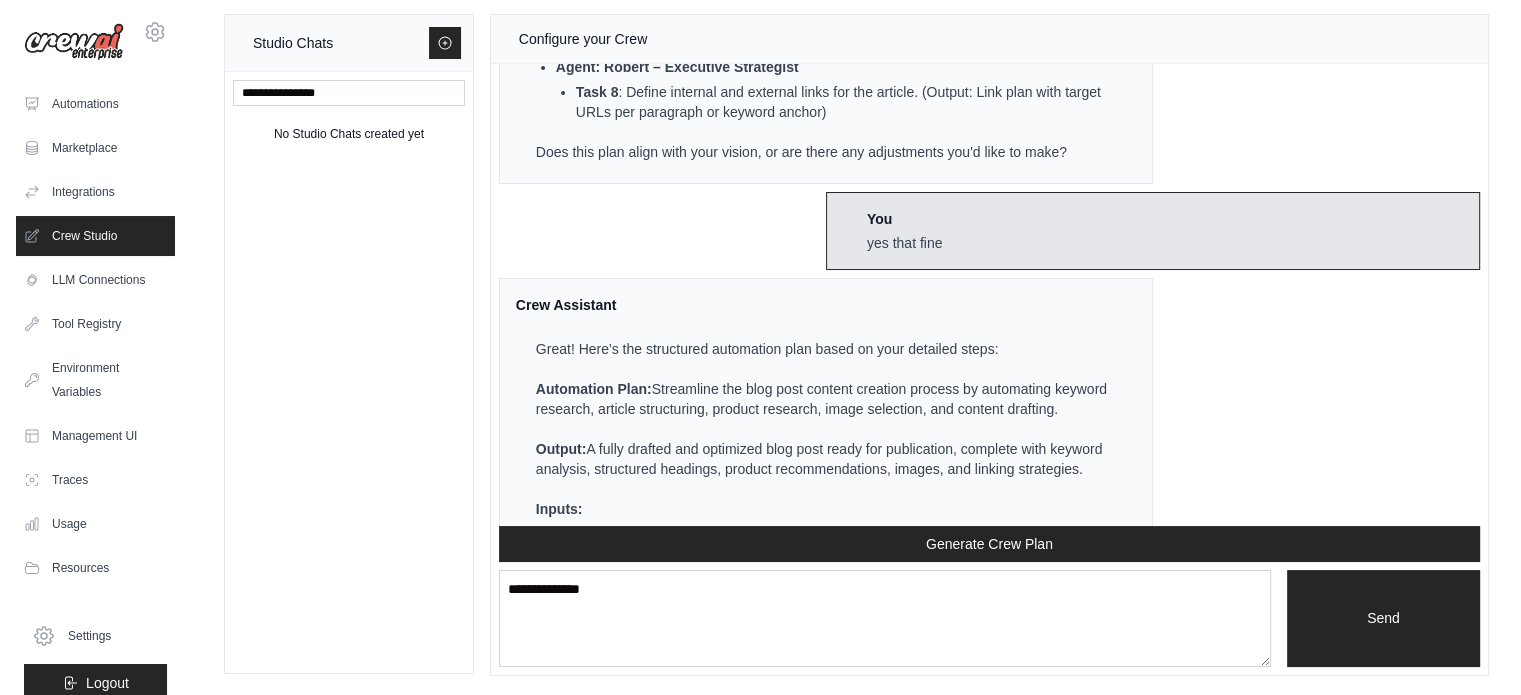 scroll, scrollTop: 44183, scrollLeft: 0, axis: vertical 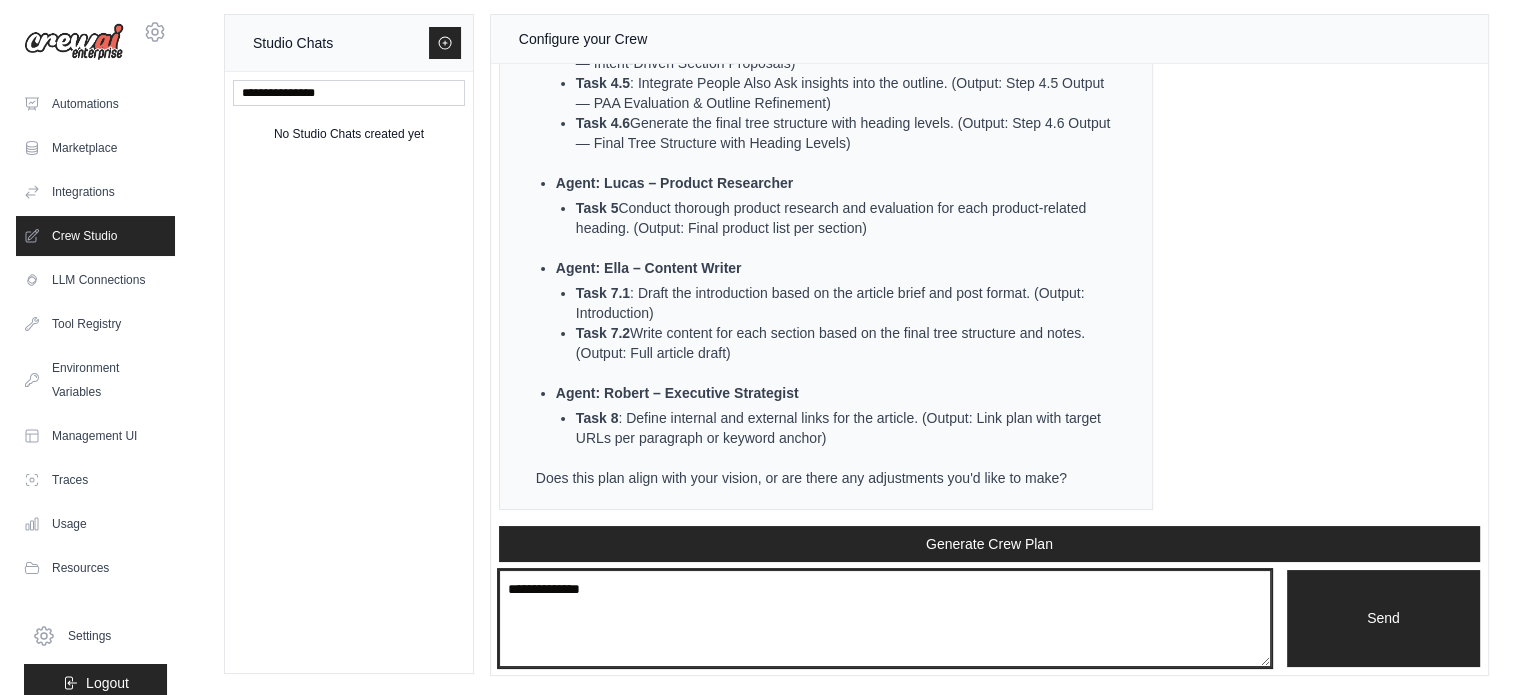 click on "**********" at bounding box center [885, 619] 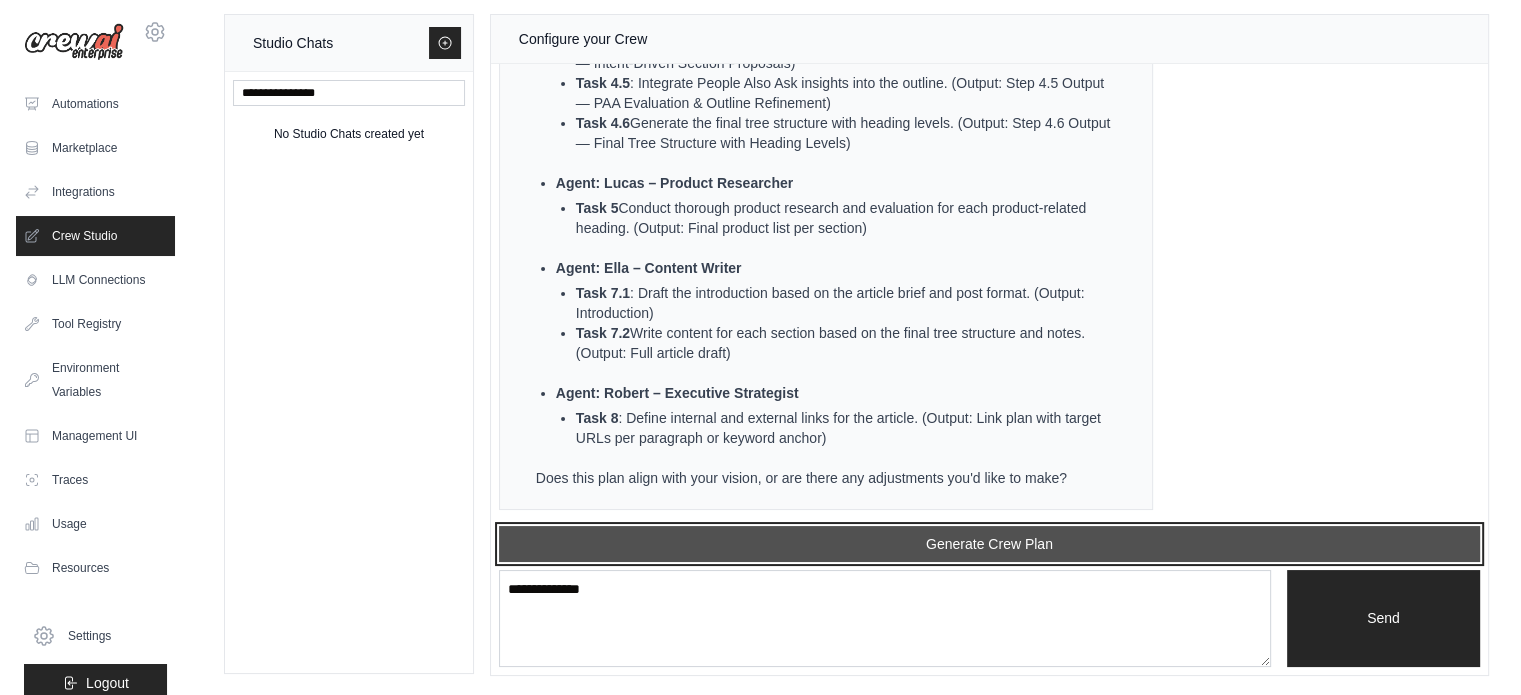 click on "Generate Crew Plan" at bounding box center [989, 544] 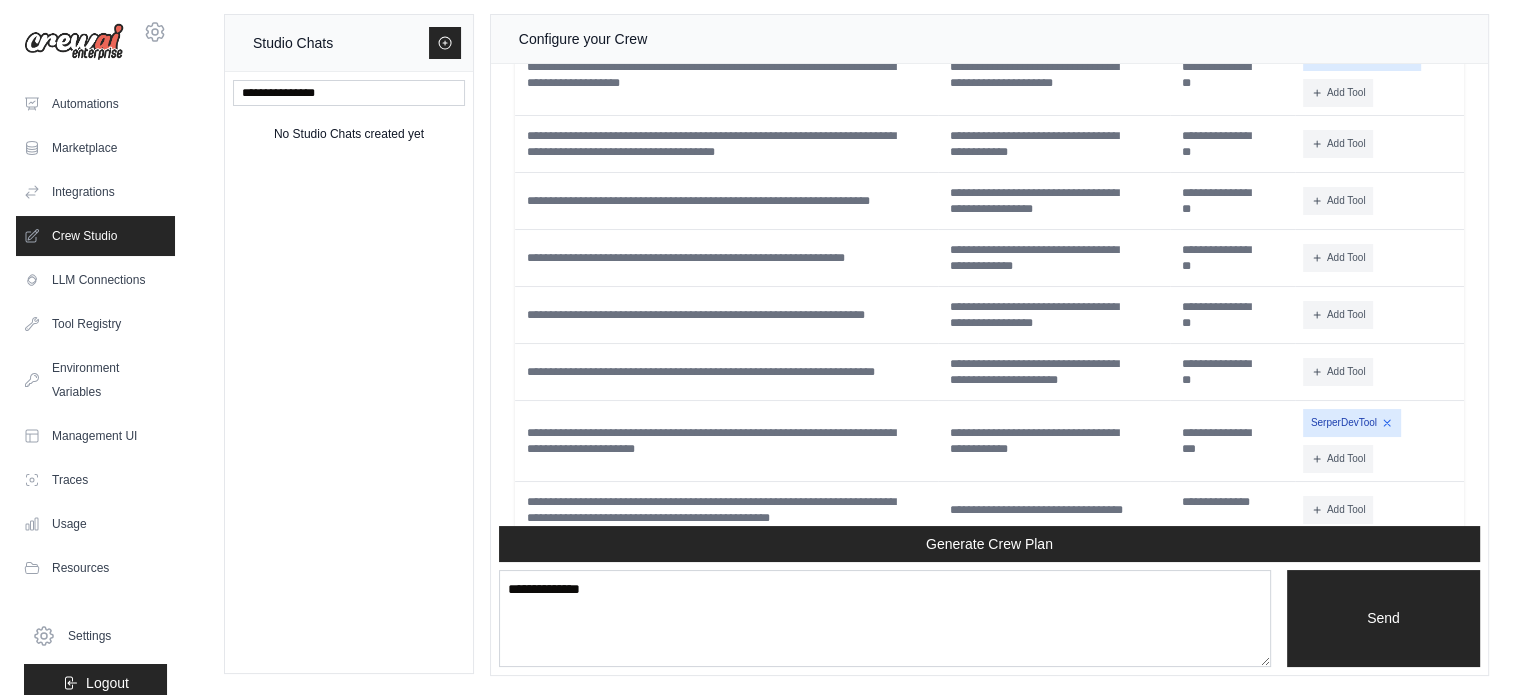 scroll, scrollTop: 45884, scrollLeft: 0, axis: vertical 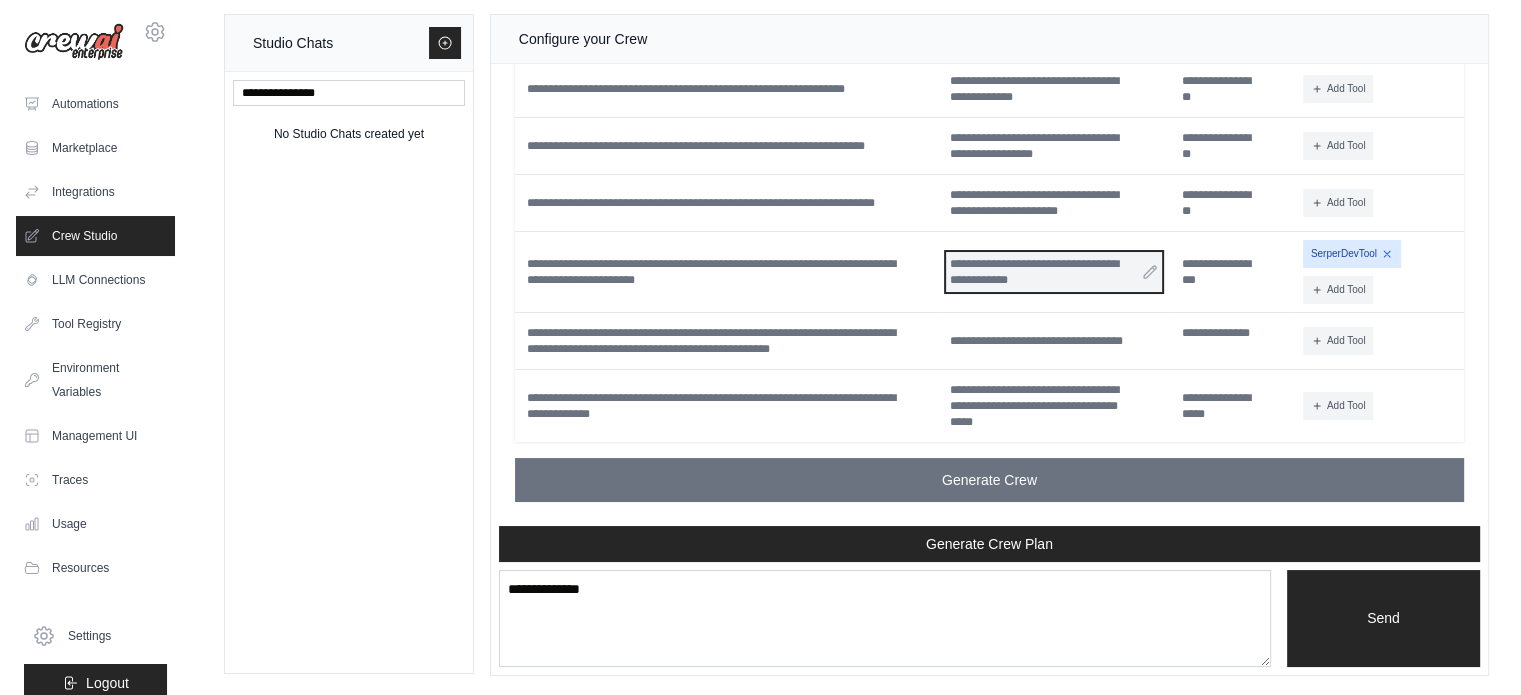 click on "**********" at bounding box center (1053, 272) 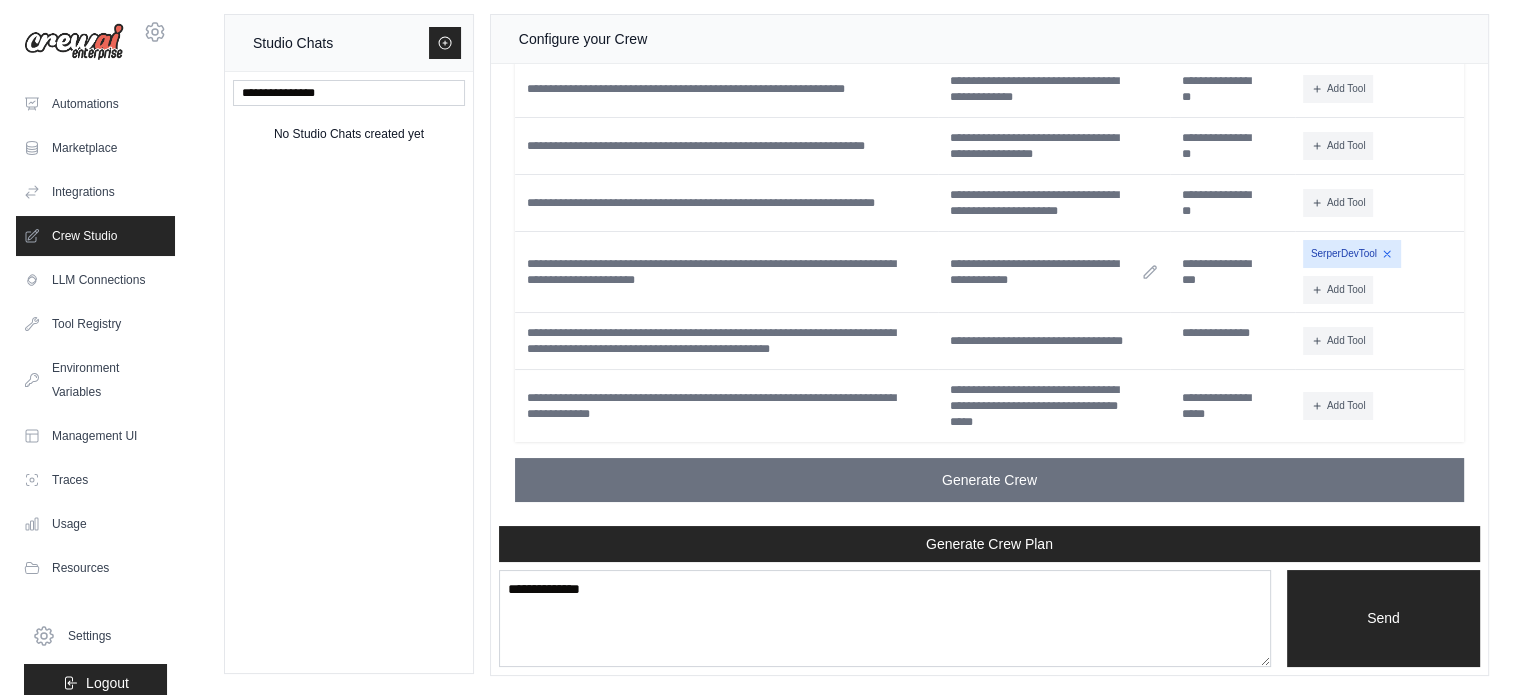 click 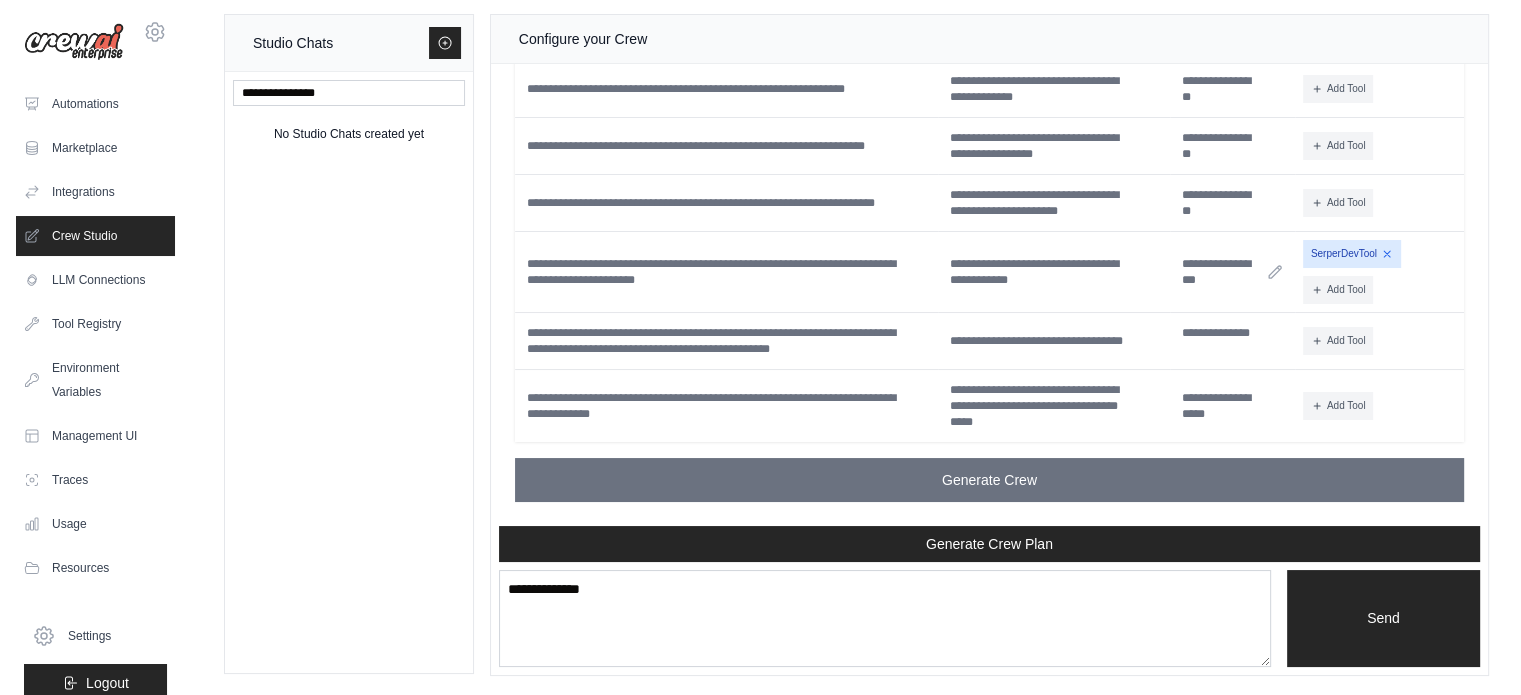 click 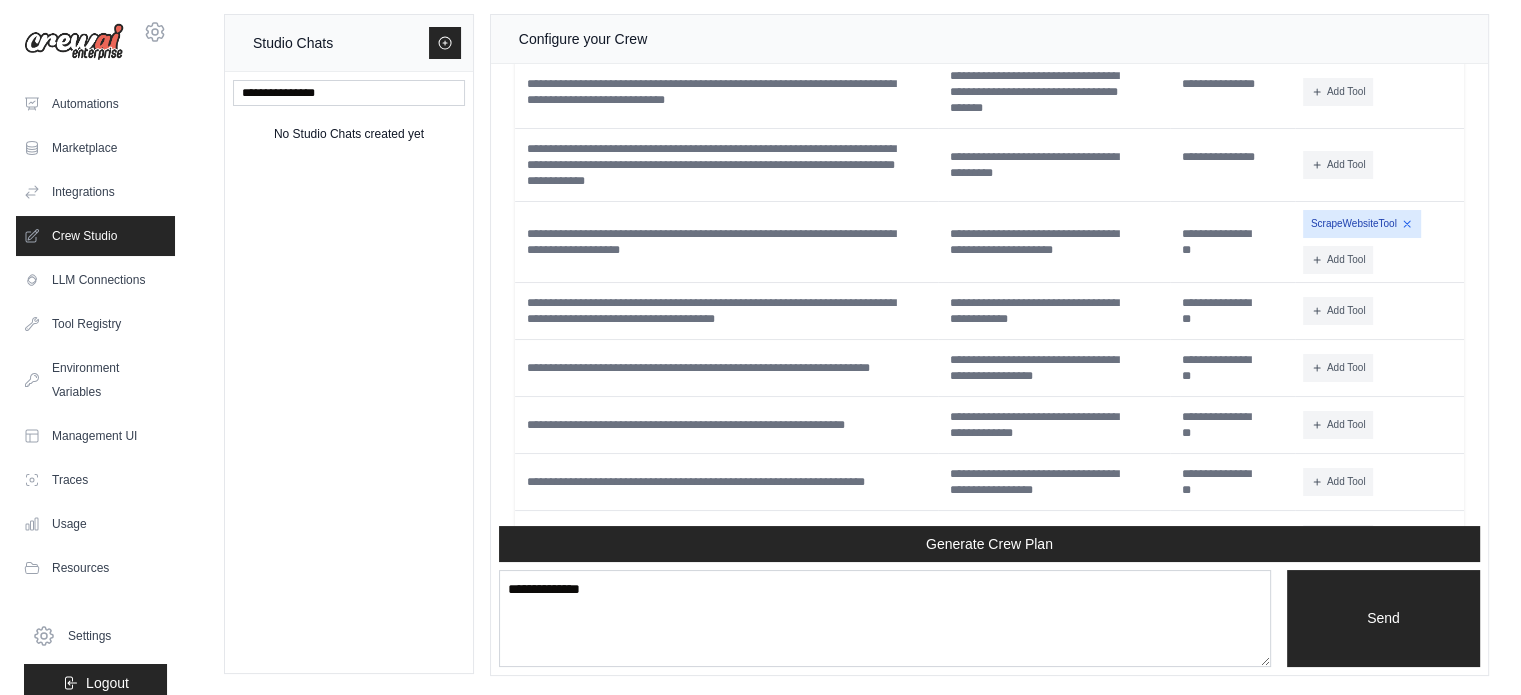 scroll, scrollTop: 45284, scrollLeft: 0, axis: vertical 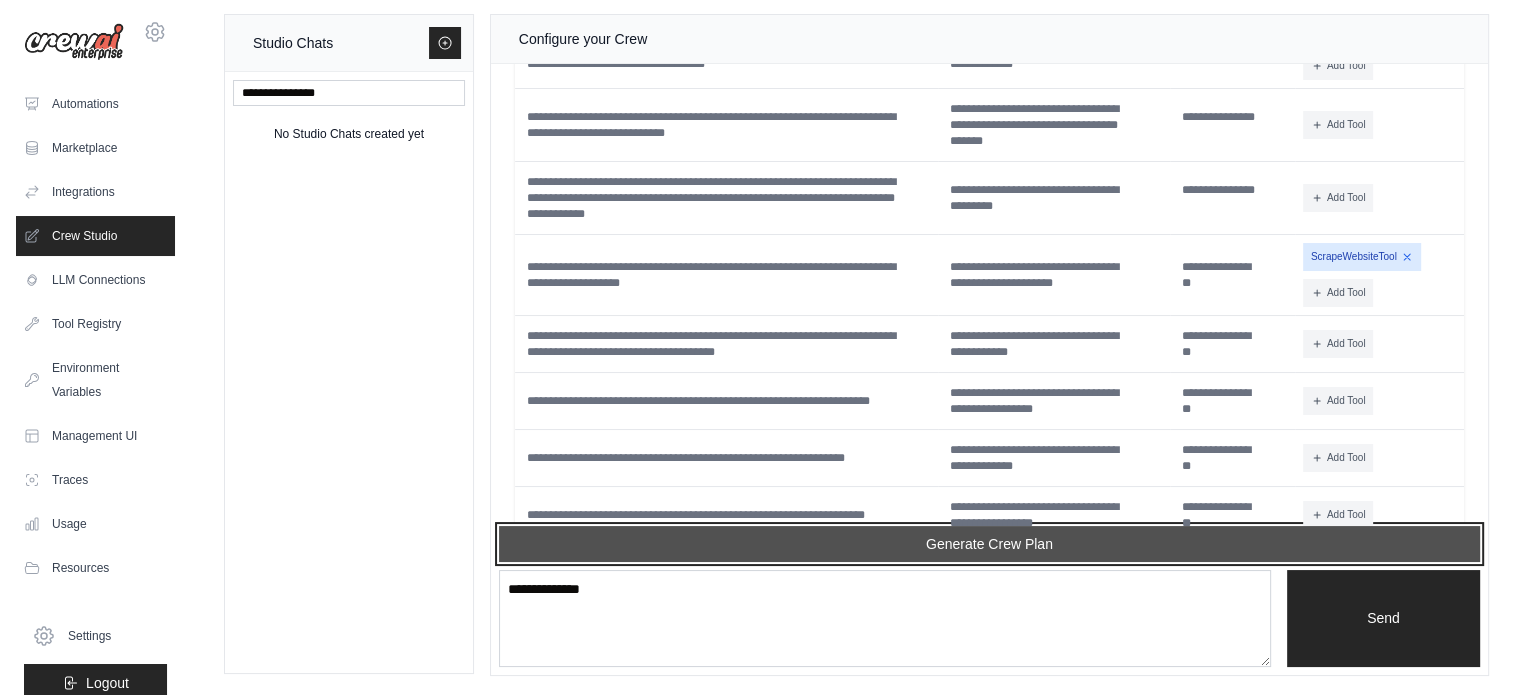 click on "Generate Crew Plan" at bounding box center (989, 544) 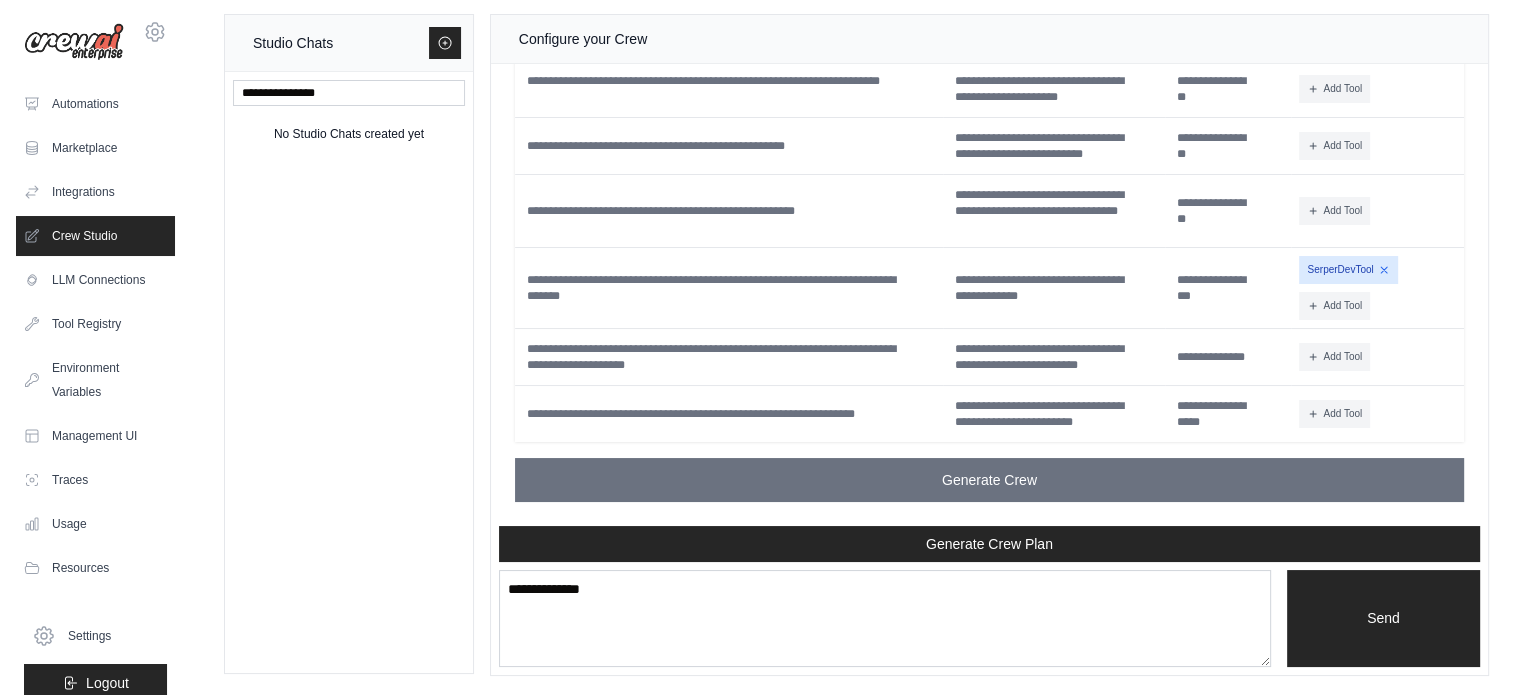 scroll, scrollTop: 47457, scrollLeft: 0, axis: vertical 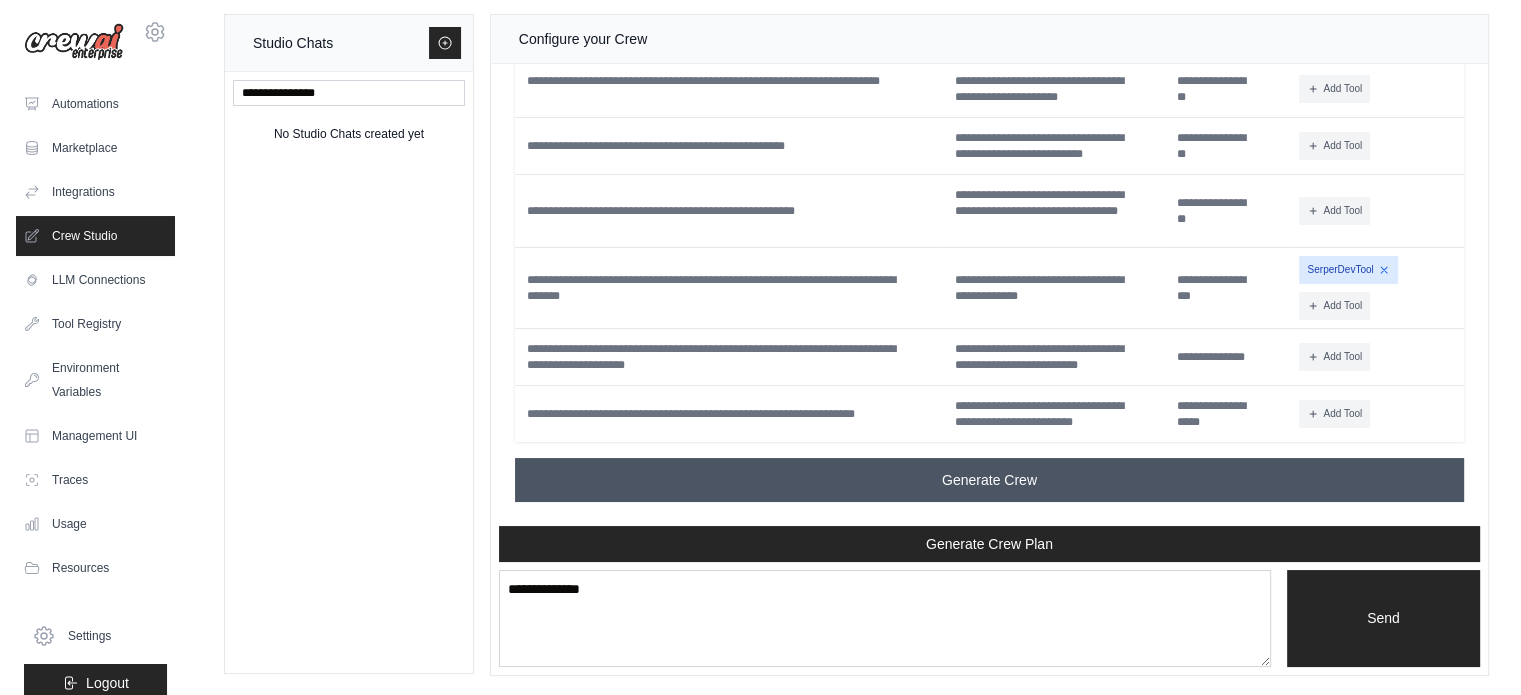 click on "Generate Crew" at bounding box center (989, 480) 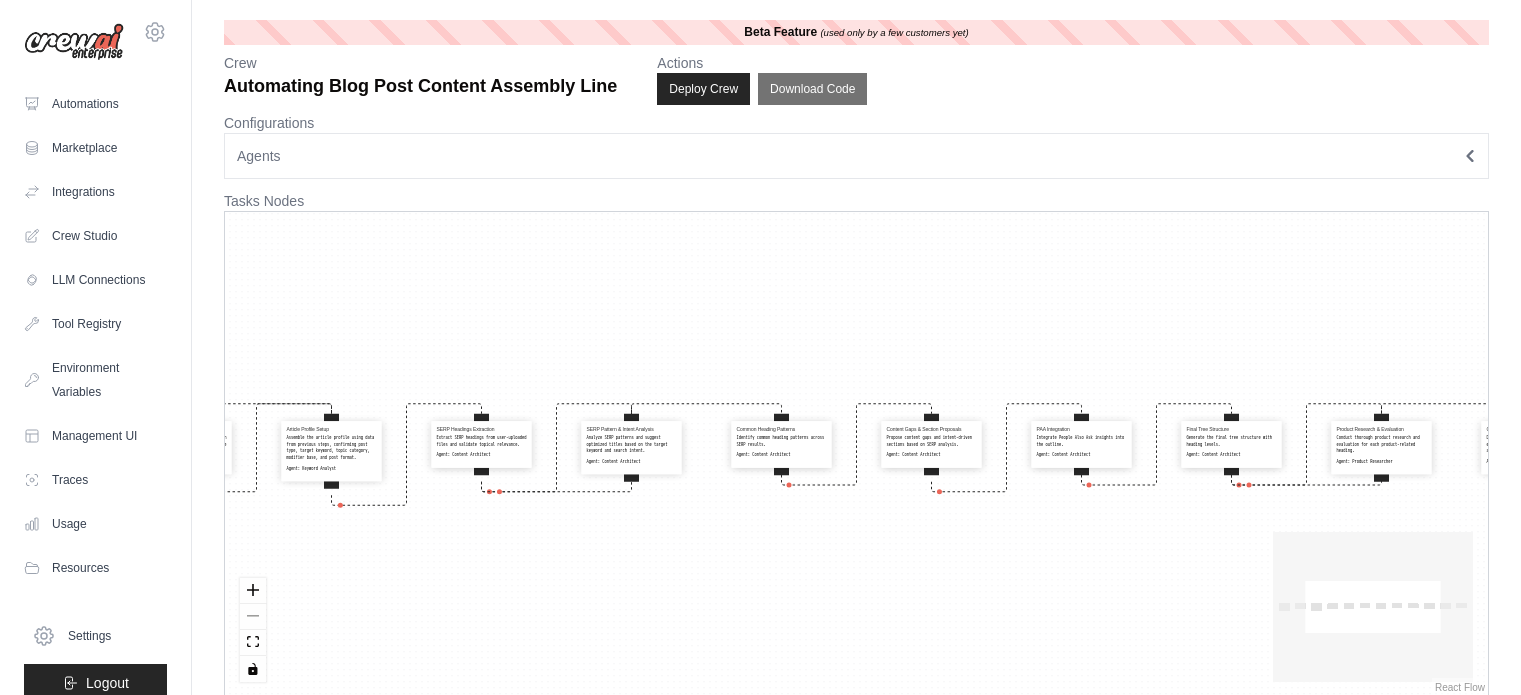 scroll, scrollTop: 0, scrollLeft: 0, axis: both 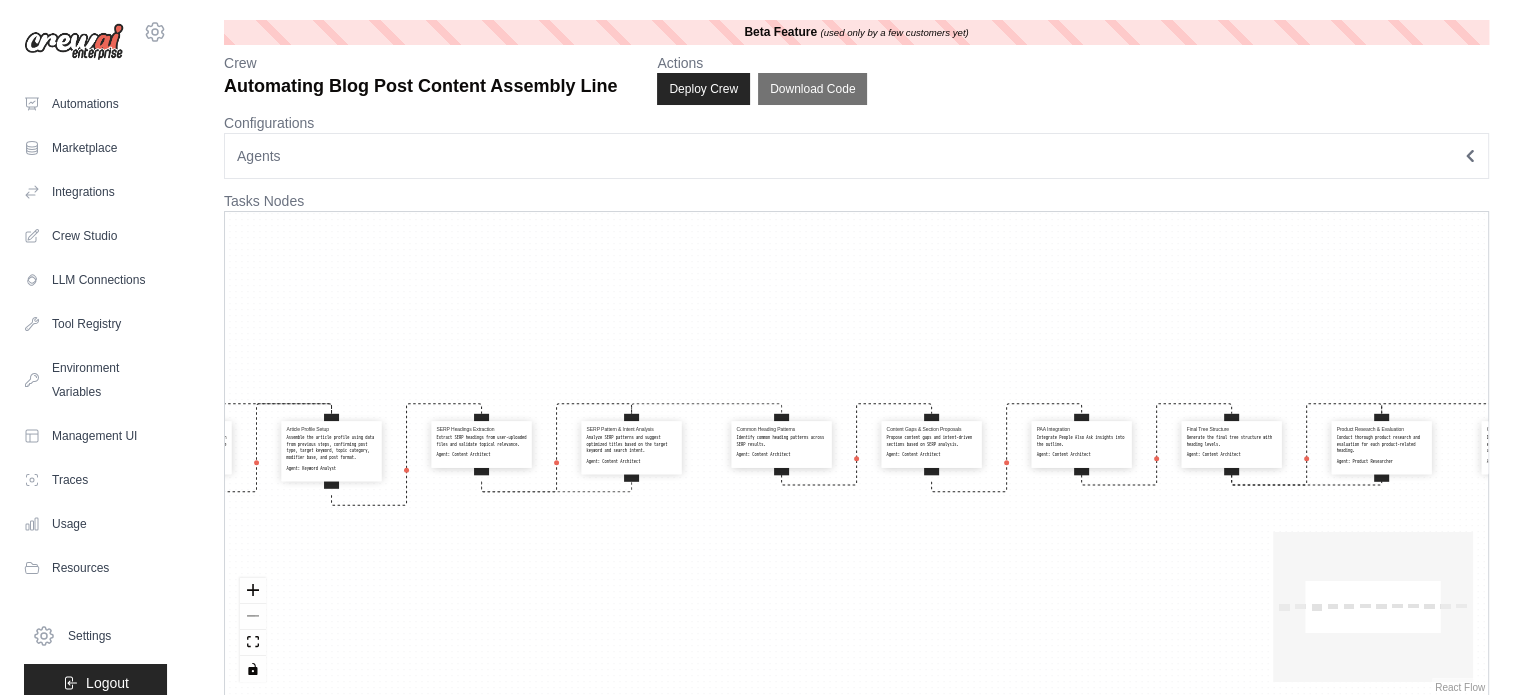 drag, startPoint x: 614, startPoint y: 486, endPoint x: 809, endPoint y: 529, distance: 199.68475 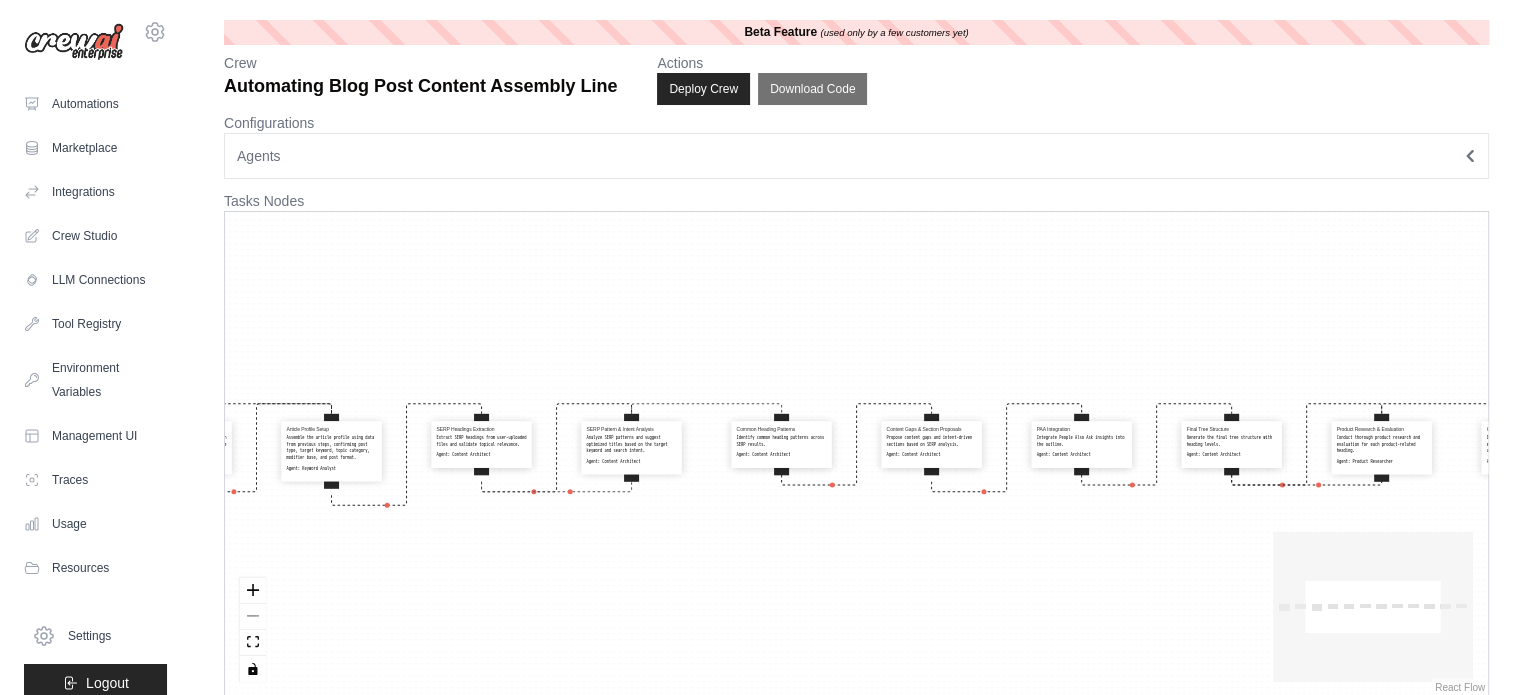 click on "Keyword Research Conduct keyword research by asking the user for the main topic category, article type, and modifier base. Generate a list of relevant base terms and keyword combinations. Agent:   Keyword Analyst Keyword Review & Selection Review and provide strategic insights on the shortlisted keywords provided by the user. Agent:   Keyword Analyst Article Profile Setup Assemble the article profile using data from previous steps, confirming post type, target keyword, topic category, modifier base, and post format. Agent:   Keyword Analyst SERP Headings Extraction Extract SERP headings from user-uploaded files and validate topical relevance. Agent:   Content Architect SERP Pattern & Intent Analysis Analyze SERP patterns and suggest optimized titles based on the target keyword and search intent. Agent:   Content Architect Common Heading Patterns Identify common heading patterns across SERP results. Agent:   Content Architect Content Gaps & Section Proposals Agent:   Content Architect PAA Integration Agent:" at bounding box center (856, 454) 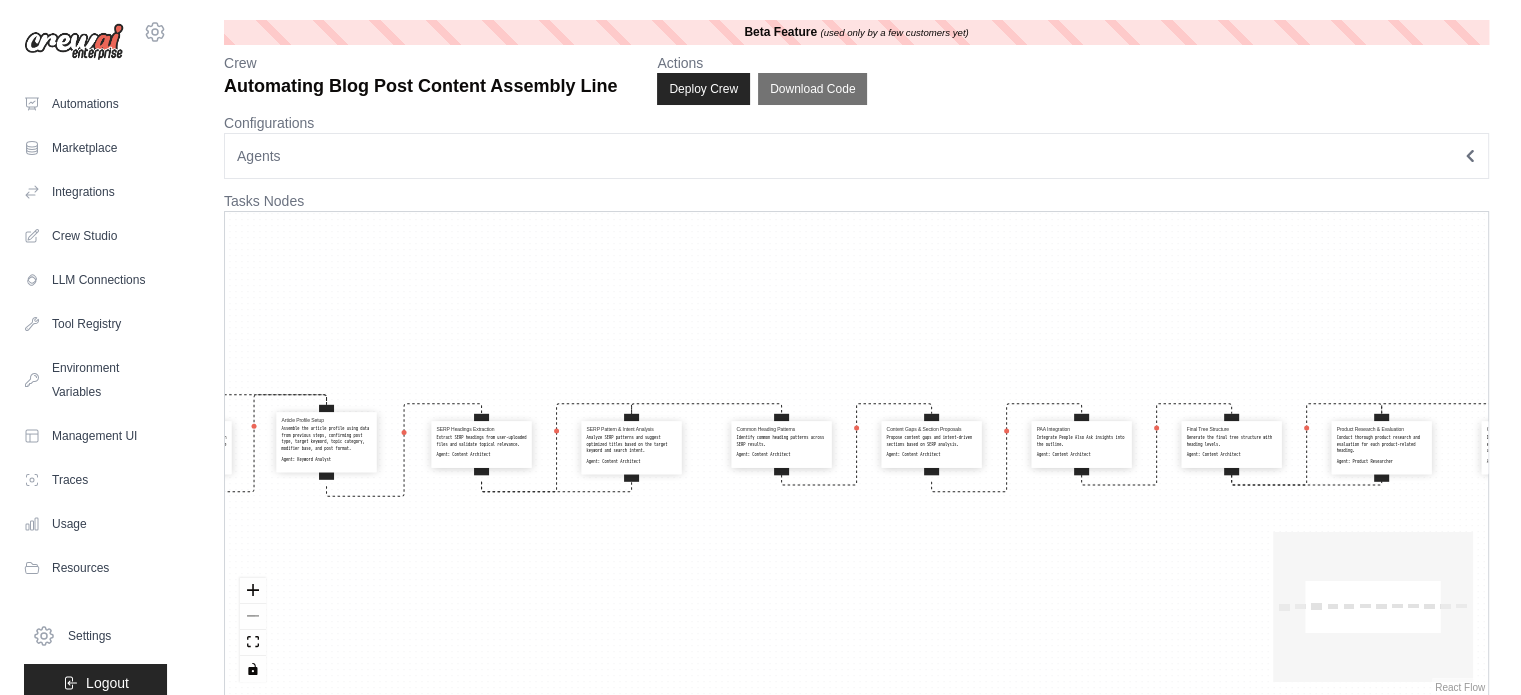 drag, startPoint x: 329, startPoint y: 469, endPoint x: 344, endPoint y: 460, distance: 17.492855 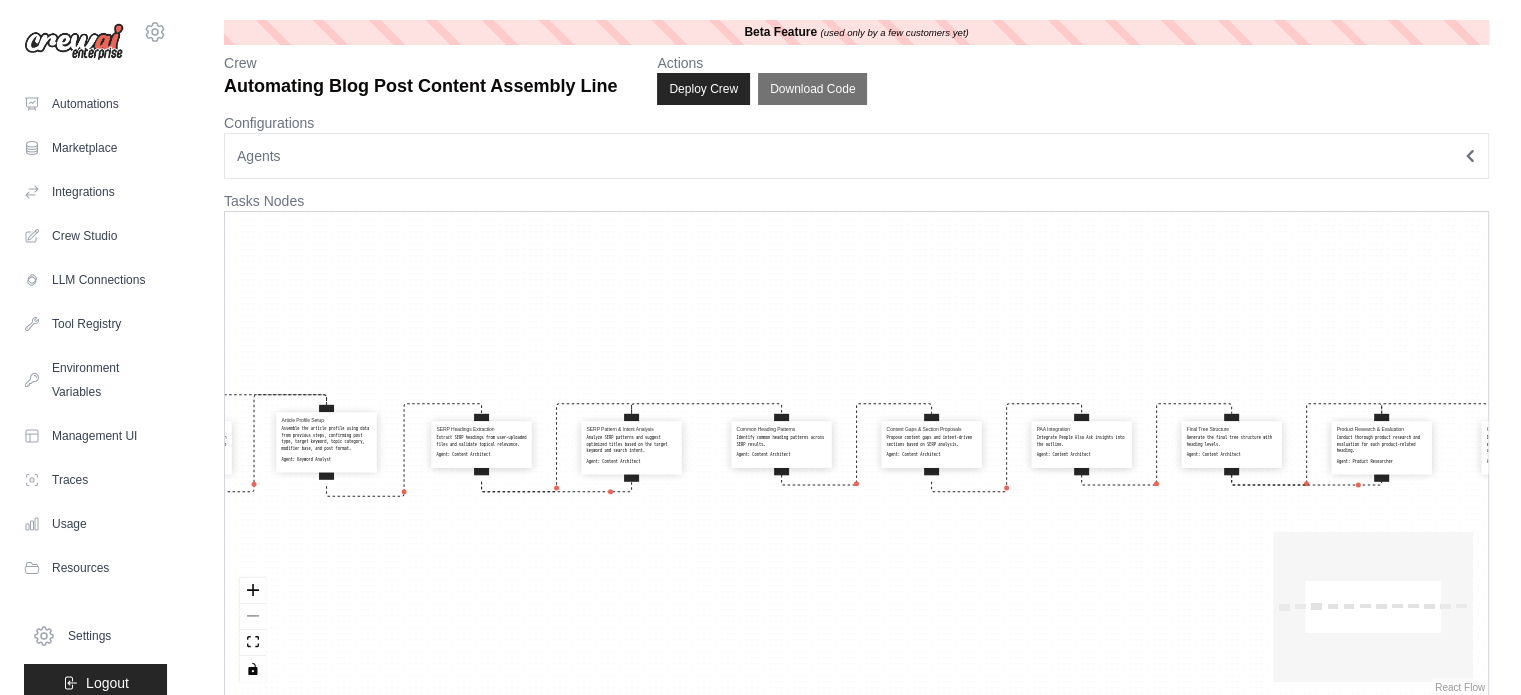 click on "Article Profile Setup Assemble the article profile using data from previous steps, confirming post type, target keyword, topic category, modifier base, and post format. Agent:   Keyword Analyst" at bounding box center [327, 440] 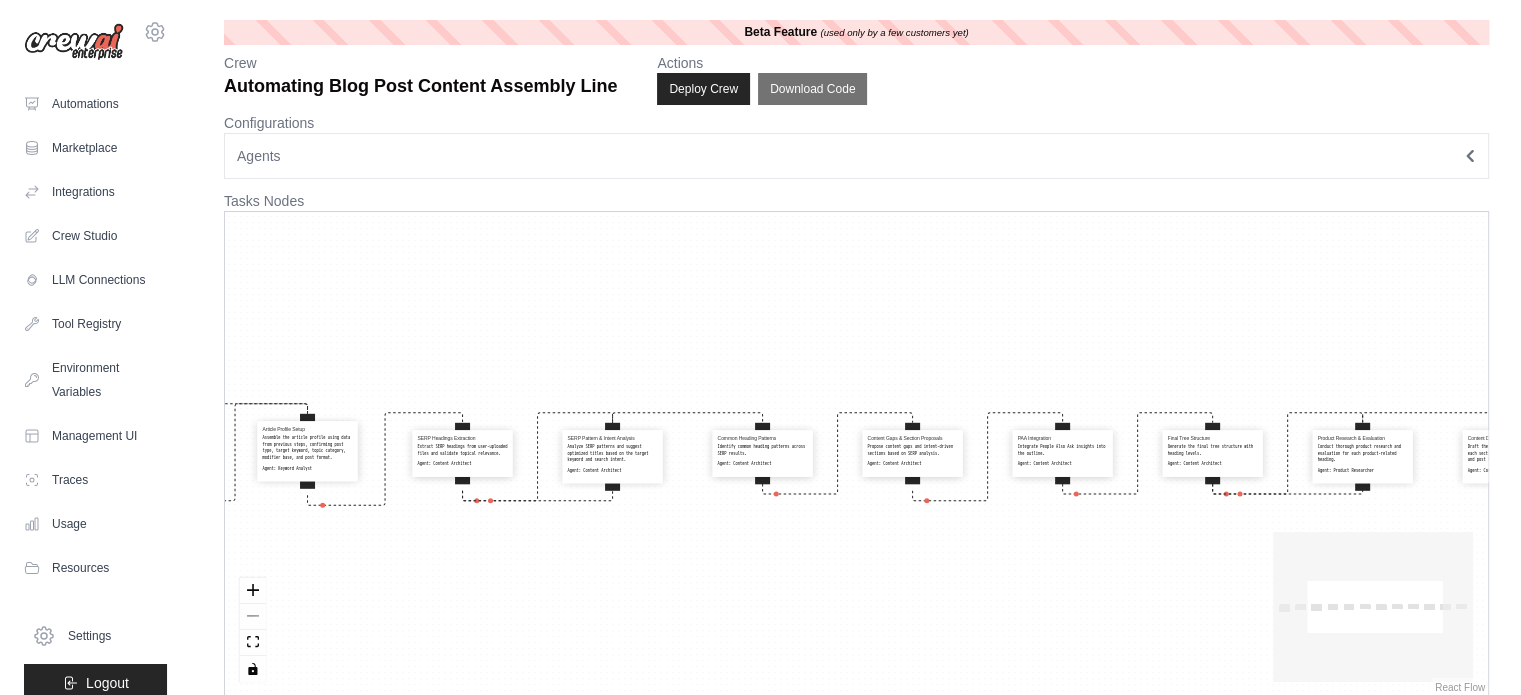 drag, startPoint x: 541, startPoint y: 283, endPoint x: 446, endPoint y: 305, distance: 97.5141 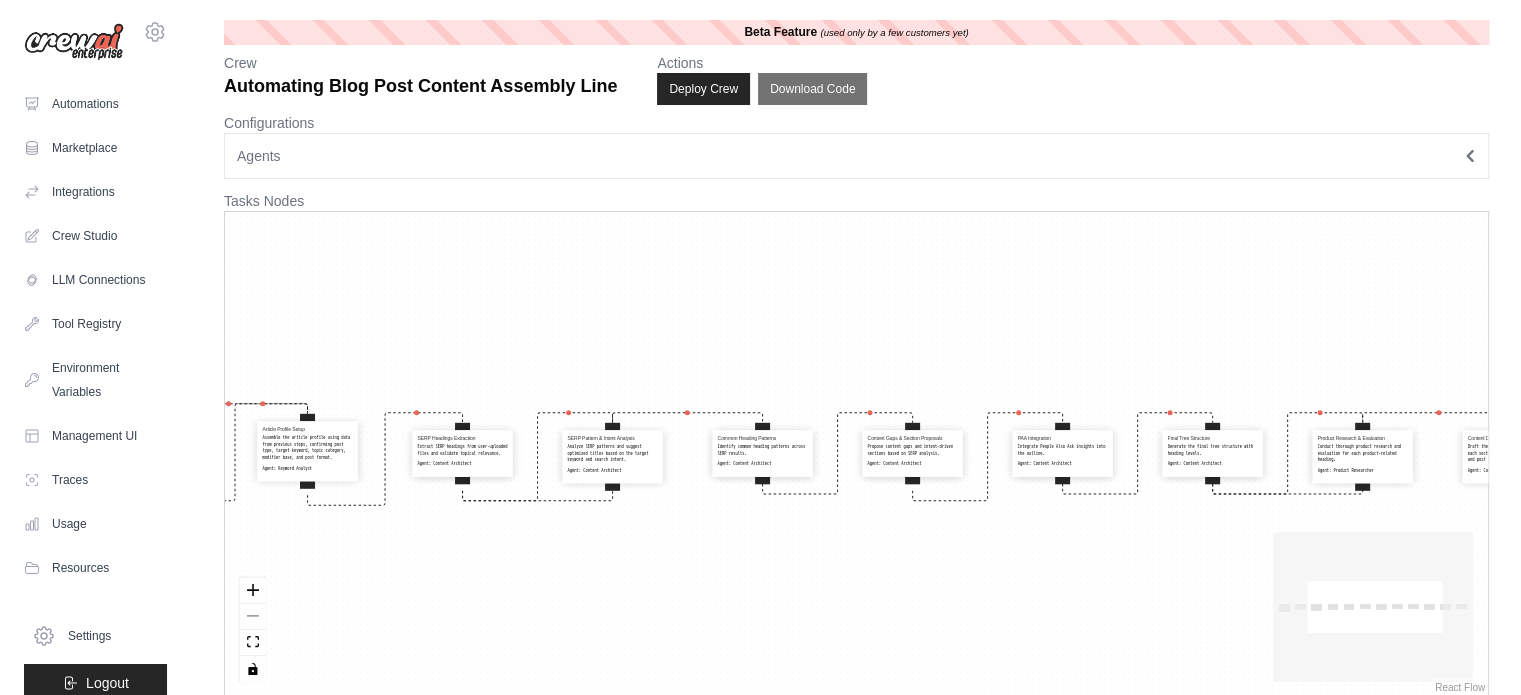 click on "Keyword Research Conduct keyword research by asking the user for the main topic category, article type, and modifier base. Generate a list of relevant base terms and keyword combinations. Agent:   Keyword Analyst Keyword Review & Selection Review and provide strategic insights on the shortlisted keywords provided by the user. Agent:   Keyword Analyst Article Profile Setup Assemble the article profile using data from previous steps, confirming post type, target keyword, topic category, modifier base, and post format. Agent:   Keyword Analyst SERP Headings Extraction Extract SERP headings from user-uploaded files and validate topical relevance. Agent:   Content Architect SERP Pattern & Intent Analysis Analyze SERP patterns and suggest optimized titles based on the target keyword and search intent. Agent:   Content Architect Common Heading Patterns Identify common heading patterns across SERP results. Agent:   Content Architect Content Gaps & Section Proposals Agent:   Content Architect PAA Integration Agent:" at bounding box center [856, 454] 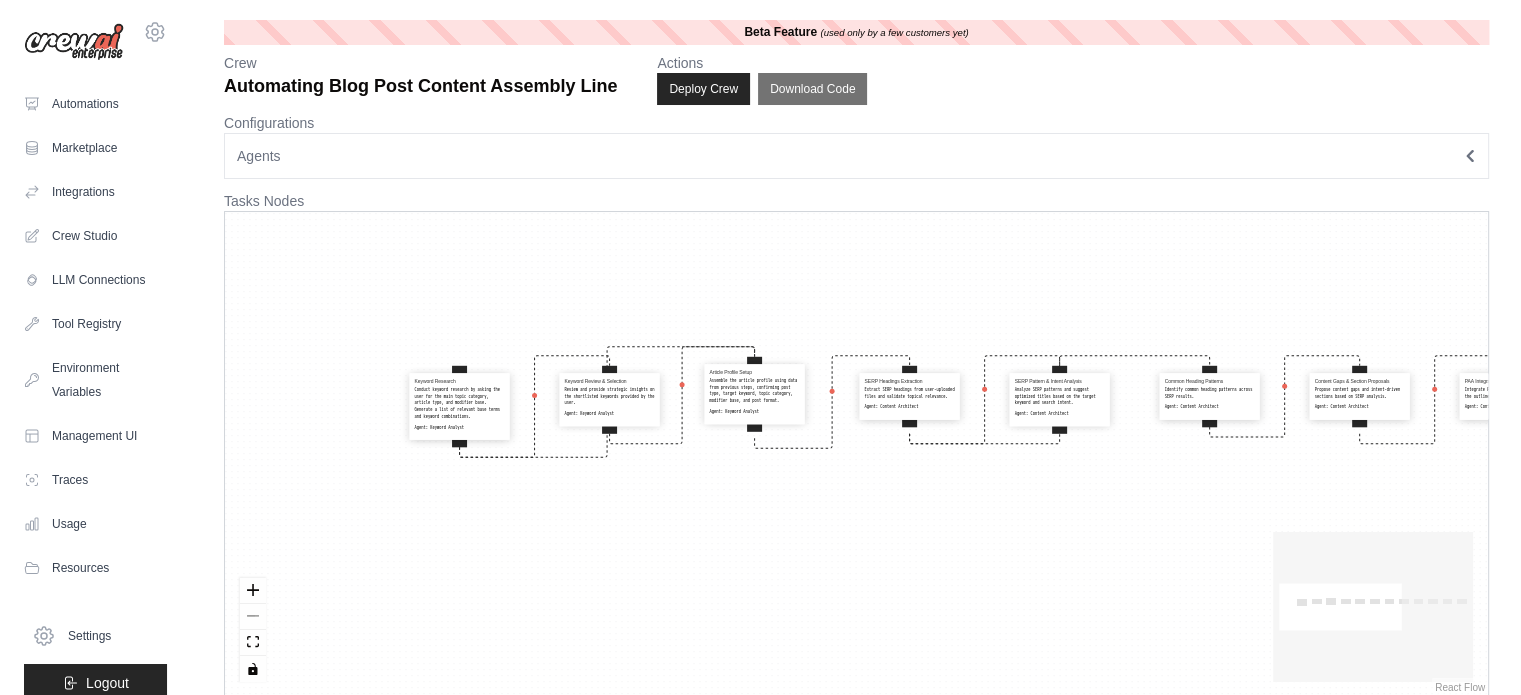 drag, startPoint x: 446, startPoint y: 305, endPoint x: 928, endPoint y: 238, distance: 486.63437 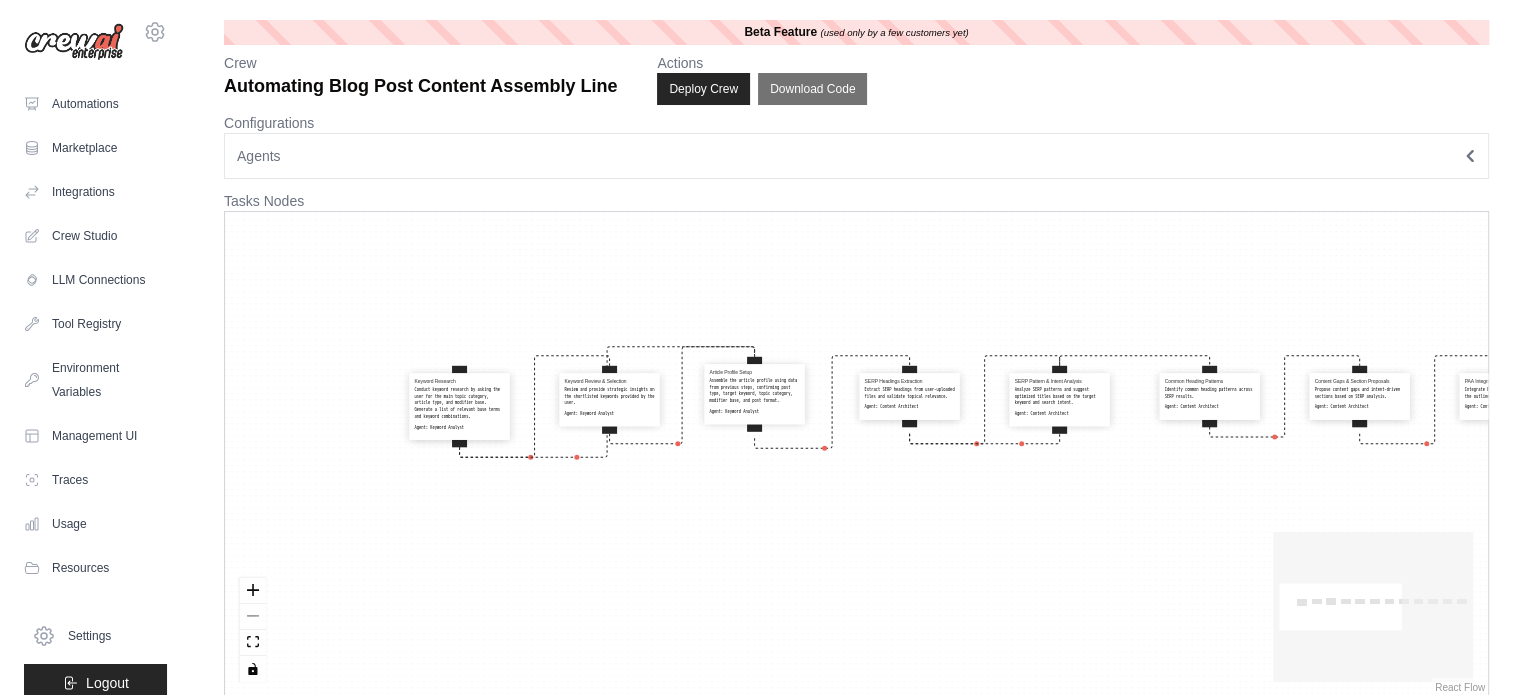 click on "Keyword Research Conduct keyword research by asking the user for the main topic category, article type, and modifier base. Generate a list of relevant base terms and keyword combinations. Agent:   Keyword Analyst Keyword Review & Selection Review and provide strategic insights on the shortlisted keywords provided by the user. Agent:   Keyword Analyst Article Profile Setup Assemble the article profile using data from previous steps, confirming post type, target keyword, topic category, modifier base, and post format. Agent:   Keyword Analyst SERP Headings Extraction Extract SERP headings from user-uploaded files and validate topical relevance. Agent:   Content Architect SERP Pattern & Intent Analysis Analyze SERP patterns and suggest optimized titles based on the target keyword and search intent. Agent:   Content Architect Common Heading Patterns Identify common heading patterns across SERP results. Agent:   Content Architect Content Gaps & Section Proposals Agent:   Content Architect PAA Integration Agent:" at bounding box center (856, 454) 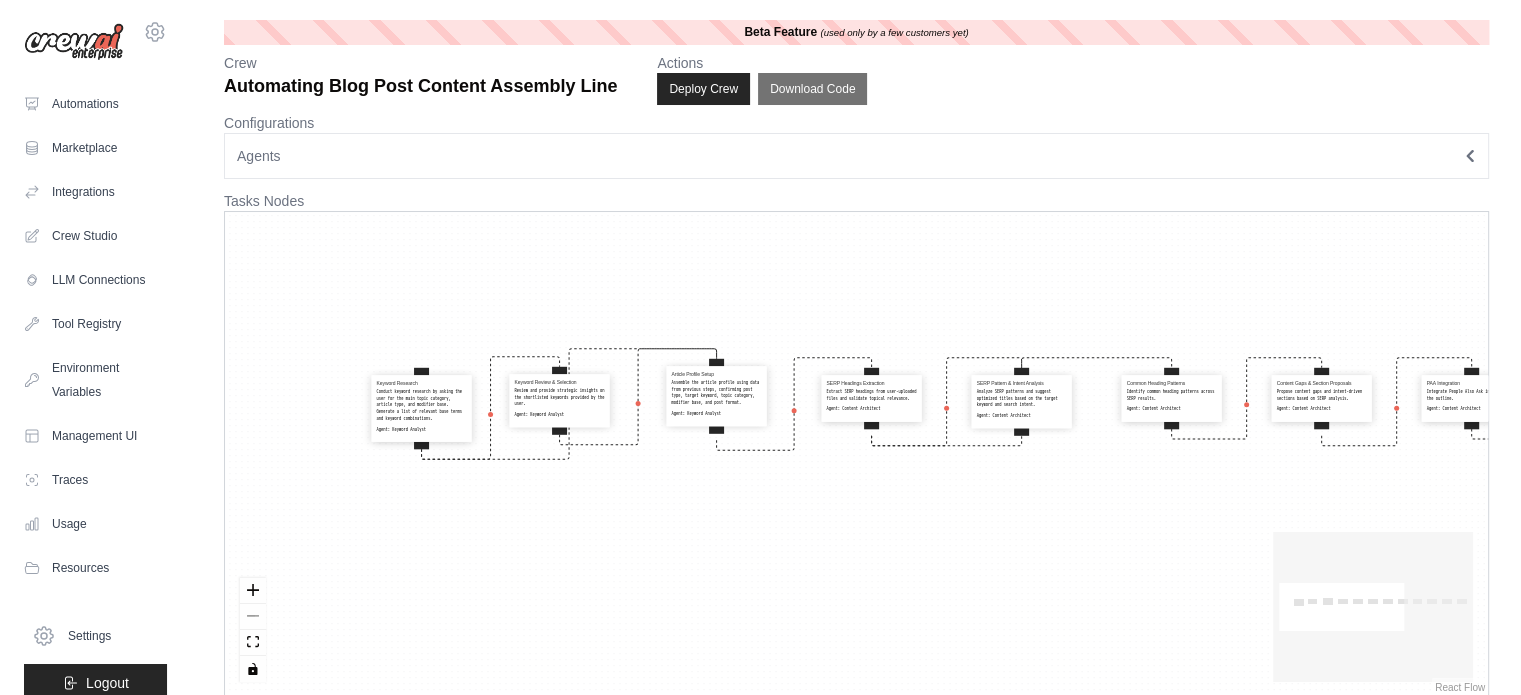 drag, startPoint x: 590, startPoint y: 404, endPoint x: 578, endPoint y: 400, distance: 12.649111 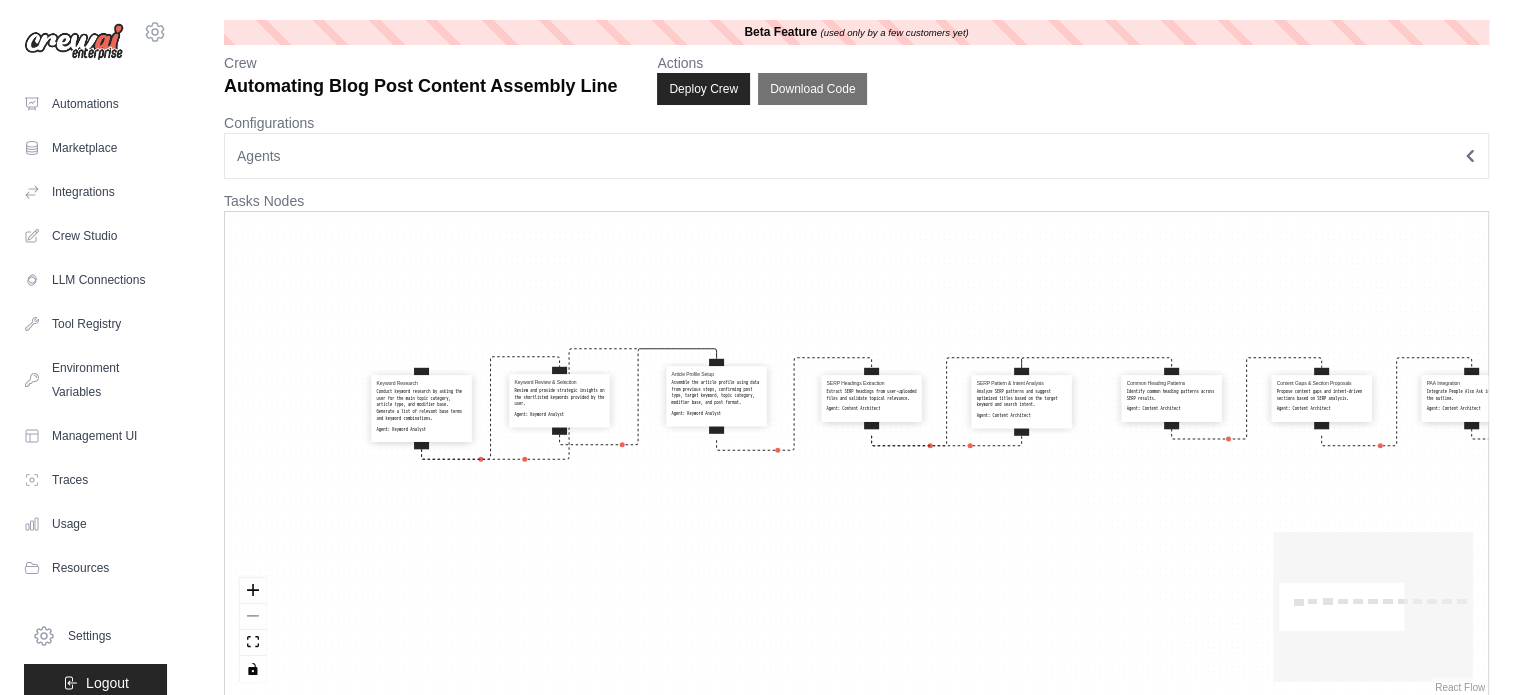 click on "Review and provide strategic insights on the shortlisted keywords provided by the user." at bounding box center (560, 397) 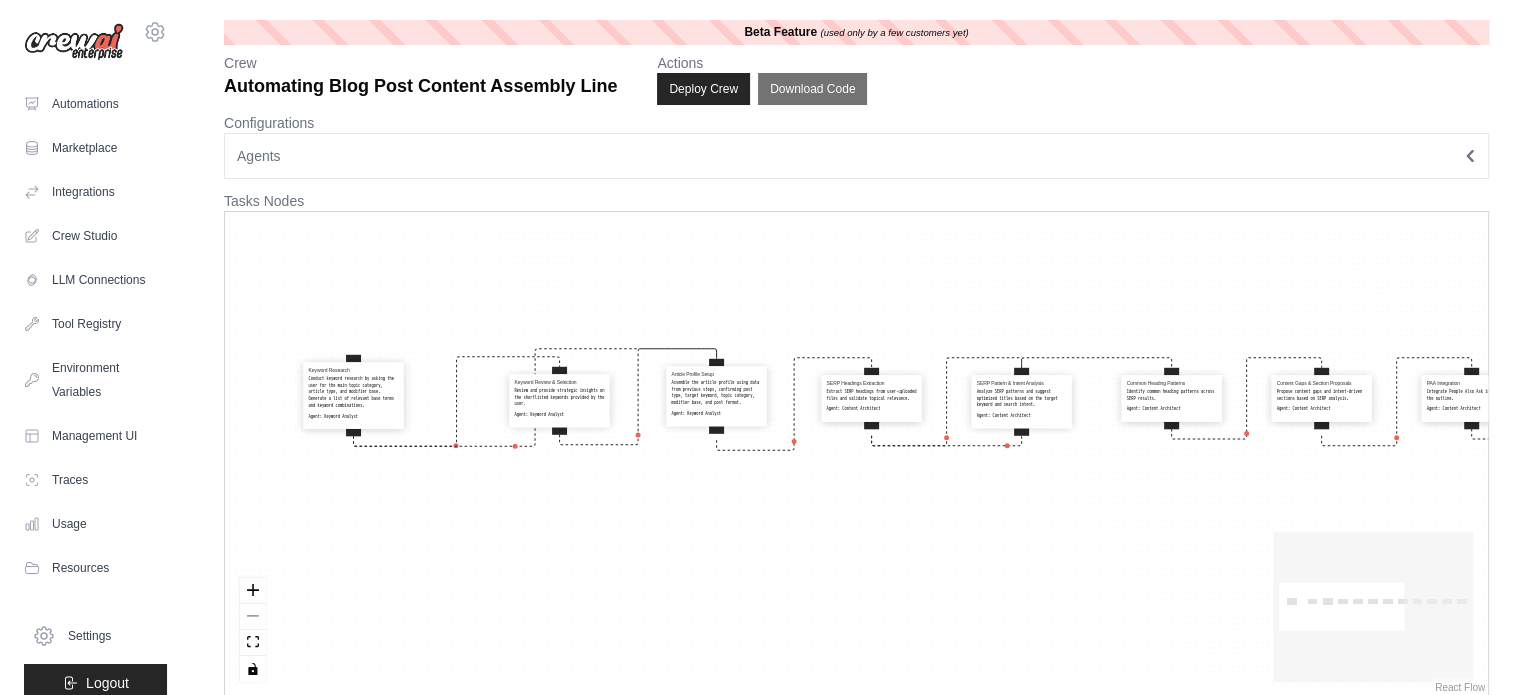 drag, startPoint x: 434, startPoint y: 424, endPoint x: 376, endPoint y: 411, distance: 59.439045 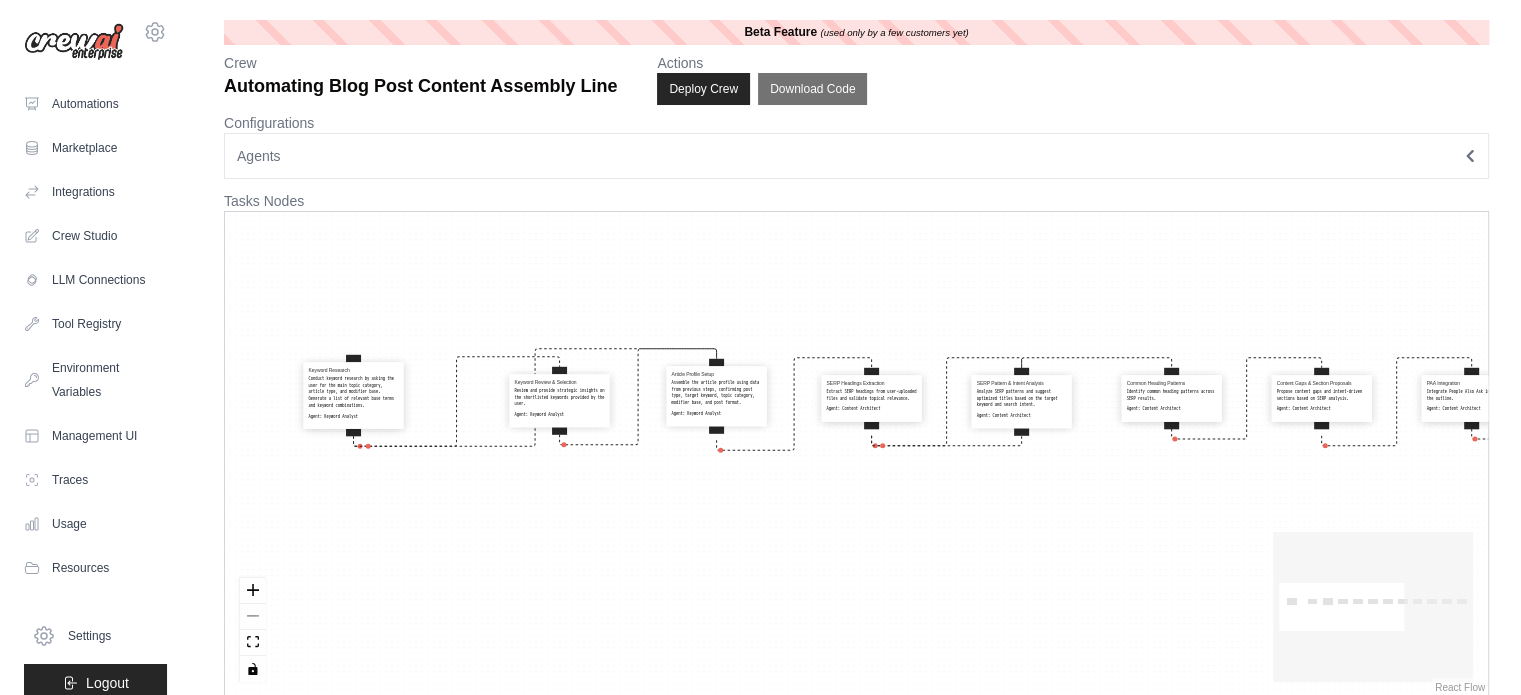 click on "Keyword Research Conduct keyword research by asking the user for the main topic category, article type, and modifier base. Generate a list of relevant base terms and keyword combinations. Agent:   Keyword Analyst" at bounding box center [354, 393] 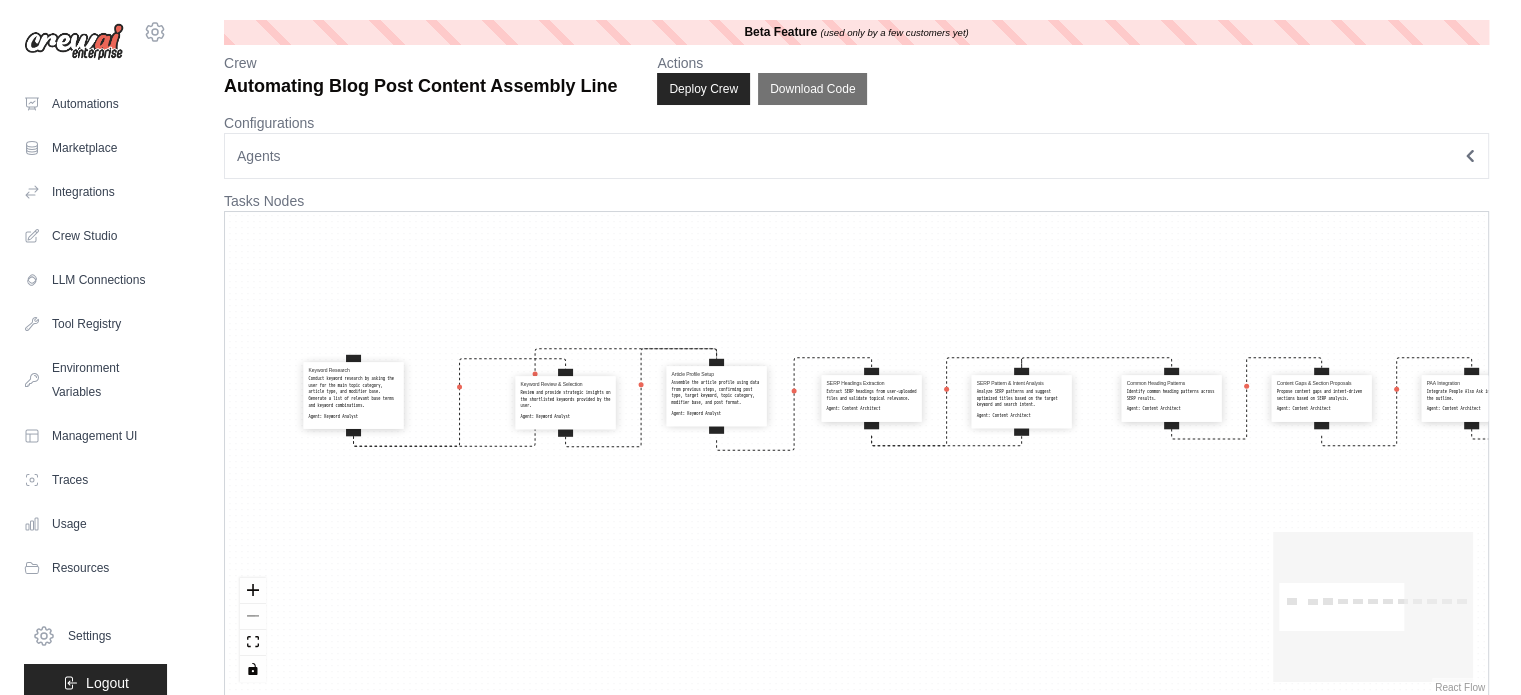 click on "Review and provide strategic insights on the shortlisted keywords provided by the user." at bounding box center [566, 399] 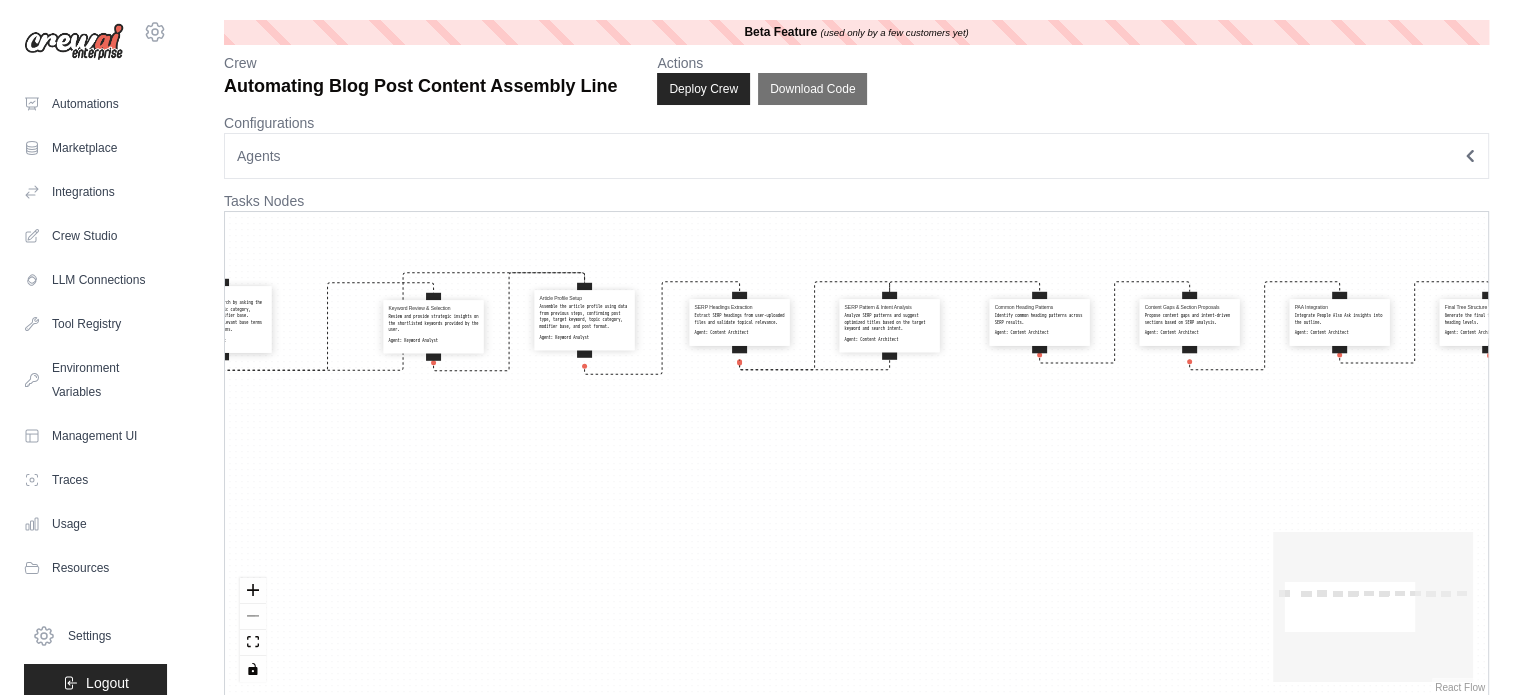 drag, startPoint x: 784, startPoint y: 285, endPoint x: 654, endPoint y: 209, distance: 150.58553 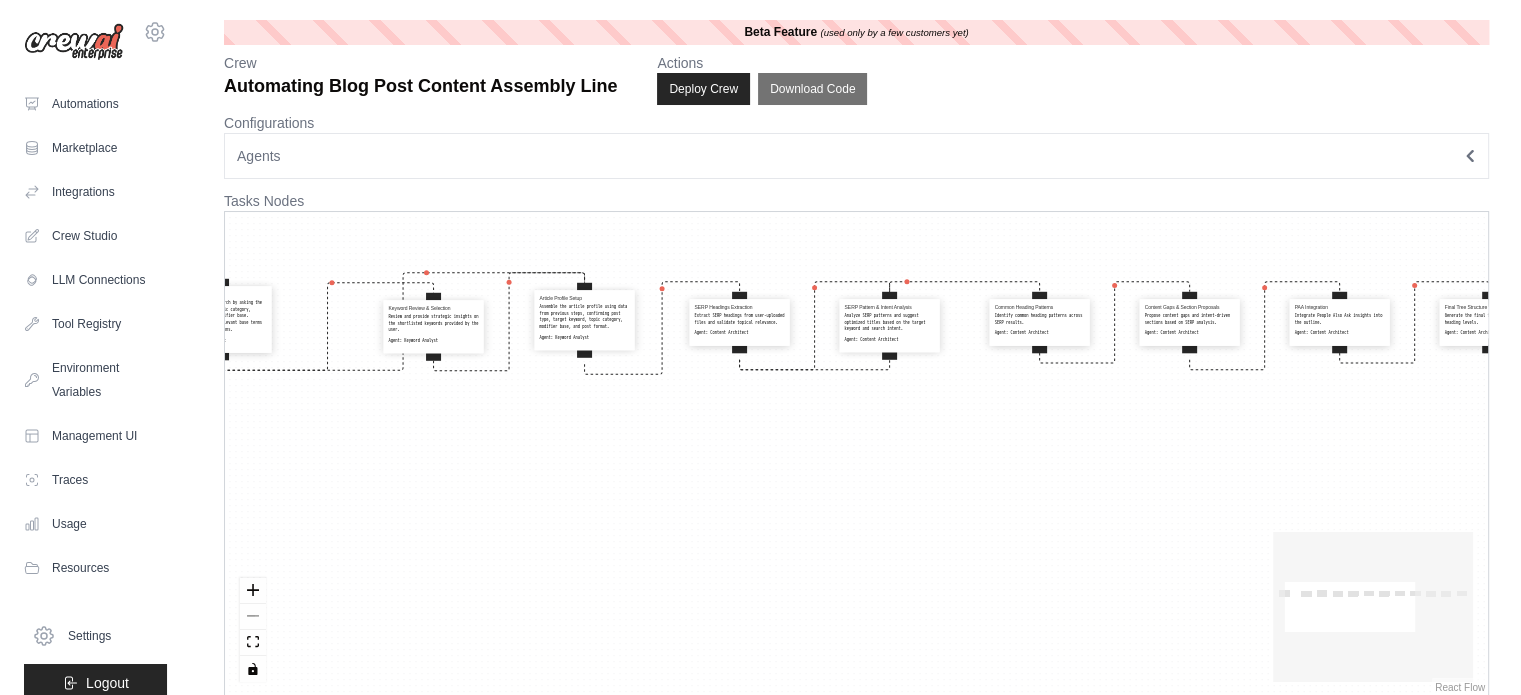 click on "**********" at bounding box center (856, 359) 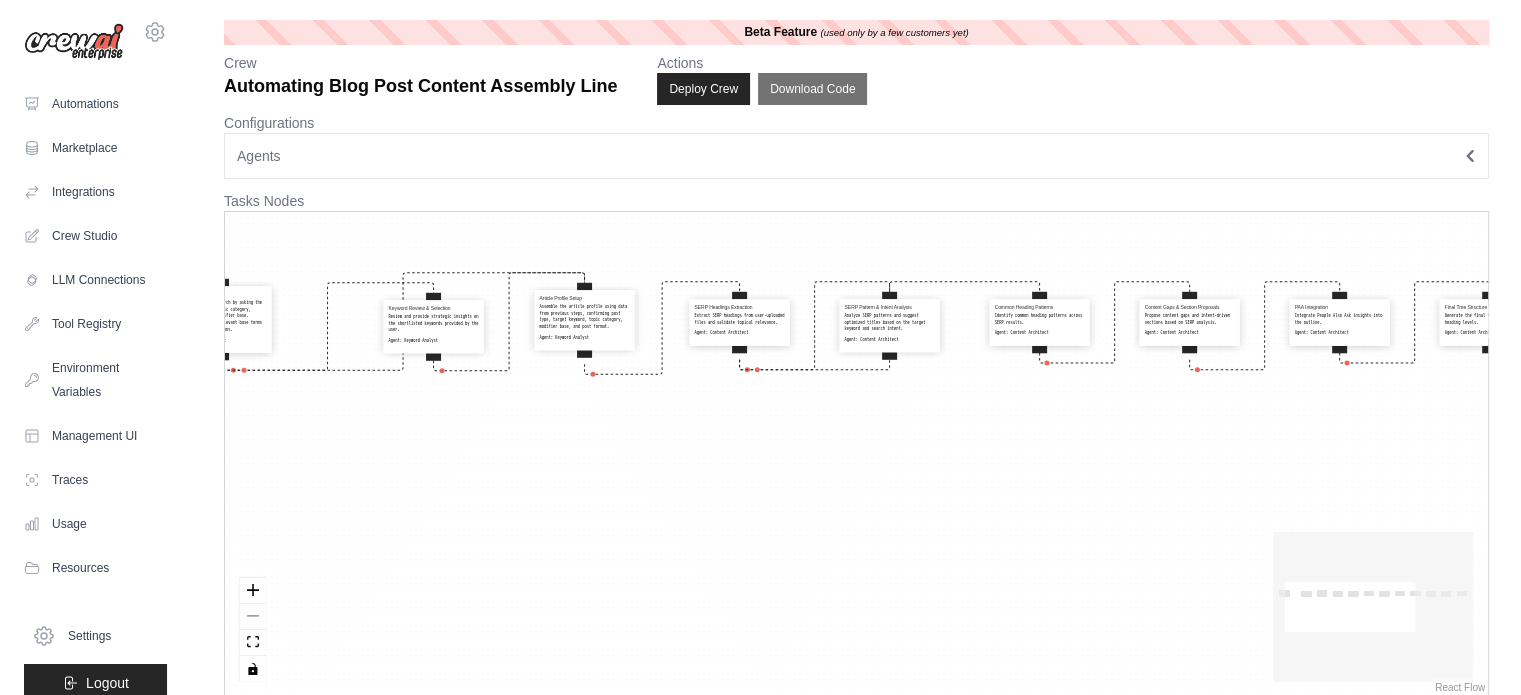 click on "Agent:   Content Architect" at bounding box center (740, 333) 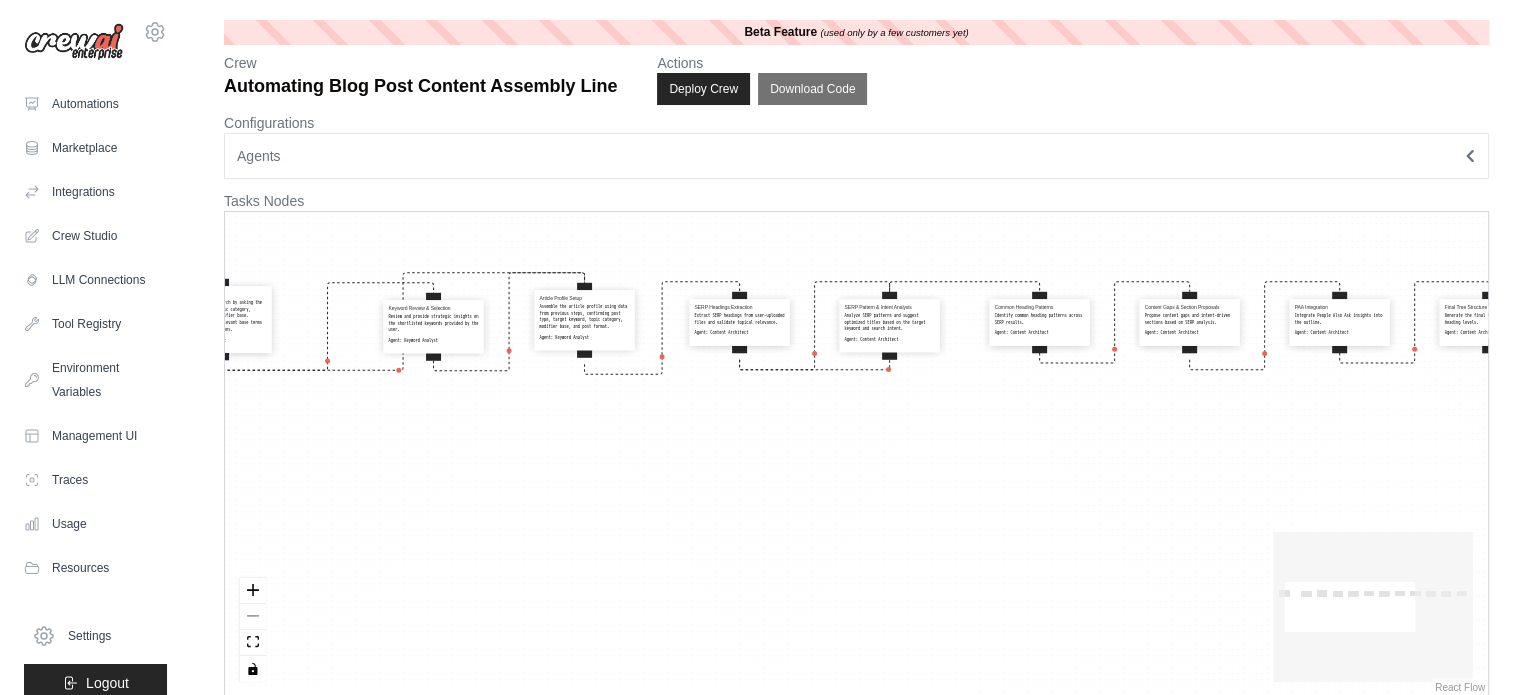 select on "**********" 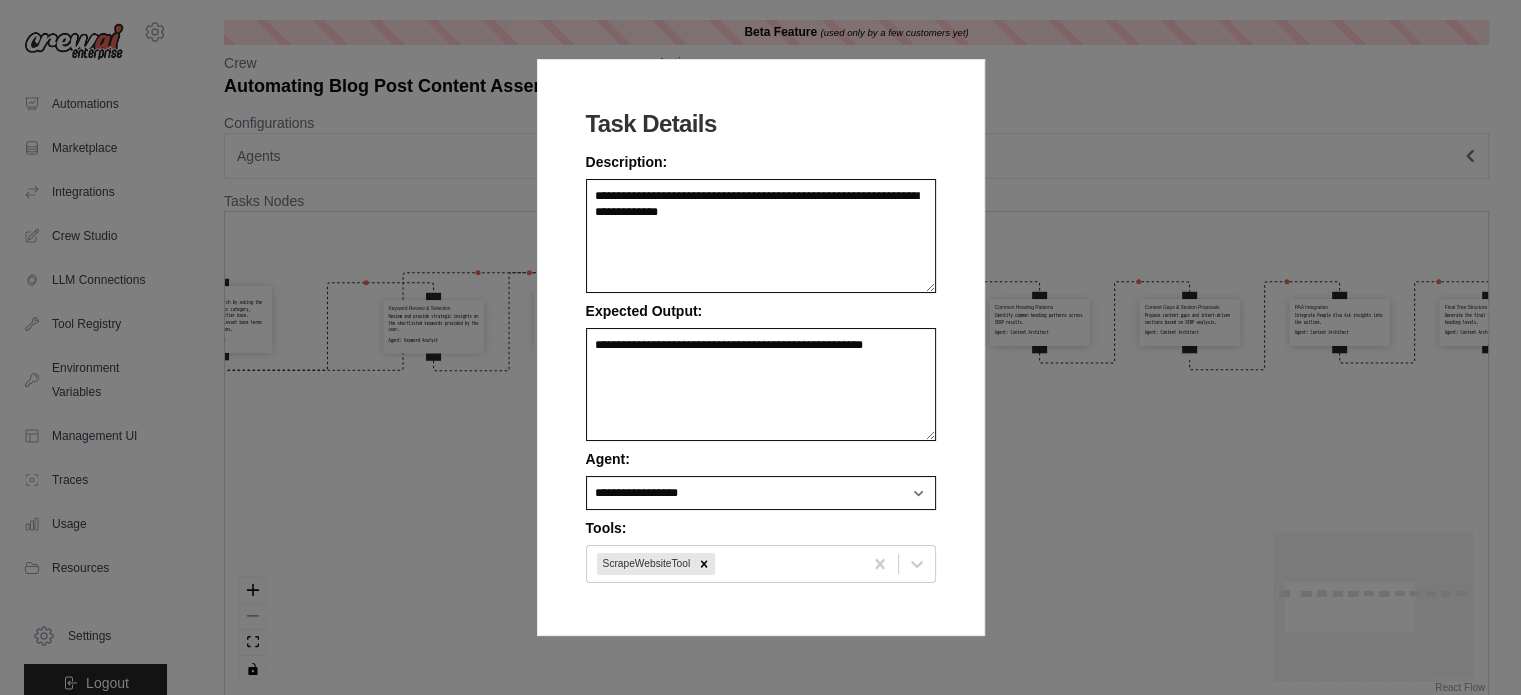 scroll, scrollTop: 22, scrollLeft: 0, axis: vertical 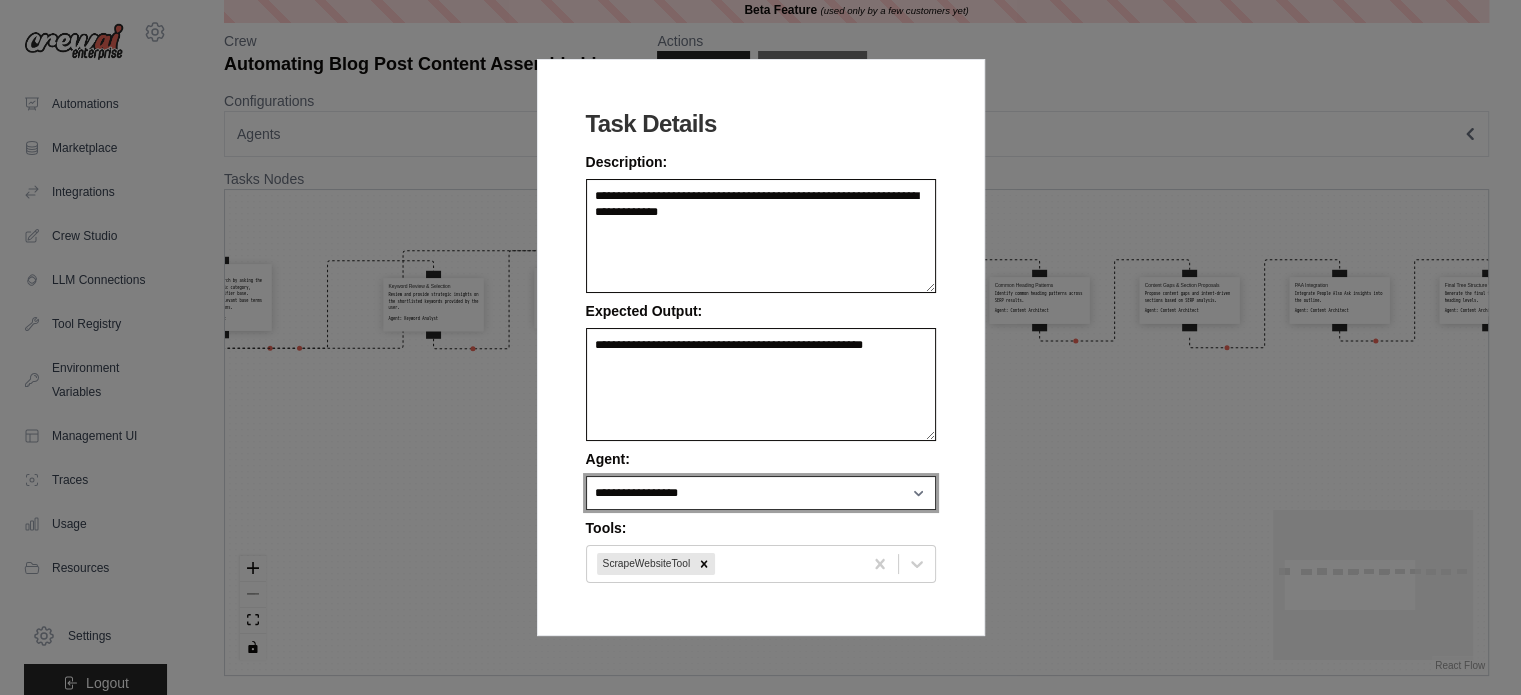 click on "**********" at bounding box center [761, 493] 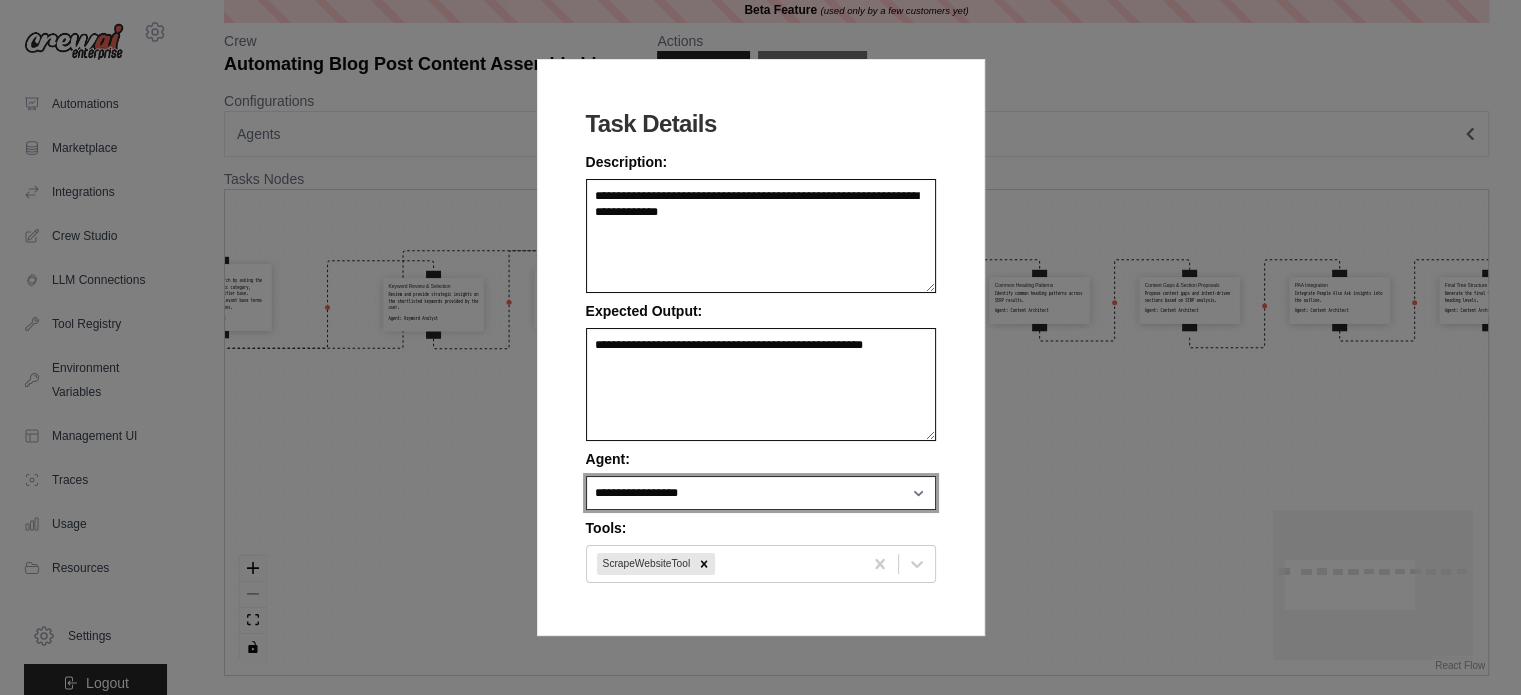 click on "**********" at bounding box center (761, 493) 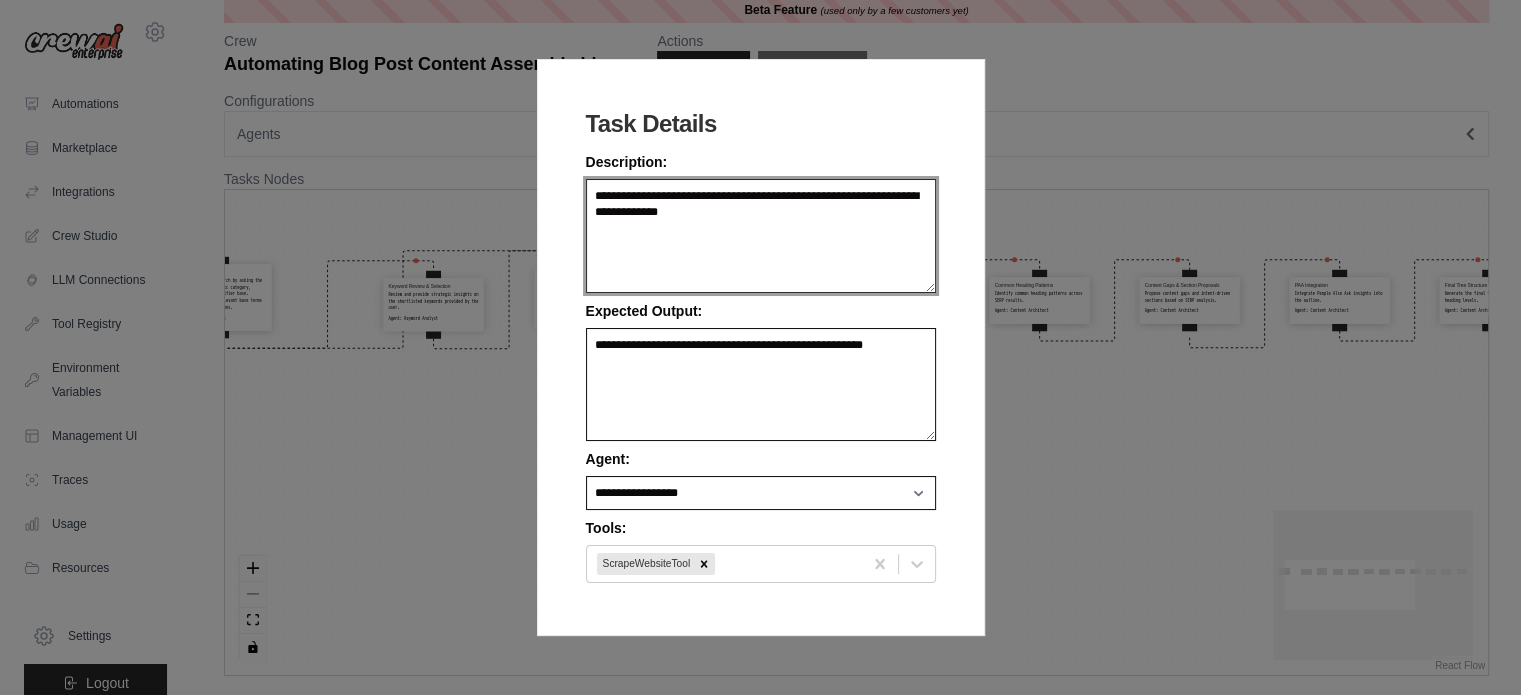 click on "**********" at bounding box center [761, 236] 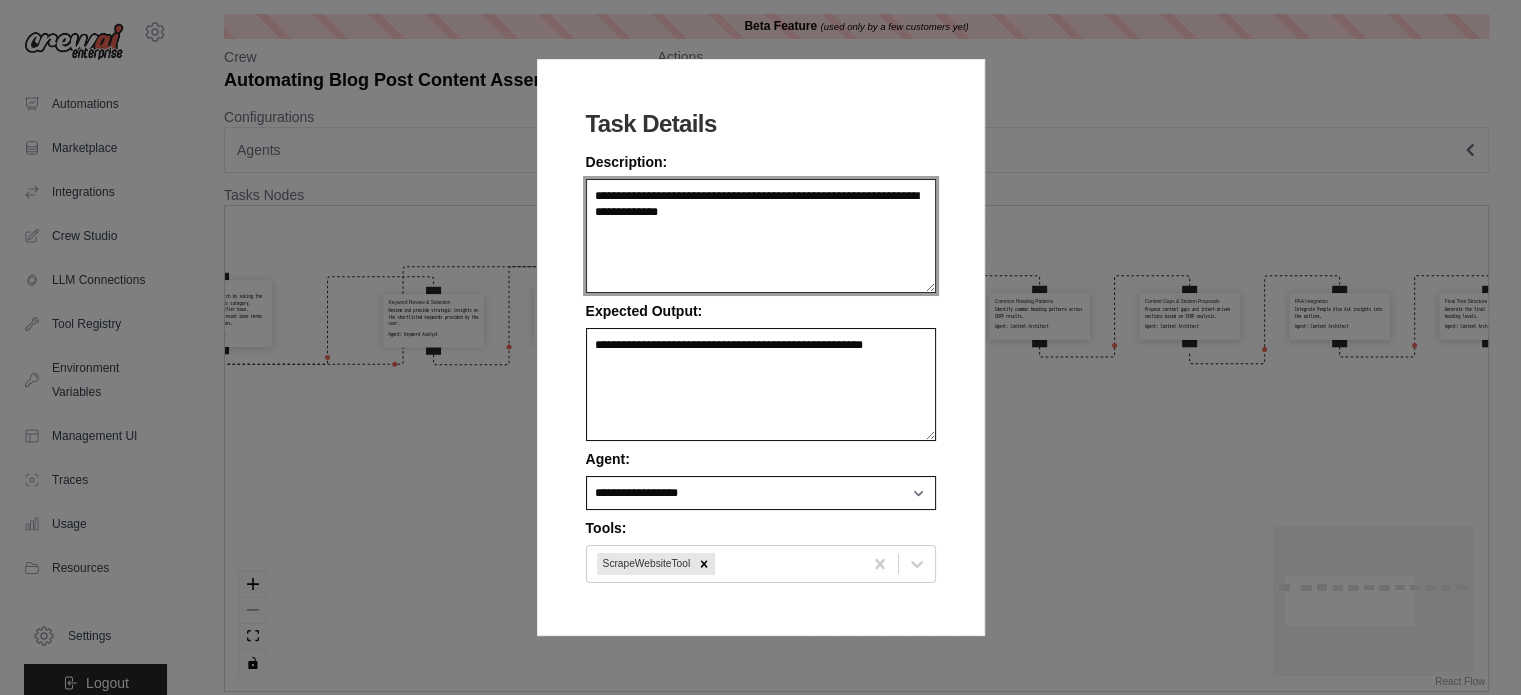 scroll, scrollTop: 0, scrollLeft: 0, axis: both 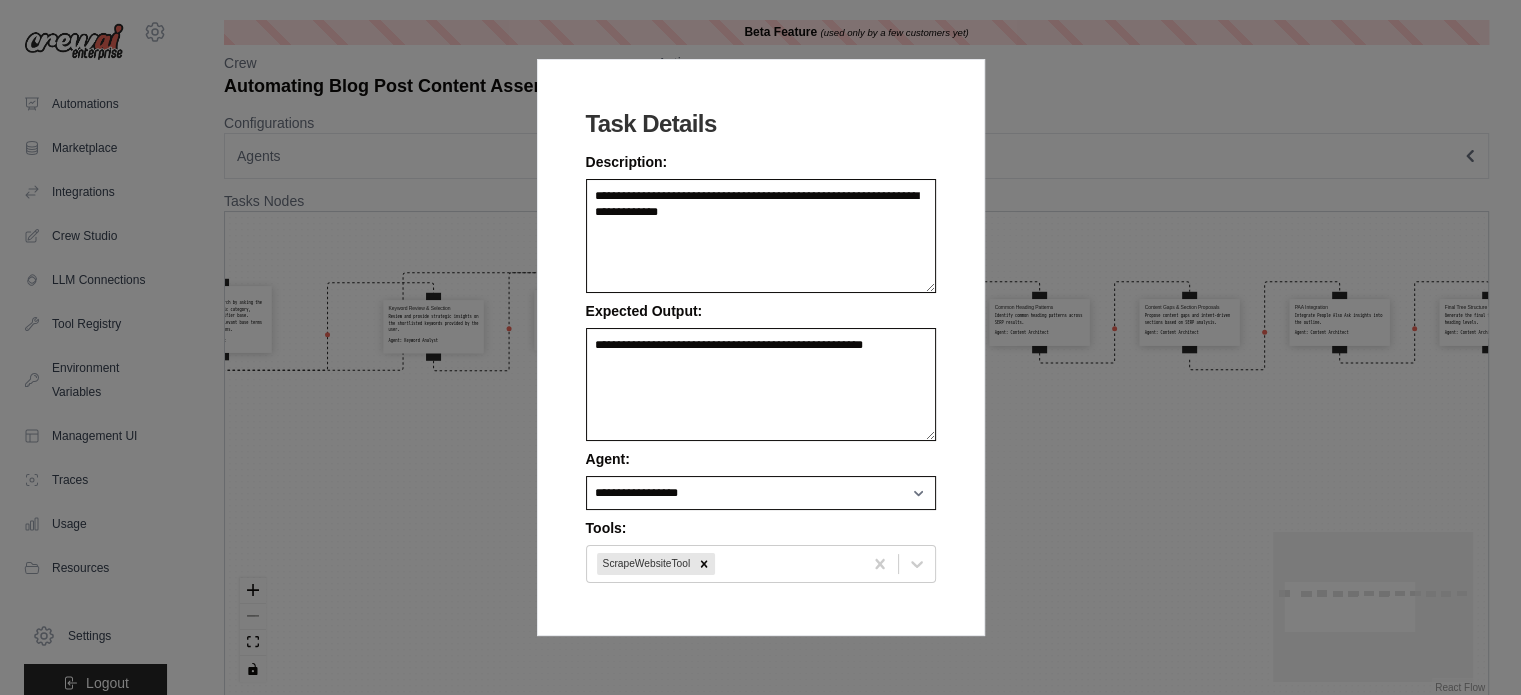 click on "**********" at bounding box center [760, 347] 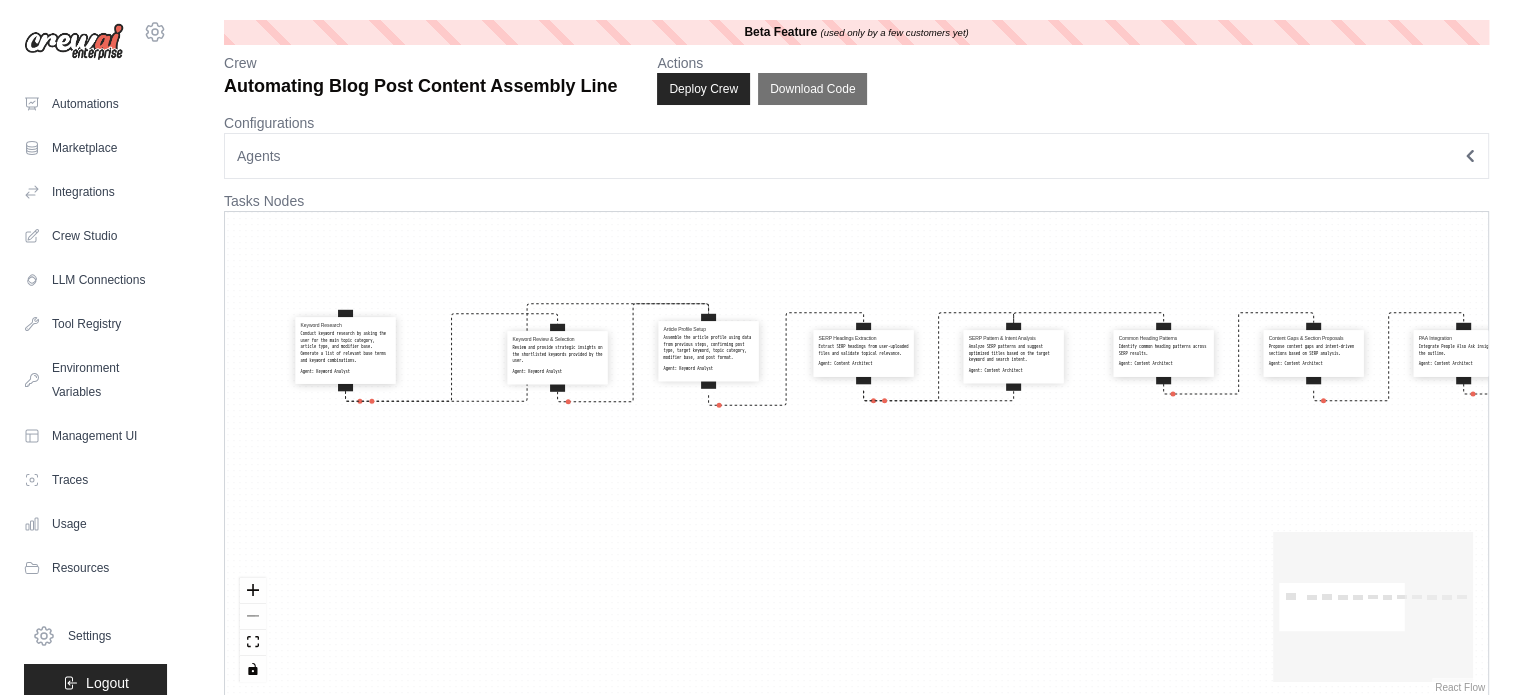 drag, startPoint x: 752, startPoint y: 229, endPoint x: 876, endPoint y: 260, distance: 127.81628 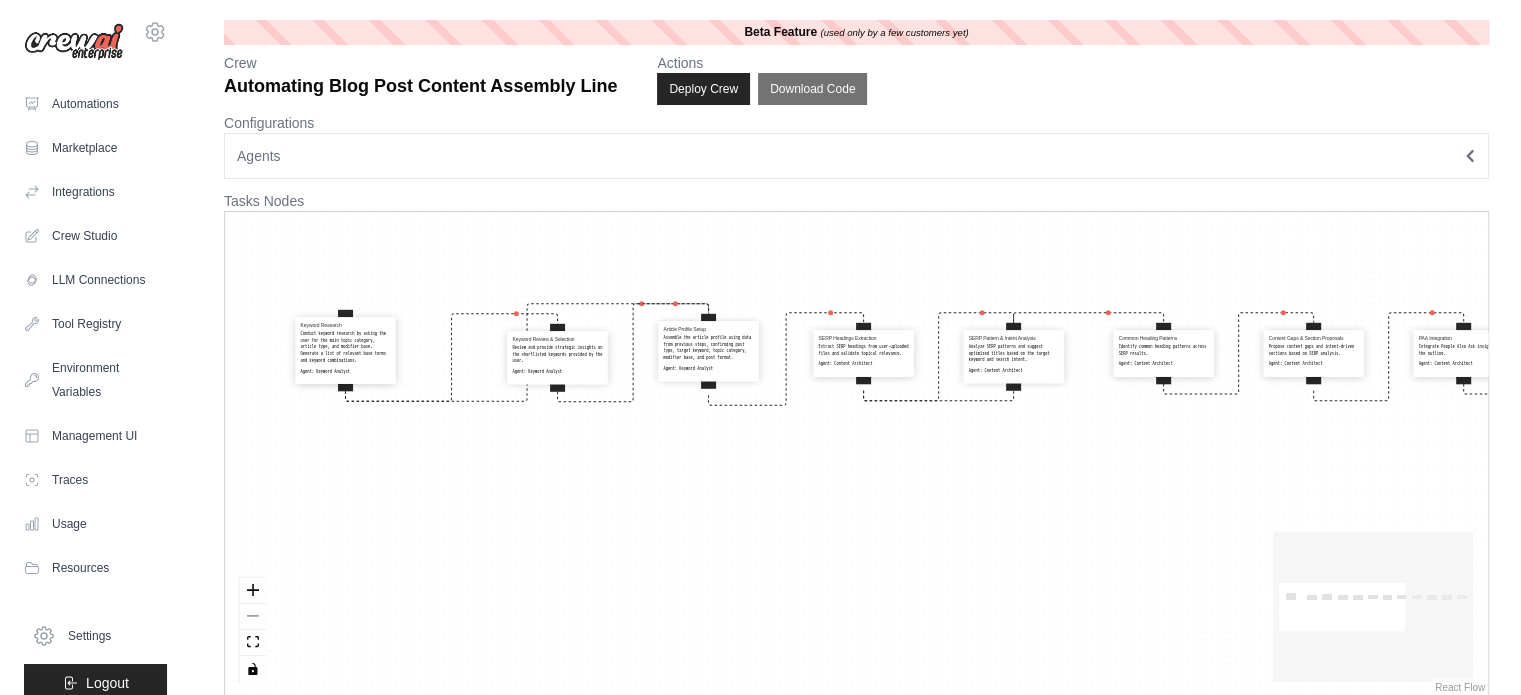 click on "Keyword Research Conduct keyword research by asking the user for the main topic category, article type, and modifier base. Generate a list of relevant base terms and keyword combinations. Agent:   Keyword Analyst Keyword Review & Selection Review and provide strategic insights on the shortlisted keywords provided by the user. Agent:   Keyword Analyst Article Profile Setup Assemble the article profile using data from previous steps, confirming post type, target keyword, topic category, modifier base, and post format. Agent:   Keyword Analyst SERP Headings Extraction Extract SERP headings from user-uploaded files and validate topical relevance. Agent:   Content Architect SERP Pattern & Intent Analysis Analyze SERP patterns and suggest optimized titles based on the target keyword and search intent. Agent:   Content Architect Common Heading Patterns Identify common heading patterns across SERP results. Agent:   Content Architect Content Gaps & Section Proposals Agent:   Content Architect PAA Integration Agent:" at bounding box center (856, 454) 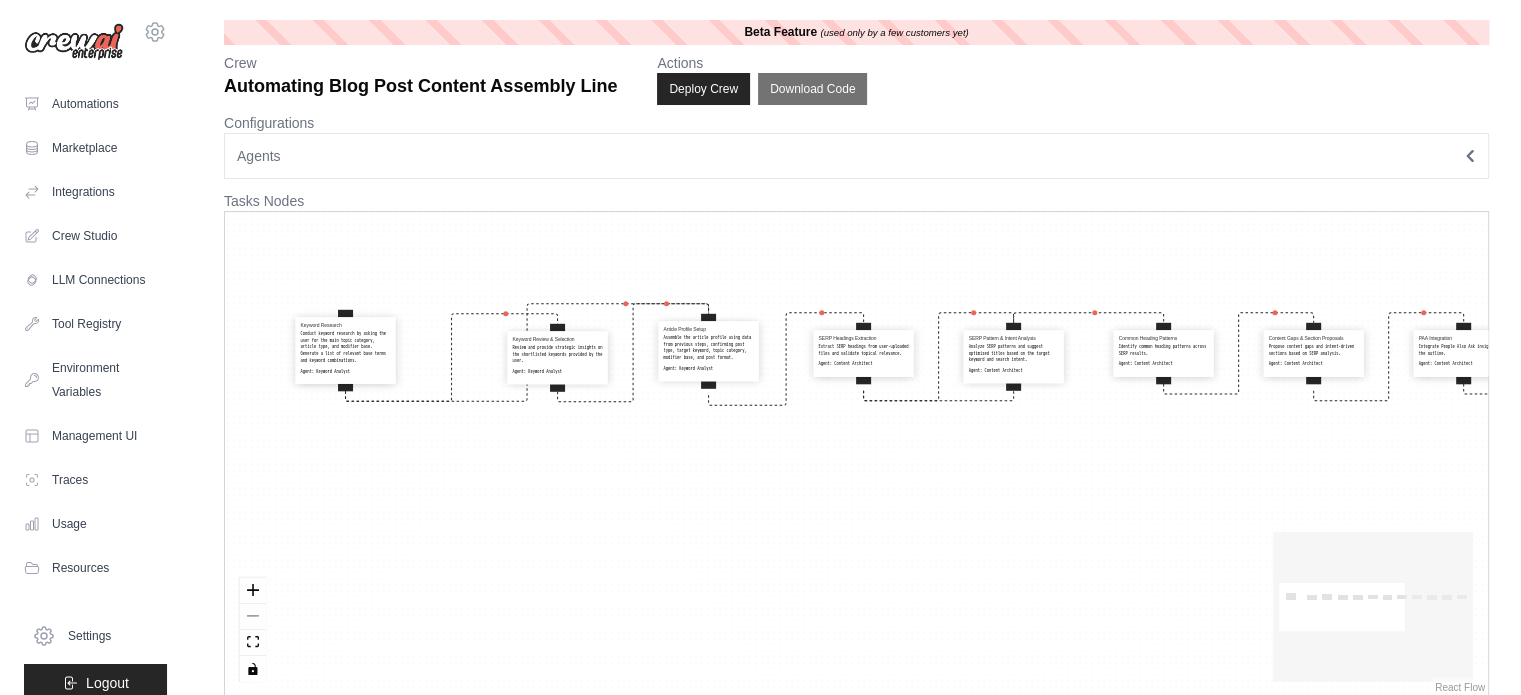 click on "Configurations" at bounding box center (856, 123) 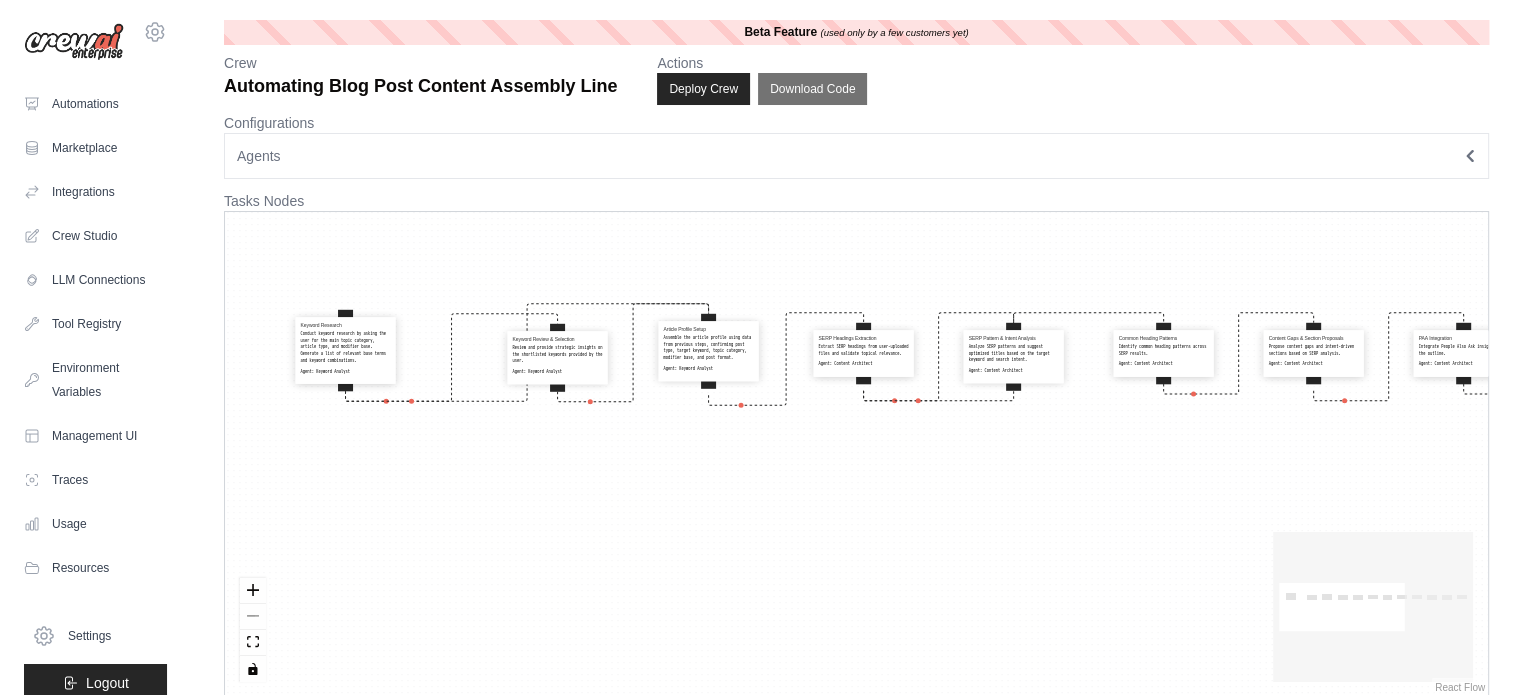 click on "Agents" at bounding box center [856, 156] 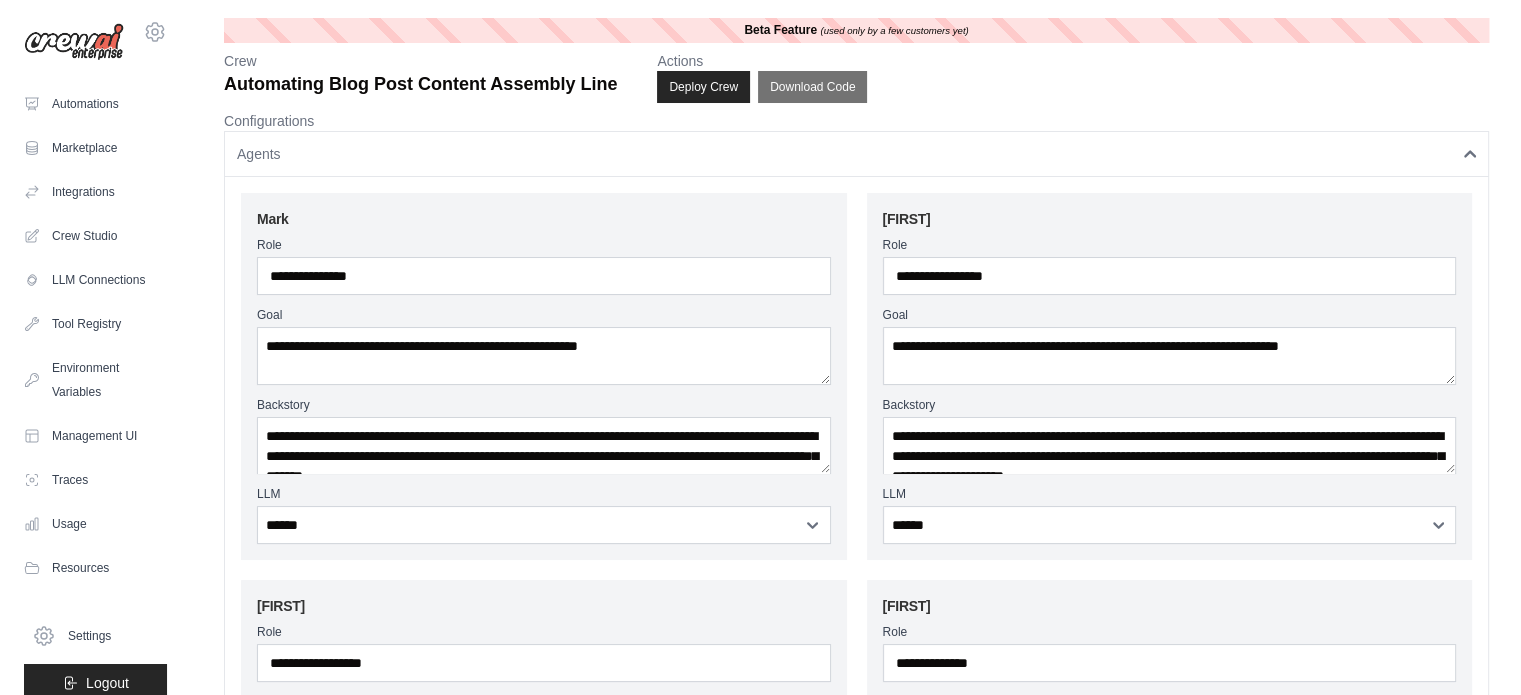 scroll, scrollTop: 200, scrollLeft: 0, axis: vertical 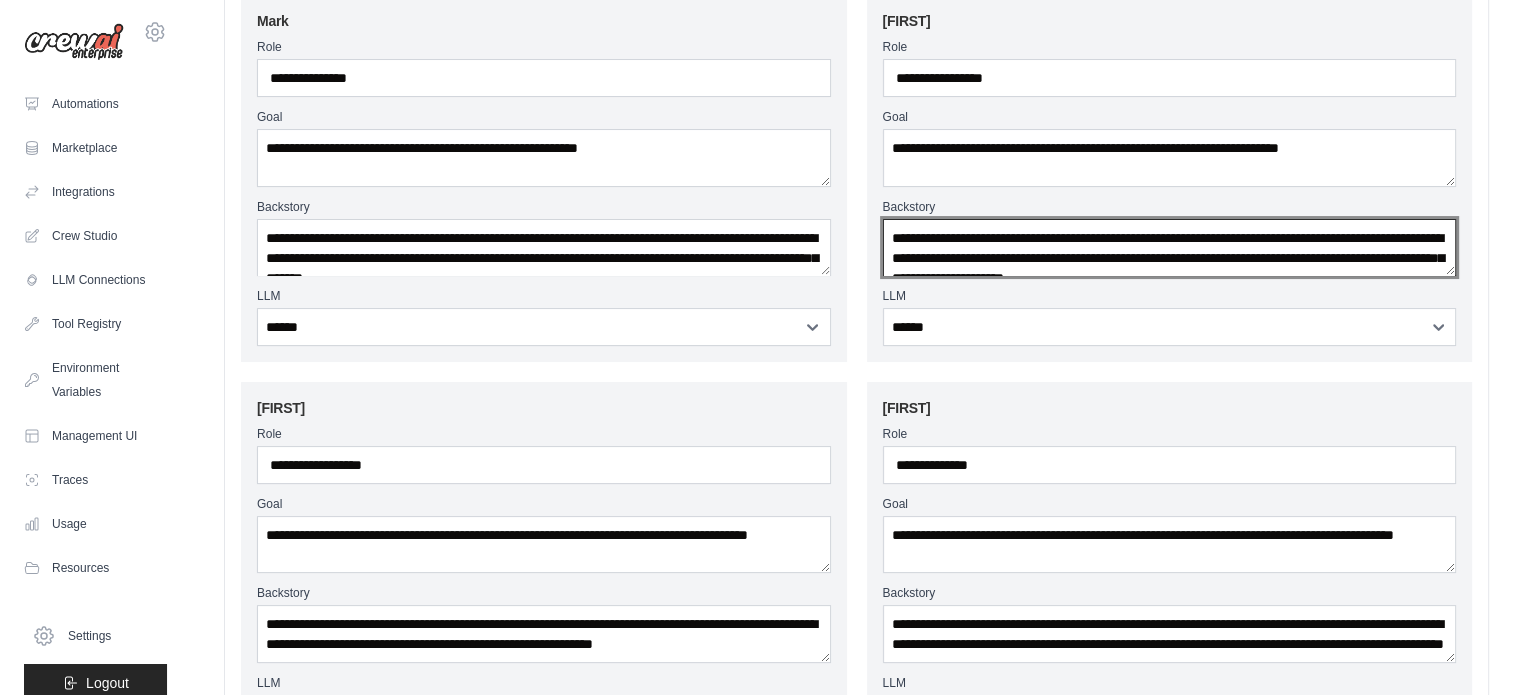 click on "**********" at bounding box center (1170, 248) 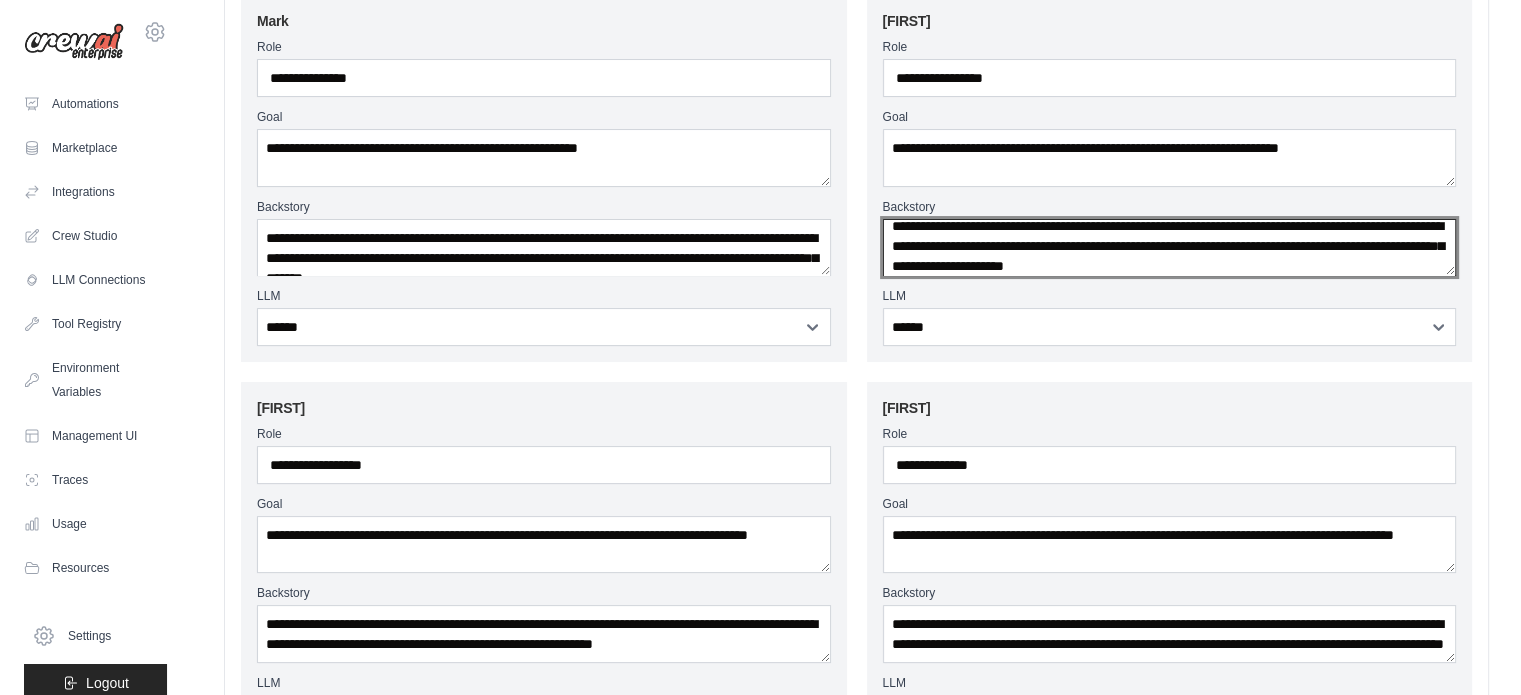 scroll, scrollTop: 20, scrollLeft: 0, axis: vertical 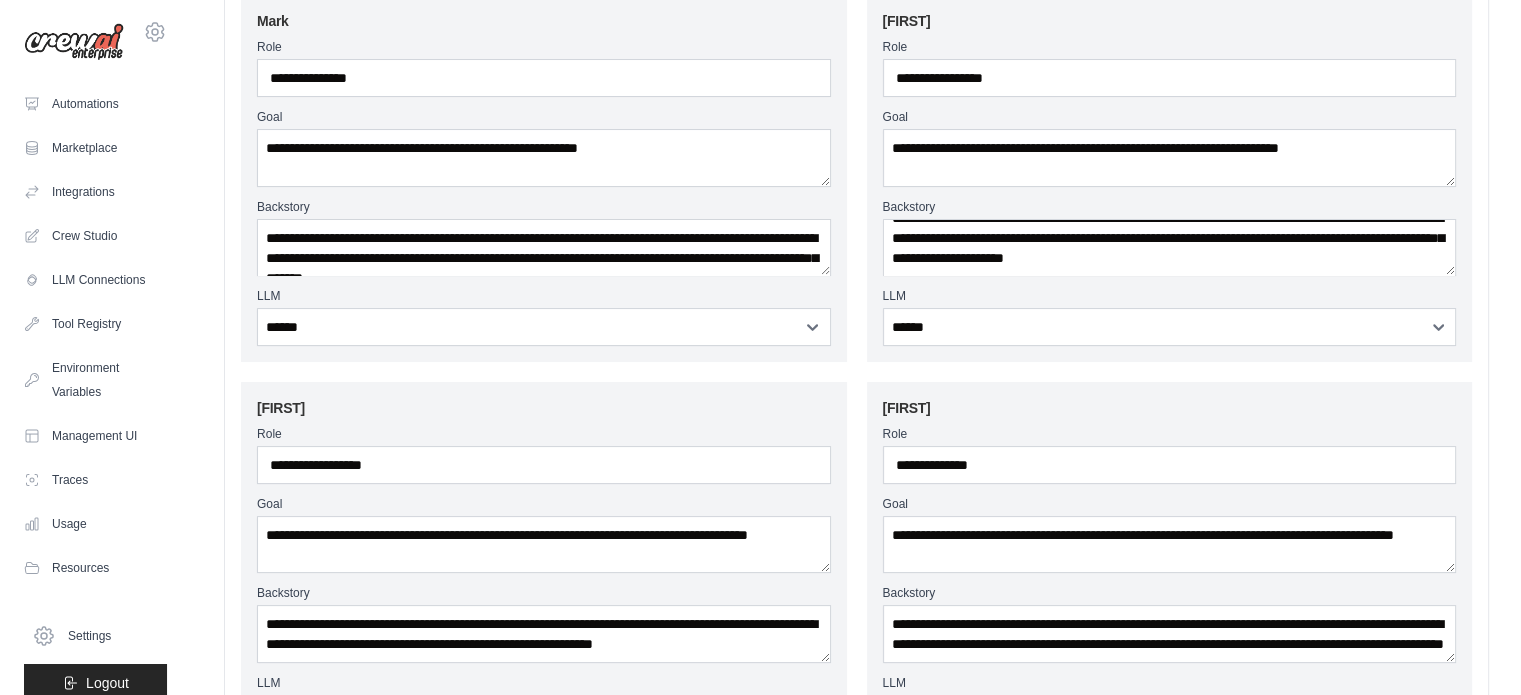click on "**********" at bounding box center (1170, 178) 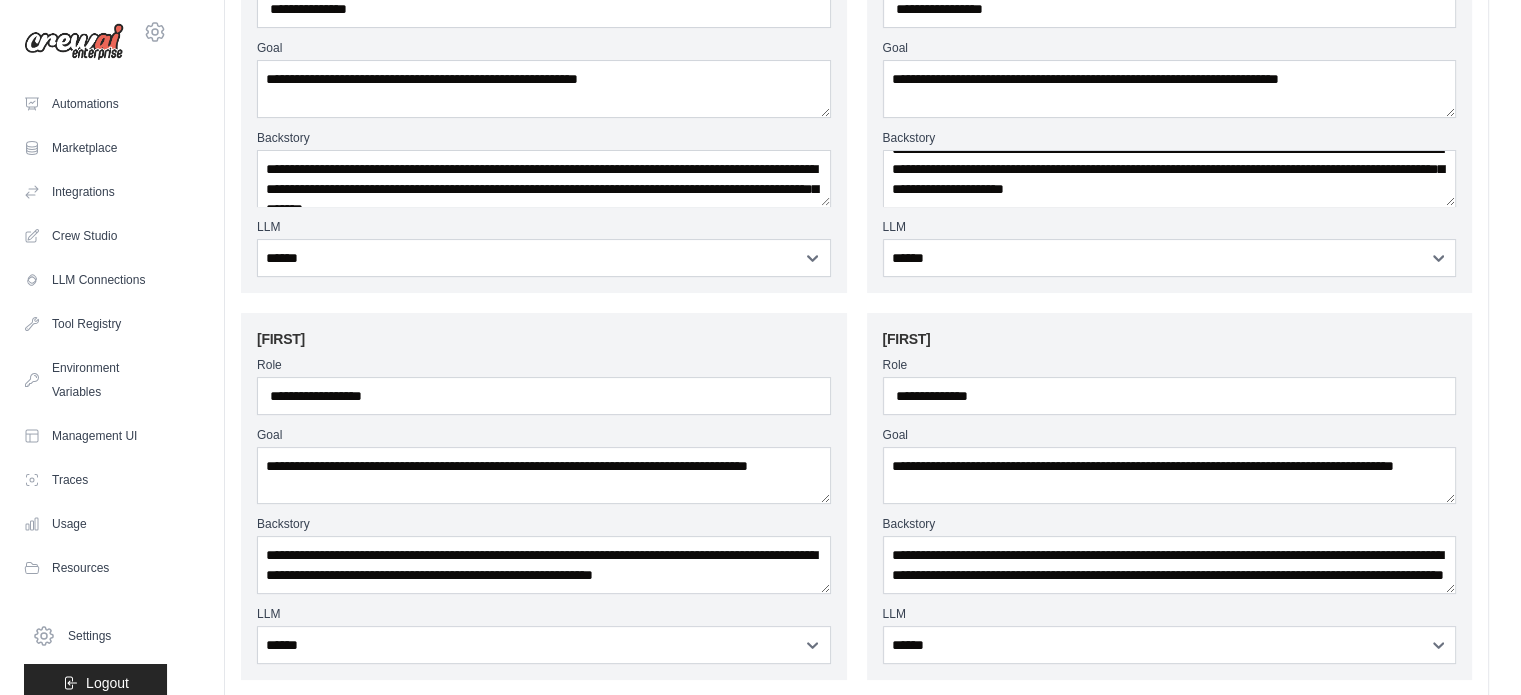 scroll, scrollTop: 600, scrollLeft: 0, axis: vertical 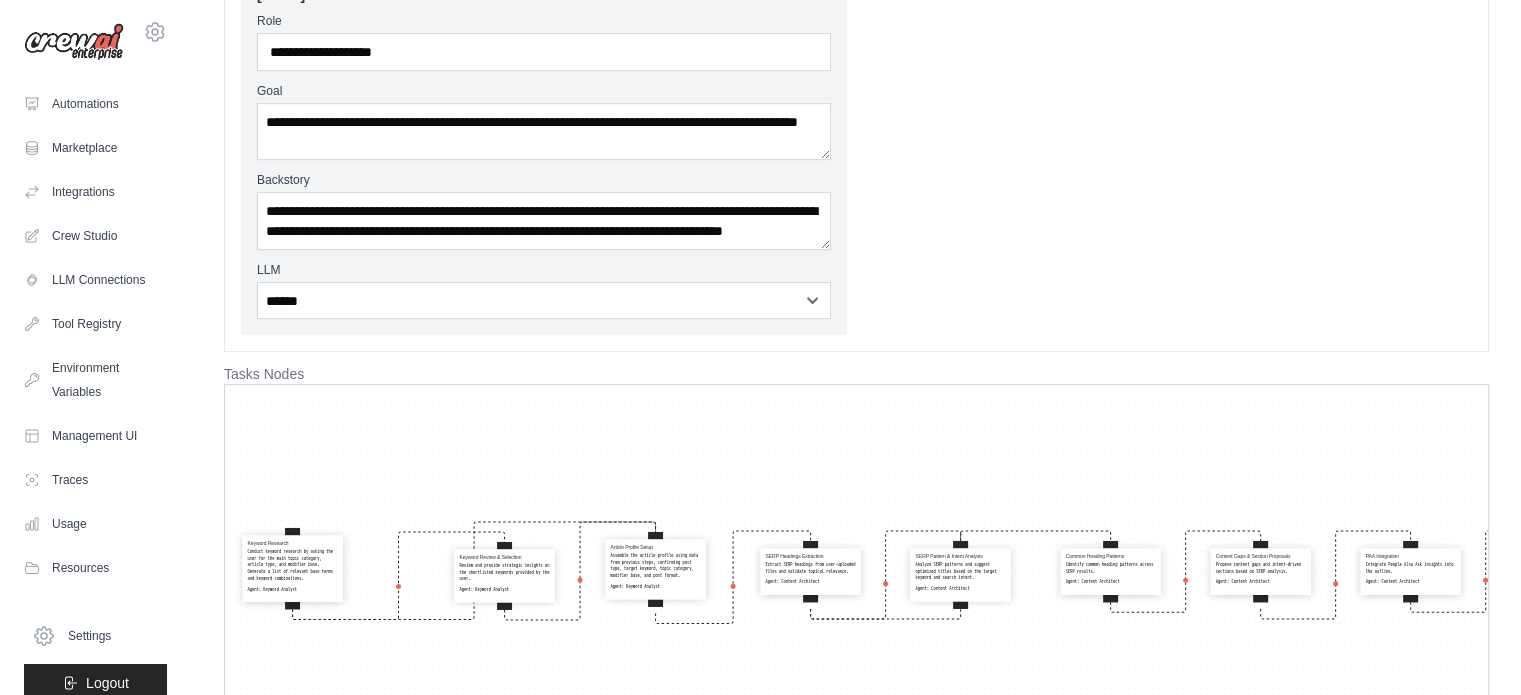 drag, startPoint x: 980, startPoint y: 421, endPoint x: 927, endPoint y: 469, distance: 71.50524 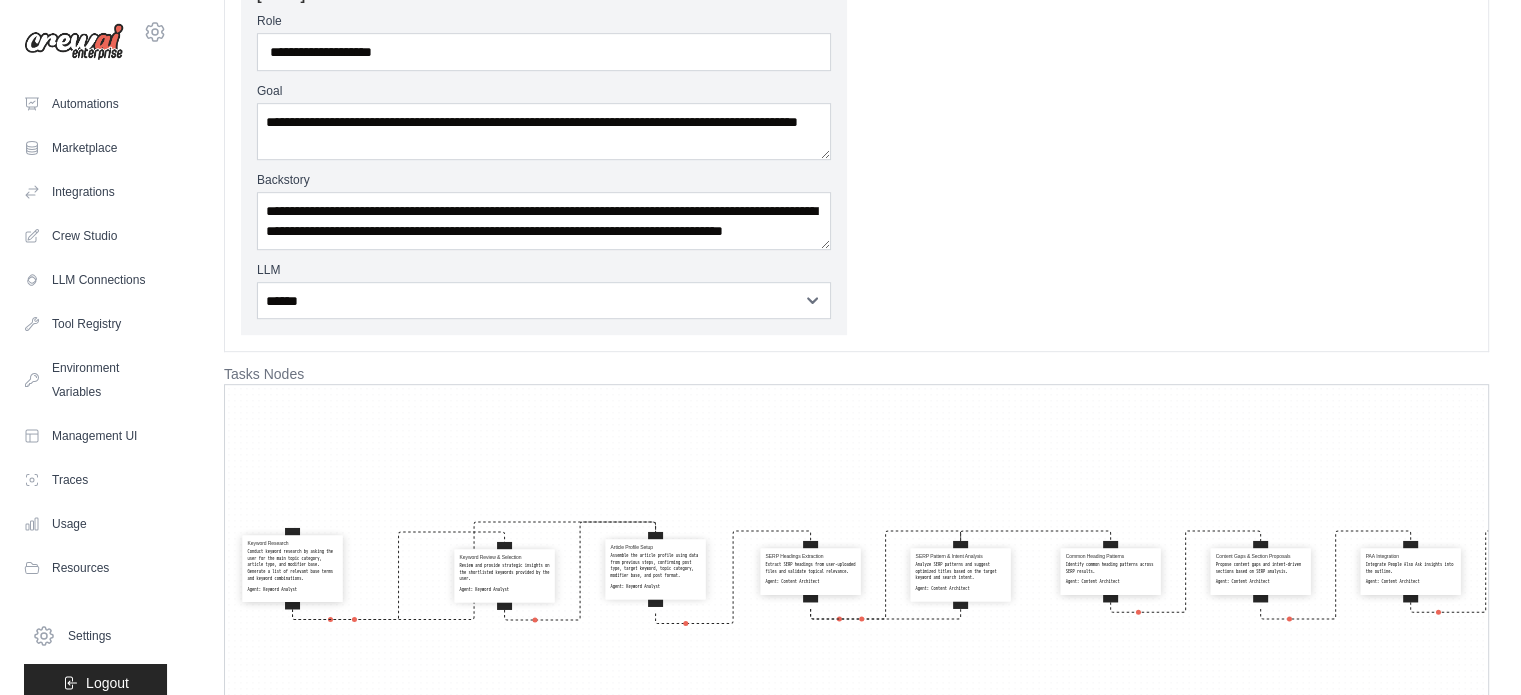 click on "Keyword Research Conduct keyword research by asking the user for the main topic category, article type, and modifier base. Generate a list of relevant base terms and keyword combinations. Agent:   Keyword Analyst Keyword Review & Selection Review and provide strategic insights on the shortlisted keywords provided by the user. Agent:   Keyword Analyst Article Profile Setup Assemble the article profile using data from previous steps, confirming post type, target keyword, topic category, modifier base, and post format. Agent:   Keyword Analyst SERP Headings Extraction Extract SERP headings from user-uploaded files and validate topical relevance. Agent:   Content Architect SERP Pattern & Intent Analysis Analyze SERP patterns and suggest optimized titles based on the target keyword and search intent. Agent:   Content Architect Common Heading Patterns Identify common heading patterns across SERP results. Agent:   Content Architect Content Gaps & Section Proposals Agent:   Content Architect PAA Integration Agent:" at bounding box center (856, 627) 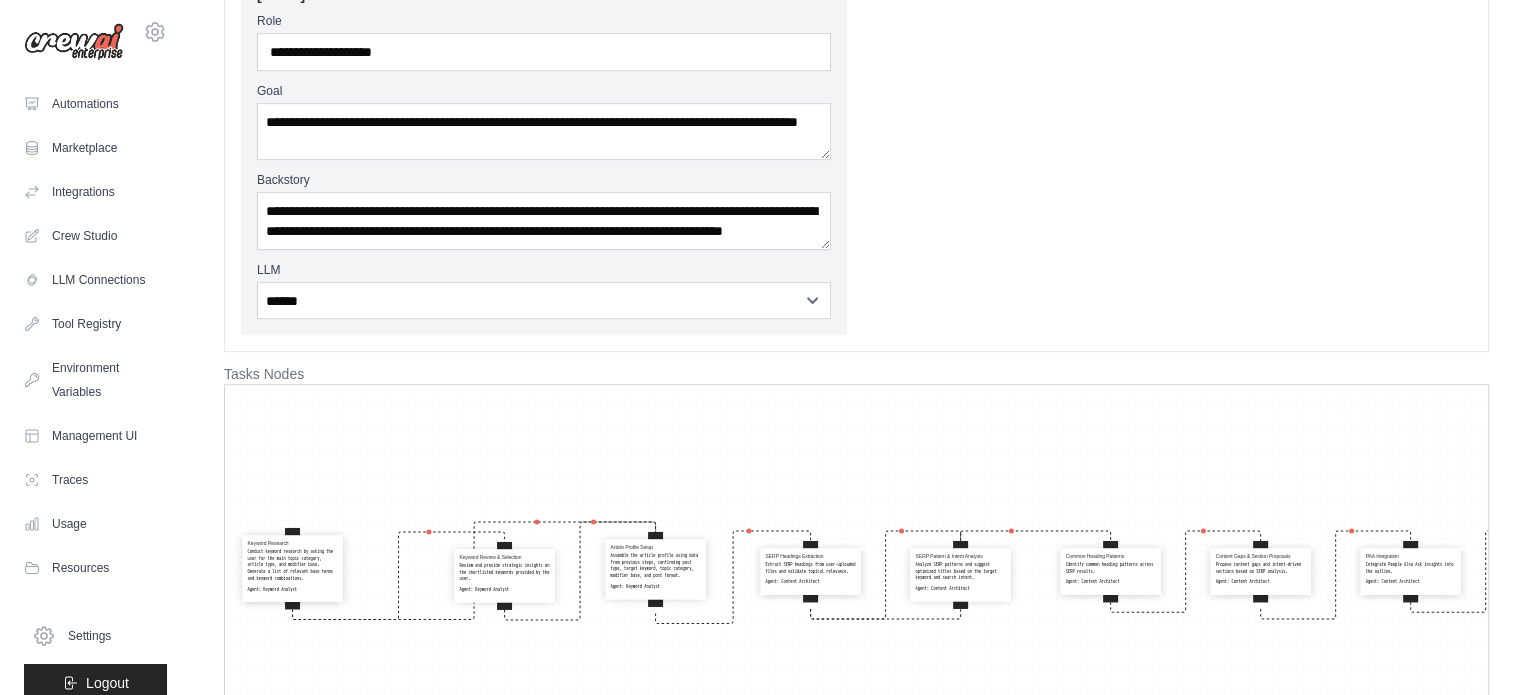 drag, startPoint x: 1082, startPoint y: 338, endPoint x: 1034, endPoint y: 335, distance: 48.09366 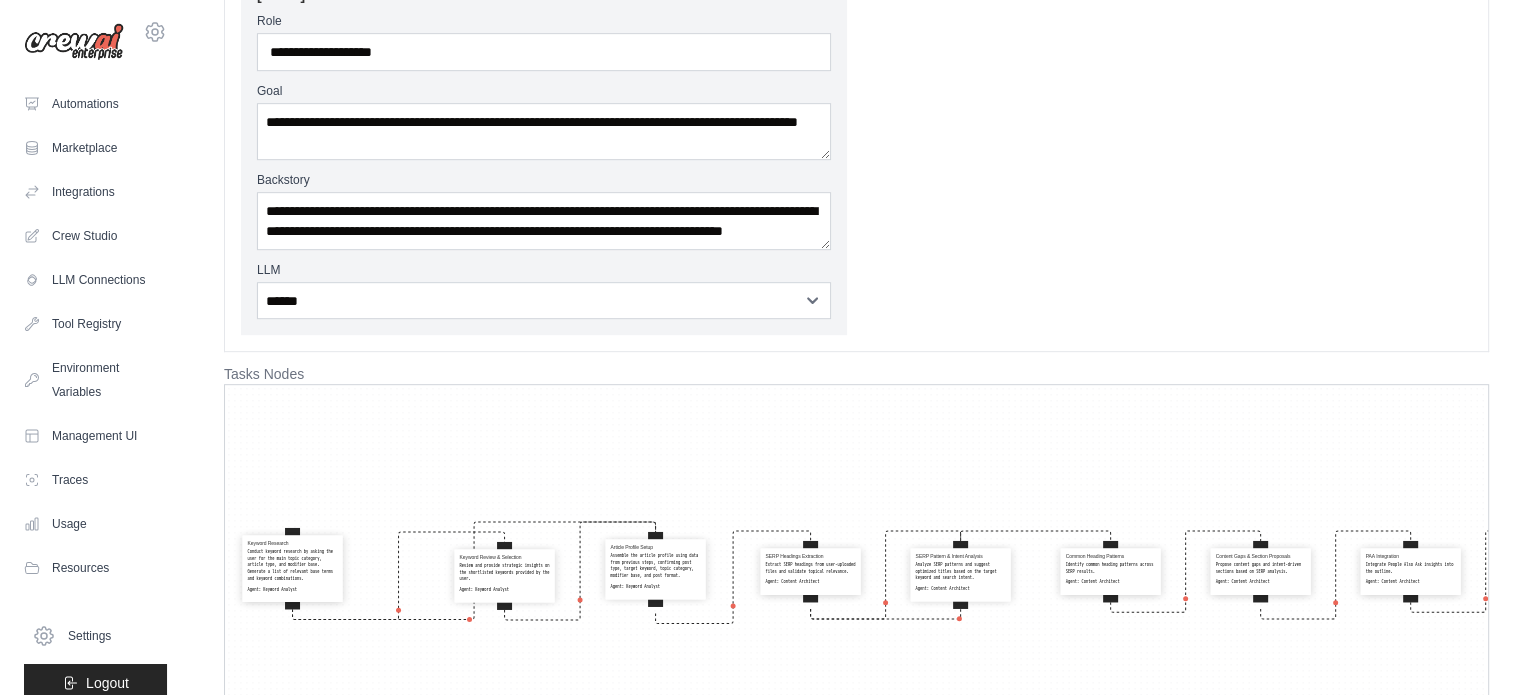 click on "**********" at bounding box center [856, -235] 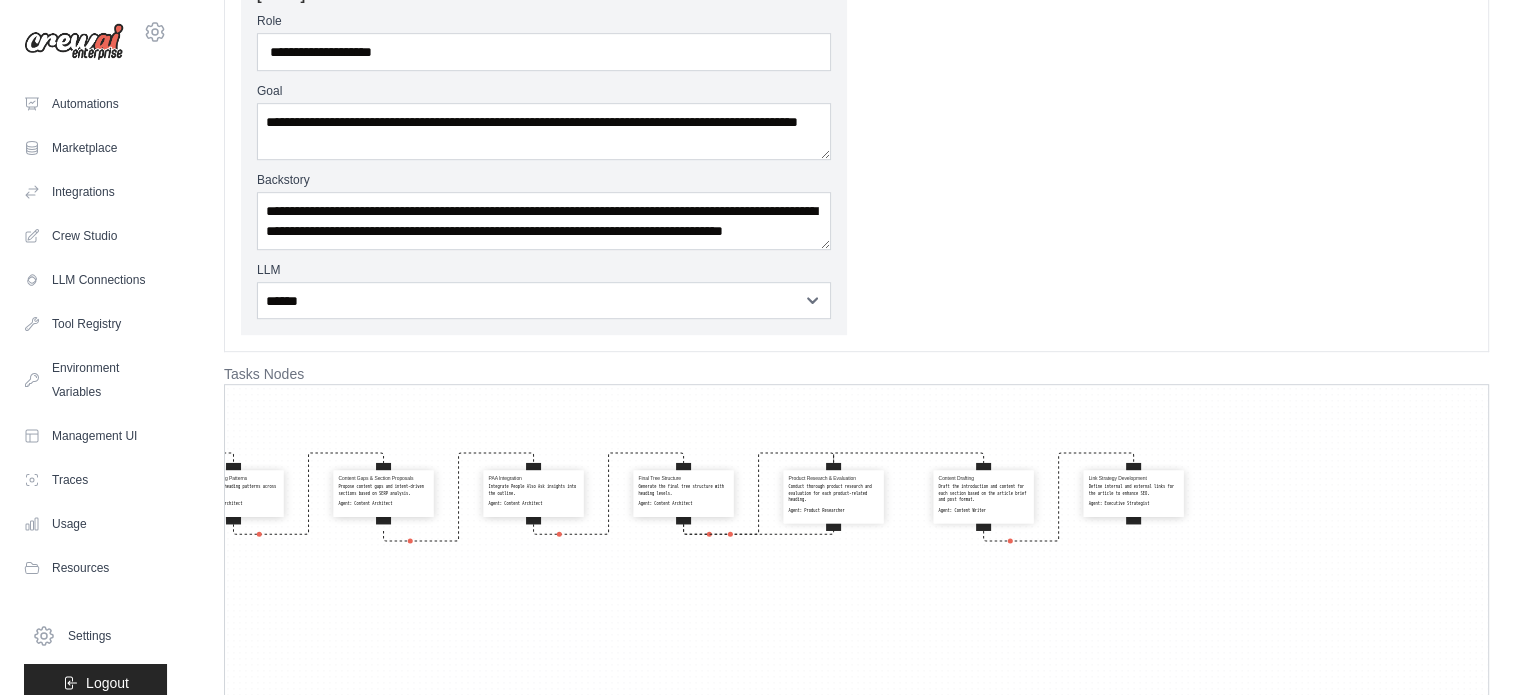 drag, startPoint x: 1312, startPoint y: 606, endPoint x: 443, endPoint y: 525, distance: 872.76685 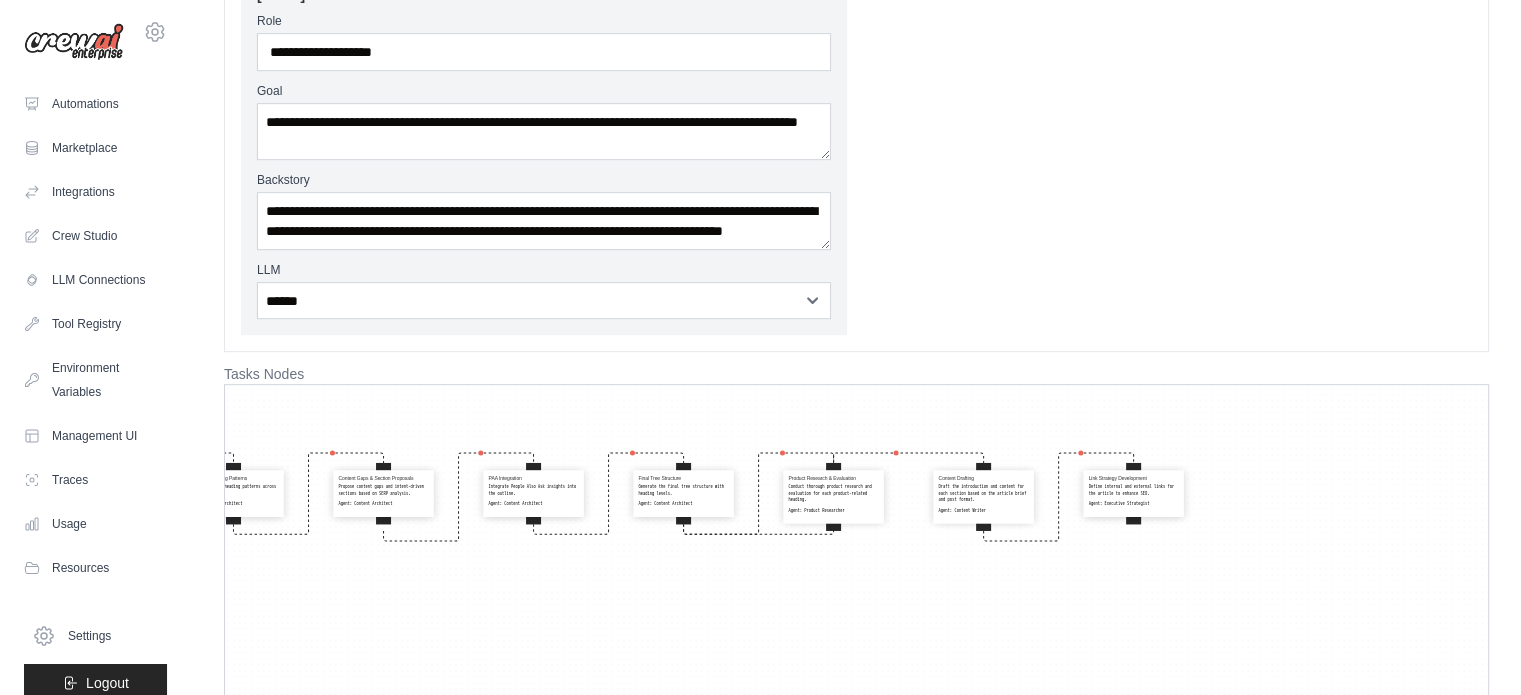 click on "Keyword Research Conduct keyword research by asking the user for the main topic category, article type, and modifier base. Generate a list of relevant base terms and keyword combinations. Agent:   Keyword Analyst Keyword Review & Selection Review and provide strategic insights on the shortlisted keywords provided by the user. Agent:   Keyword Analyst Article Profile Setup Assemble the article profile using data from previous steps, confirming post type, target keyword, topic category, modifier base, and post format. Agent:   Keyword Analyst SERP Headings Extraction Extract SERP headings from user-uploaded files and validate topical relevance. Agent:   Content Architect SERP Pattern & Intent Analysis Analyze SERP patterns and suggest optimized titles based on the target keyword and search intent. Agent:   Content Architect Common Heading Patterns Identify common heading patterns across SERP results. Agent:   Content Architect Content Gaps & Section Proposals Agent:   Content Architect PAA Integration Agent:" at bounding box center (856, 627) 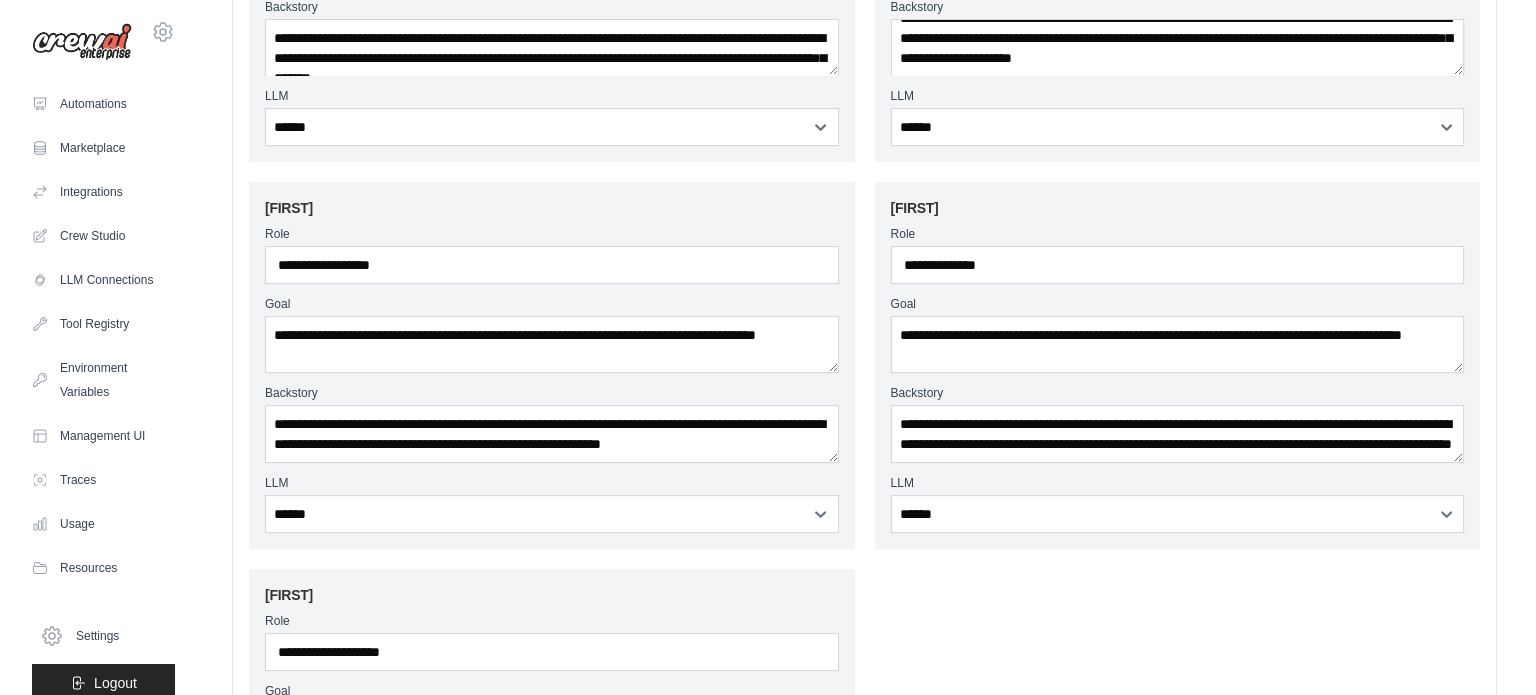 scroll, scrollTop: 0, scrollLeft: 0, axis: both 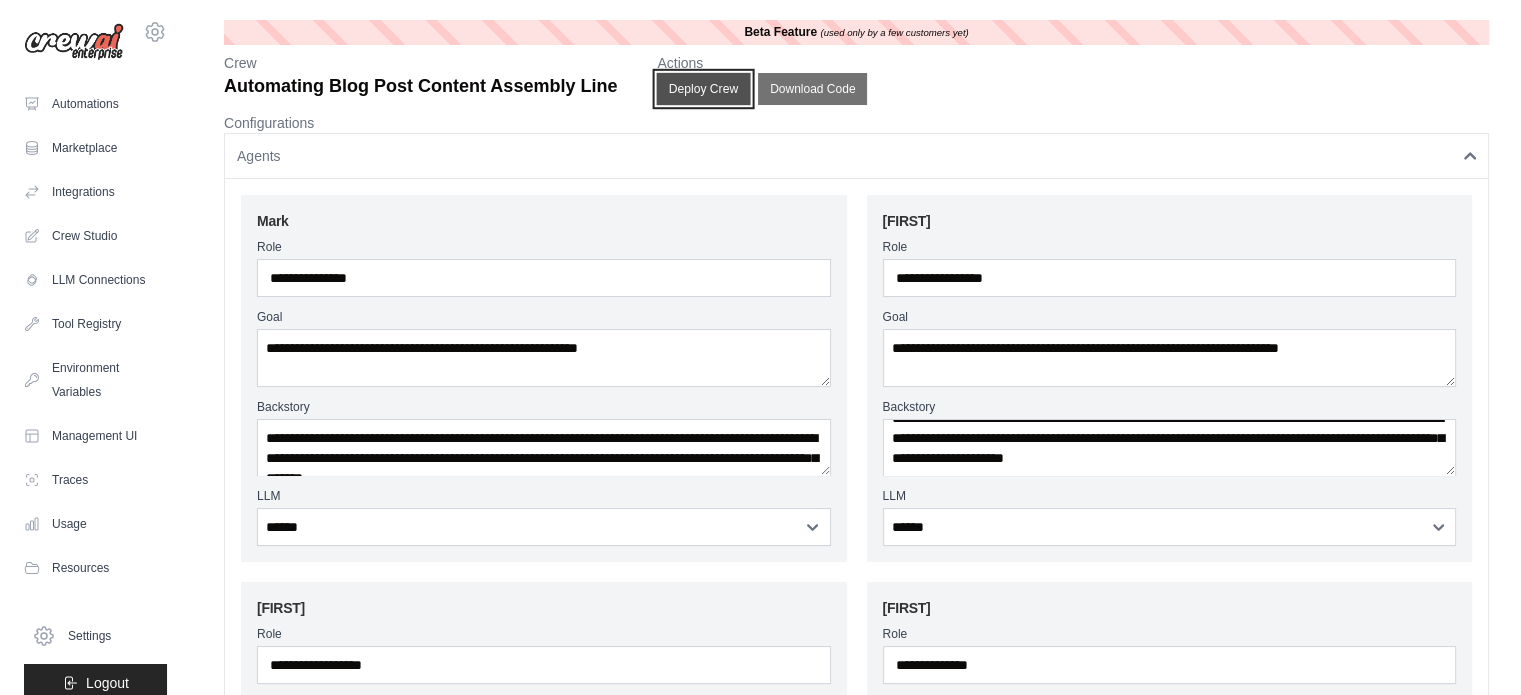 click on "Deploy Crew" at bounding box center [704, 89] 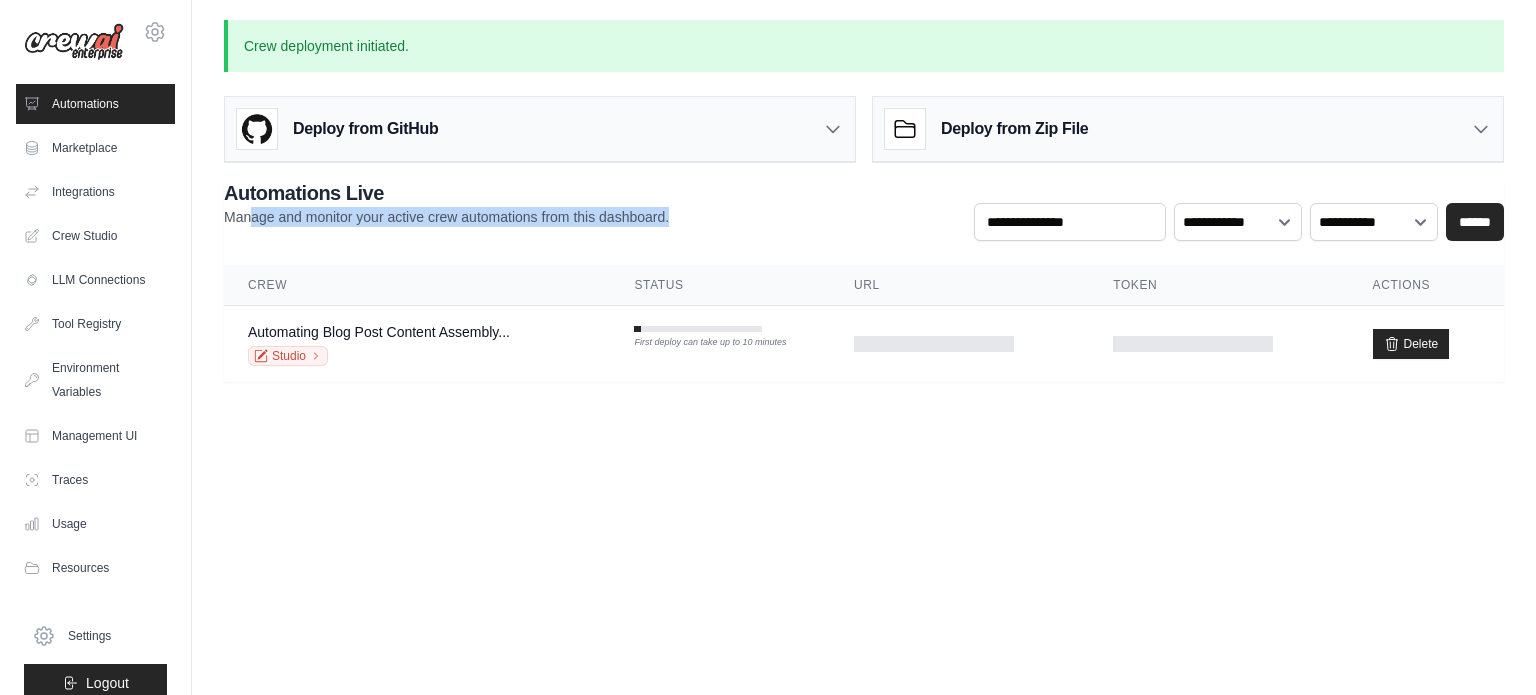 drag, startPoint x: 252, startPoint y: 237, endPoint x: 752, endPoint y: 211, distance: 500.67554 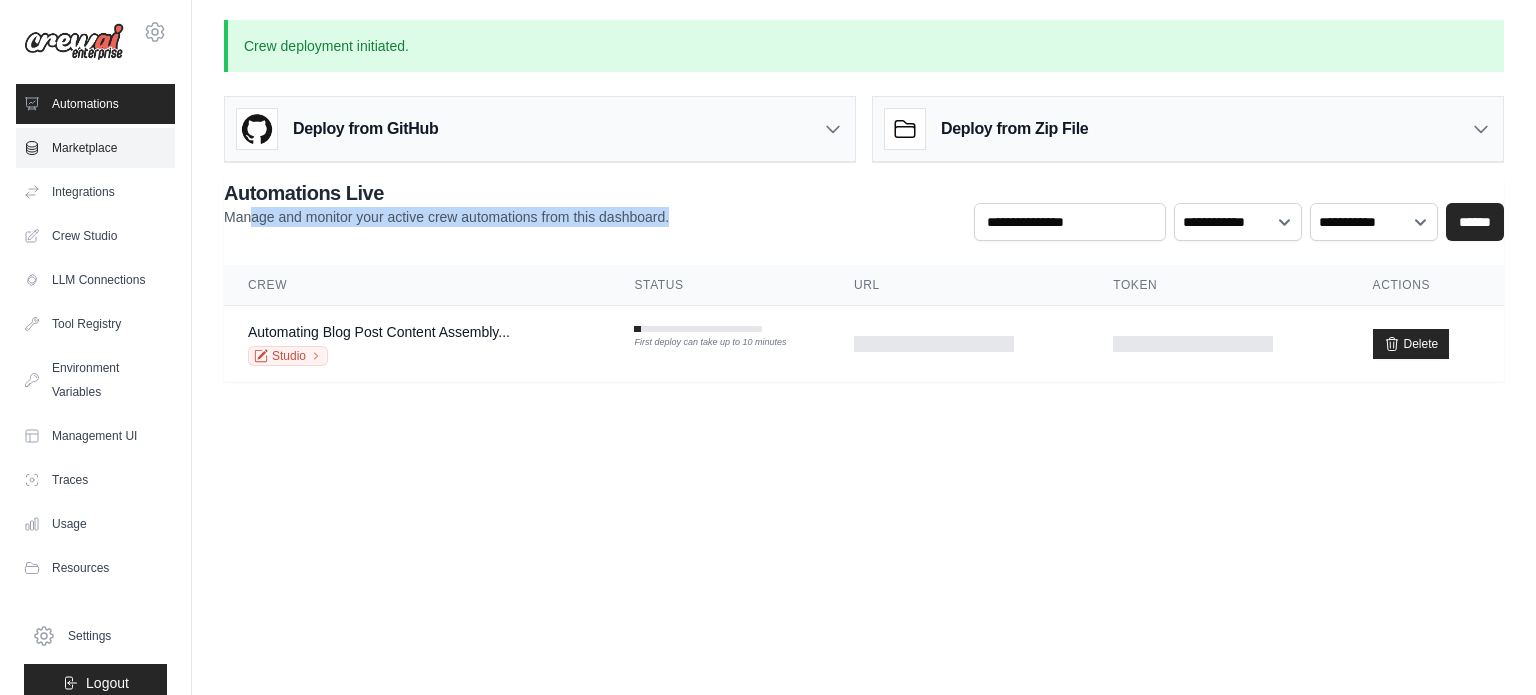 click on "Marketplace" at bounding box center (95, 148) 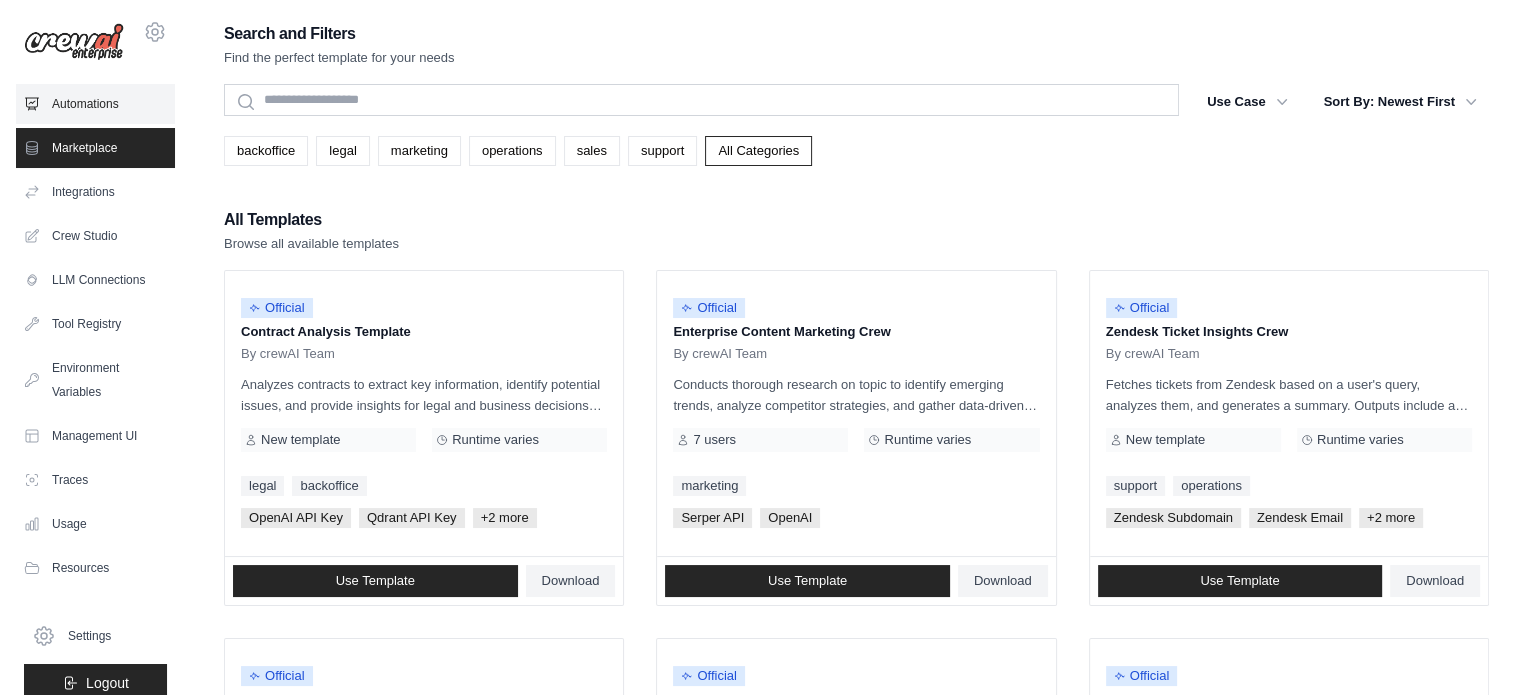 click on "Automations" at bounding box center [95, 104] 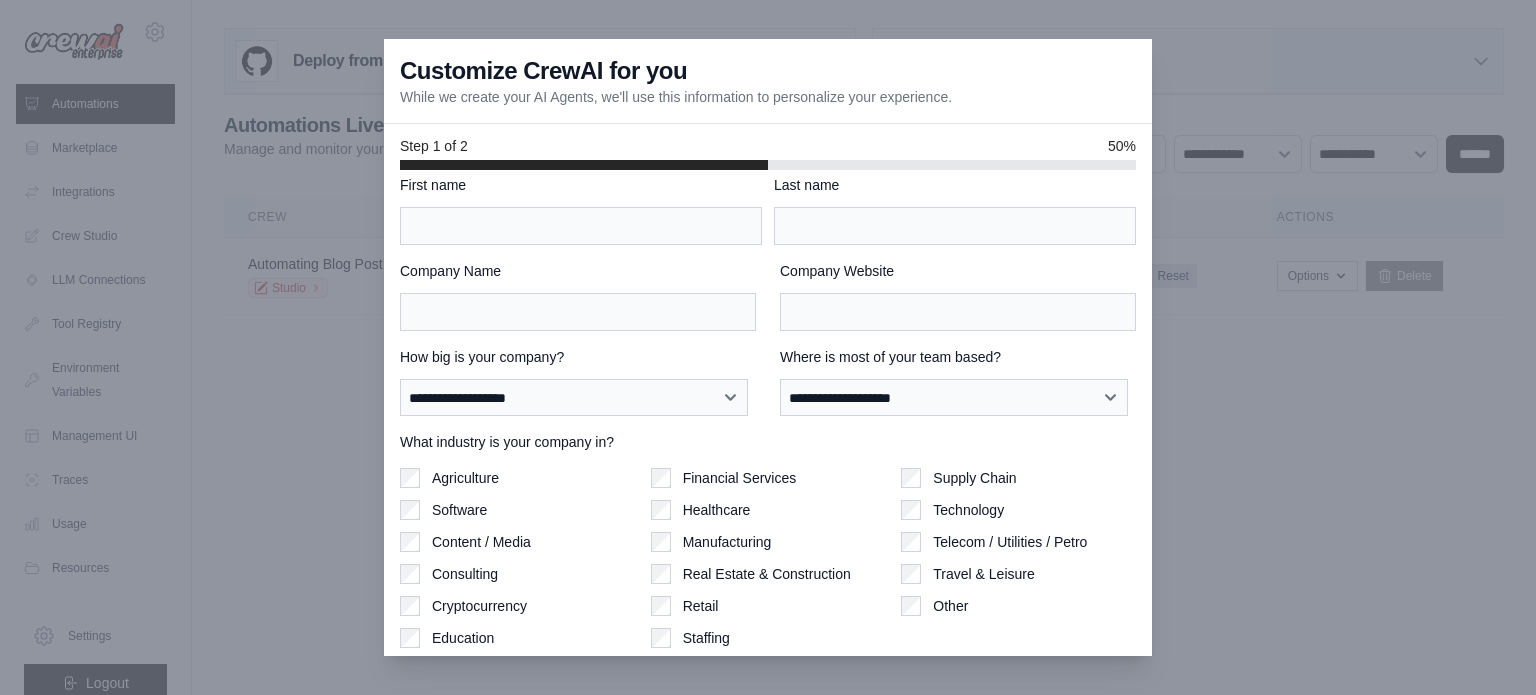 scroll, scrollTop: 0, scrollLeft: 0, axis: both 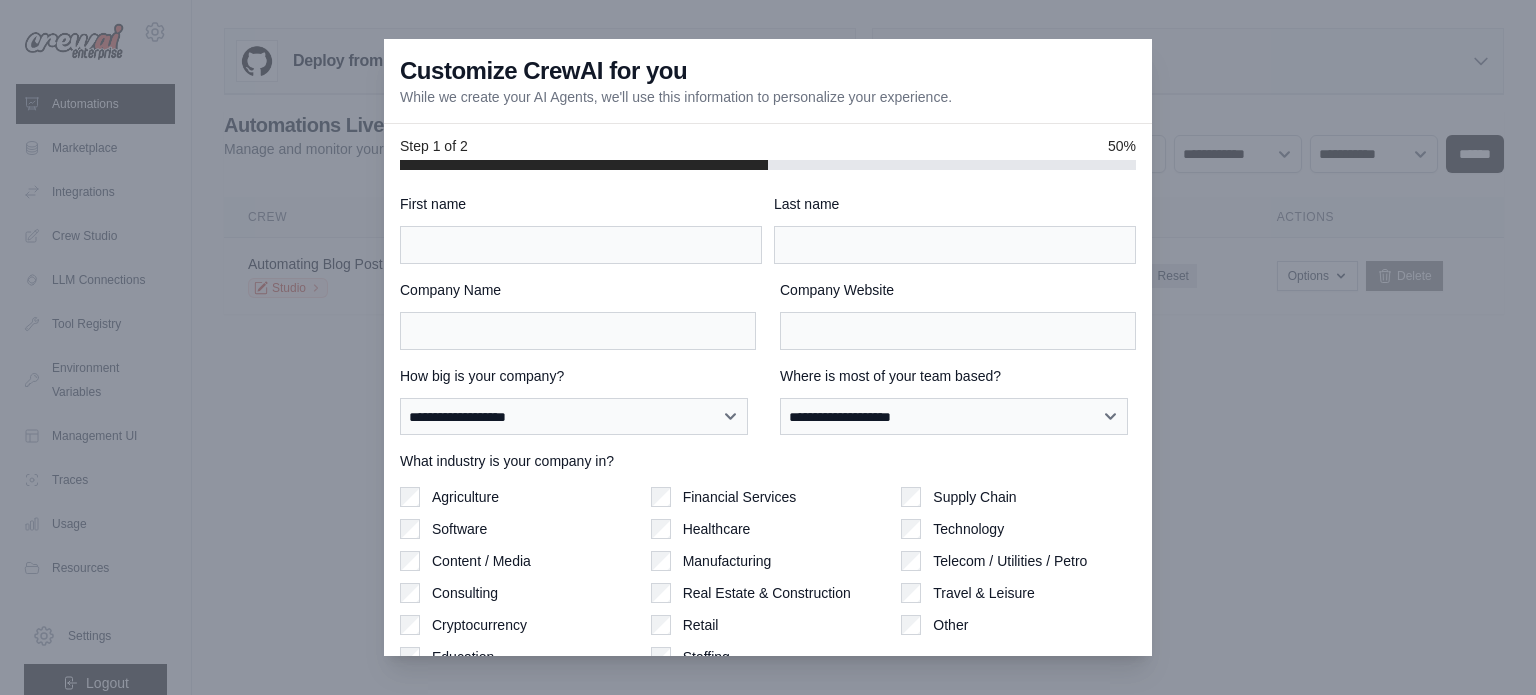 click at bounding box center [768, 347] 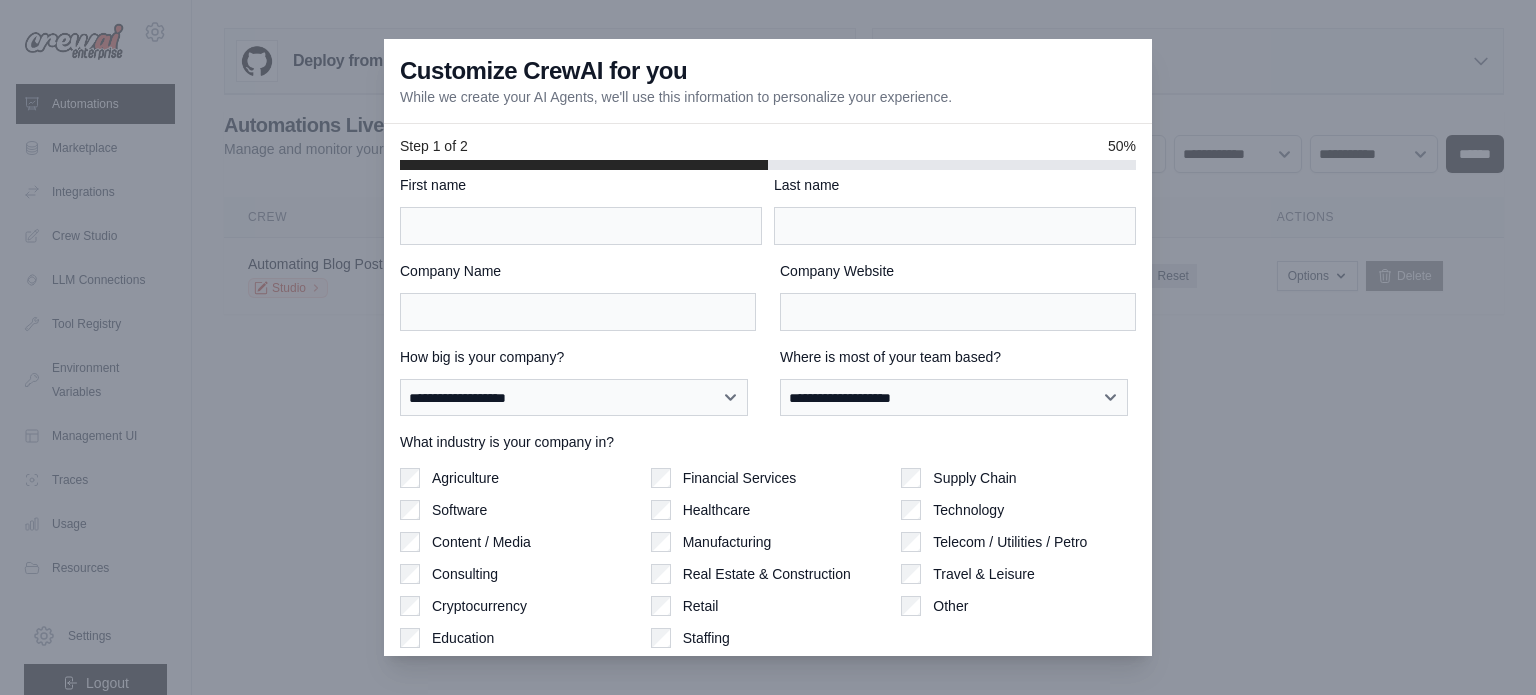 scroll, scrollTop: 0, scrollLeft: 0, axis: both 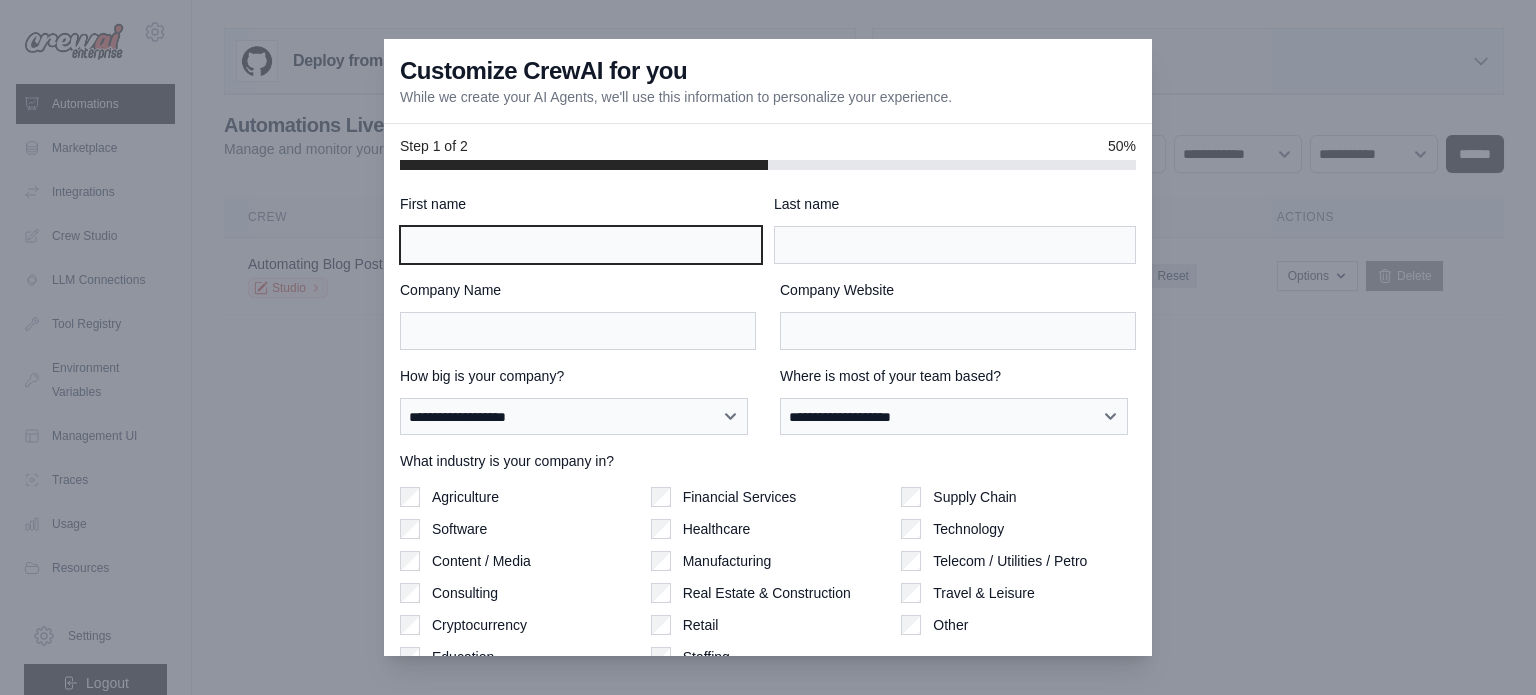 click on "First name" at bounding box center [581, 245] 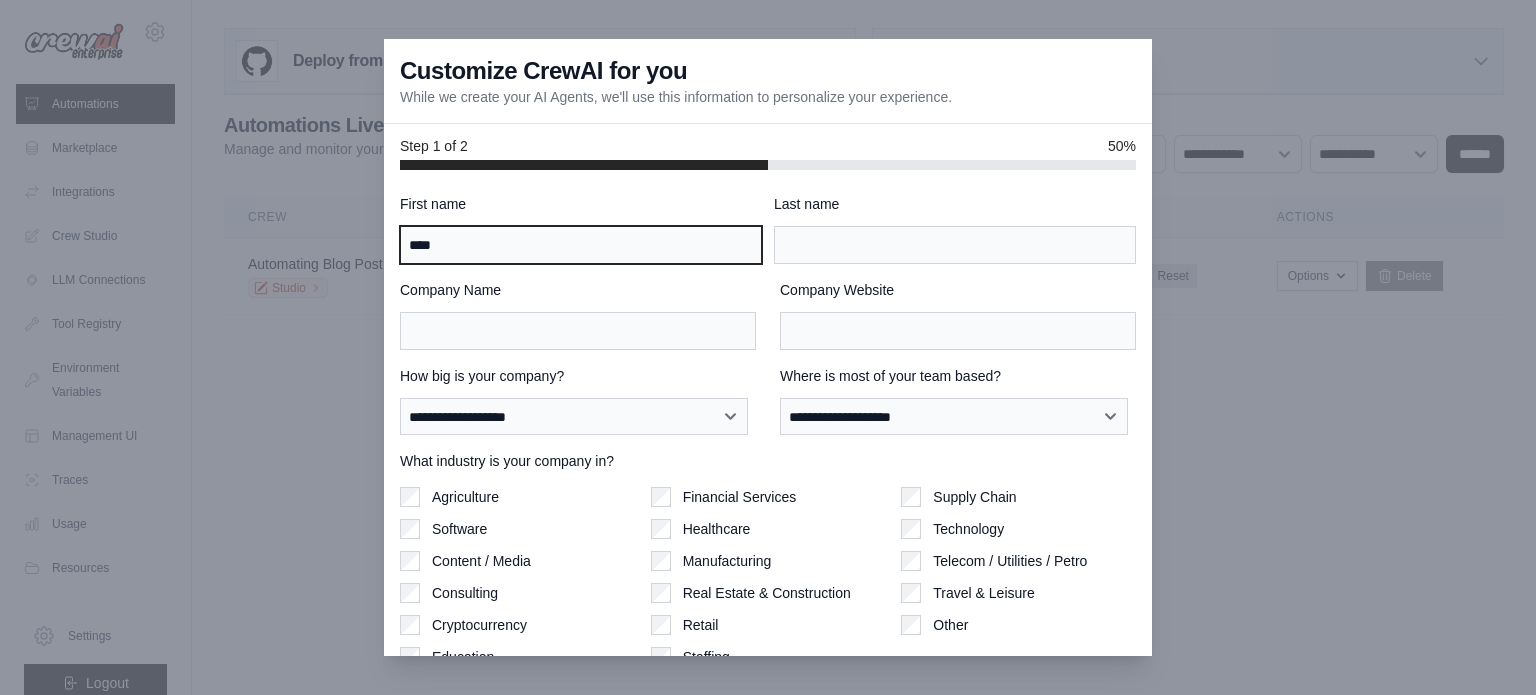 type on "****" 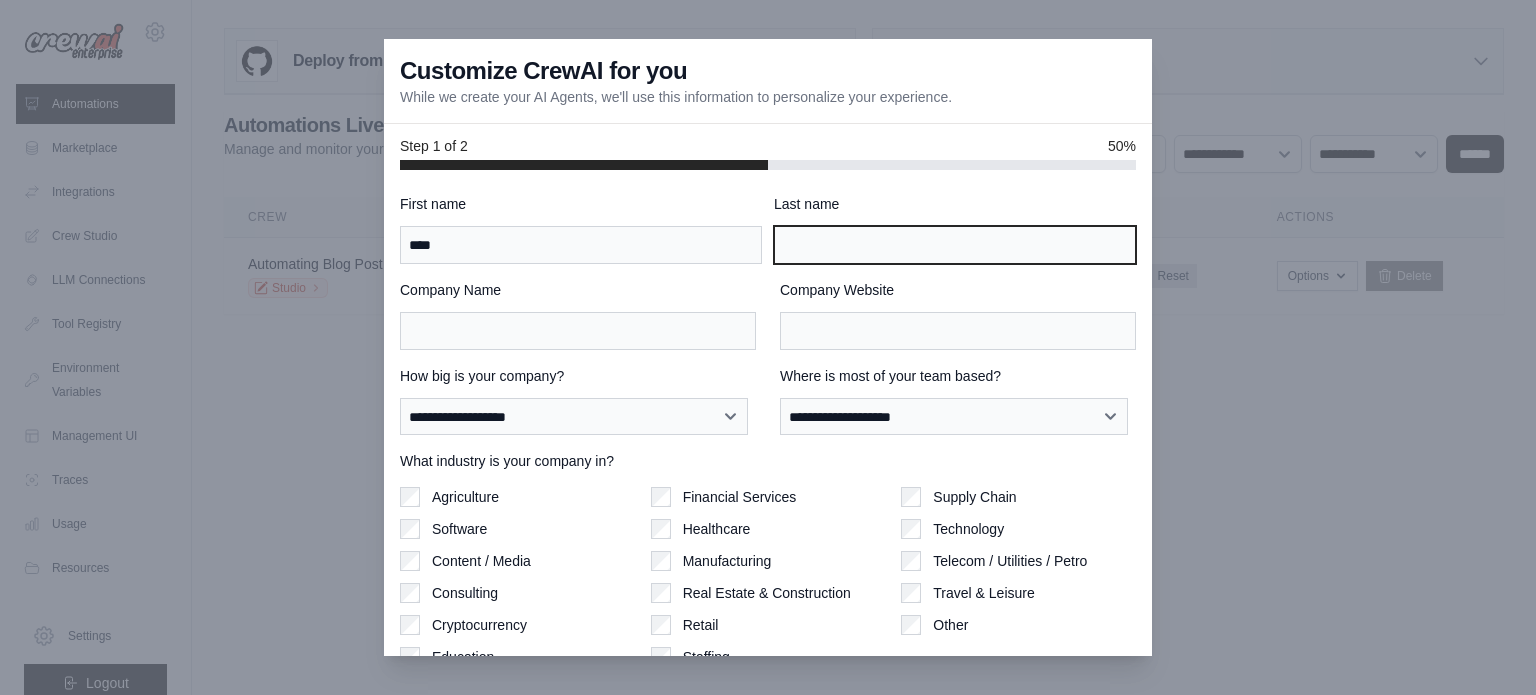 click on "Last name" at bounding box center (955, 245) 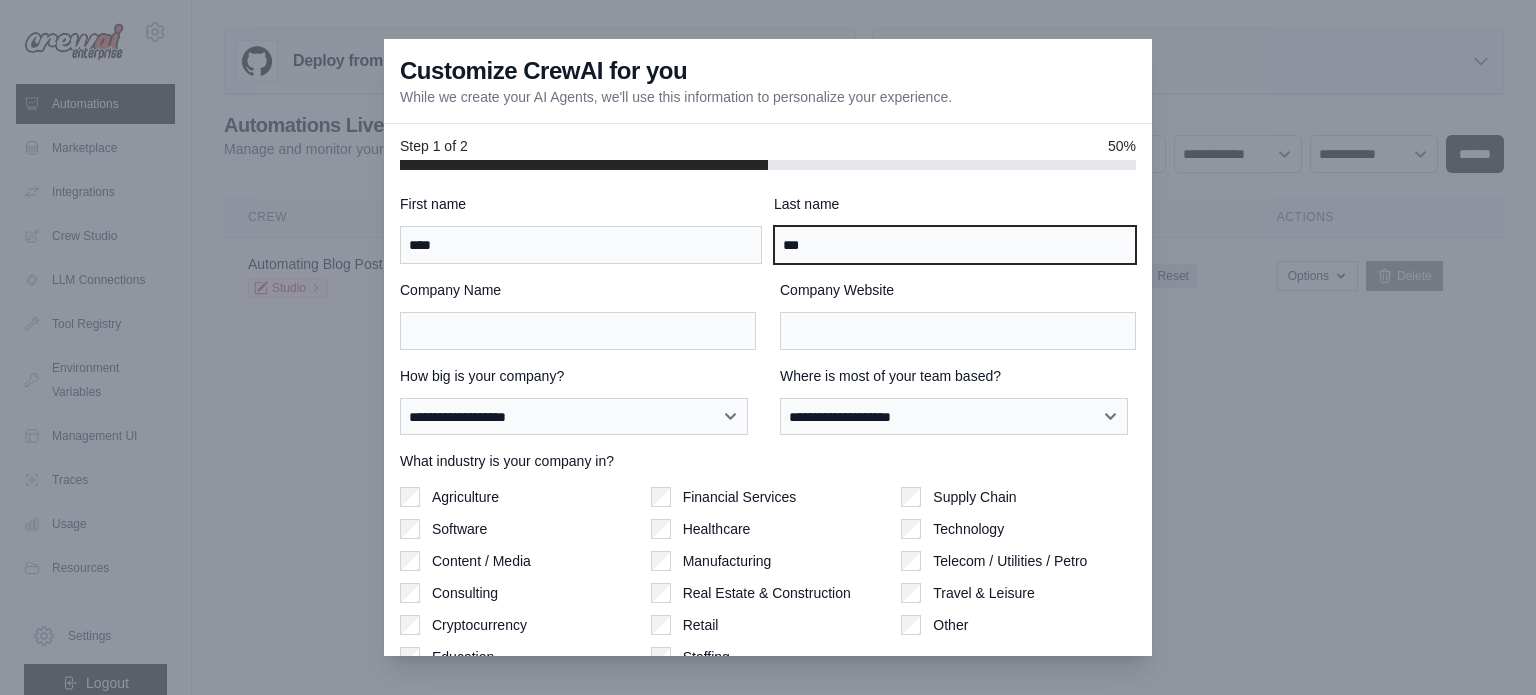 type on "***" 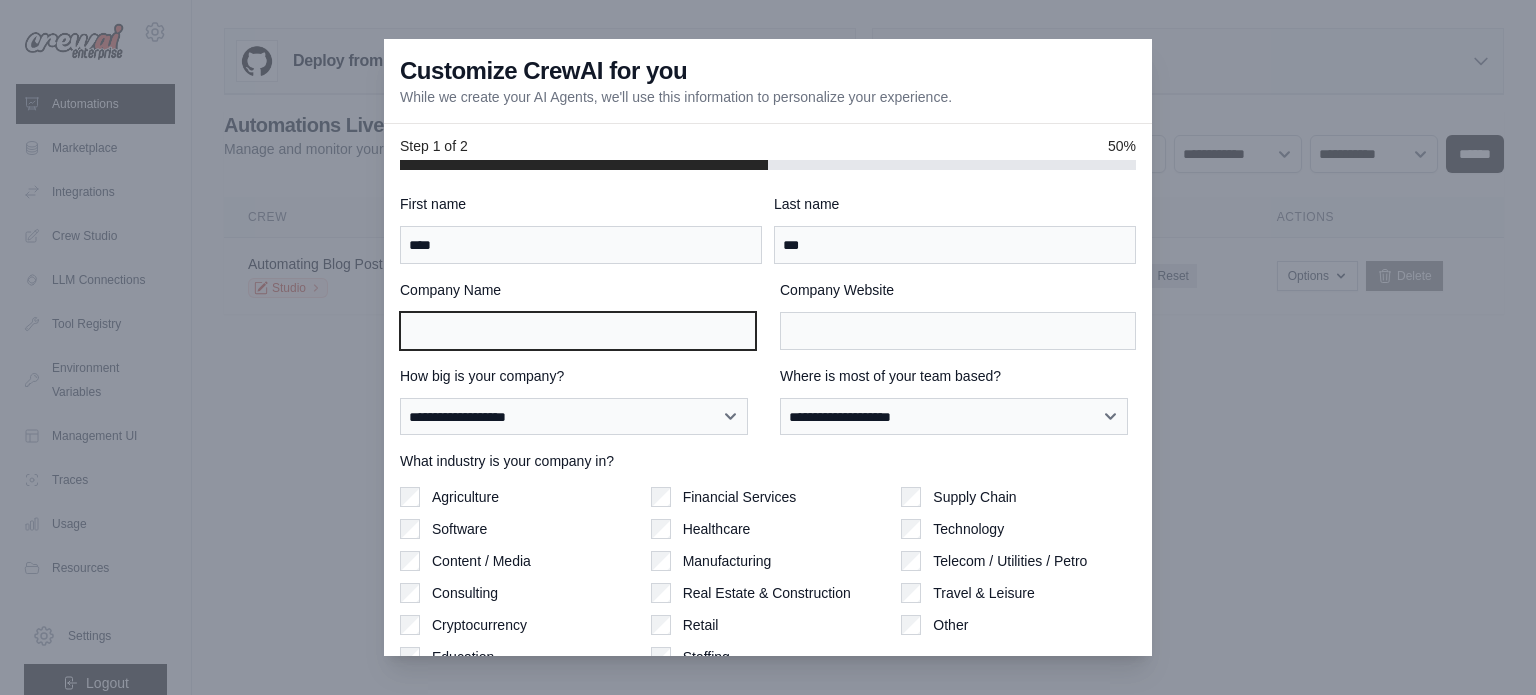 click on "Company Name" at bounding box center (578, 331) 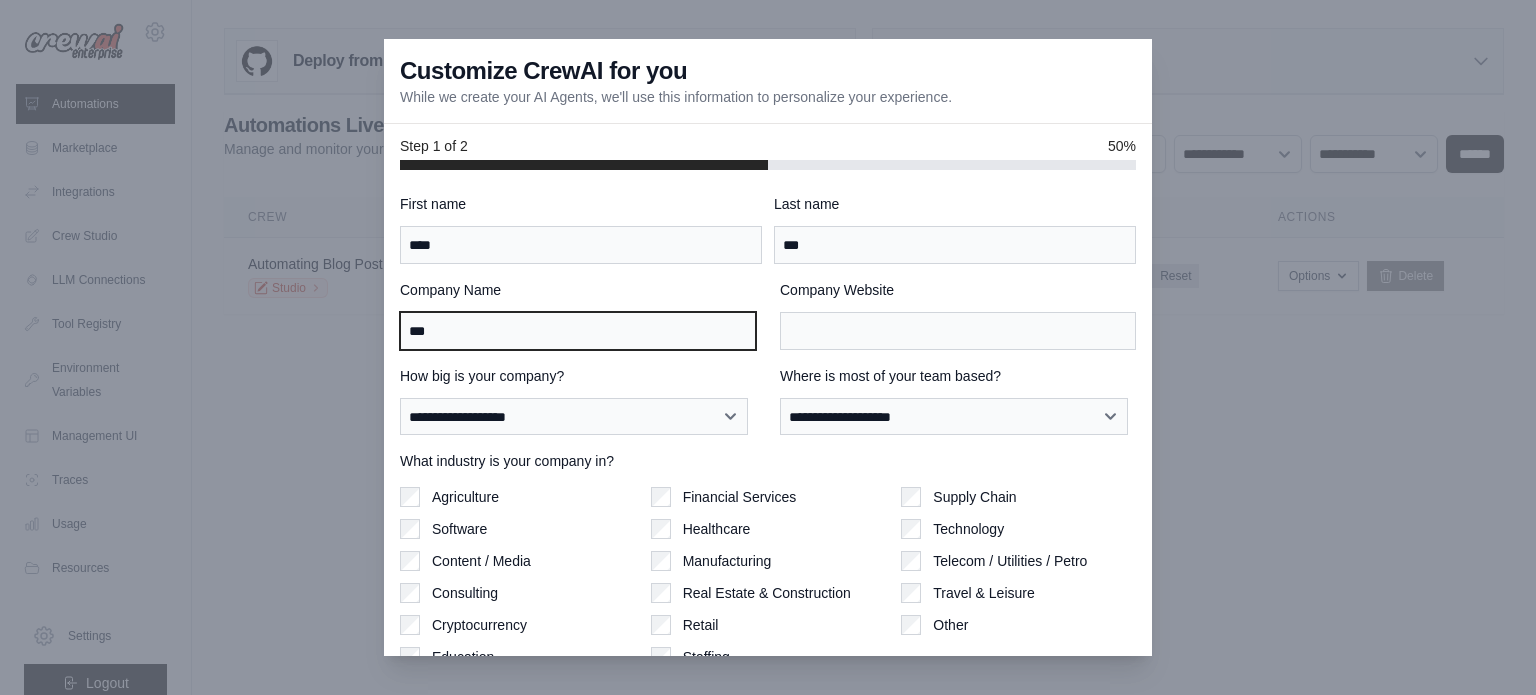 type on "***" 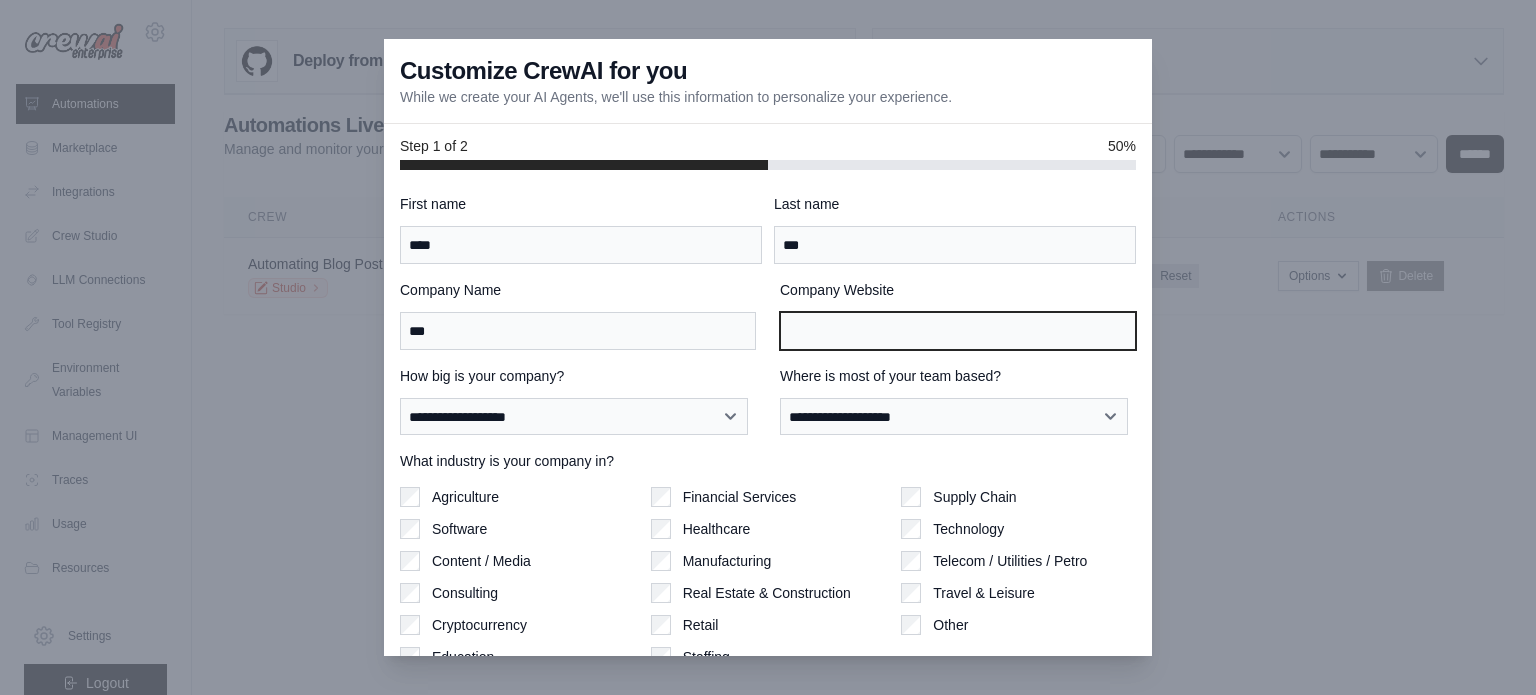 click on "Company Website" at bounding box center [958, 331] 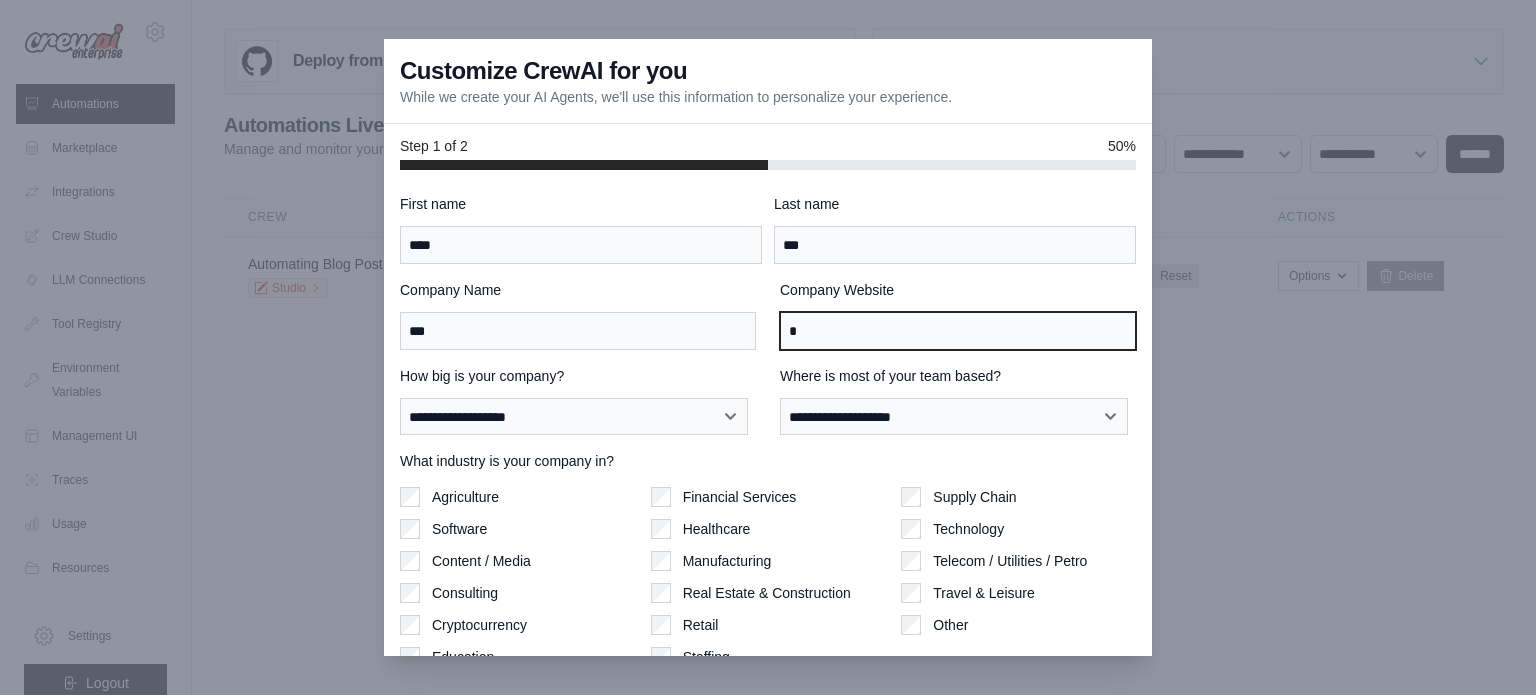 type on "*" 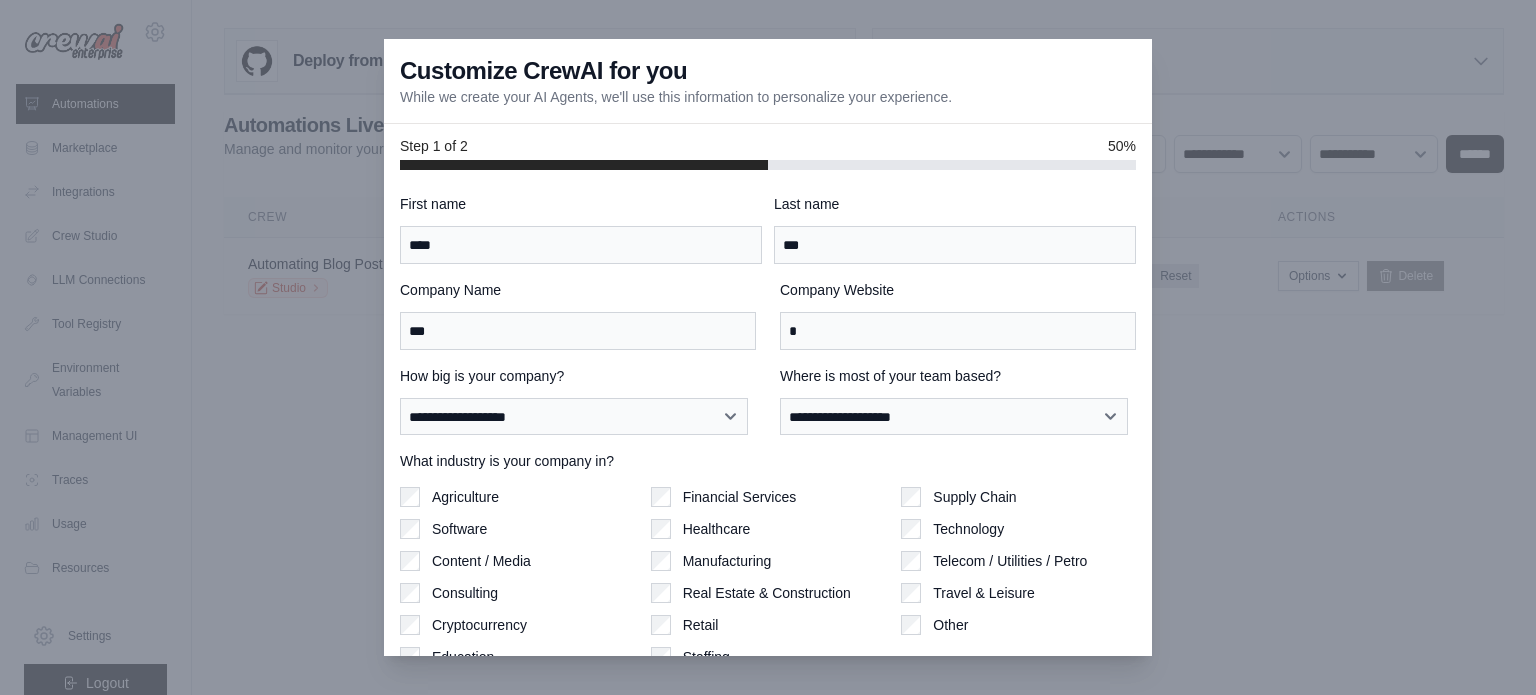 click on "**********" at bounding box center (578, 401) 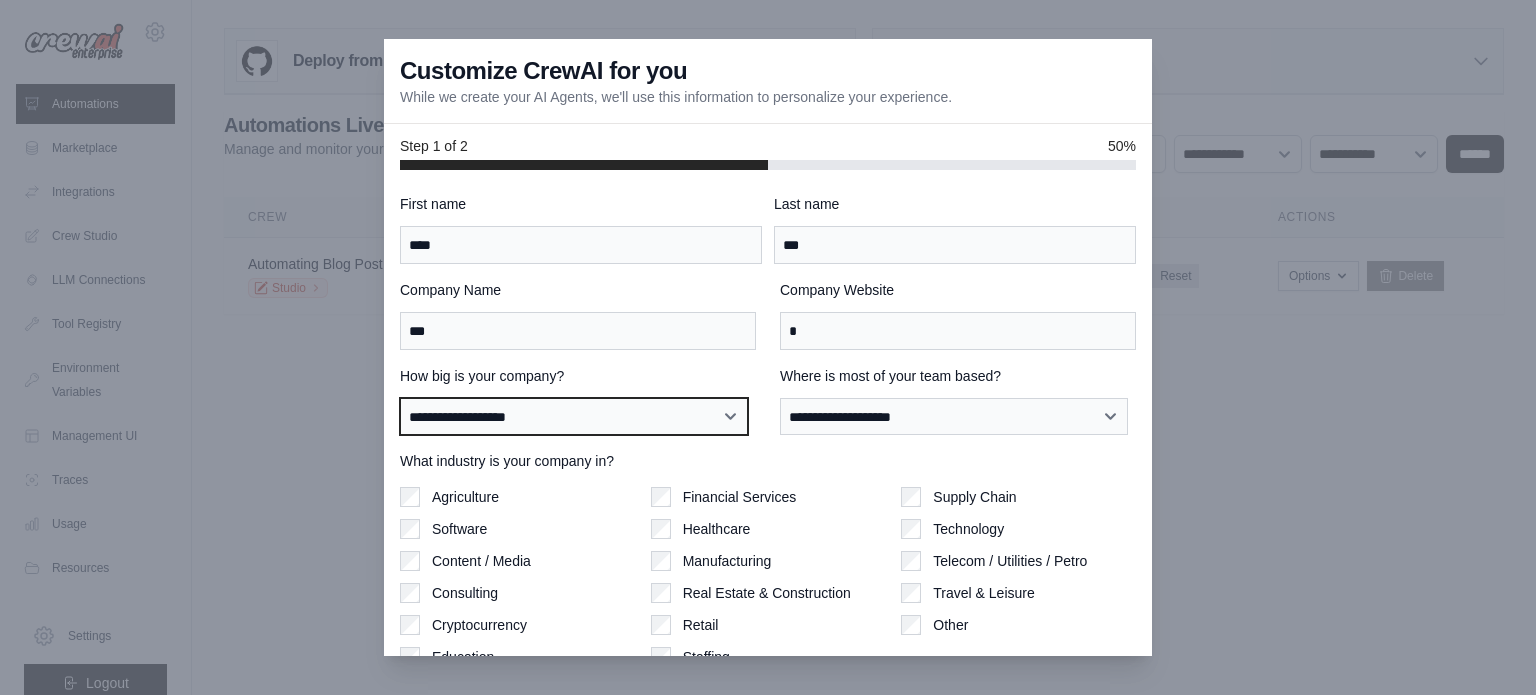 click on "**********" at bounding box center [574, 417] 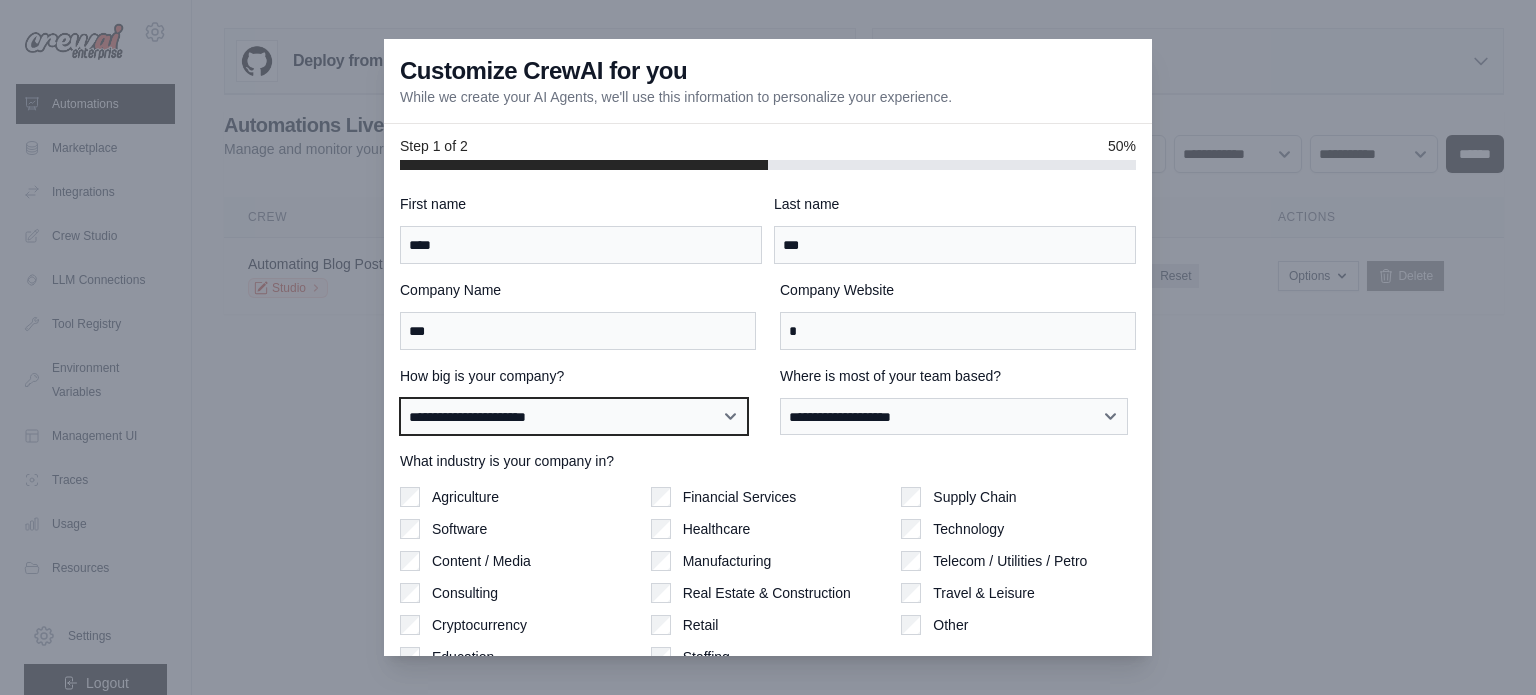 click on "**********" at bounding box center [574, 417] 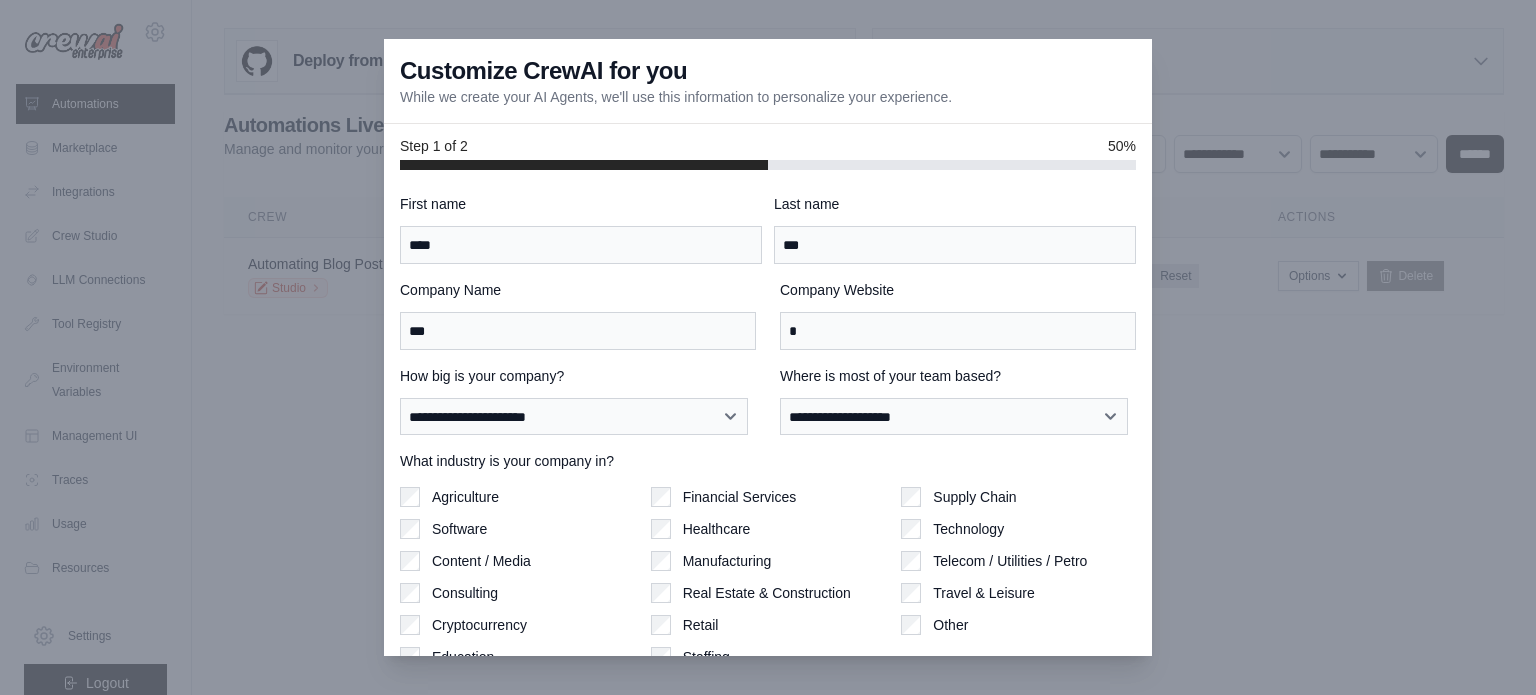 click on "**********" at bounding box center [768, 401] 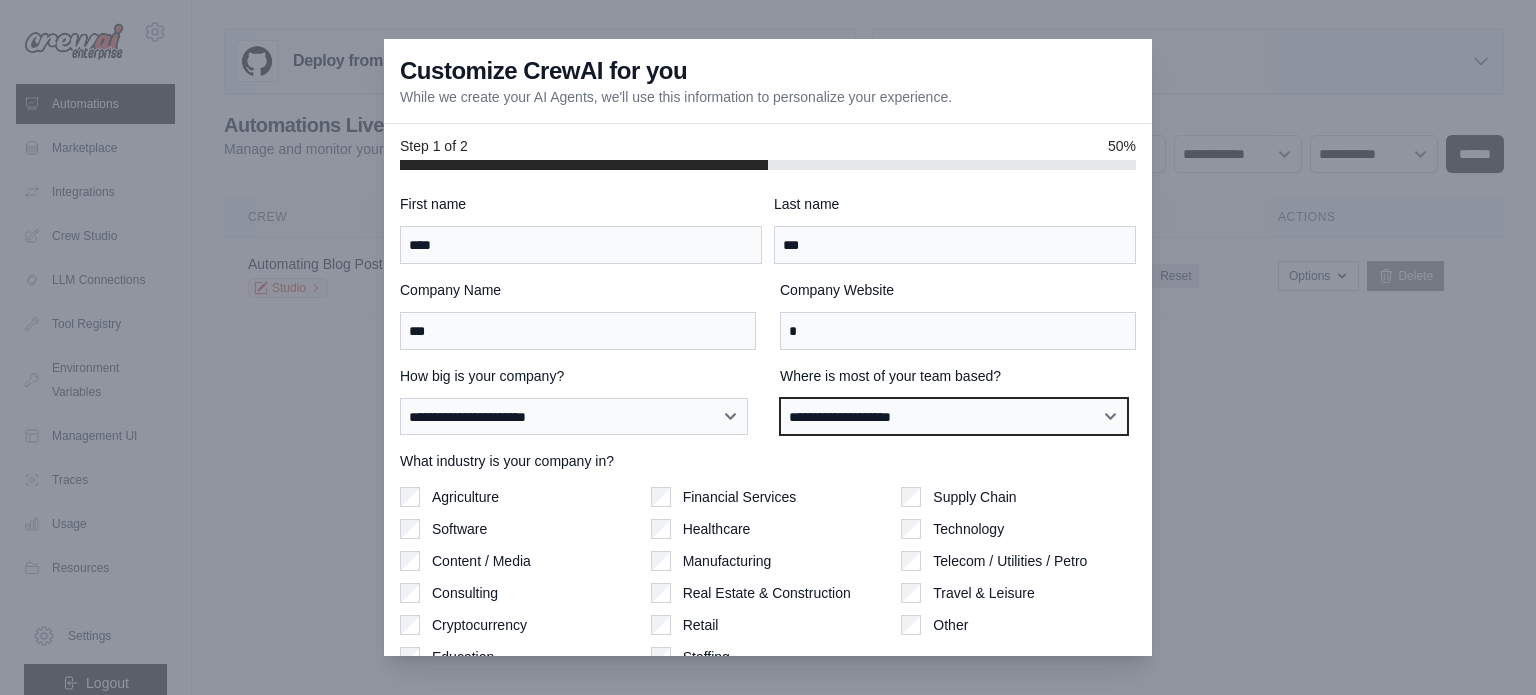 click on "**********" at bounding box center (954, 417) 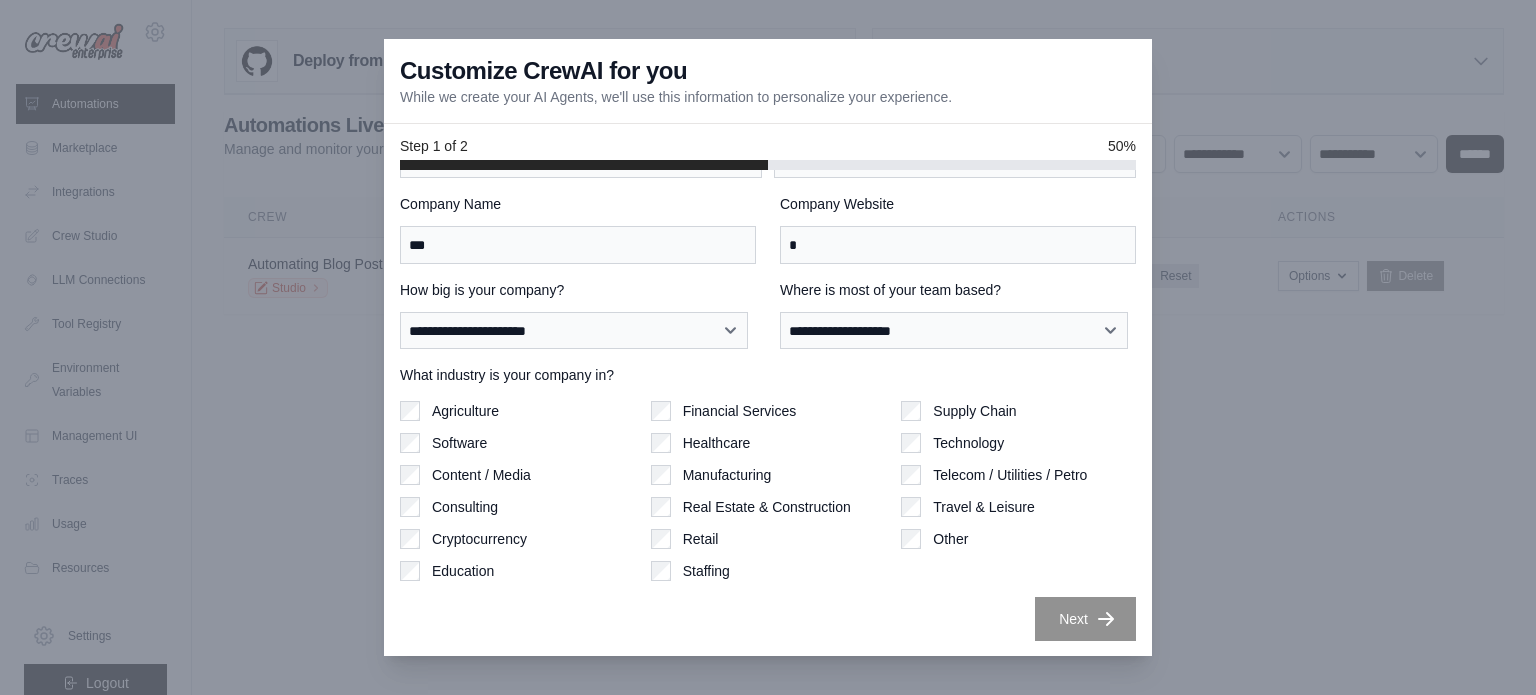 click on "Software" at bounding box center [517, 443] 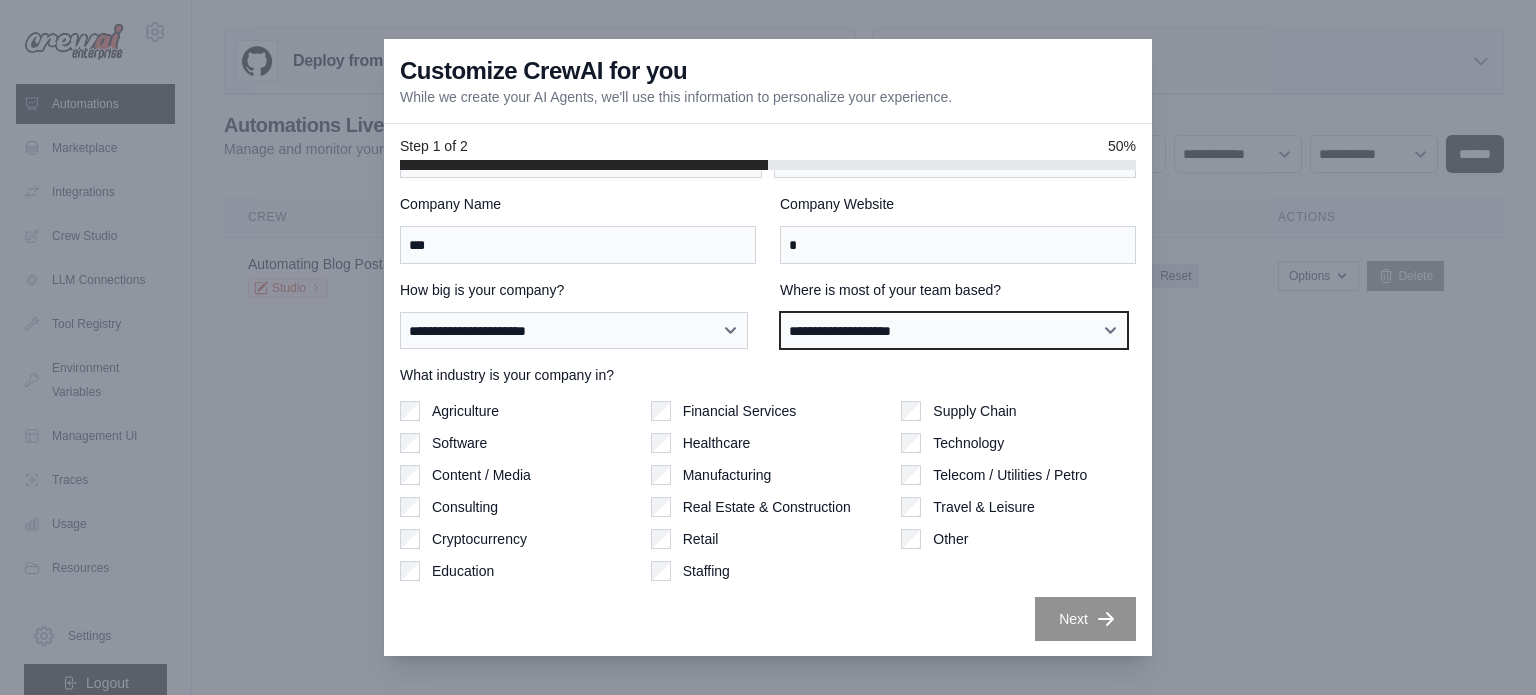 click on "**********" at bounding box center [954, 331] 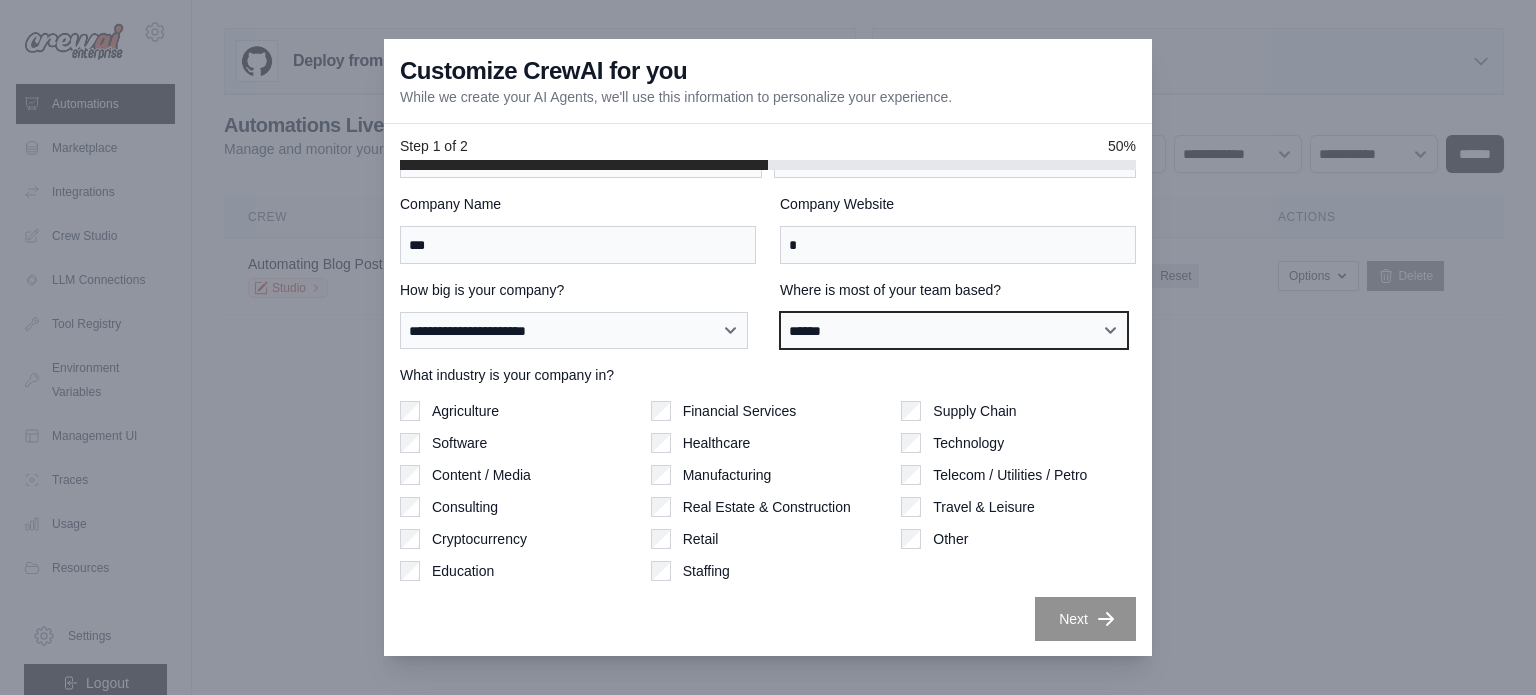 click on "**********" at bounding box center [954, 331] 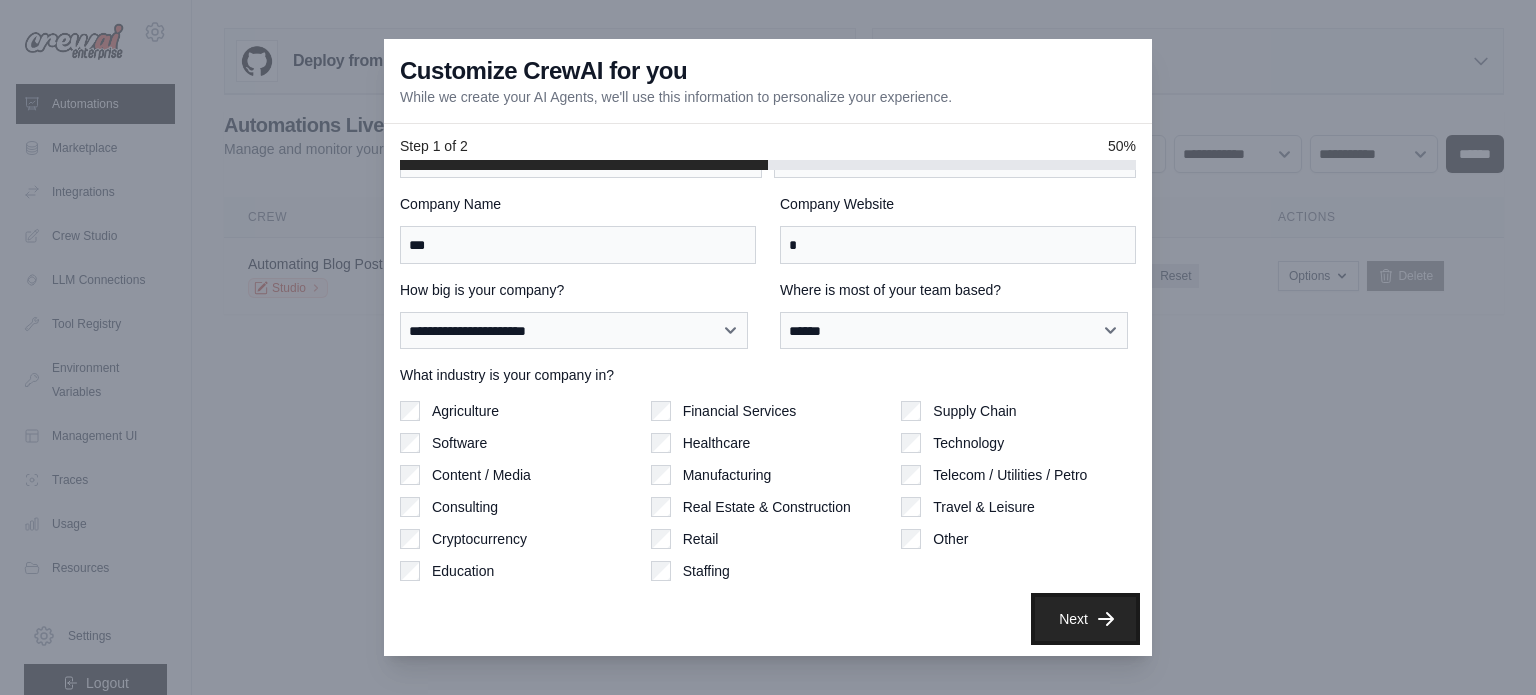 click on "Next" at bounding box center (1085, 619) 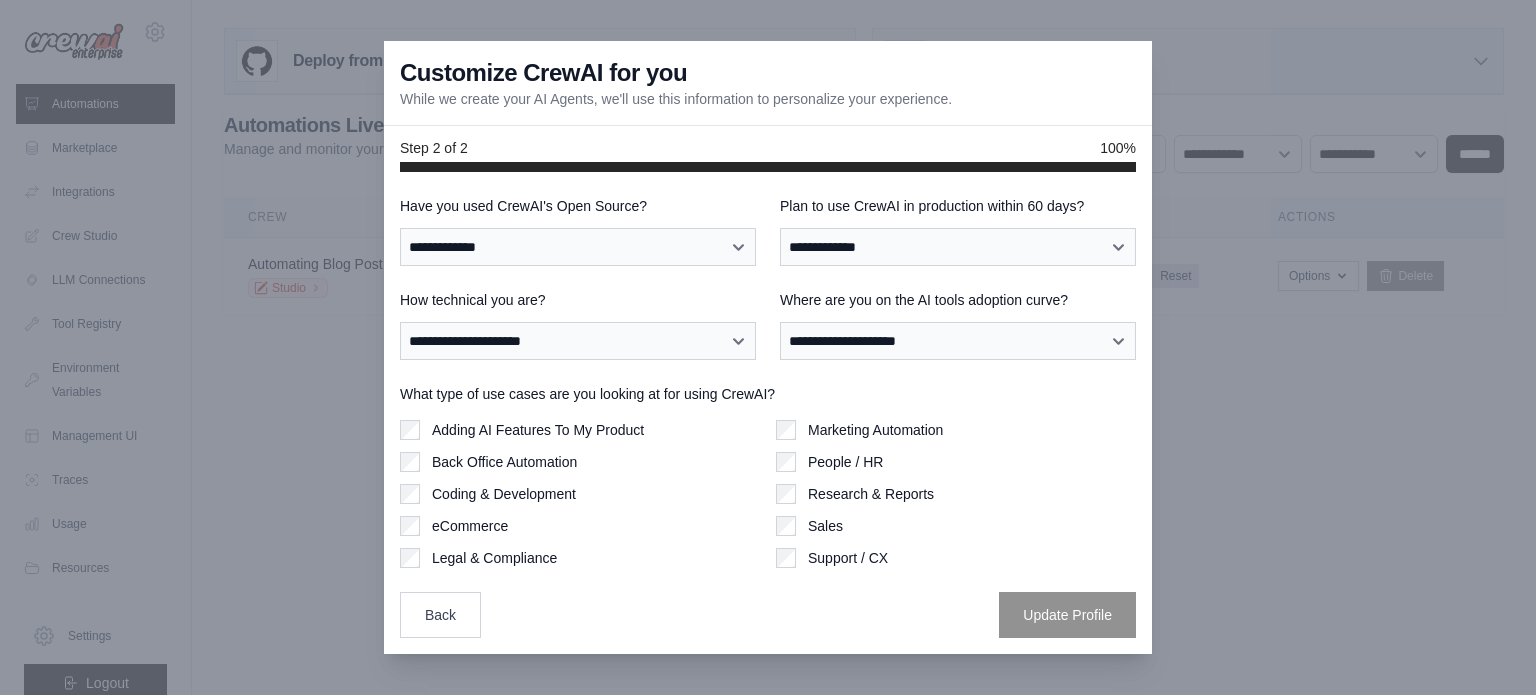 scroll, scrollTop: 0, scrollLeft: 0, axis: both 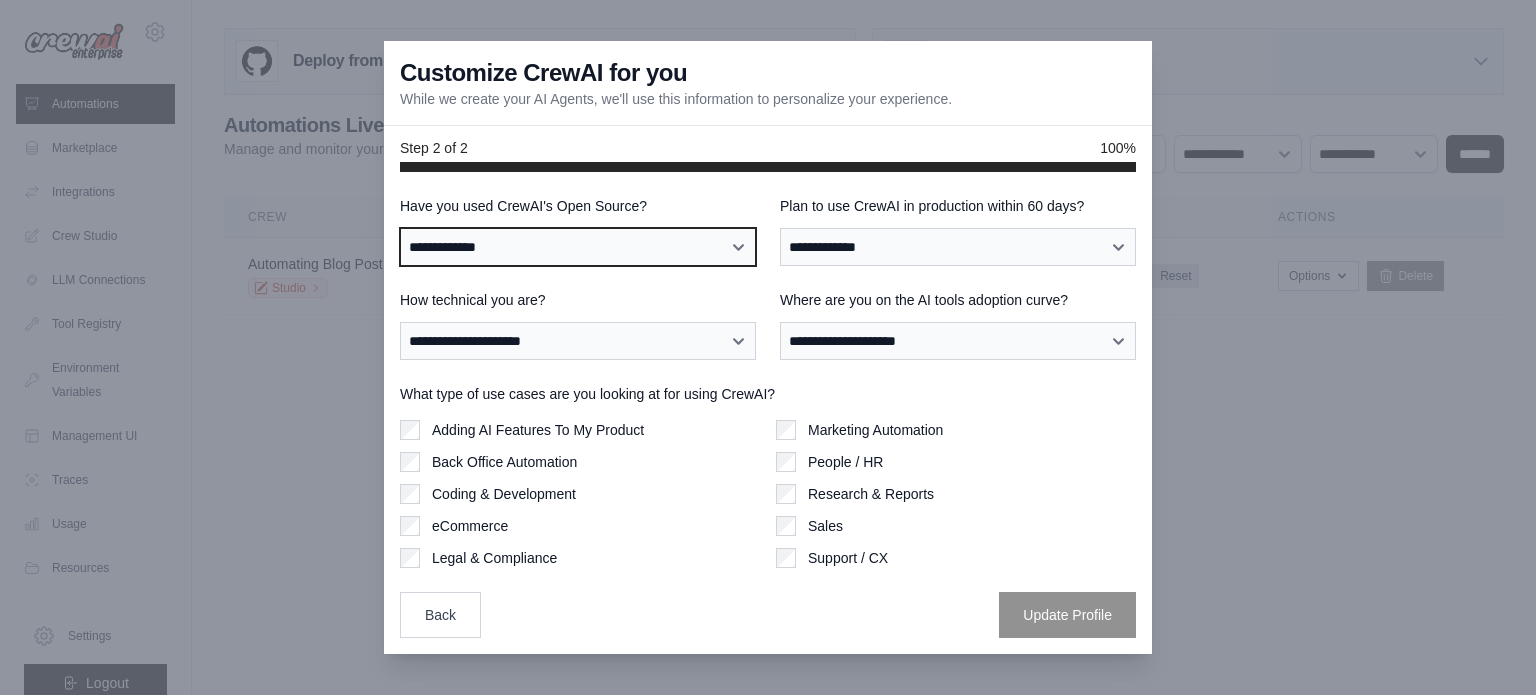 click on "**********" at bounding box center [578, 247] 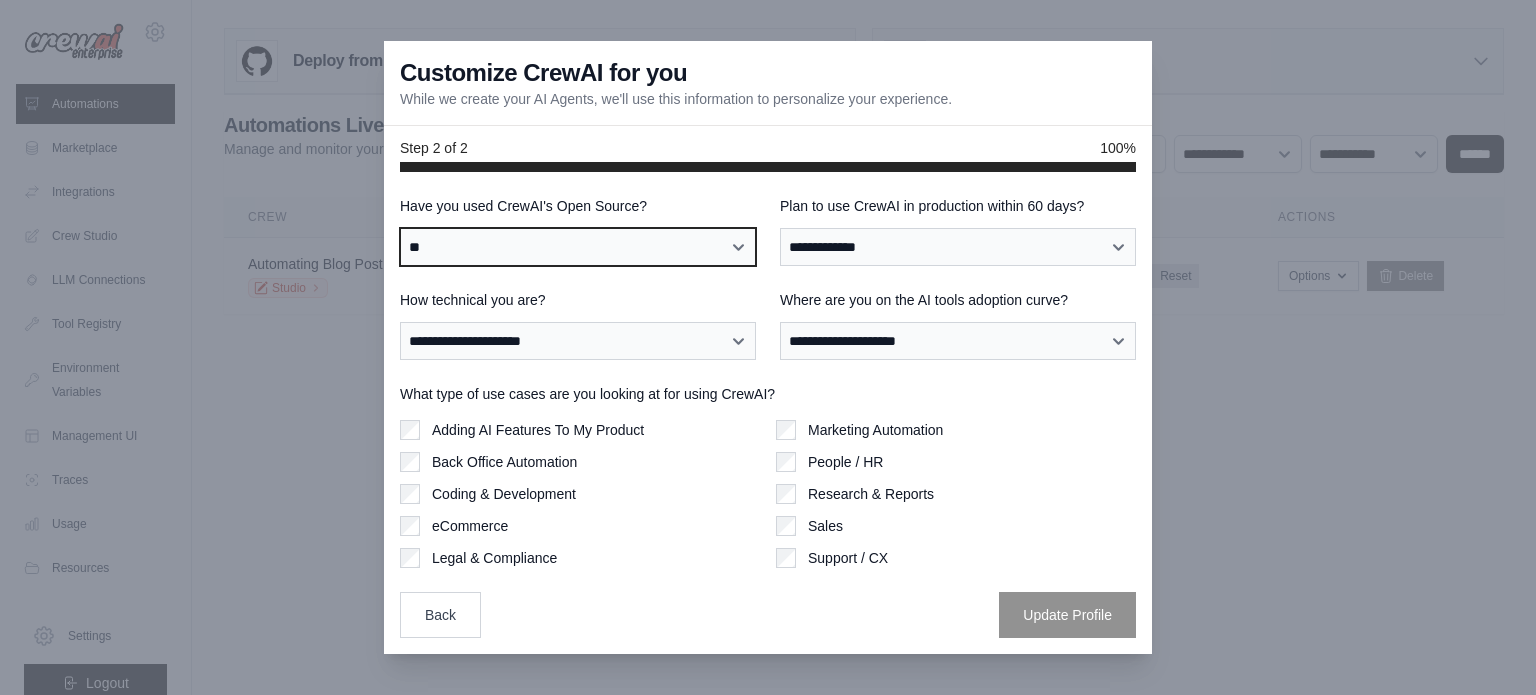 click on "**********" at bounding box center [578, 247] 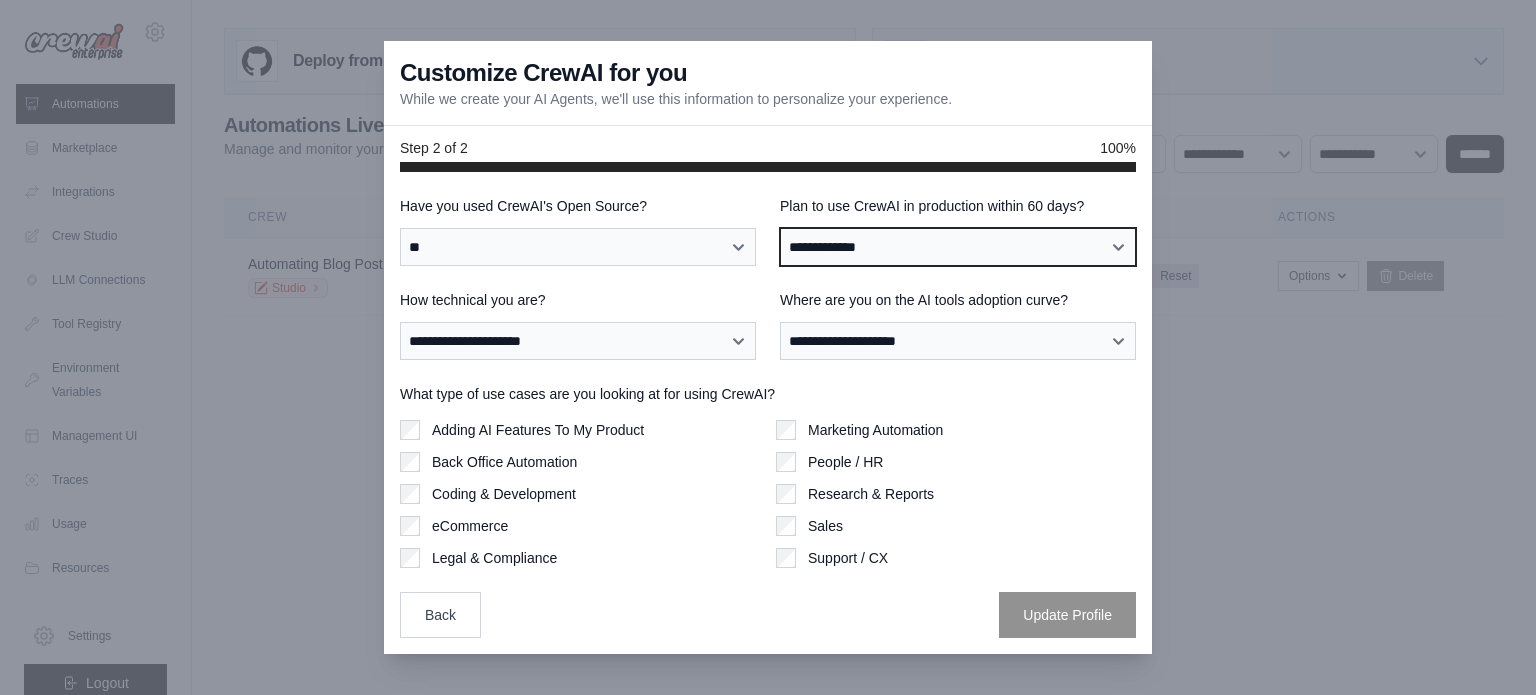 click on "**********" at bounding box center [958, 247] 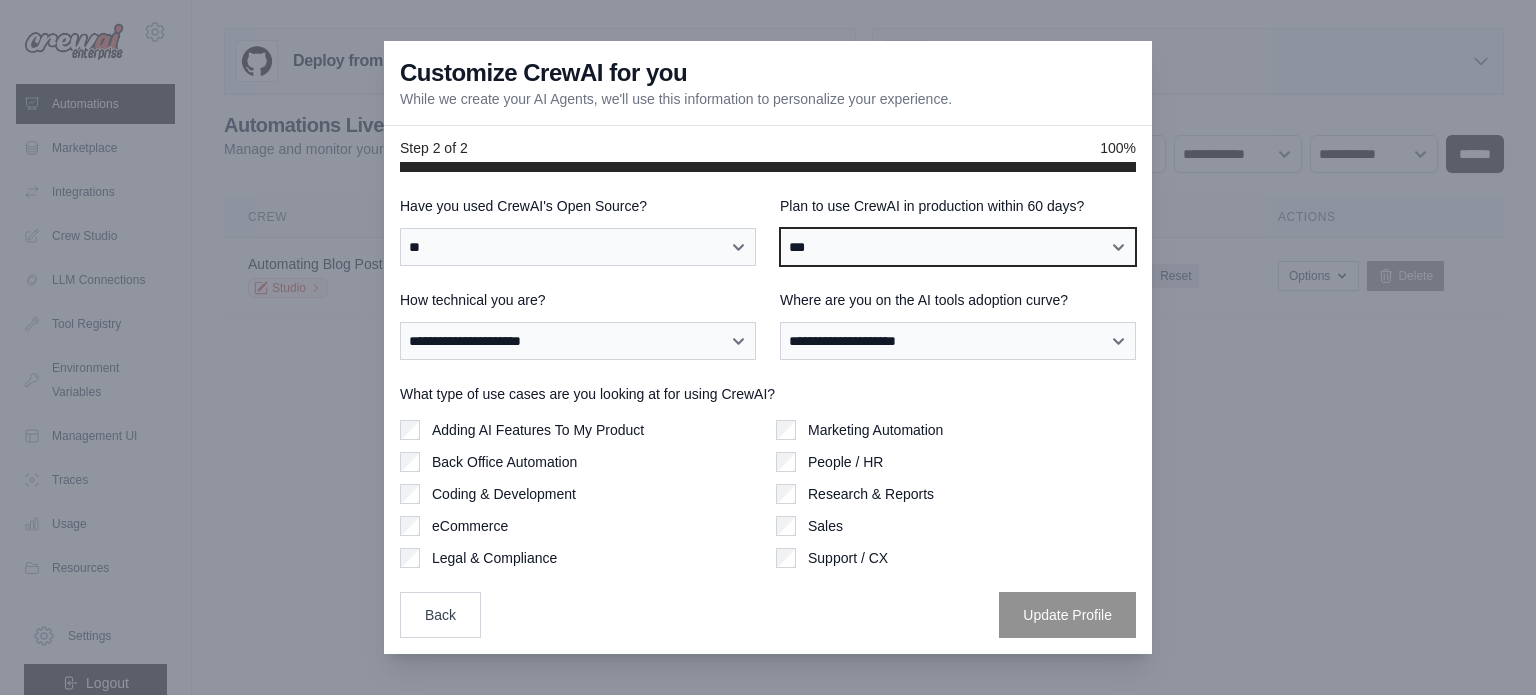click on "**********" at bounding box center (958, 247) 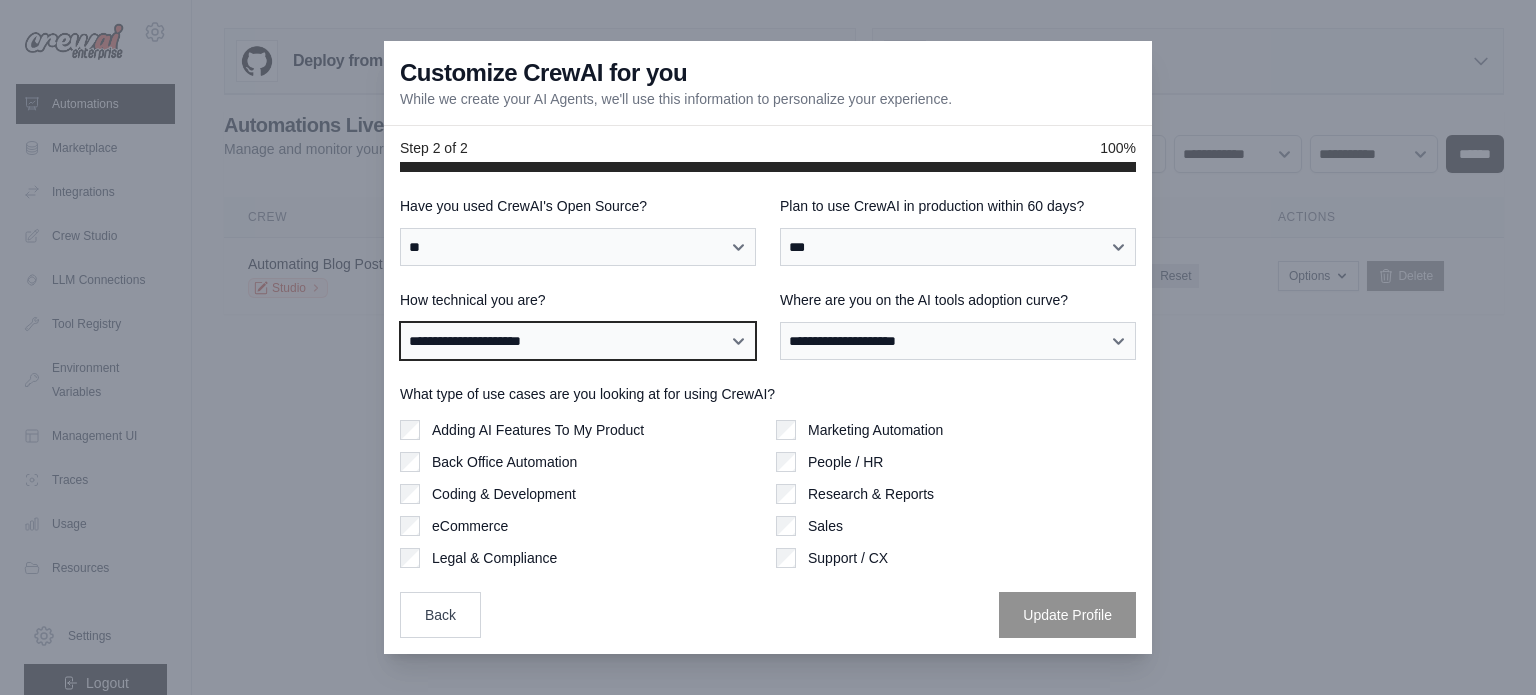 click on "**********" at bounding box center (578, 341) 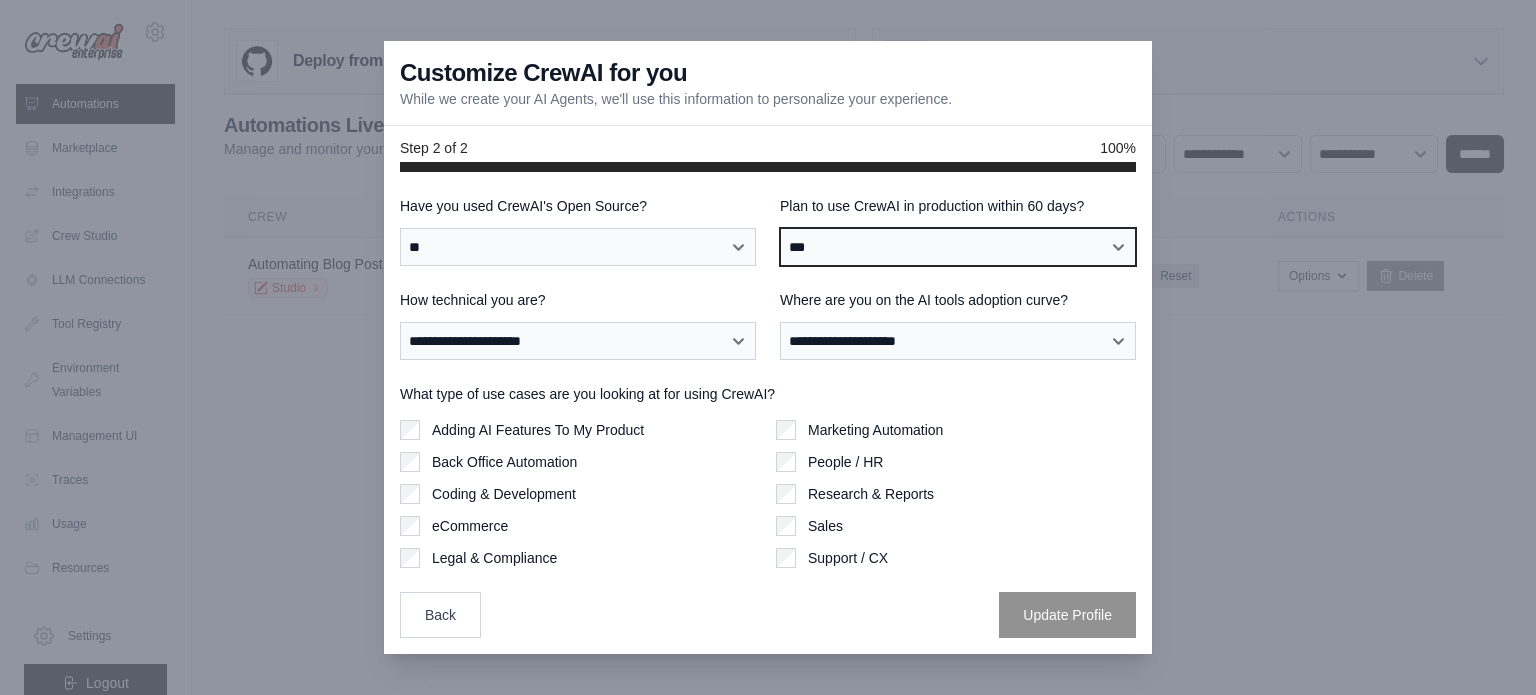 click on "**********" at bounding box center [958, 247] 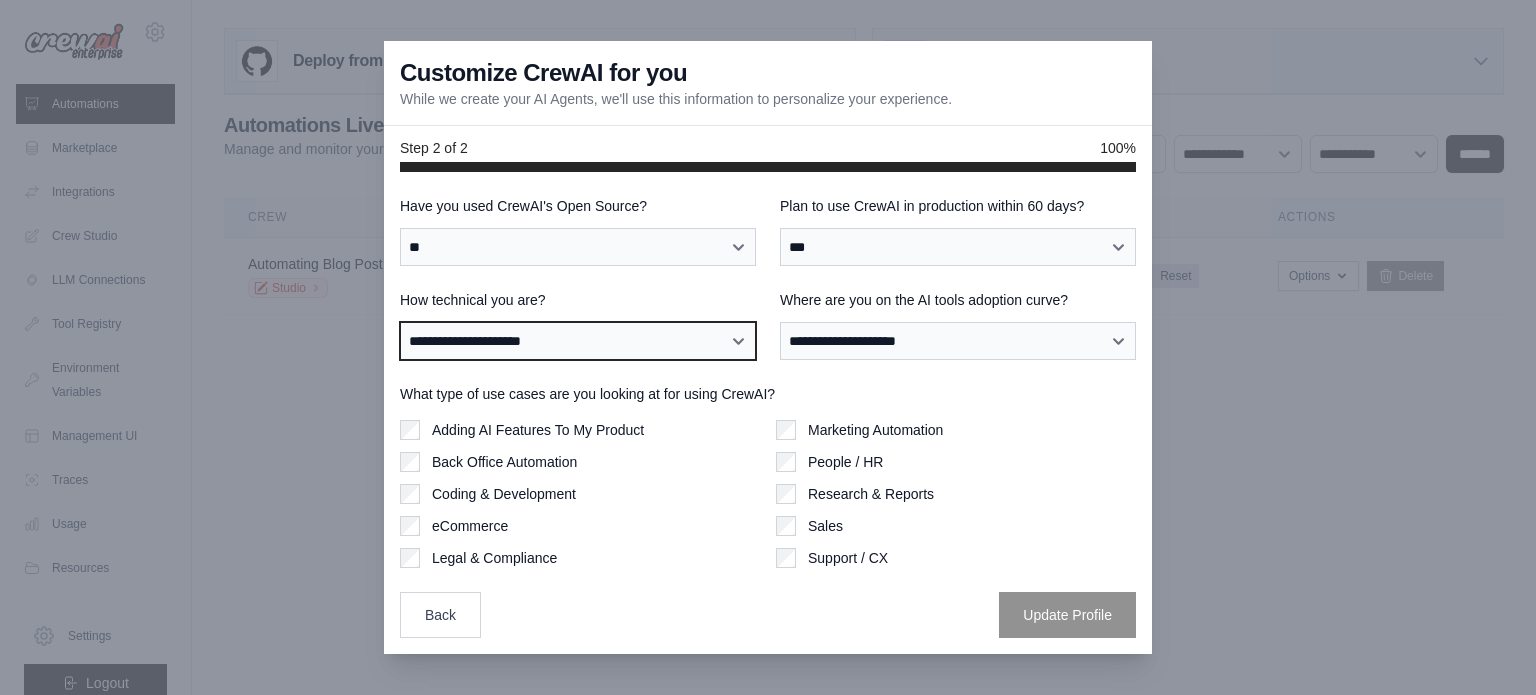 click on "**********" at bounding box center (578, 341) 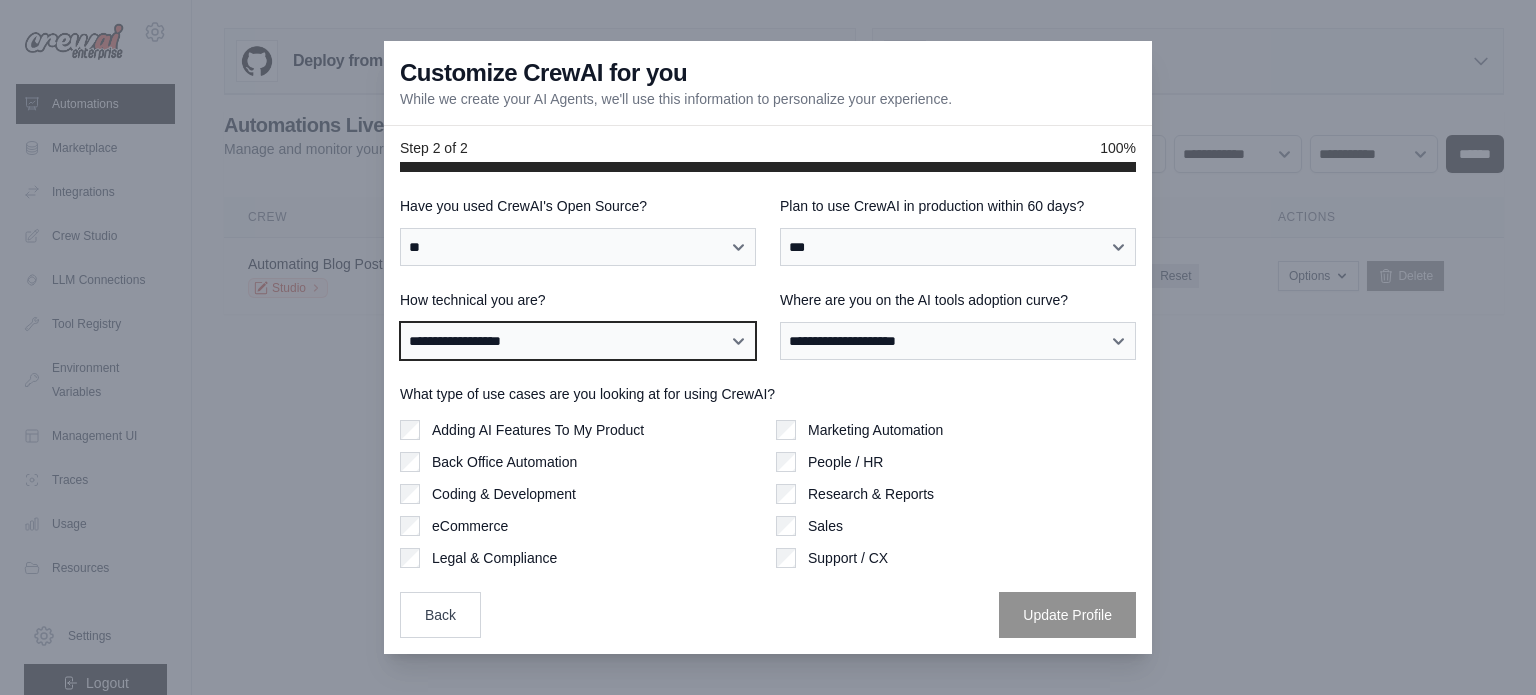 click on "**********" at bounding box center [578, 341] 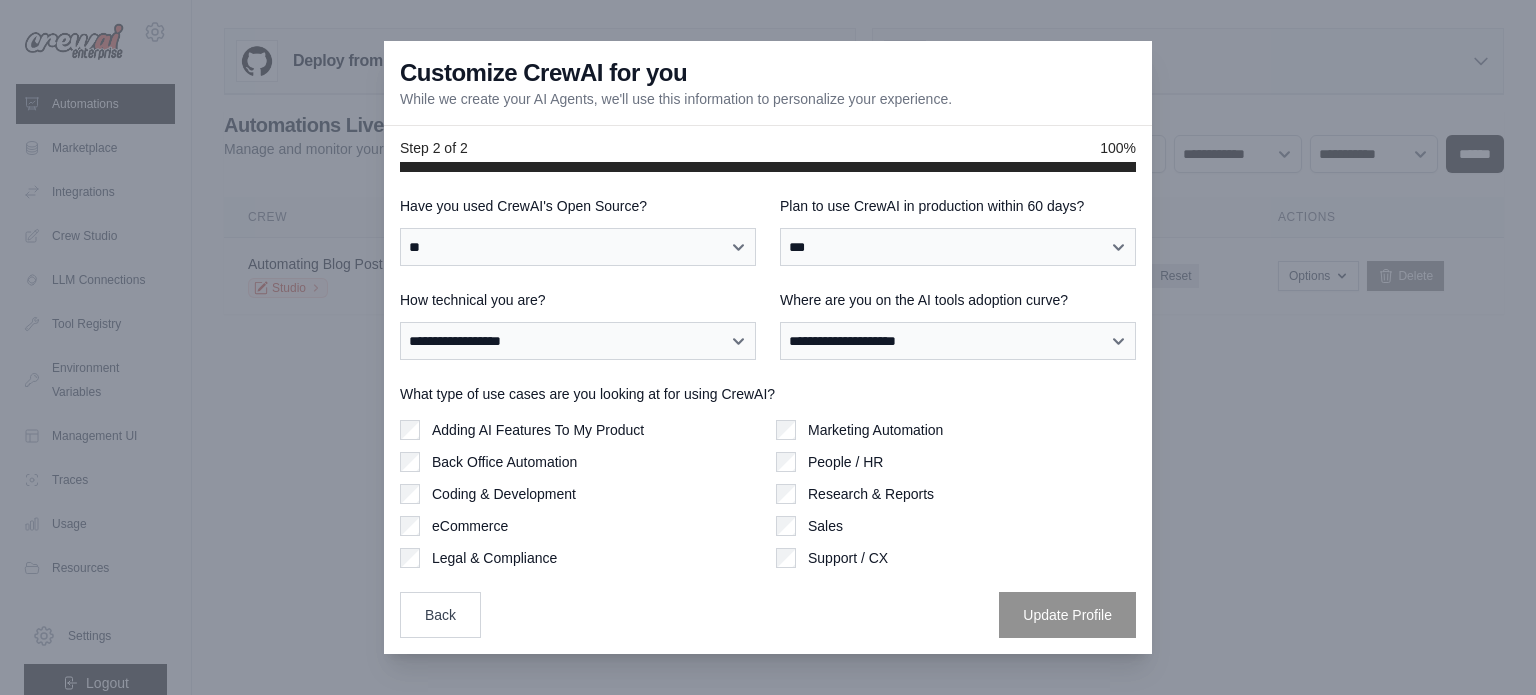 click on "Where are you on the AI tools adoption curve?" at bounding box center [958, 300] 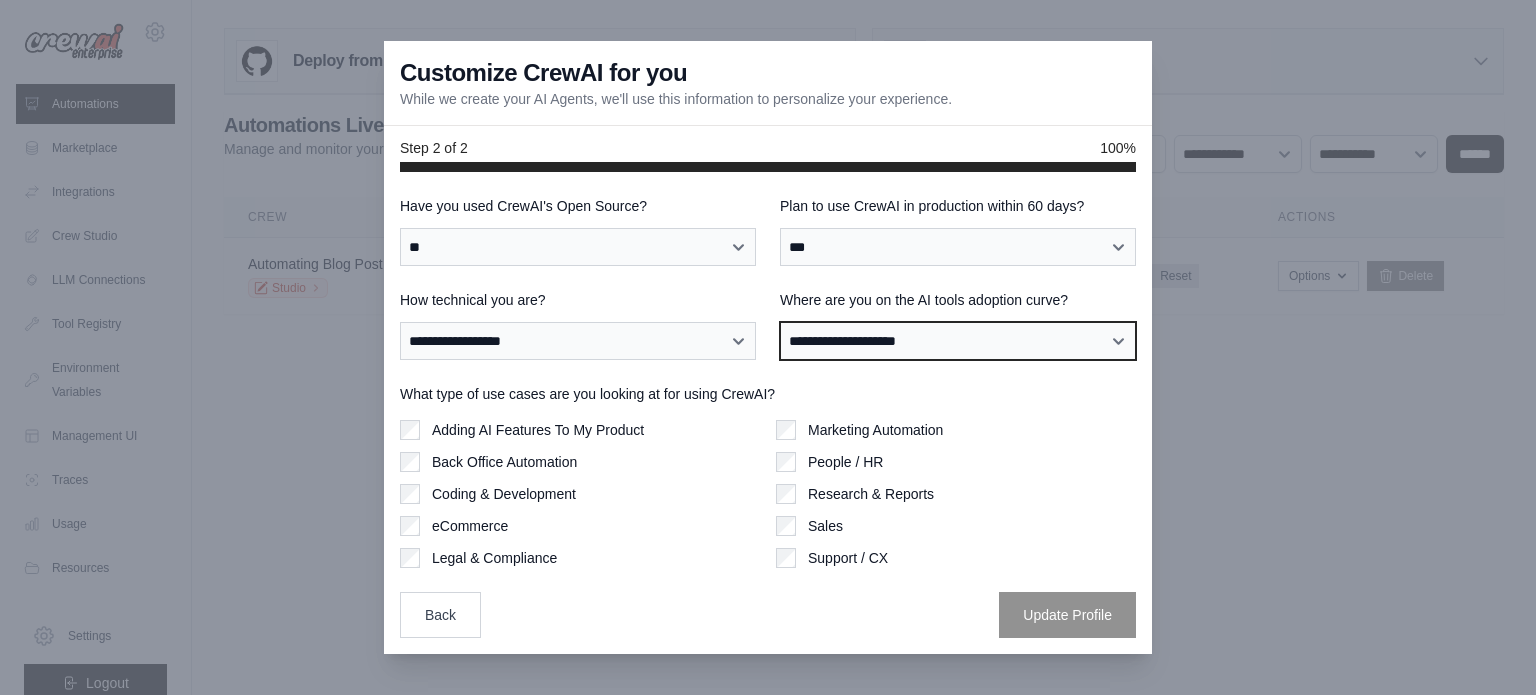 click on "**********" at bounding box center [958, 341] 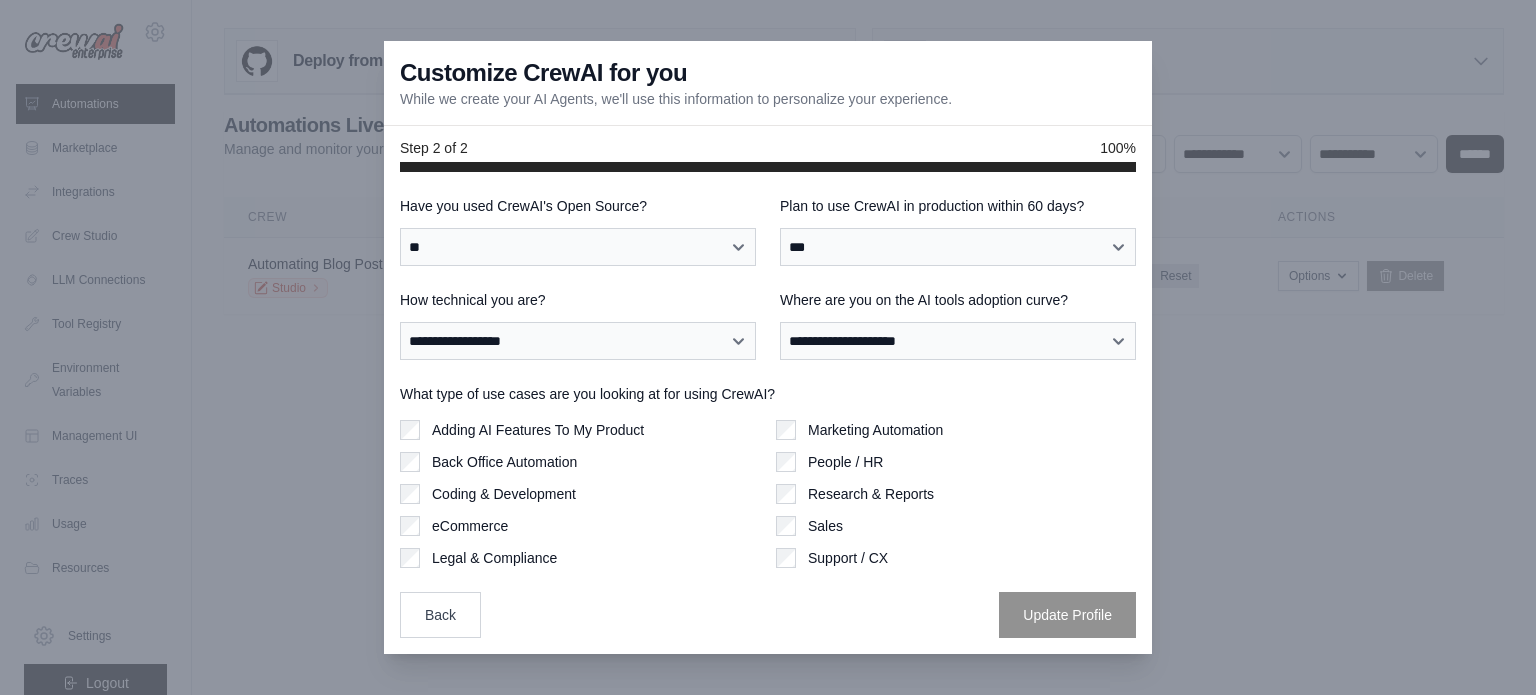 click on "**********" at bounding box center (768, 416) 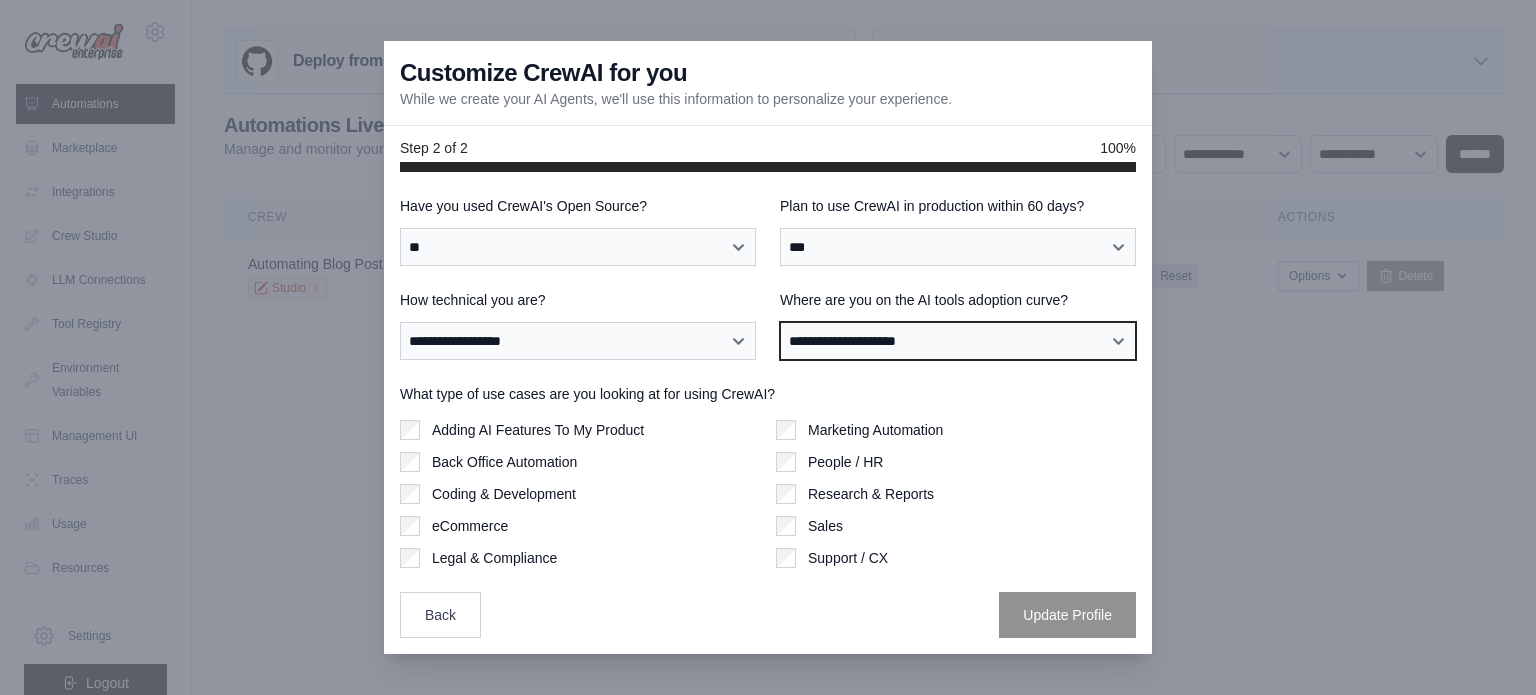 click on "**********" at bounding box center [958, 341] 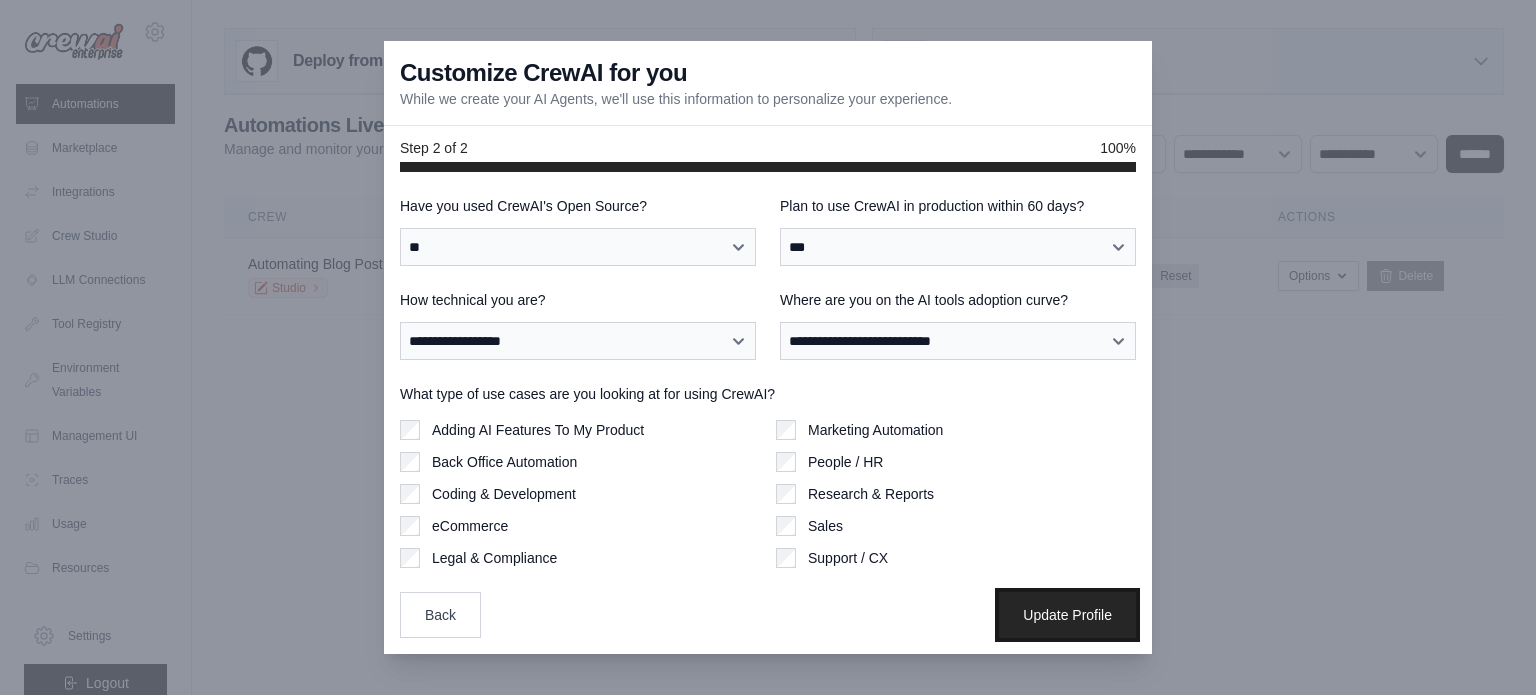 click on "Update Profile" at bounding box center (1067, 615) 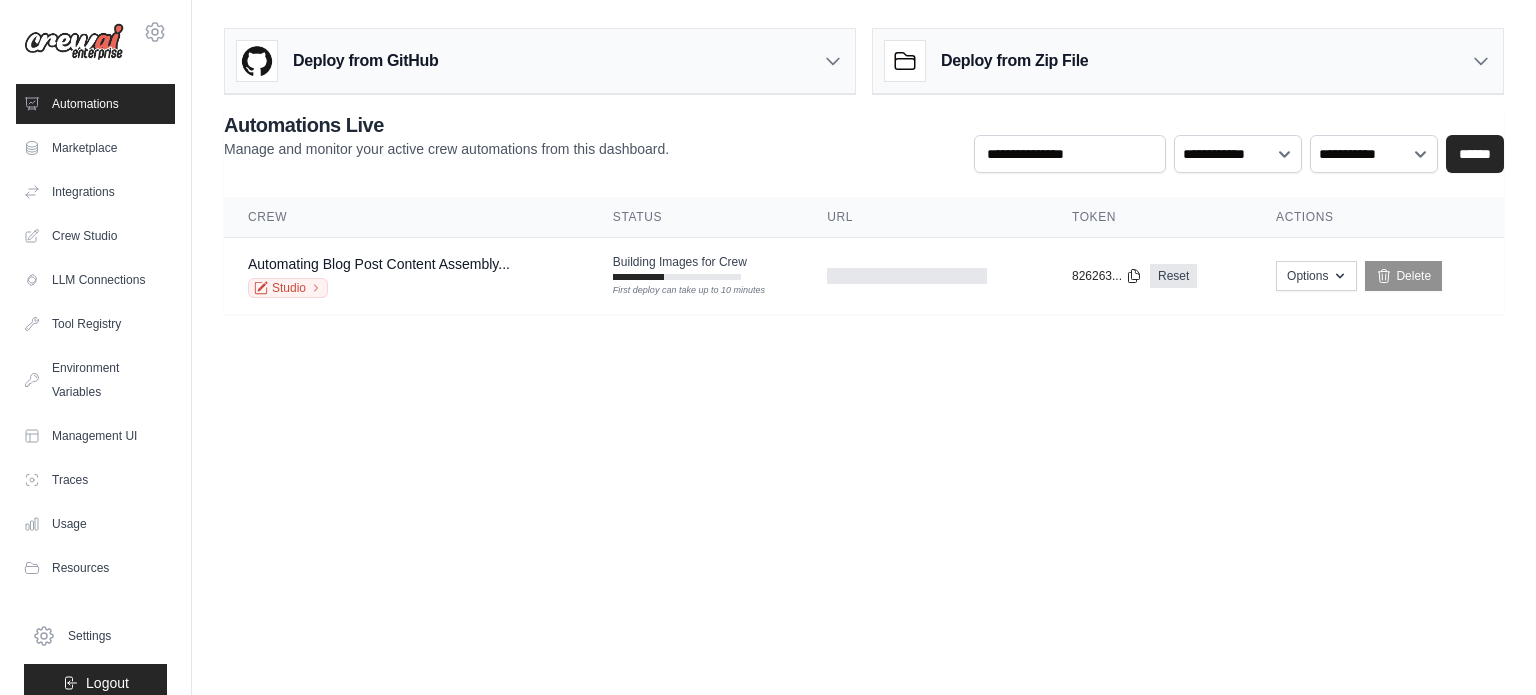 scroll, scrollTop: 0, scrollLeft: 0, axis: both 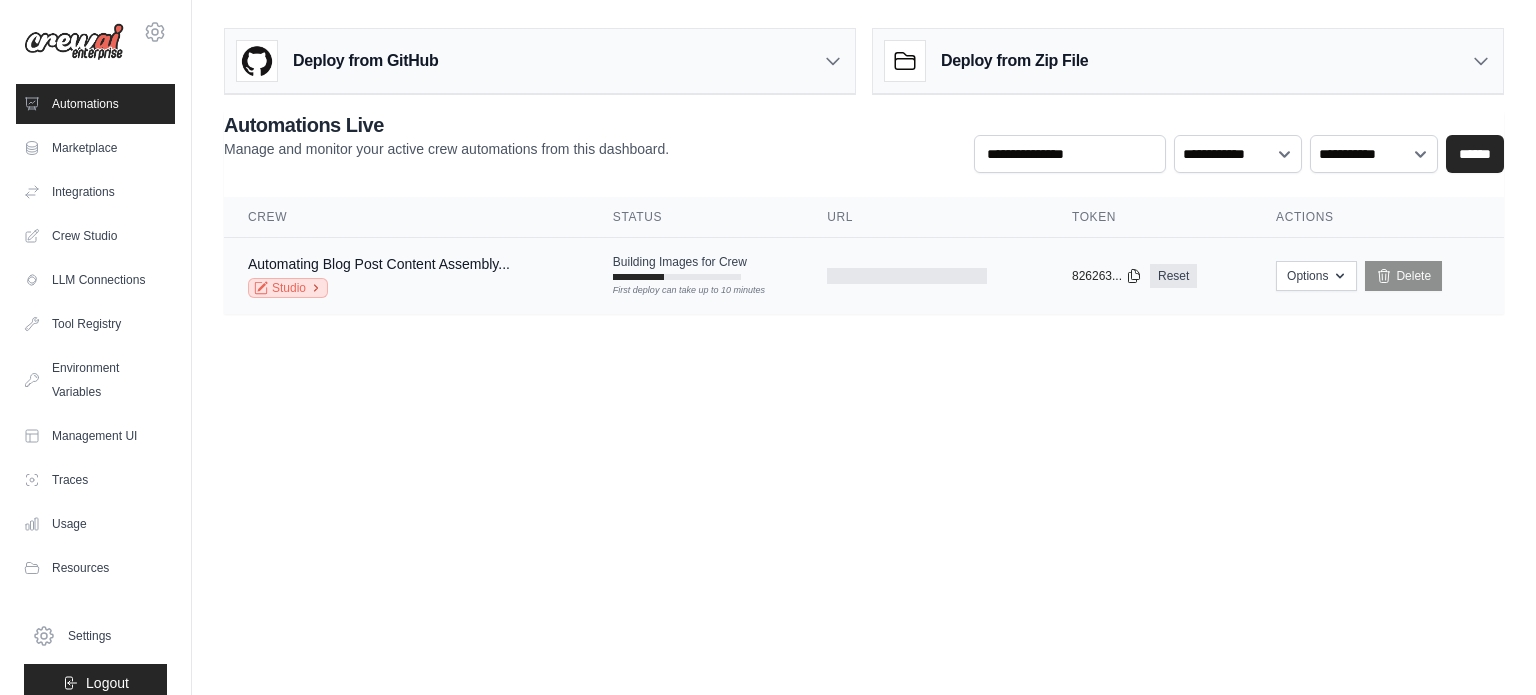 click on "Studio" at bounding box center [288, 288] 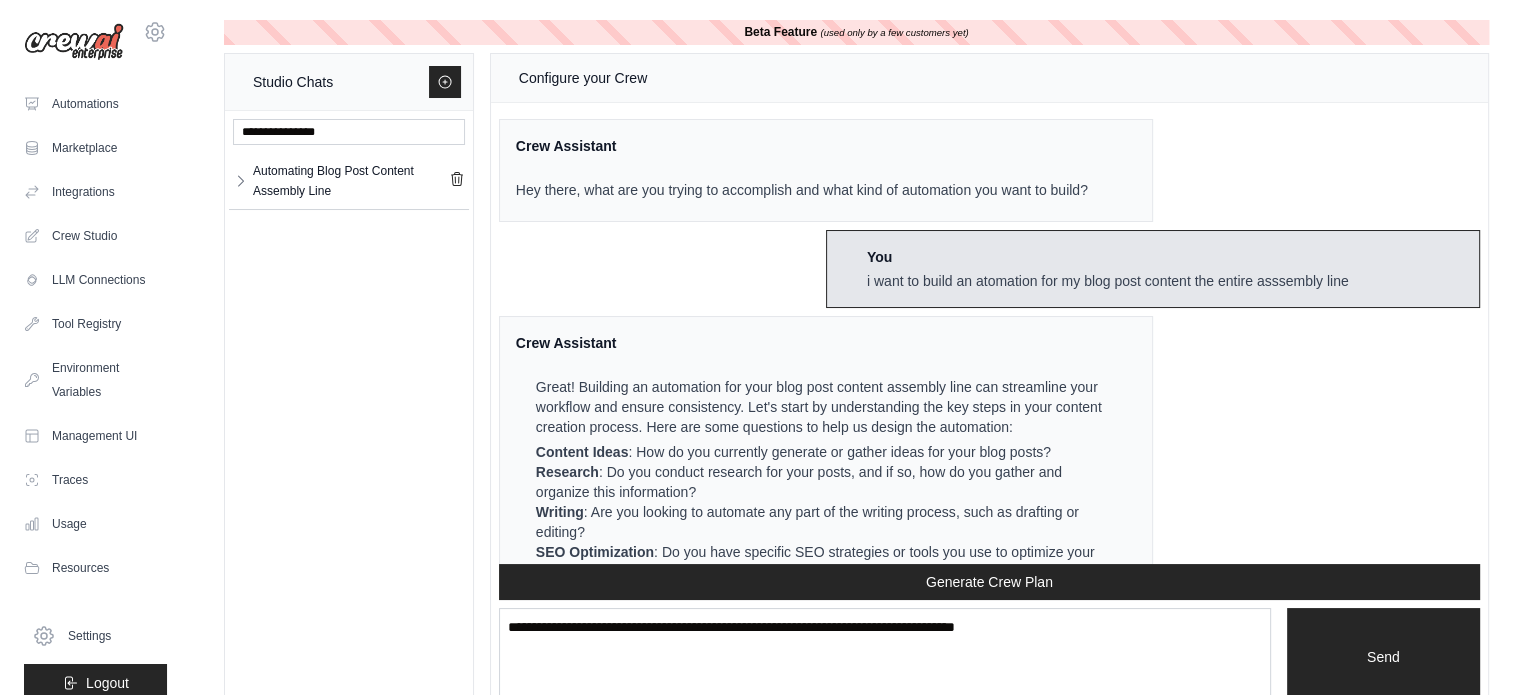 scroll, scrollTop: 47397, scrollLeft: 0, axis: vertical 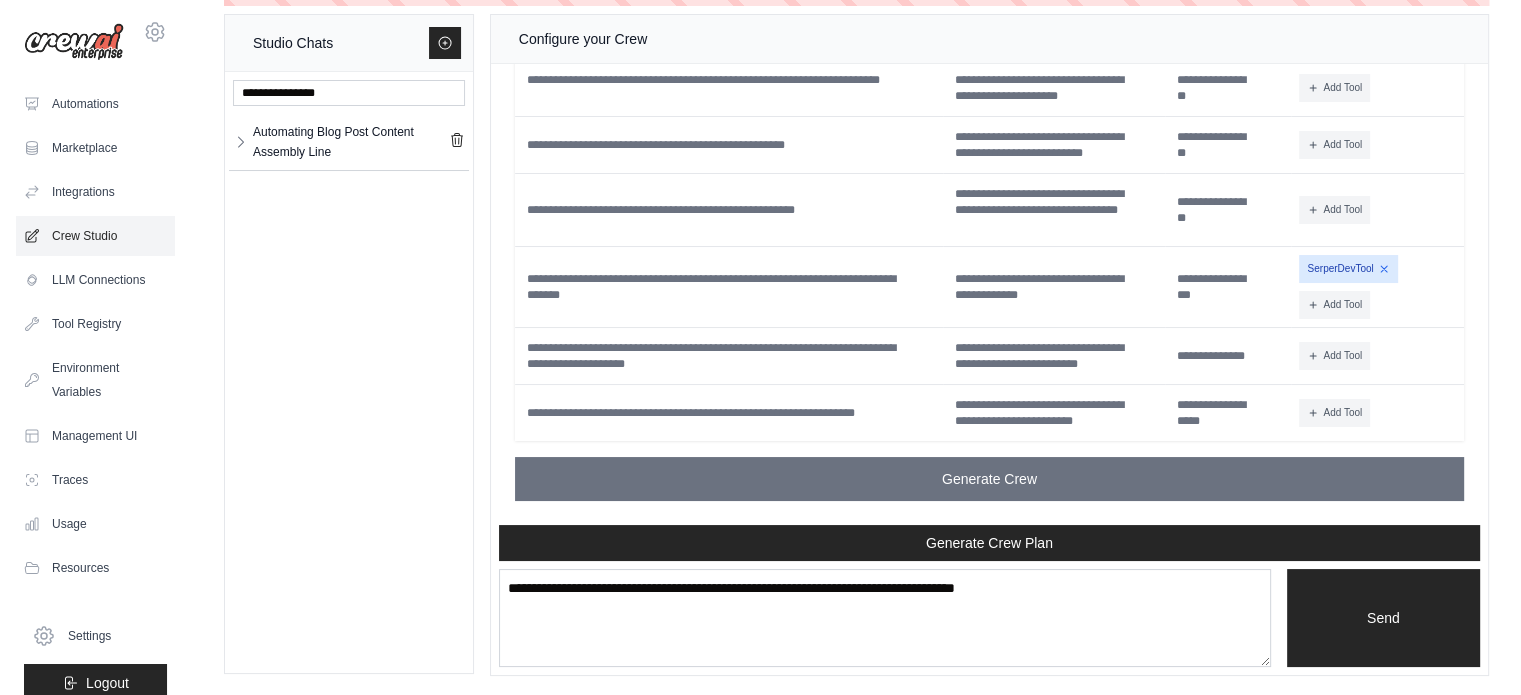 click on "Crew Studio" at bounding box center [95, 236] 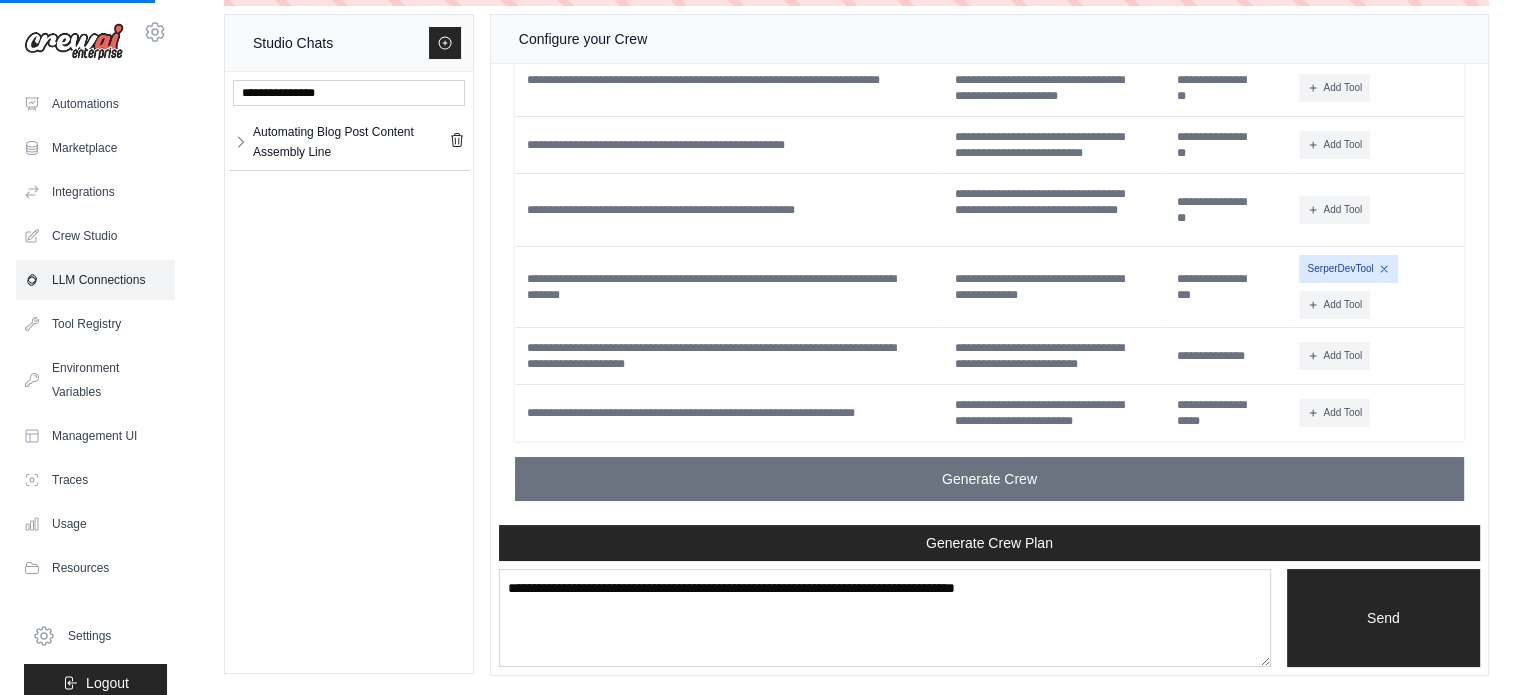 click on "LLM Connections" at bounding box center [95, 280] 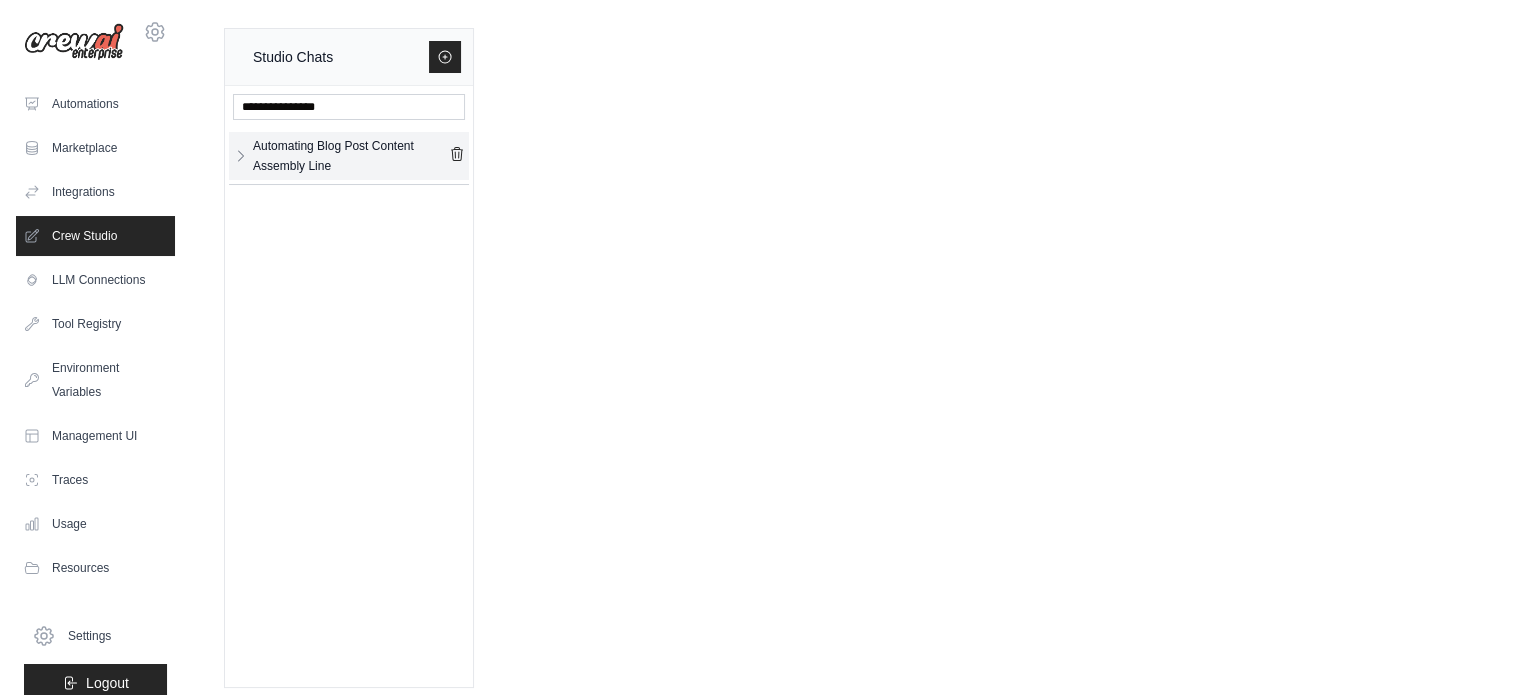 click on "Automating Blog Post Content Assembly Line" at bounding box center (351, 156) 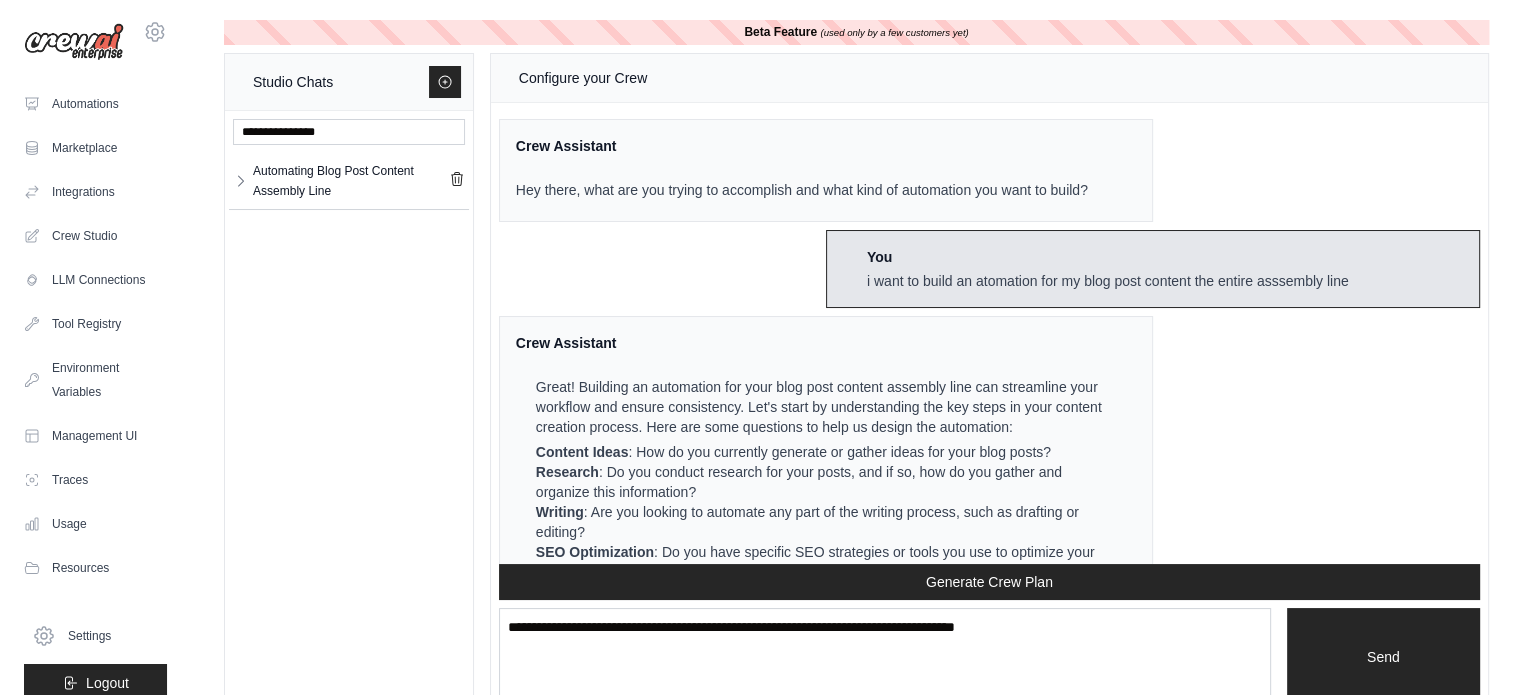 scroll, scrollTop: 47397, scrollLeft: 0, axis: vertical 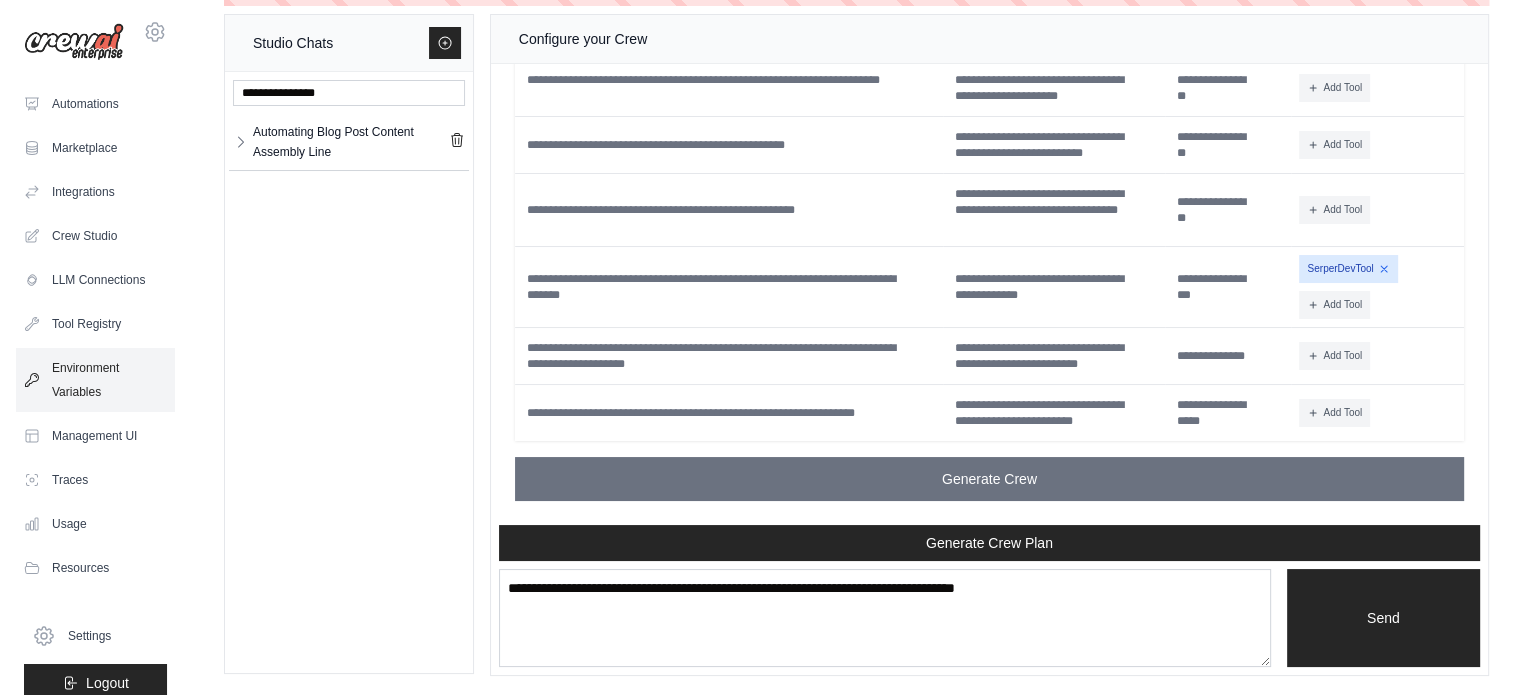 click on "Environment Variables" at bounding box center [95, 380] 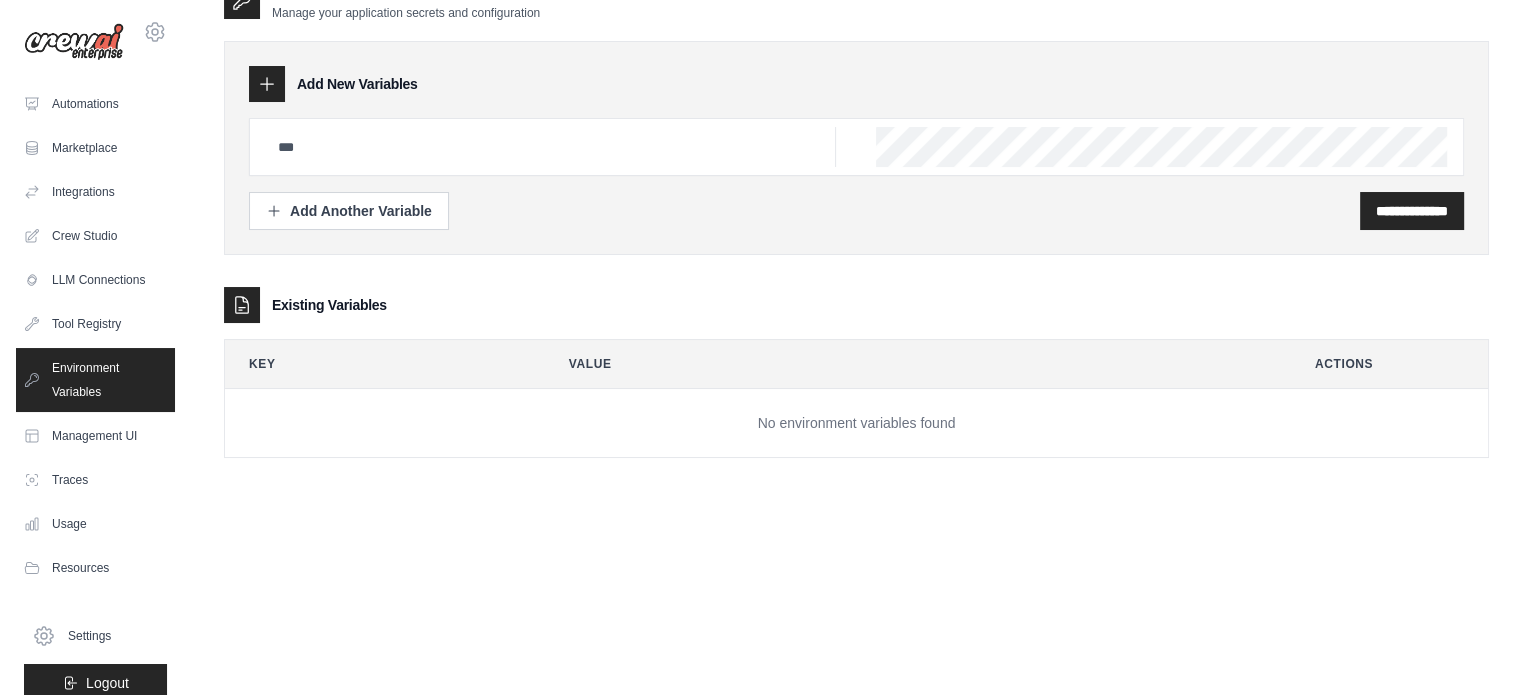 scroll, scrollTop: 40, scrollLeft: 0, axis: vertical 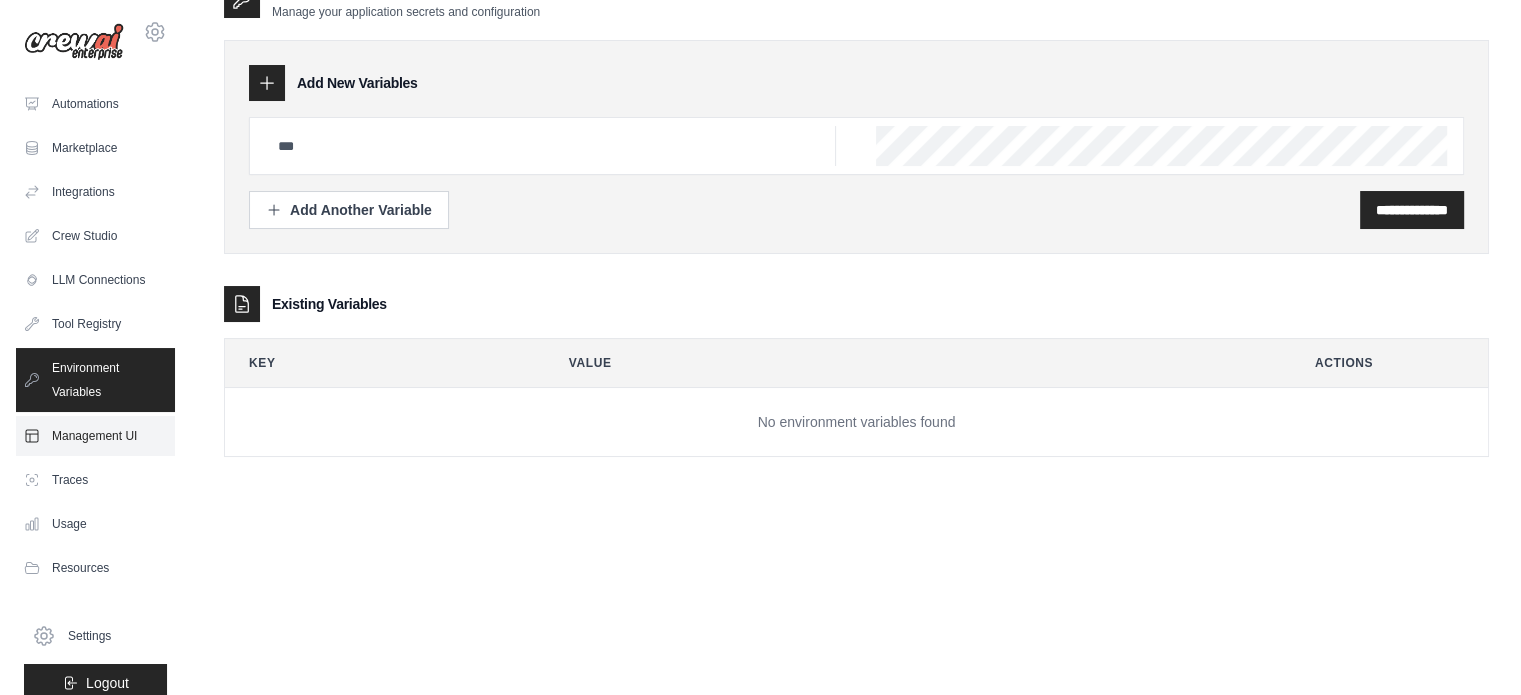 click on "Management UI" at bounding box center [95, 436] 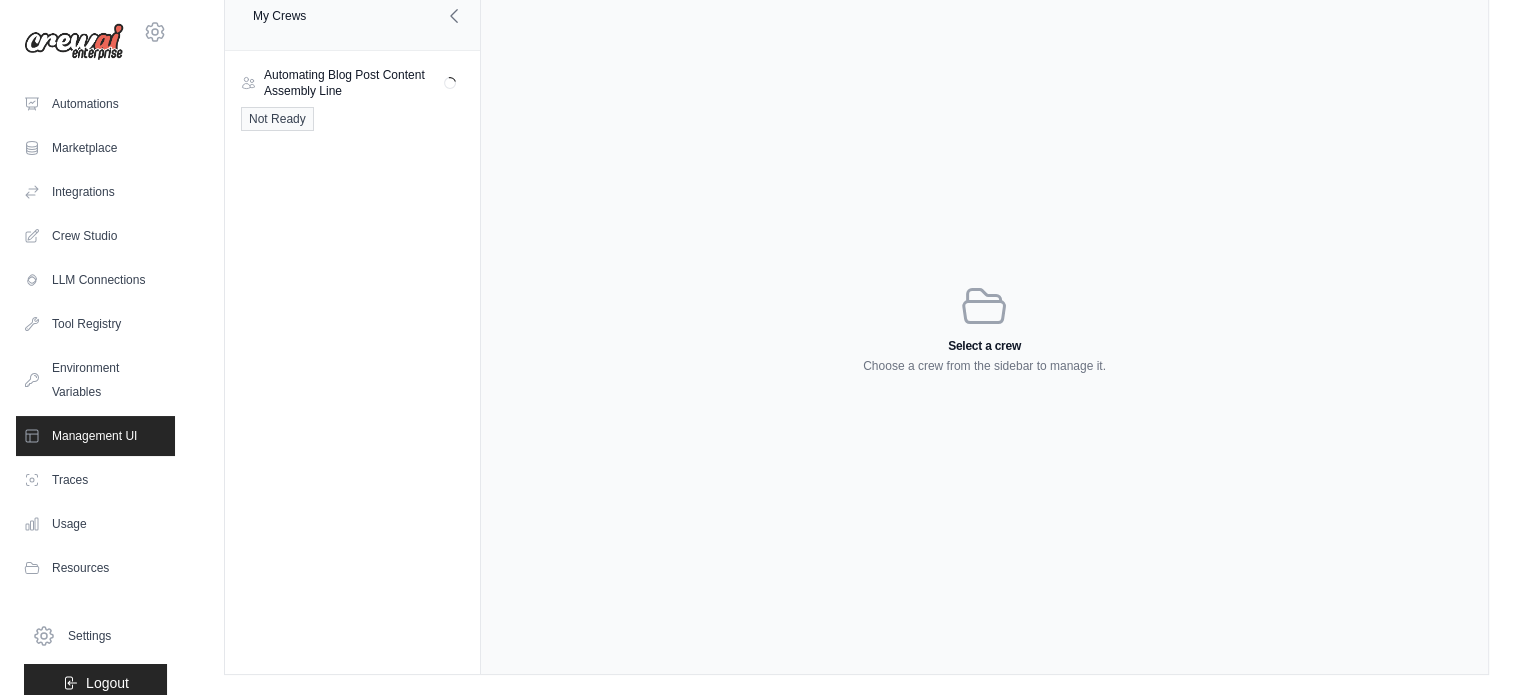 scroll, scrollTop: 0, scrollLeft: 0, axis: both 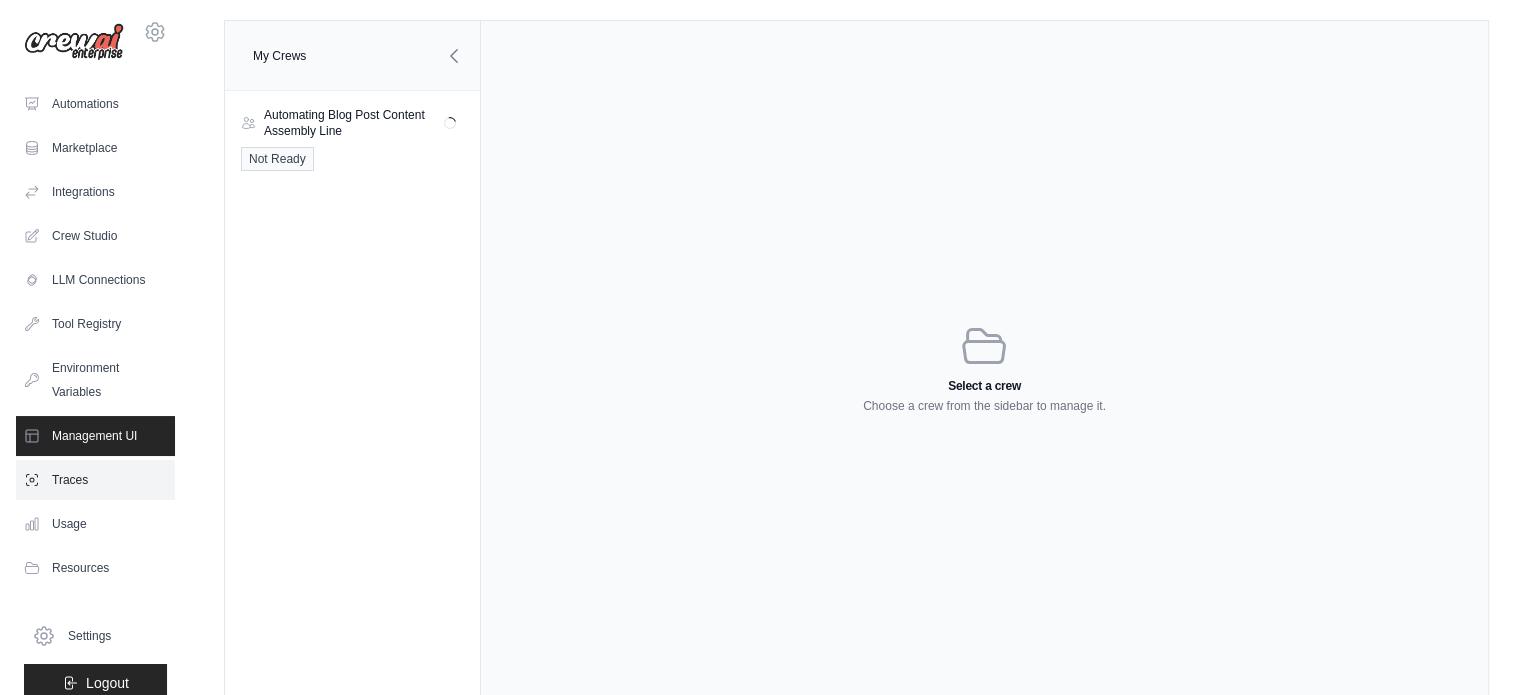 click on "Traces" at bounding box center [95, 480] 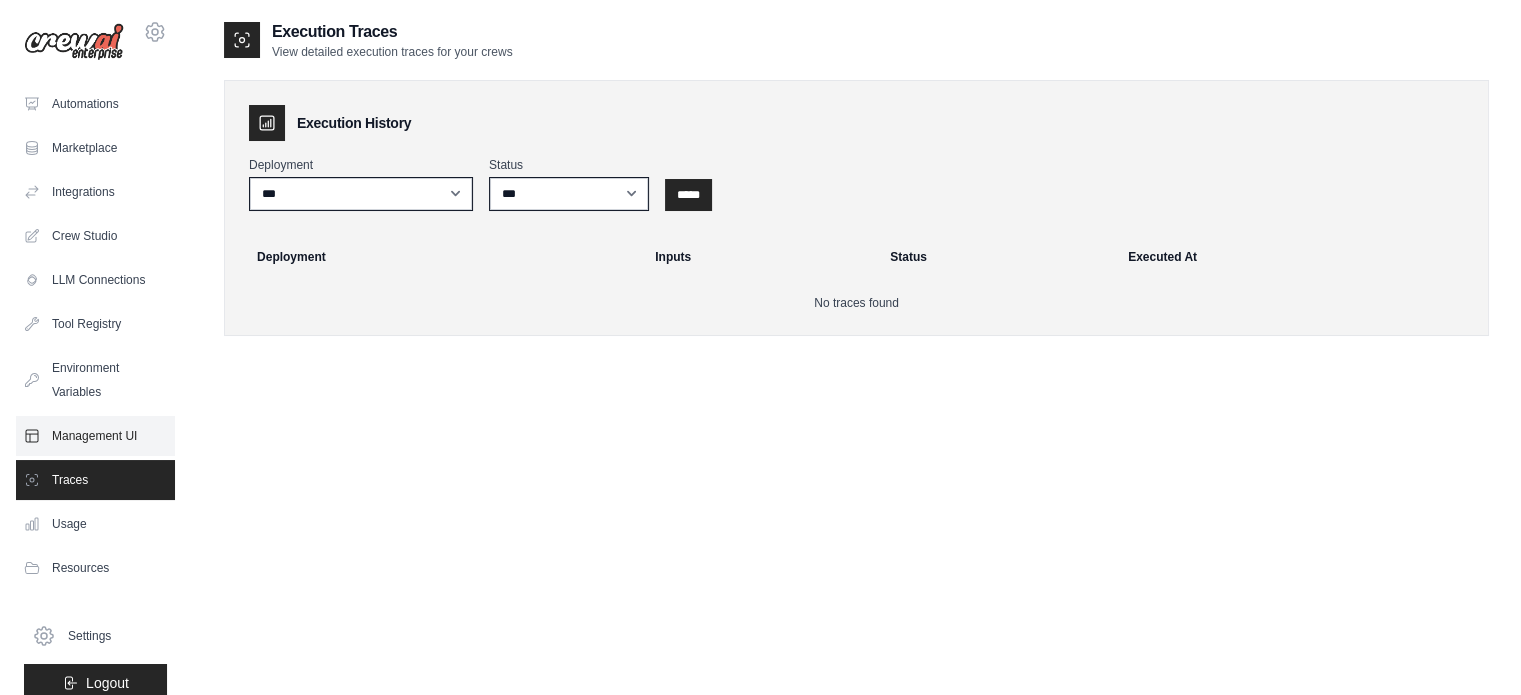 click on "Management UI" at bounding box center (95, 436) 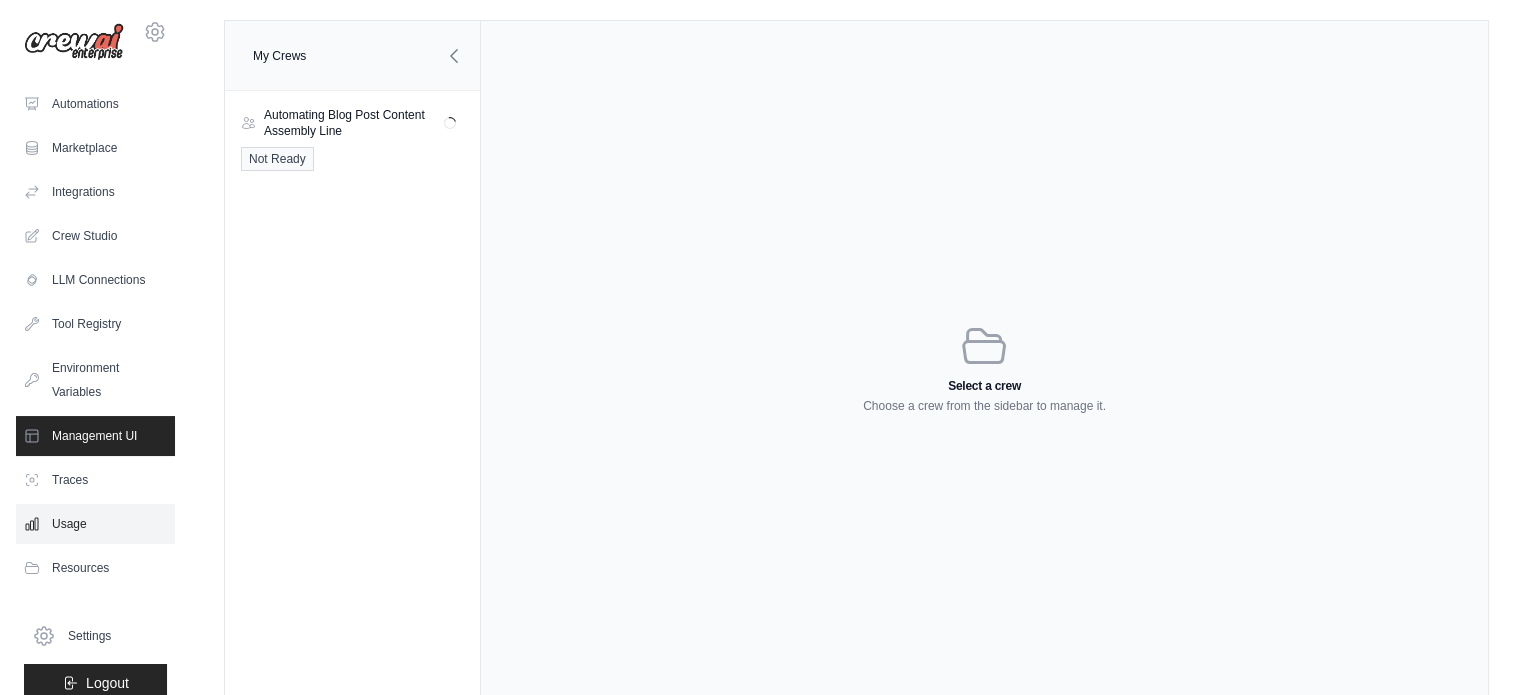 click on "Usage" at bounding box center (95, 524) 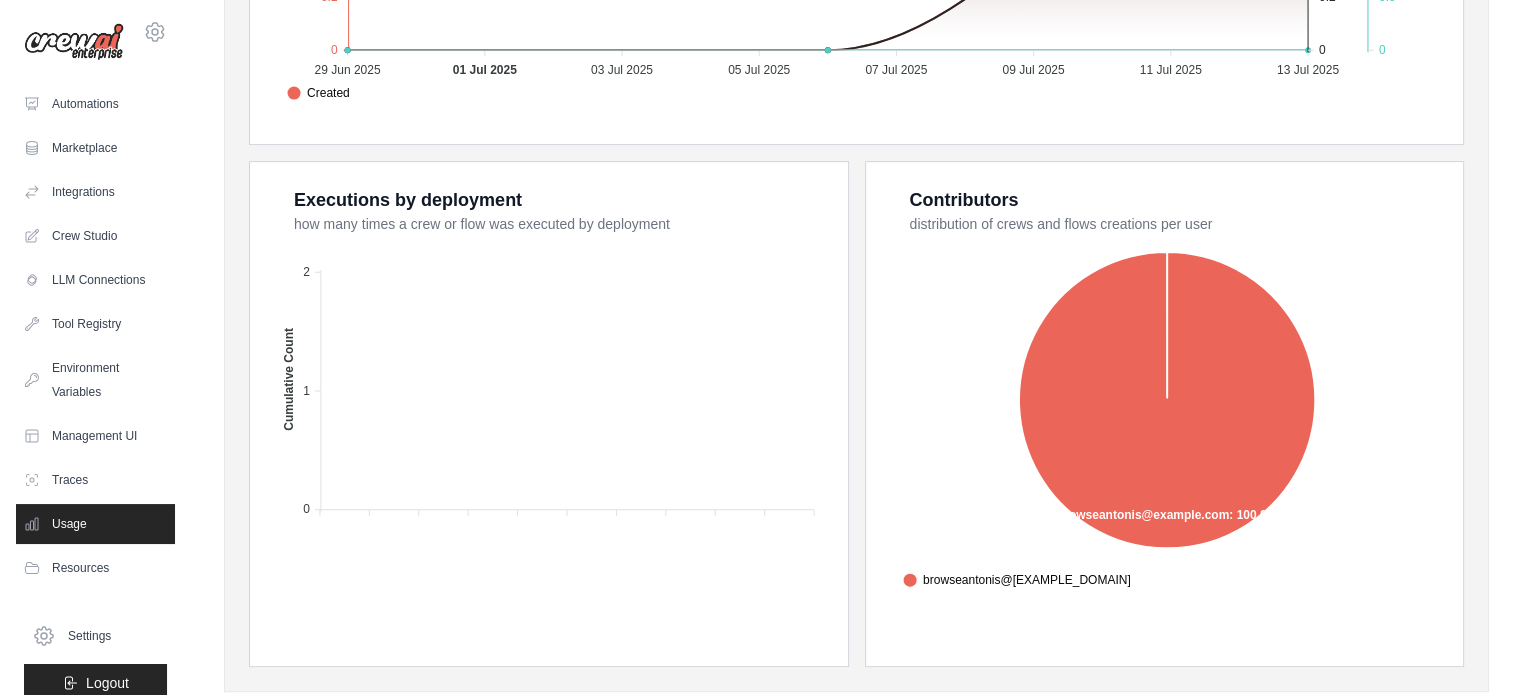 scroll, scrollTop: 752, scrollLeft: 0, axis: vertical 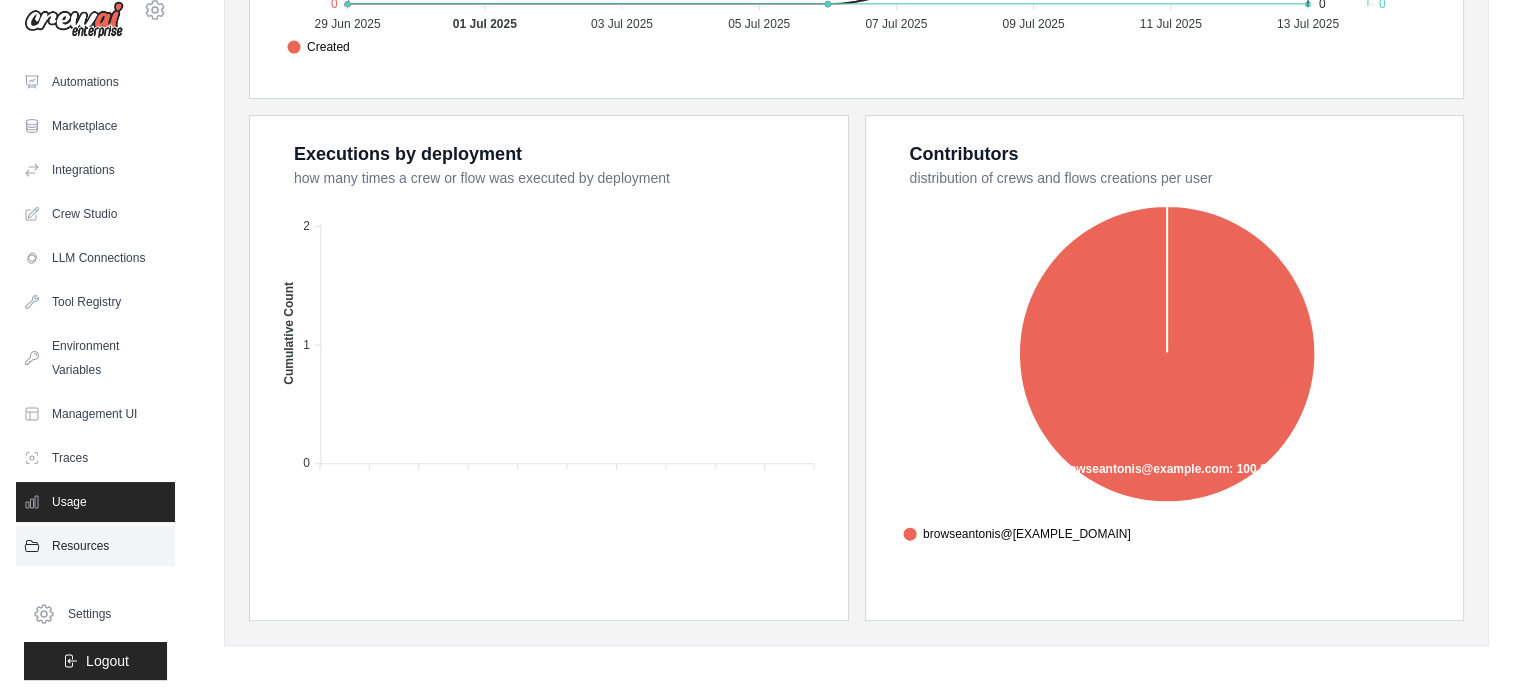 click on "Resources" at bounding box center (95, 546) 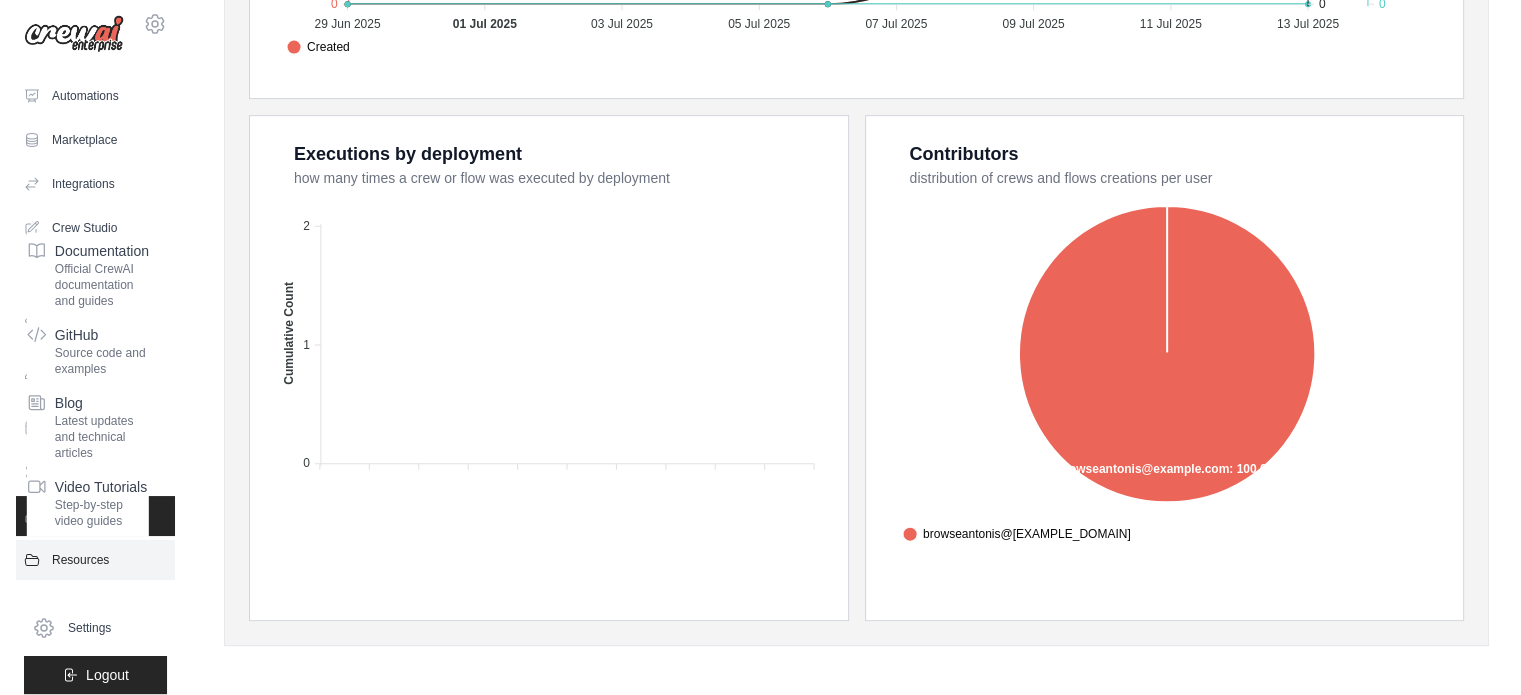 scroll, scrollTop: 0, scrollLeft: 0, axis: both 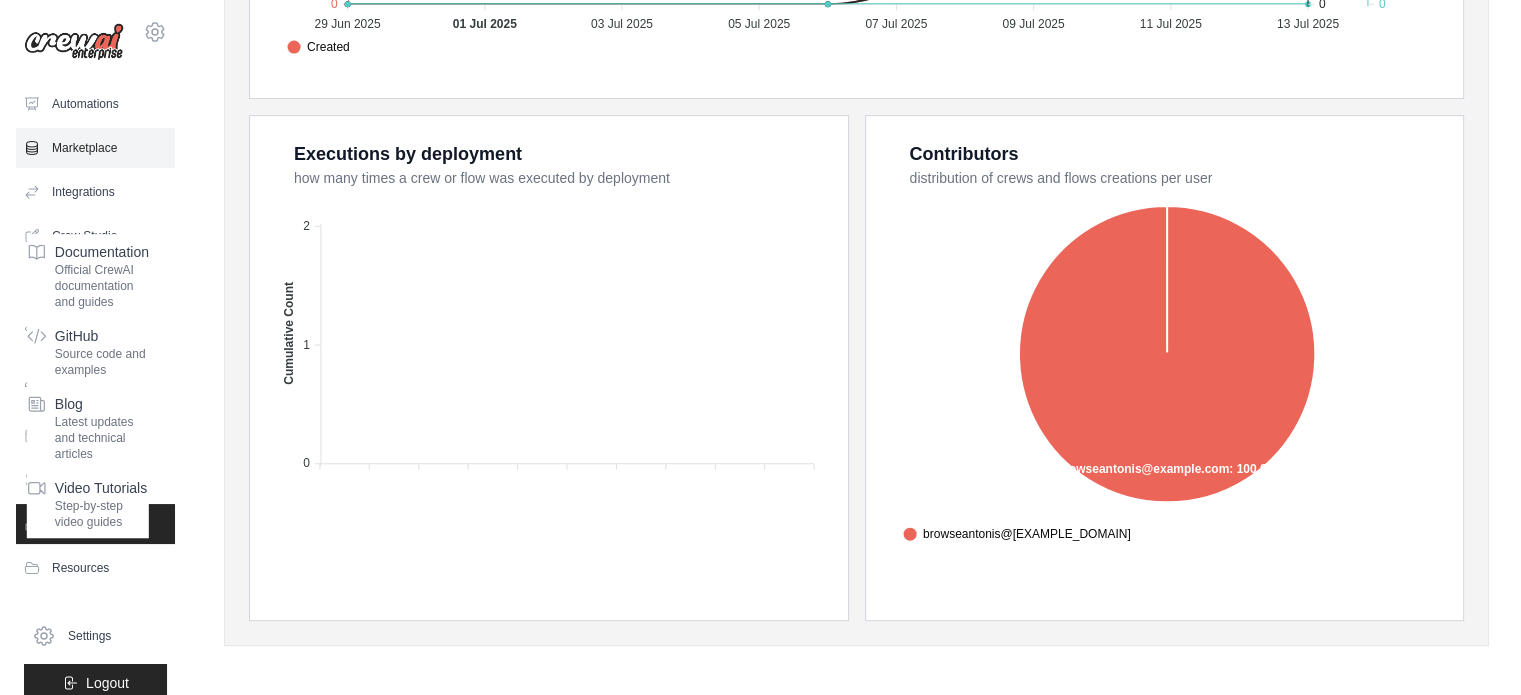 click on "Marketplace" at bounding box center (95, 148) 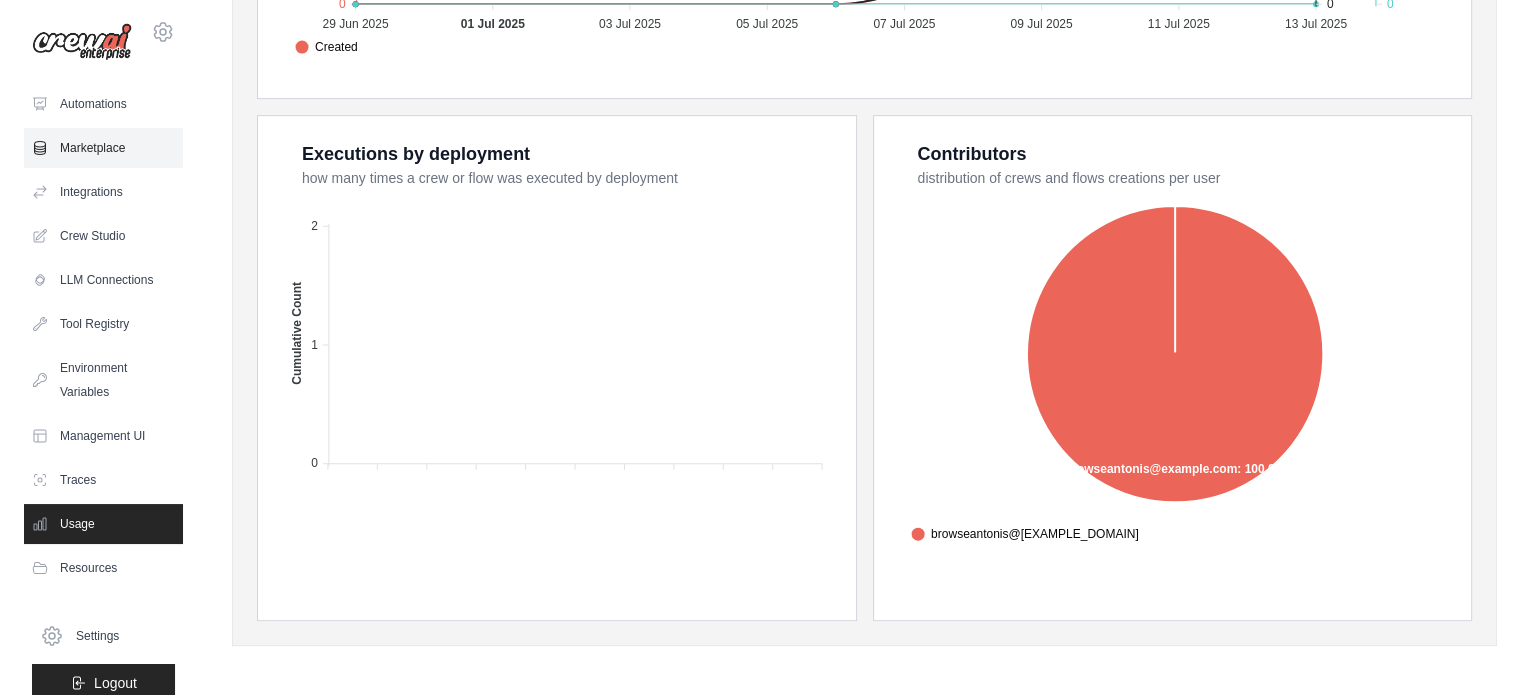 scroll, scrollTop: 0, scrollLeft: 0, axis: both 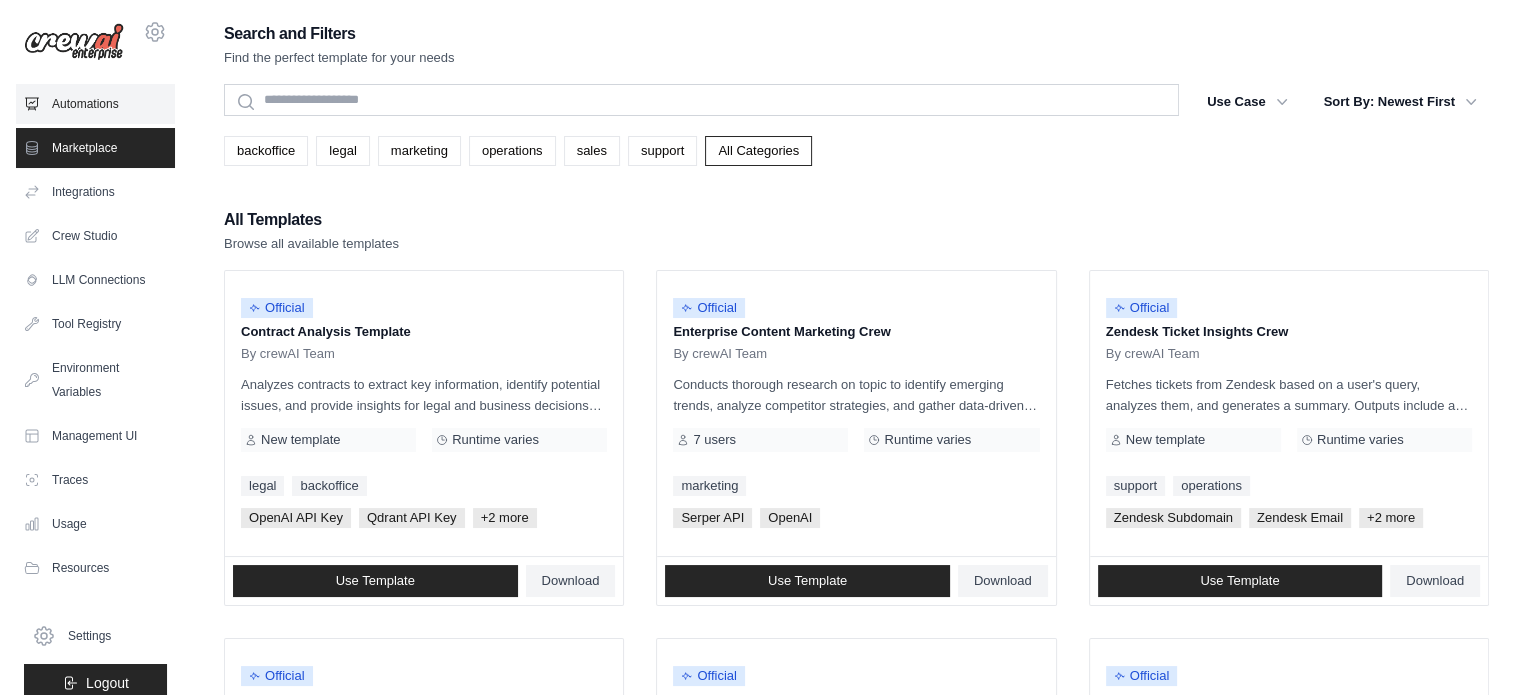 click on "Automations" at bounding box center [95, 104] 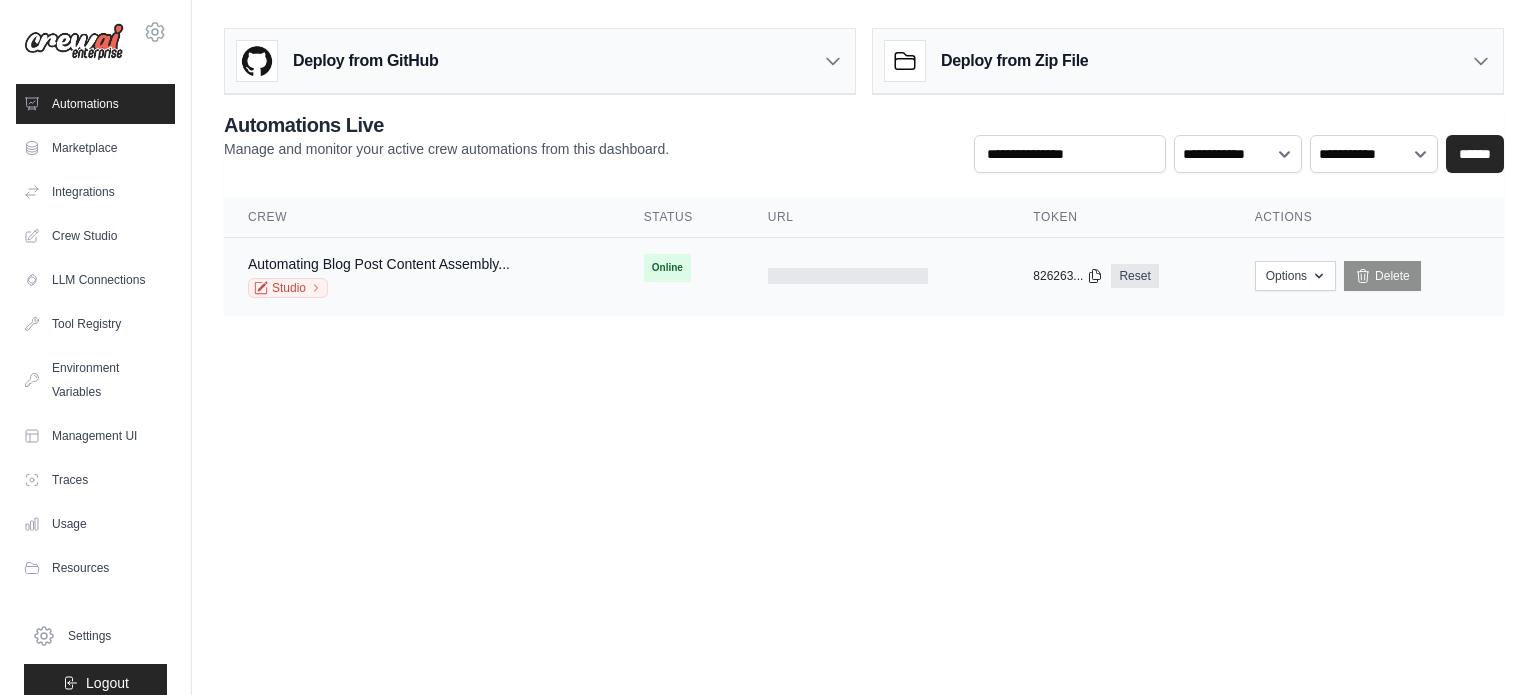 click on "Online
First deploy can take up to 10 minutes" at bounding box center [682, 268] 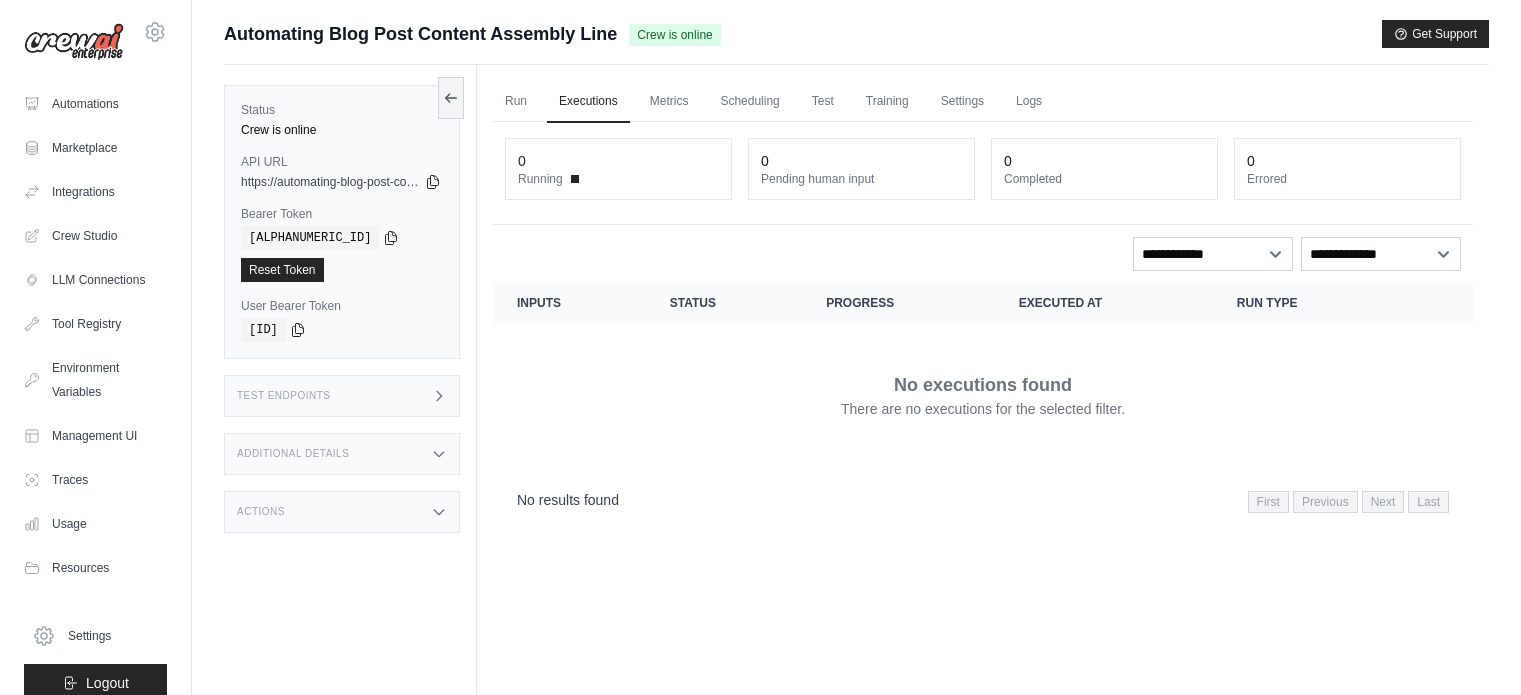 scroll, scrollTop: 0, scrollLeft: 0, axis: both 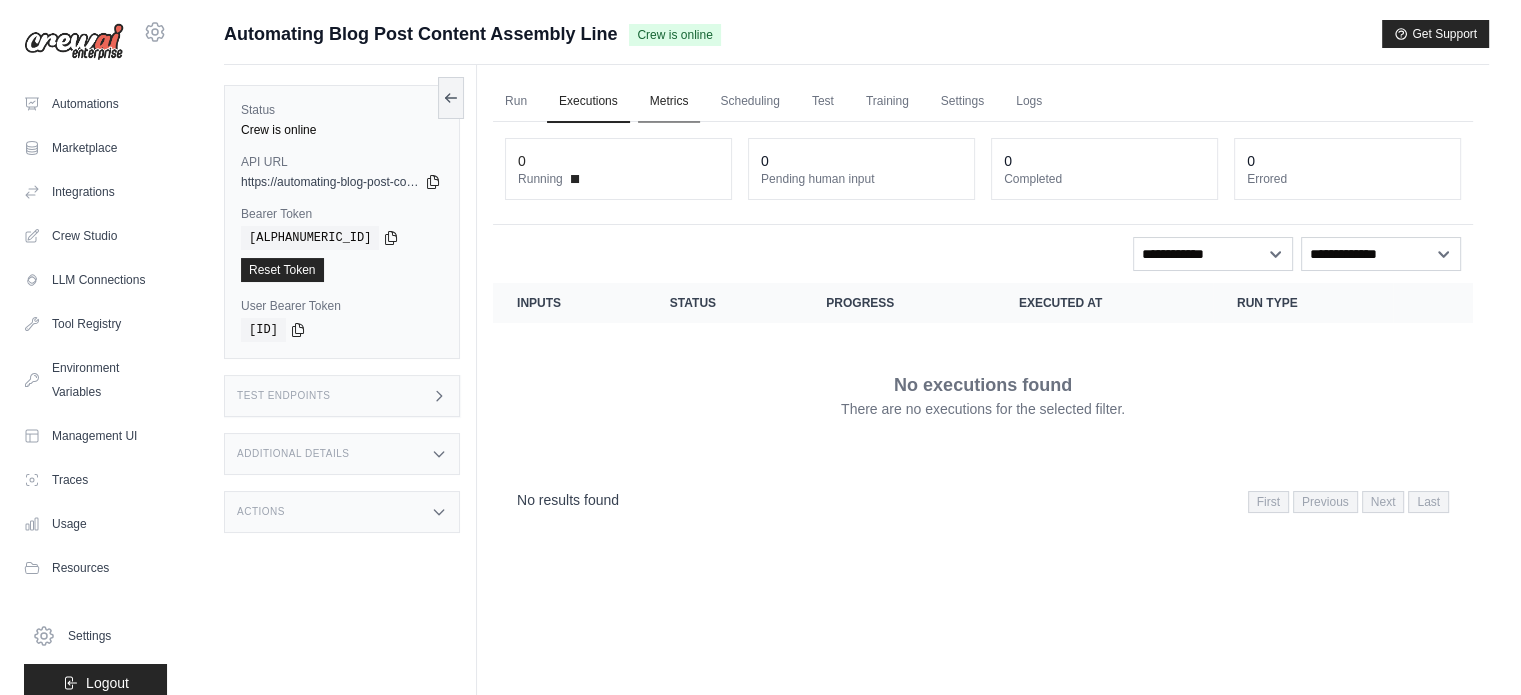 click on "Metrics" at bounding box center [669, 102] 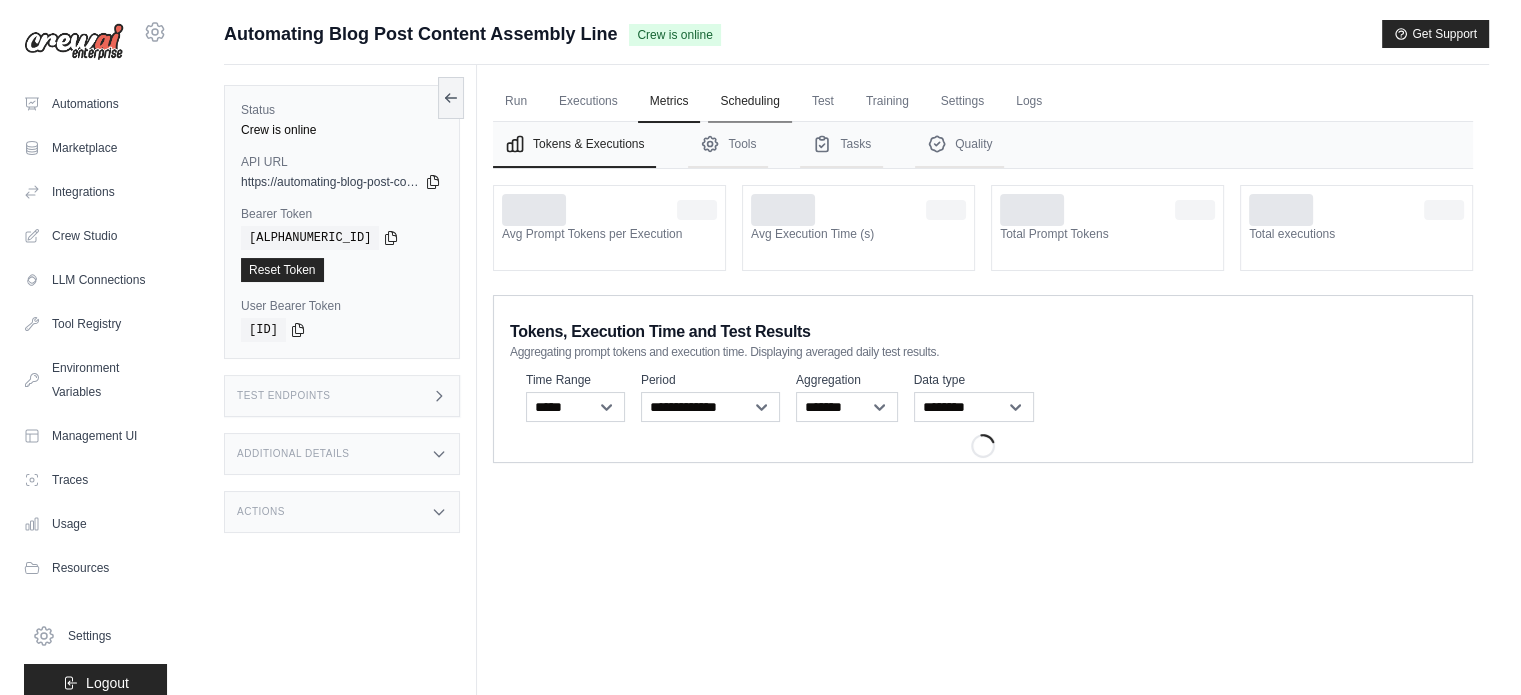 click on "Scheduling" at bounding box center [749, 102] 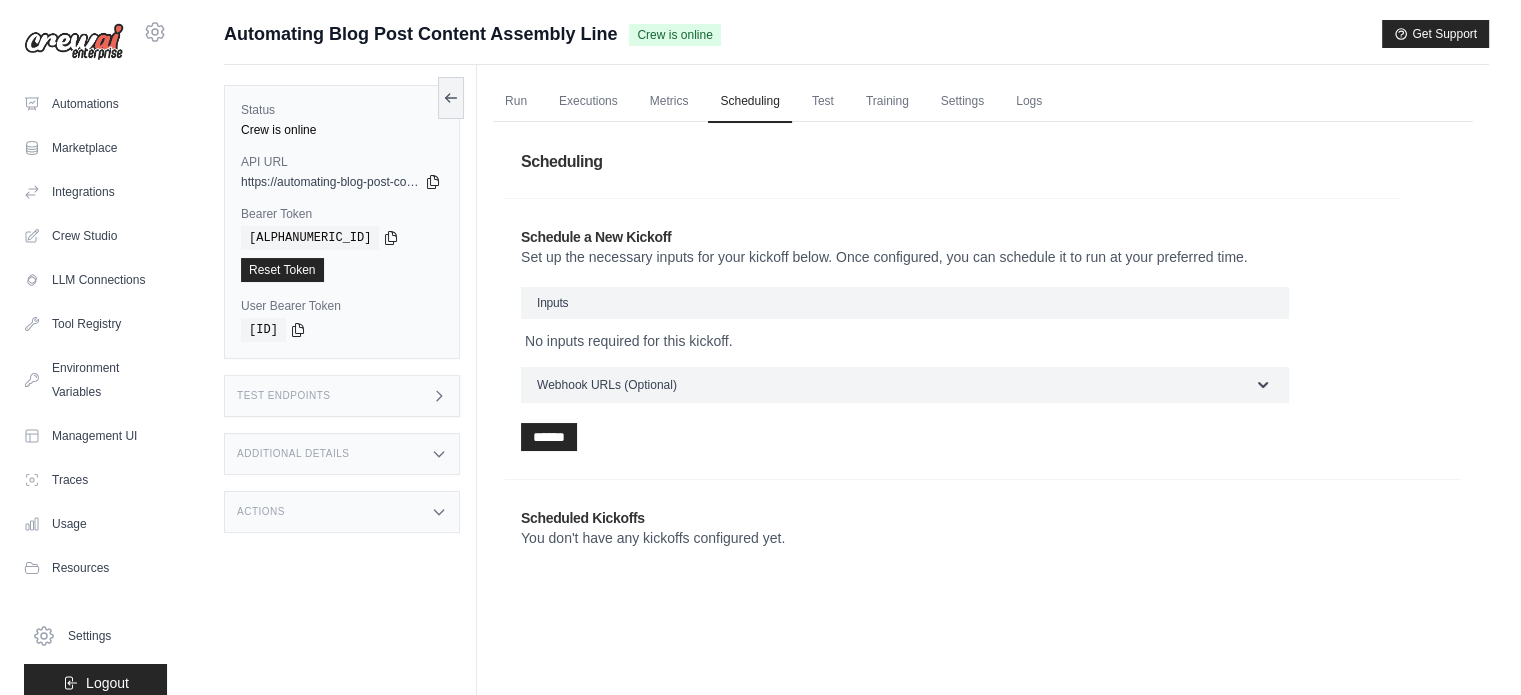 click on "Run
Executions
Metrics
Scheduling
Test
Training
Settings
Logs" at bounding box center [983, 101] 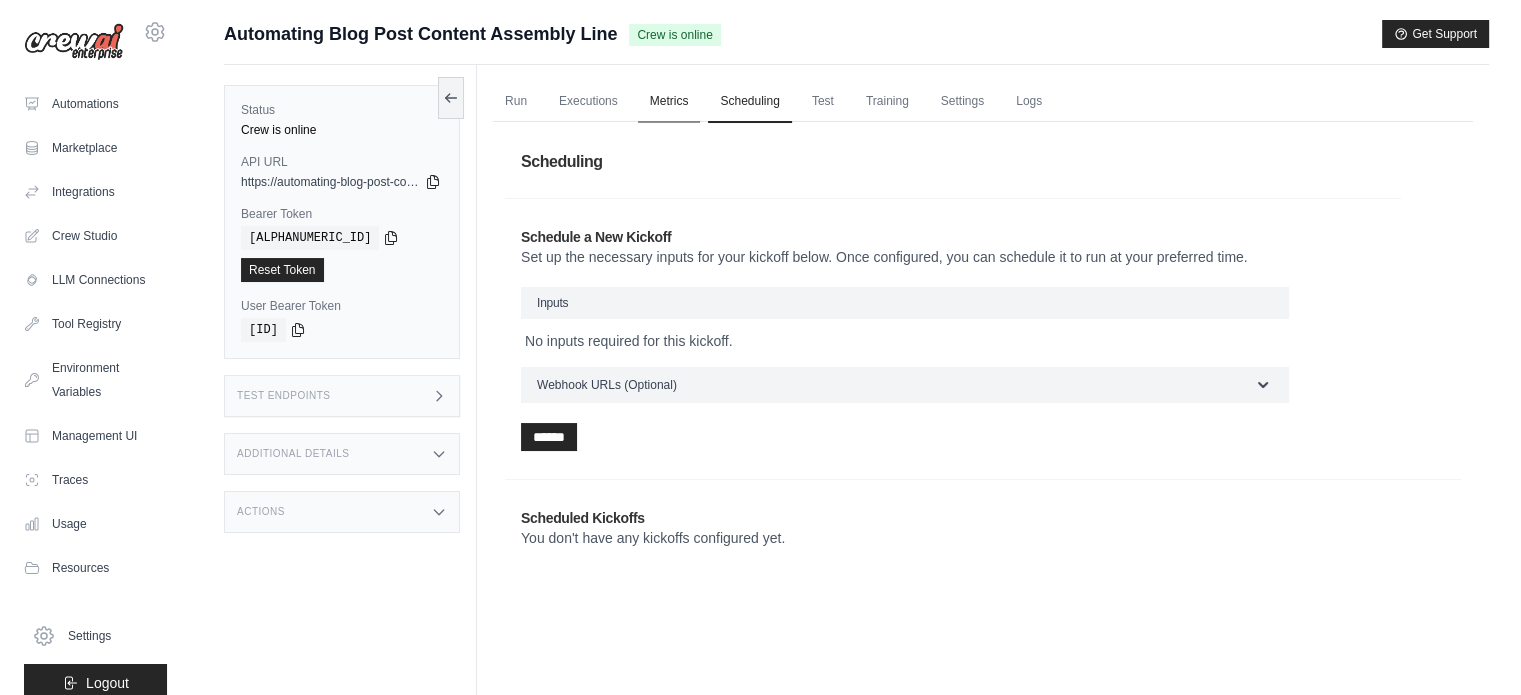 click on "Metrics" at bounding box center (669, 102) 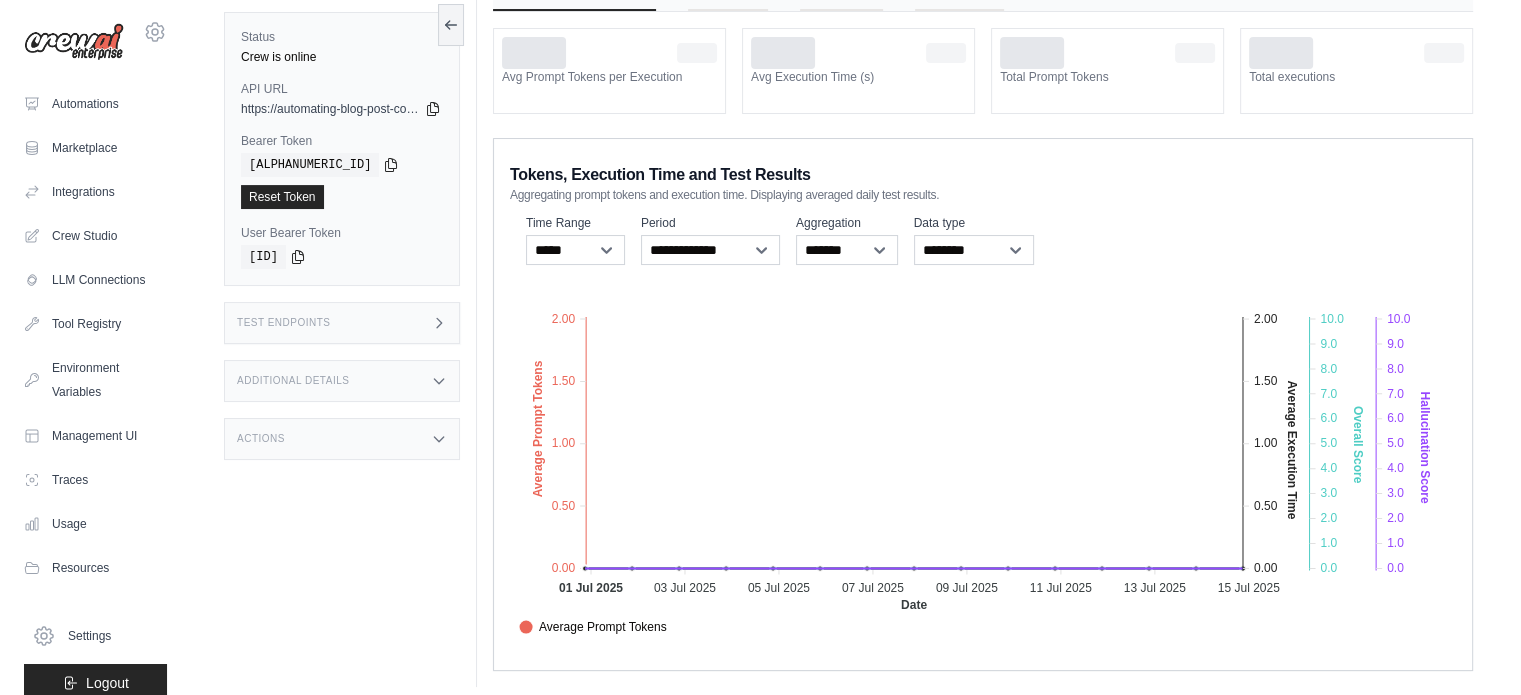 scroll, scrollTop: 0, scrollLeft: 0, axis: both 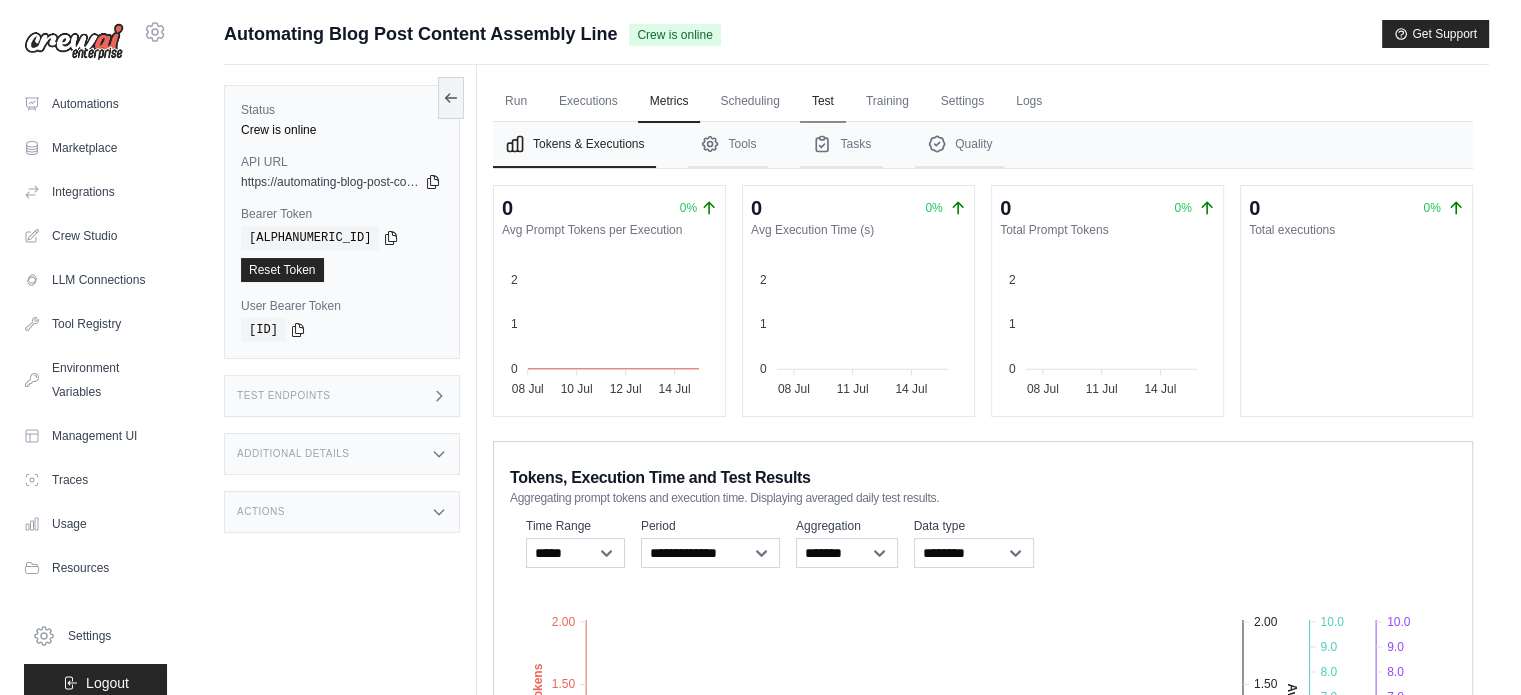 click on "Test" at bounding box center [823, 102] 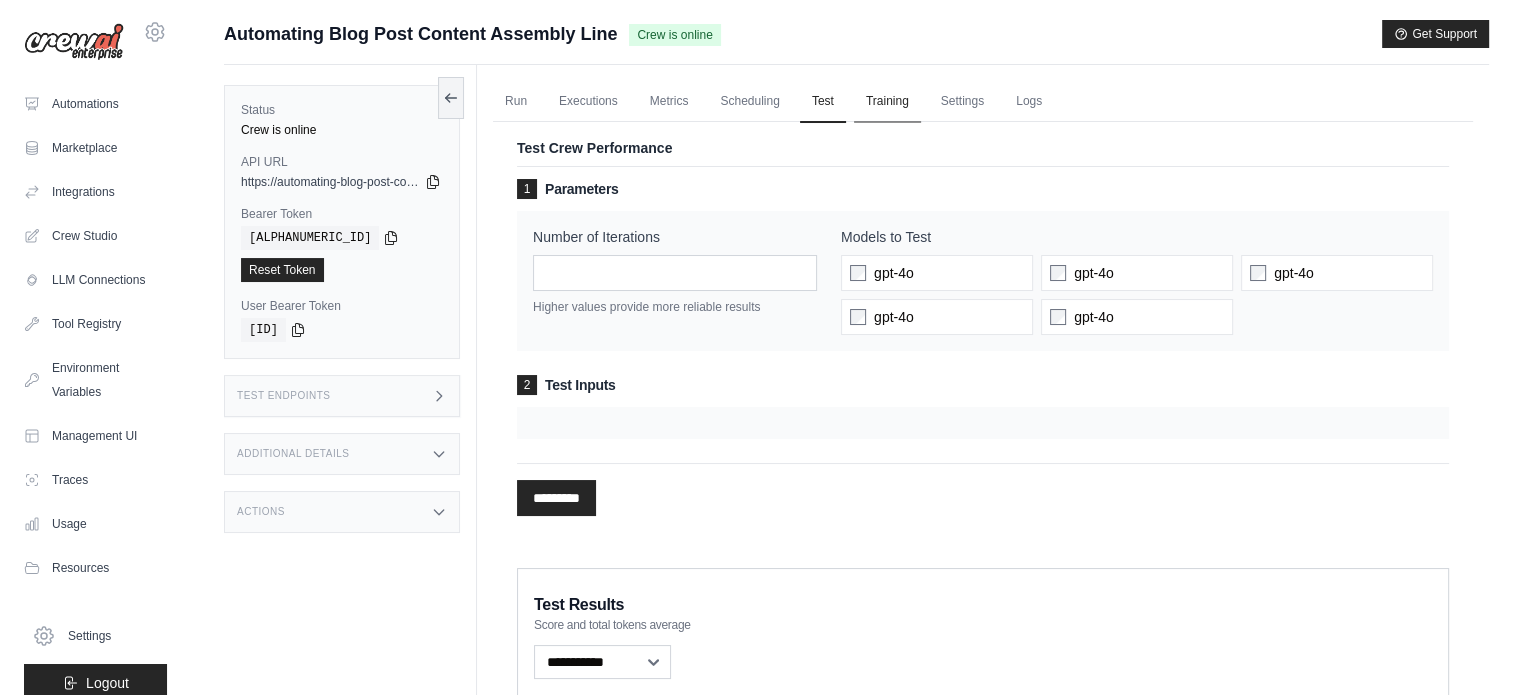 click on "Training" at bounding box center [887, 102] 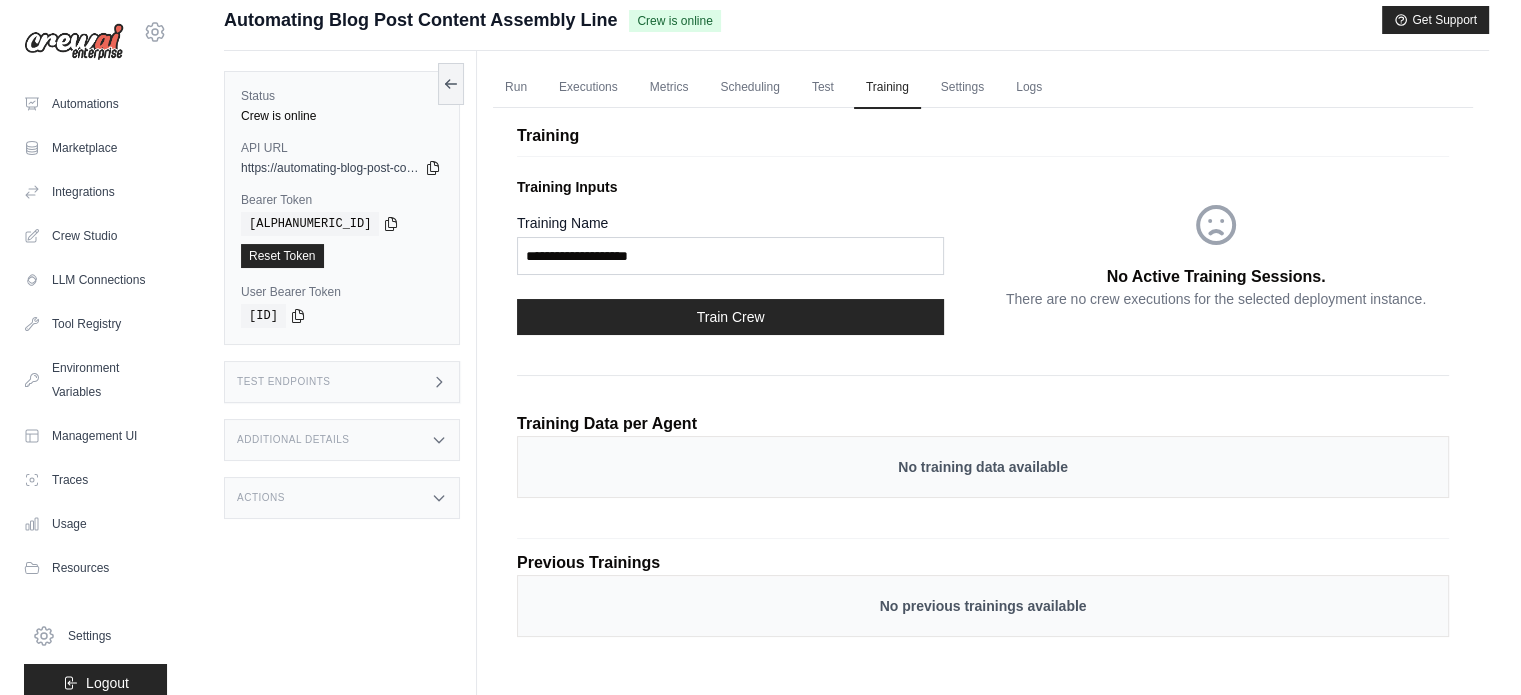 scroll, scrollTop: 0, scrollLeft: 0, axis: both 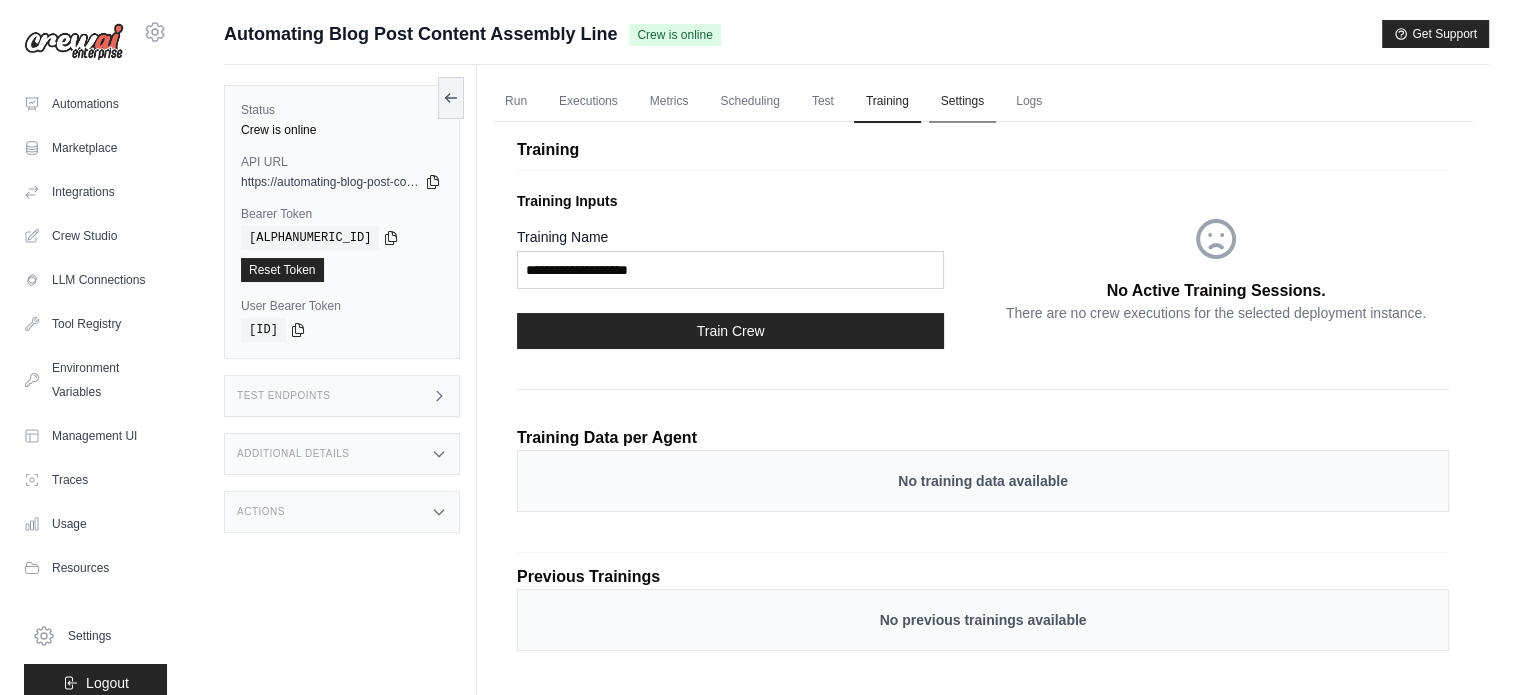click on "Settings" at bounding box center [962, 102] 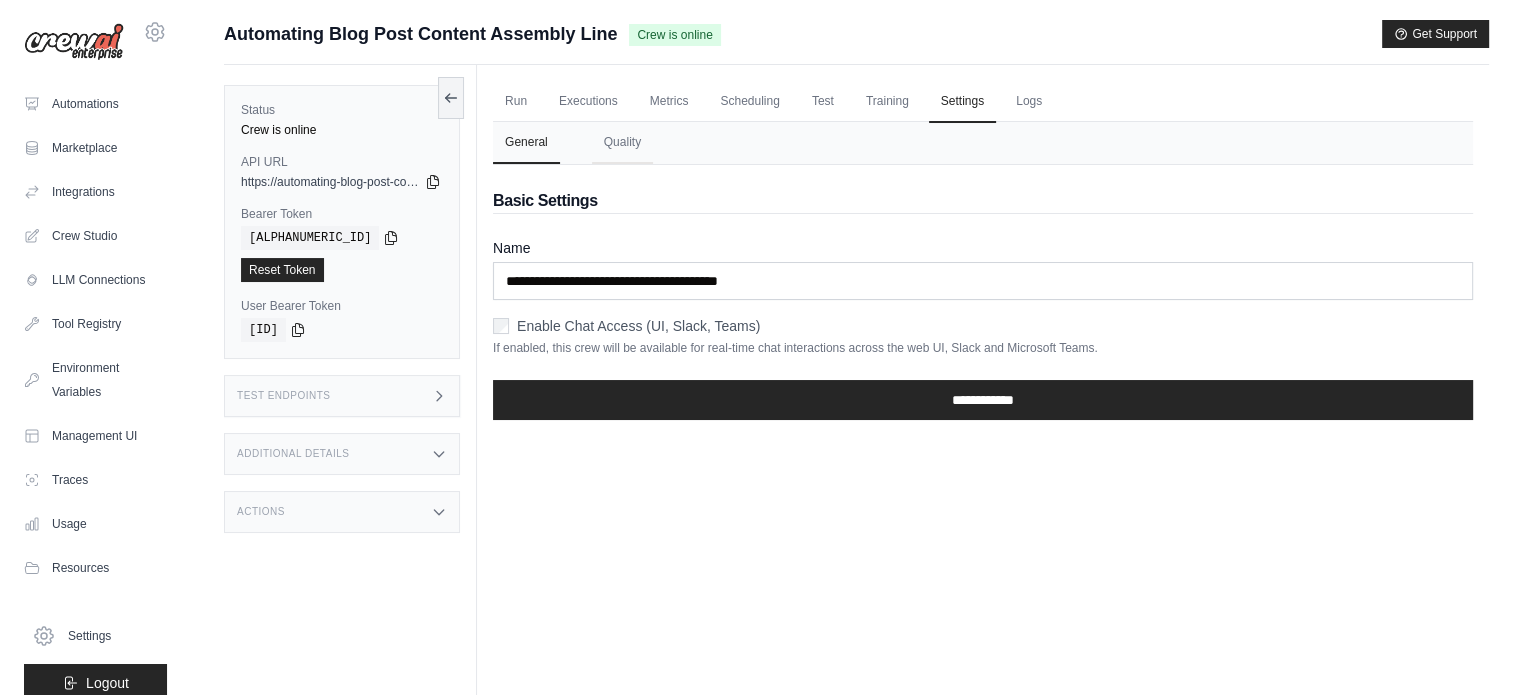 click on "Run
Executions
Metrics
Scheduling
Test
Training
Settings
Logs" at bounding box center (983, 101) 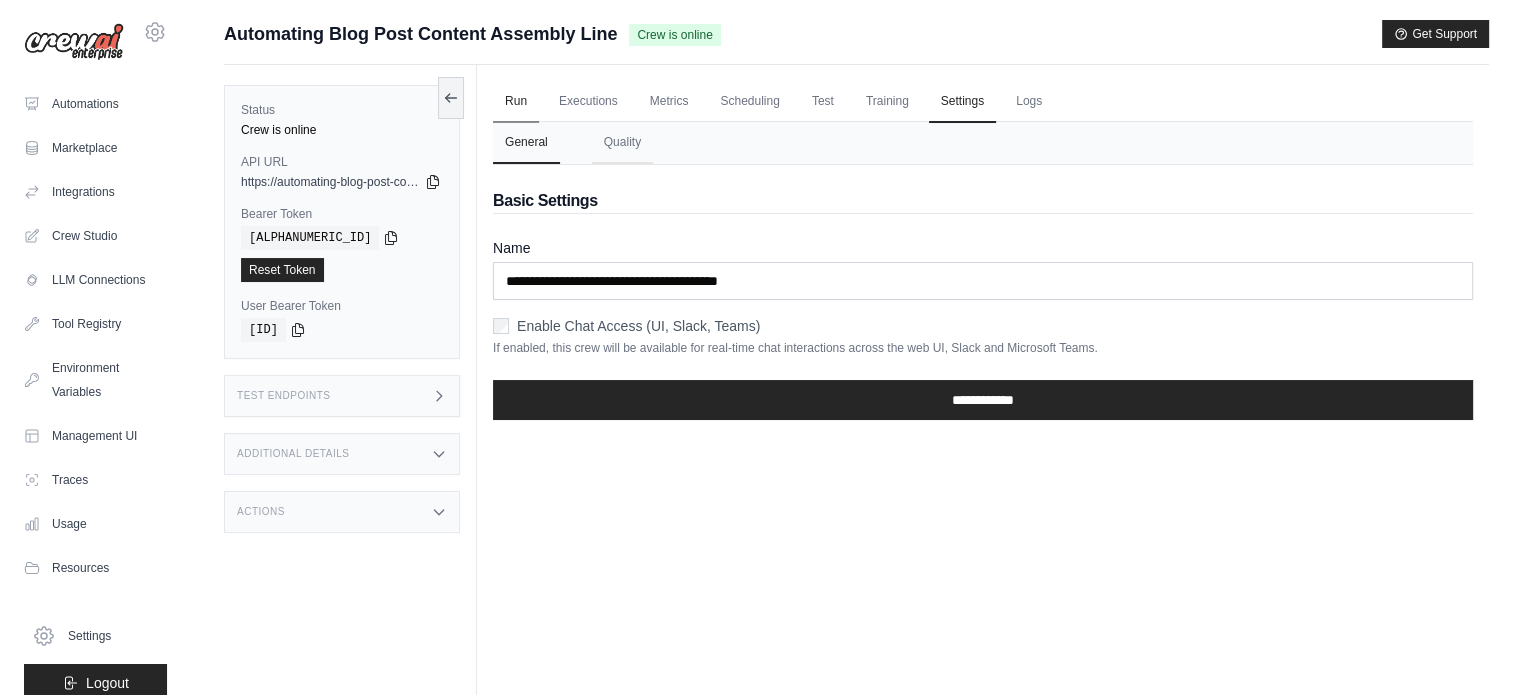 click on "Run" at bounding box center (516, 102) 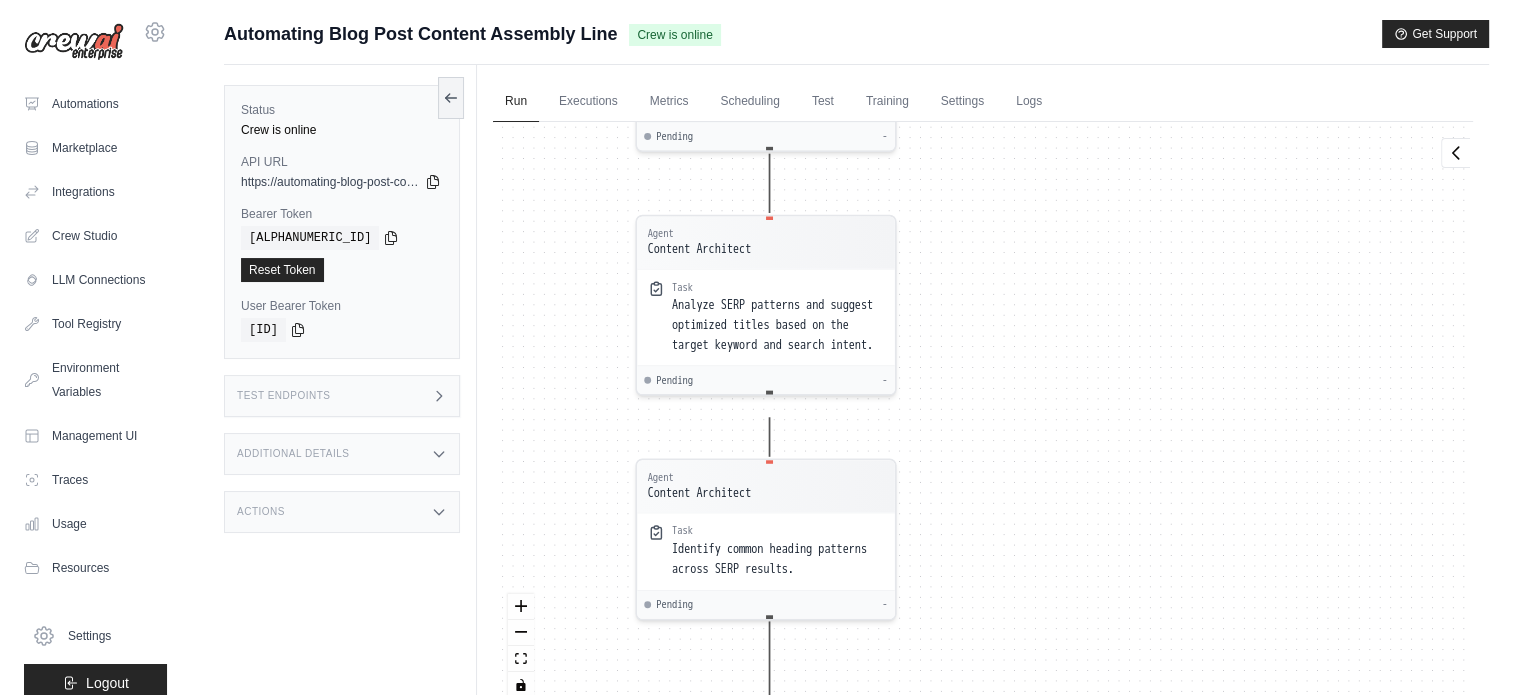 drag, startPoint x: 921, startPoint y: 280, endPoint x: 562, endPoint y: 460, distance: 401.59805 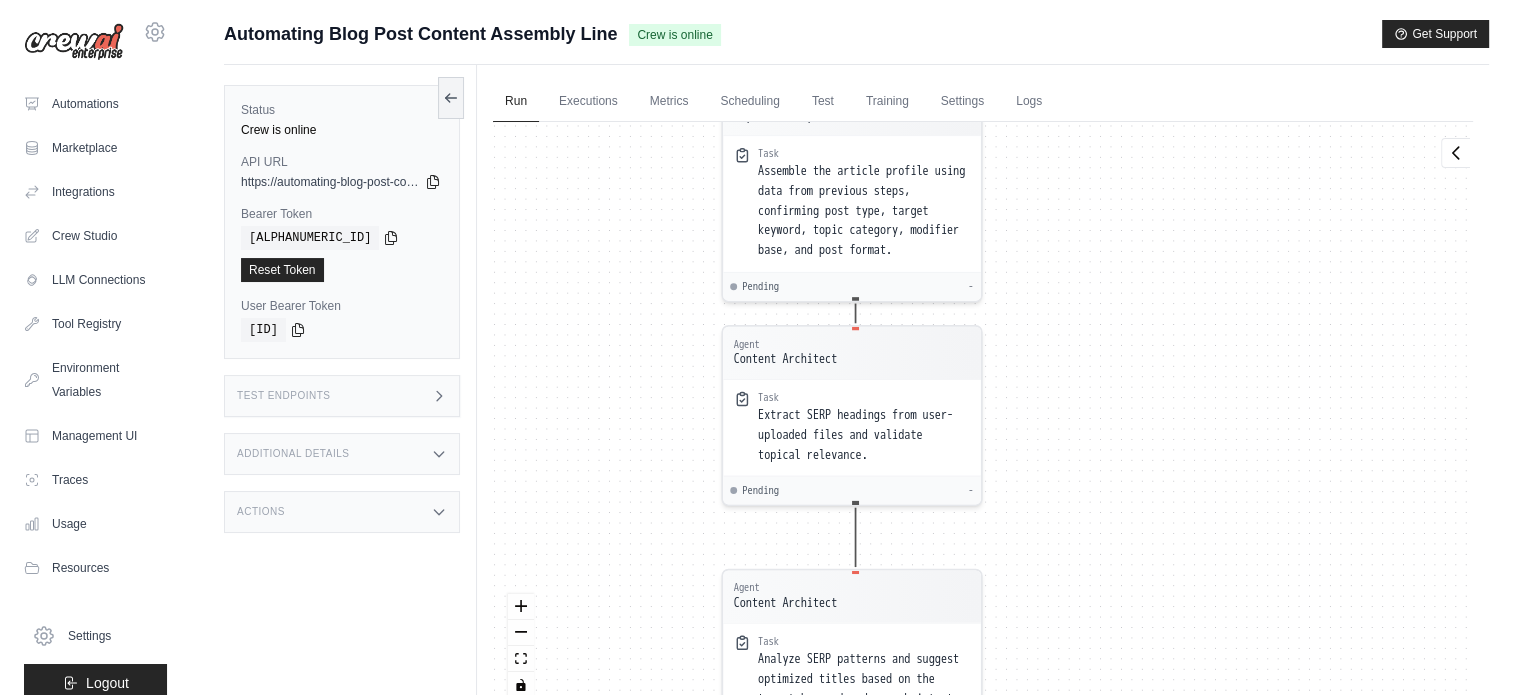 drag, startPoint x: 964, startPoint y: 212, endPoint x: 1092, endPoint y: 742, distance: 545.23755 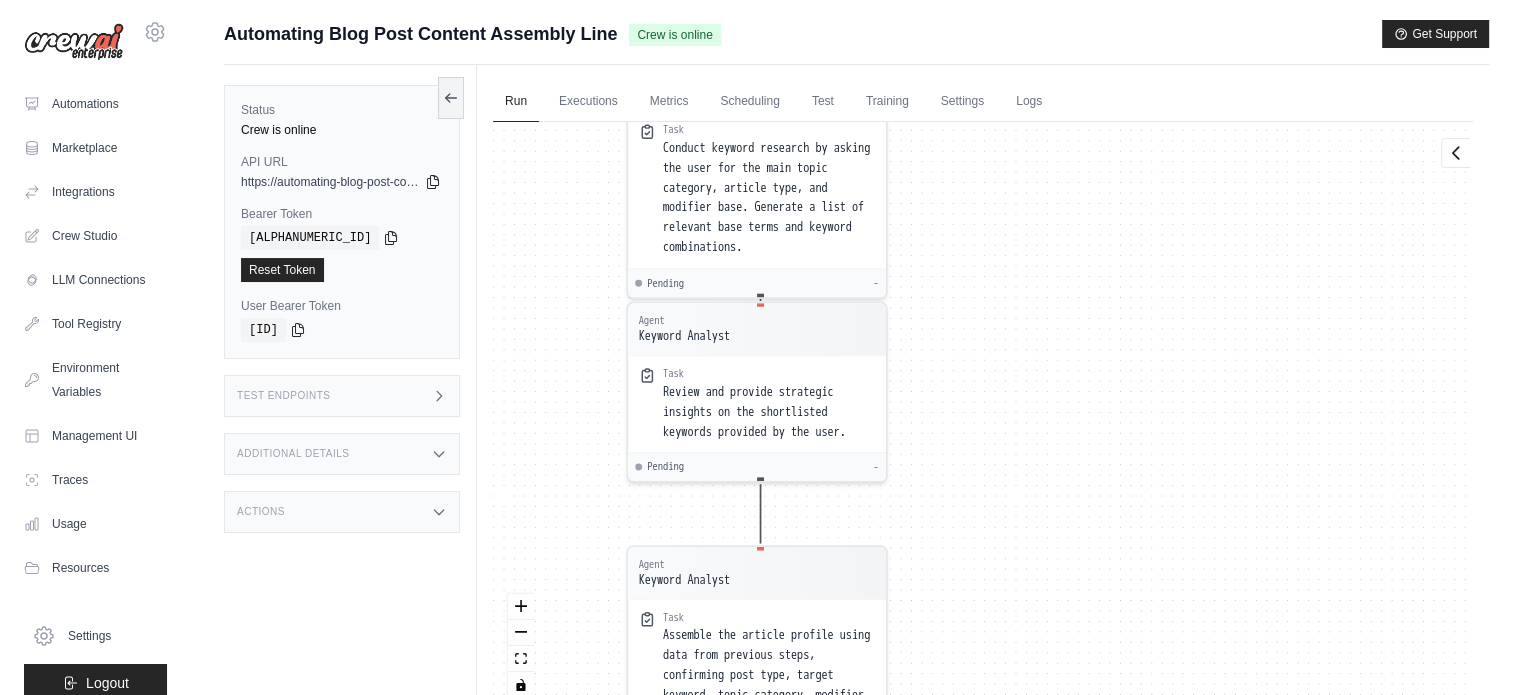 drag, startPoint x: 1055, startPoint y: 556, endPoint x: 946, endPoint y: 742, distance: 215.58525 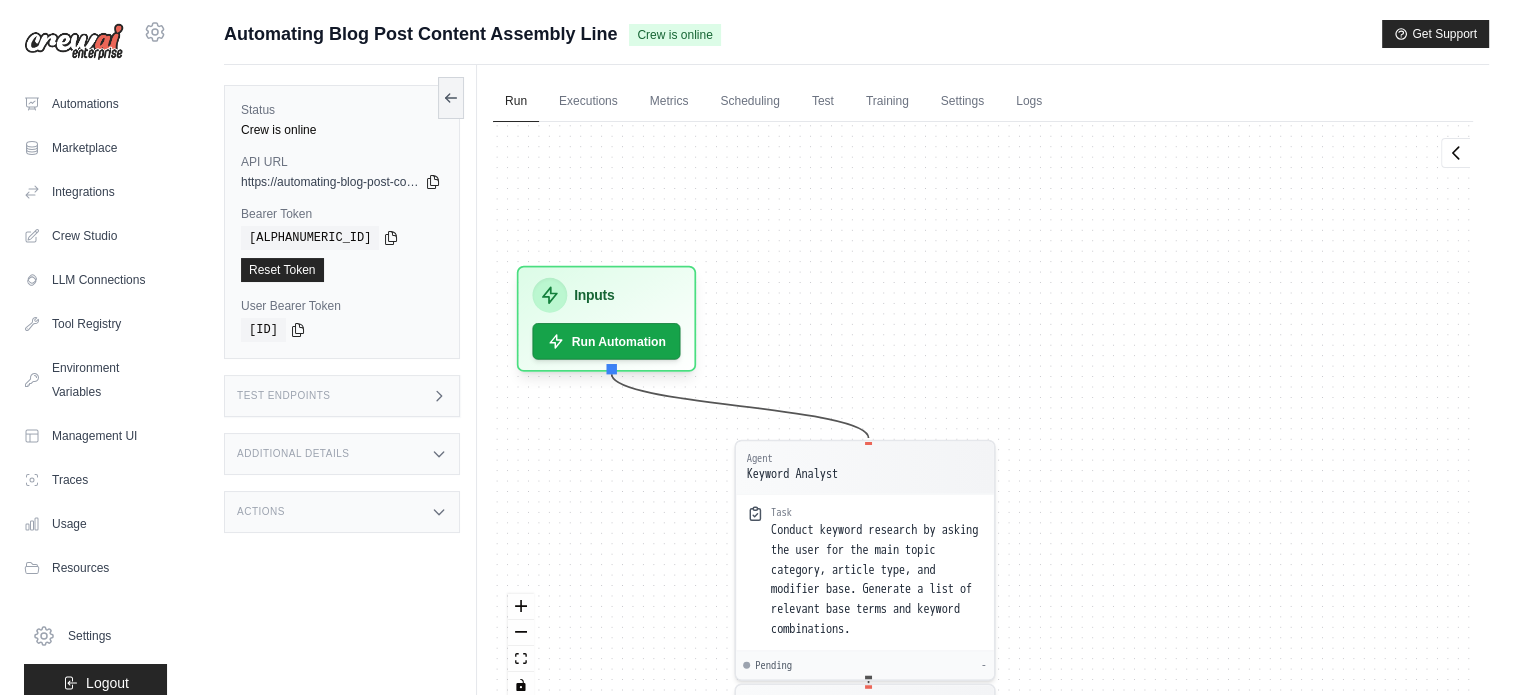 drag, startPoint x: 1105, startPoint y: 705, endPoint x: 1121, endPoint y: 731, distance: 30.528675 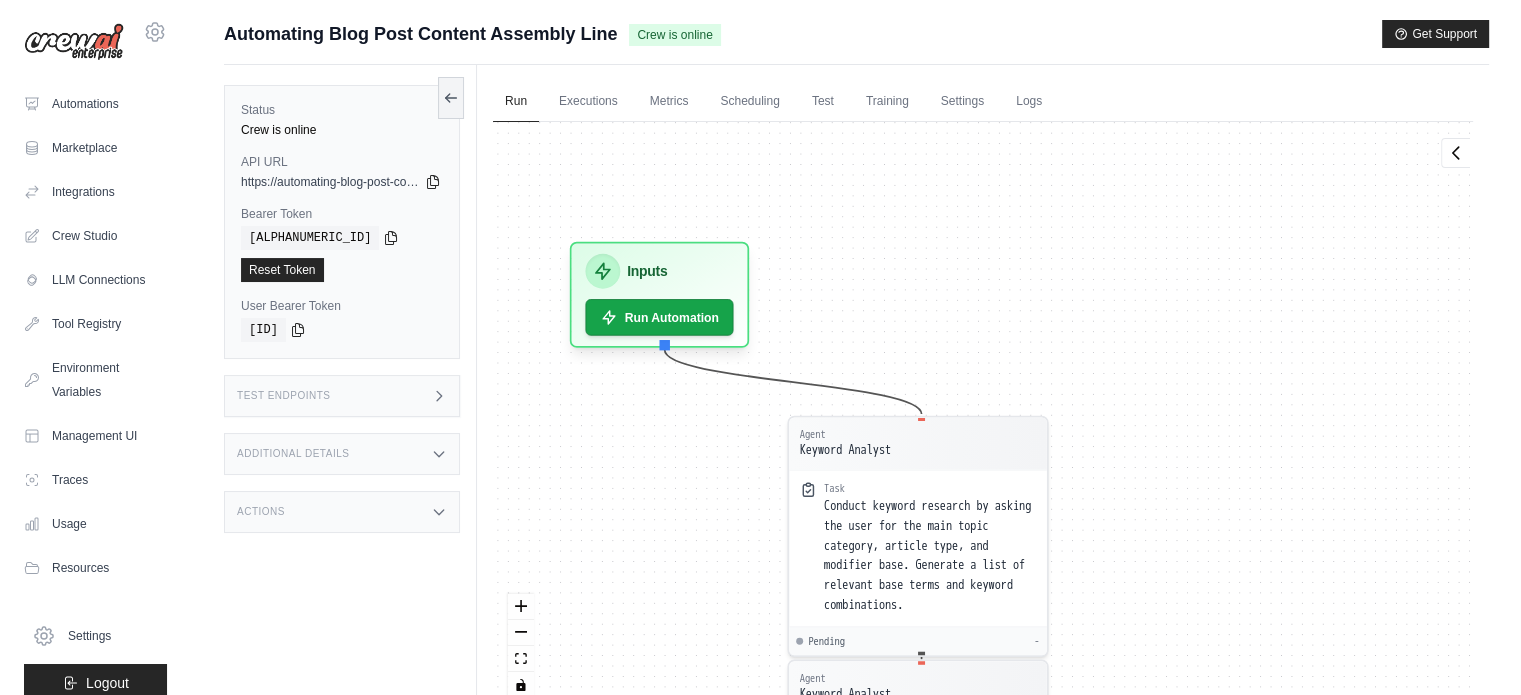 drag, startPoint x: 773, startPoint y: 274, endPoint x: 800, endPoint y: 235, distance: 47.434166 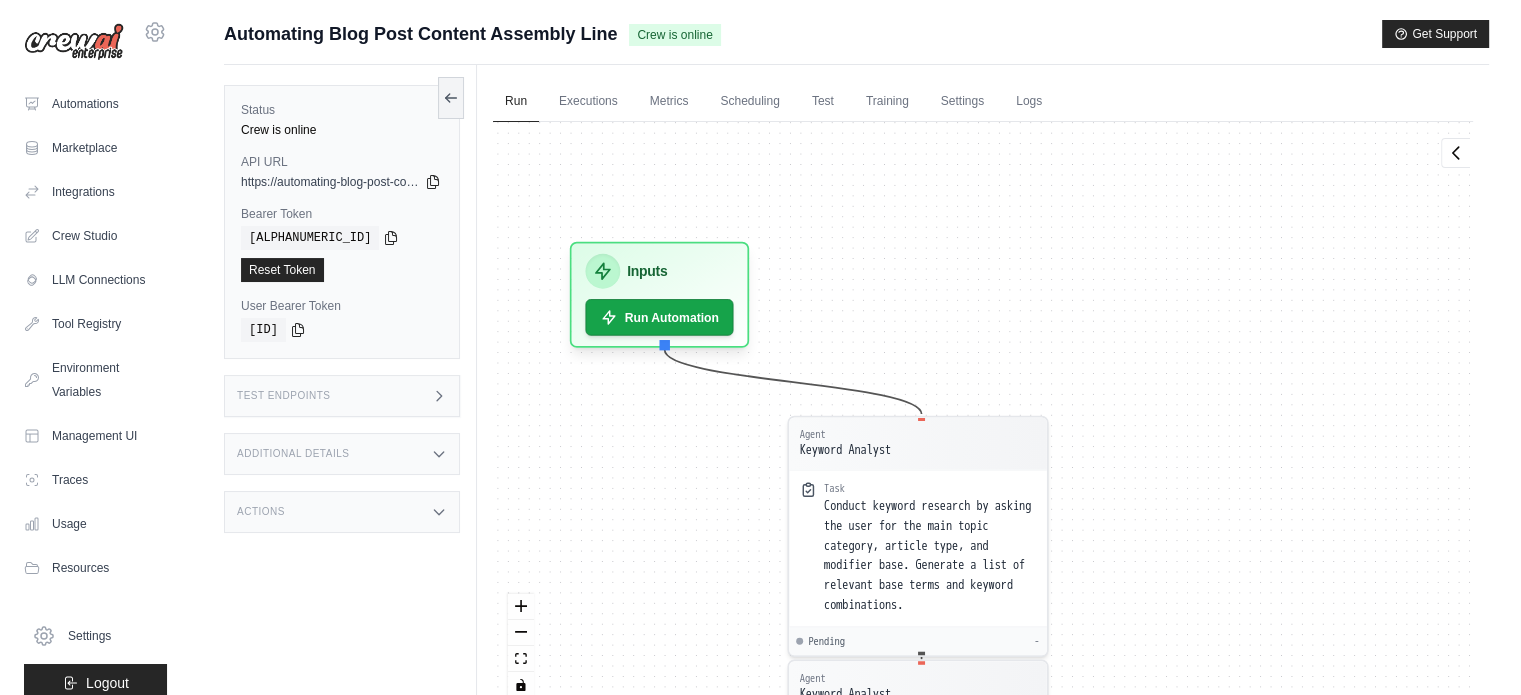 click on "Agent Keyword Analyst Task Conduct keyword research by asking the user for the main topic category, article type, and modifier base. Generate a list of relevant base terms and keyword combinations. Pending - Agent Keyword Analyst Task Review and provide strategic insights on the shortlisted keywords provided by the user. Pending - Agent Keyword Analyst Task Assemble the article profile using data from previous steps, confirming post type, target keyword, topic category, modifier base, and post format. Pending - Agent Content Architect Task Extract SERP headings from user-uploaded files and validate topical relevance. Pending - Agent Content Architect Task Analyze SERP patterns and suggest optimized titles based on the target keyword and search intent. Pending - Agent Content Architect Task Identify common heading patterns across SERP results. Pending - Agent Content Architect Task Propose content gaps and intent-driven sections based on SERP analysis. Pending - Agent Content Architect Task Pending - Agent - -" at bounding box center (983, 417) 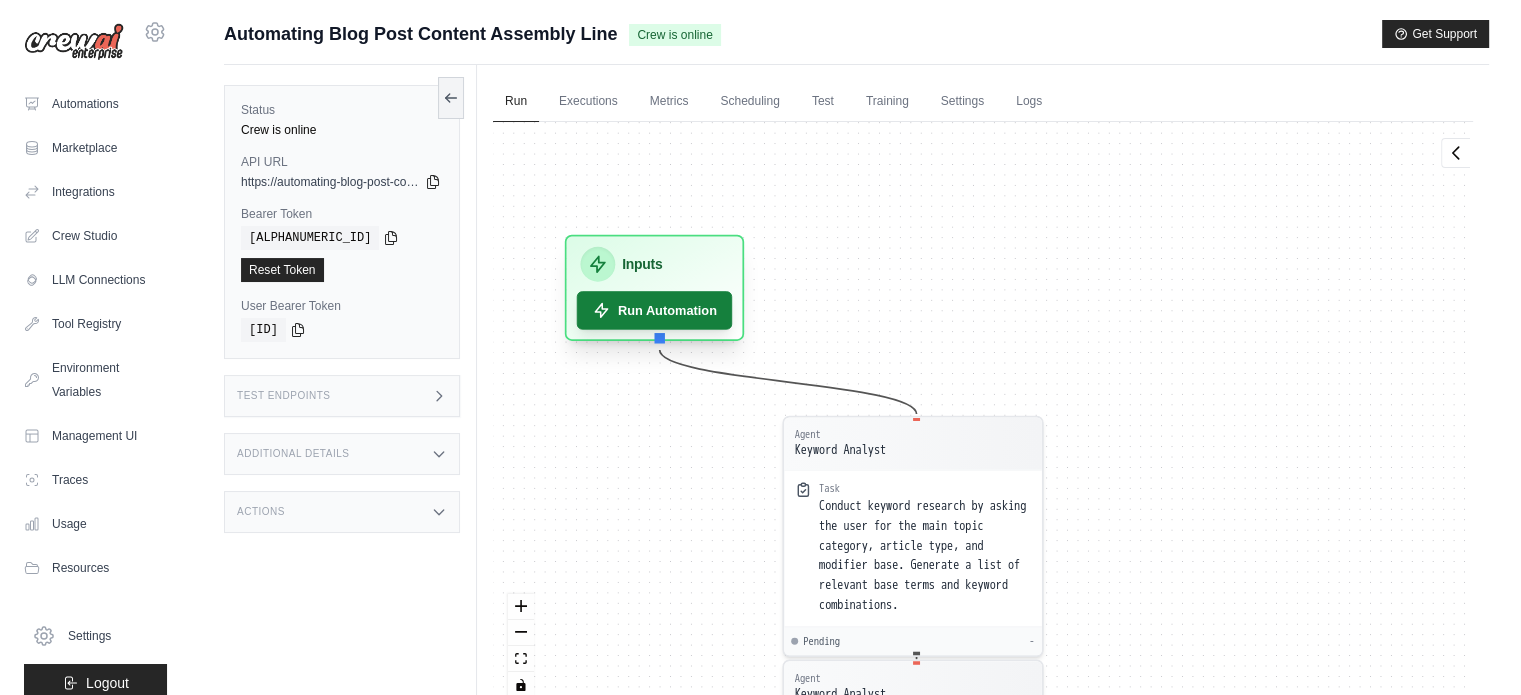 click on "Run Automation" at bounding box center (655, 310) 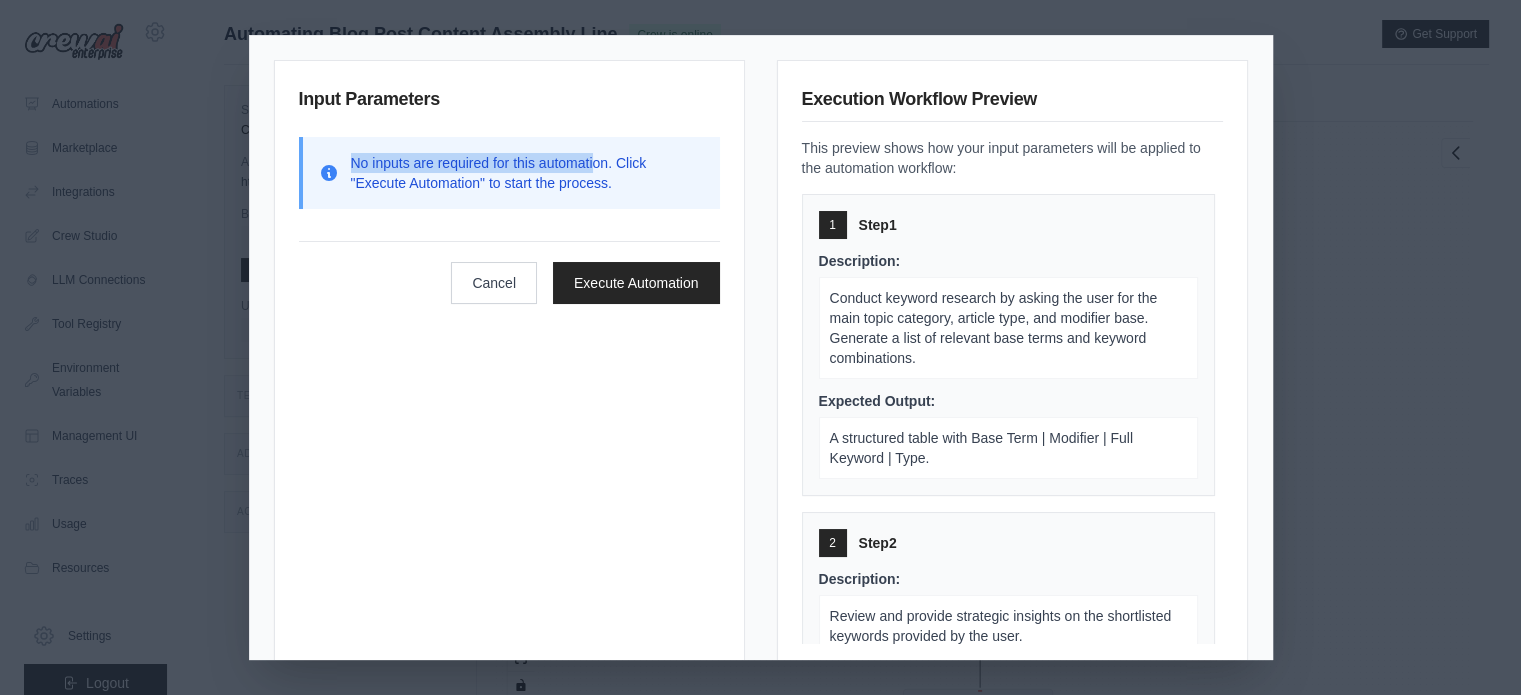drag, startPoint x: 348, startPoint y: 161, endPoint x: 602, endPoint y: 167, distance: 254.07086 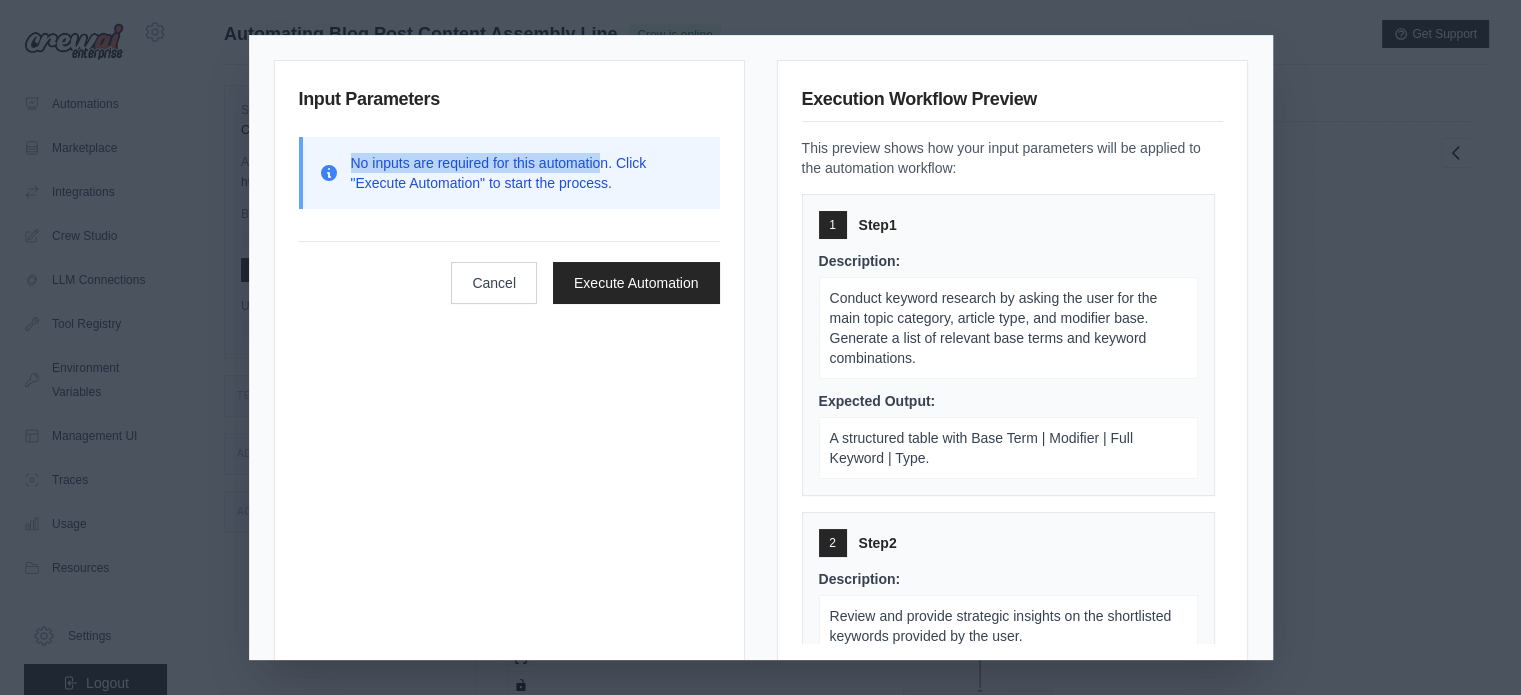 click on "No inputs are required for this automation. Click "Execute Automation" to start the process." at bounding box center (527, 173) 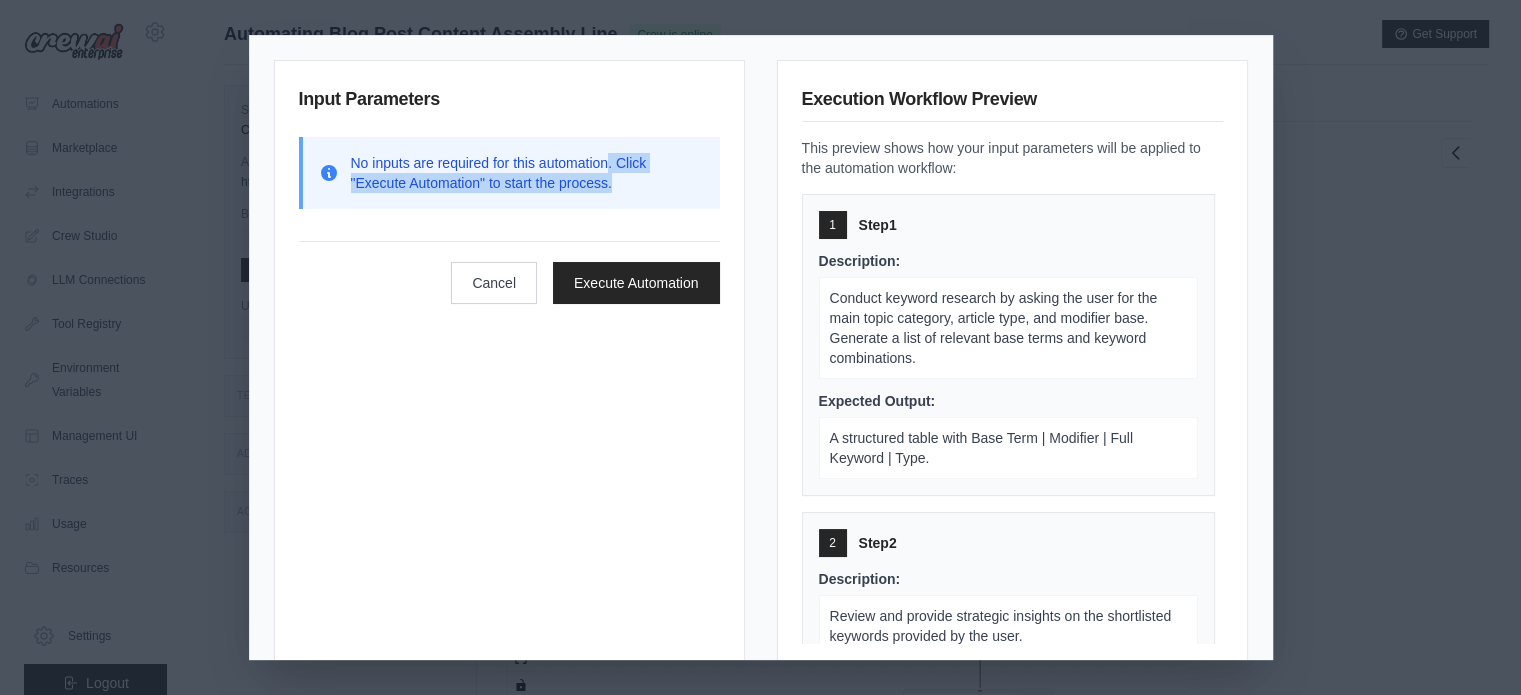 drag, startPoint x: 608, startPoint y: 167, endPoint x: 608, endPoint y: 193, distance: 26 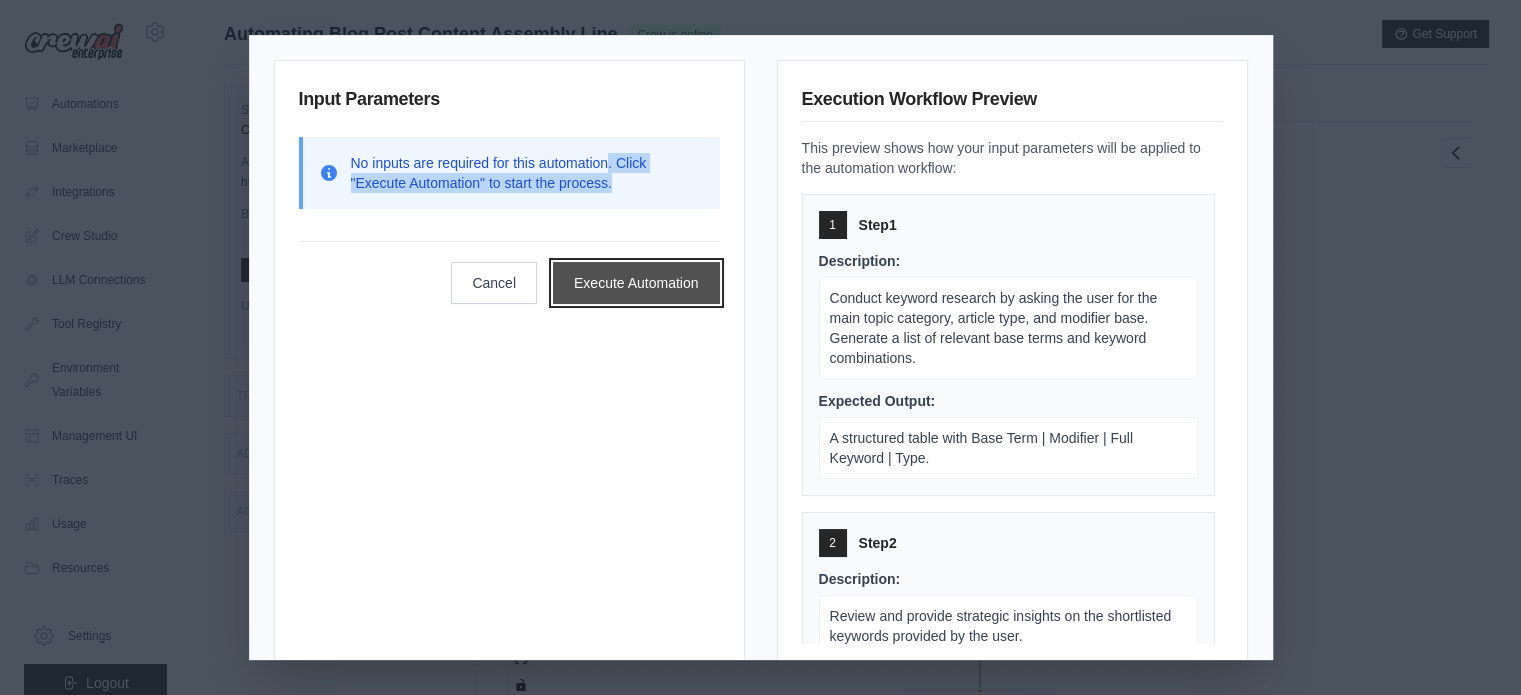 click on "Execute Automation" at bounding box center [636, 283] 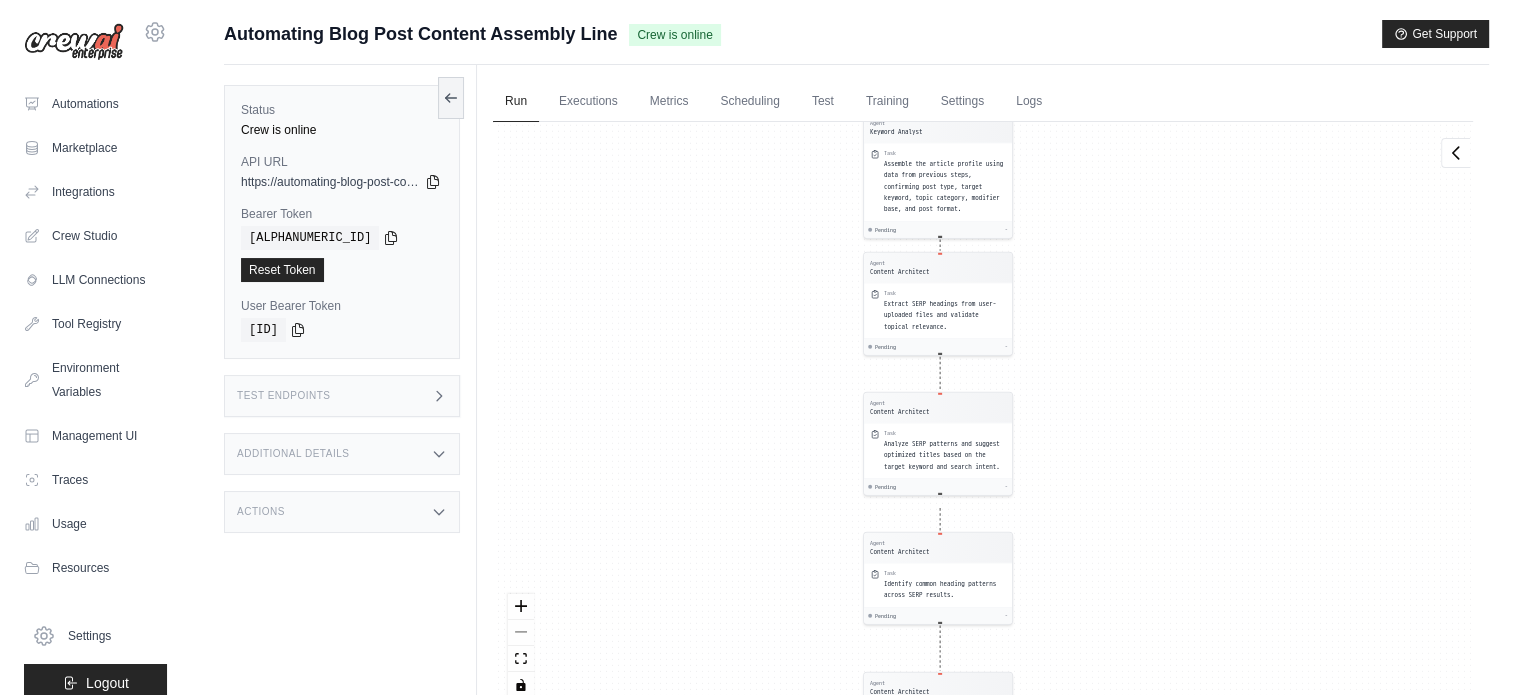 drag, startPoint x: 721, startPoint y: 468, endPoint x: 716, endPoint y: 519, distance: 51.24451 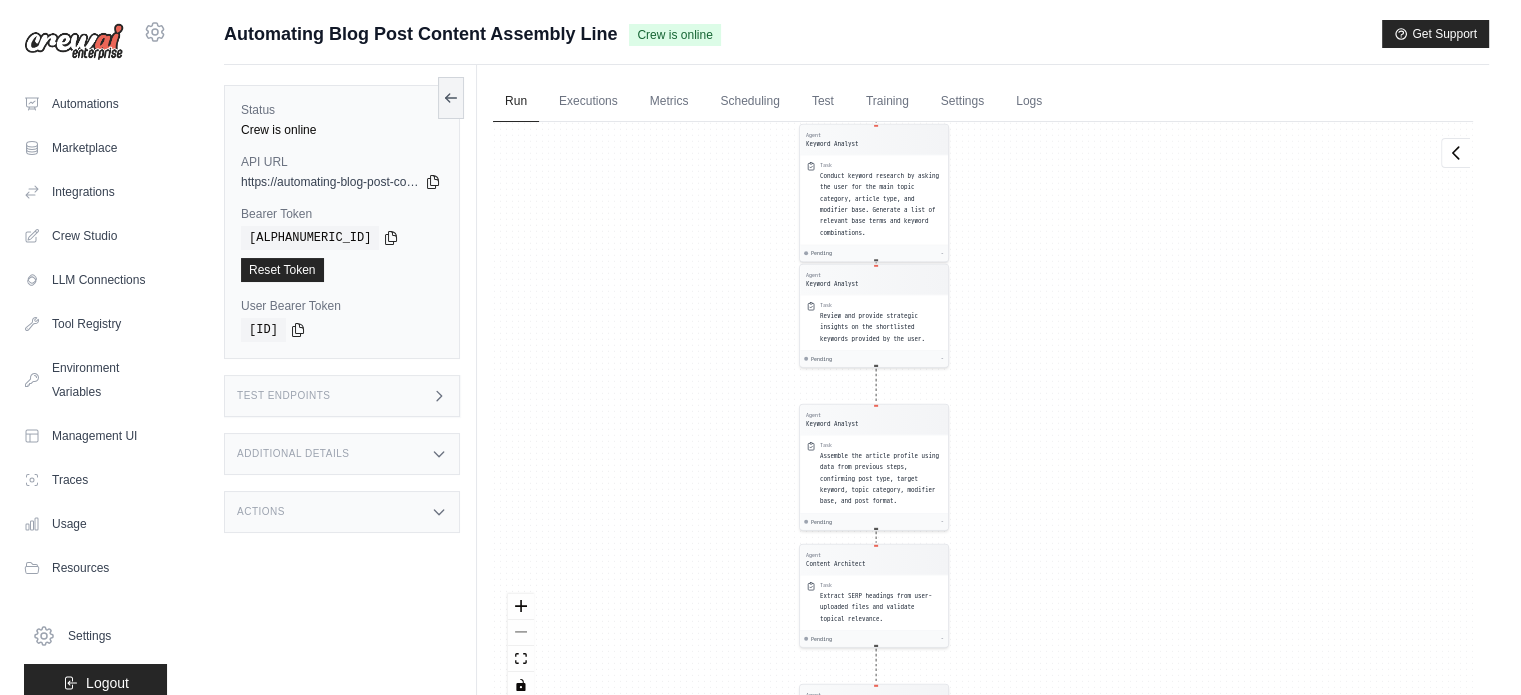 drag, startPoint x: 781, startPoint y: 246, endPoint x: 694, endPoint y: 668, distance: 430.8747 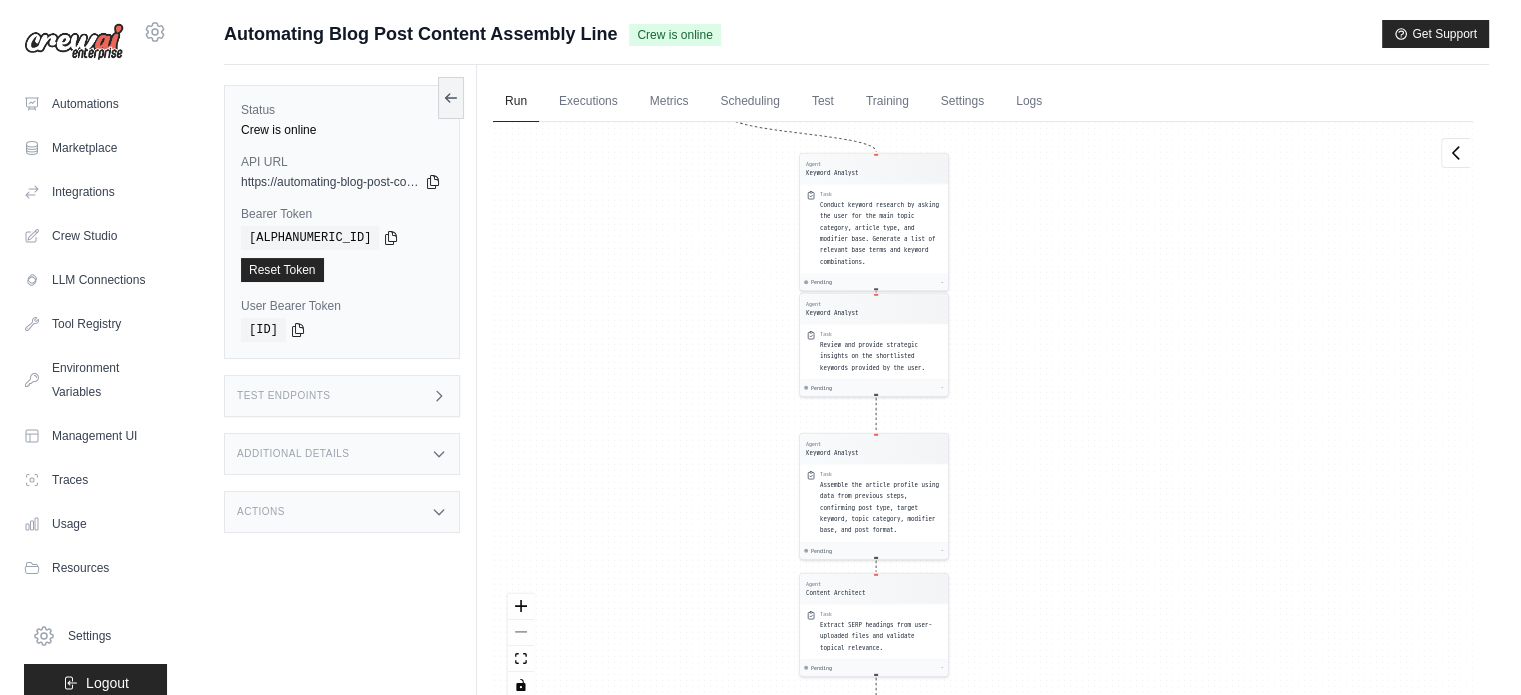 drag, startPoint x: 727, startPoint y: 418, endPoint x: 749, endPoint y: 319, distance: 101.414986 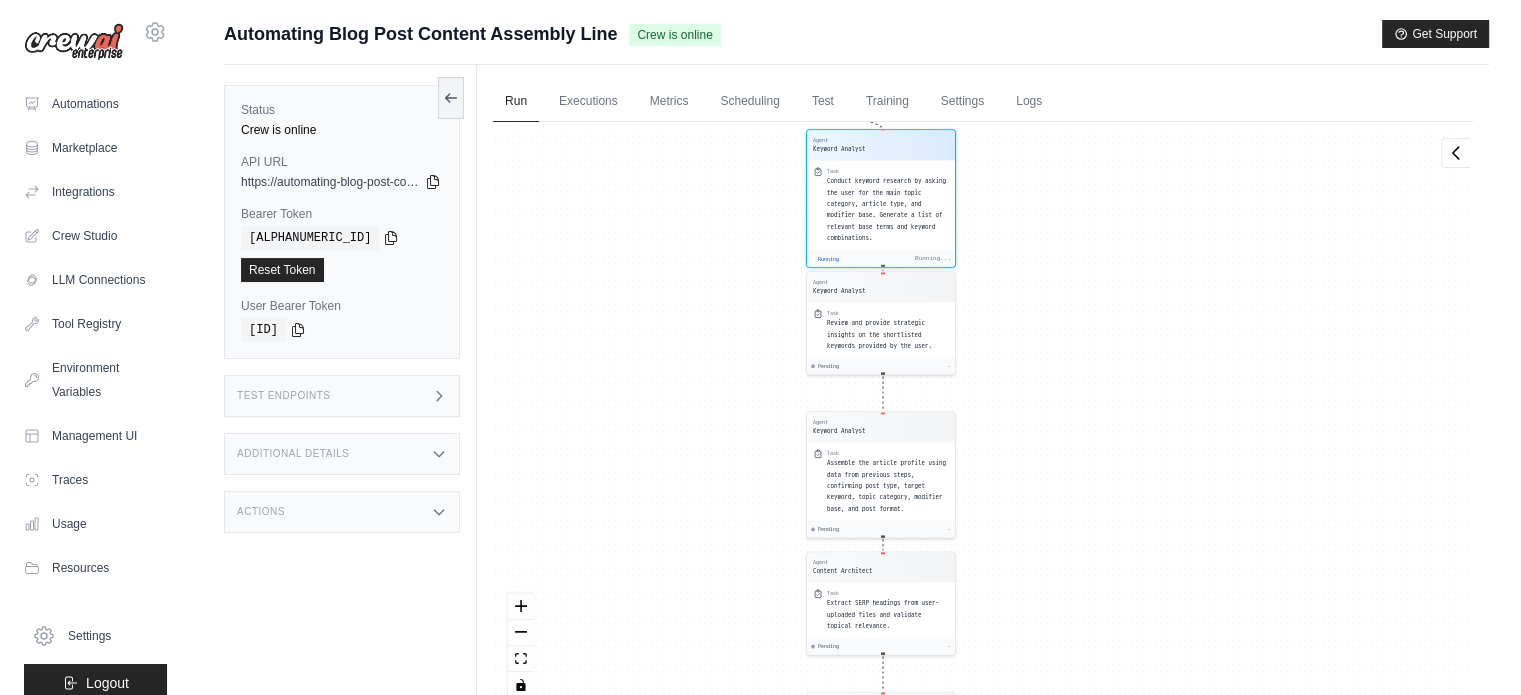 scroll, scrollTop: 52, scrollLeft: 0, axis: vertical 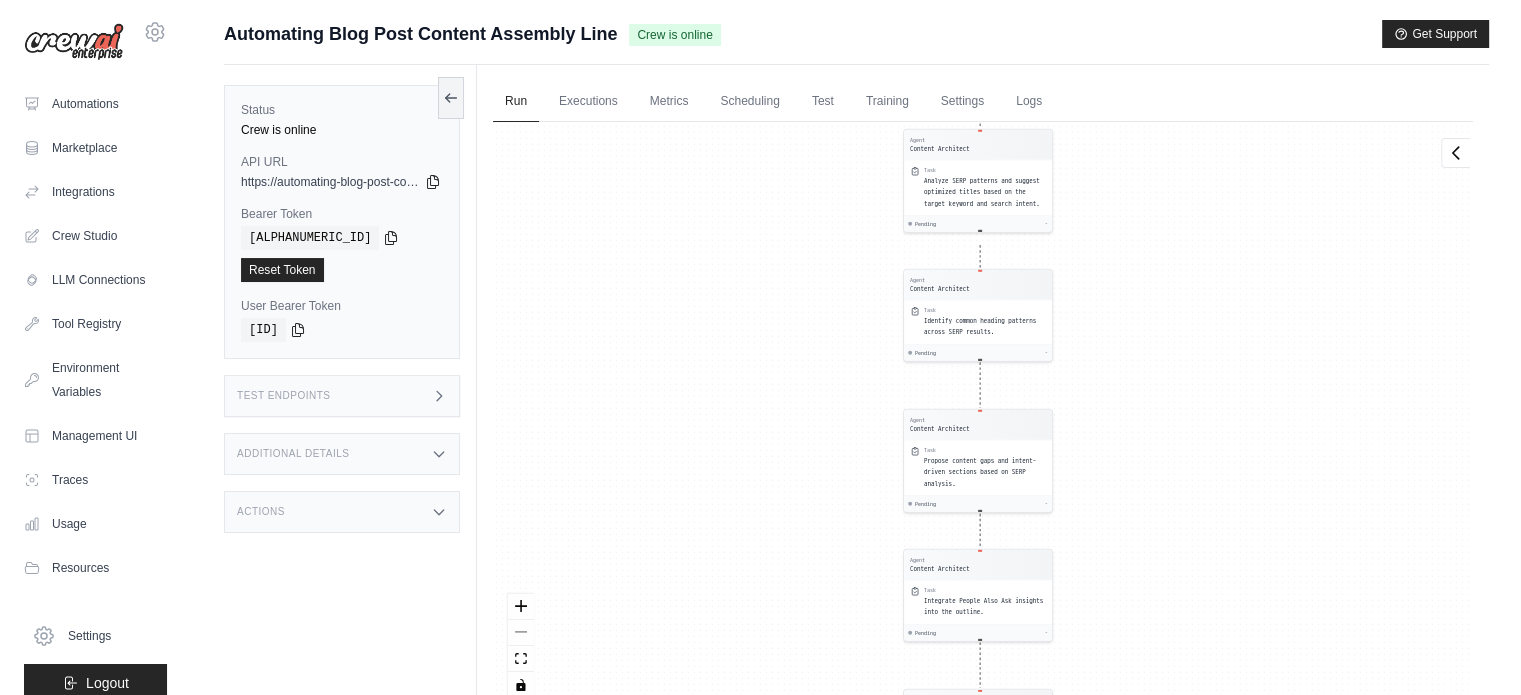 click on "Agent Keyword Analyst Task Conduct keyword research by asking the user for the main topic category, article type, and modifier base. Generate a list of relevant base terms and keyword combinations. Running Running... Agent Keyword Analyst Task Review and provide strategic insights on the shortlisted keywords provided by the user. Pending - Agent Keyword Analyst Task Assemble the article profile using data from previous steps, confirming post type, target keyword, topic category, modifier base, and post format. Pending - Agent Content Architect Task Extract SERP headings from user-uploaded files and validate topical relevance. Pending - Agent Content Architect Task Analyze SERP patterns and suggest optimized titles based on the target keyword and search intent. Pending - Agent Content Architect Task Identify common heading patterns across SERP results. Pending - Agent Content Architect Task Propose content gaps and intent-driven sections based on SERP analysis. Pending - Agent Content Architect Task Pending -" at bounding box center (983, 417) 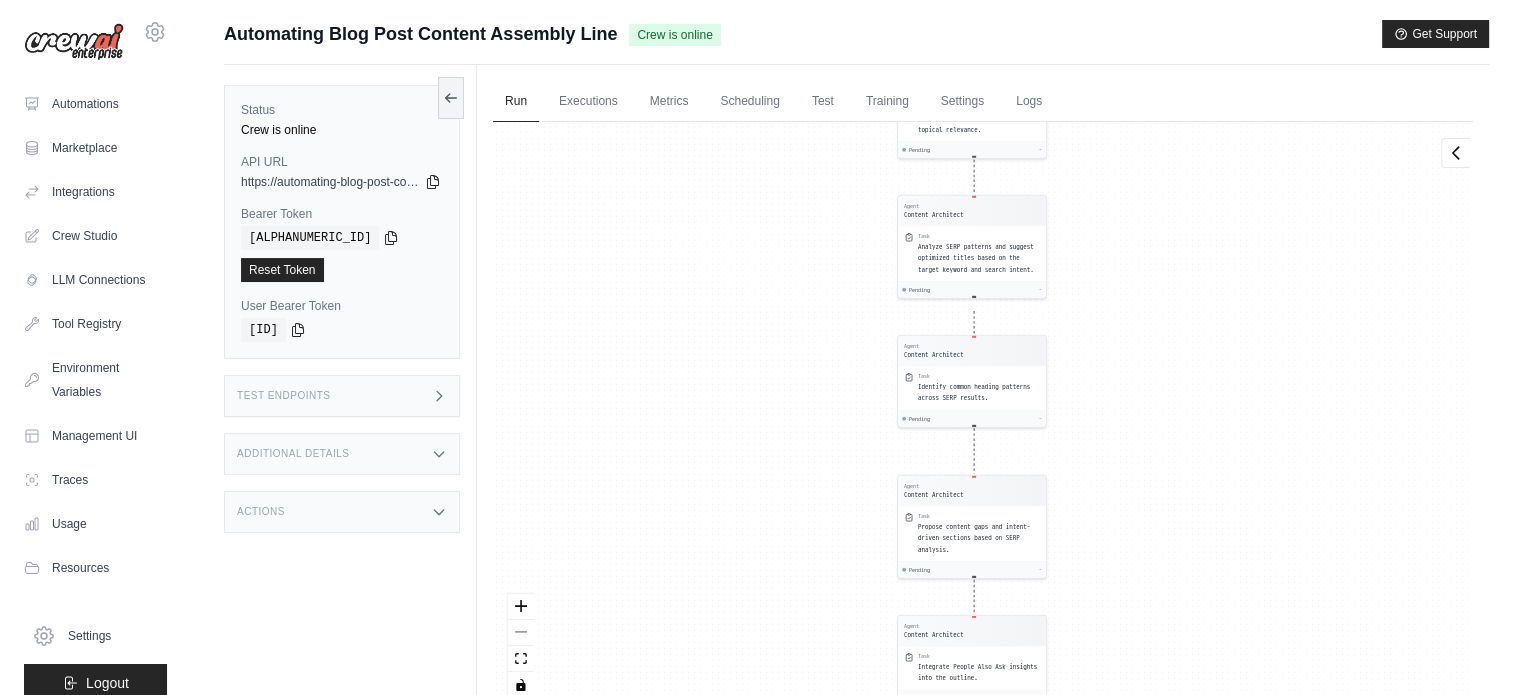 drag, startPoint x: 1194, startPoint y: 220, endPoint x: 1077, endPoint y: 670, distance: 464.9613 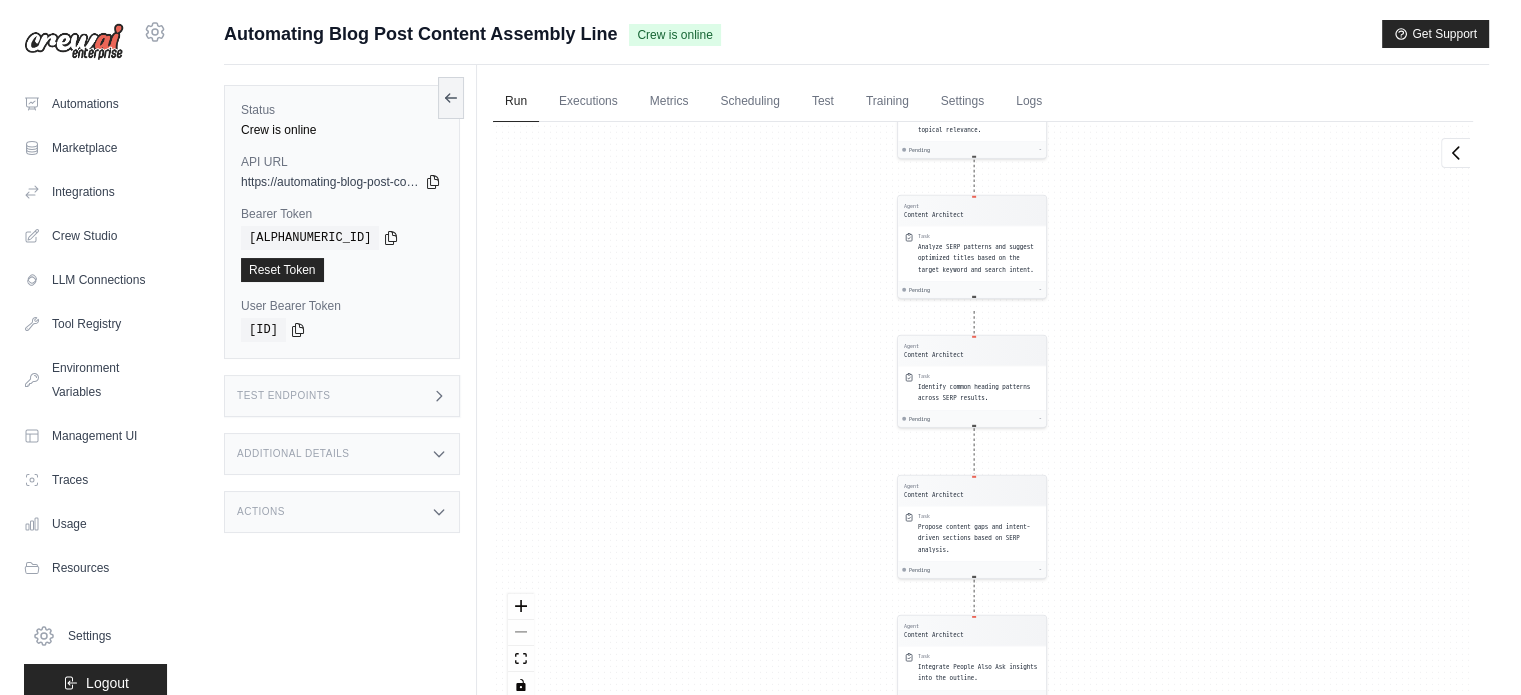 click on "browseantonis@gmail.com
Settings
Automations
Marketplace
Integrations" at bounding box center (760, 390) 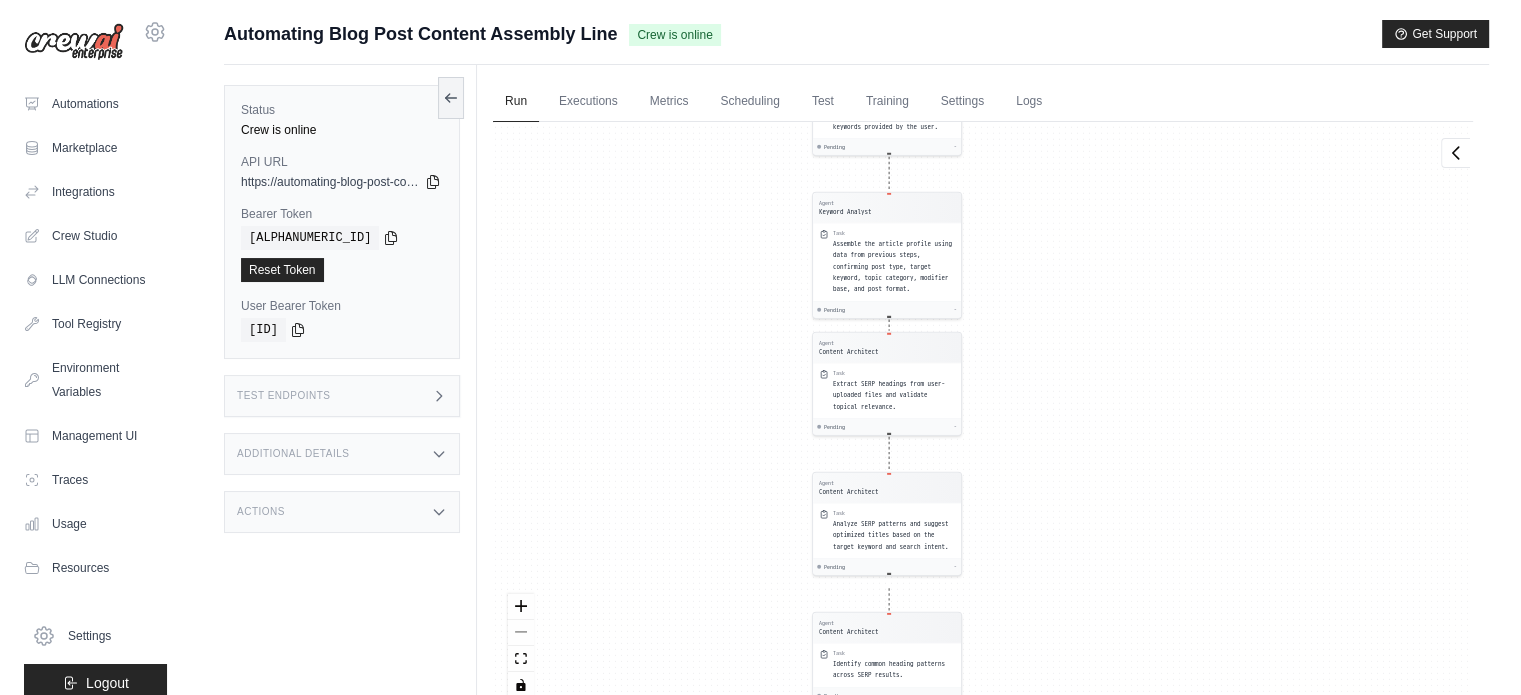 drag, startPoint x: 1167, startPoint y: 298, endPoint x: 977, endPoint y: 742, distance: 482.94513 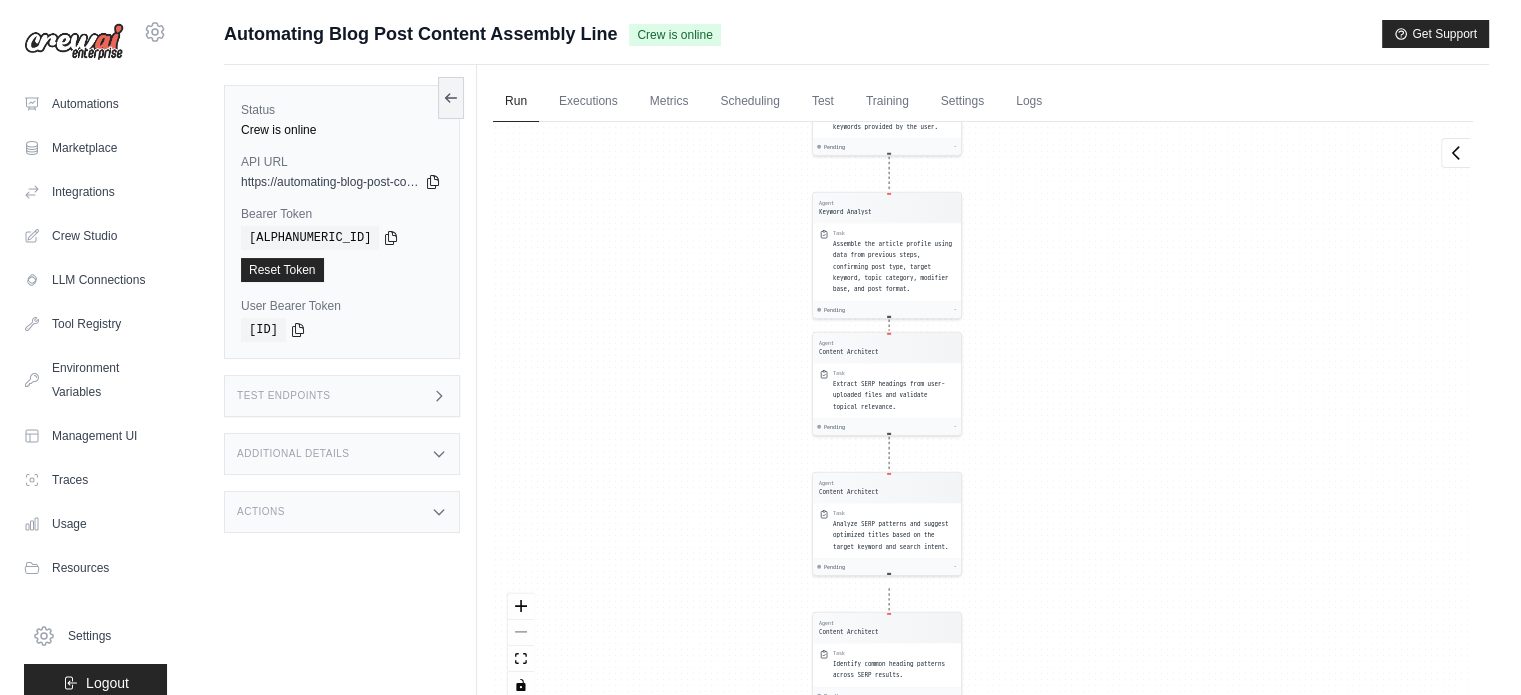 click on "browseantonis@gmail.com
Settings
Automations
Marketplace
Integrations" at bounding box center [760, 390] 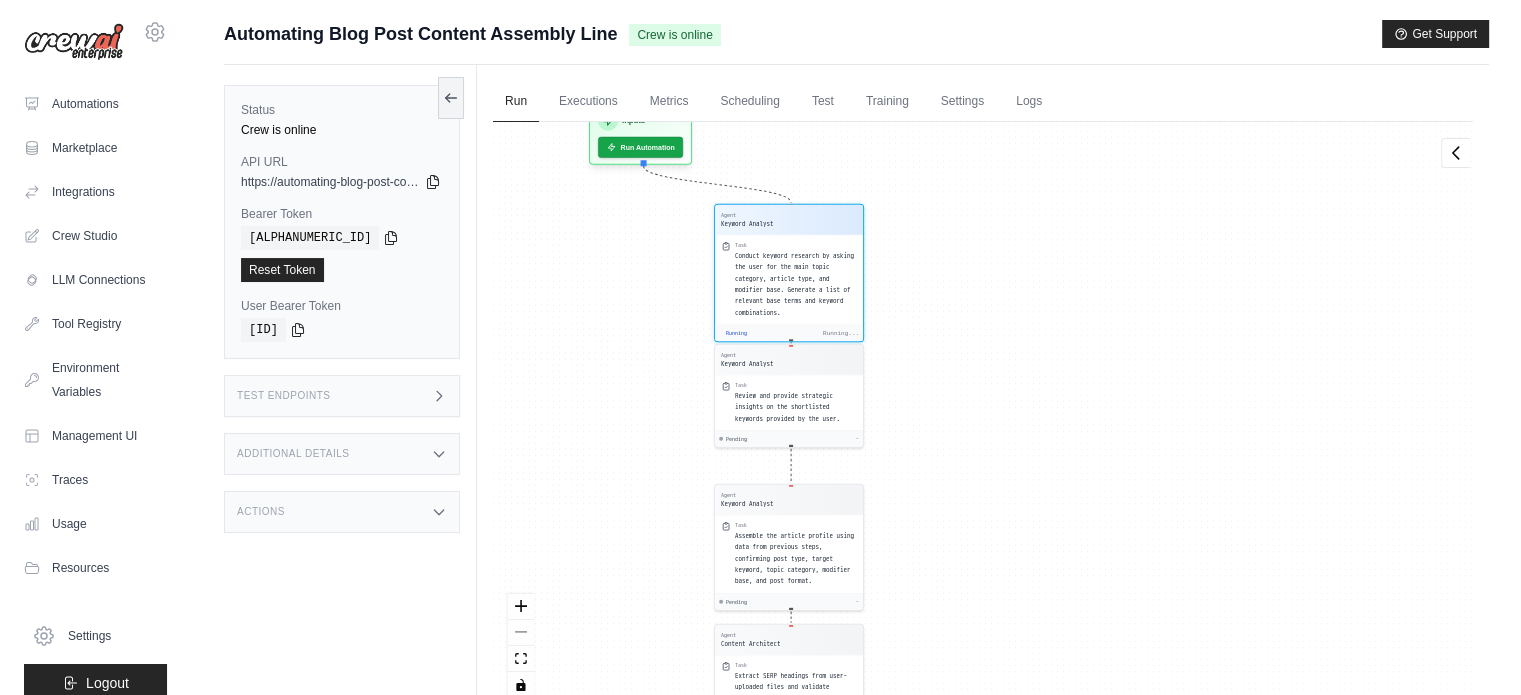 drag, startPoint x: 974, startPoint y: 218, endPoint x: 957, endPoint y: 292, distance: 75.9276 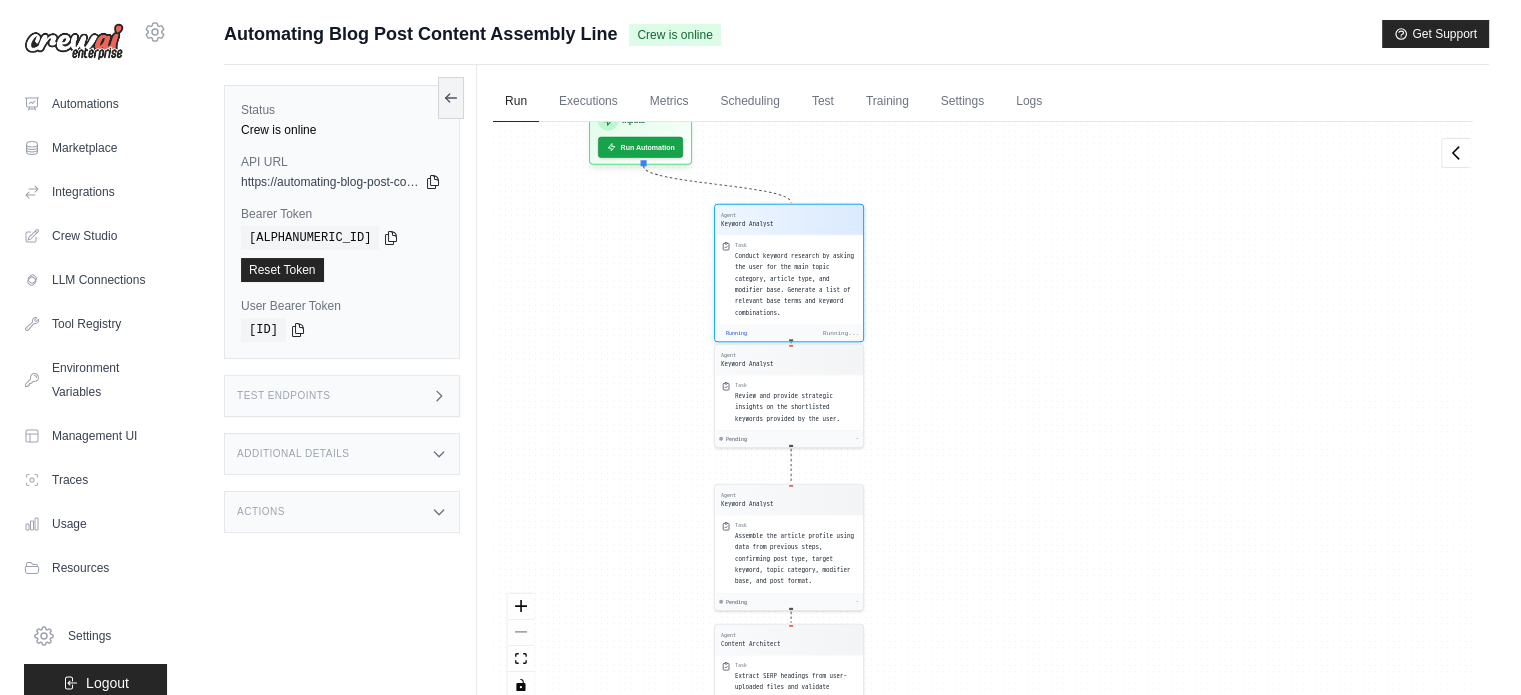 click on "Agent Keyword Analyst Task Conduct keyword research by asking the user for the main topic category, article type, and modifier base. Generate a list of relevant base terms and keyword combinations. Running Running... Agent Keyword Analyst Task Review and provide strategic insights on the shortlisted keywords provided by the user. Pending - Agent Keyword Analyst Task Assemble the article profile using data from previous steps, confirming post type, target keyword, topic category, modifier base, and post format. Pending - Agent Content Architect Task Extract SERP headings from user-uploaded files and validate topical relevance. Pending - Agent Content Architect Task Analyze SERP patterns and suggest optimized titles based on the target keyword and search intent. Pending - Agent Content Architect Task Identify common heading patterns across SERP results. Pending - Agent Content Architect Task Propose content gaps and intent-driven sections based on SERP analysis. Pending - Agent Content Architect Task Pending -" at bounding box center [983, 417] 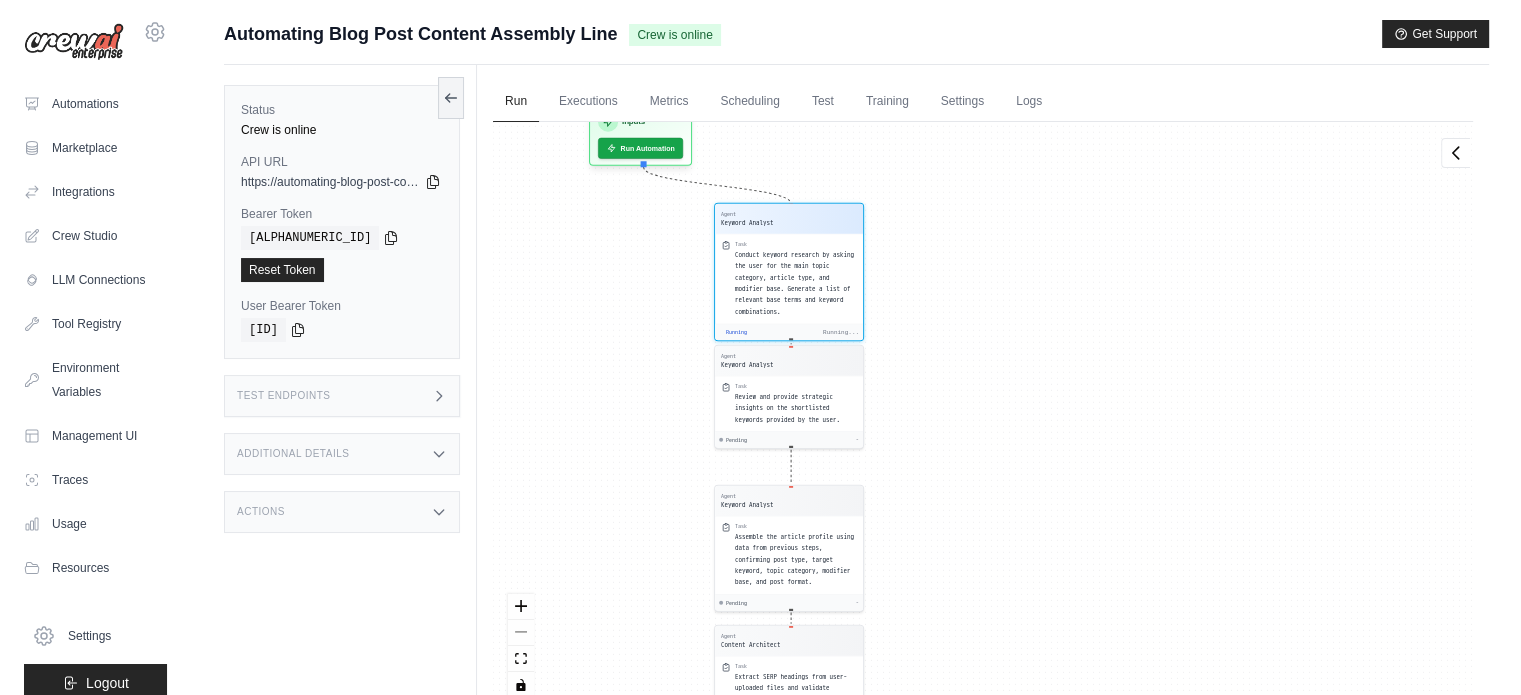 scroll, scrollTop: 340, scrollLeft: 0, axis: vertical 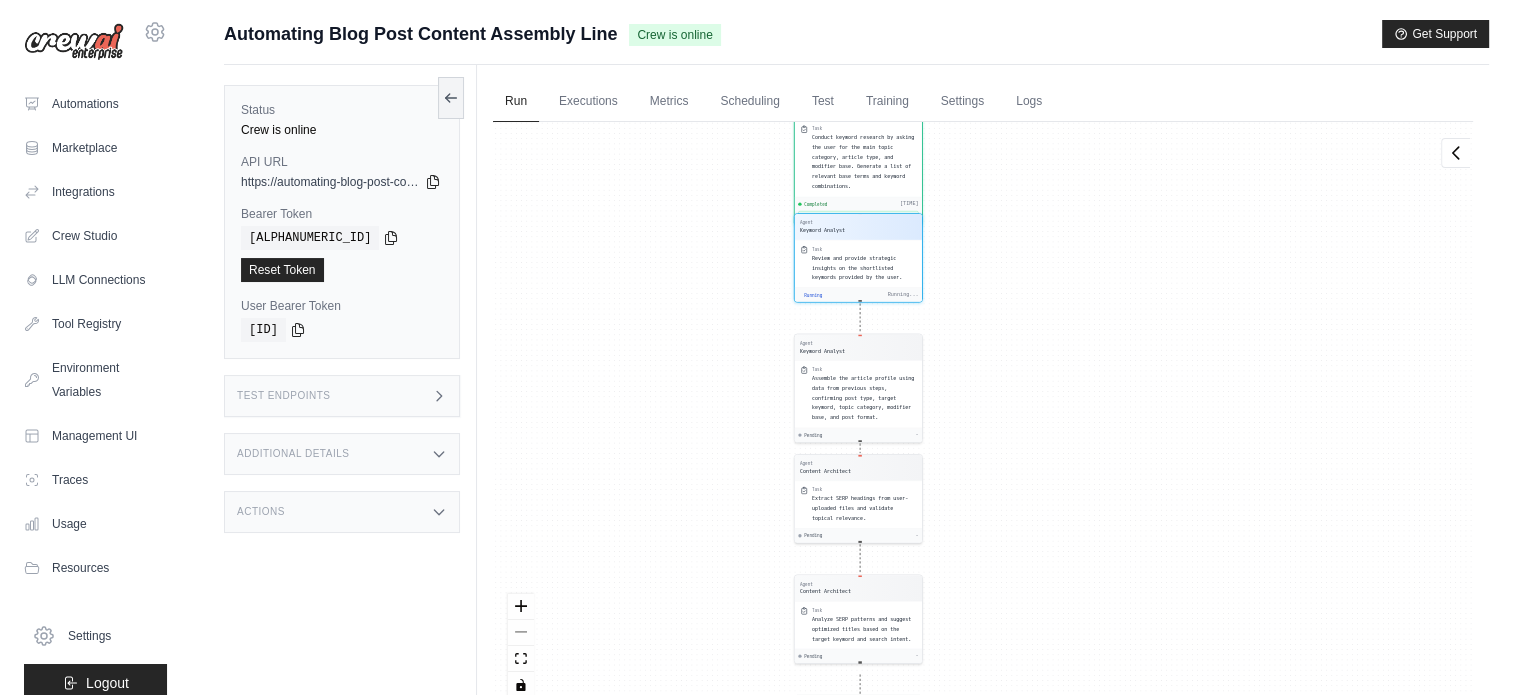 click on "Agent Keyword Analyst Task Conduct keyword research by asking the user for the main topic category, article type, and modifier base. Generate a list of relevant base terms and keyword combinations. Completed 4019.54ms View Output Agent Keyword Analyst Task Review and provide strategic insights on the shortlisted keywords provided by the user. Running Running... Agent Keyword Analyst Task Assemble the article profile using data from previous steps, confirming post type, target keyword, topic category, modifier base, and post format. Pending - Agent Content Architect Task Extract SERP headings from user-uploaded files and validate topical relevance. Pending - Agent Content Architect Task Analyze SERP patterns and suggest optimized titles based on the target keyword and search intent. Pending - Agent Content Architect Task Identify common heading patterns across SERP results. Pending - Agent Content Architect Task Propose content gaps and intent-driven sections based on SERP analysis. Pending - Agent Task - Task" at bounding box center [983, 417] 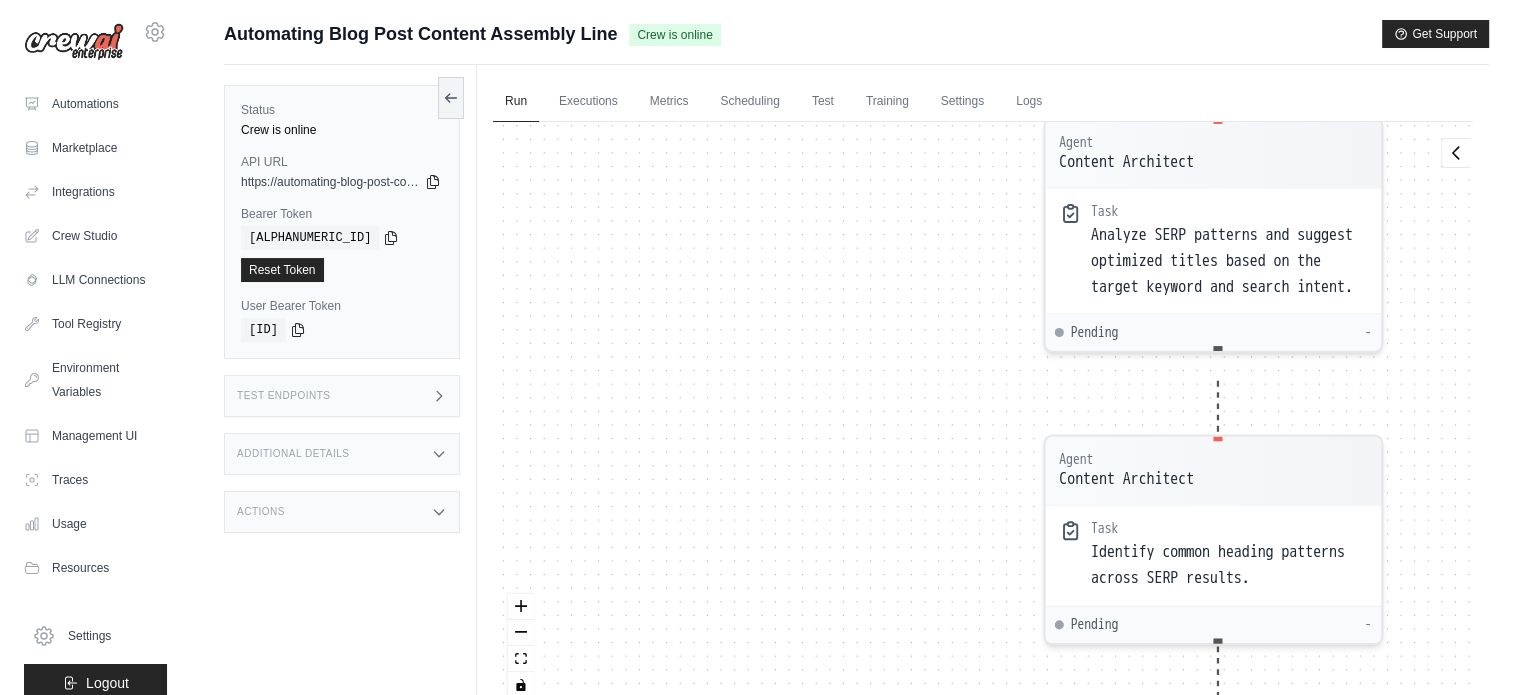 drag, startPoint x: 1002, startPoint y: 218, endPoint x: 894, endPoint y: 688, distance: 482.2489 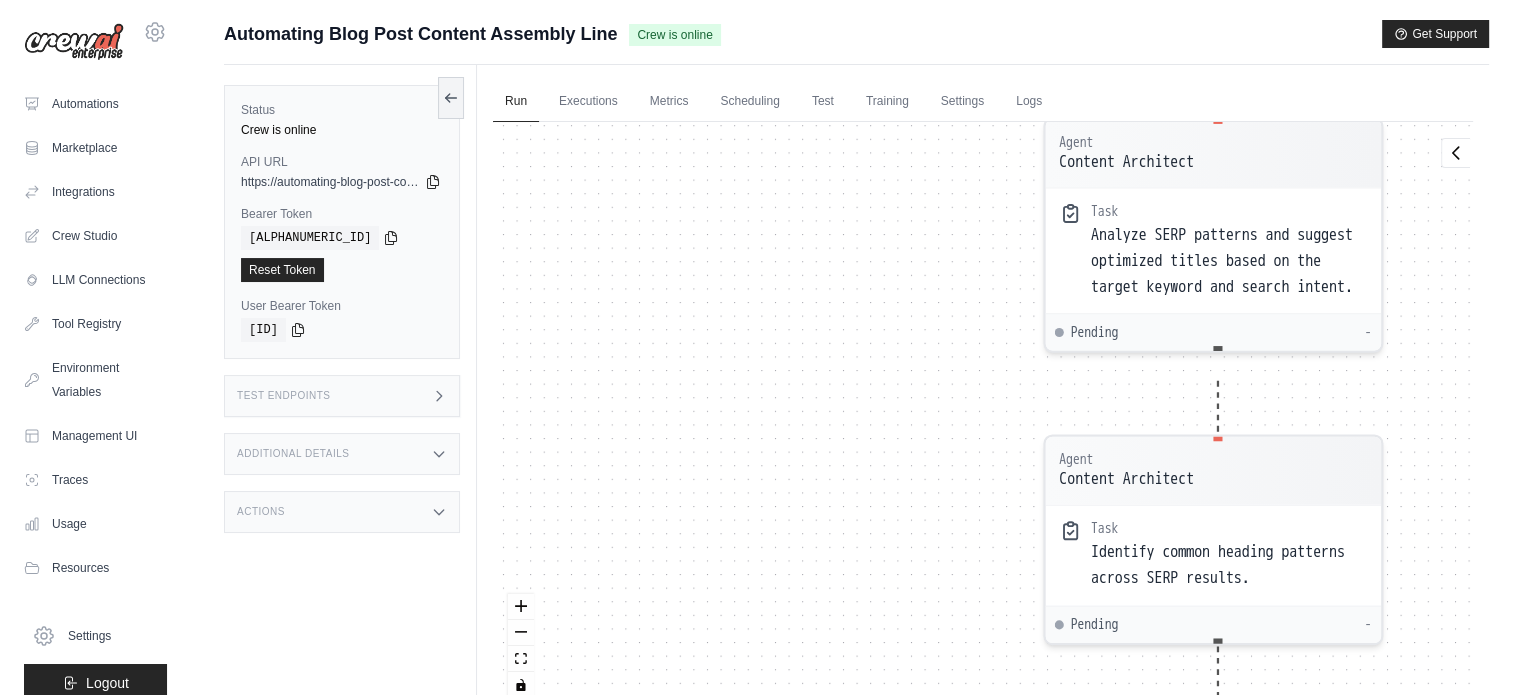 click on "Agent Keyword Analyst Task Conduct keyword research by asking the user for the main topic category, article type, and modifier base. Generate a list of relevant base terms and keyword combinations. Completed 4019.54ms View Output Agent Keyword Analyst Task Review and provide strategic insights on the shortlisted keywords provided by the user. Running Running... Agent Keyword Analyst Task Assemble the article profile using data from previous steps, confirming post type, target keyword, topic category, modifier base, and post format. Pending - Agent Content Architect Task Extract SERP headings from user-uploaded files and validate topical relevance. Pending - Agent Content Architect Task Analyze SERP patterns and suggest optimized titles based on the target keyword and search intent. Pending - Agent Content Architect Task Identify common heading patterns across SERP results. Pending - Agent Content Architect Task Propose content gaps and intent-driven sections based on SERP analysis. Pending - Agent Task - Task" at bounding box center [983, 417] 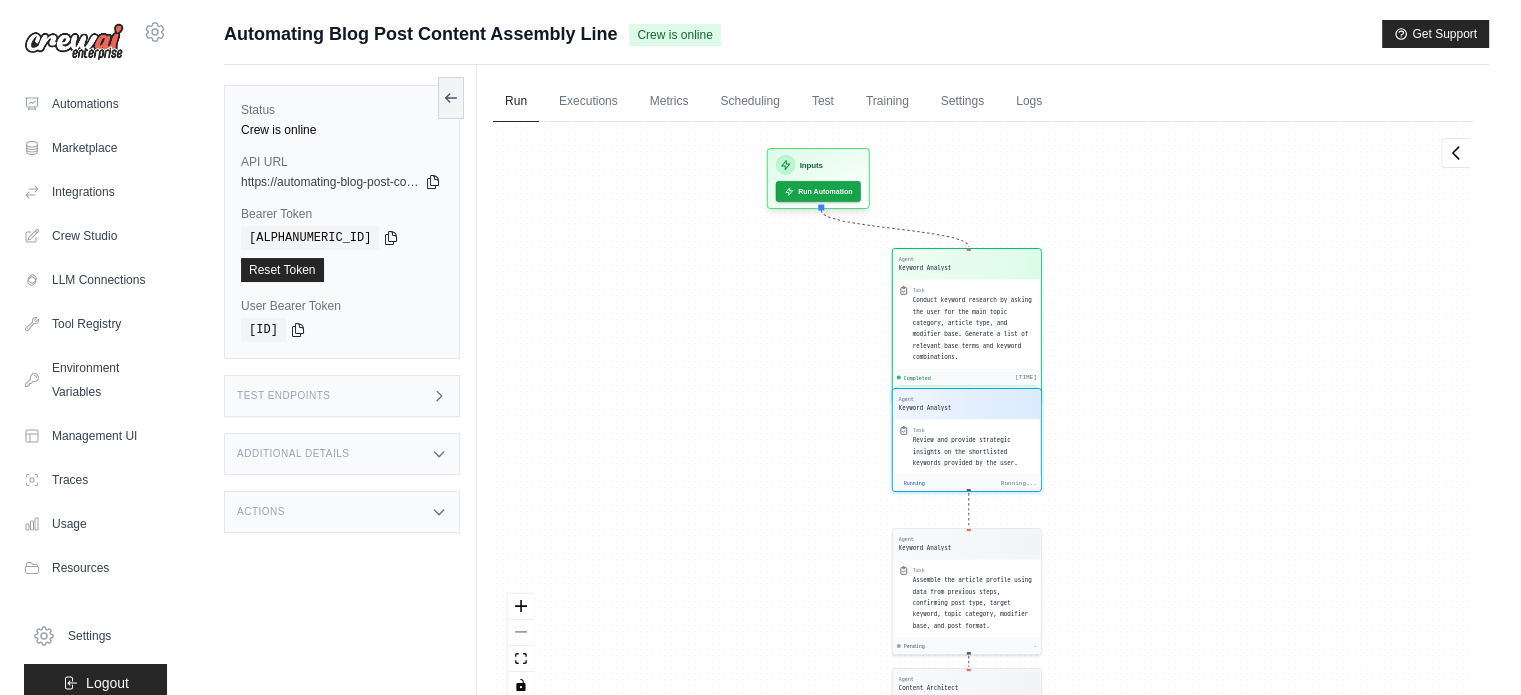 drag, startPoint x: 1168, startPoint y: 311, endPoint x: 1122, endPoint y: 590, distance: 282.7667 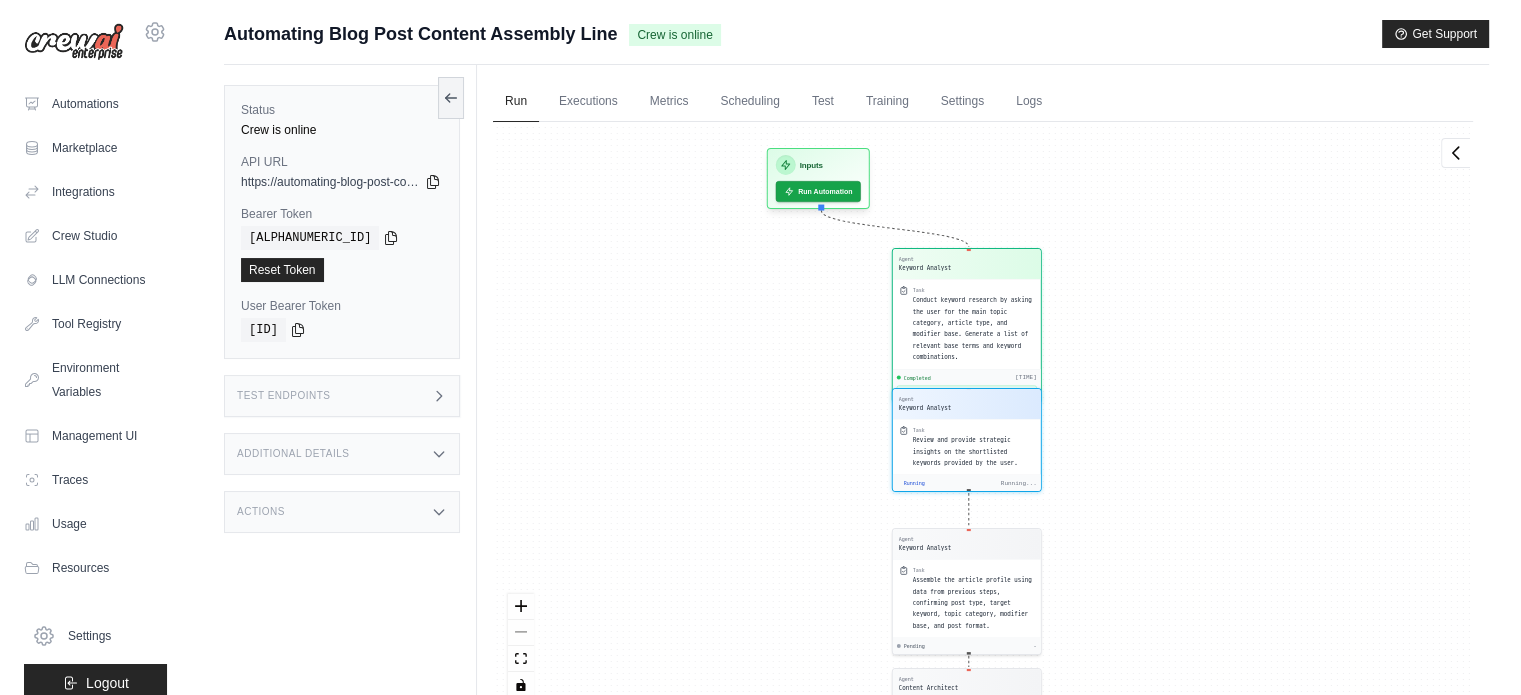 click on "Agent Keyword Analyst Task Conduct keyword research by asking the user for the main topic category, article type, and modifier base. Generate a list of relevant base terms and keyword combinations. Completed 4019.54ms View Output Agent Keyword Analyst Task Review and provide strategic insights on the shortlisted keywords provided by the user. Running Running... Agent Keyword Analyst Task Assemble the article profile using data from previous steps, confirming post type, target keyword, topic category, modifier base, and post format. Pending - Agent Content Architect Task Extract SERP headings from user-uploaded files and validate topical relevance. Pending - Agent Content Architect Task Analyze SERP patterns and suggest optimized titles based on the target keyword and search intent. Pending - Agent Content Architect Task Identify common heading patterns across SERP results. Pending - Agent Content Architect Task Propose content gaps and intent-driven sections based on SERP analysis. Pending - Agent Task - Task" at bounding box center [983, 417] 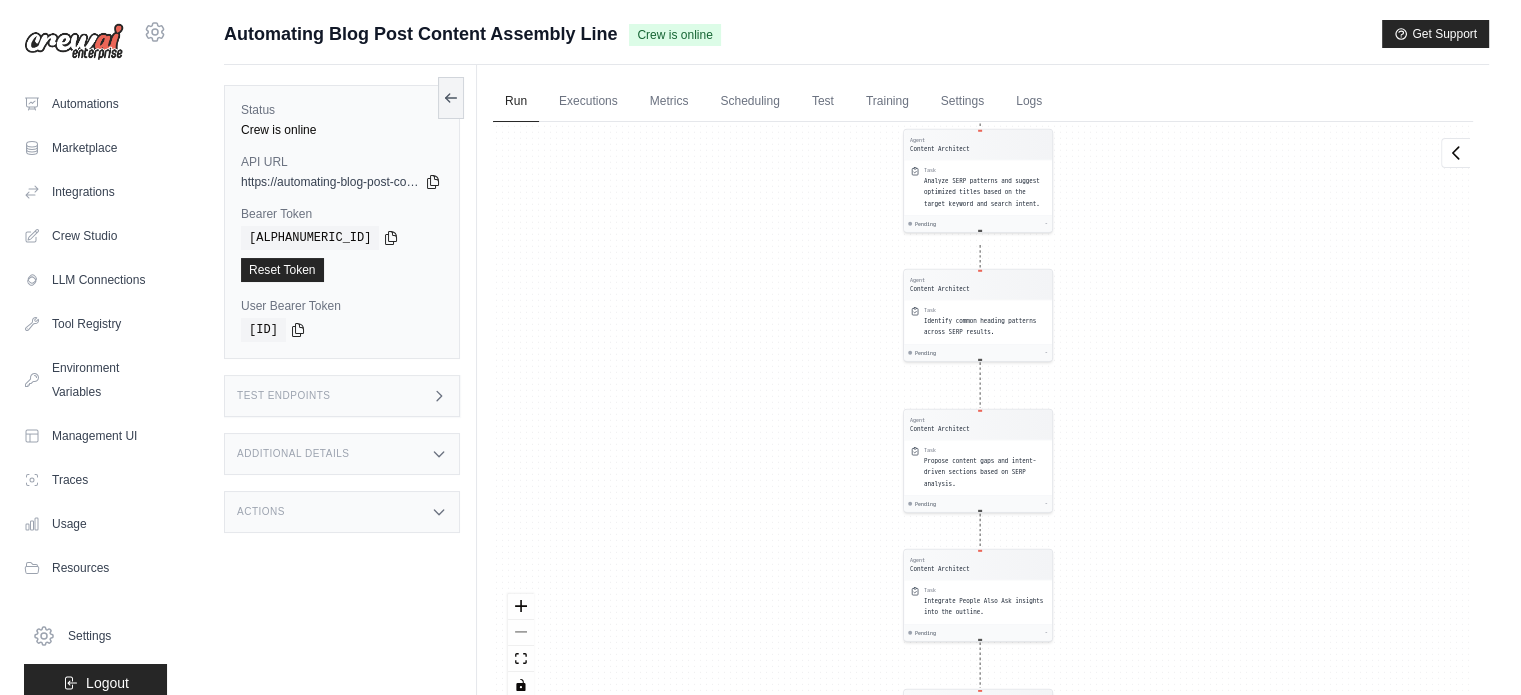scroll, scrollTop: 854, scrollLeft: 0, axis: vertical 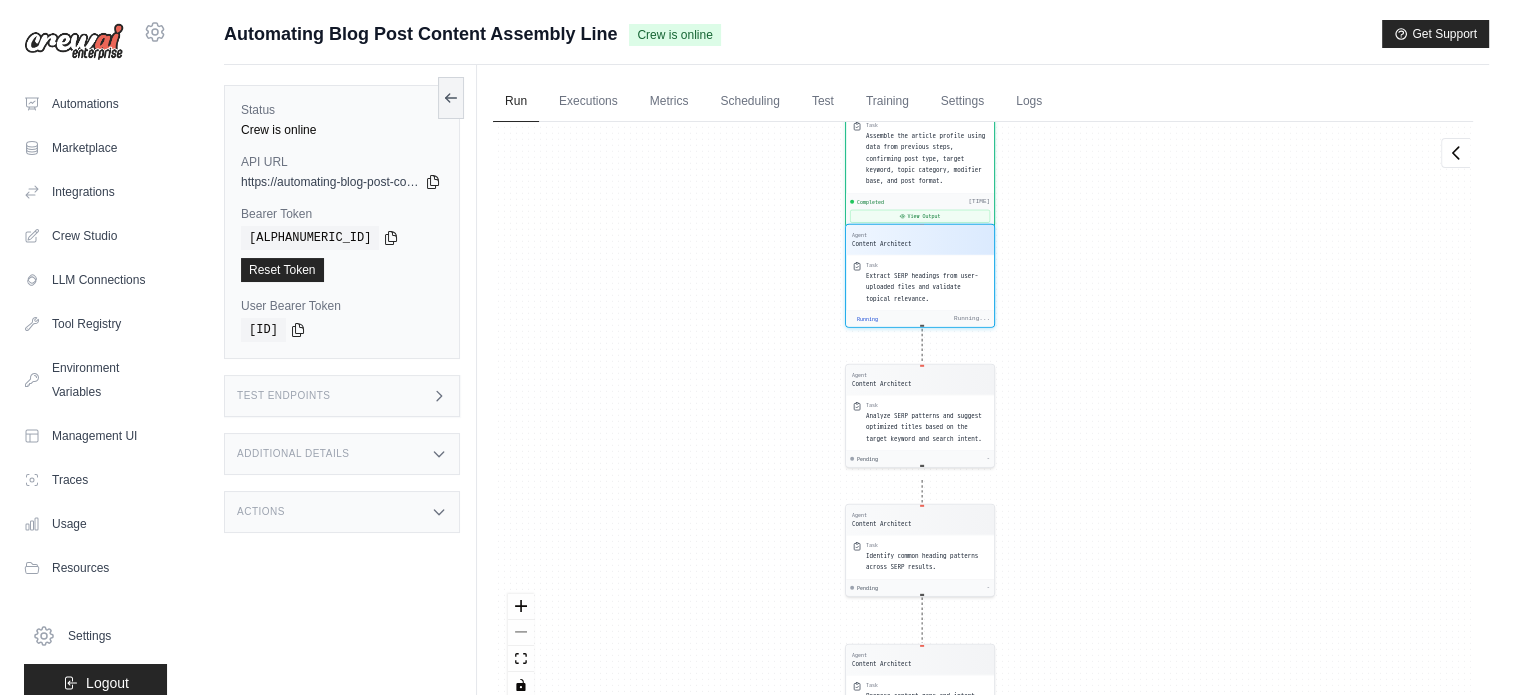 drag, startPoint x: 764, startPoint y: 298, endPoint x: 706, endPoint y: 533, distance: 242.05165 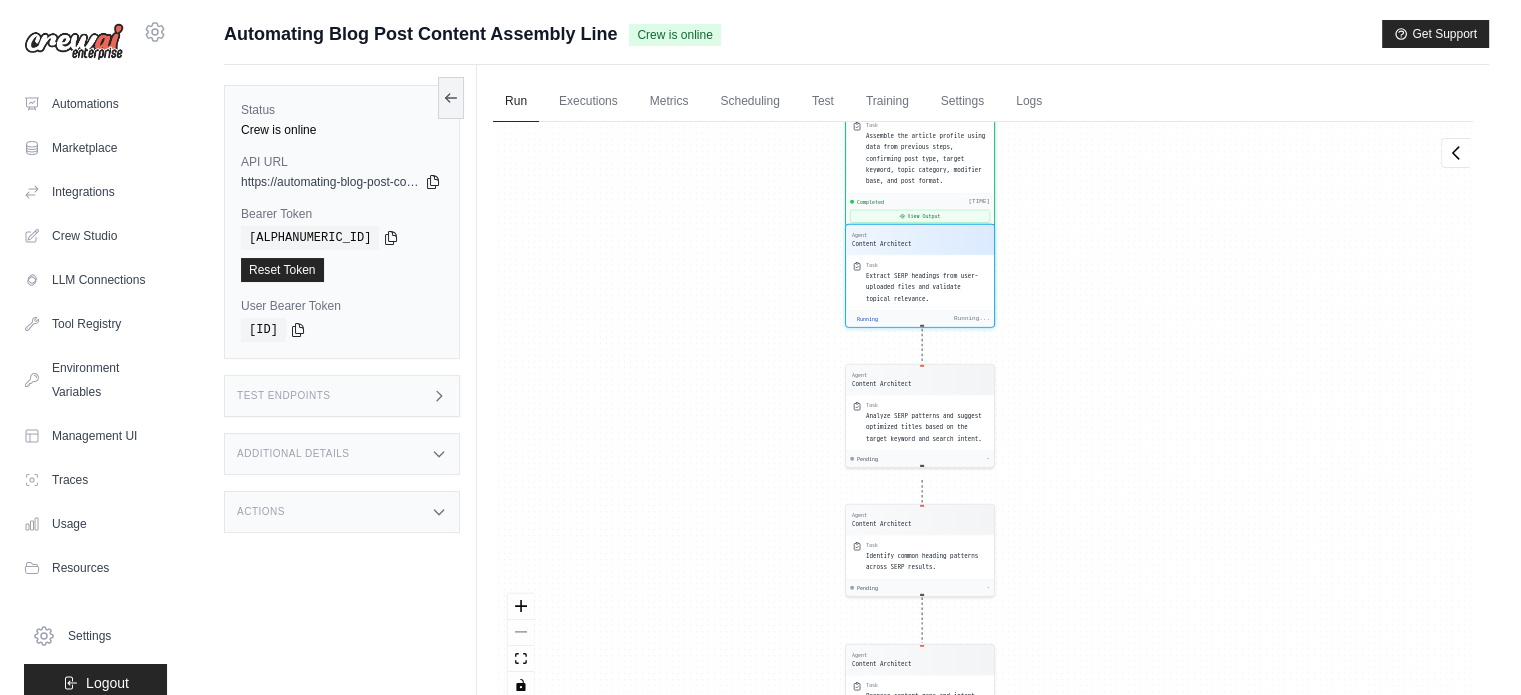 click on "Agent Keyword Analyst Task Conduct keyword research by asking the user for the main topic category, article type, and modifier base. Generate a list of relevant base terms and keyword combinations. Completed 4019.54ms View Output Agent Keyword Analyst Task Review and provide strategic insights on the shortlisted keywords provided by the user. Completed 3743.12ms View Output Agent Keyword Analyst Task Assemble the article profile using data from previous steps, confirming post type, target keyword, topic category, modifier base, and post format. Completed 2871ms View Output Agent Content Architect Task Extract SERP headings from user-uploaded files and validate topical relevance. Running Running... Agent Content Architect Task Analyze SERP patterns and suggest optimized titles based on the target keyword and search intent. Pending - Agent Content Architect Task Identify common heading patterns across SERP results. Pending - Agent Content Architect Task Pending - Agent Content Architect Task Pending - Agent - -" at bounding box center (983, 417) 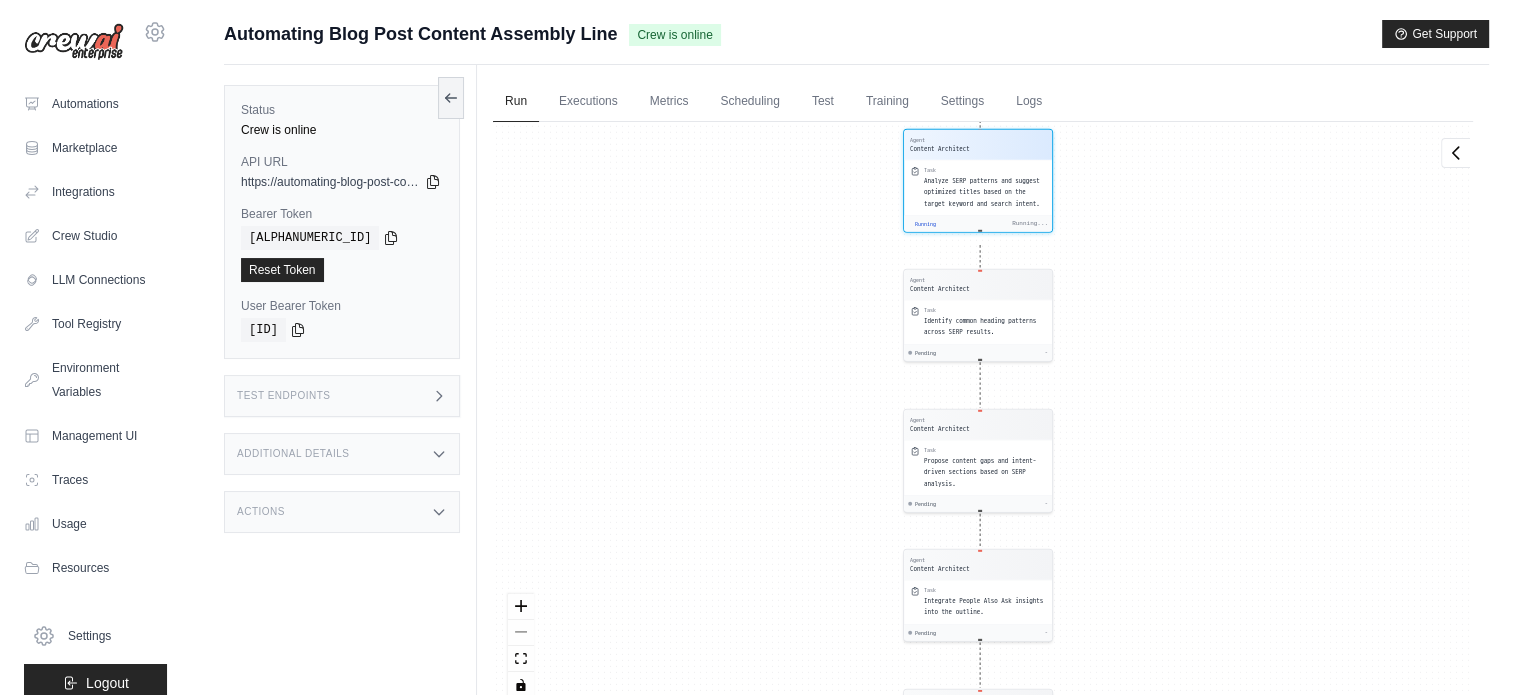 scroll, scrollTop: 1336, scrollLeft: 0, axis: vertical 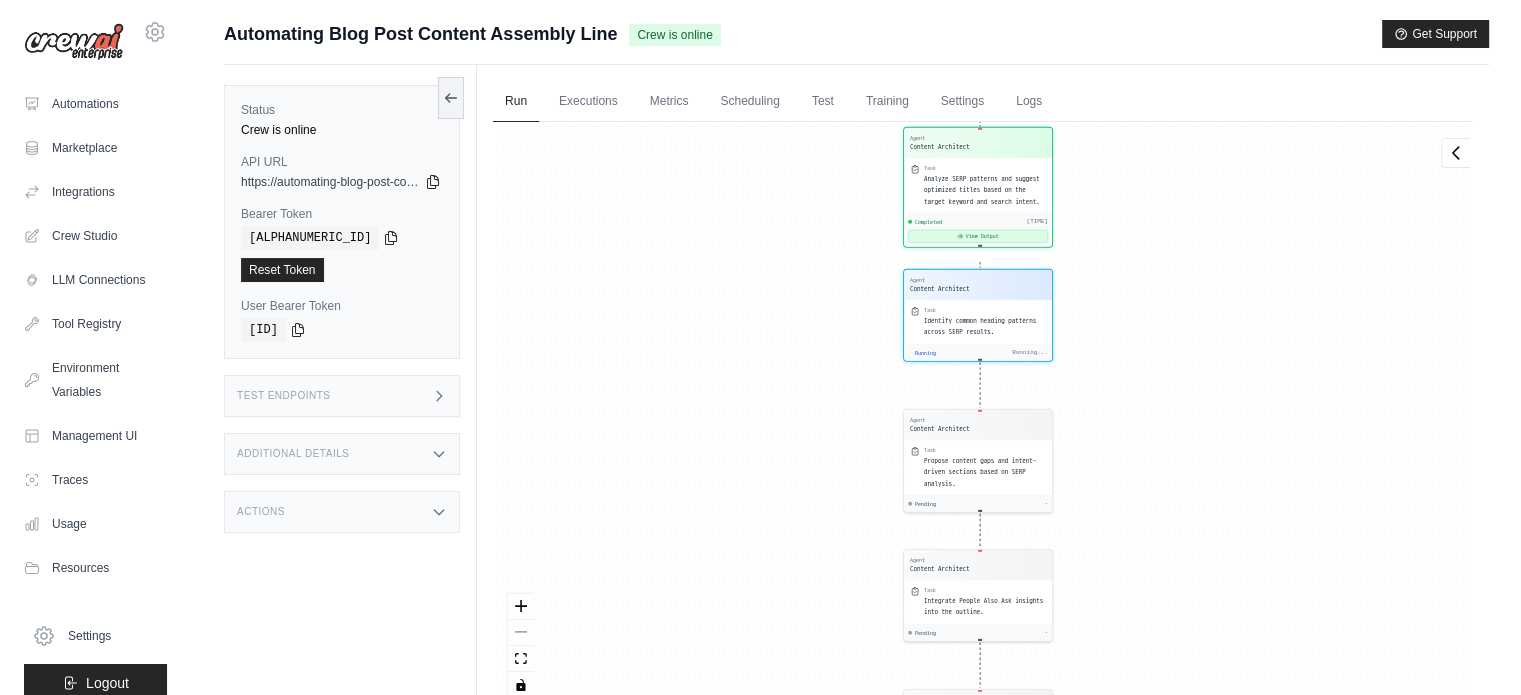 click on "View Output" at bounding box center (978, 236) 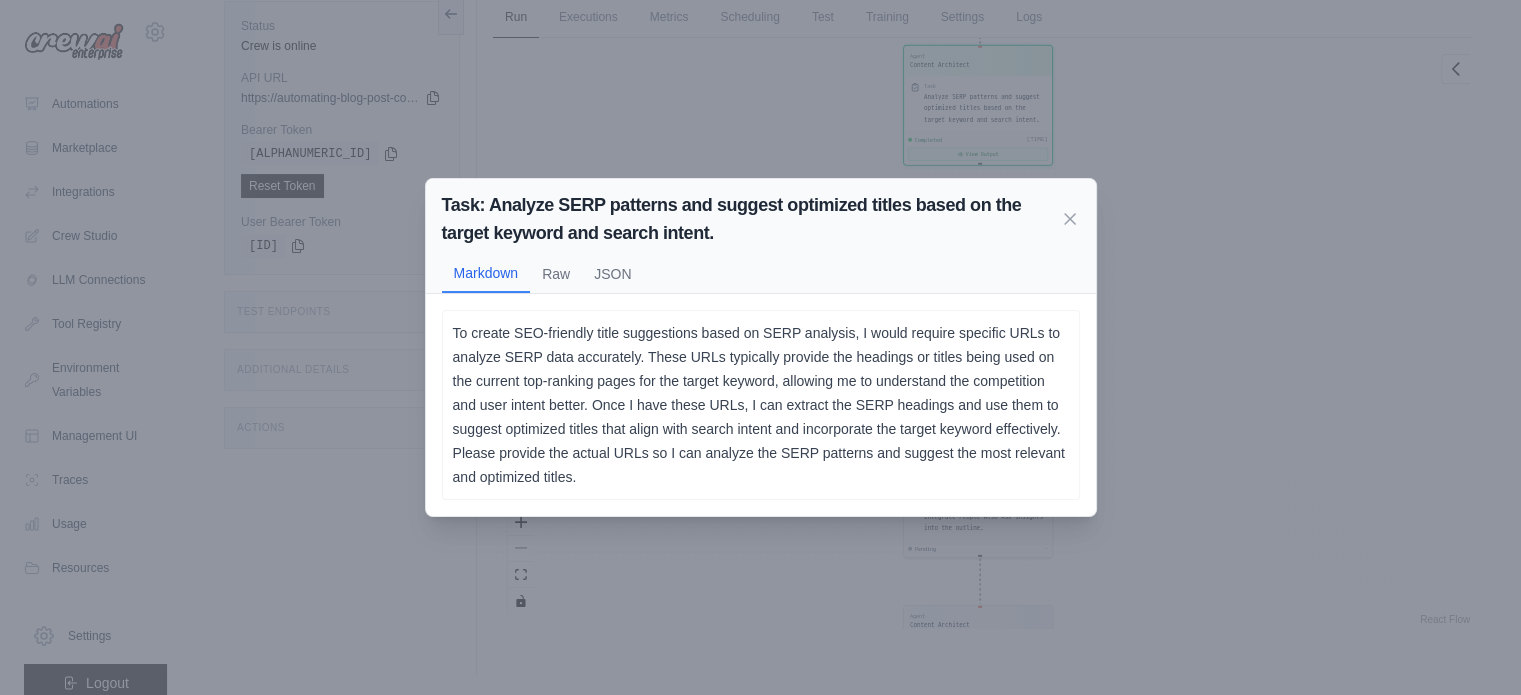 scroll, scrollTop: 0, scrollLeft: 0, axis: both 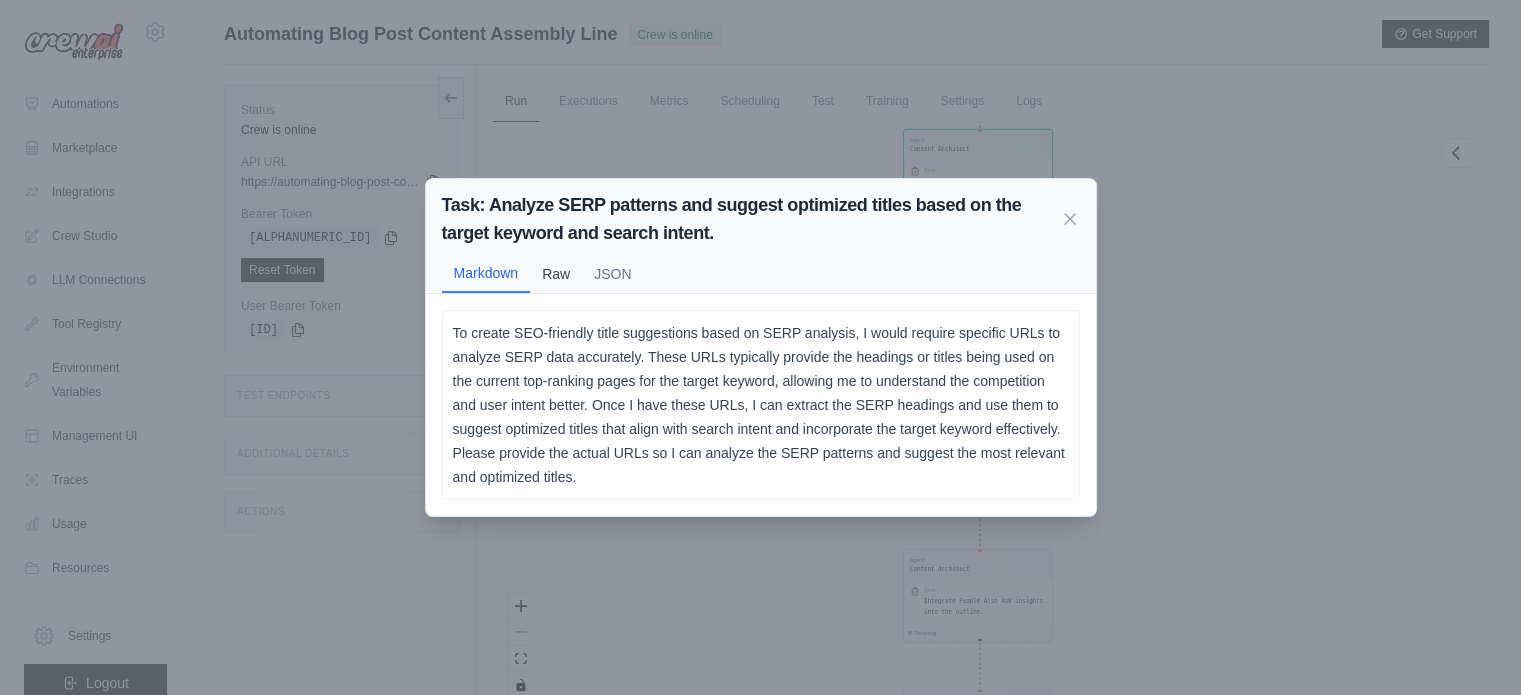 click on "Raw" at bounding box center (556, 274) 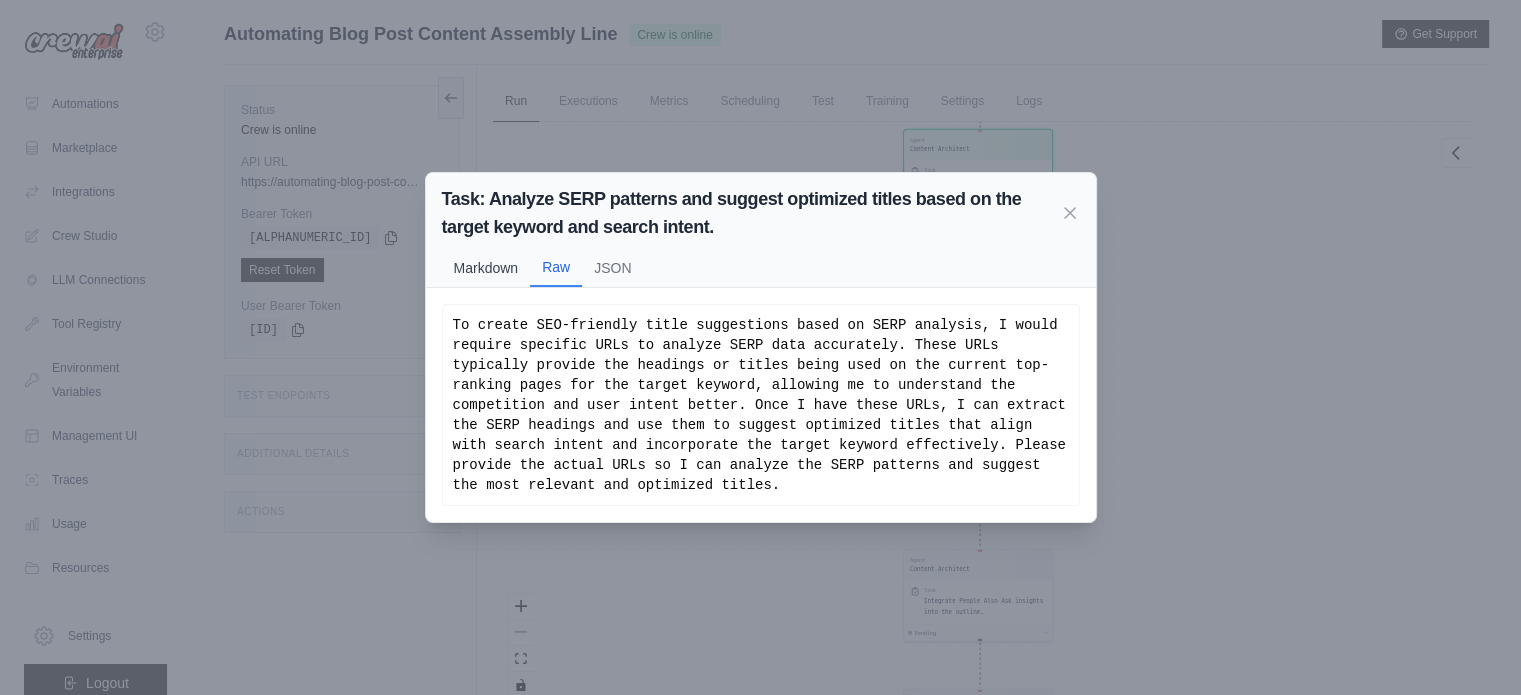 click on "Markdown" at bounding box center [486, 268] 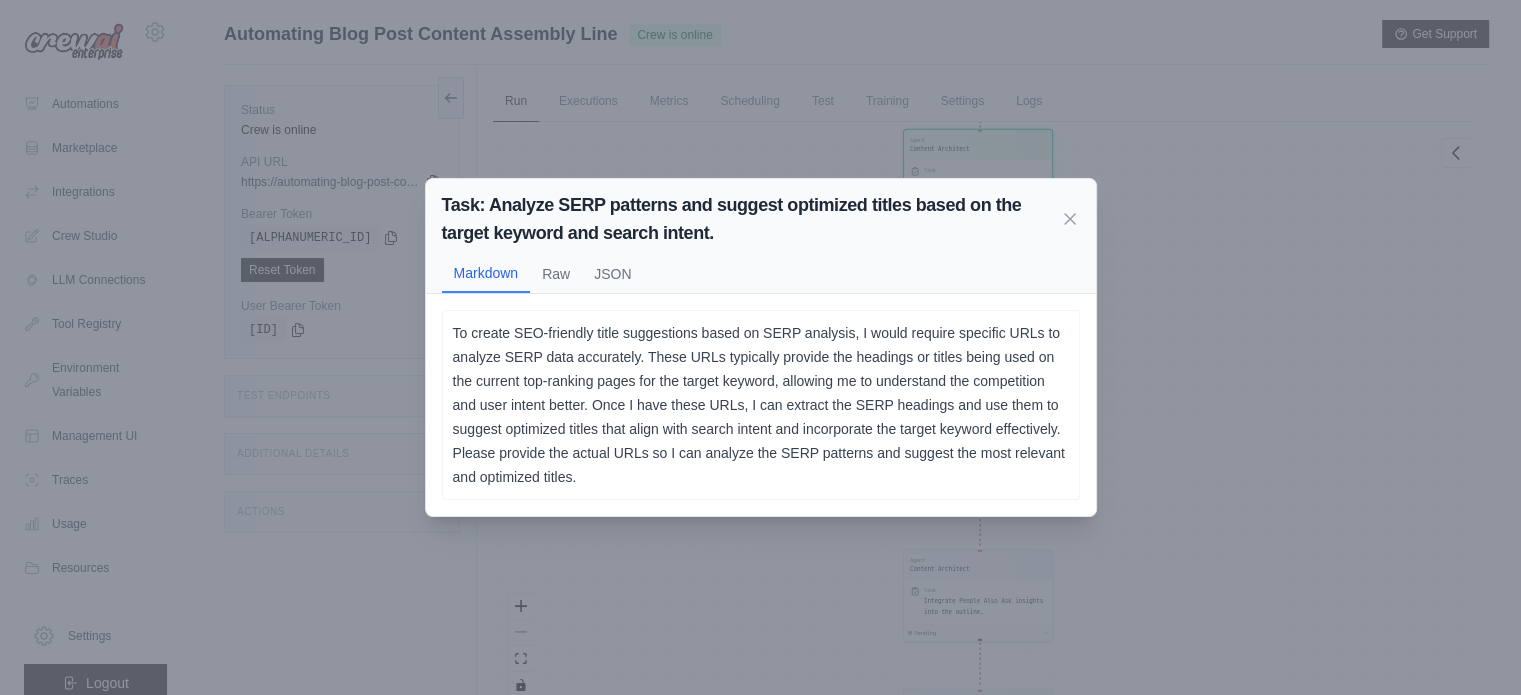 click on "Task: Analyze SERP patterns and suggest optimized titles based on the target keyword and search intent." at bounding box center (751, 219) 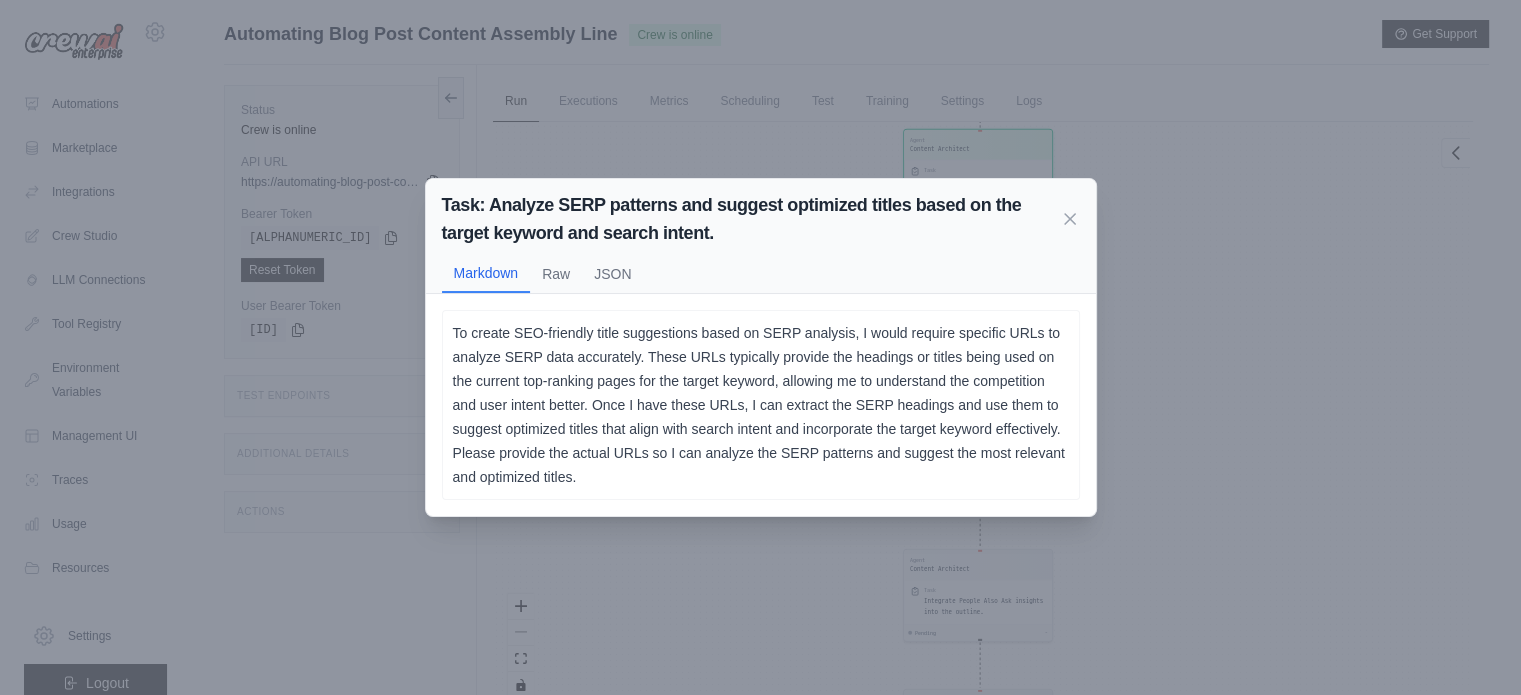 click on "Task: Analyze SERP patterns and suggest optimized titles based on the target keyword and search intent." at bounding box center [751, 219] 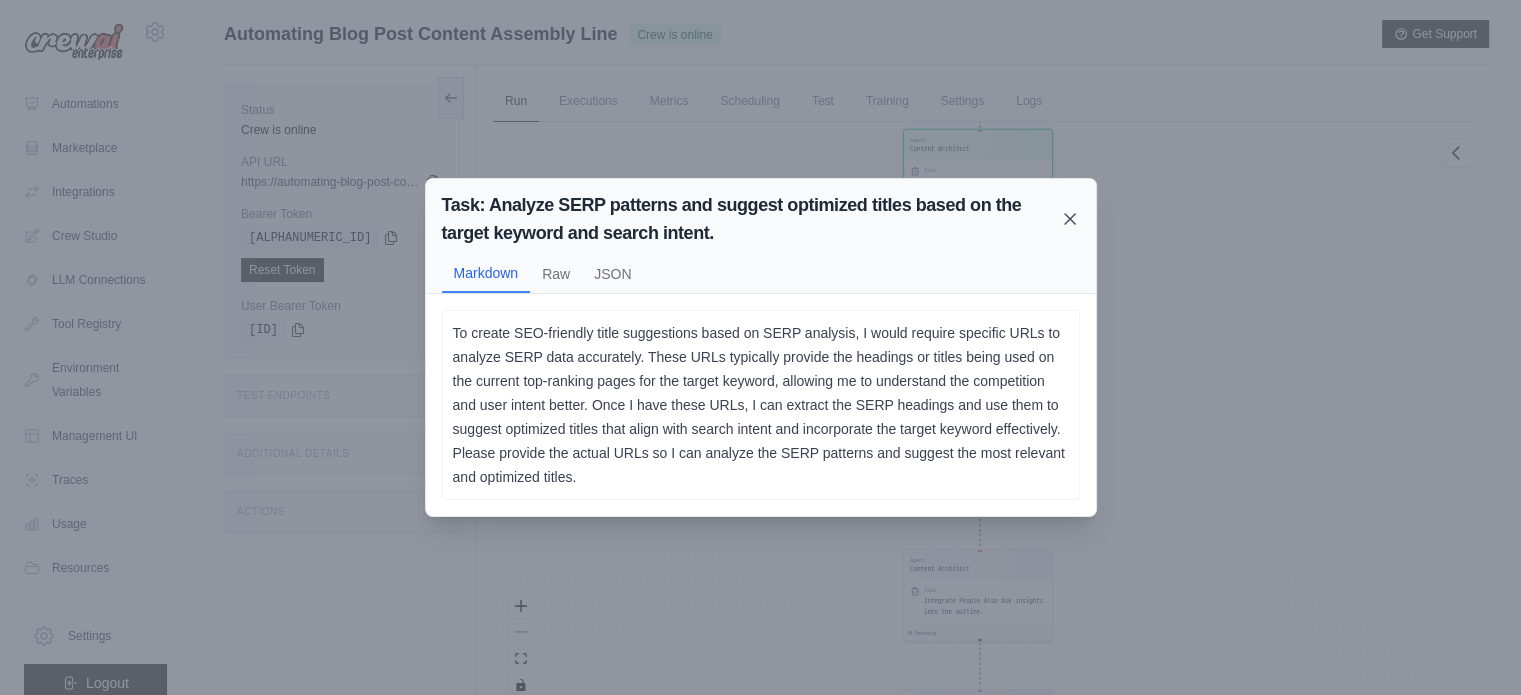 click 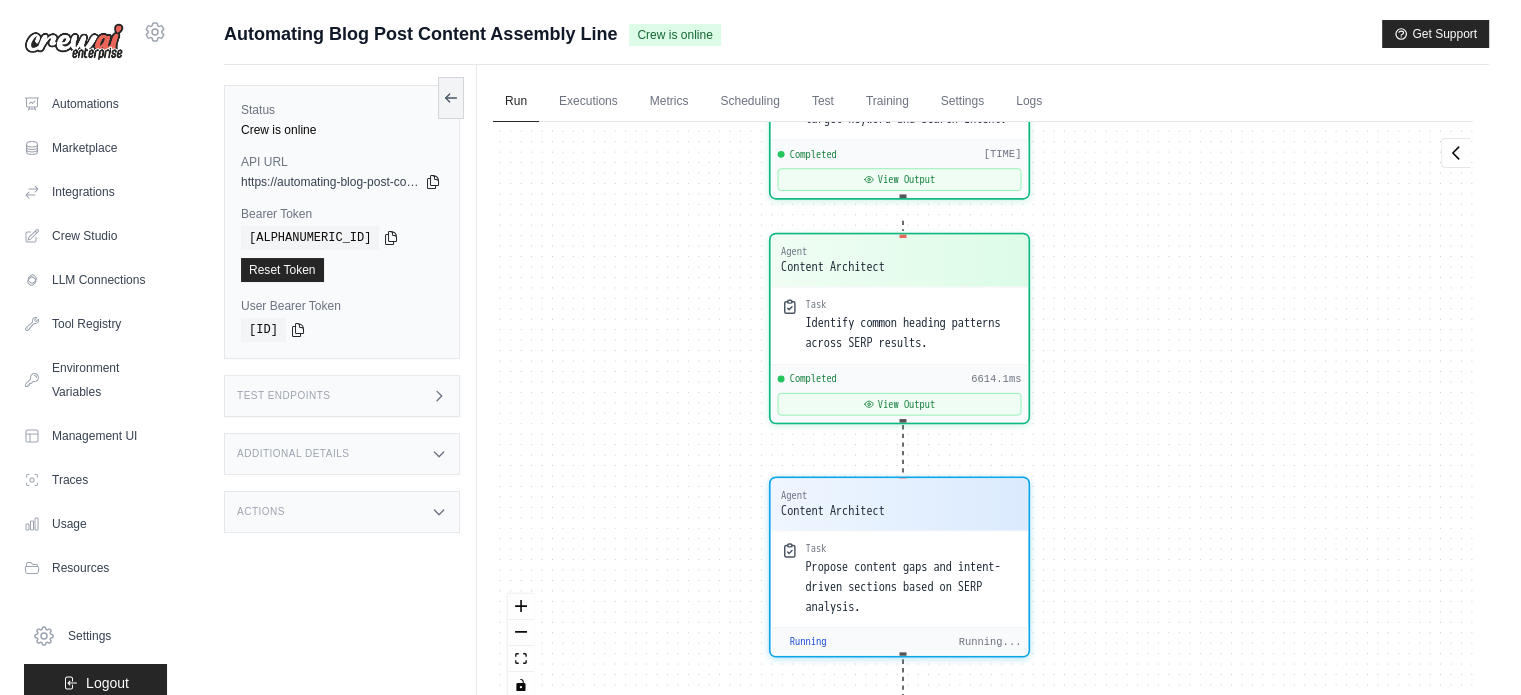 scroll, scrollTop: 1833, scrollLeft: 0, axis: vertical 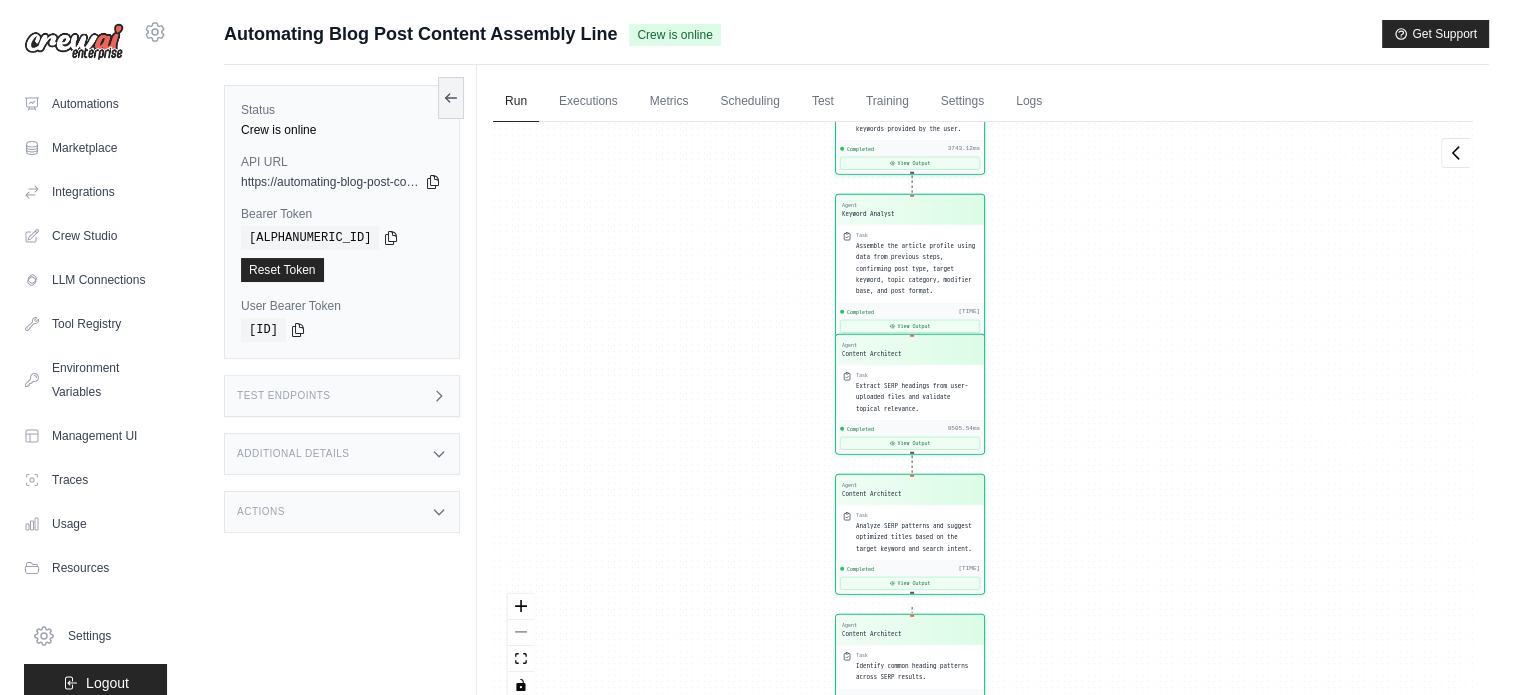 drag, startPoint x: 1131, startPoint y: 225, endPoint x: 1055, endPoint y: 605, distance: 387.52548 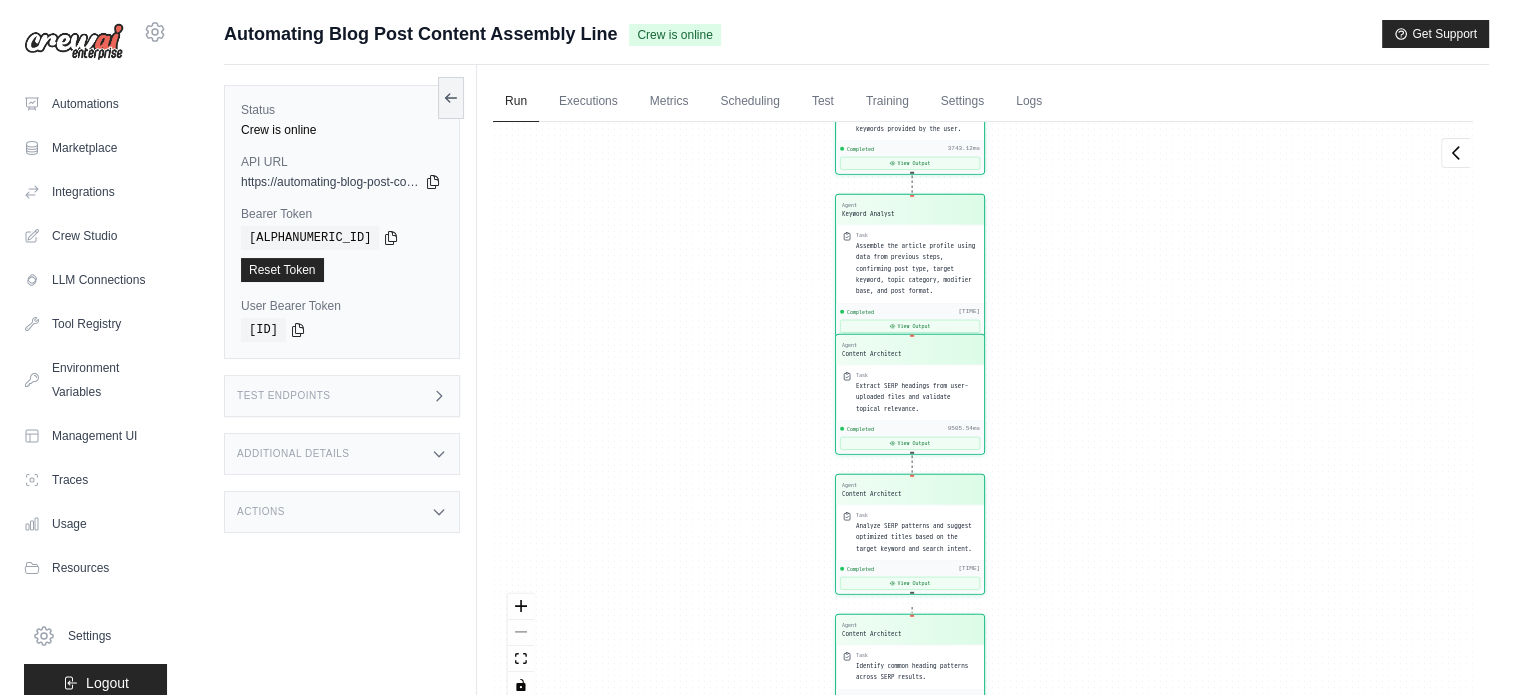 click on "Agent Keyword Analyst Task Conduct keyword research by asking the user for the main topic category, article type, and modifier base. Generate a list of relevant base terms and keyword combinations. Completed 4019.54ms View Output Agent Keyword Analyst Task Review and provide strategic insights on the shortlisted keywords provided by the user. Completed 3743.12ms View Output Agent Keyword Analyst Task Assemble the article profile using data from previous steps, confirming post type, target keyword, topic category, modifier base, and post format. Completed 2871ms View Output Agent Content Architect Task Extract SERP headings from user-uploaded files and validate topical relevance. Completed 9505.54ms View Output Agent Content Architect Task Analyze SERP patterns and suggest optimized titles based on the target keyword and search intent. Completed 1956.12ms View Output Agent Content Architect Task Identify common heading patterns across SERP results. Completed 6614.1ms View Output Agent Content Architect Task -" at bounding box center [983, 417] 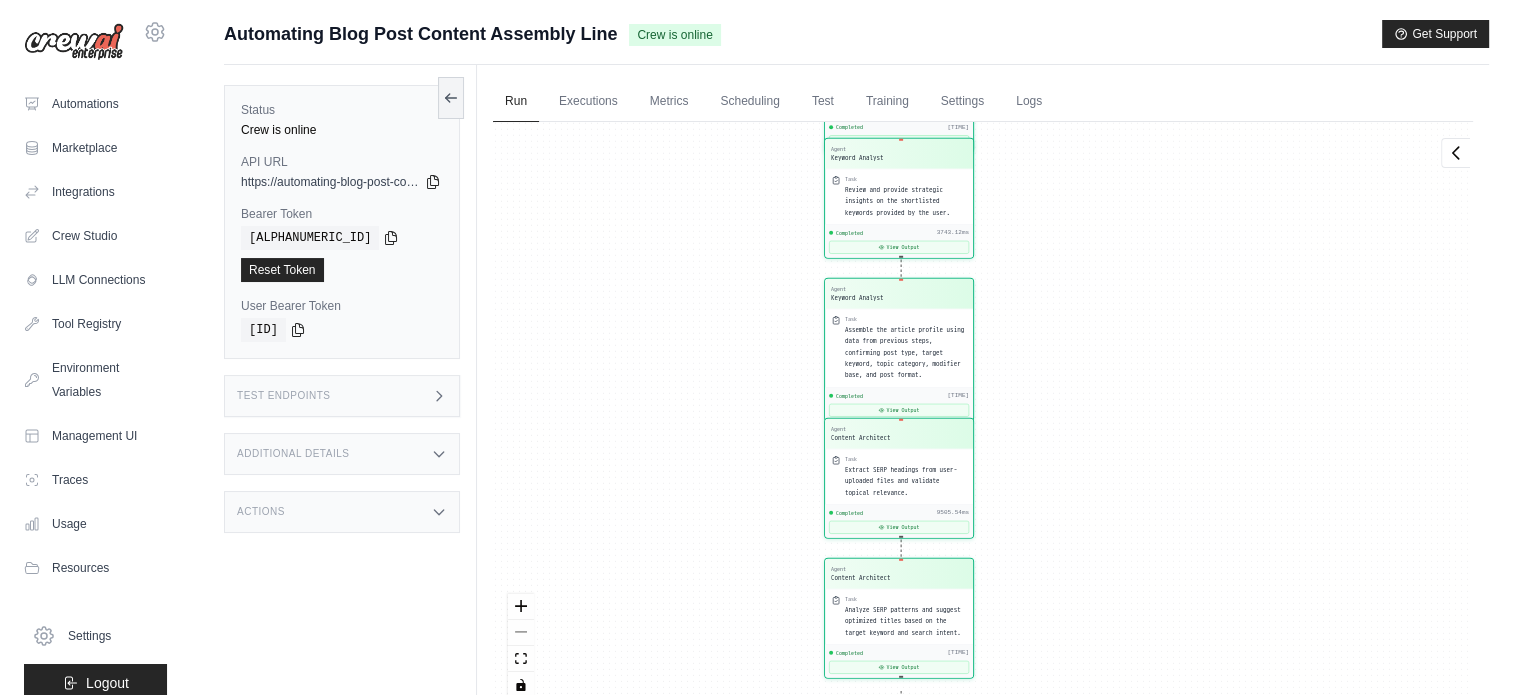 drag, startPoint x: 1069, startPoint y: 272, endPoint x: 1030, endPoint y: 659, distance: 388.96014 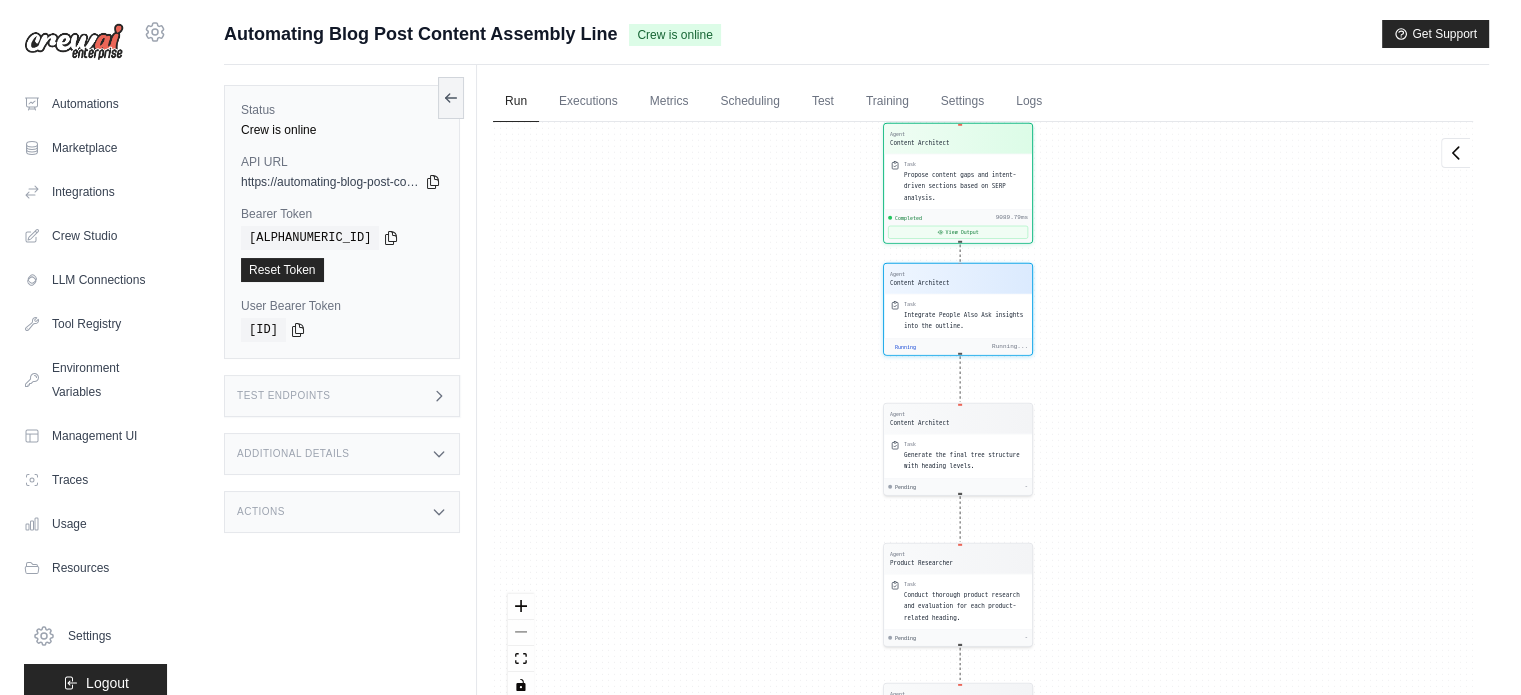 drag, startPoint x: 1166, startPoint y: 391, endPoint x: 1146, endPoint y: 105, distance: 286.69846 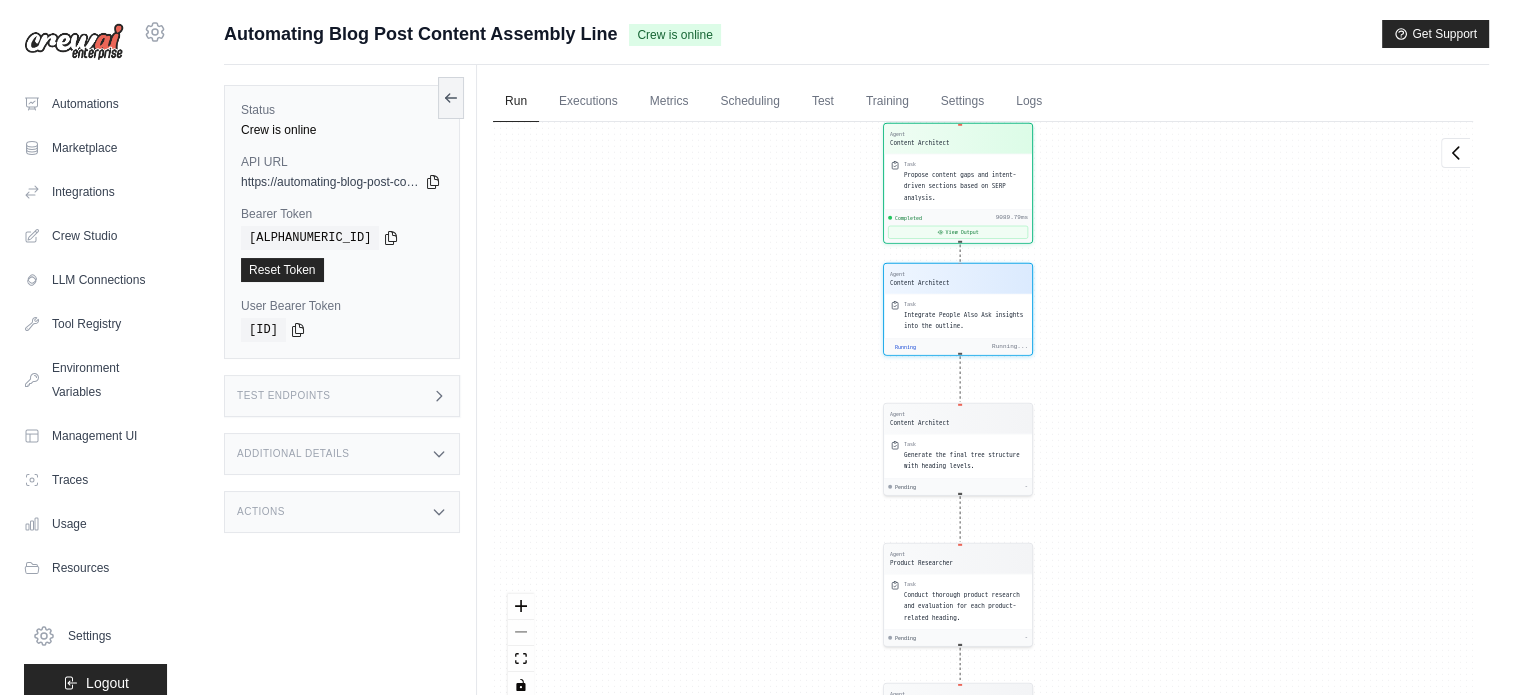 click on "Run
Executions
Metrics
Scheduling
Test
Training
Settings
Logs
1
Running
0
Pending human input
0" at bounding box center [983, 412] 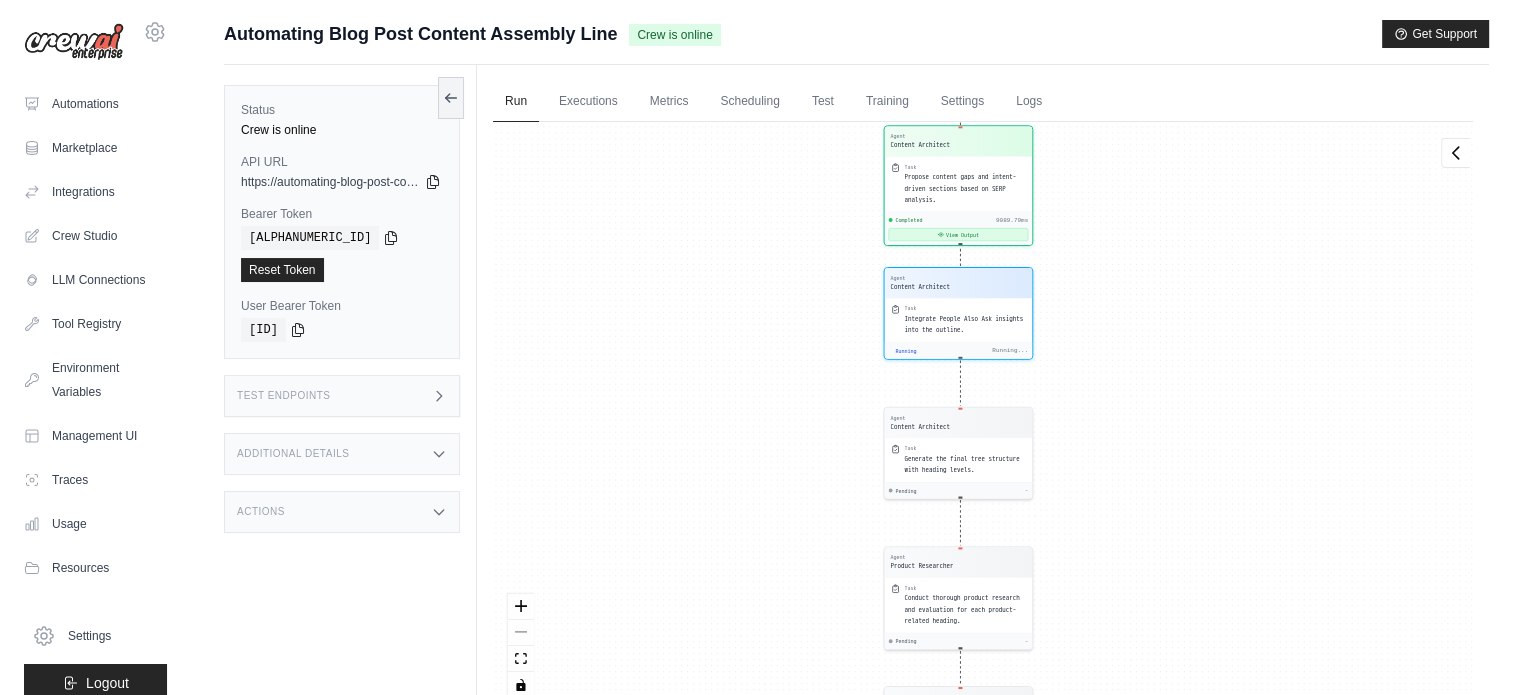 click on "Agent Keyword Analyst Task Conduct keyword research by asking the user for the main topic category, article type, and modifier base. Generate a list of relevant base terms and keyword combinations. Completed 4019.54ms View Output Agent Keyword Analyst Task Review and provide strategic insights on the shortlisted keywords provided by the user. Completed 3743.12ms View Output Agent Keyword Analyst Task Assemble the article profile using data from previous steps, confirming post type, target keyword, topic category, modifier base, and post format. Completed 2871ms View Output Agent Content Architect Task Extract SERP headings from user-uploaded files and validate topical relevance. Completed 9505.54ms View Output Agent Content Architect Task Analyze SERP patterns and suggest optimized titles based on the target keyword and search intent. Completed 1956.12ms View Output Agent Content Architect Task Identify common heading patterns across SERP results. Completed 6614.1ms View Output Agent Content Architect Task -" at bounding box center (1127, -704) 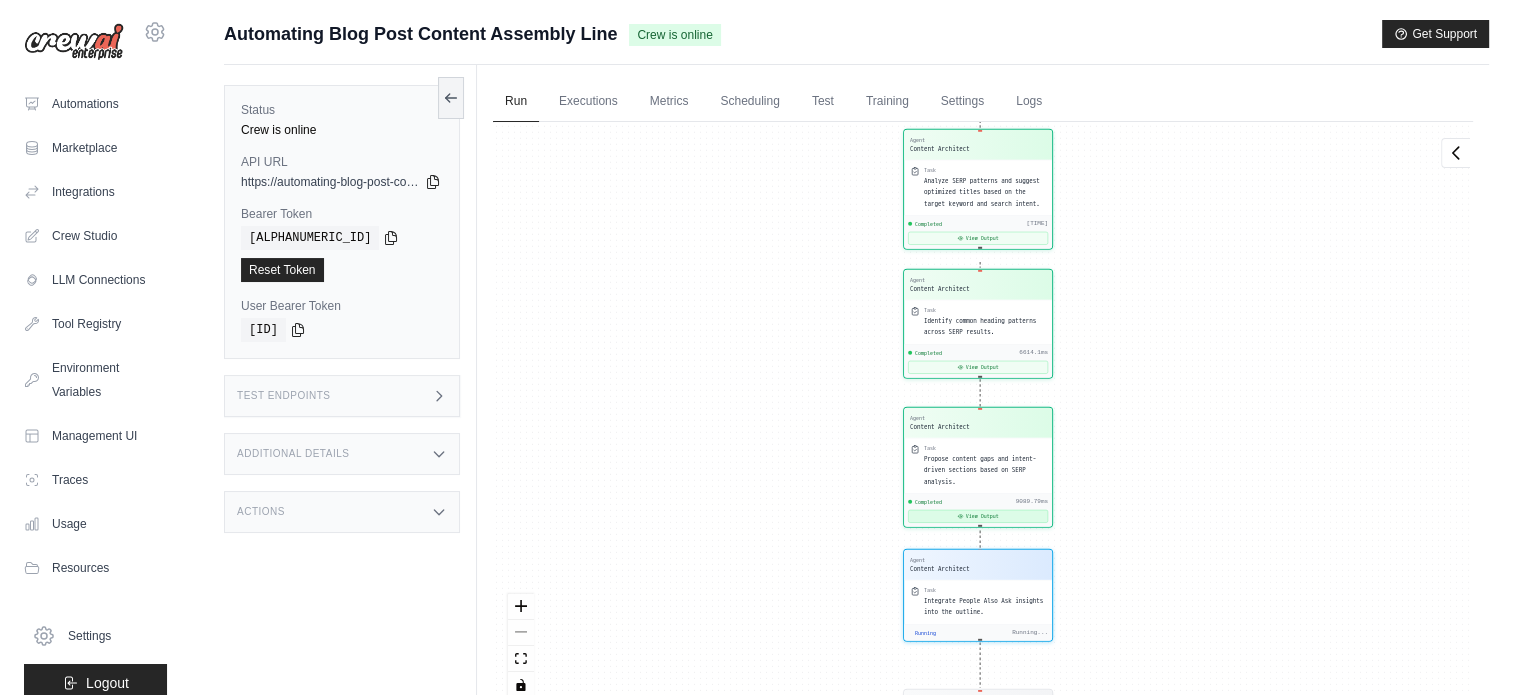 click on "View Output" at bounding box center [978, 516] 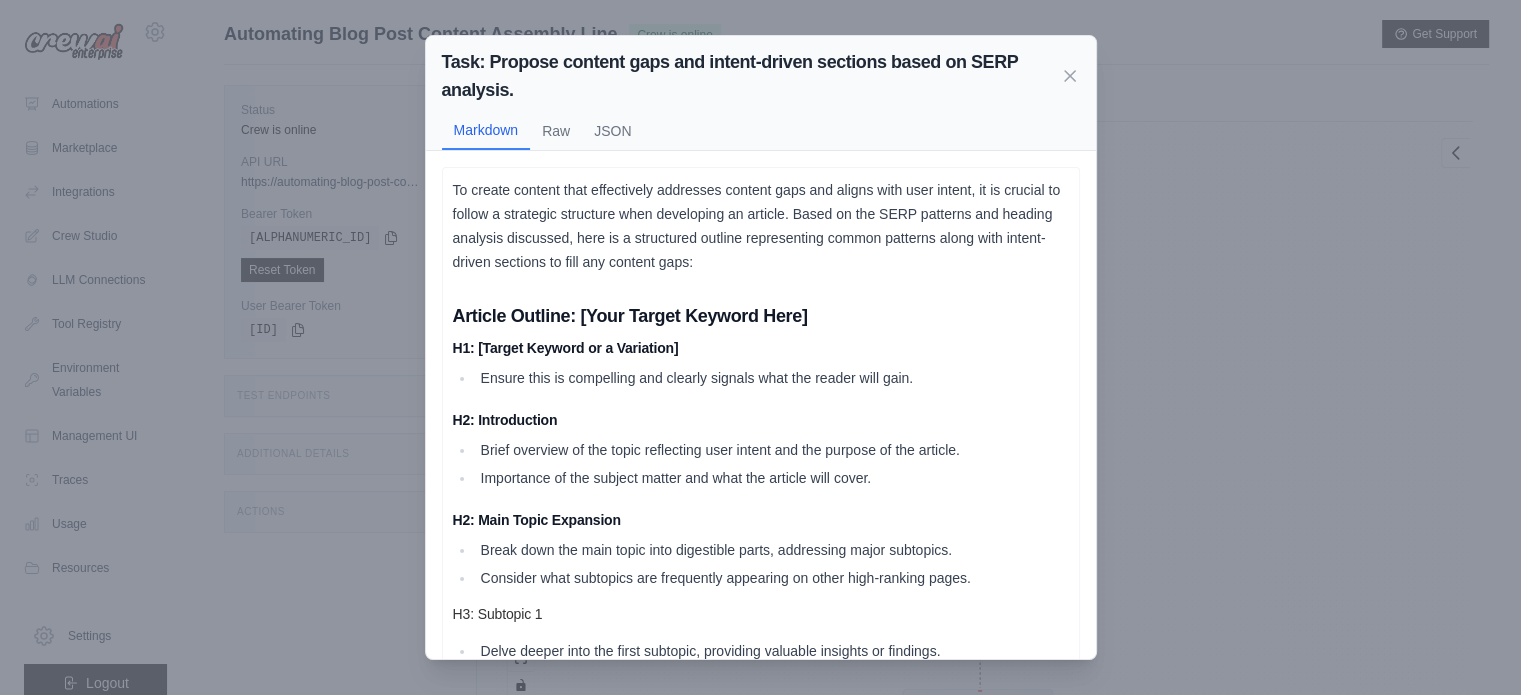 scroll, scrollTop: 2098, scrollLeft: 0, axis: vertical 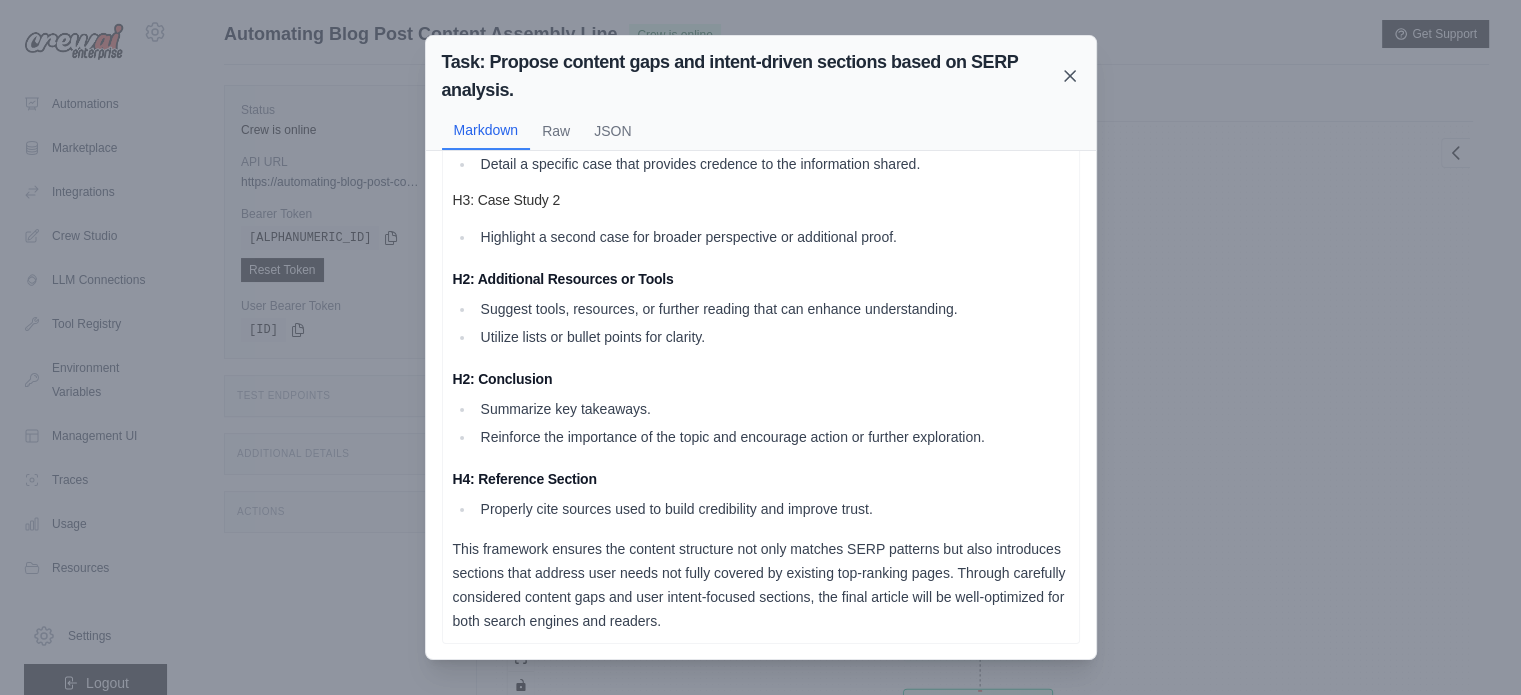 click 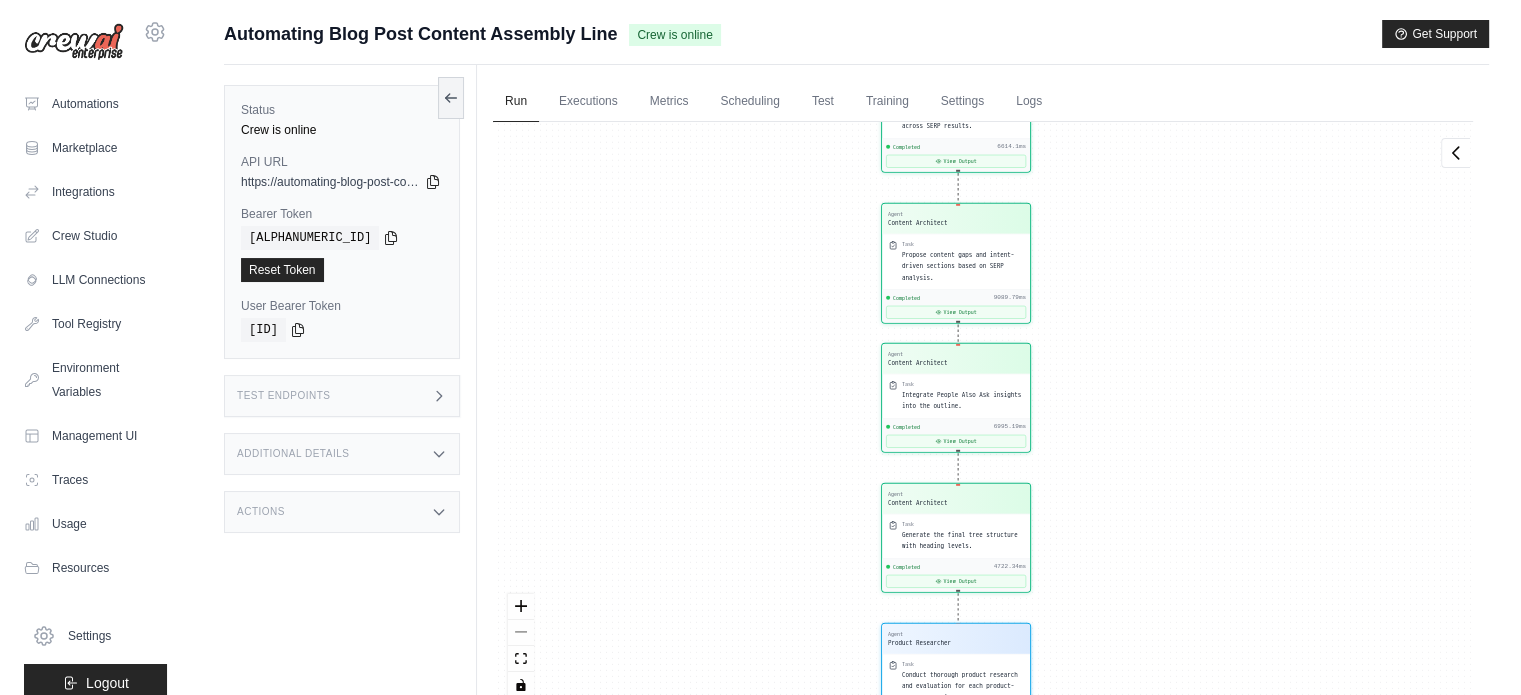 drag, startPoint x: 1118, startPoint y: 263, endPoint x: 1098, endPoint y: 191, distance: 74.726166 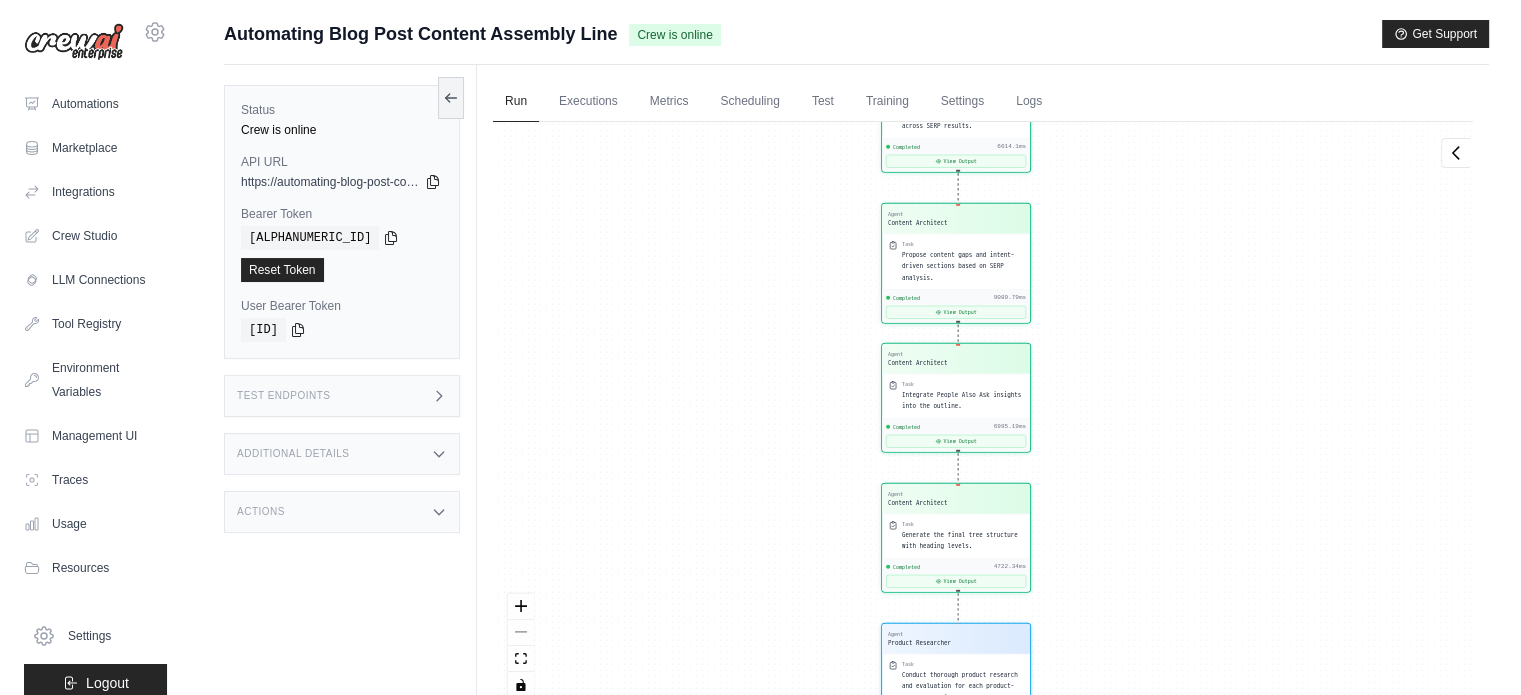 click on "Agent Keyword Analyst Task Conduct keyword research by asking the user for the main topic category, article type, and modifier base. Generate a list of relevant base terms and keyword combinations. Completed 4019.54ms View Output Agent Keyword Analyst Task Review and provide strategic insights on the shortlisted keywords provided by the user. Completed 3743.12ms View Output Agent Keyword Analyst Task Assemble the article profile using data from previous steps, confirming post type, target keyword, topic category, modifier base, and post format. Completed 2871ms View Output Agent Content Architect Task Extract SERP headings from user-uploaded files and validate topical relevance. Completed 9505.54ms View Output Agent Content Architect Task Analyze SERP patterns and suggest optimized titles based on the target keyword and search intent. Completed 1956.12ms View Output Agent Content Architect Task Identify common heading patterns across SERP results. Completed 6614.1ms View Output Agent Content Architect Task -" at bounding box center [983, 417] 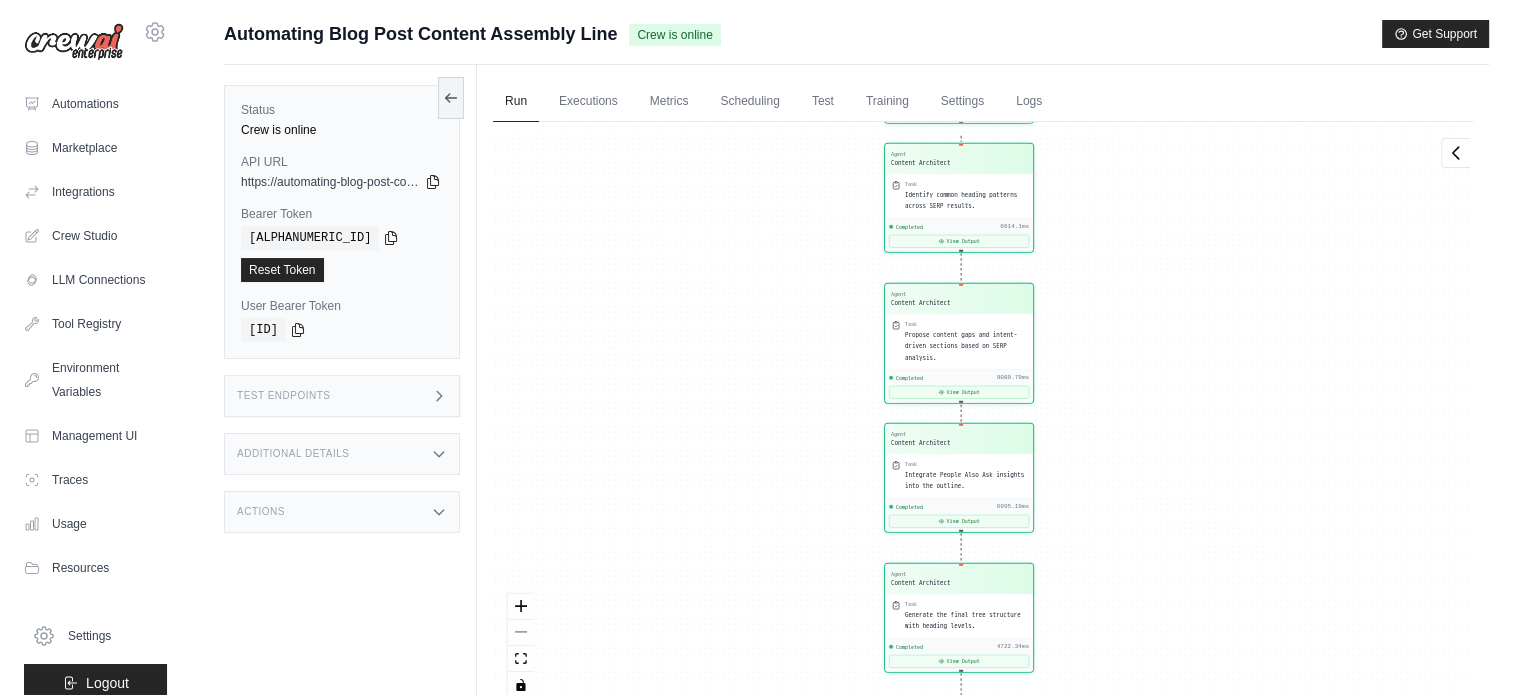 drag, startPoint x: 1096, startPoint y: 509, endPoint x: 1036, endPoint y: 250, distance: 265.85898 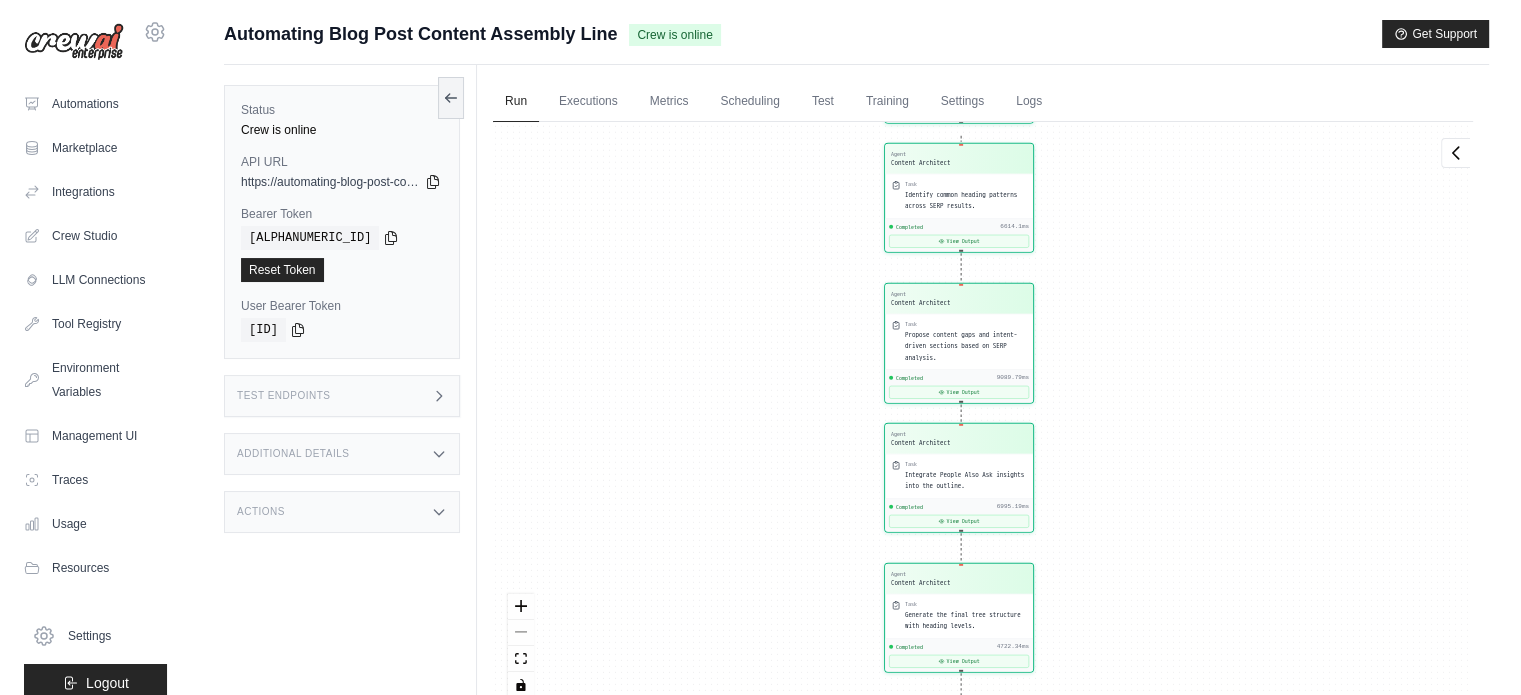 click on "Agent Keyword Analyst Task Conduct keyword research by asking the user for the main topic category, article type, and modifier base. Generate a list of relevant base terms and keyword combinations. Completed 4019.54ms View Output Agent Keyword Analyst Task Review and provide strategic insights on the shortlisted keywords provided by the user. Completed 3743.12ms View Output Agent Keyword Analyst Task Assemble the article profile using data from previous steps, confirming post type, target keyword, topic category, modifier base, and post format. Completed 2871ms View Output Agent Content Architect Task Extract SERP headings from user-uploaded files and validate topical relevance. Completed 9505.54ms View Output Agent Content Architect Task Analyze SERP patterns and suggest optimized titles based on the target keyword and search intent. Completed 1956.12ms View Output Agent Content Architect Task Identify common heading patterns across SERP results. Completed 6614.1ms View Output Agent Content Architect Task -" at bounding box center [983, 417] 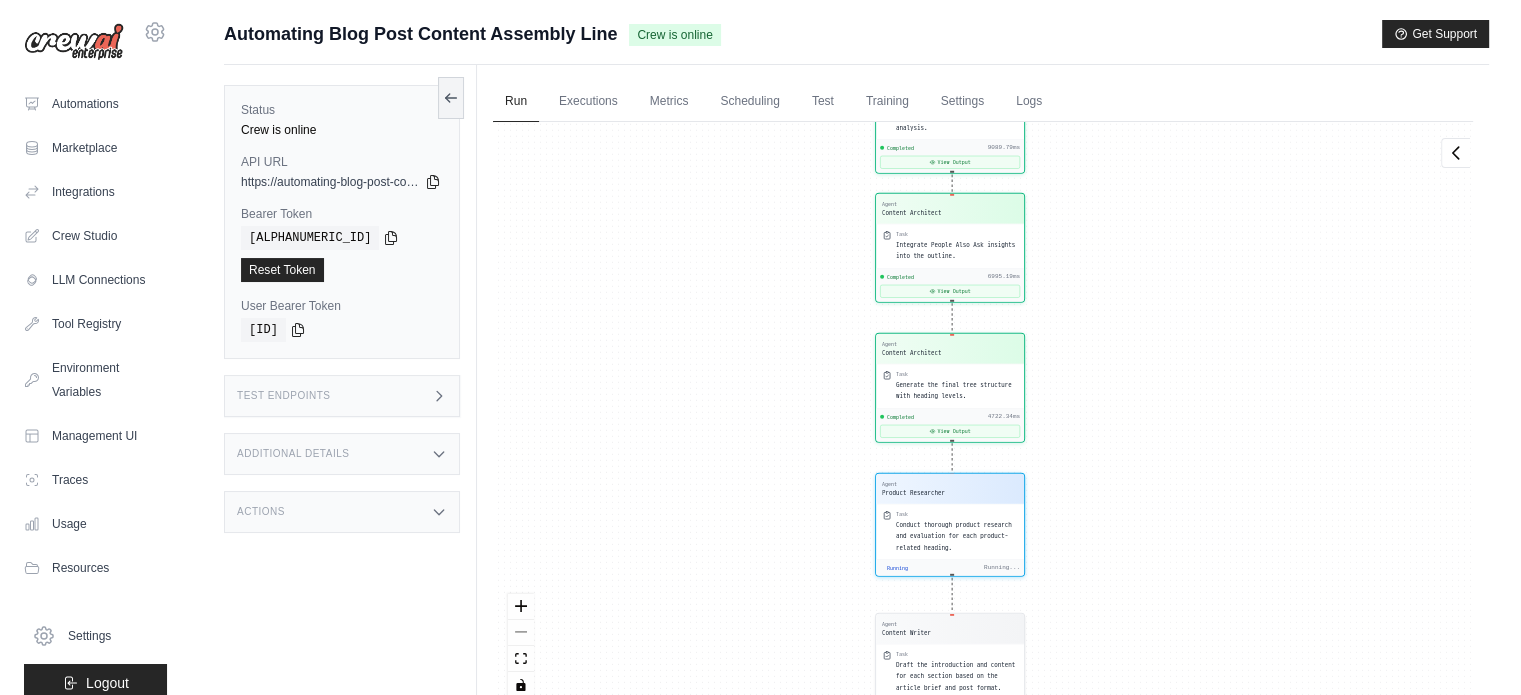 drag, startPoint x: 1050, startPoint y: 383, endPoint x: 1045, endPoint y: 198, distance: 185.06755 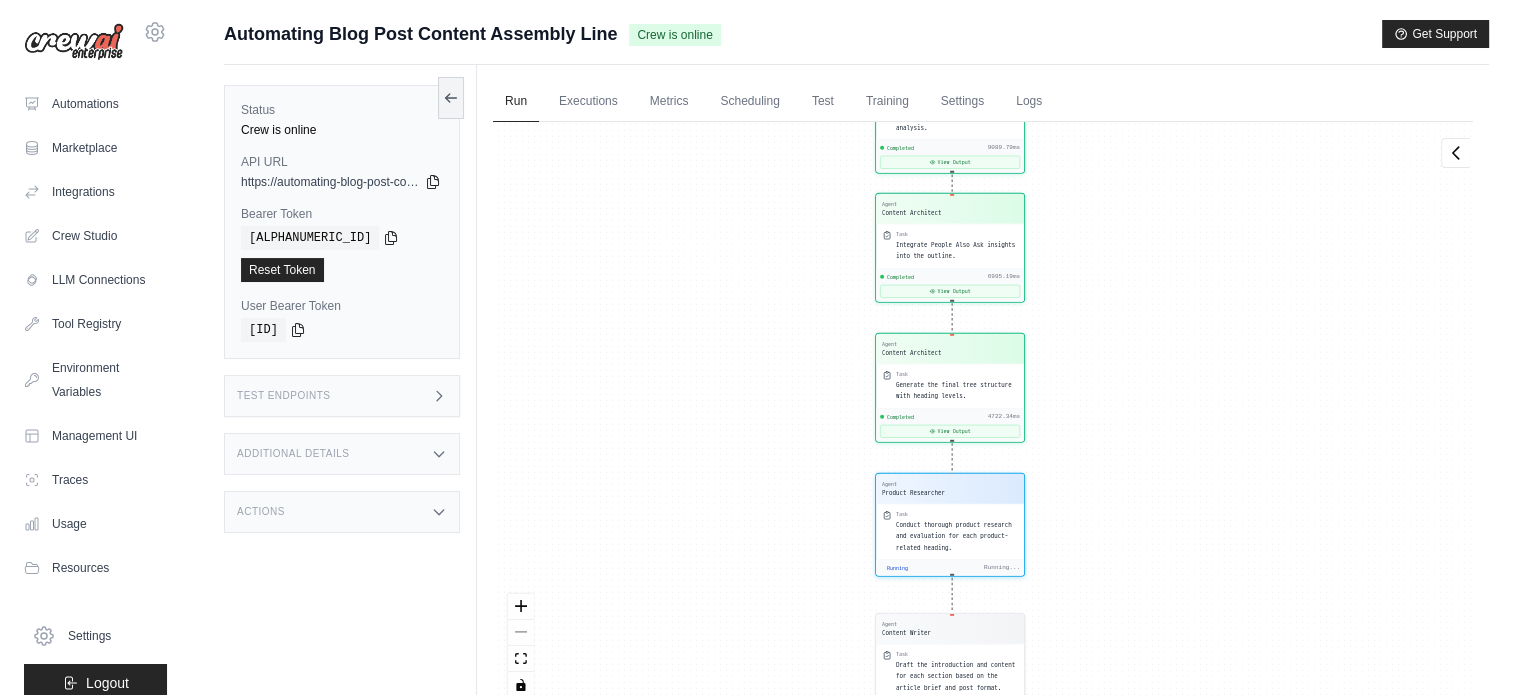 click on "Agent Keyword Analyst Task Conduct keyword research by asking the user for the main topic category, article type, and modifier base. Generate a list of relevant base terms and keyword combinations. Completed 4019.54ms View Output Agent Keyword Analyst Task Review and provide strategic insights on the shortlisted keywords provided by the user. Completed 3743.12ms View Output Agent Keyword Analyst Task Assemble the article profile using data from previous steps, confirming post type, target keyword, topic category, modifier base, and post format. Completed 2871ms View Output Agent Content Architect Task Extract SERP headings from user-uploaded files and validate topical relevance. Completed 9505.54ms View Output Agent Content Architect Task Analyze SERP patterns and suggest optimized titles based on the target keyword and search intent. Completed 1956.12ms View Output Agent Content Architect Task Identify common heading patterns across SERP results. Completed 6614.1ms View Output Agent Content Architect Task -" at bounding box center (983, 417) 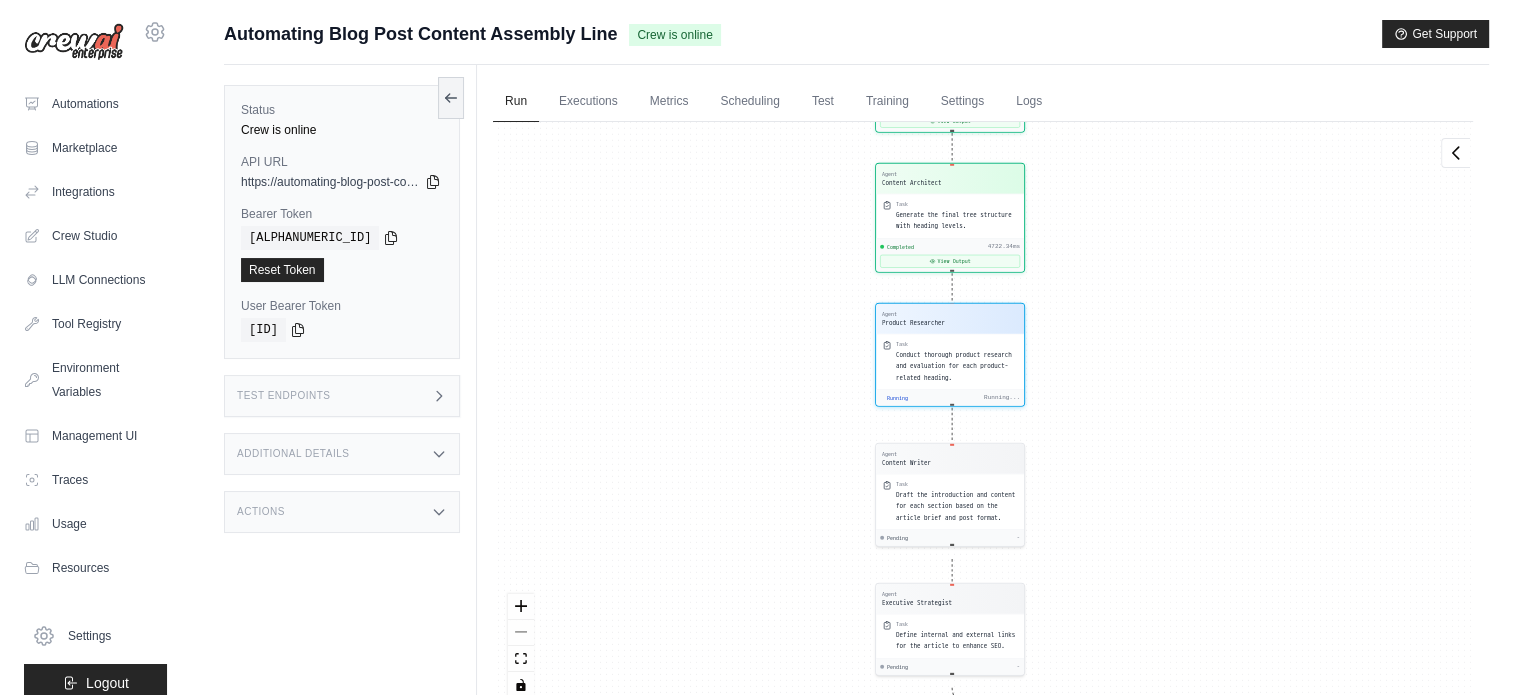 drag, startPoint x: 1108, startPoint y: 626, endPoint x: 1107, endPoint y: 450, distance: 176.00284 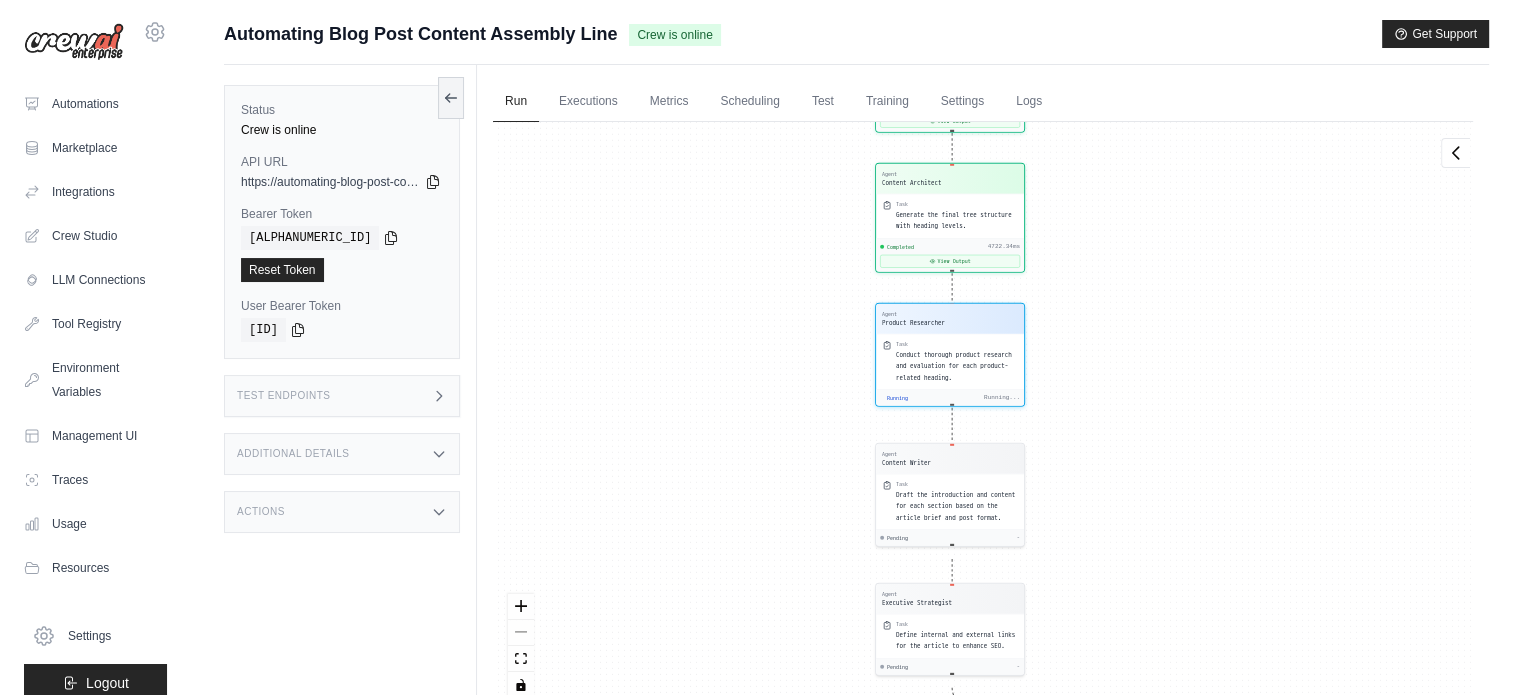 click on "Agent Keyword Analyst Task Conduct keyword research by asking the user for the main topic category, article type, and modifier base. Generate a list of relevant base terms and keyword combinations. Completed 4019.54ms View Output Agent Keyword Analyst Task Review and provide strategic insights on the shortlisted keywords provided by the user. Completed 3743.12ms View Output Agent Keyword Analyst Task Assemble the article profile using data from previous steps, confirming post type, target keyword, topic category, modifier base, and post format. Completed 2871ms View Output Agent Content Architect Task Extract SERP headings from user-uploaded files and validate topical relevance. Completed 9505.54ms View Output Agent Content Architect Task Analyze SERP patterns and suggest optimized titles based on the target keyword and search intent. Completed 1956.12ms View Output Agent Content Architect Task Identify common heading patterns across SERP results. Completed 6614.1ms View Output Agent Content Architect Task -" at bounding box center (983, 417) 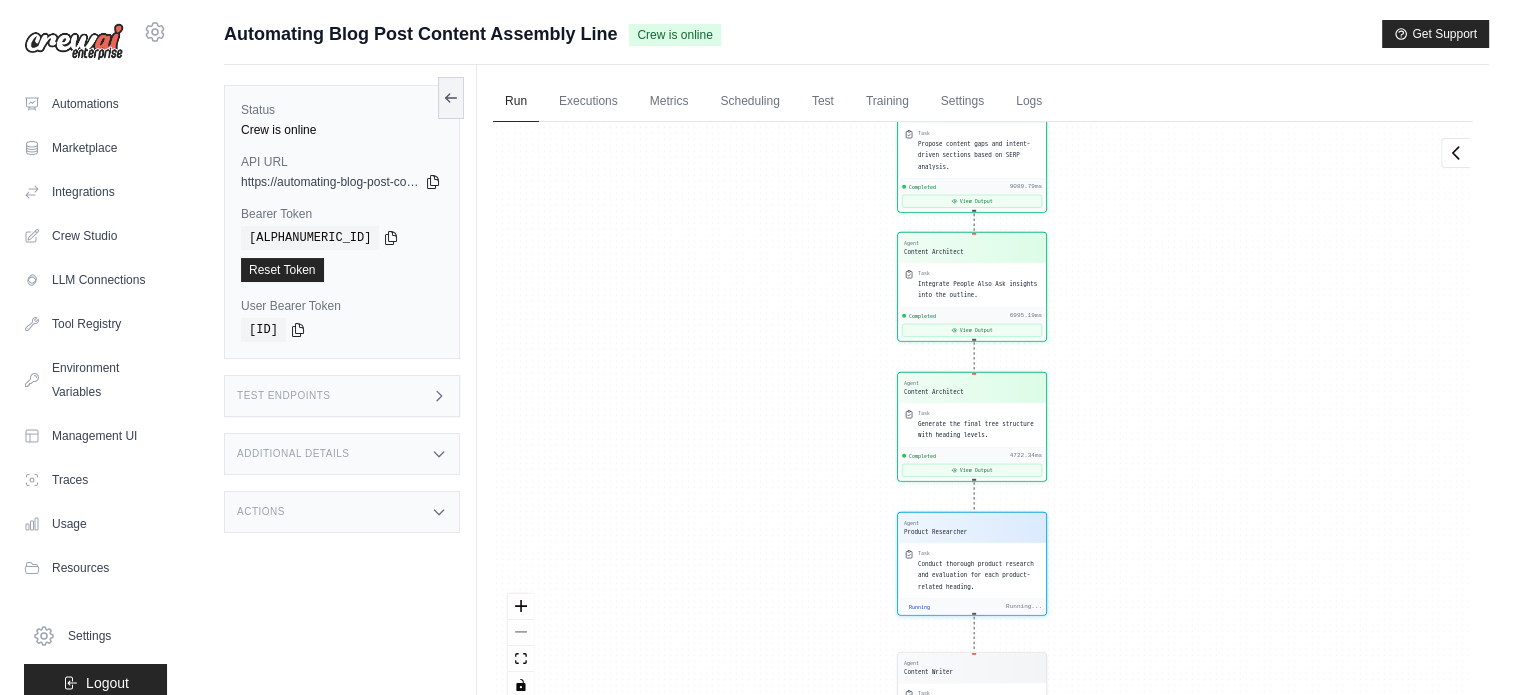 drag, startPoint x: 1134, startPoint y: 543, endPoint x: 1123, endPoint y: 204, distance: 339.1784 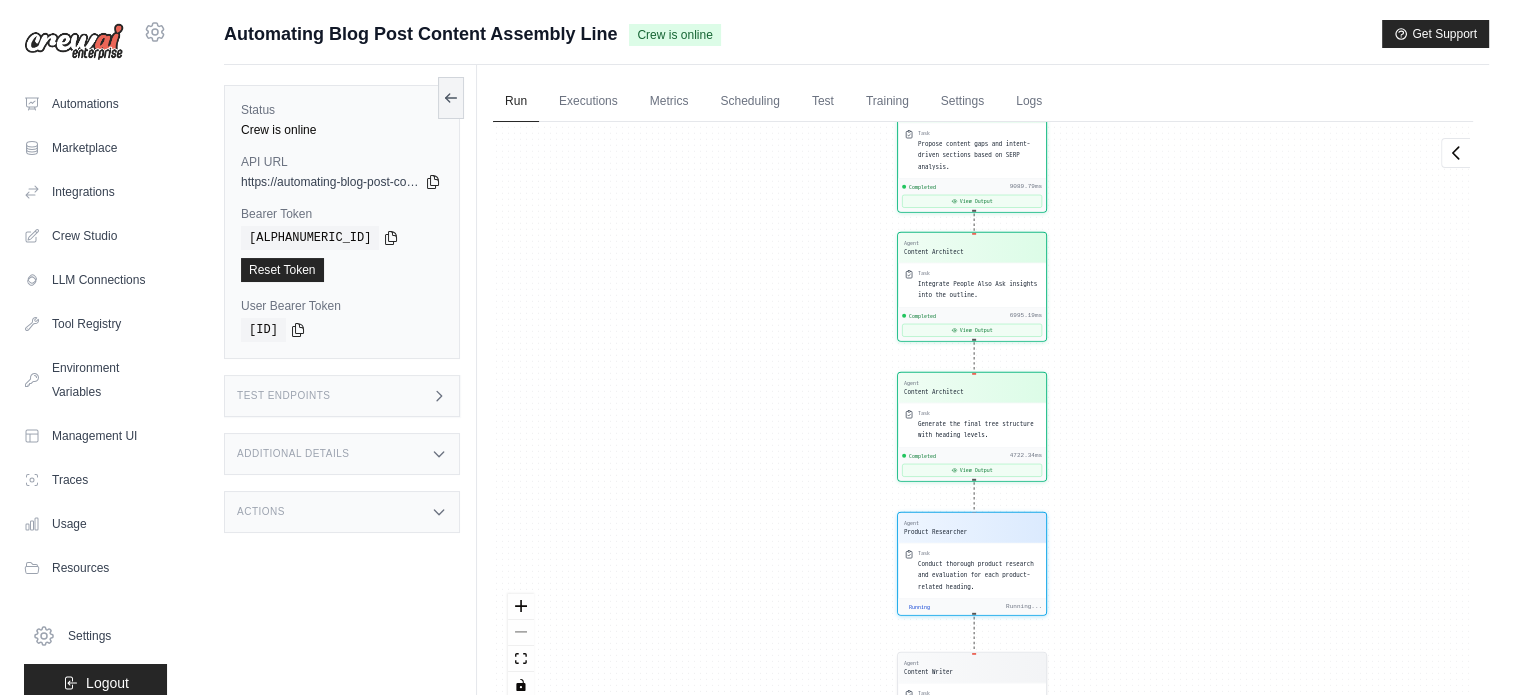 click on "Agent Keyword Analyst Task Conduct keyword research by asking the user for the main topic category, article type, and modifier base. Generate a list of relevant base terms and keyword combinations. Completed 4019.54ms View Output Agent Keyword Analyst Task Review and provide strategic insights on the shortlisted keywords provided by the user. Completed 3743.12ms View Output Agent Keyword Analyst Task Assemble the article profile using data from previous steps, confirming post type, target keyword, topic category, modifier base, and post format. Completed 2871ms View Output Agent Content Architect Task Extract SERP headings from user-uploaded files and validate topical relevance. Completed 9505.54ms View Output Agent Content Architect Task Analyze SERP patterns and suggest optimized titles based on the target keyword and search intent. Completed 1956.12ms View Output Agent Content Architect Task Identify common heading patterns across SERP results. Completed 6614.1ms View Output Agent Content Architect Task -" at bounding box center [983, 417] 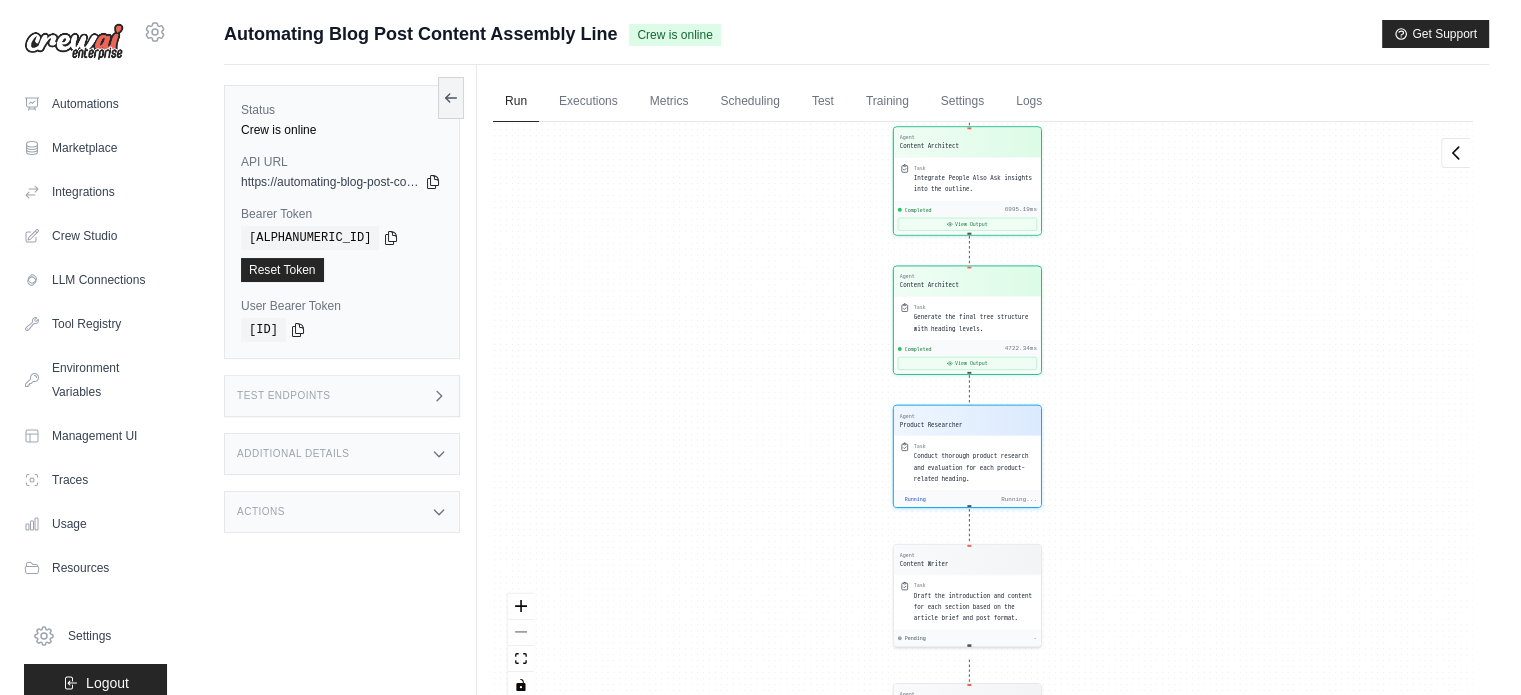 drag, startPoint x: 1134, startPoint y: 470, endPoint x: 1133, endPoint y: 331, distance: 139.0036 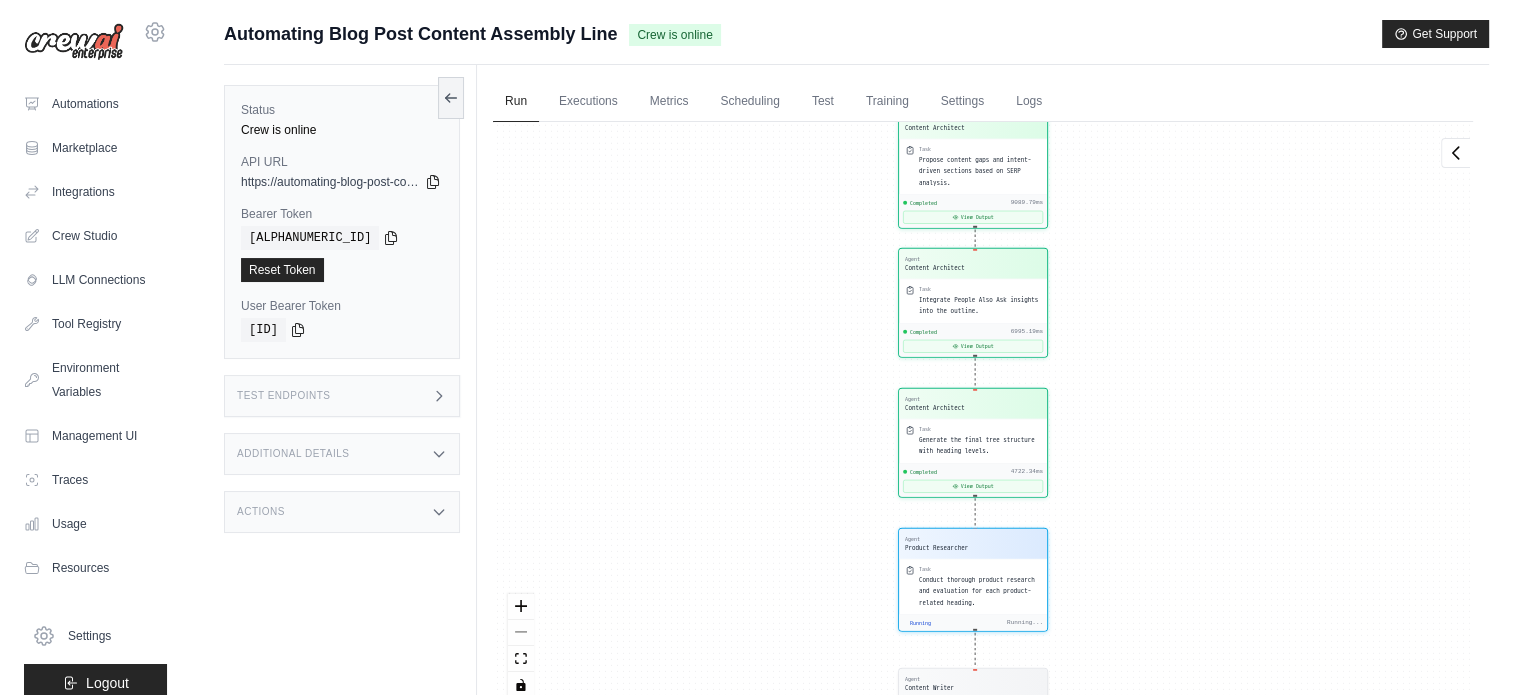 drag, startPoint x: 1160, startPoint y: 497, endPoint x: 1156, endPoint y: 210, distance: 287.02786 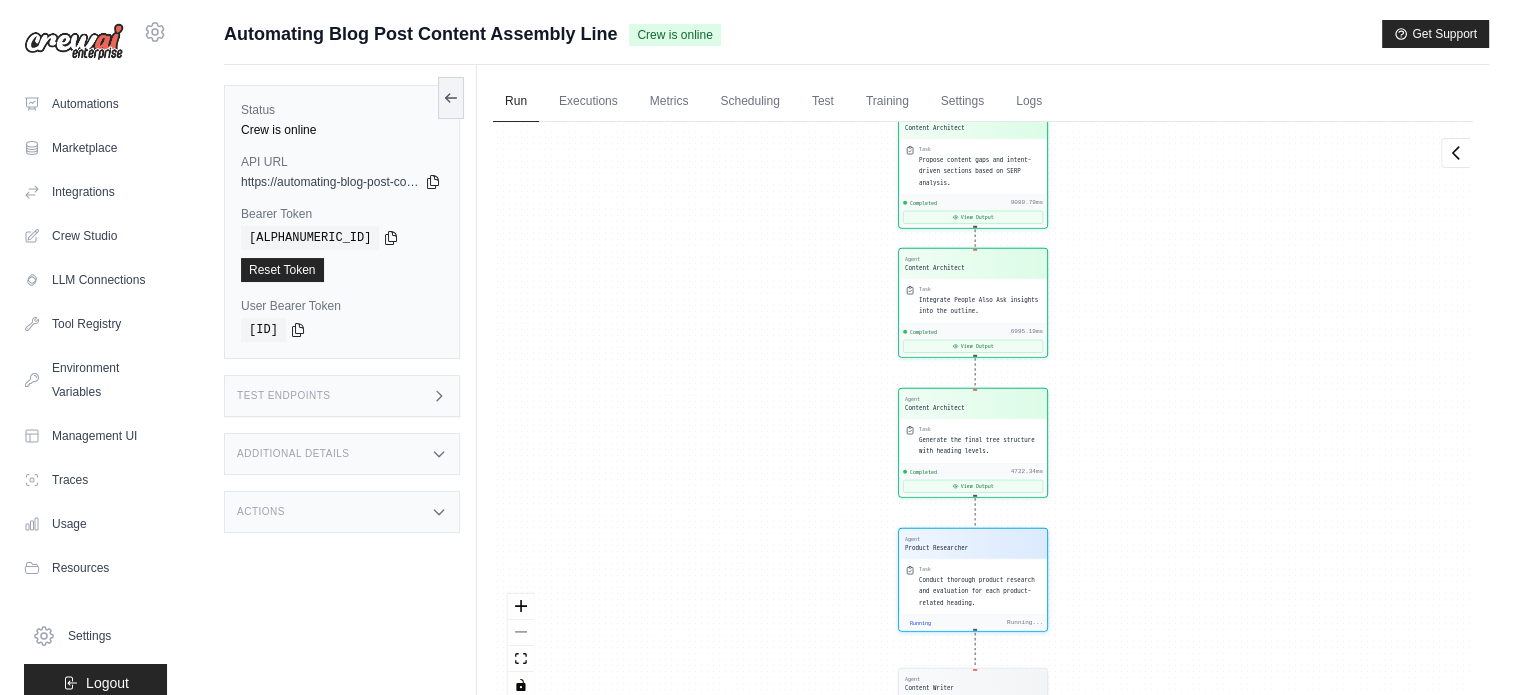 click on "Agent Keyword Analyst Task Conduct keyword research by asking the user for the main topic category, article type, and modifier base. Generate a list of relevant base terms and keyword combinations. Completed 4019.54ms View Output Agent Keyword Analyst Task Review and provide strategic insights on the shortlisted keywords provided by the user. Completed 3743.12ms View Output Agent Keyword Analyst Task Assemble the article profile using data from previous steps, confirming post type, target keyword, topic category, modifier base, and post format. Completed 2871ms View Output Agent Content Architect Task Extract SERP headings from user-uploaded files and validate topical relevance. Completed 9505.54ms View Output Agent Content Architect Task Analyze SERP patterns and suggest optimized titles based on the target keyword and search intent. Completed 1956.12ms View Output Agent Content Architect Task Identify common heading patterns across SERP results. Completed 6614.1ms View Output Agent Content Architect Task -" at bounding box center (983, 417) 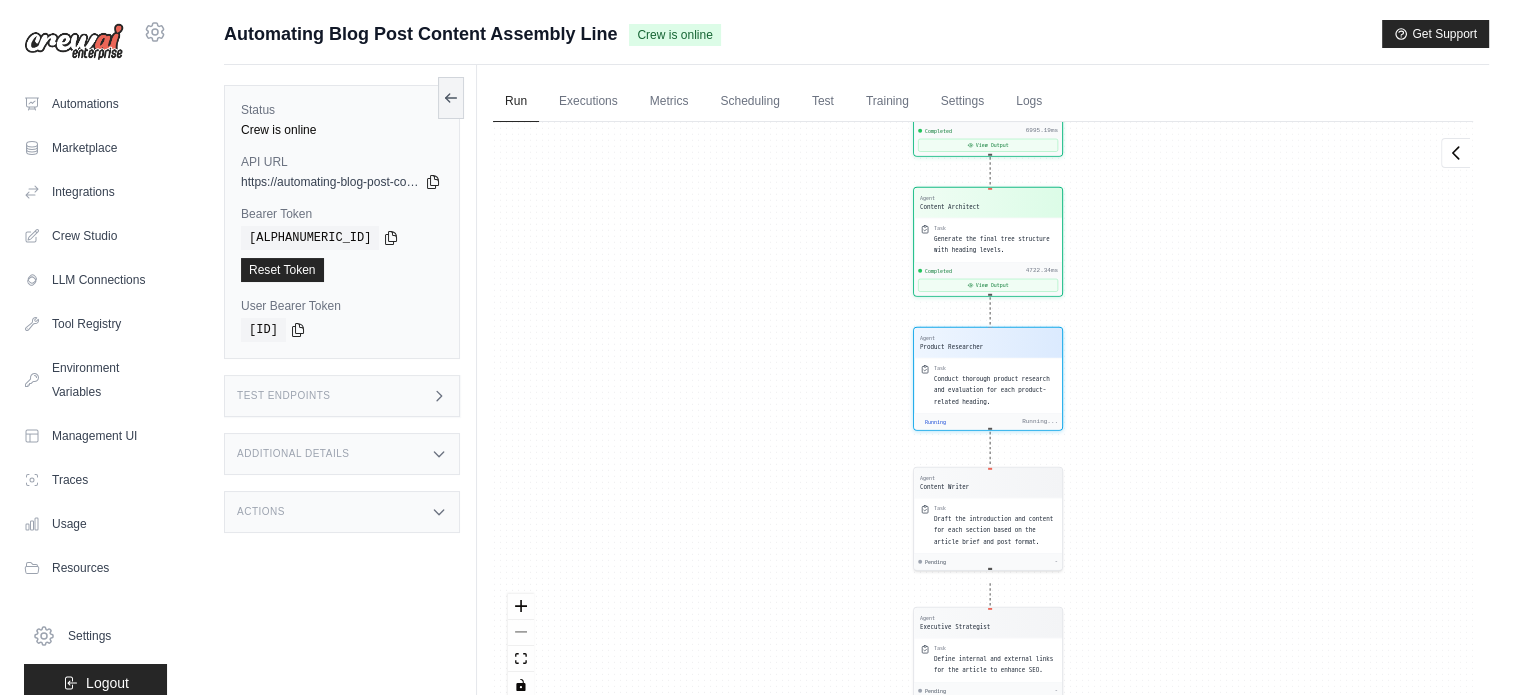 scroll, scrollTop: 2564, scrollLeft: 0, axis: vertical 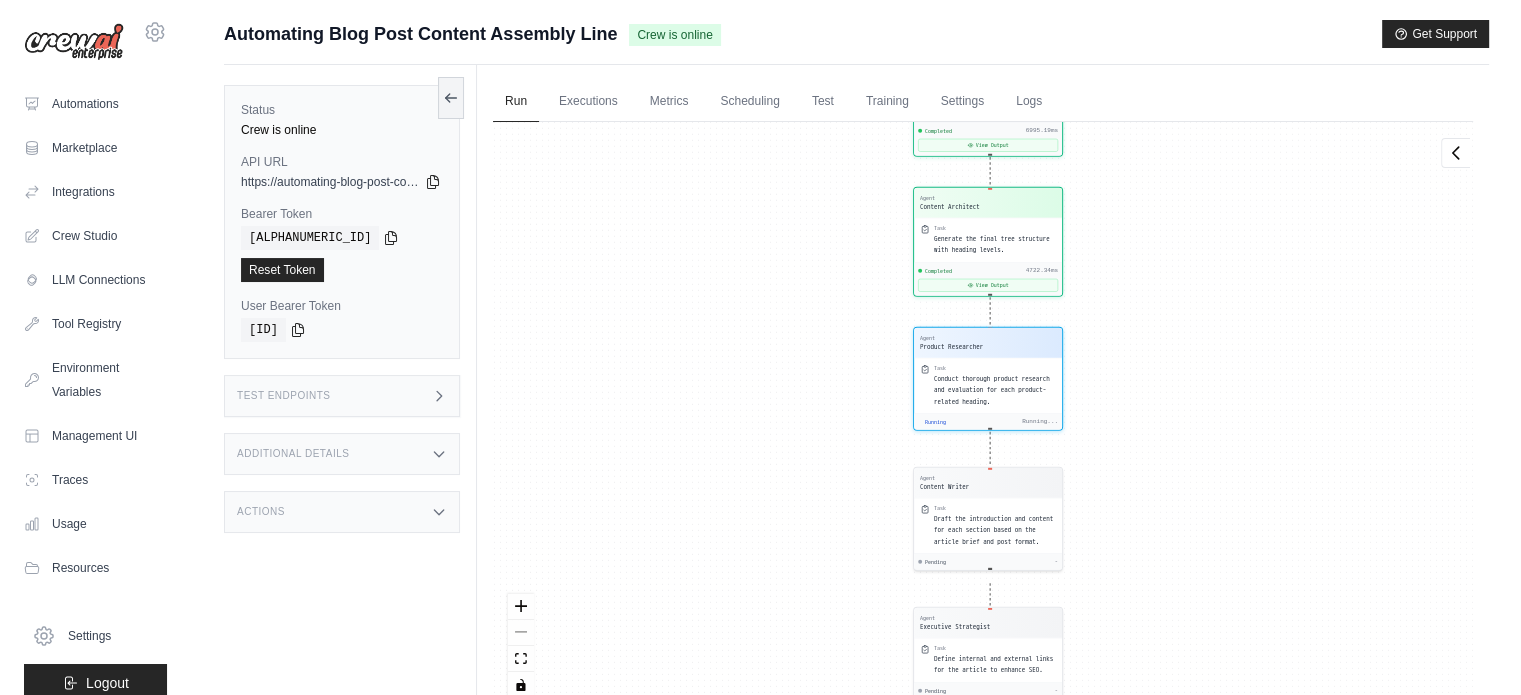 drag, startPoint x: 1194, startPoint y: 568, endPoint x: 1207, endPoint y: 303, distance: 265.31866 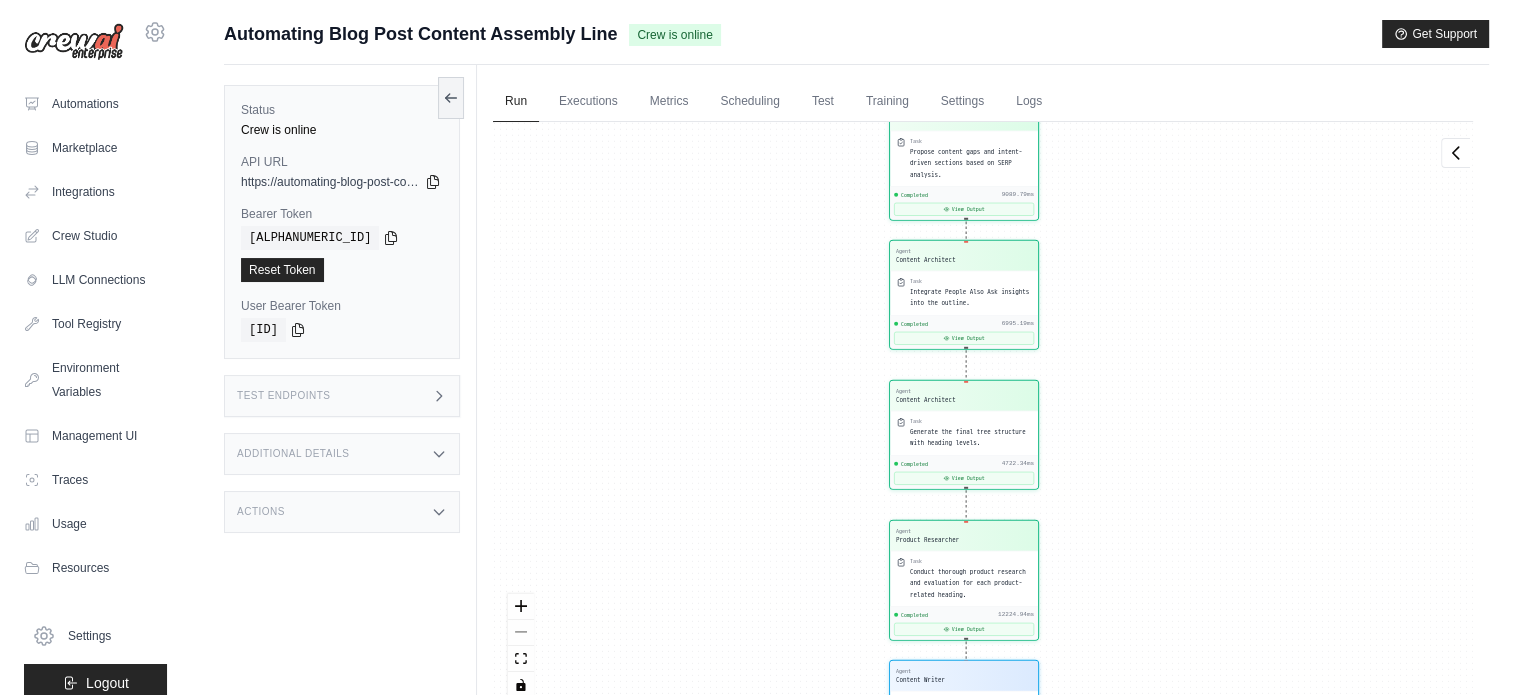 drag, startPoint x: 1127, startPoint y: 578, endPoint x: 1113, endPoint y: 269, distance: 309.317 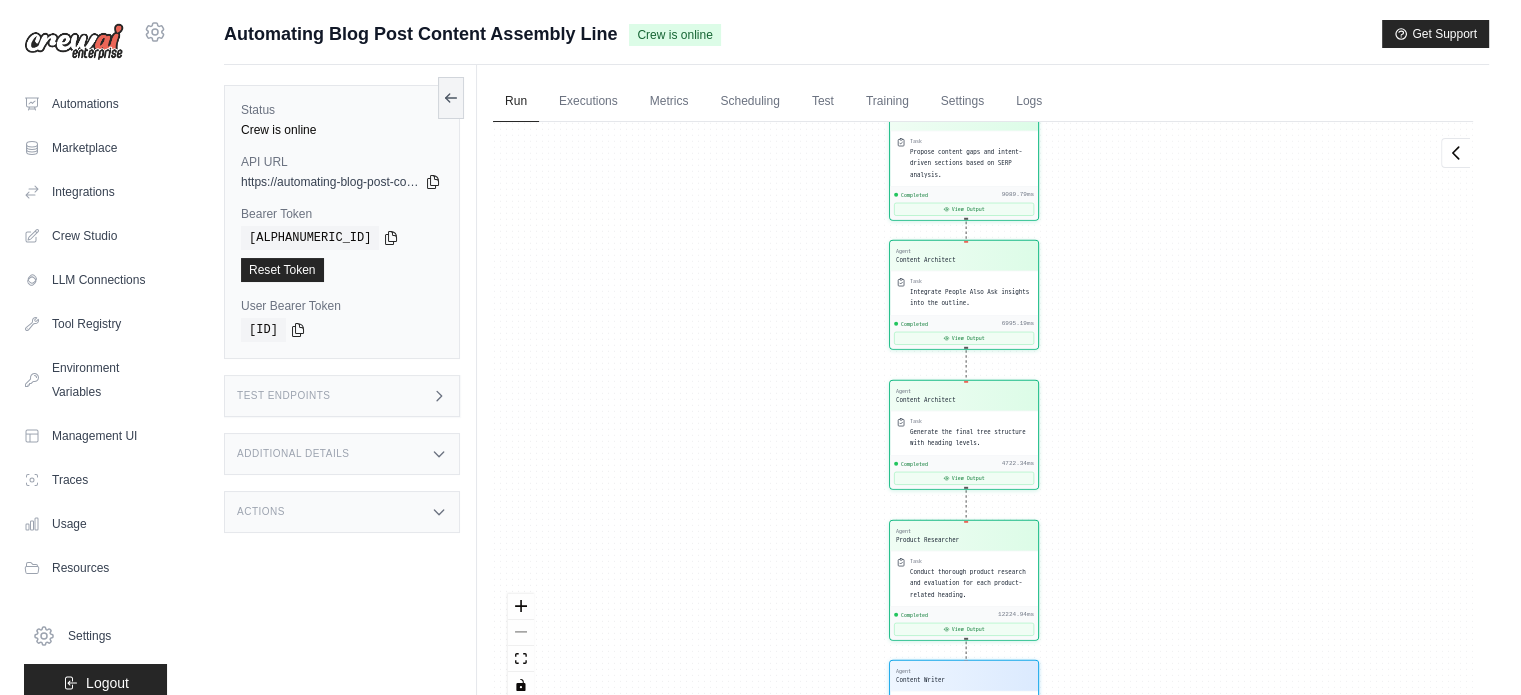 click on "Agent Keyword Analyst Task Conduct keyword research by asking the user for the main topic category, article type, and modifier base. Generate a list of relevant base terms and keyword combinations. Completed 4019.54ms View Output Agent Keyword Analyst Task Review and provide strategic insights on the shortlisted keywords provided by the user. Completed 3743.12ms View Output Agent Keyword Analyst Task Assemble the article profile using data from previous steps, confirming post type, target keyword, topic category, modifier base, and post format. Completed 2871ms View Output Agent Content Architect Task Extract SERP headings from user-uploaded files and validate topical relevance. Completed 9505.54ms View Output Agent Content Architect Task Analyze SERP patterns and suggest optimized titles based on the target keyword and search intent. Completed 1956.12ms View Output Agent Content Architect Task Identify common heading patterns across SERP results. Completed 6614.1ms View Output Agent Content Architect Task -" at bounding box center [983, 417] 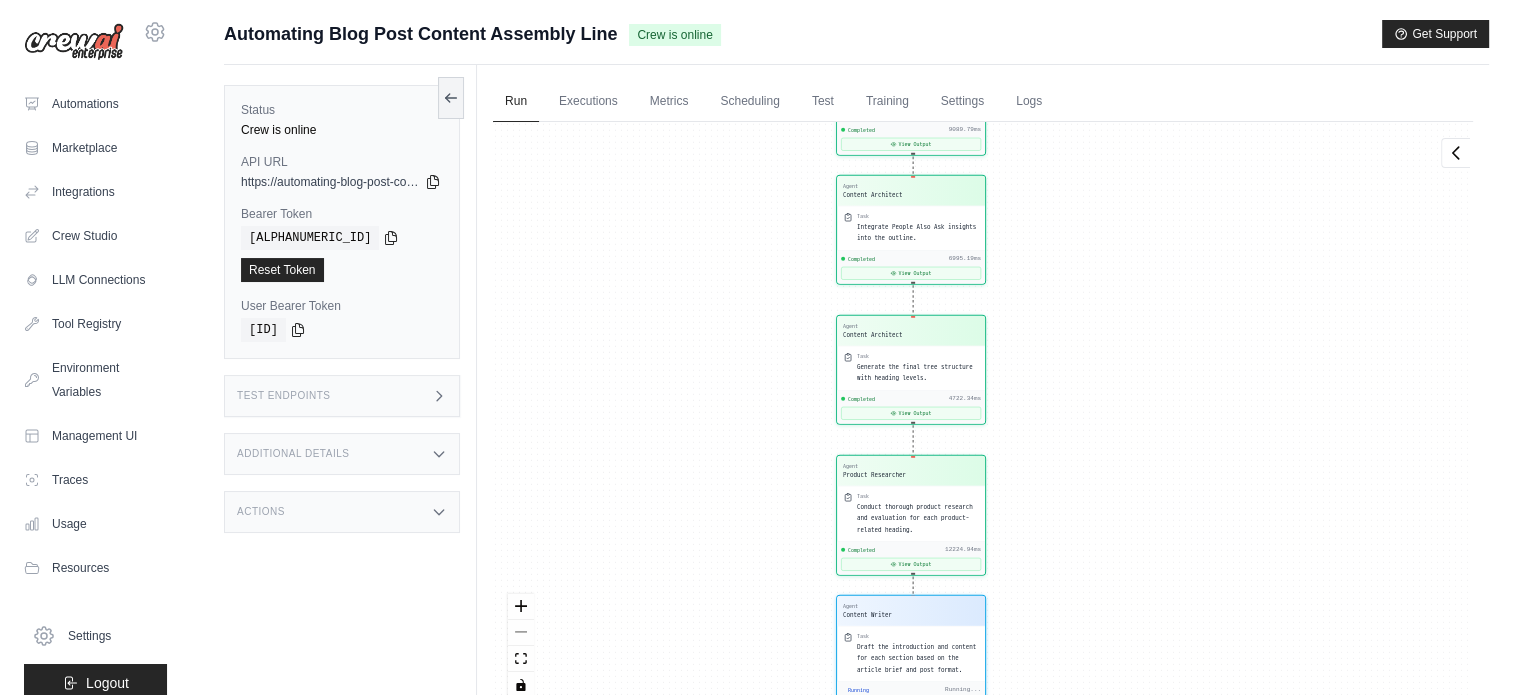 drag, startPoint x: 1086, startPoint y: 358, endPoint x: 1039, endPoint y: 122, distance: 240.63458 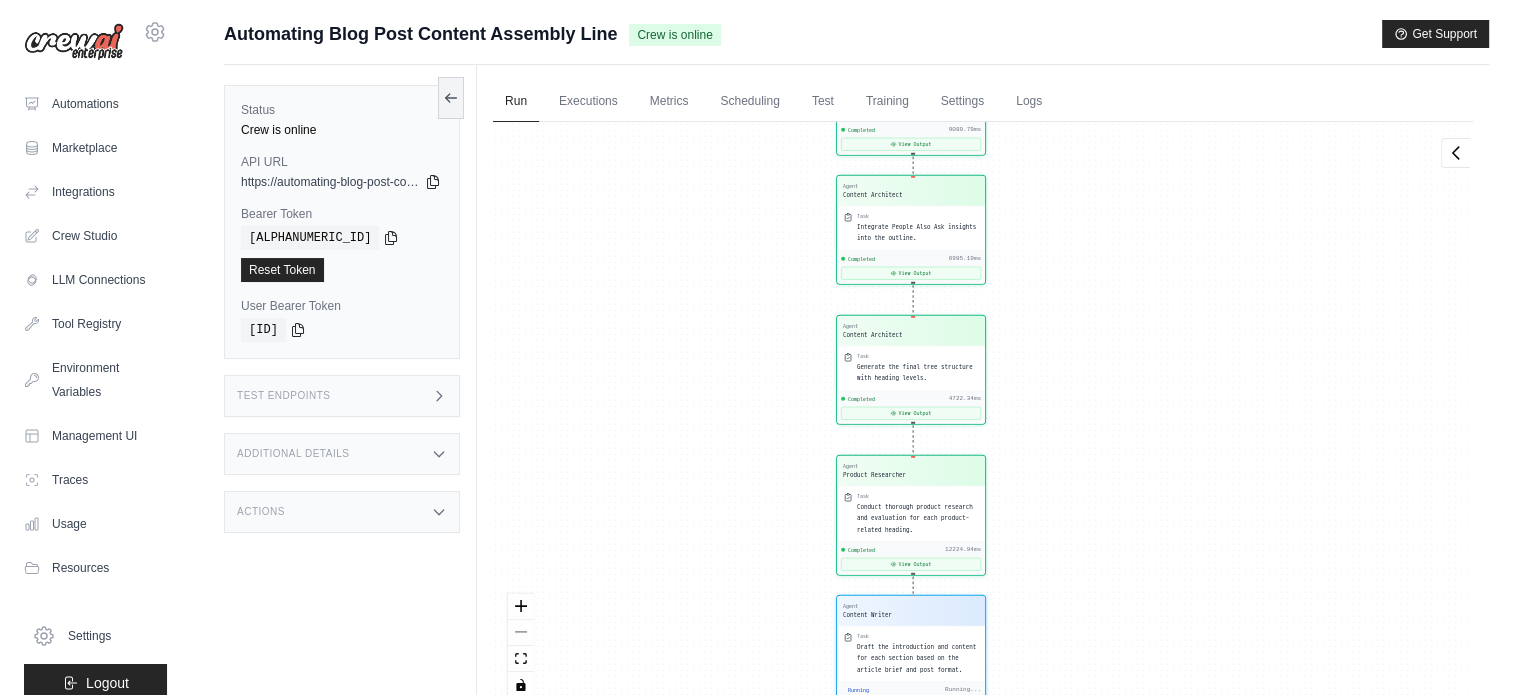 click on "Agent Keyword Analyst Task Conduct keyword research by asking the user for the main topic category, article type, and modifier base. Generate a list of relevant base terms and keyword combinations. Completed 4019.54ms View Output Agent Keyword Analyst Task Review and provide strategic insights on the shortlisted keywords provided by the user. Completed 3743.12ms View Output Agent Keyword Analyst Task Assemble the article profile using data from previous steps, confirming post type, target keyword, topic category, modifier base, and post format. Completed 2871ms View Output Agent Content Architect Task Extract SERP headings from user-uploaded files and validate topical relevance. Completed 9505.54ms View Output Agent Content Architect Task Analyze SERP patterns and suggest optimized titles based on the target keyword and search intent. Completed 1956.12ms View Output Agent Content Architect Task Identify common heading patterns across SERP results. Completed 6614.1ms View Output Agent Content Architect Task -" at bounding box center [983, 417] 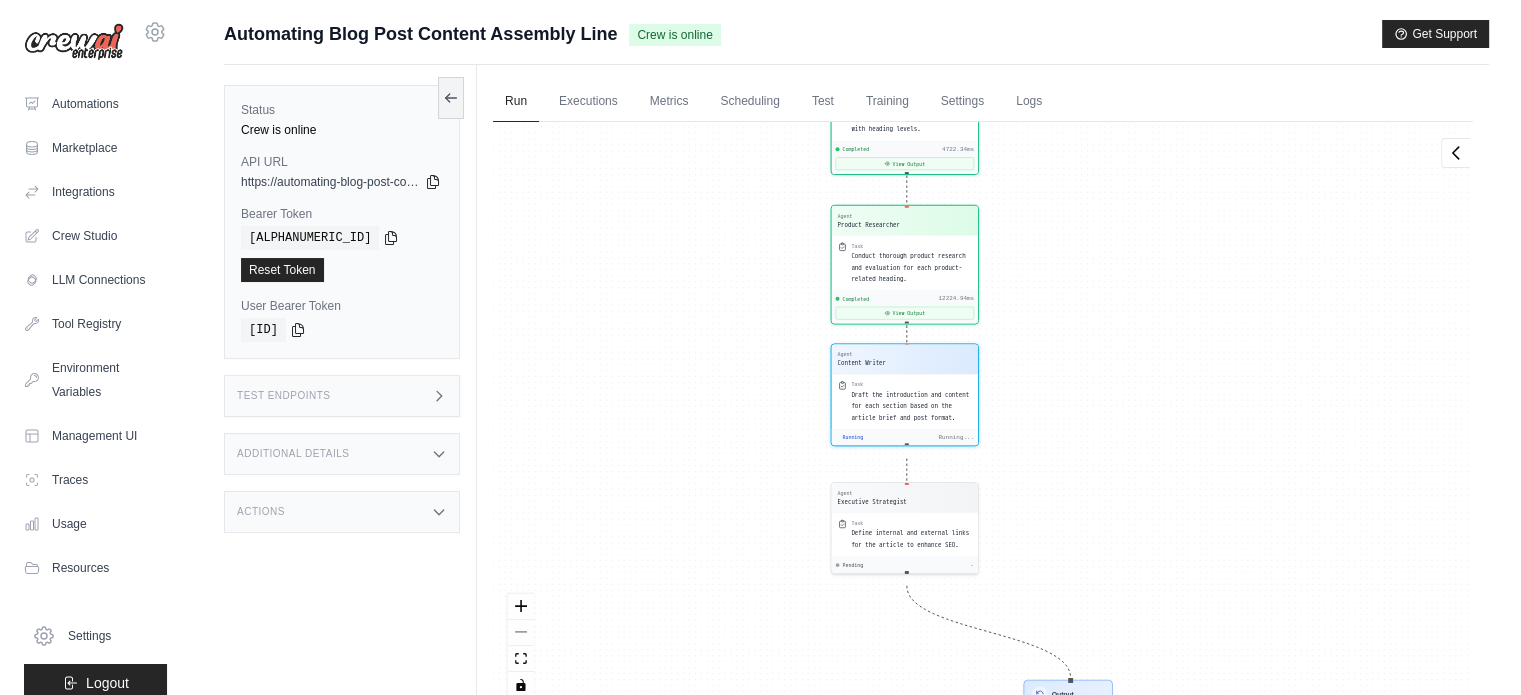 drag, startPoint x: 1062, startPoint y: 631, endPoint x: 1055, endPoint y: 365, distance: 266.0921 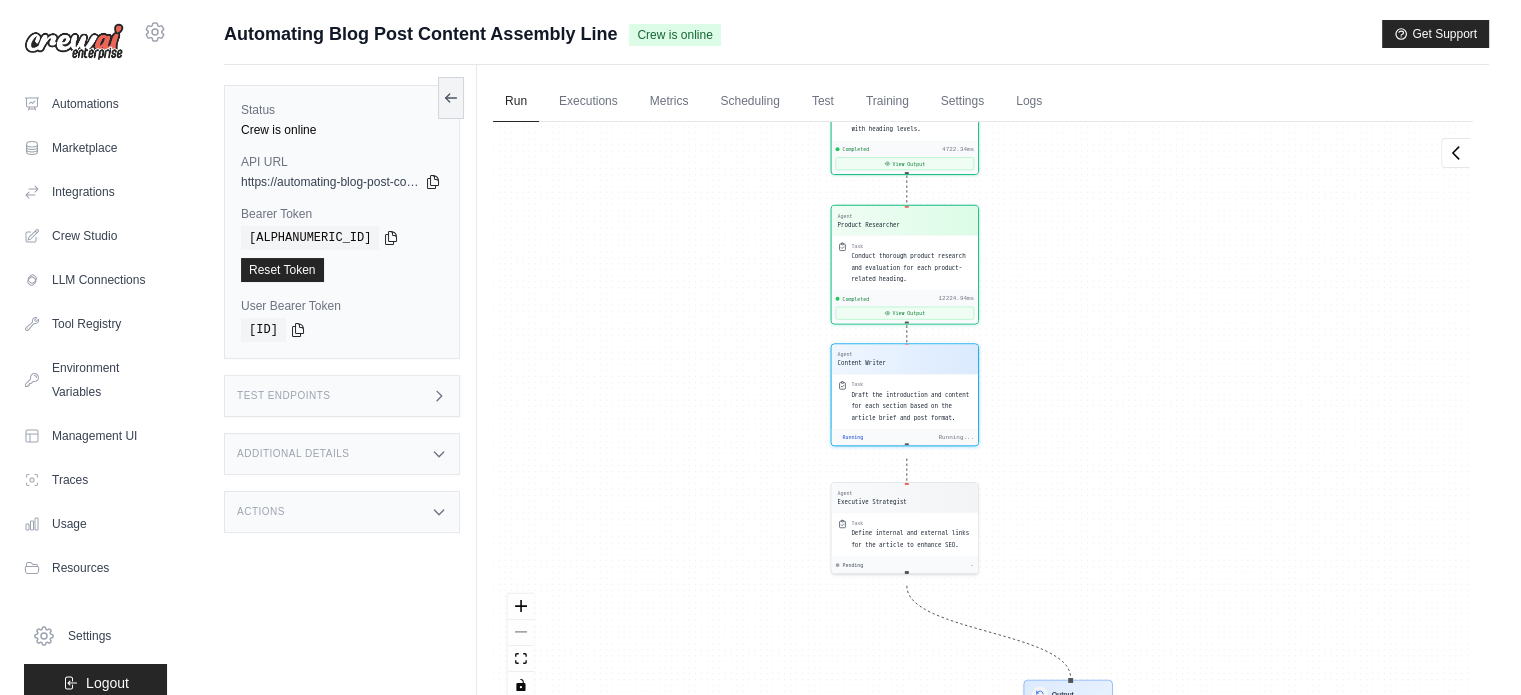 click on "Agent Keyword Analyst Task Conduct keyword research by asking the user for the main topic category, article type, and modifier base. Generate a list of relevant base terms and keyword combinations. Completed 4019.54ms View Output Agent Keyword Analyst Task Review and provide strategic insights on the shortlisted keywords provided by the user. Completed 3743.12ms View Output Agent Keyword Analyst Task Assemble the article profile using data from previous steps, confirming post type, target keyword, topic category, modifier base, and post format. Completed 2871ms View Output Agent Content Architect Task Extract SERP headings from user-uploaded files and validate topical relevance. Completed 9505.54ms View Output Agent Content Architect Task Analyze SERP patterns and suggest optimized titles based on the target keyword and search intent. Completed 1956.12ms View Output Agent Content Architect Task Identify common heading patterns across SERP results. Completed 6614.1ms View Output Agent Content Architect Task -" at bounding box center (983, 417) 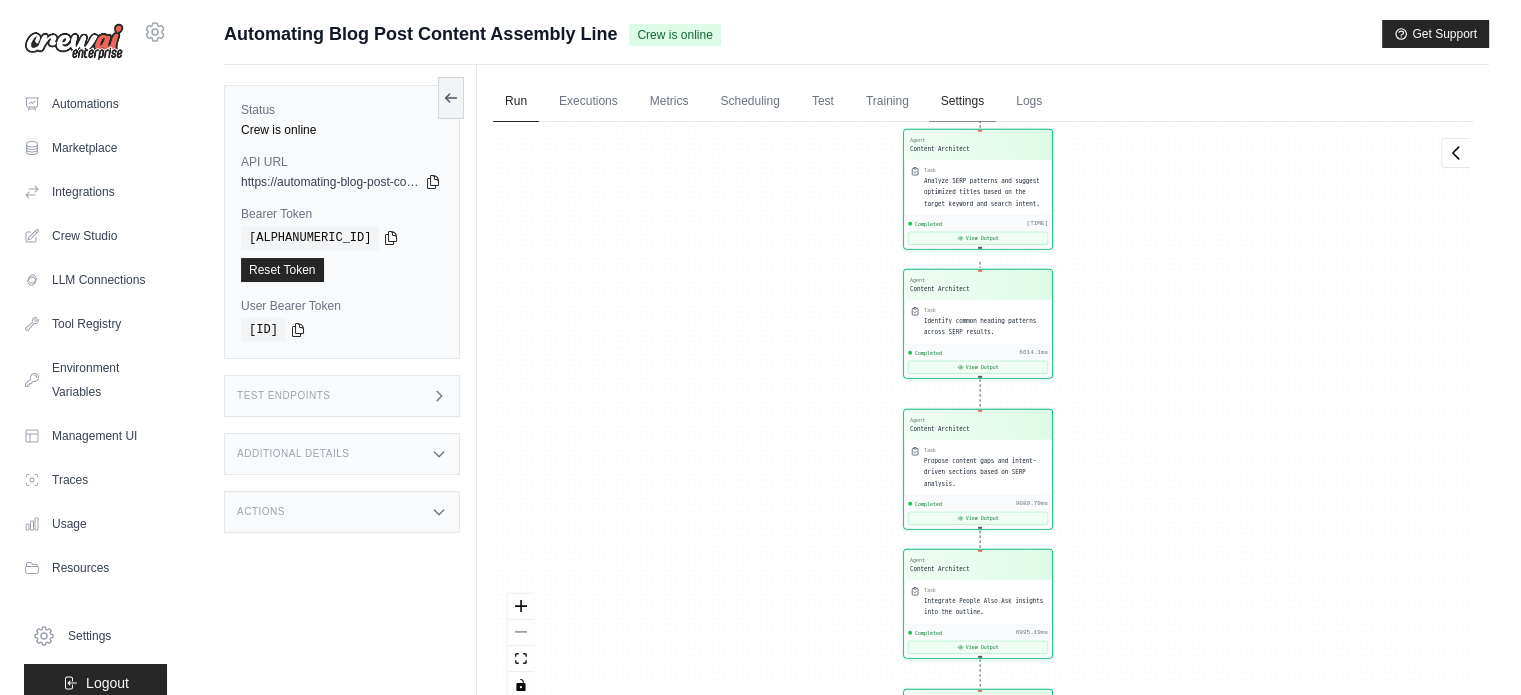 scroll, scrollTop: 2812, scrollLeft: 0, axis: vertical 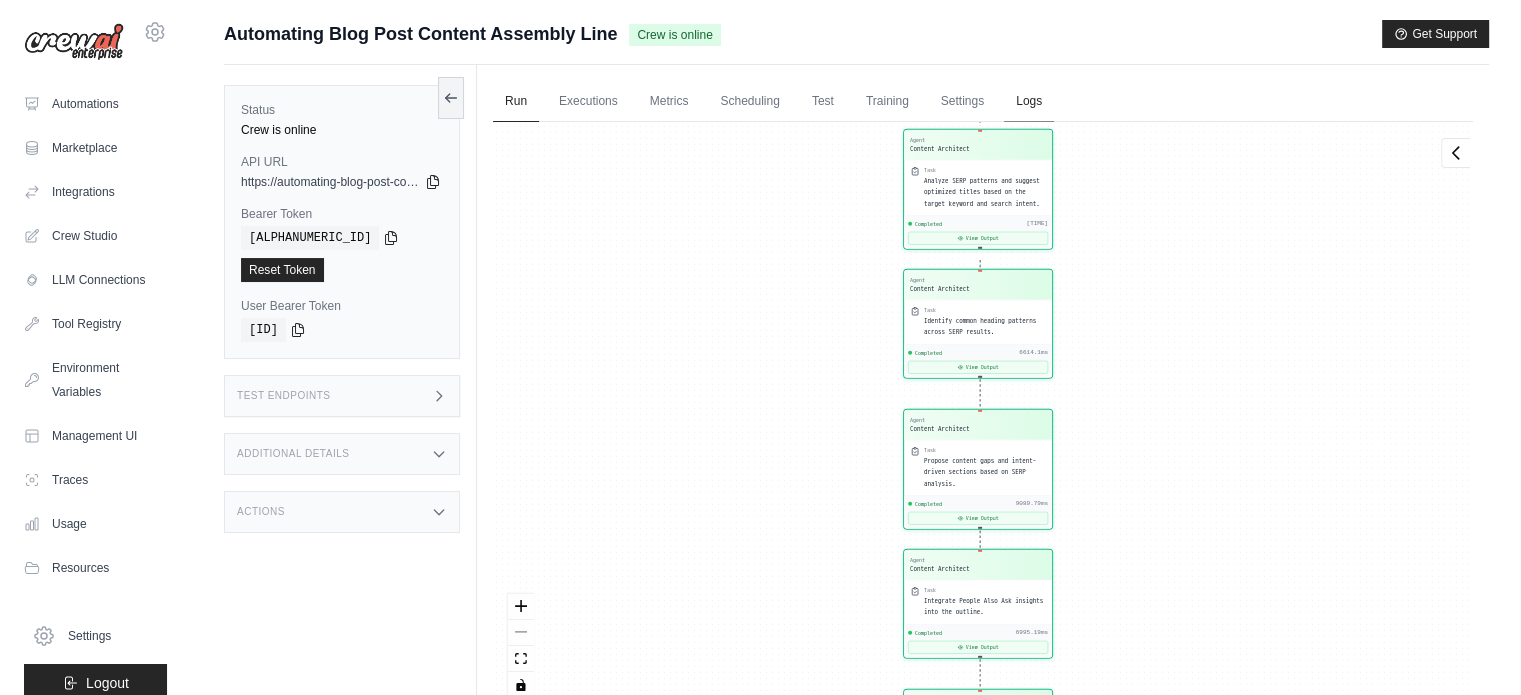 click on "Logs" at bounding box center (1029, 102) 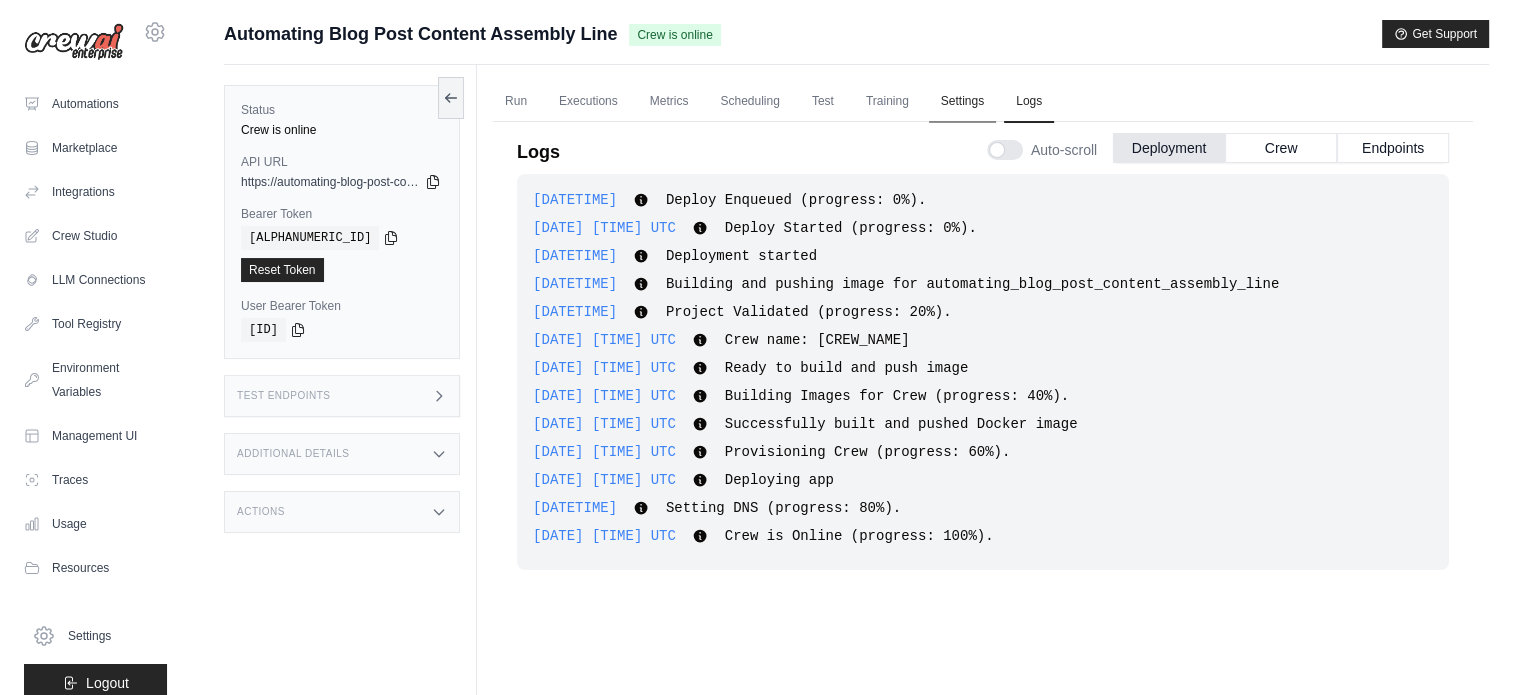 click on "Settings" at bounding box center (962, 102) 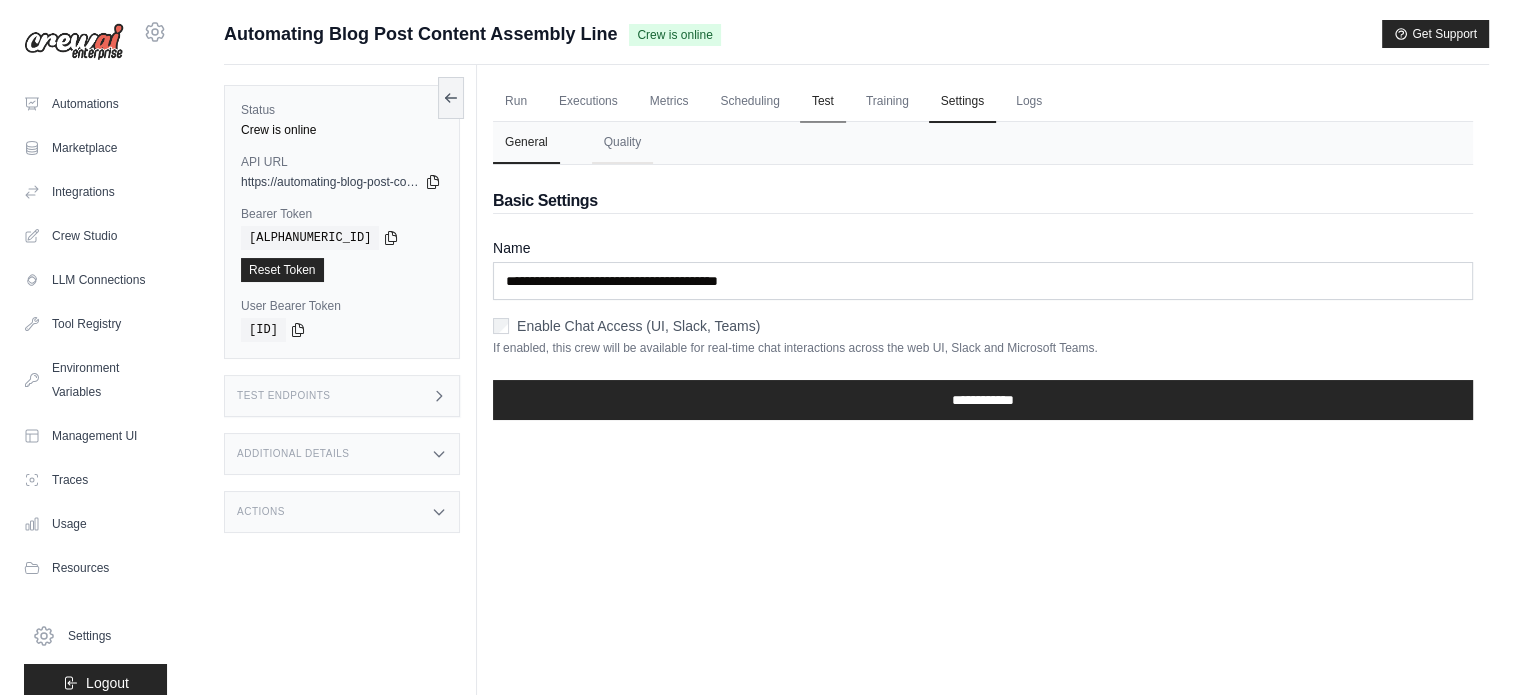click on "Test" at bounding box center [823, 102] 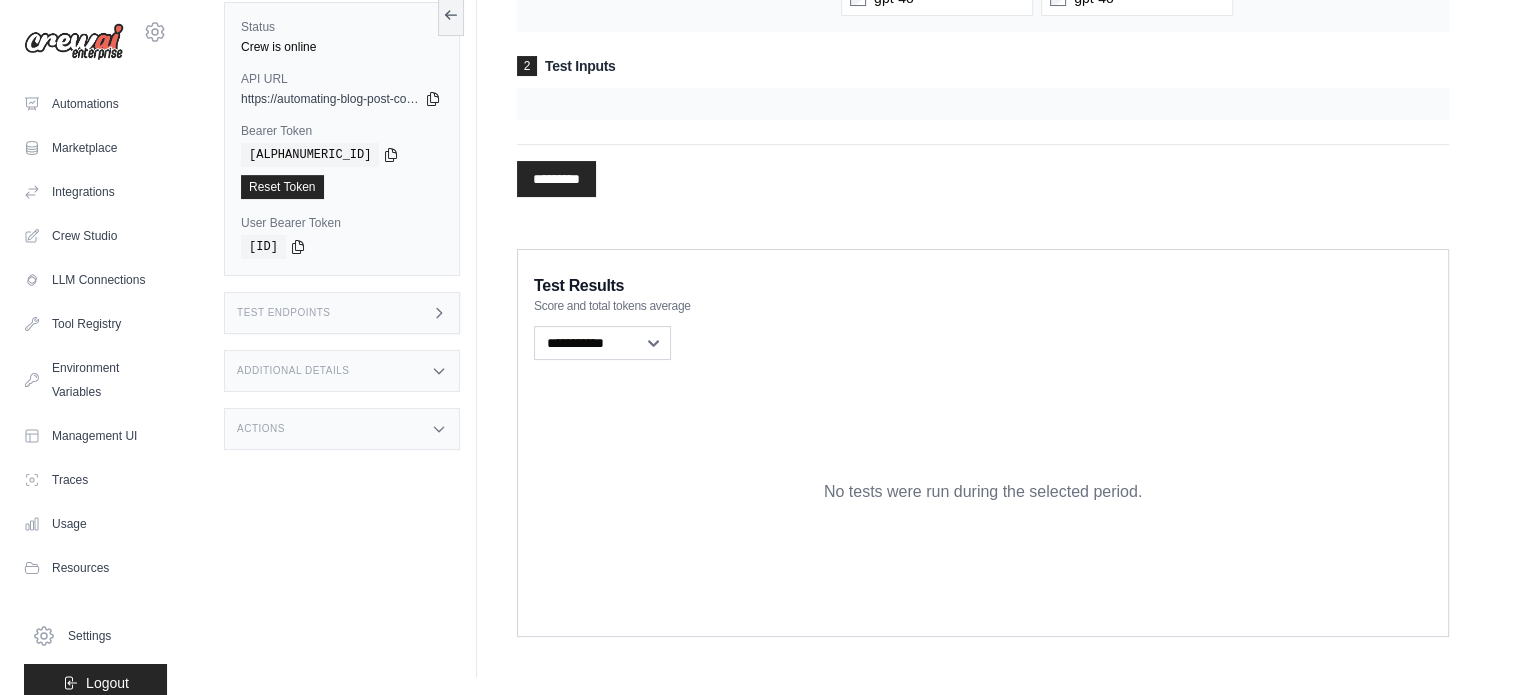 scroll, scrollTop: 0, scrollLeft: 0, axis: both 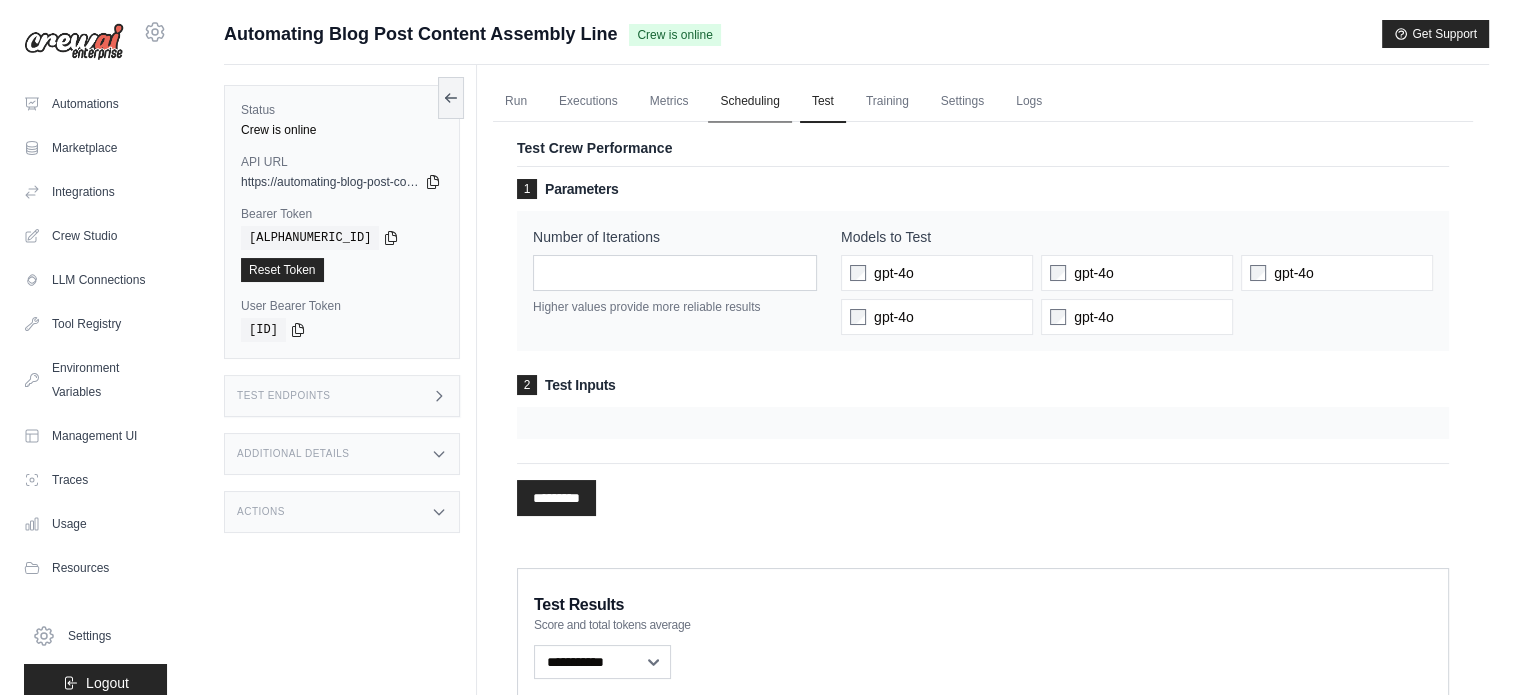 click on "Scheduling" at bounding box center [749, 102] 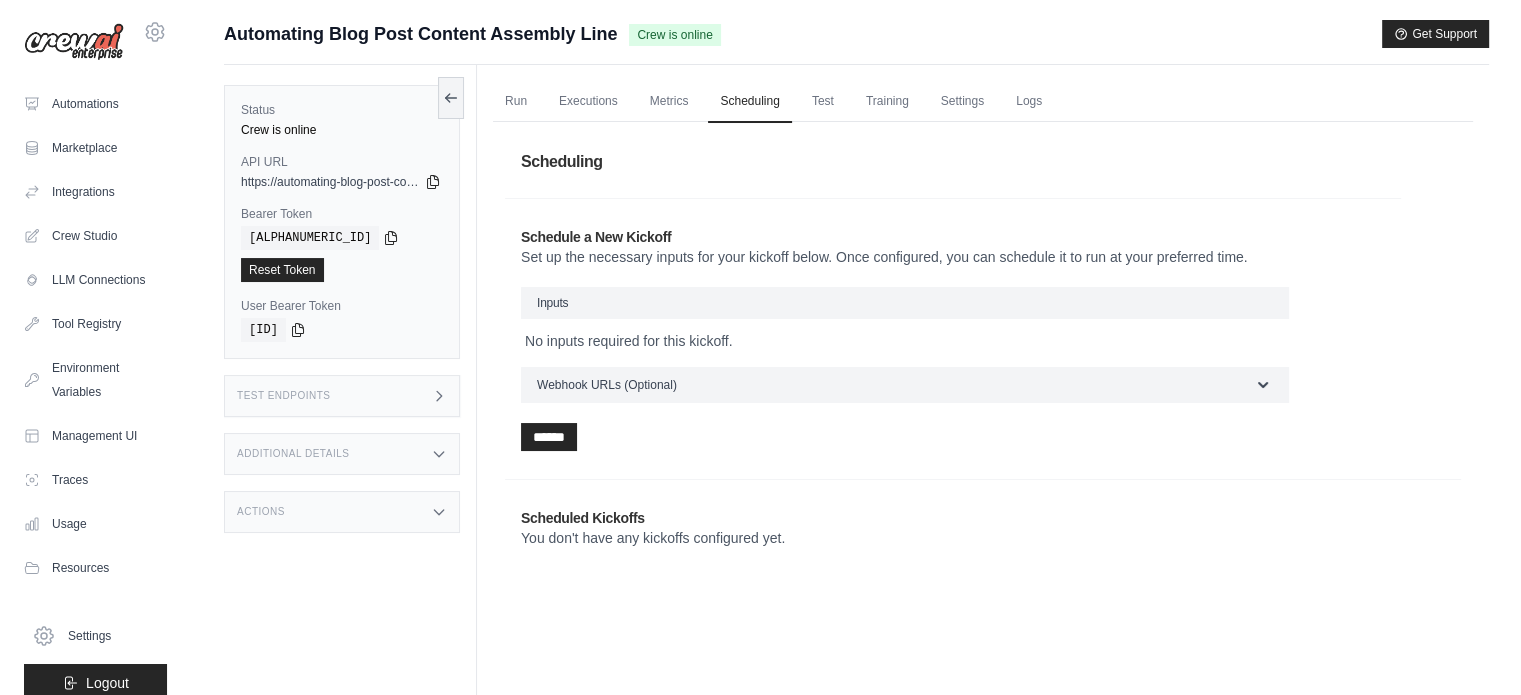 click on "Inputs" at bounding box center [905, 303] 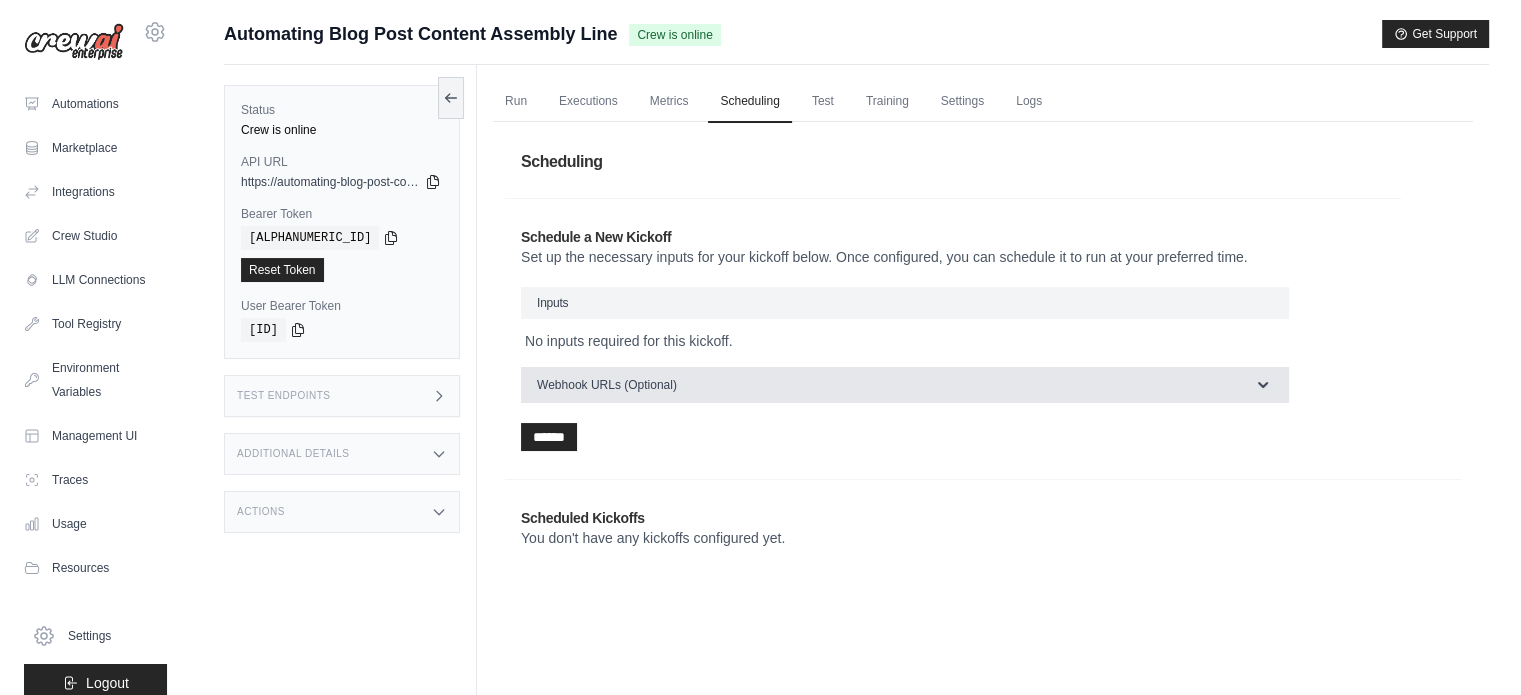 click on "Webhook URLs (Optional)" at bounding box center [905, 385] 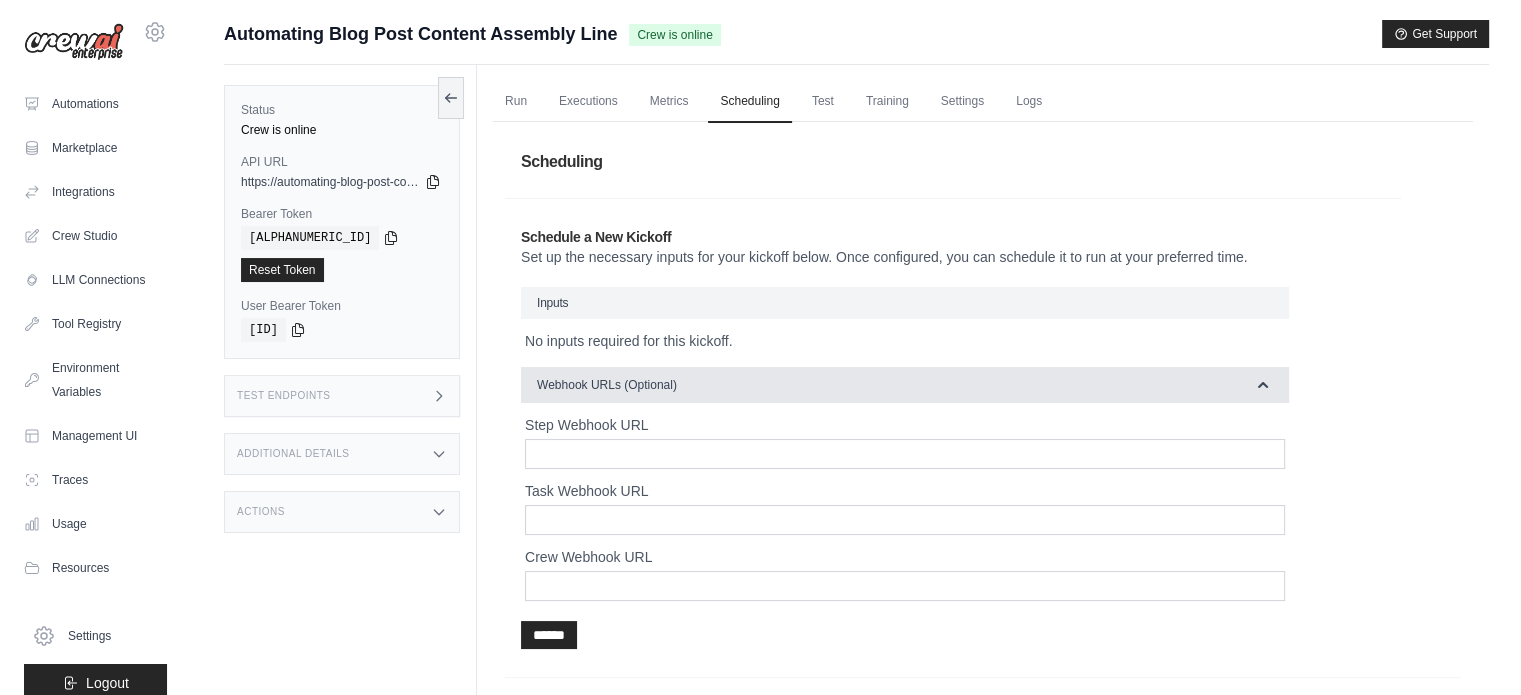 click on "Webhook URLs (Optional)" at bounding box center [607, 385] 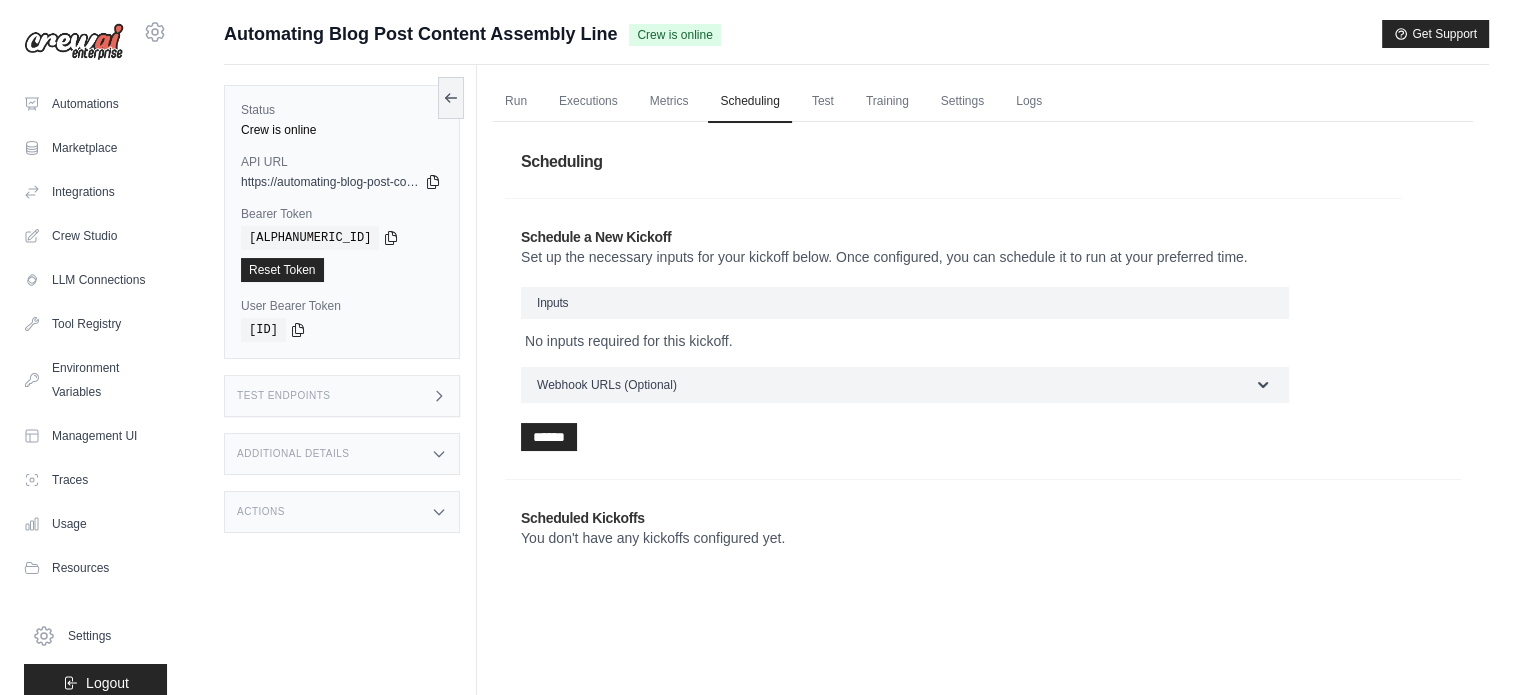 click on "Run
Executions
Metrics
Scheduling
Test
Training
Settings
Logs
0
Running
0
Pending human input
1" at bounding box center (983, 412) 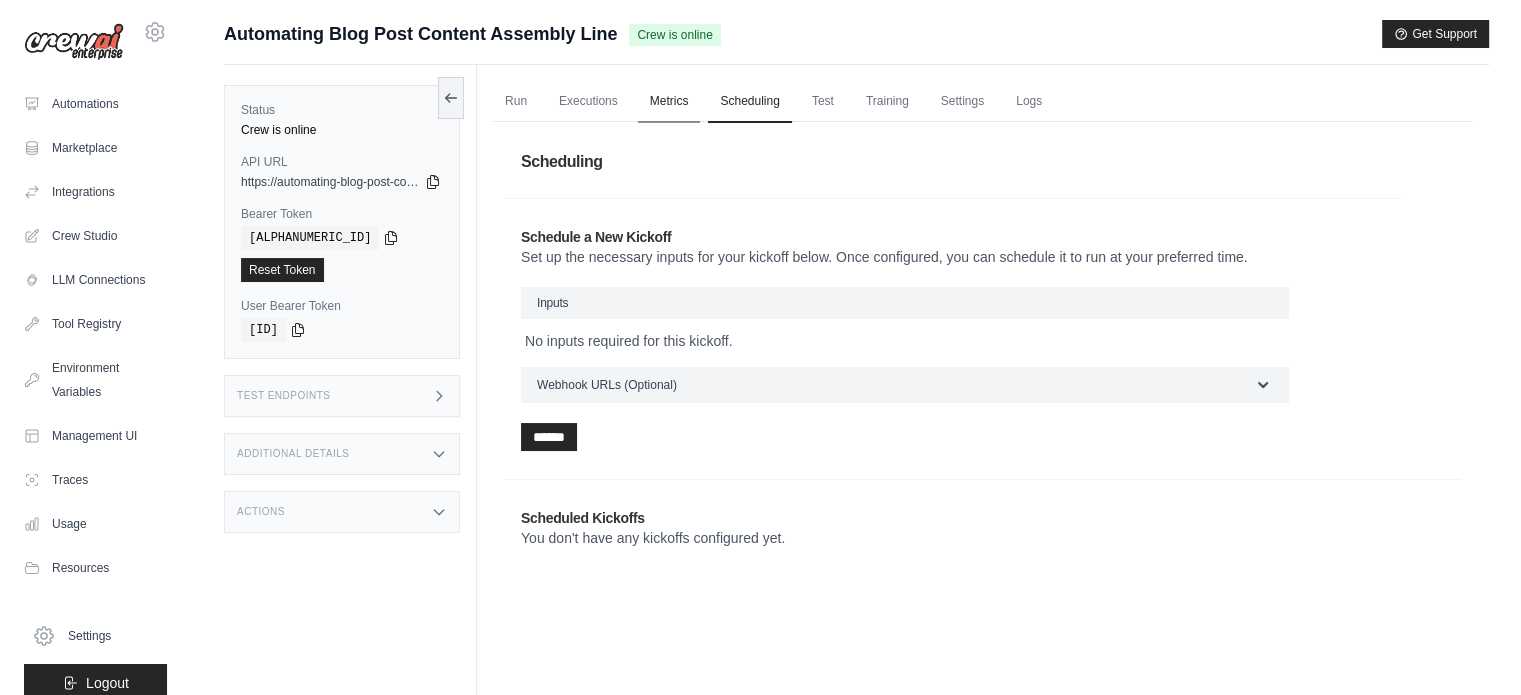 click on "Metrics" at bounding box center [669, 102] 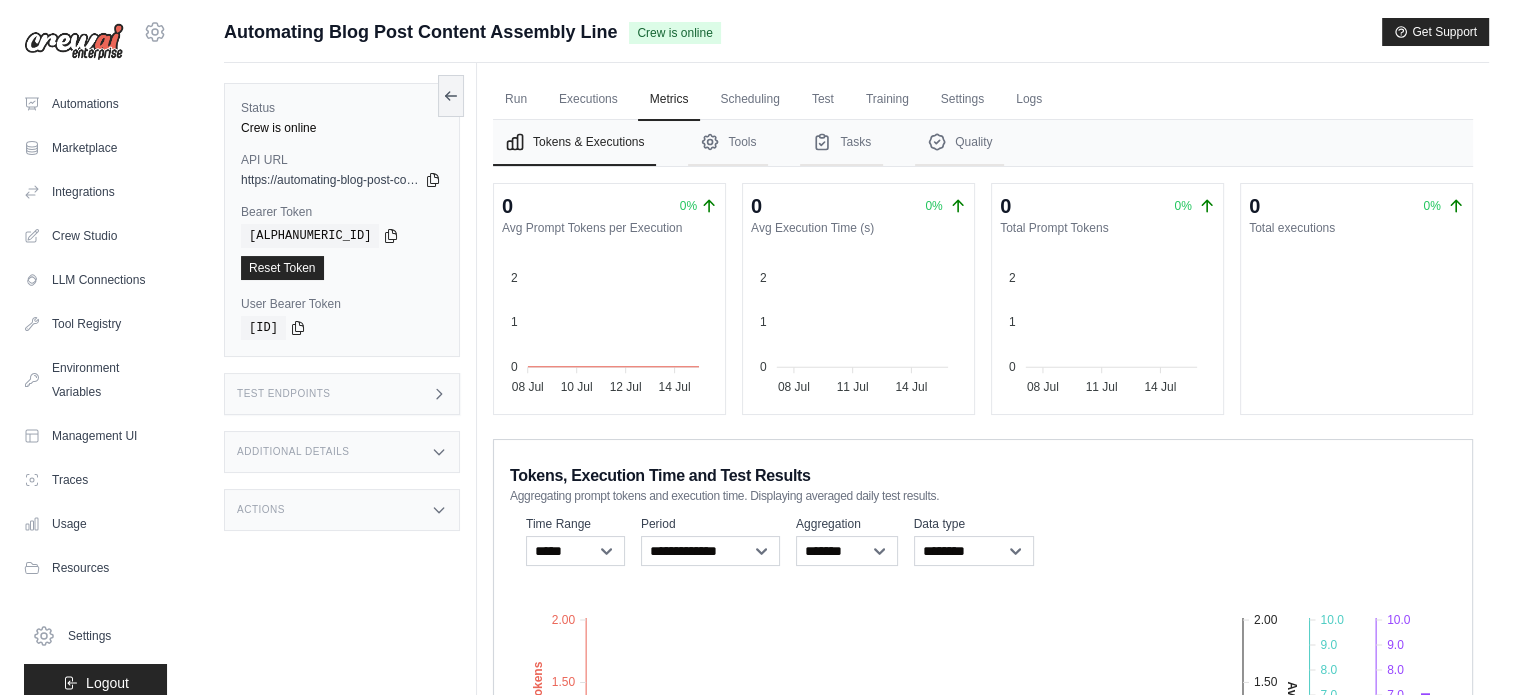 scroll, scrollTop: 0, scrollLeft: 0, axis: both 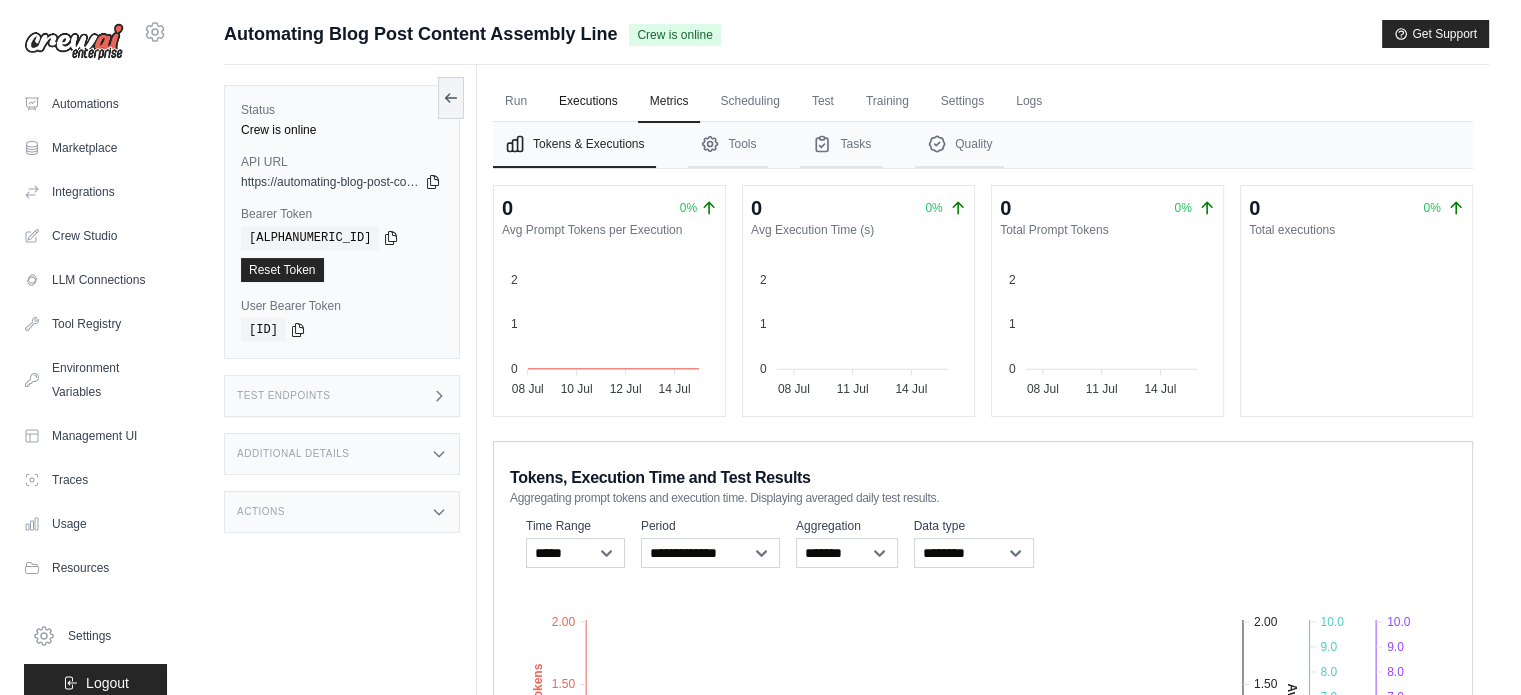 click on "Executions" at bounding box center [588, 102] 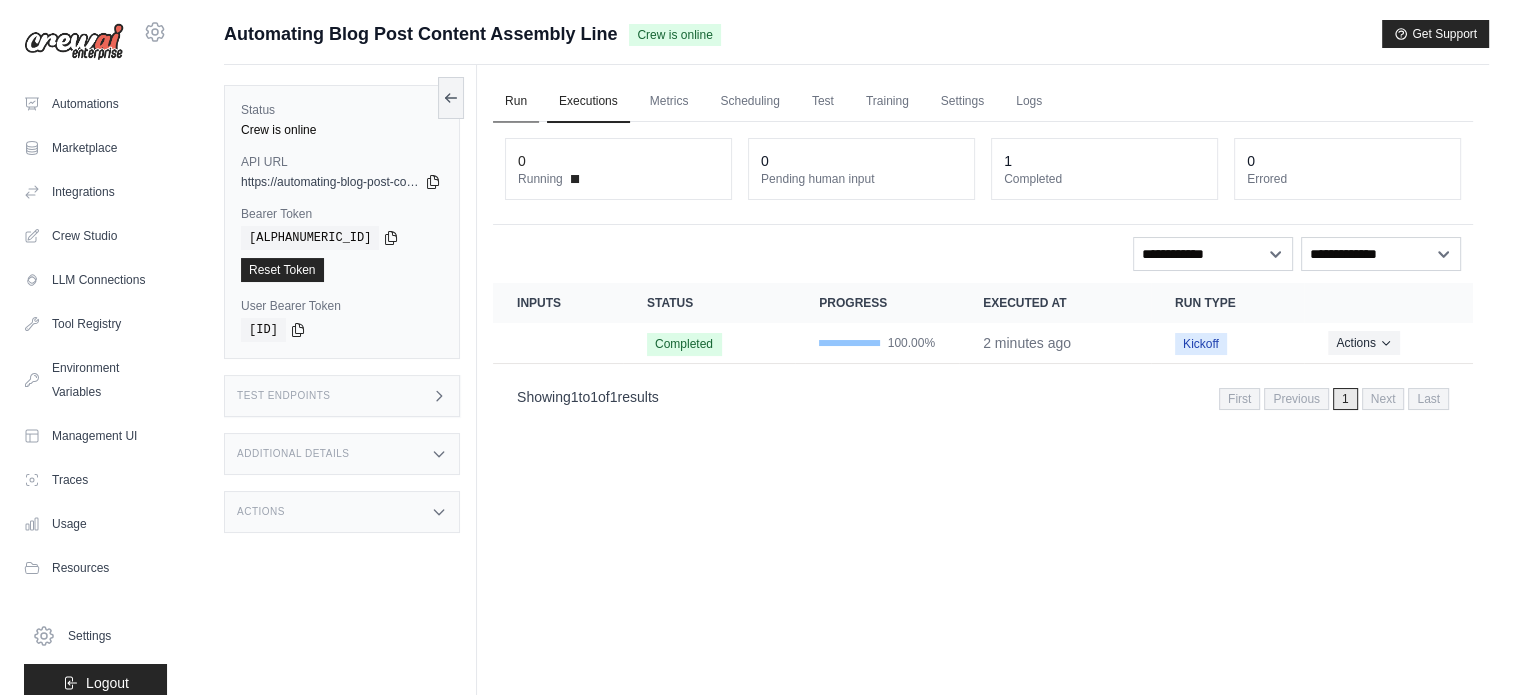 click on "Run" at bounding box center [516, 102] 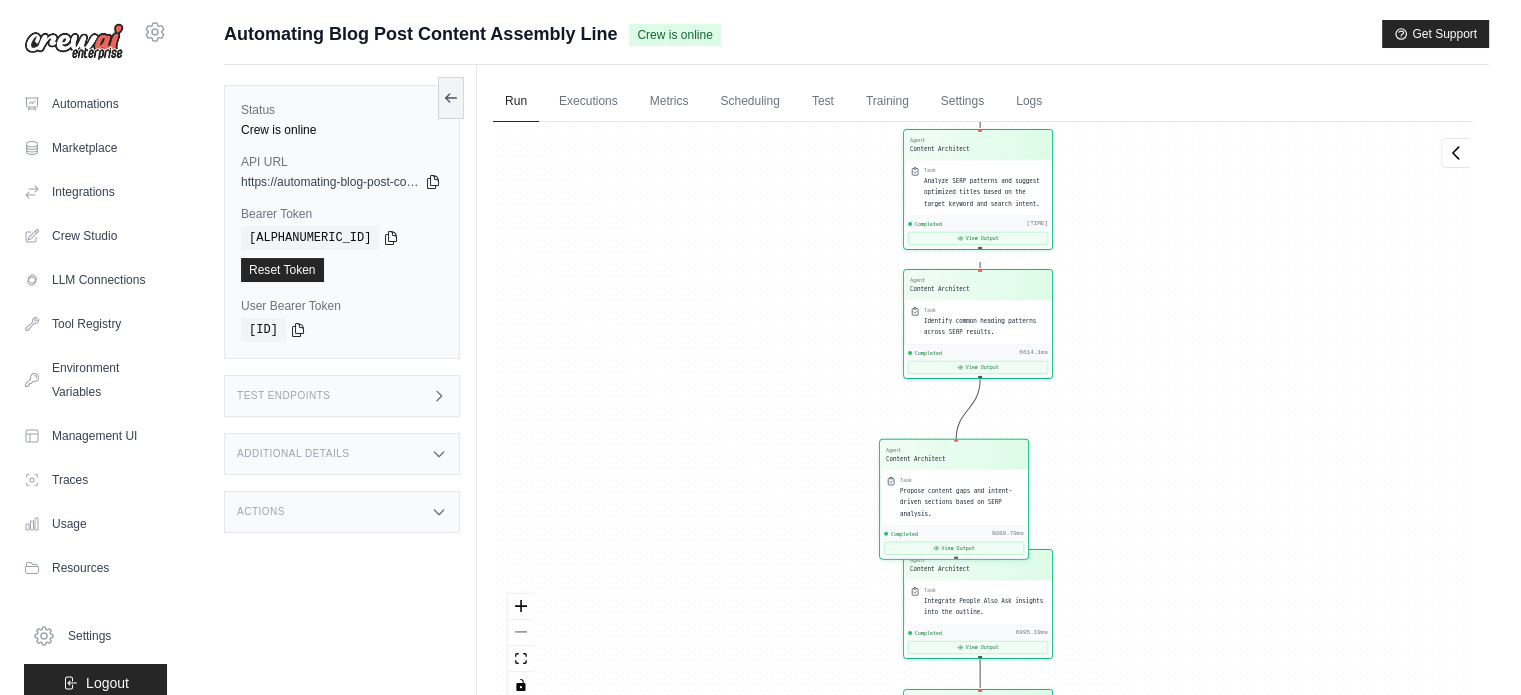 drag, startPoint x: 928, startPoint y: 462, endPoint x: 942, endPoint y: 438, distance: 27.784887 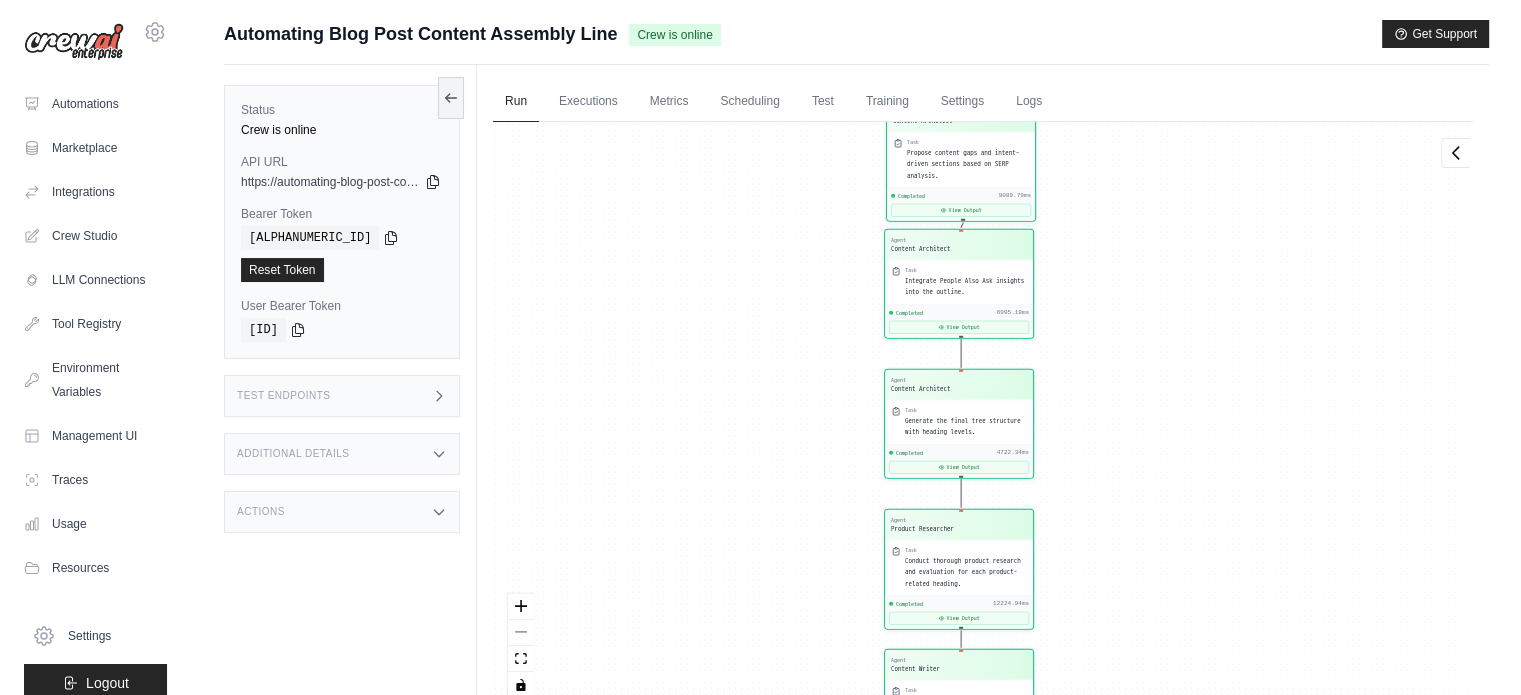 drag, startPoint x: 1294, startPoint y: 522, endPoint x: 1268, endPoint y: 172, distance: 350.9644 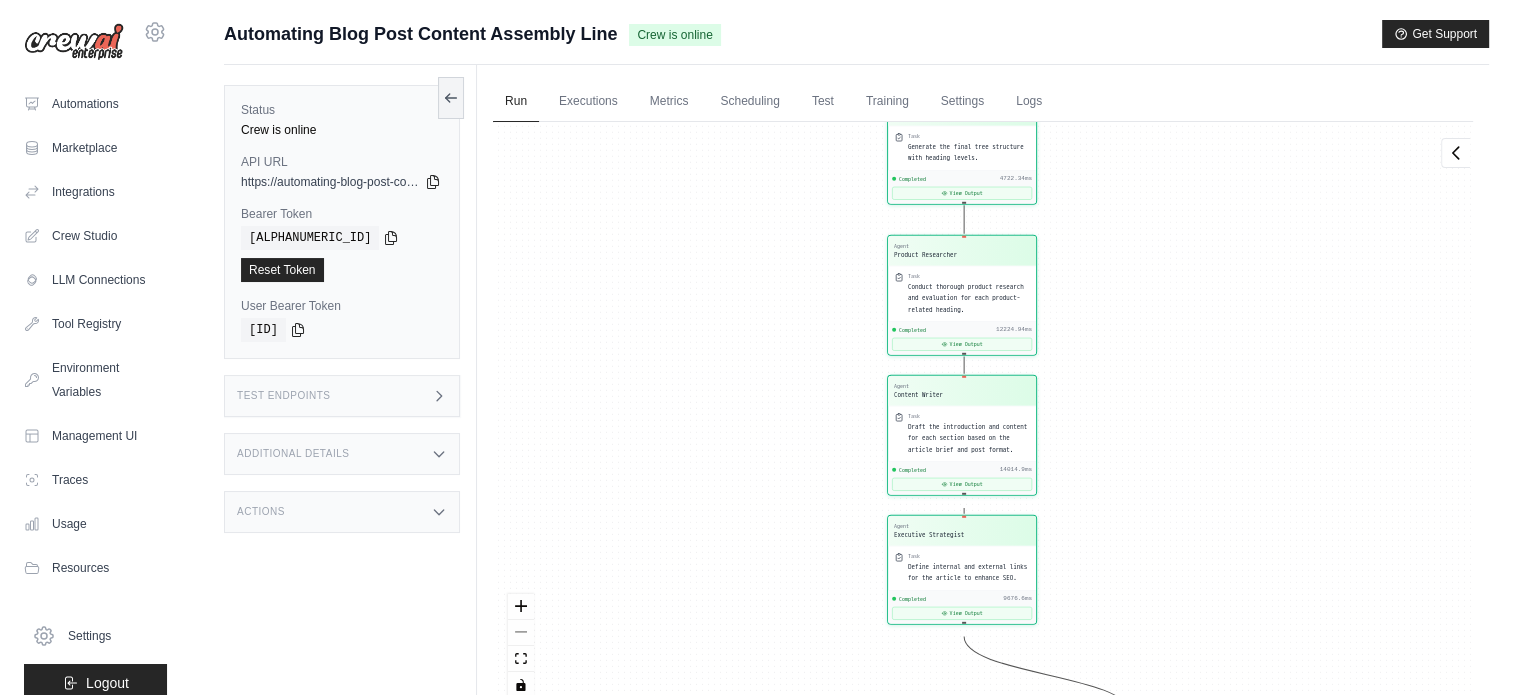 drag, startPoint x: 1208, startPoint y: 628, endPoint x: 1218, endPoint y: 363, distance: 265.1886 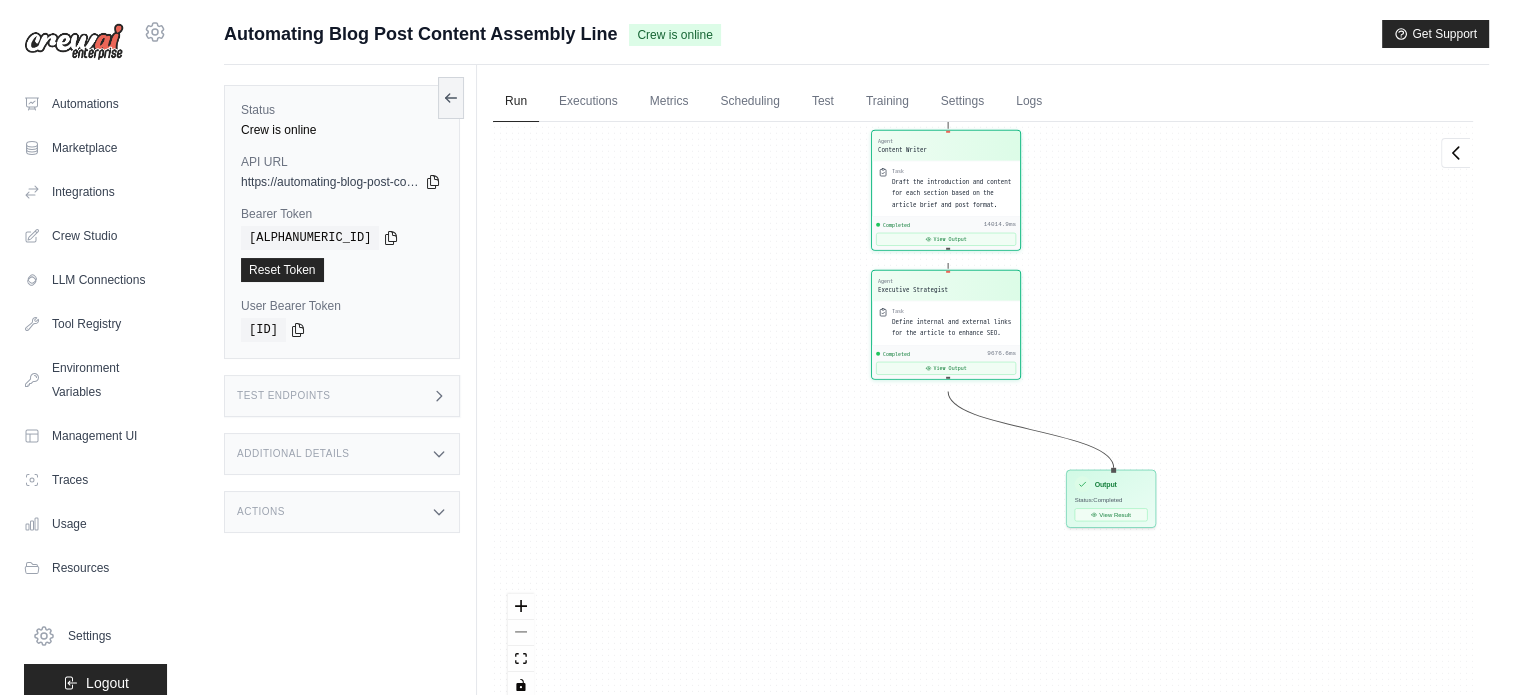 drag, startPoint x: 1142, startPoint y: 619, endPoint x: 1128, endPoint y: 396, distance: 223.43903 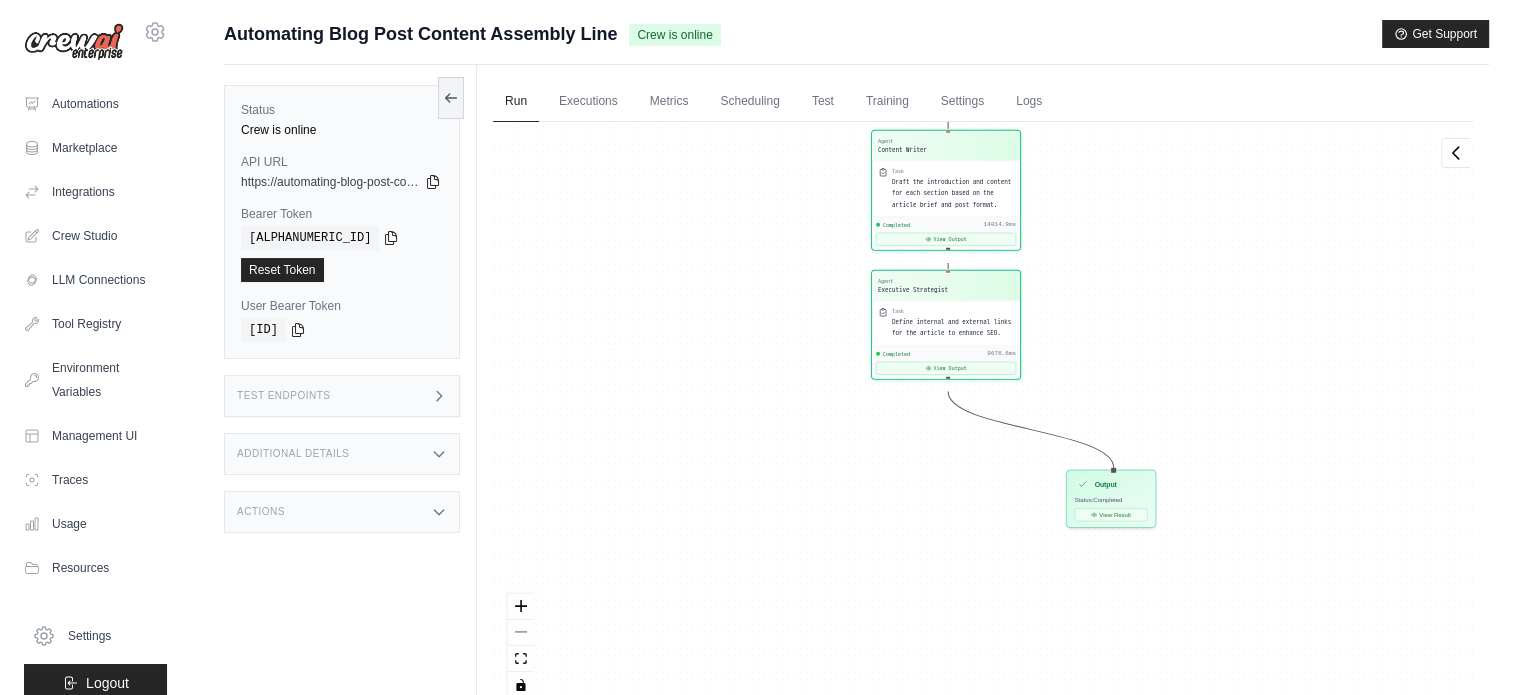 click on "Agent Keyword Analyst Task Conduct keyword research by asking the user for the main topic category, article type, and modifier base. Generate a list of relevant base terms and keyword combinations. Completed 4019.54ms View Output Agent Keyword Analyst Task Review and provide strategic insights on the shortlisted keywords provided by the user. Completed 3743.12ms View Output Agent Keyword Analyst Task Assemble the article profile using data from previous steps, confirming post type, target keyword, topic category, modifier base, and post format. Completed 2871ms View Output Agent Content Architect Task Extract SERP headings from user-uploaded files and validate topical relevance. Completed 9505.54ms View Output Agent Content Architect Task Analyze SERP patterns and suggest optimized titles based on the target keyword and search intent. Completed 1956.12ms View Output Agent Content Architect Task Identify common heading patterns across SERP results. Completed 6614.1ms View Output Agent Content Architect Task" at bounding box center [983, 417] 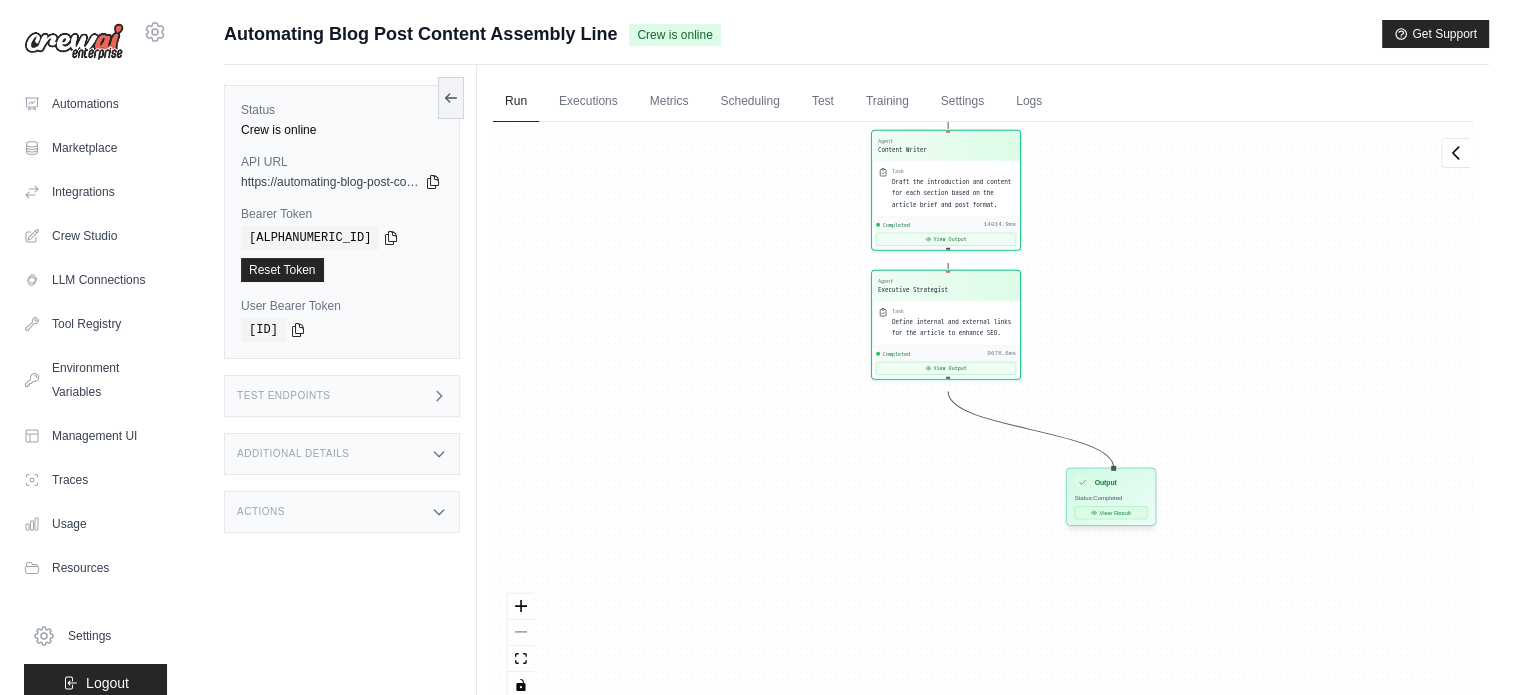 click on "View Result" at bounding box center [1111, 512] 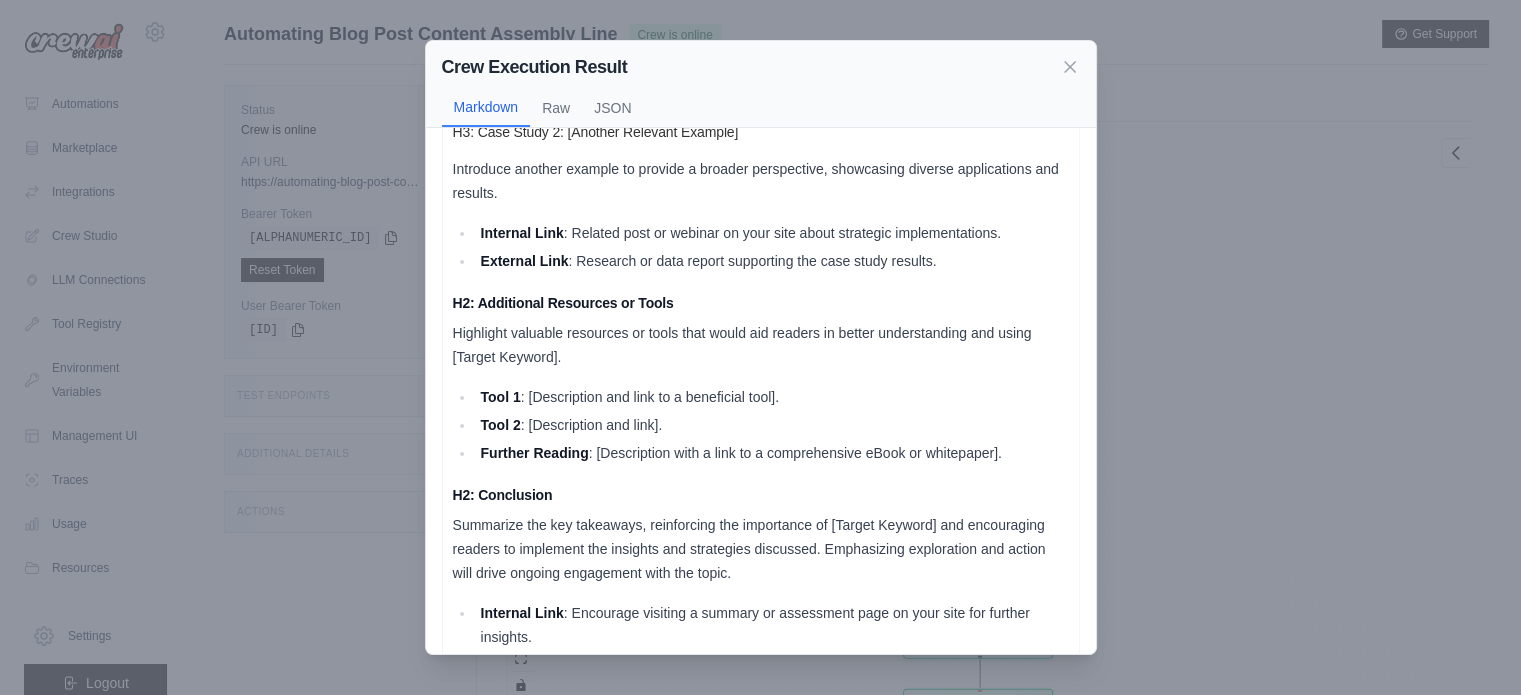 scroll, scrollTop: 2398, scrollLeft: 0, axis: vertical 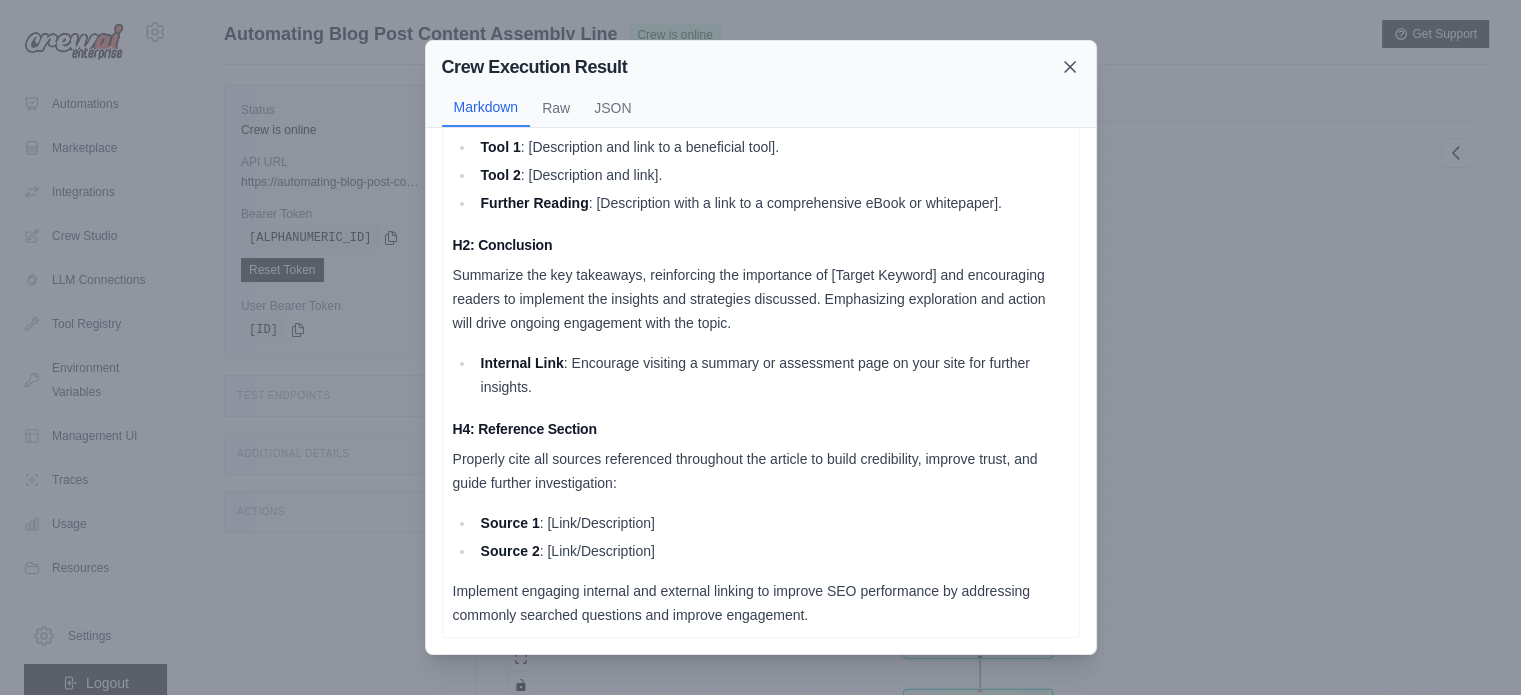 click 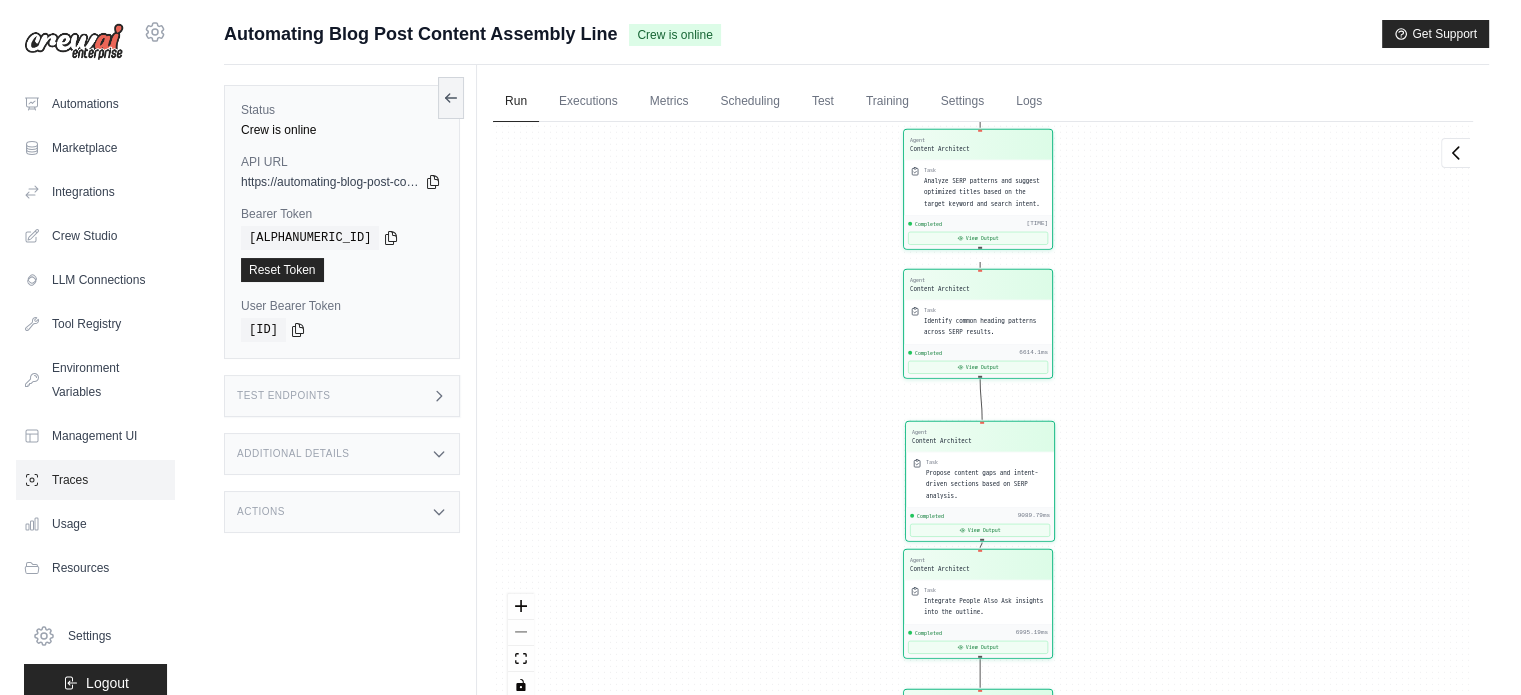 scroll, scrollTop: 22, scrollLeft: 0, axis: vertical 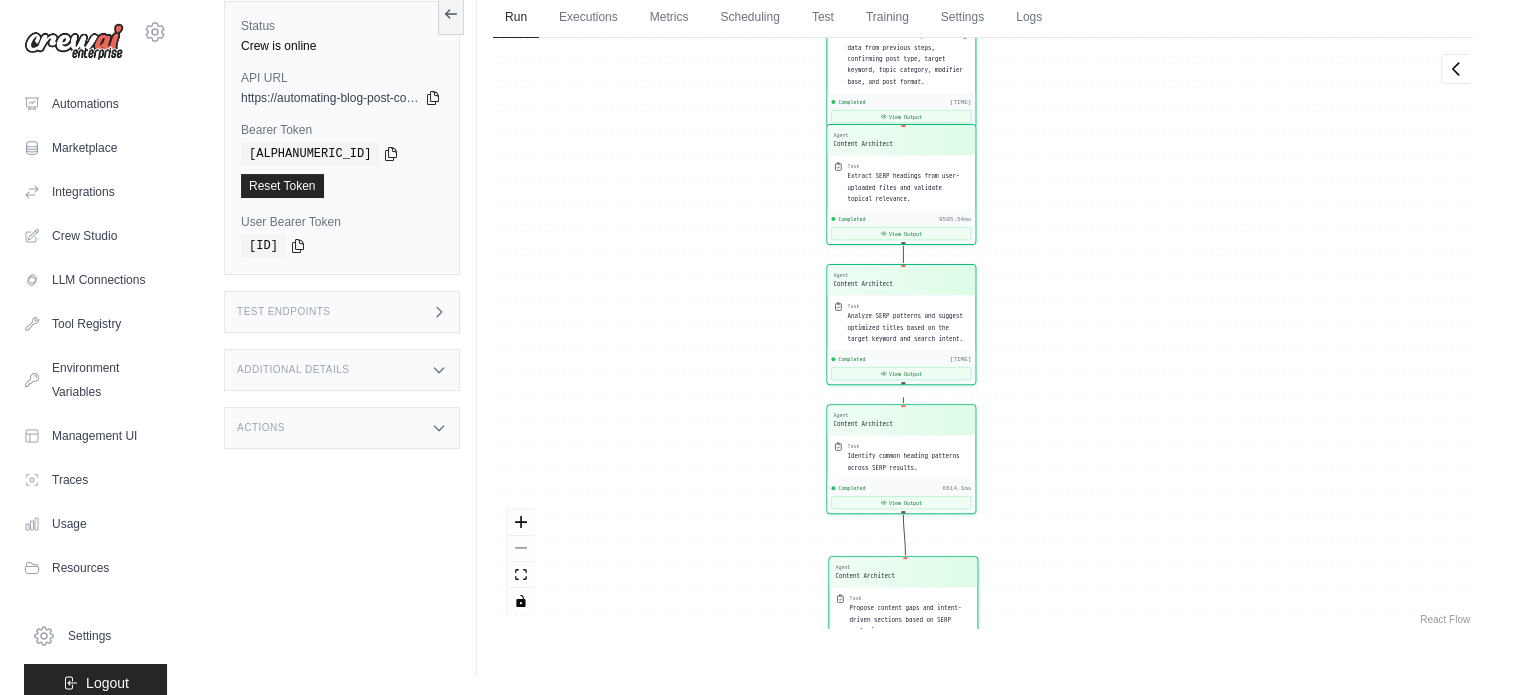 drag, startPoint x: 736, startPoint y: 434, endPoint x: 728, endPoint y: 483, distance: 49.648766 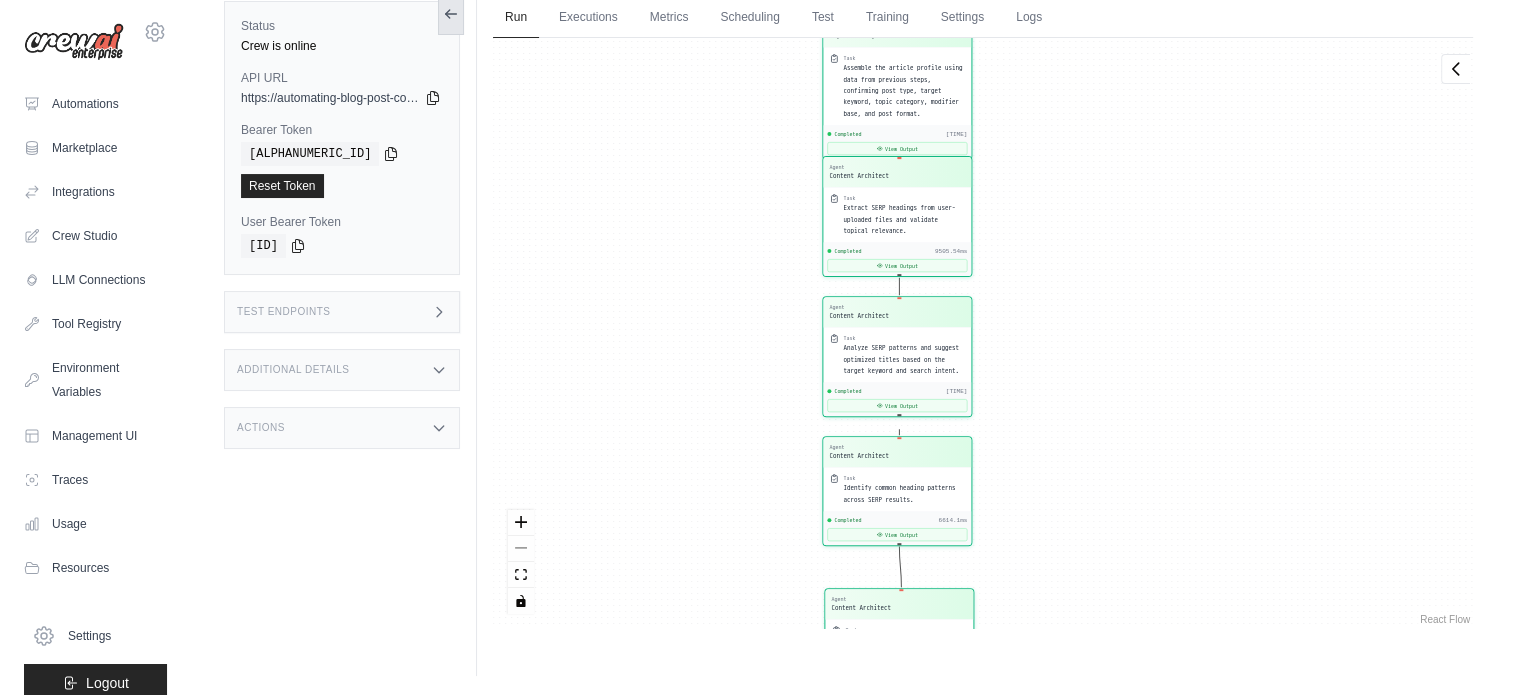 click at bounding box center (451, 14) 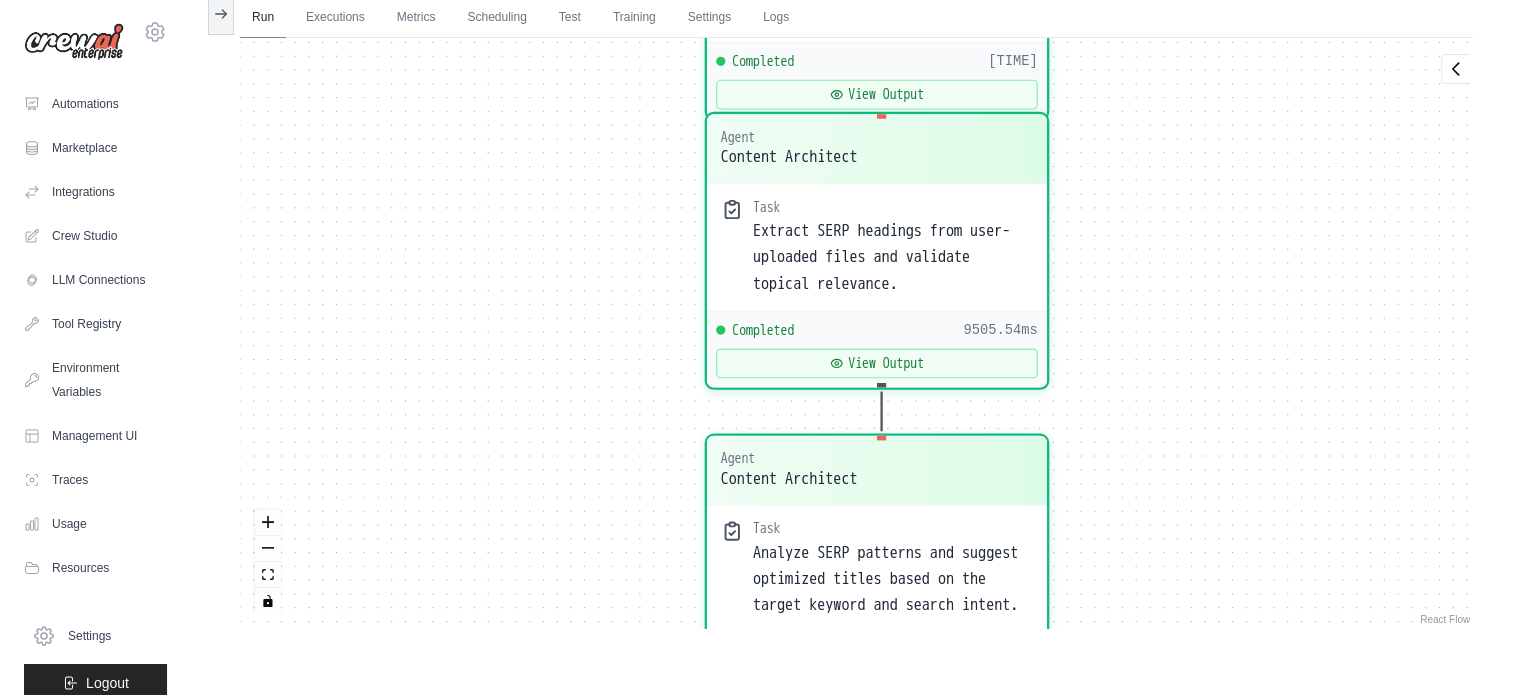 click on "Run" at bounding box center [263, 18] 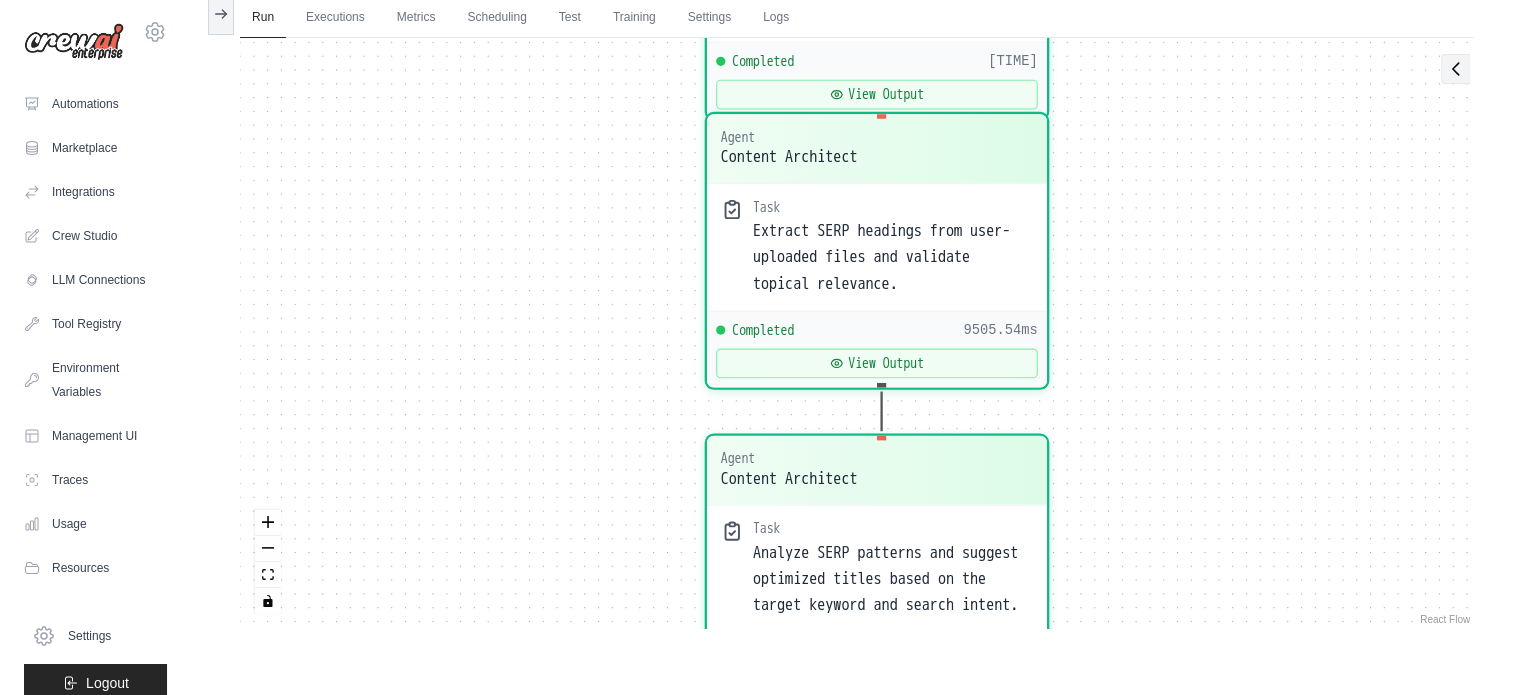 click 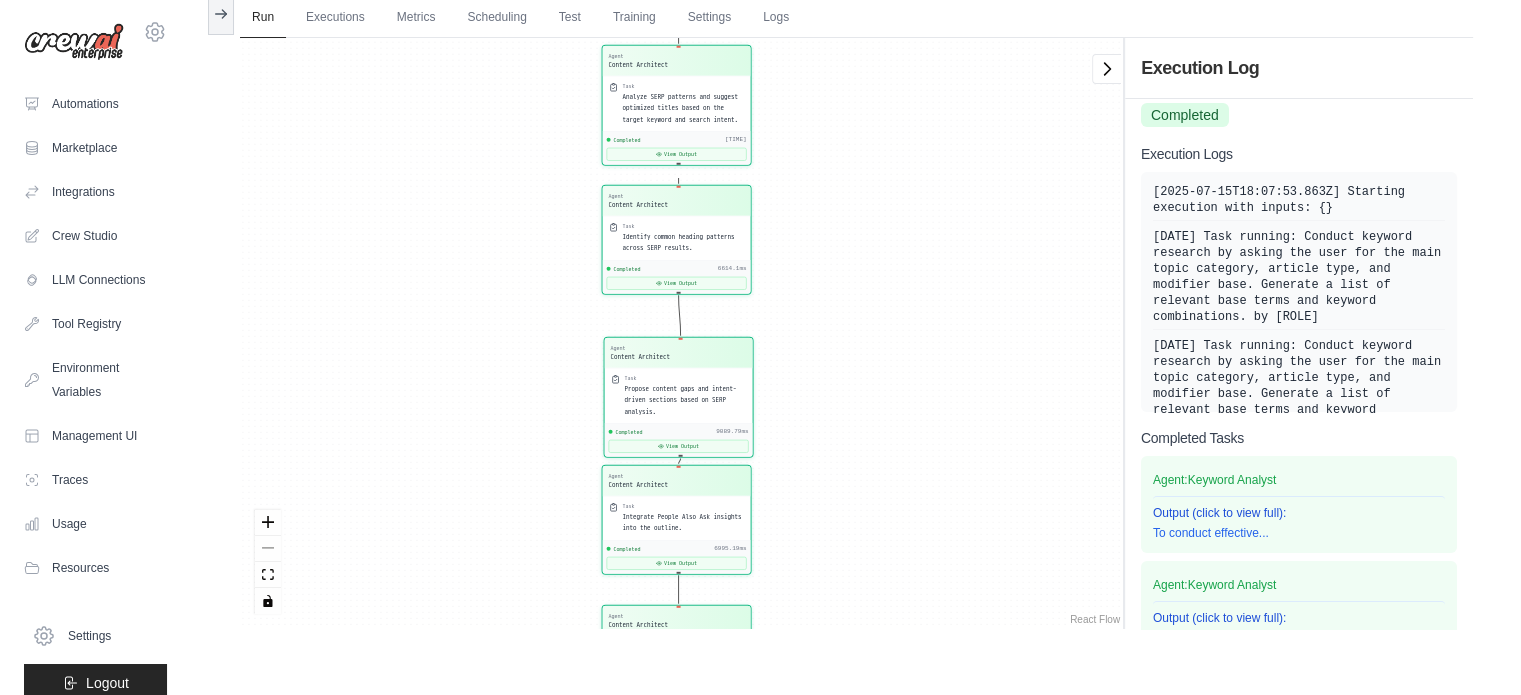 scroll, scrollTop: 0, scrollLeft: 0, axis: both 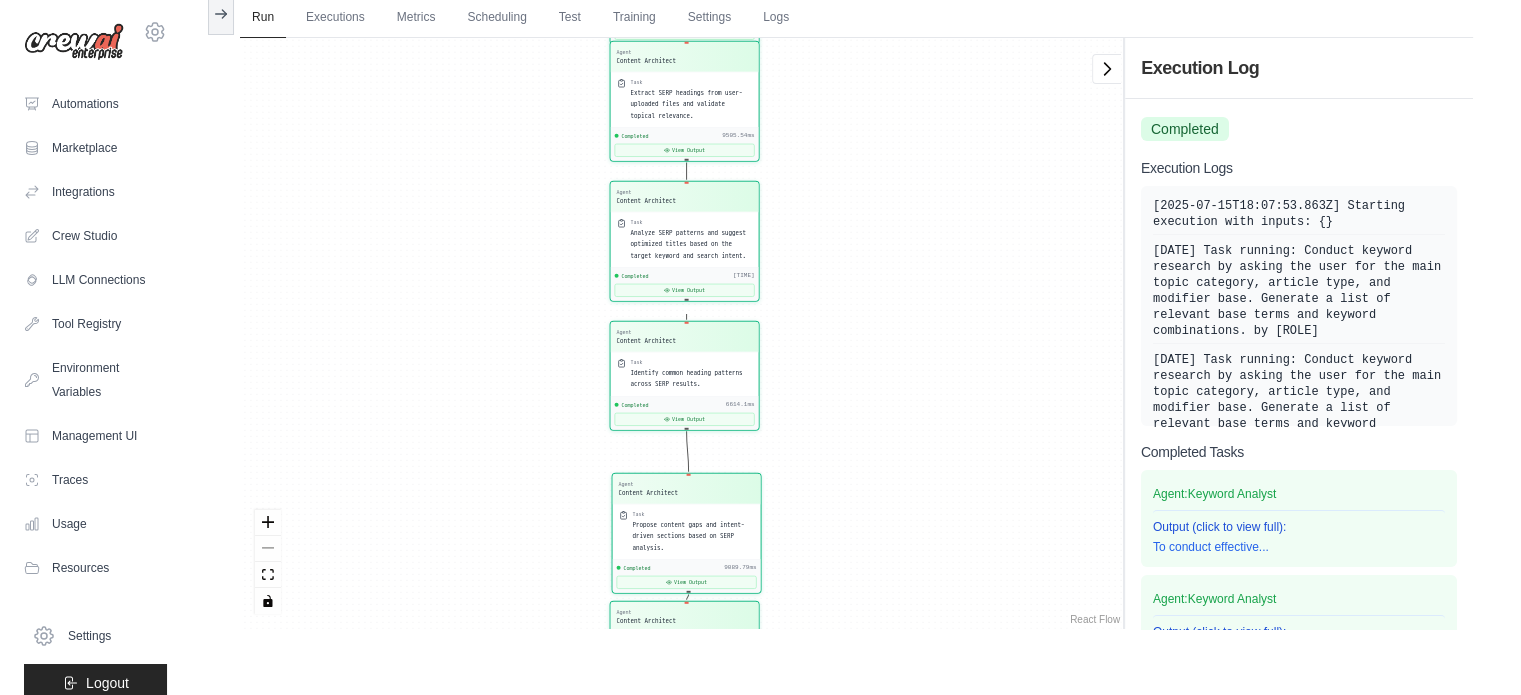 drag, startPoint x: 507, startPoint y: 125, endPoint x: 588, endPoint y: 481, distance: 365.0986 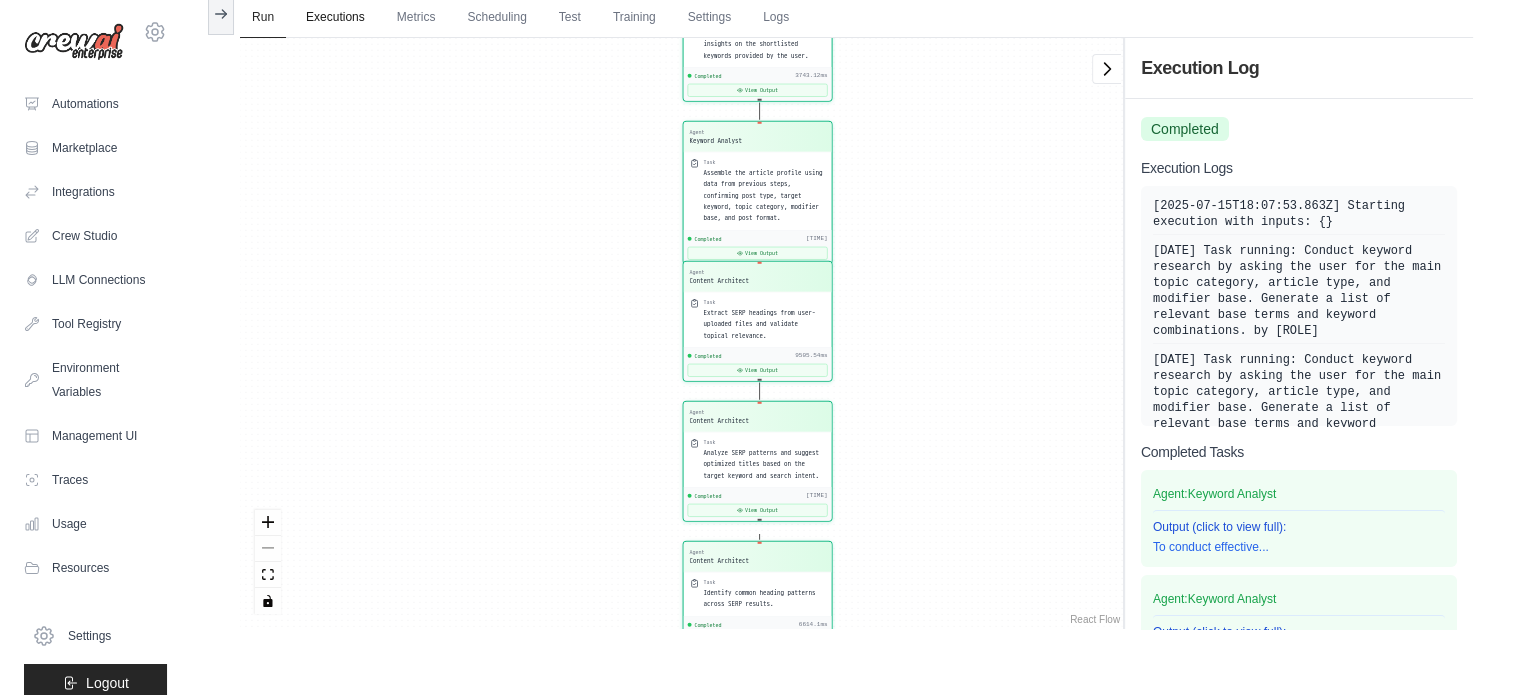 click on "Executions" at bounding box center (335, 18) 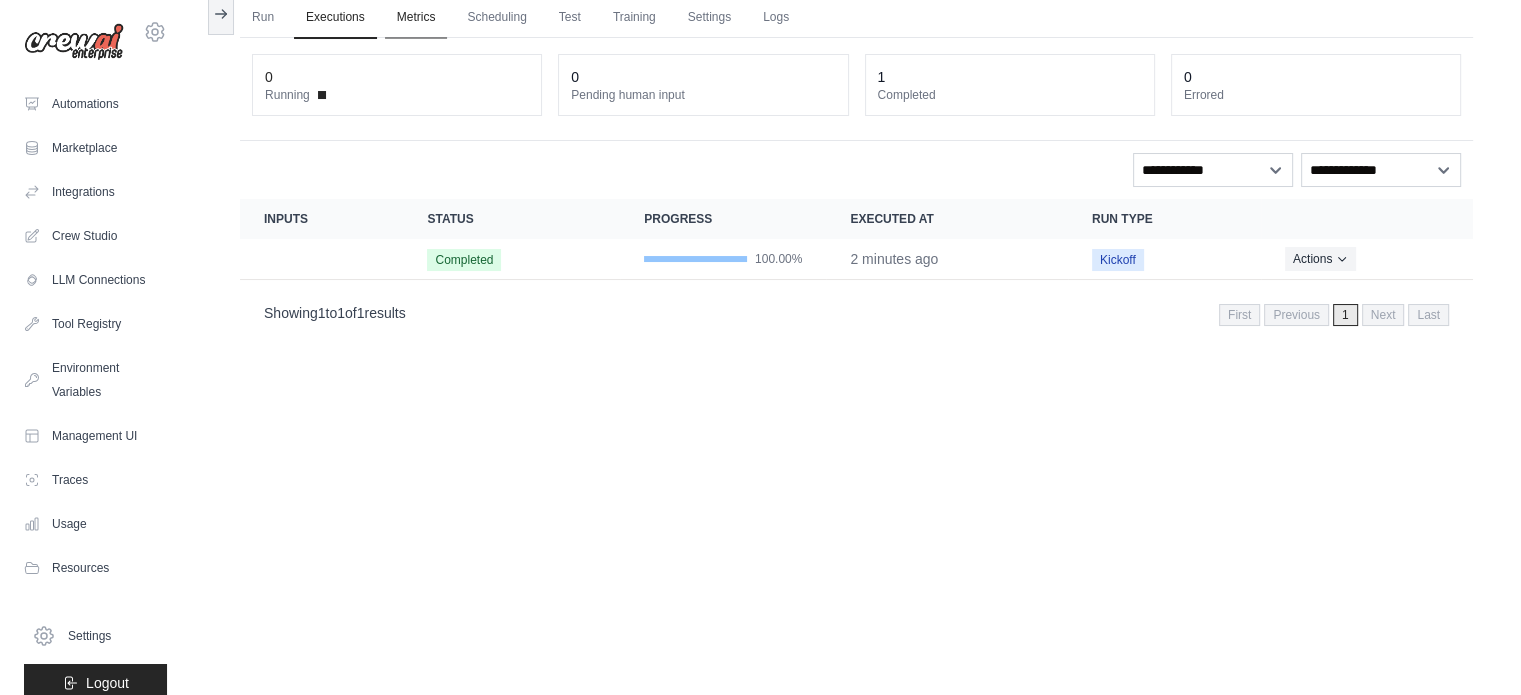 click on "Metrics" at bounding box center (416, 18) 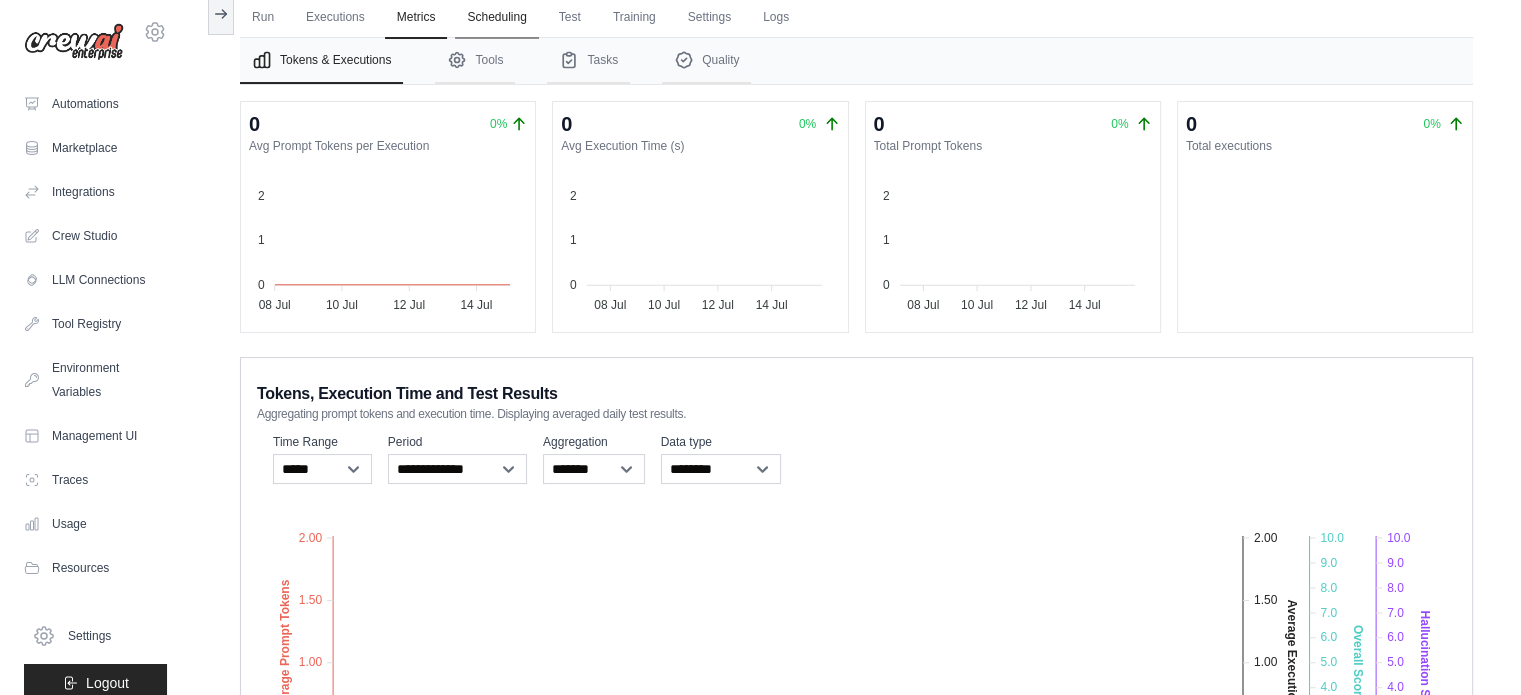 click on "Scheduling" at bounding box center [496, 18] 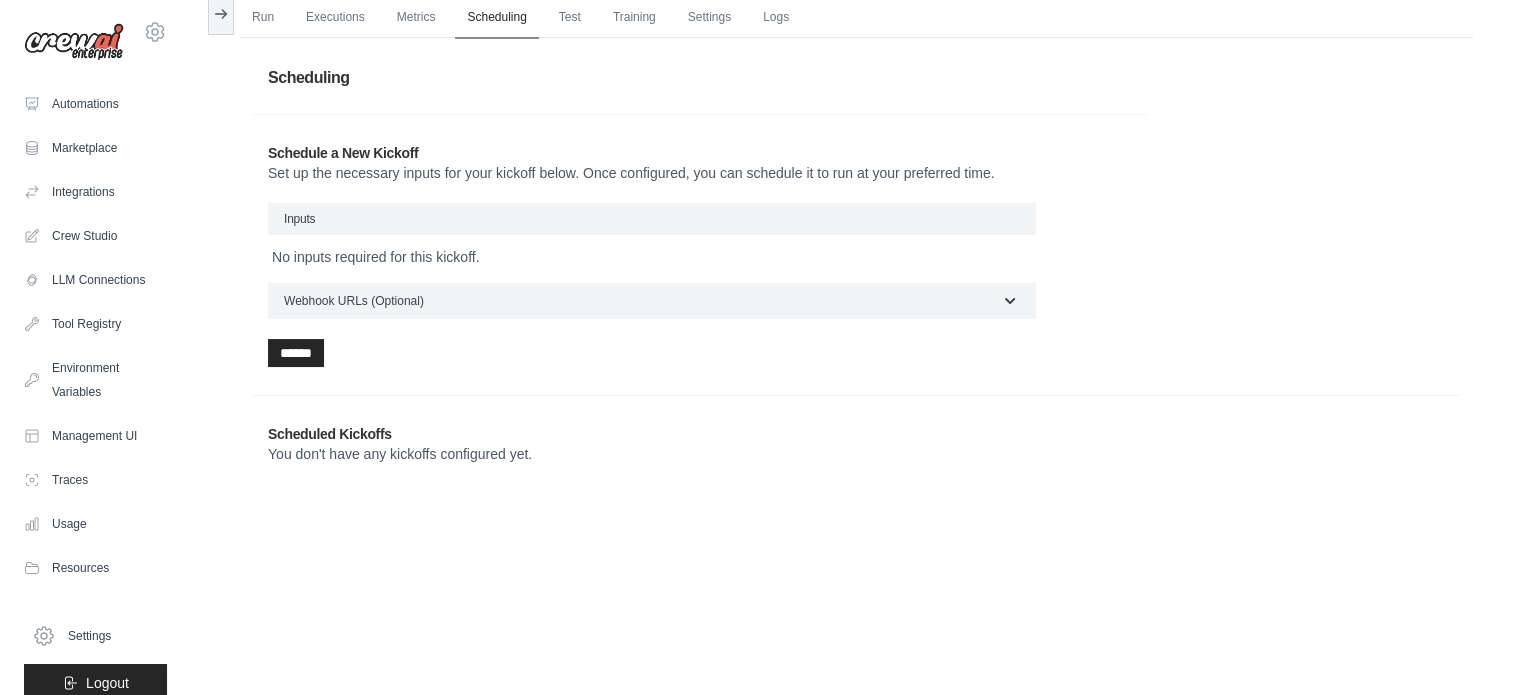 click on "Scheduling" at bounding box center [496, 18] 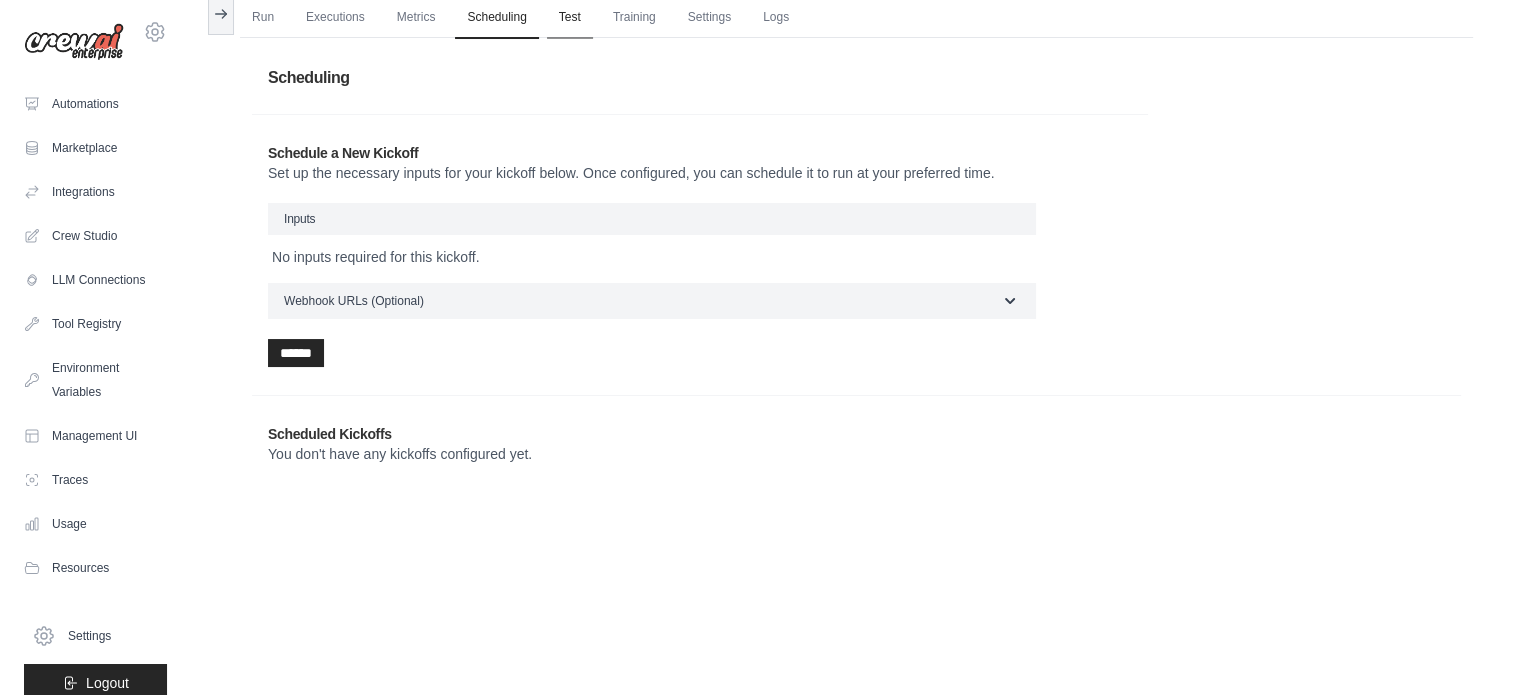 click on "Test" at bounding box center [570, 18] 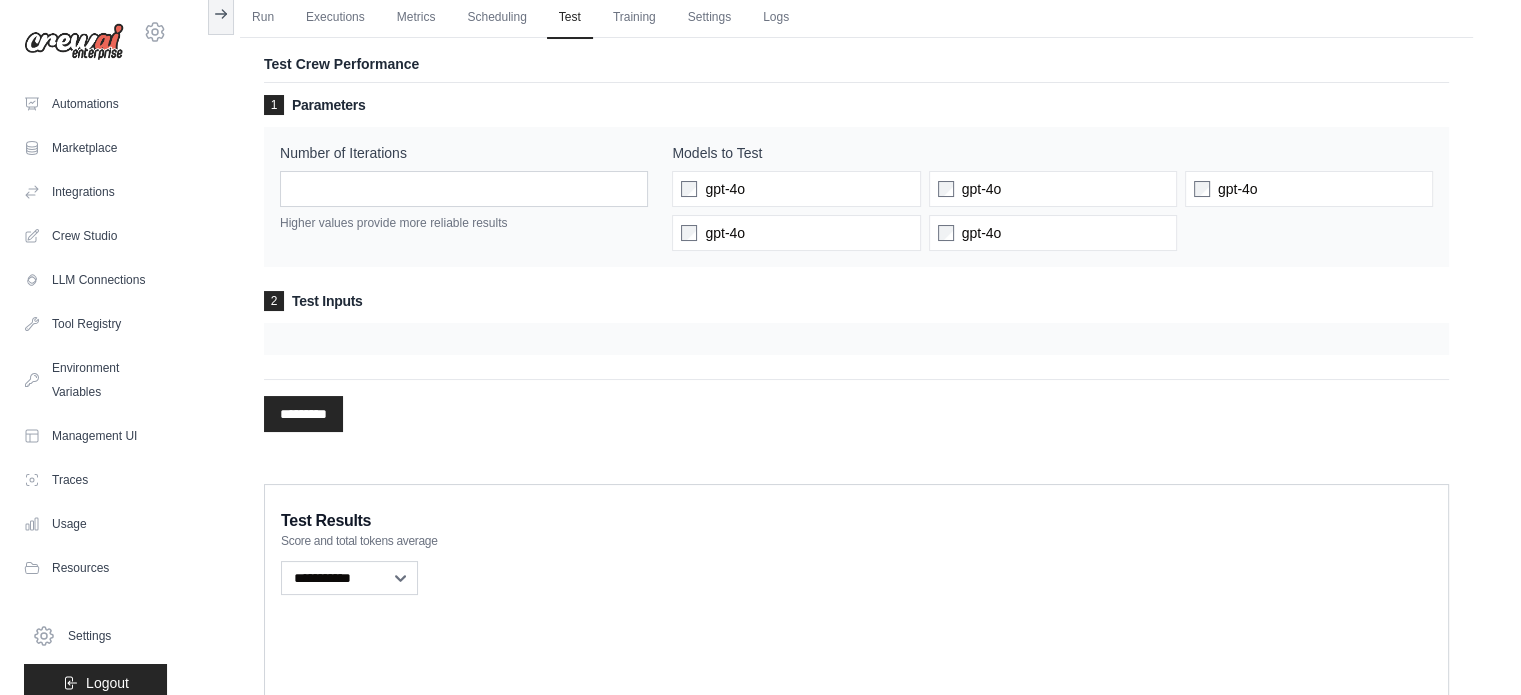 click at bounding box center [856, 339] 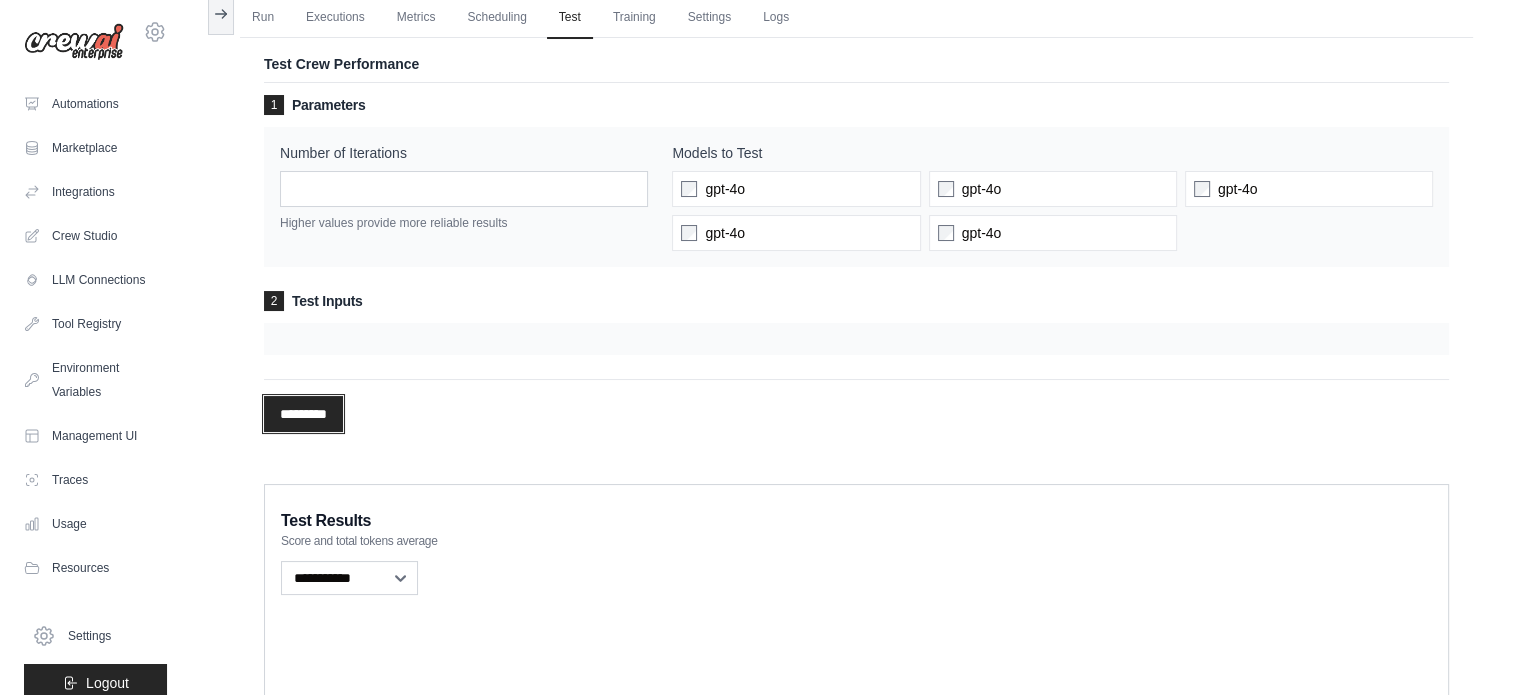 click on "*********" at bounding box center [303, 414] 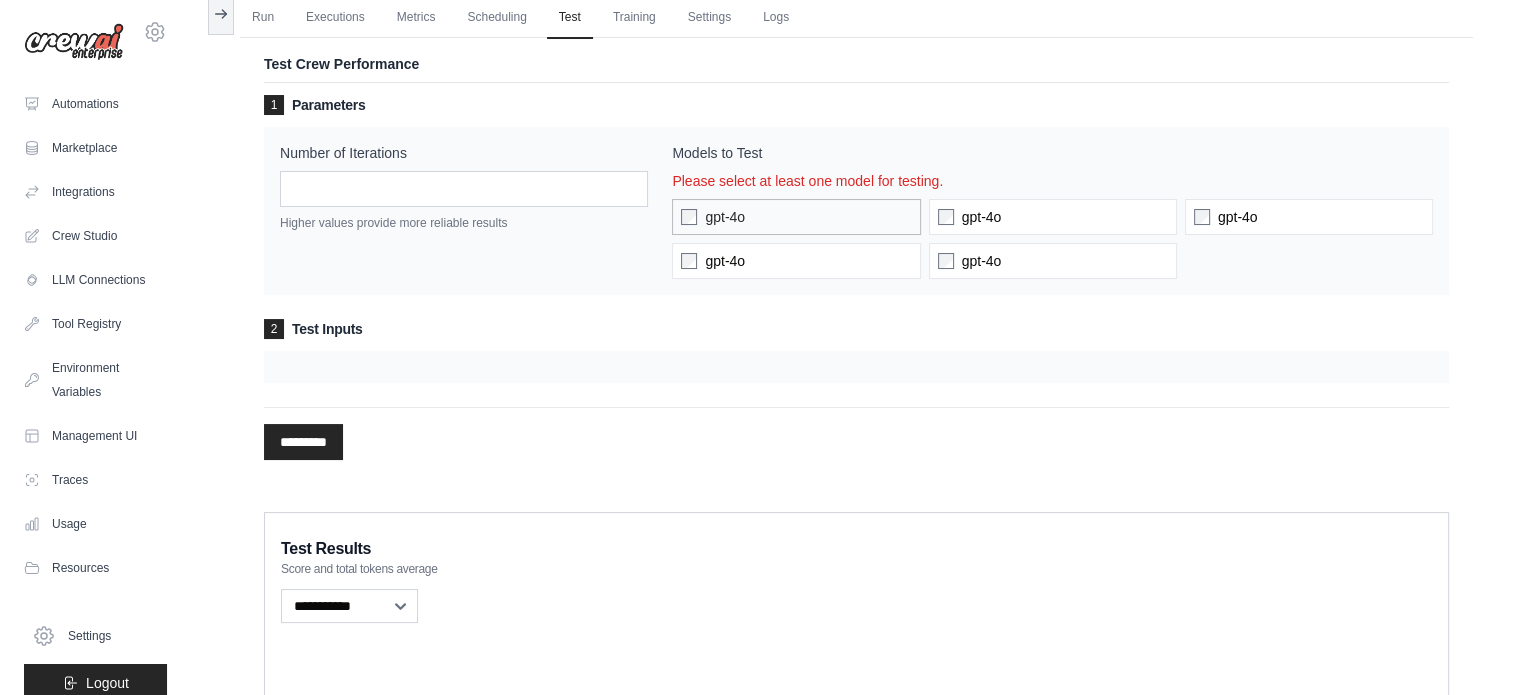 click on "gpt-4o" at bounding box center [725, 217] 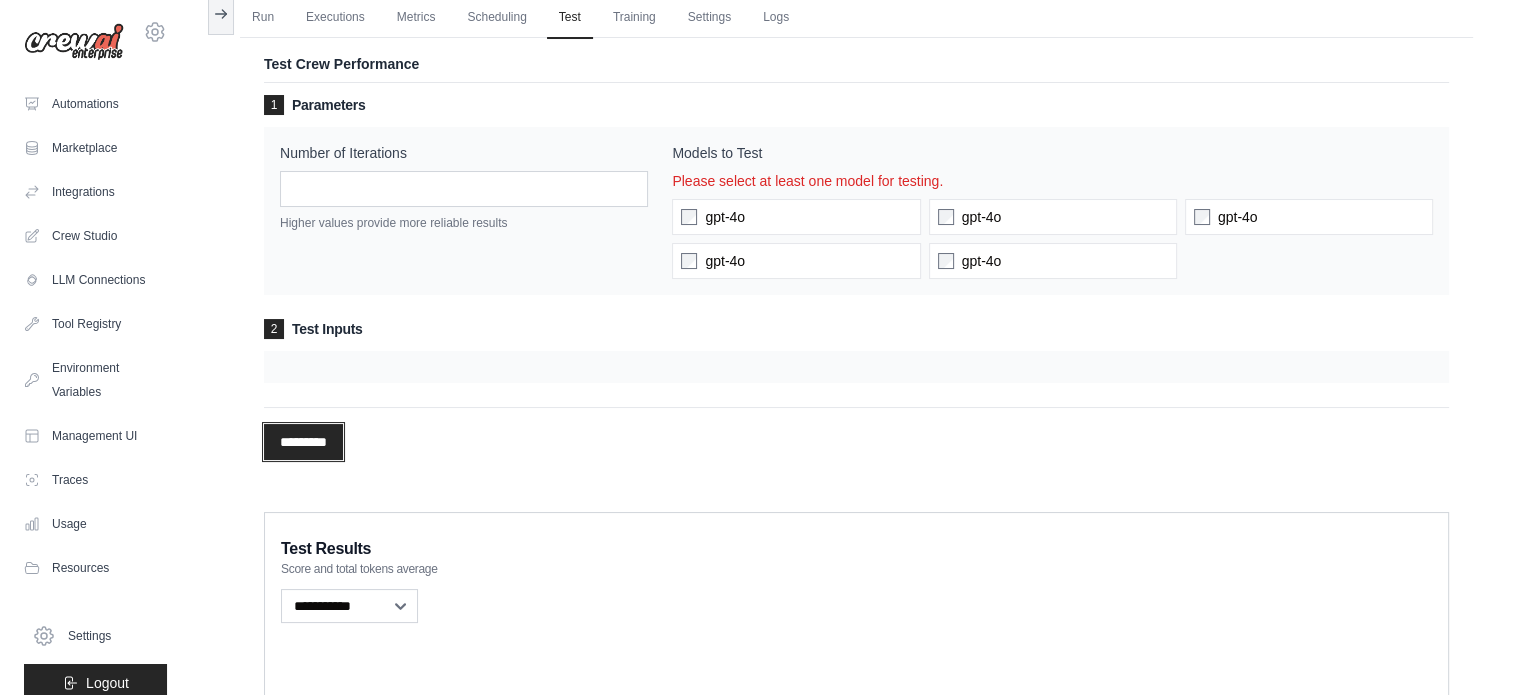 click on "*********" at bounding box center (303, 442) 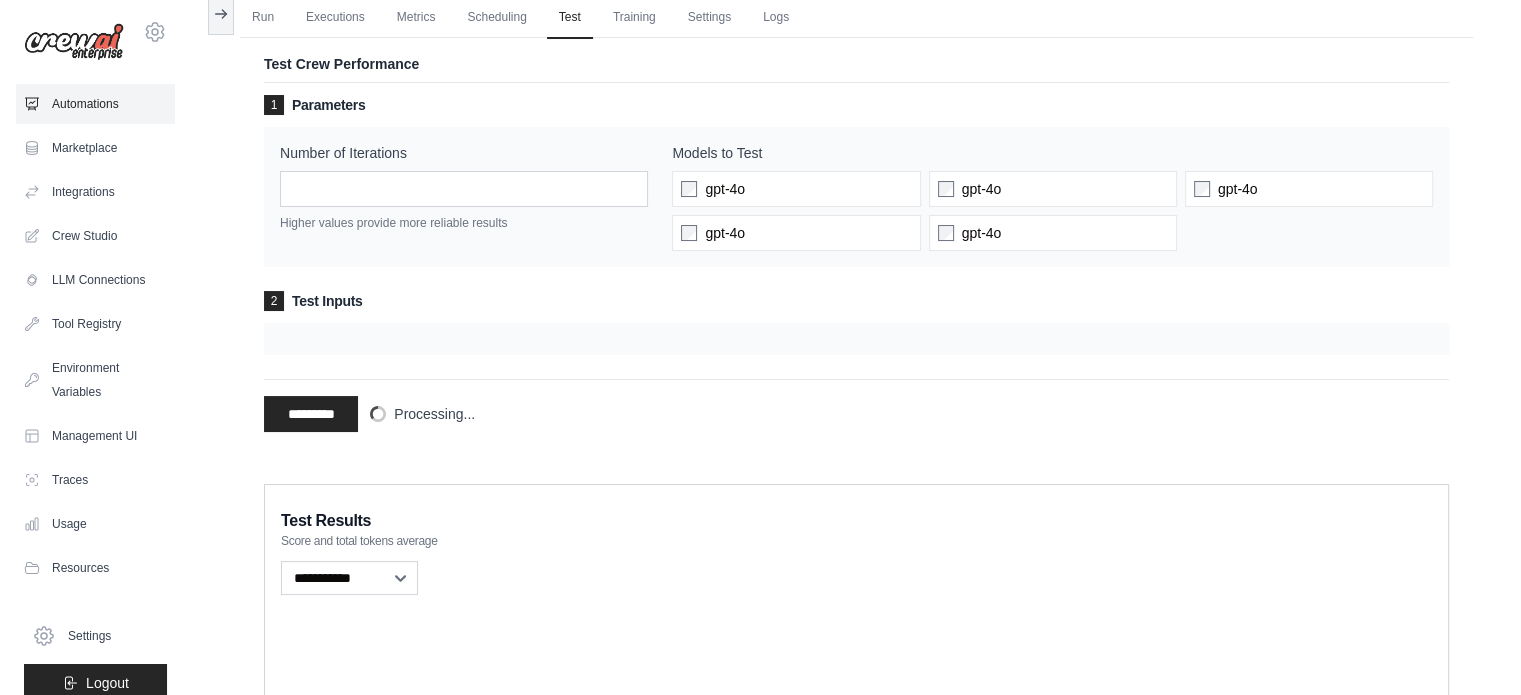 click on "Automations" at bounding box center [95, 104] 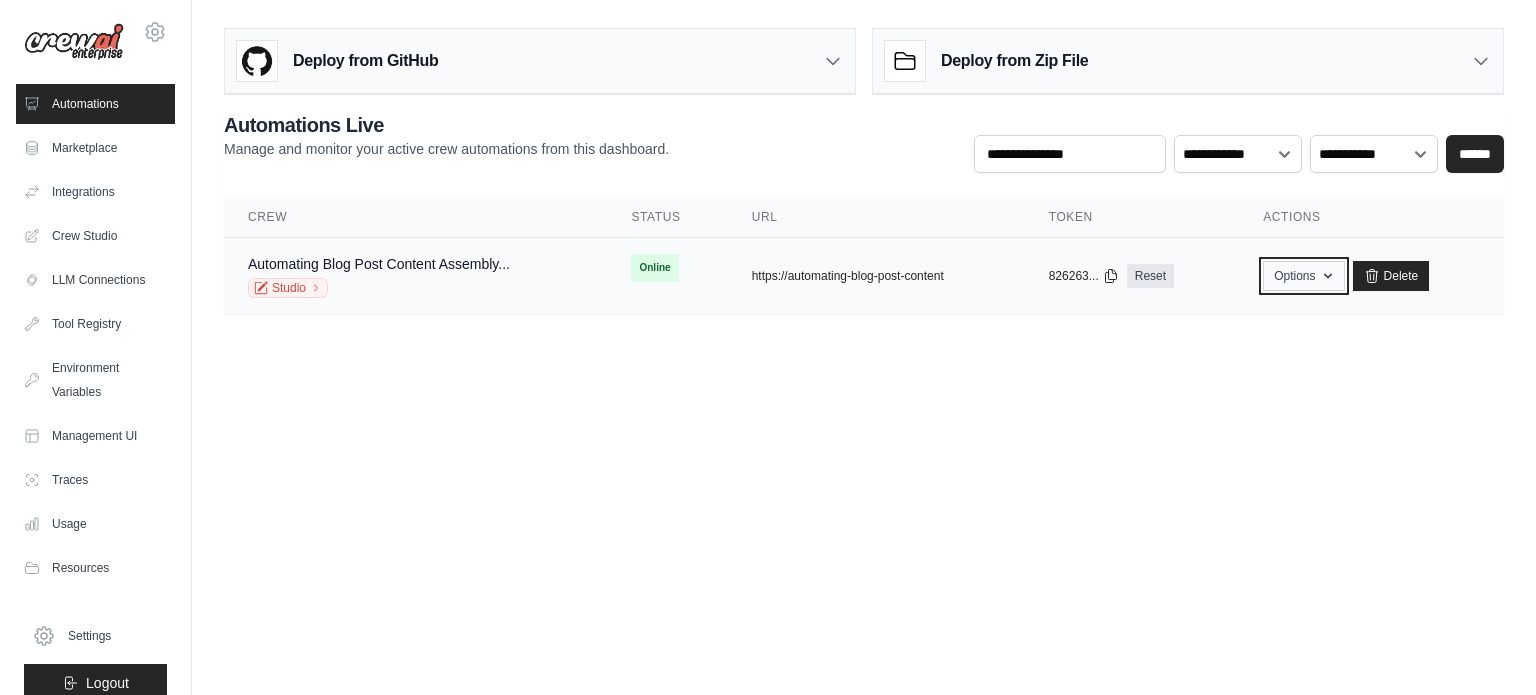 click on "Options" at bounding box center [1303, 276] 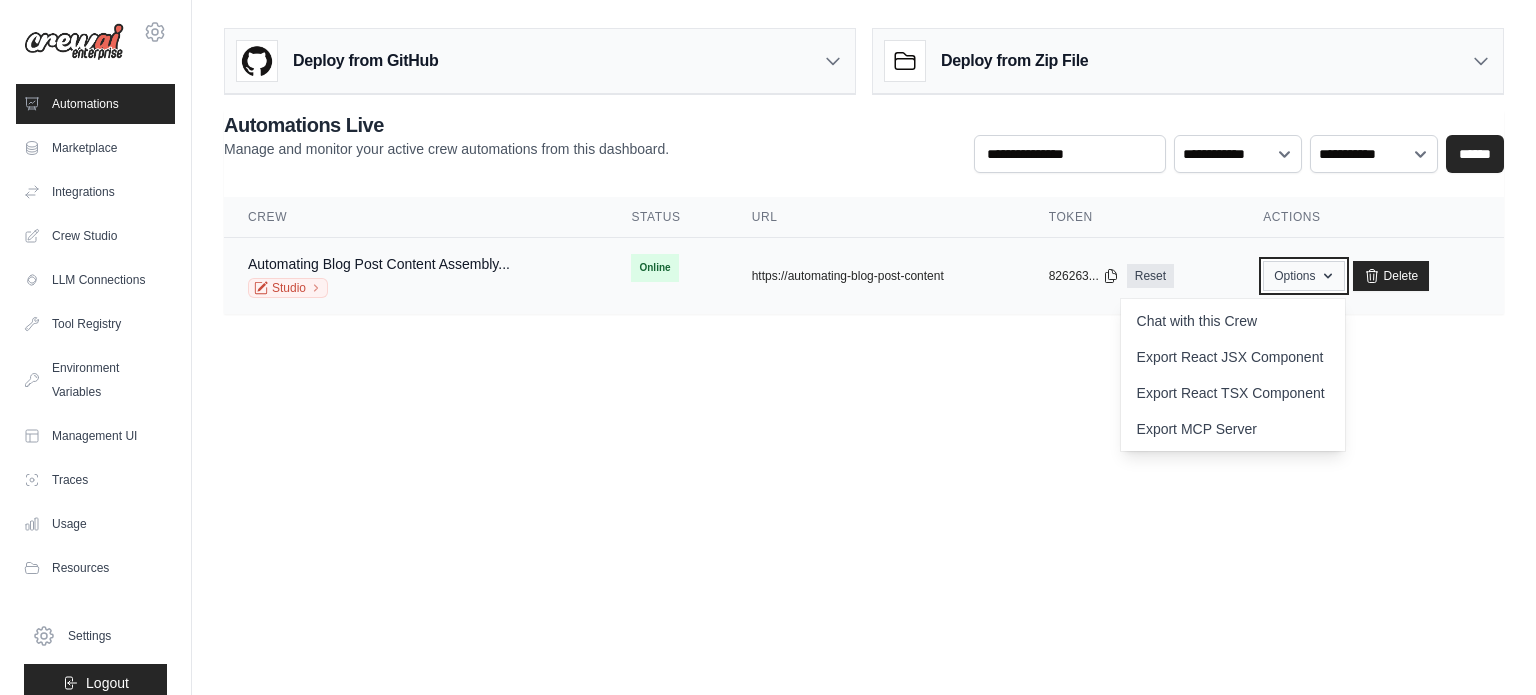 click on "Options" at bounding box center (1303, 276) 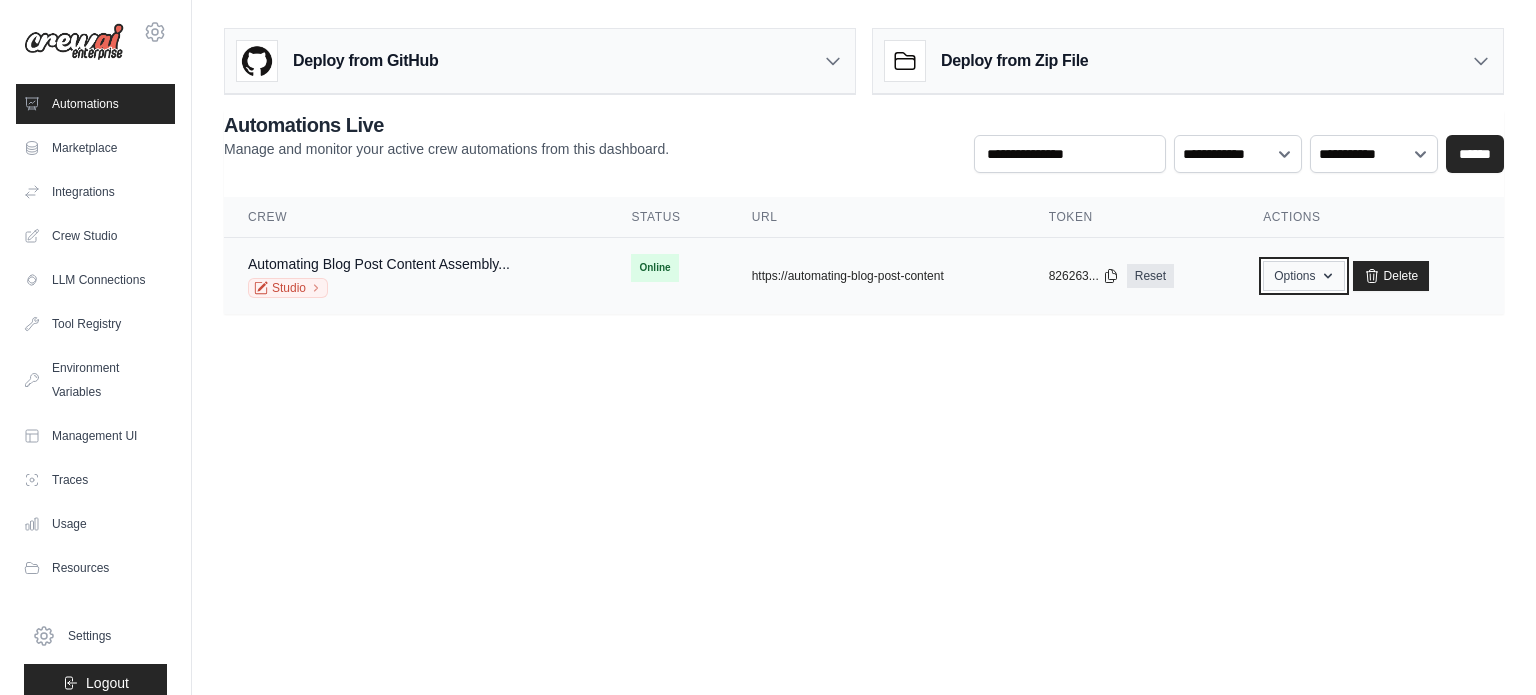 click on "Options" at bounding box center [1303, 276] 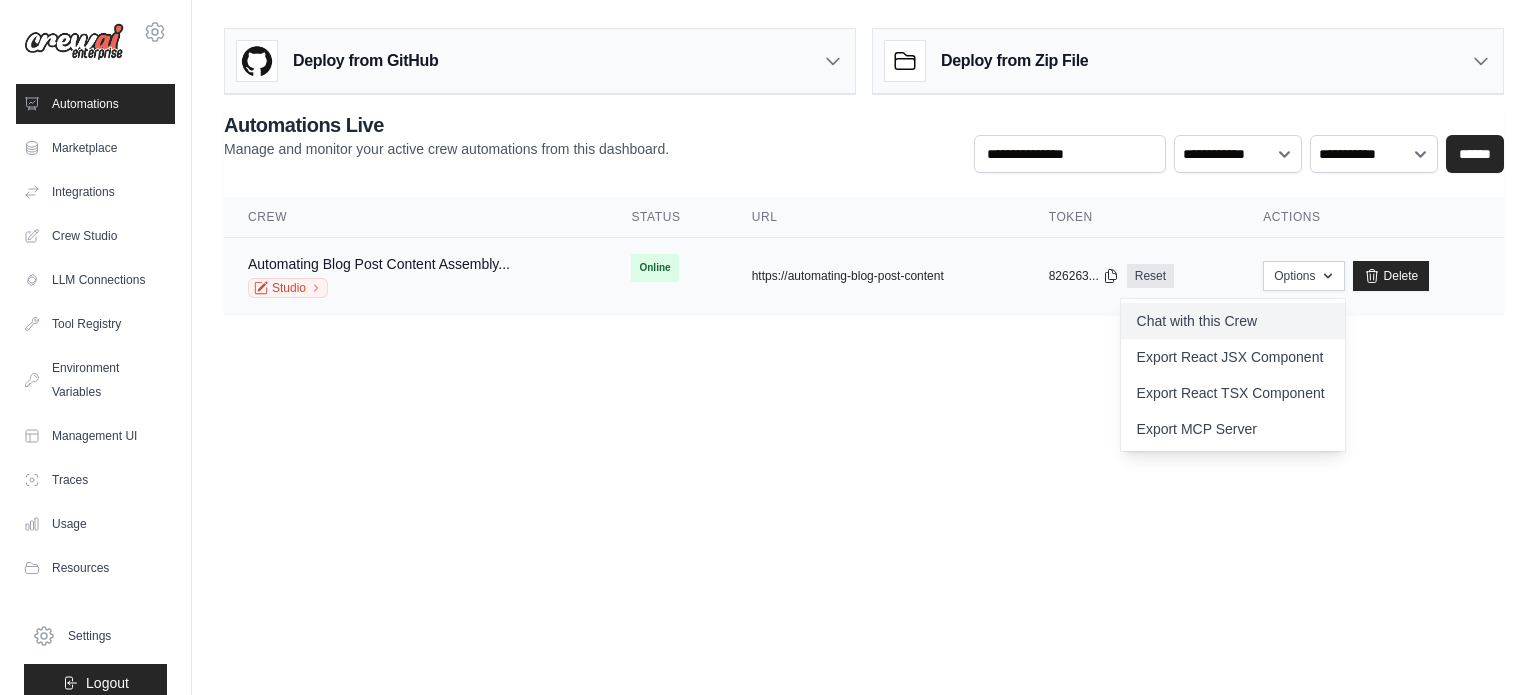 click on "Chat with this
Crew" at bounding box center [1233, 321] 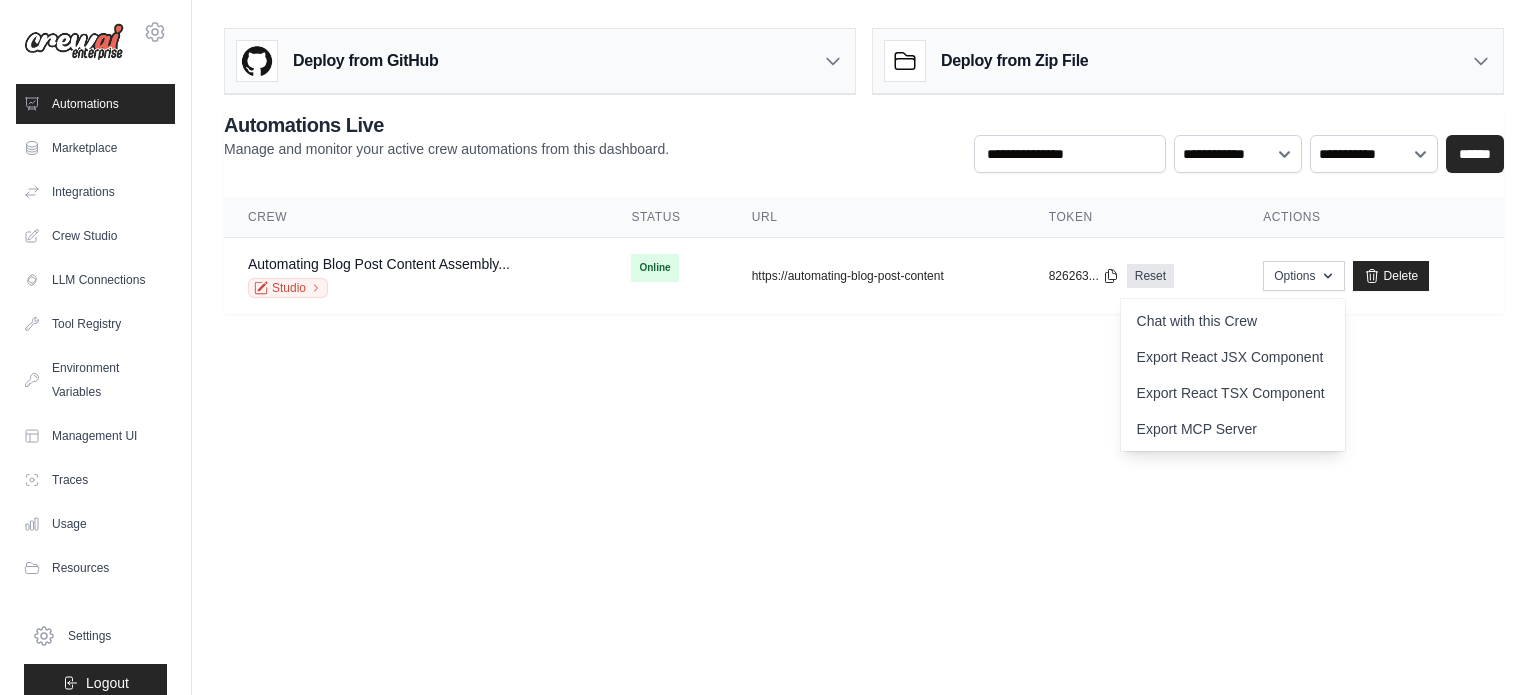 click on "browseantonis@gmail.com
Settings
Automations
Marketplace
Integrations" at bounding box center (768, 347) 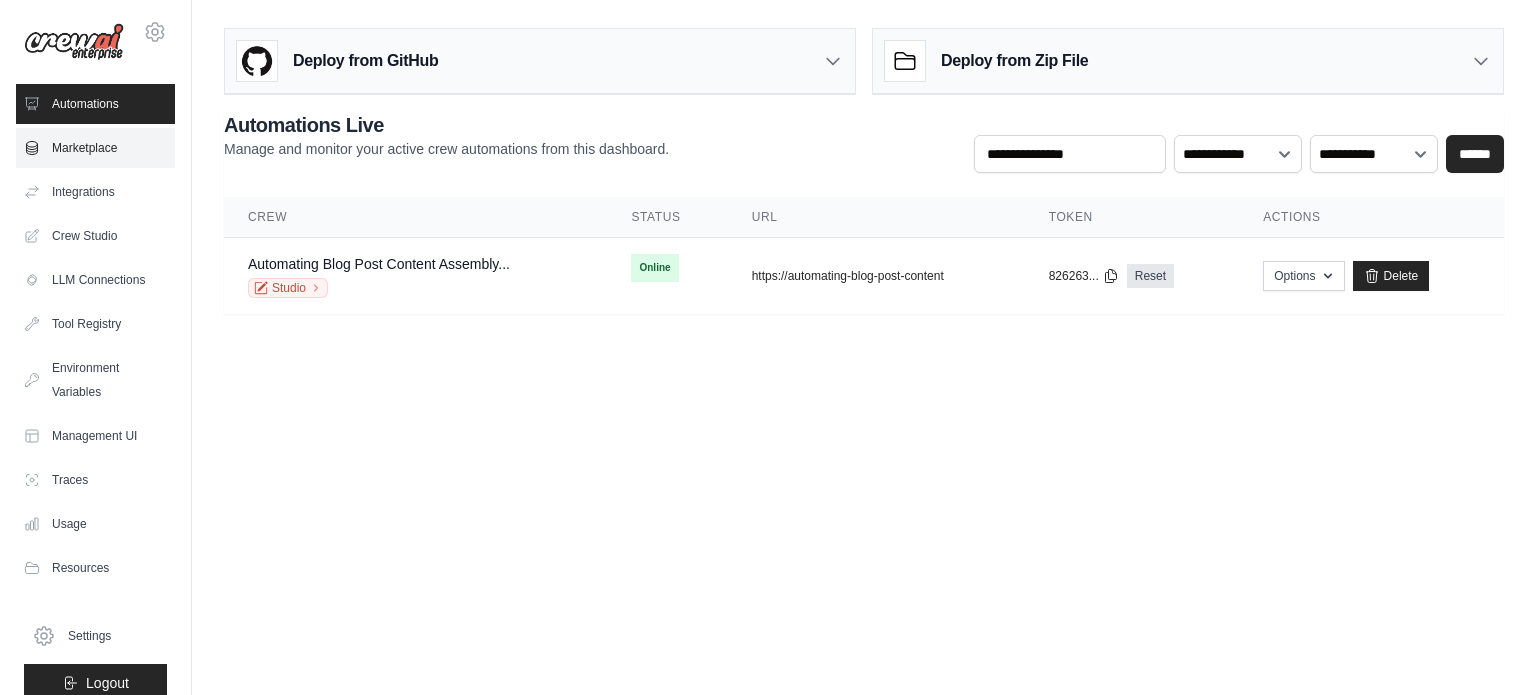 click on "Marketplace" at bounding box center [95, 148] 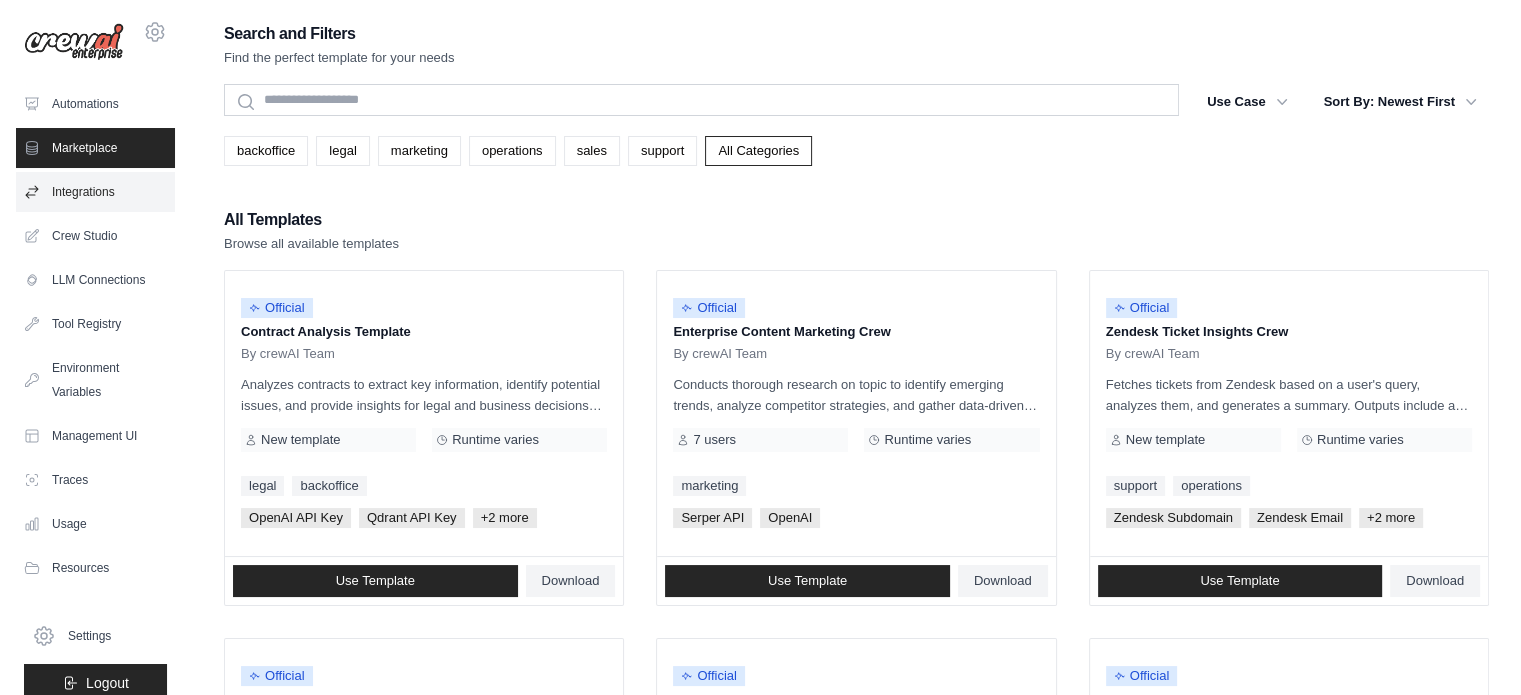click on "Integrations" at bounding box center [95, 192] 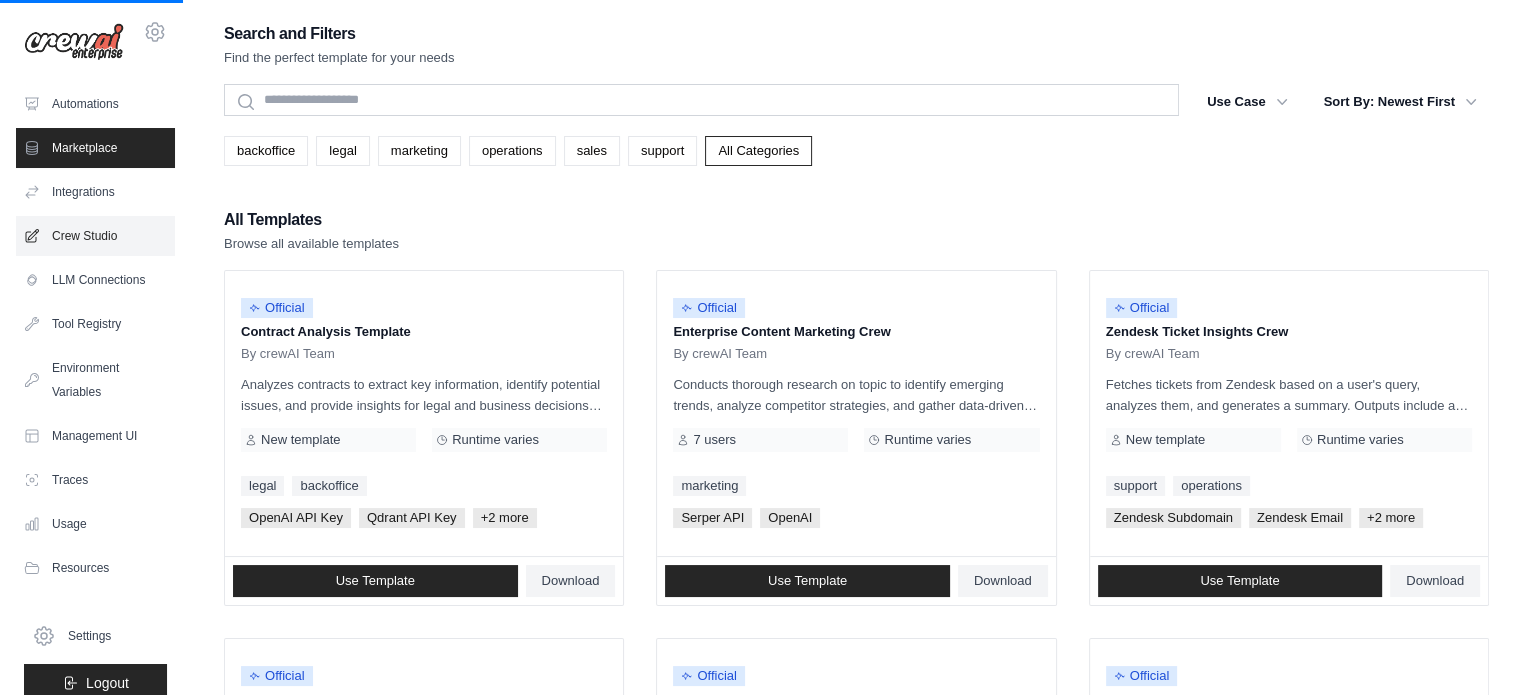 click on "Crew Studio" at bounding box center [95, 236] 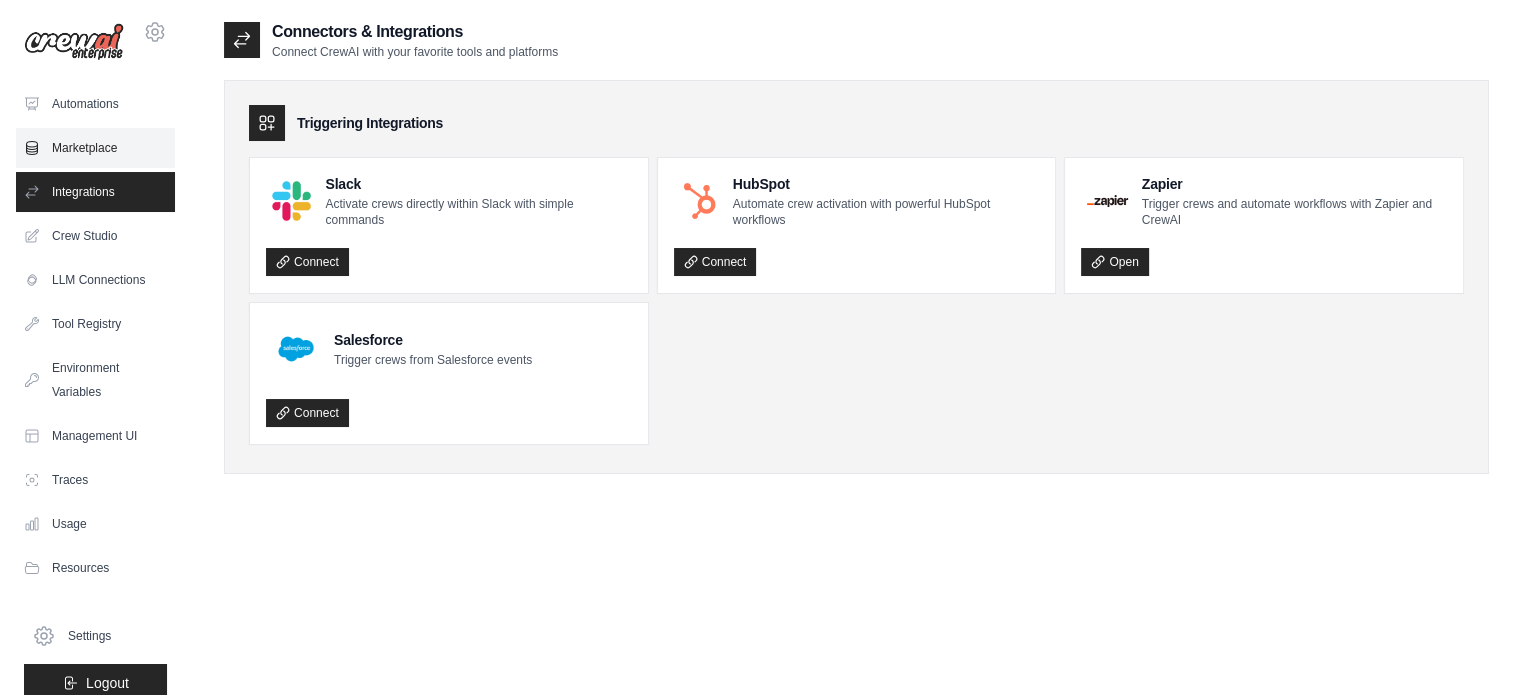 click on "Marketplace" at bounding box center (95, 148) 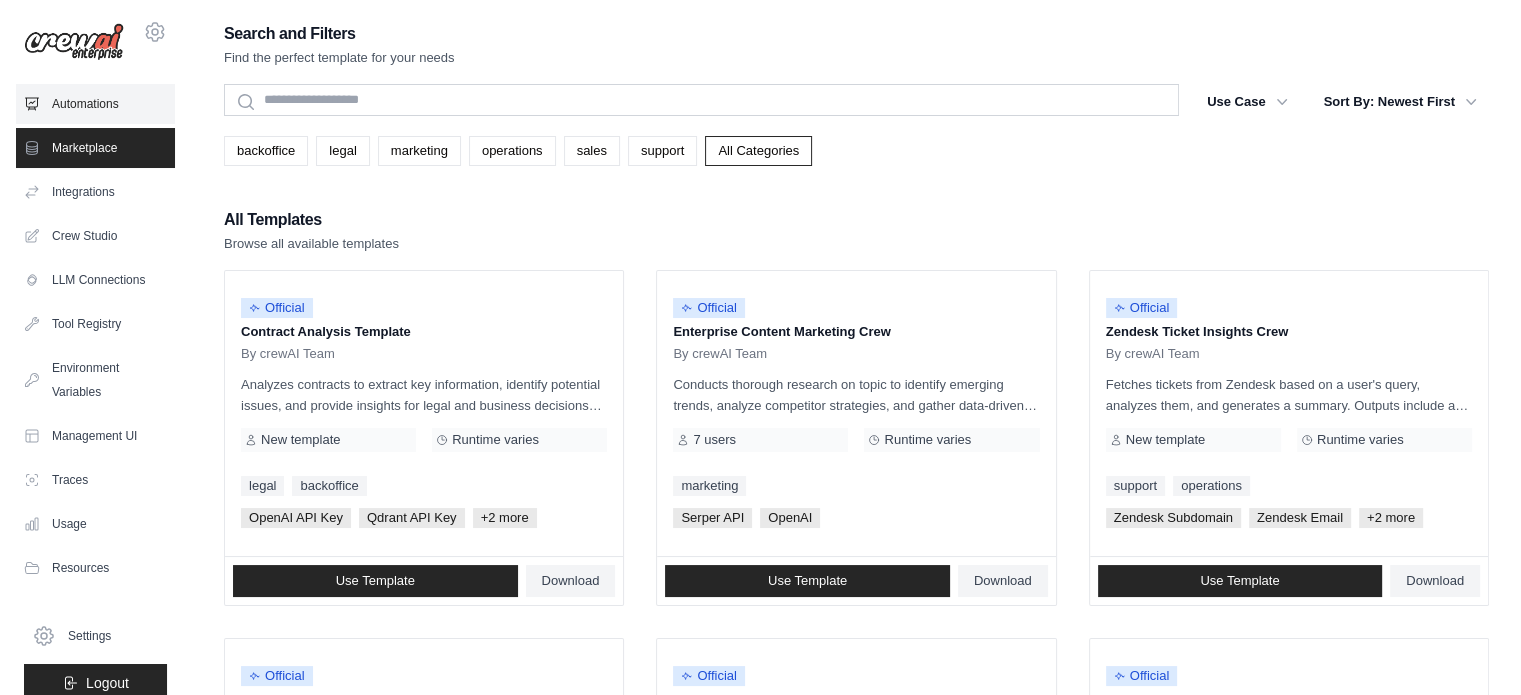 click on "Automations" at bounding box center (95, 104) 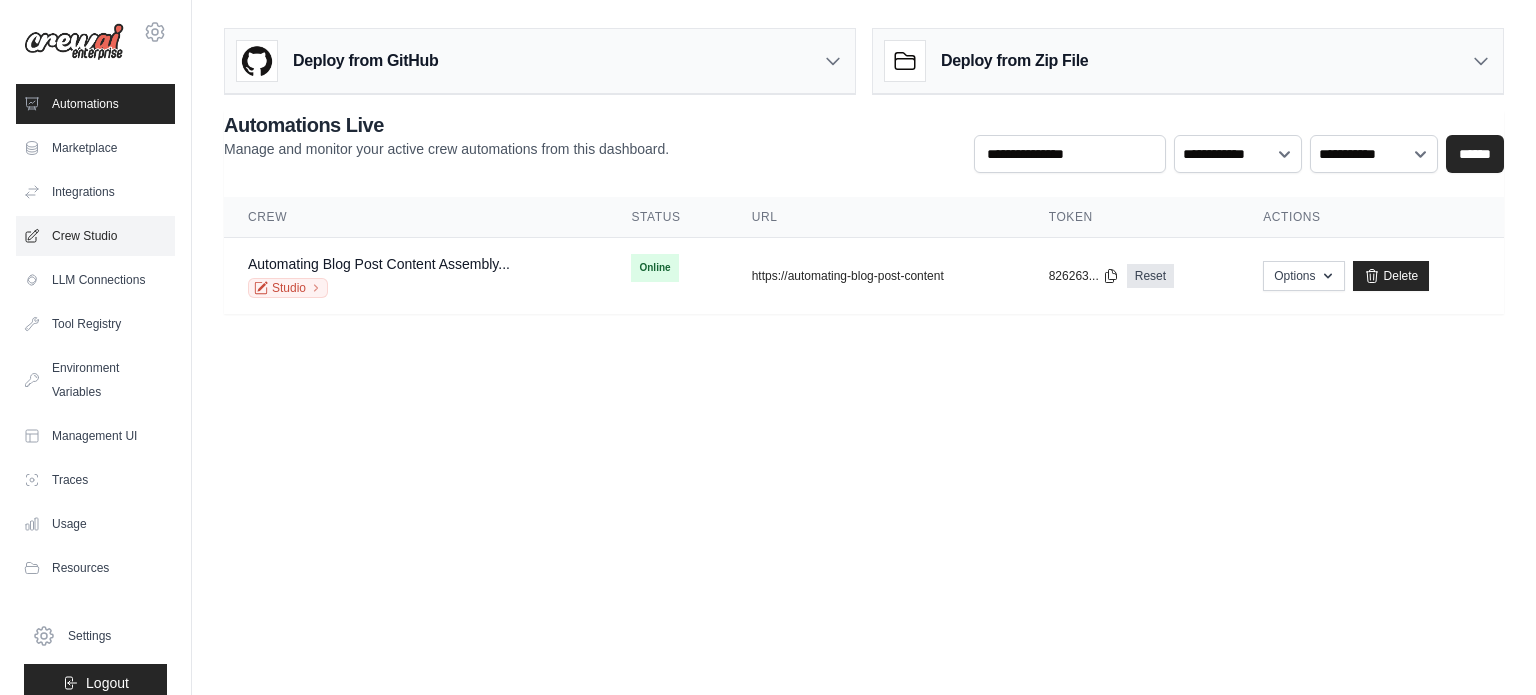 click on "Crew Studio" at bounding box center [95, 236] 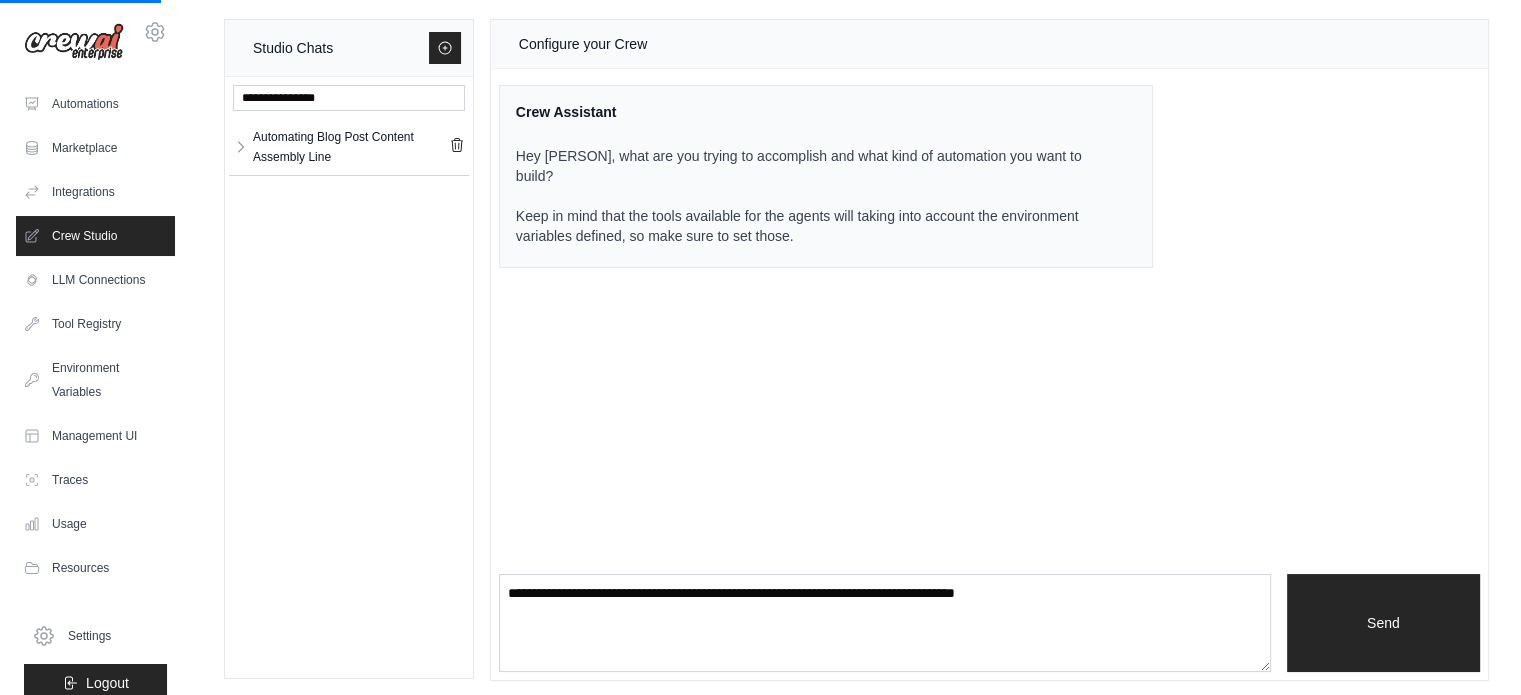 scroll, scrollTop: 14, scrollLeft: 0, axis: vertical 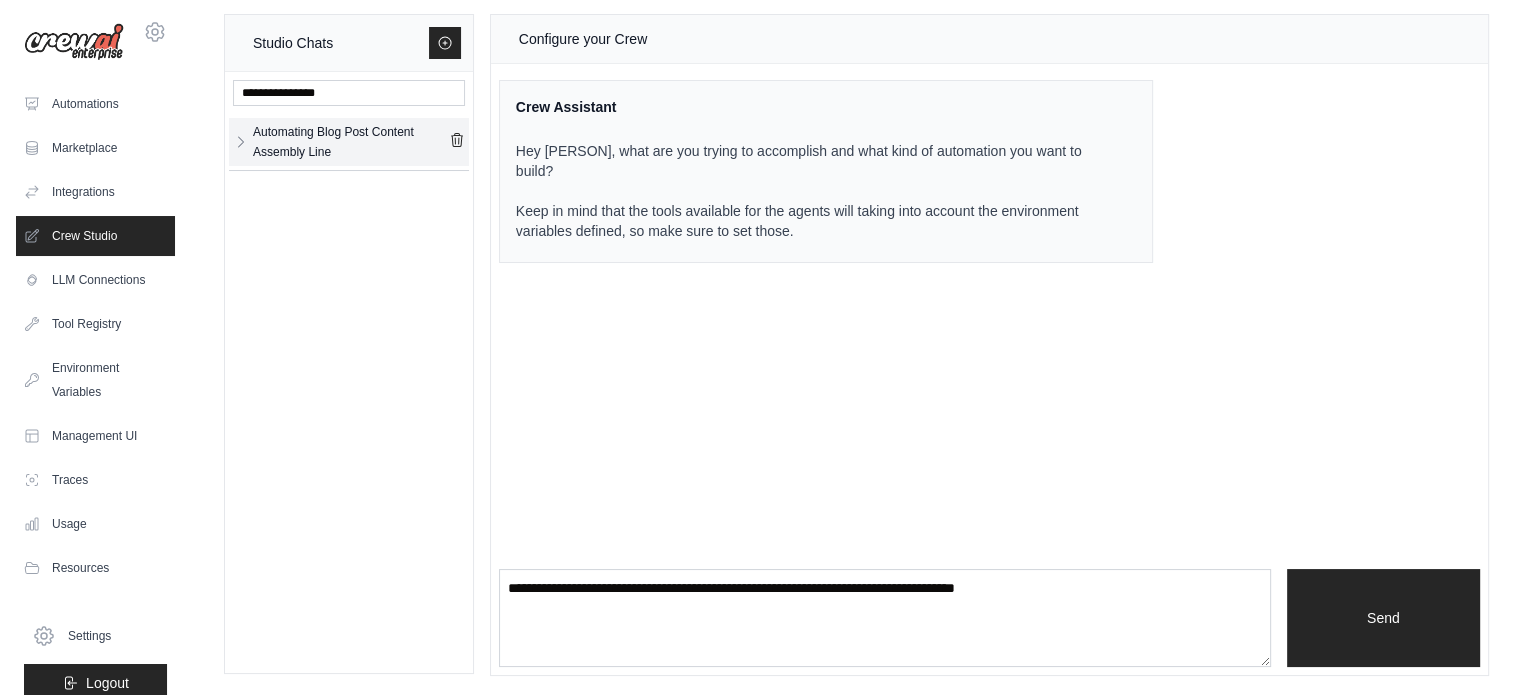 click on "Automating Blog Post Content Assembly Line" at bounding box center [351, 142] 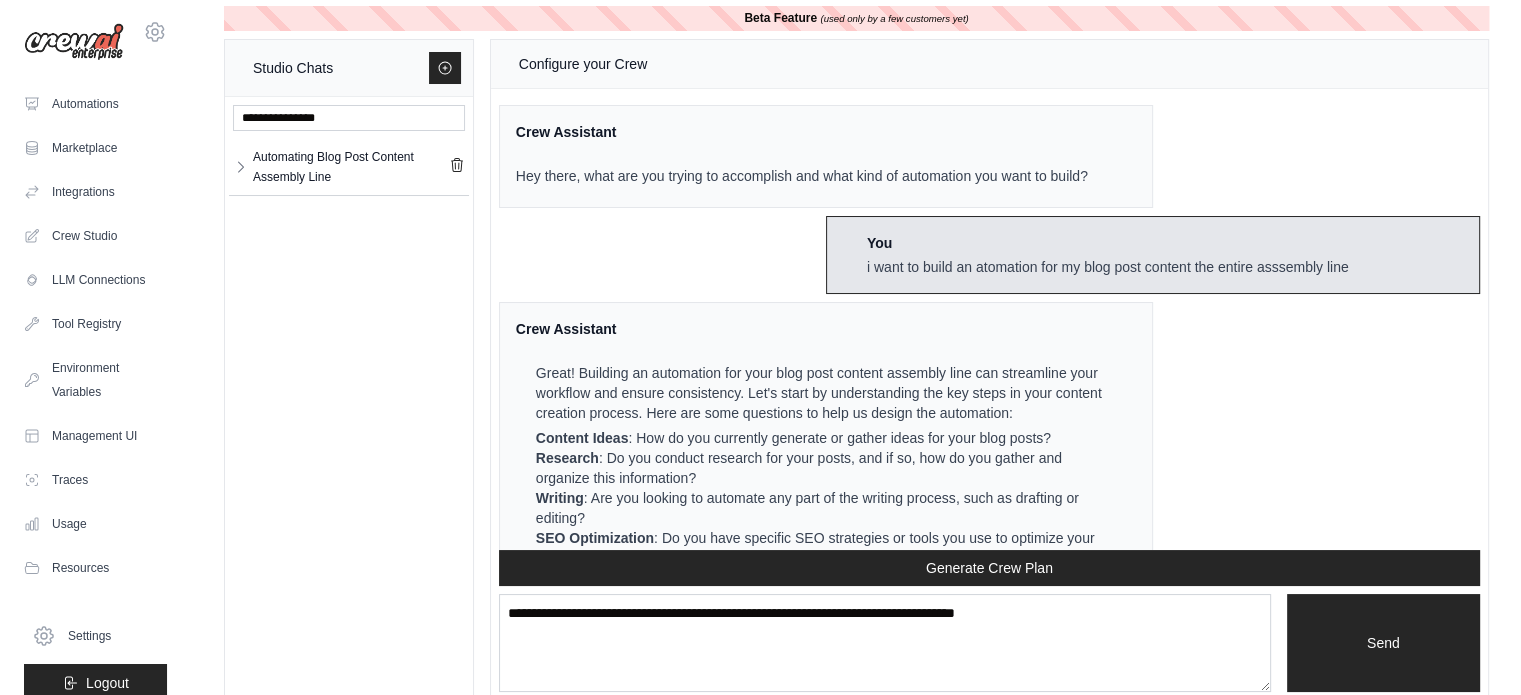 scroll, scrollTop: 0, scrollLeft: 0, axis: both 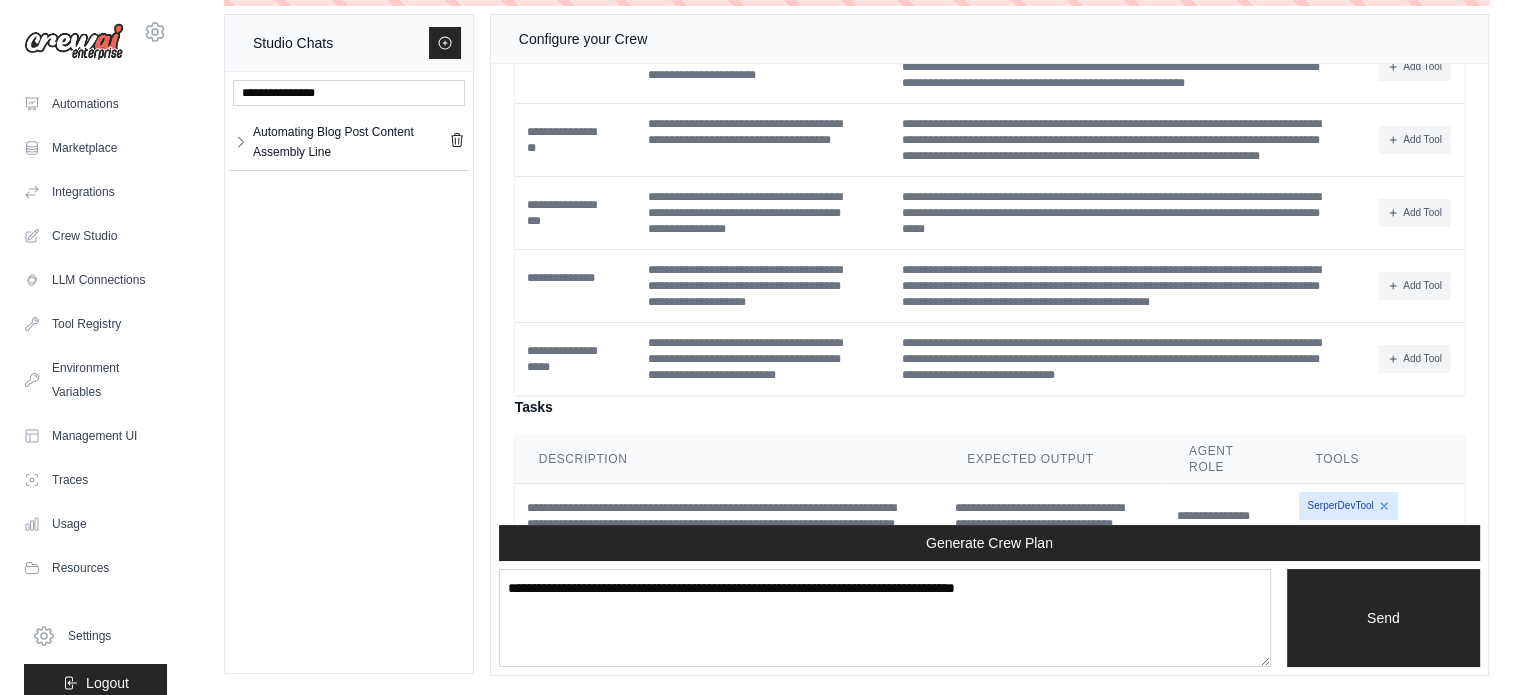 click on "Add Tool
CodeDocsSearchTool
CSVSearchTool
DallETool" at bounding box center (1417, 67) 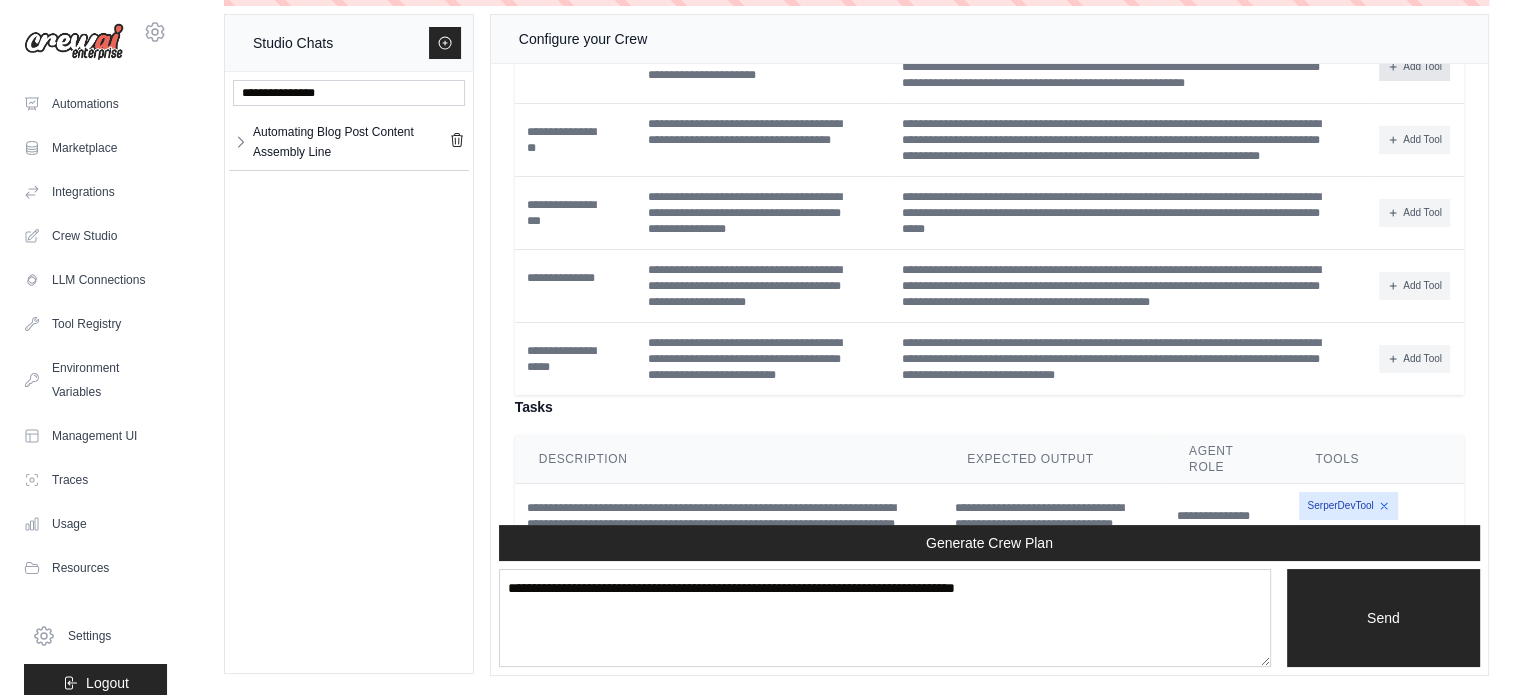 click on "Add Tool" at bounding box center [1414, 67] 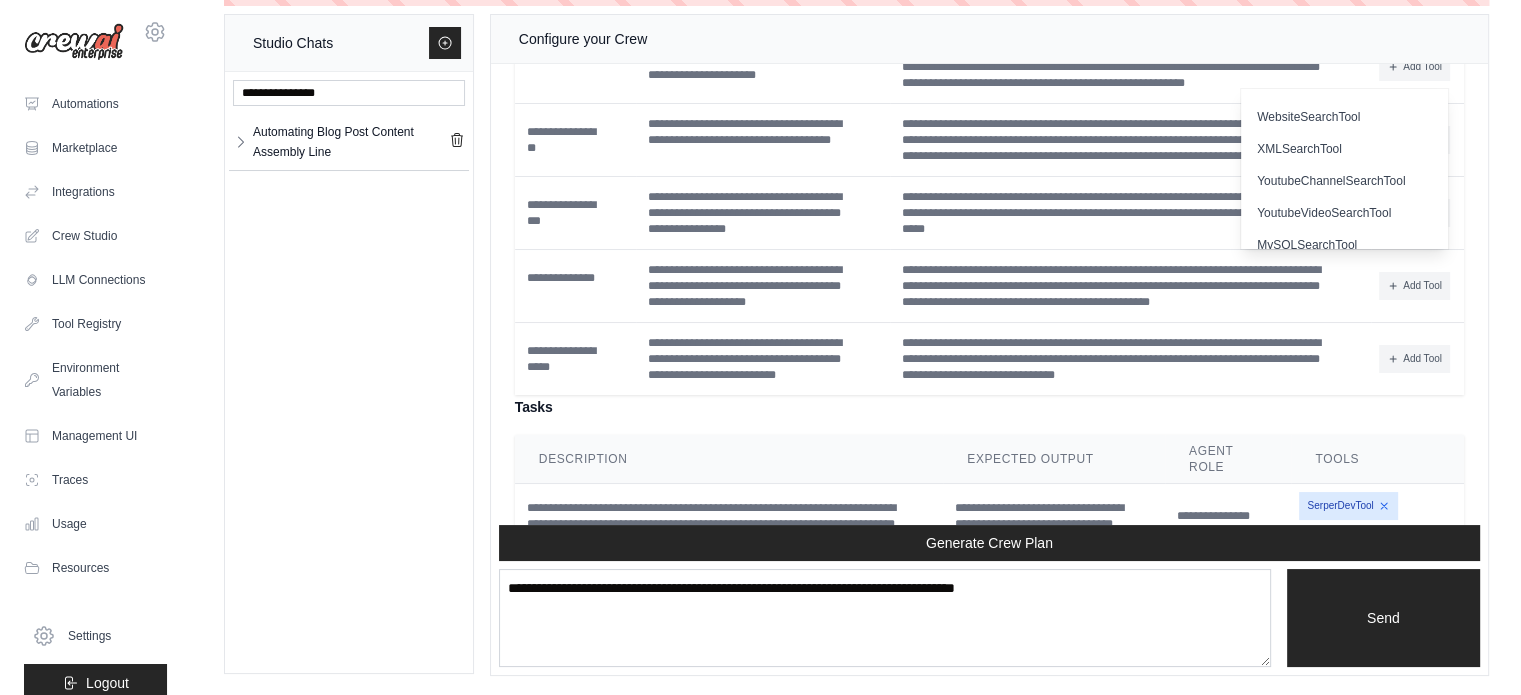 scroll, scrollTop: 616, scrollLeft: 0, axis: vertical 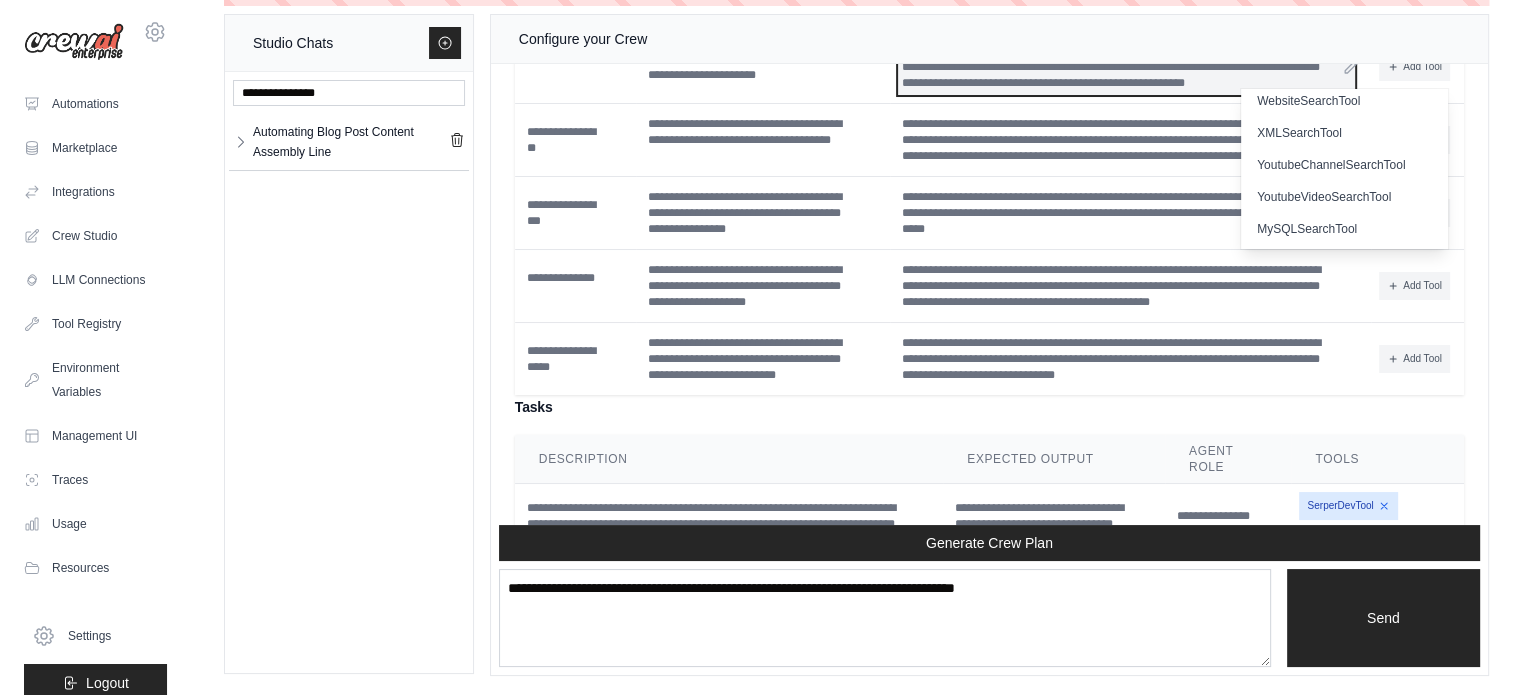 click on "**********" at bounding box center (1127, 67) 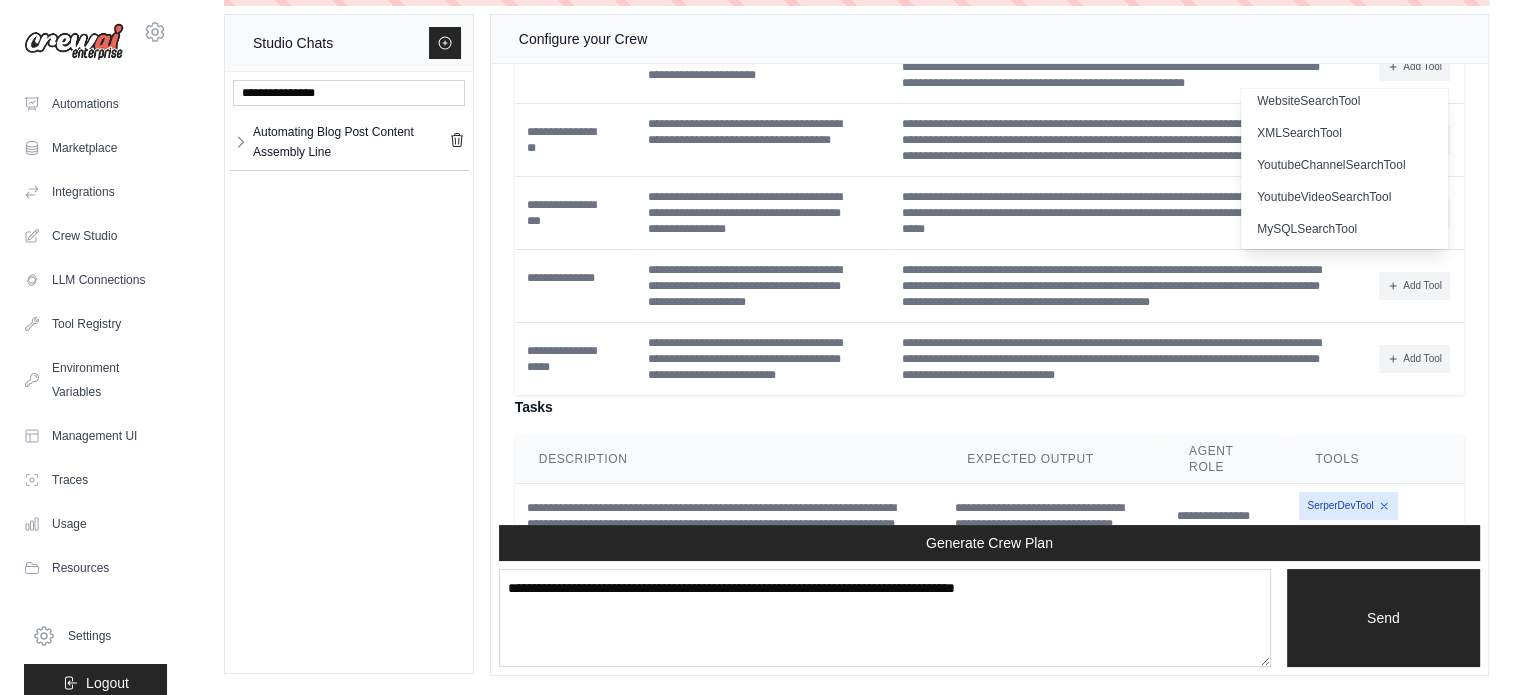 click on "**********" at bounding box center [763, 67] 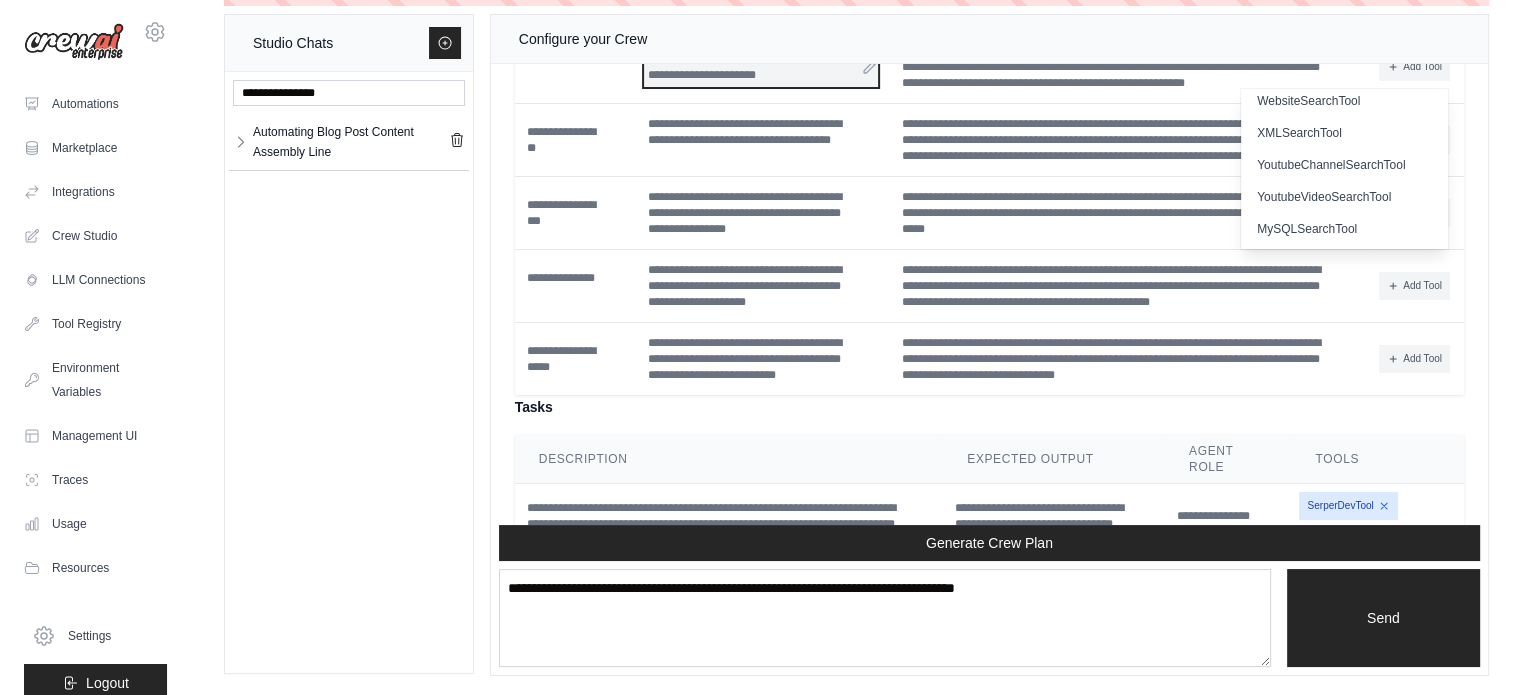click on "**********" at bounding box center (761, 67) 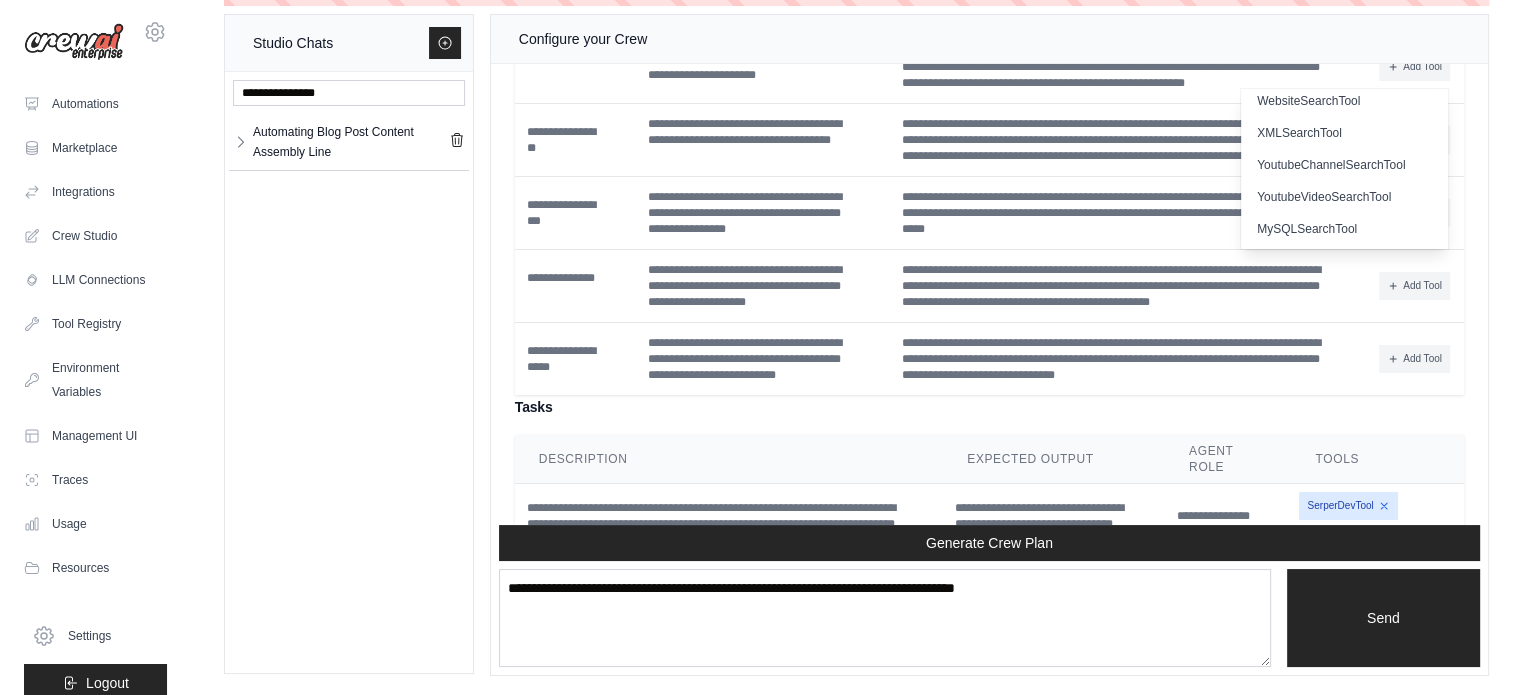click on "**********" at bounding box center (989, 176) 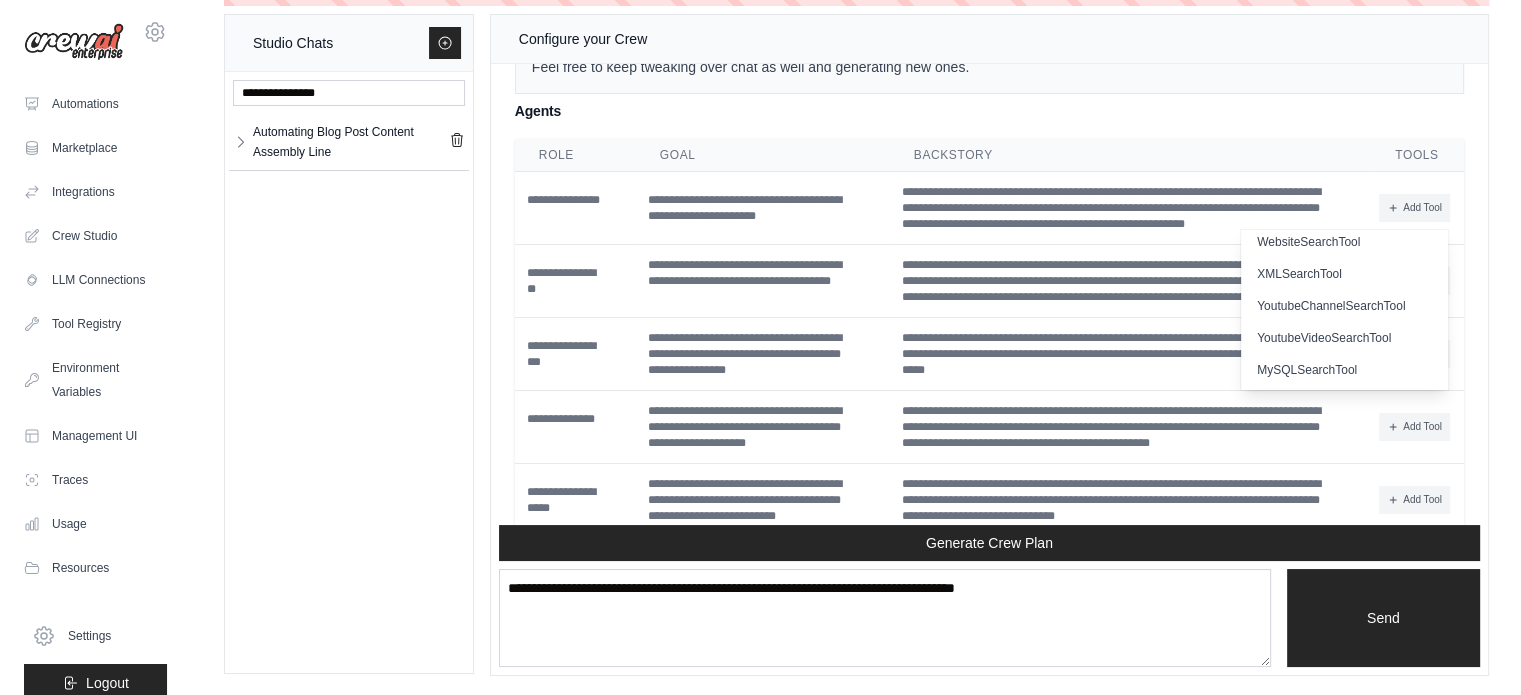 scroll, scrollTop: 46097, scrollLeft: 0, axis: vertical 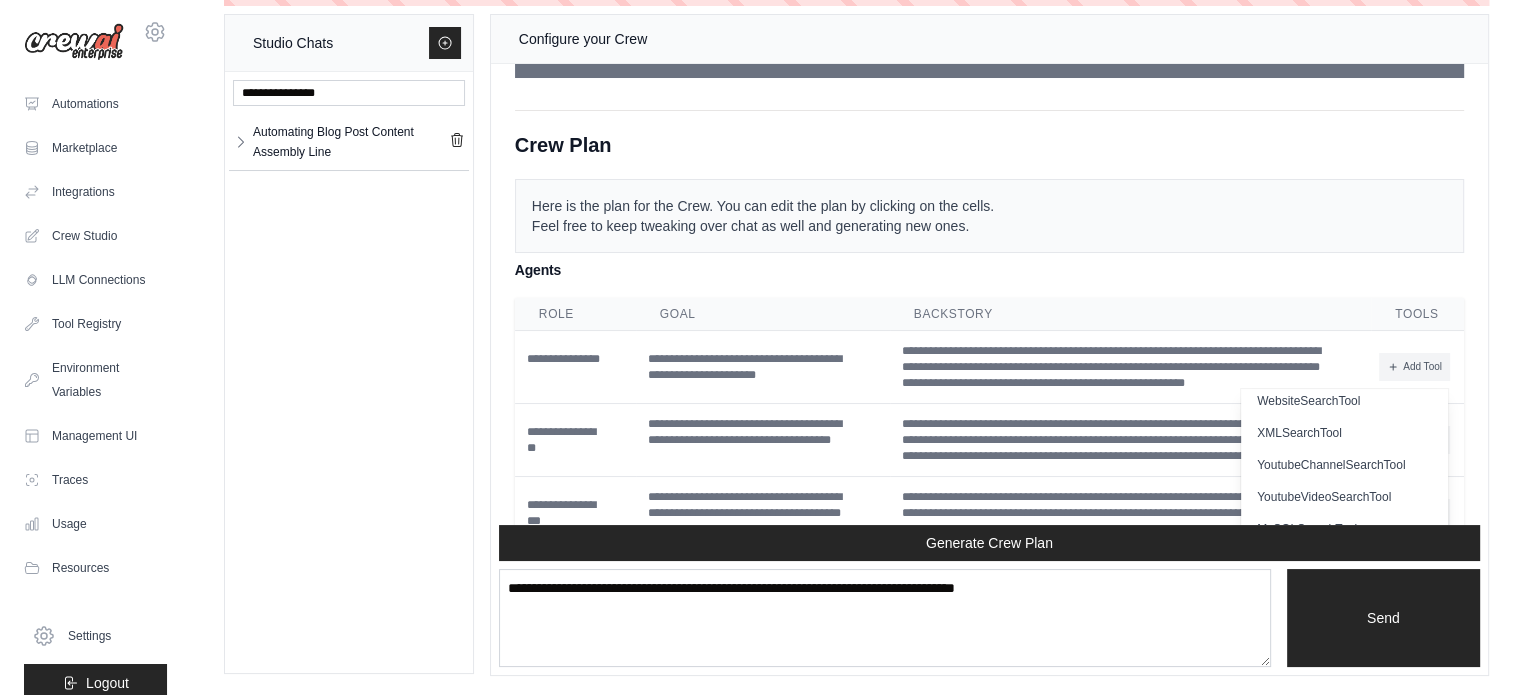 click on "Agents" at bounding box center (989, 270) 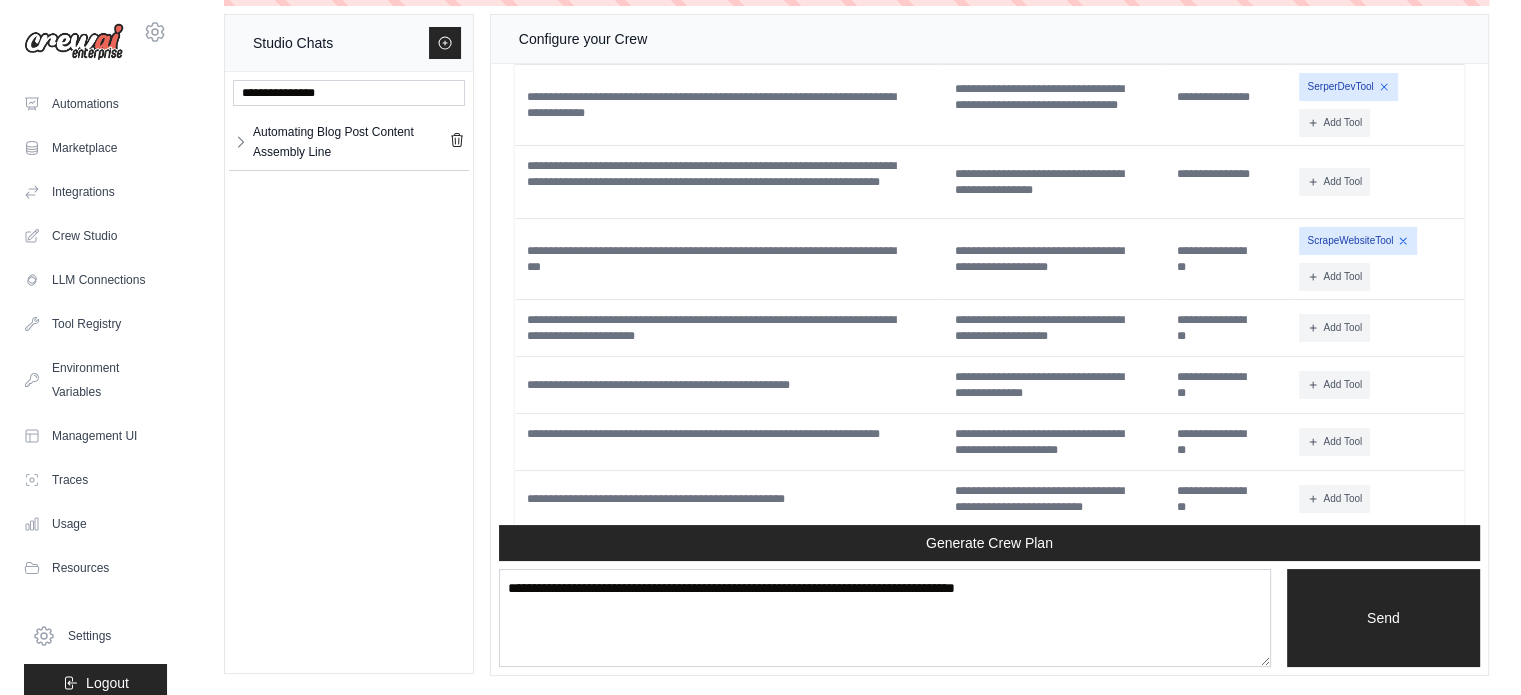 scroll, scrollTop: 47397, scrollLeft: 0, axis: vertical 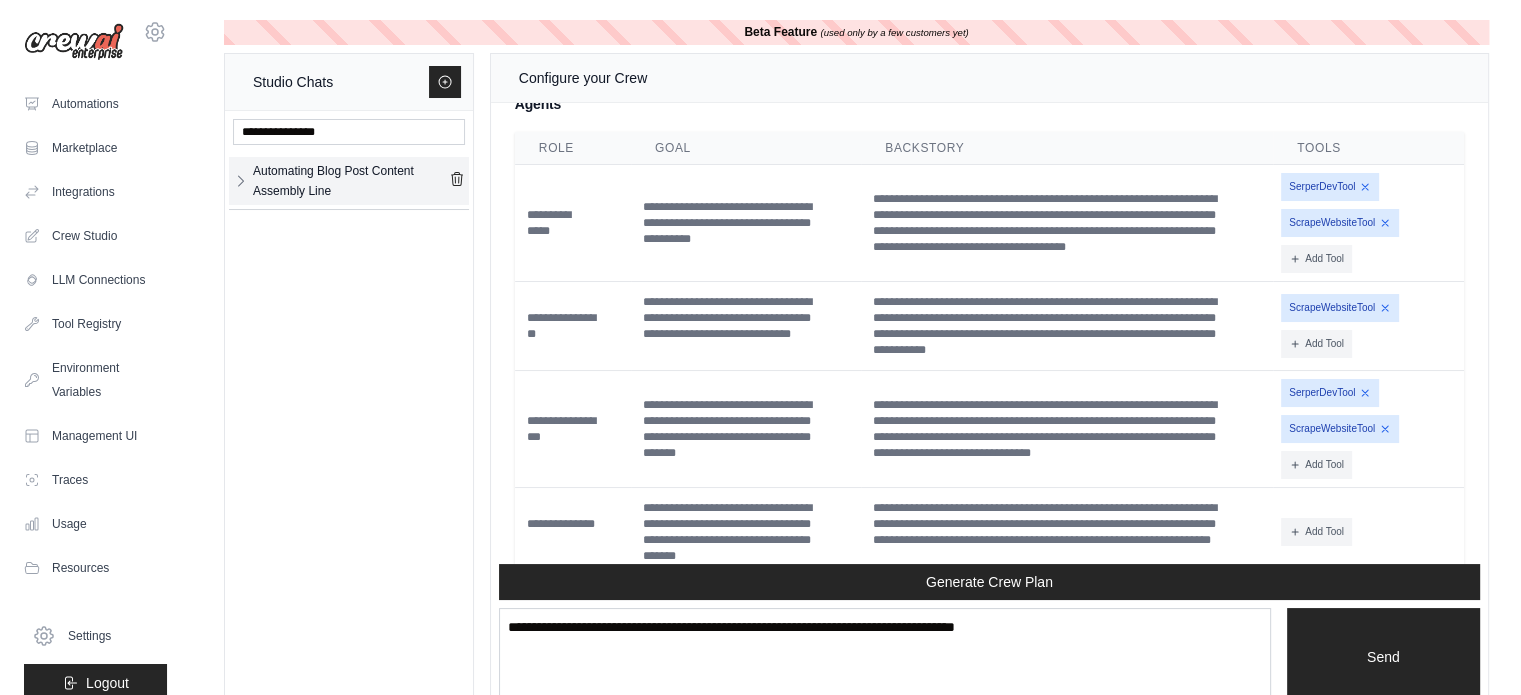 click on "Automating Blog Post Content Assembly Line" at bounding box center [351, 181] 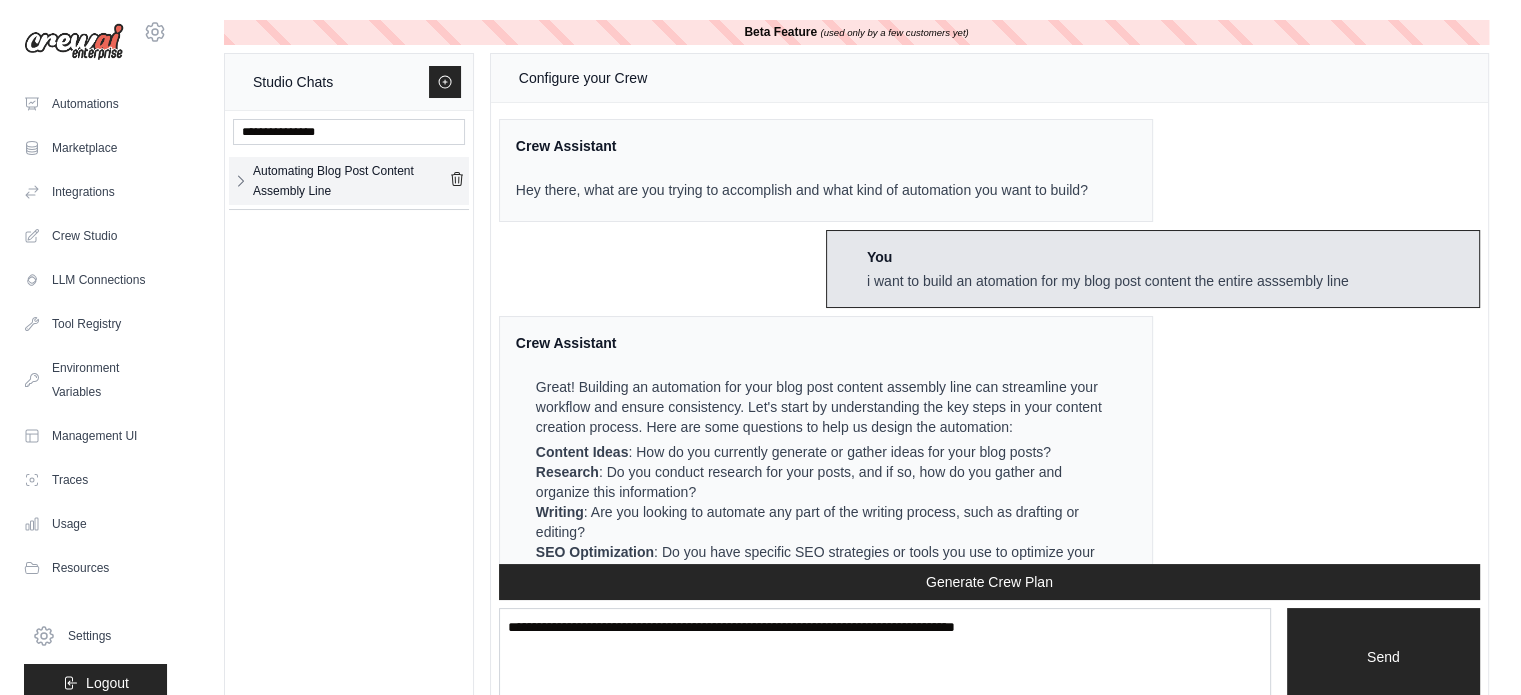 scroll, scrollTop: 47397, scrollLeft: 0, axis: vertical 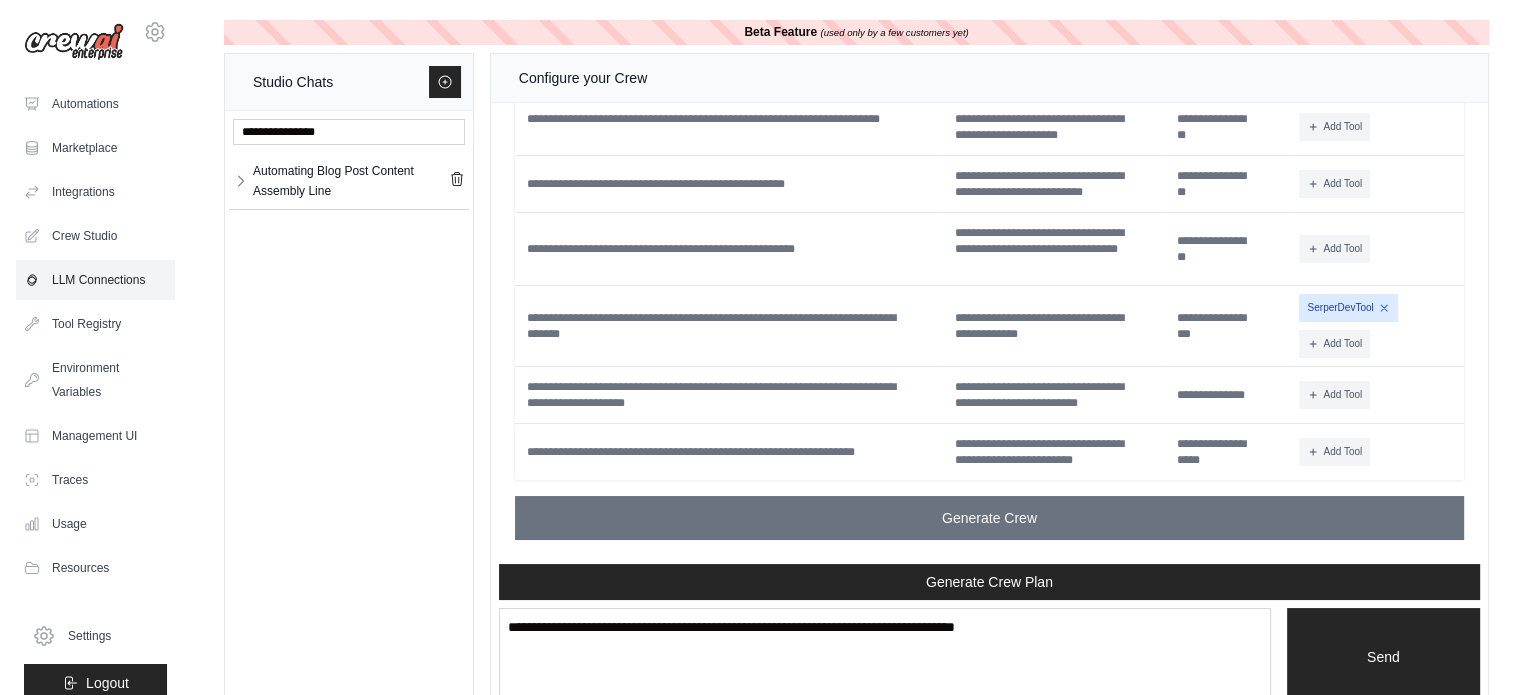 click on "LLM Connections" at bounding box center [95, 280] 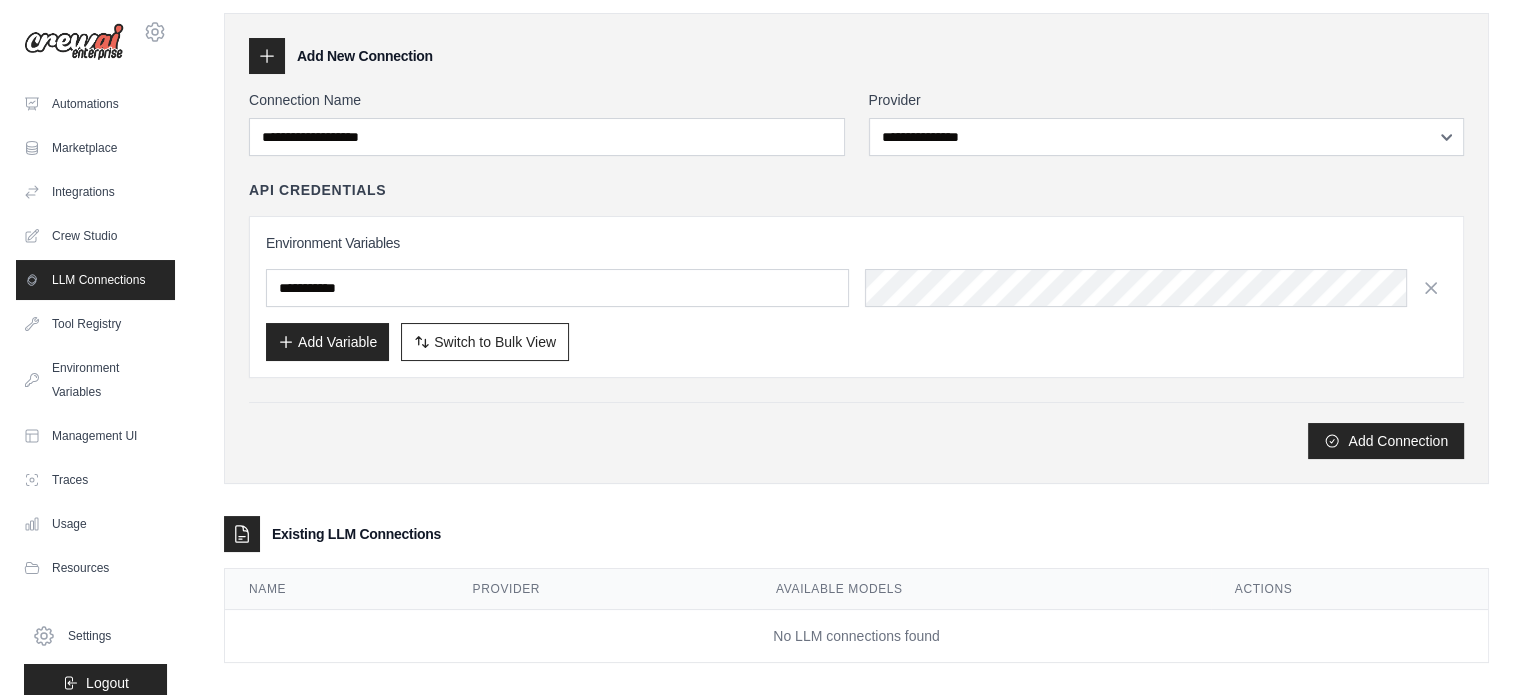 scroll, scrollTop: 84, scrollLeft: 0, axis: vertical 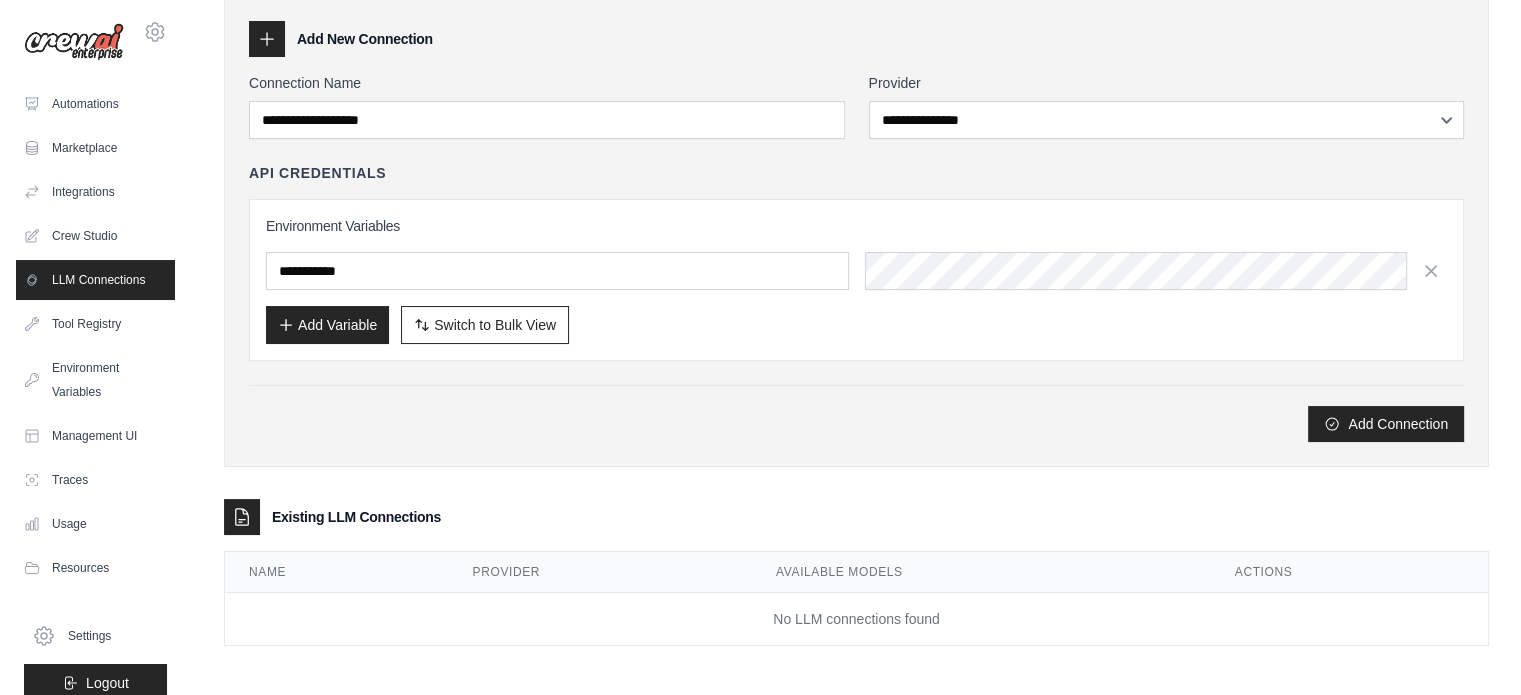 drag, startPoint x: 382, startPoint y: 595, endPoint x: 429, endPoint y: 581, distance: 49.0408 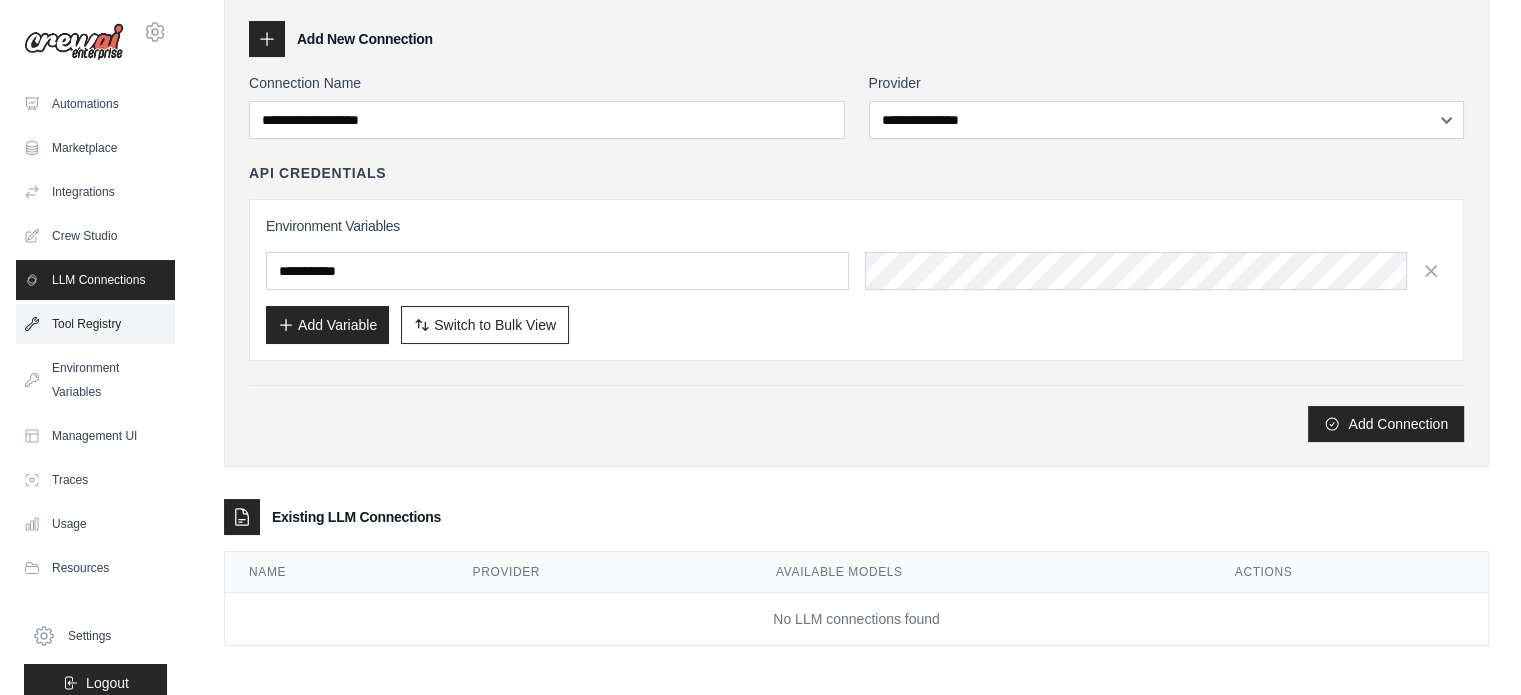 click on "Tool Registry" at bounding box center [95, 324] 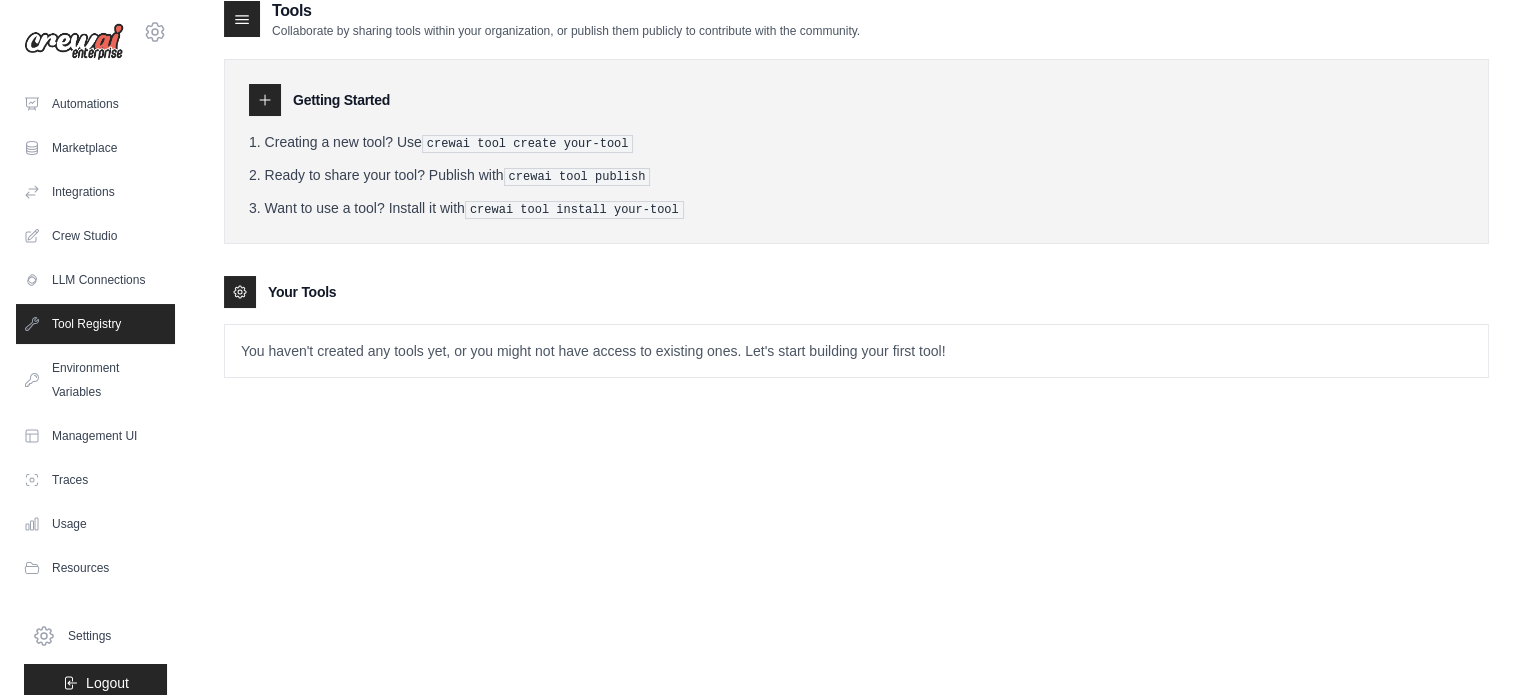 scroll, scrollTop: 40, scrollLeft: 0, axis: vertical 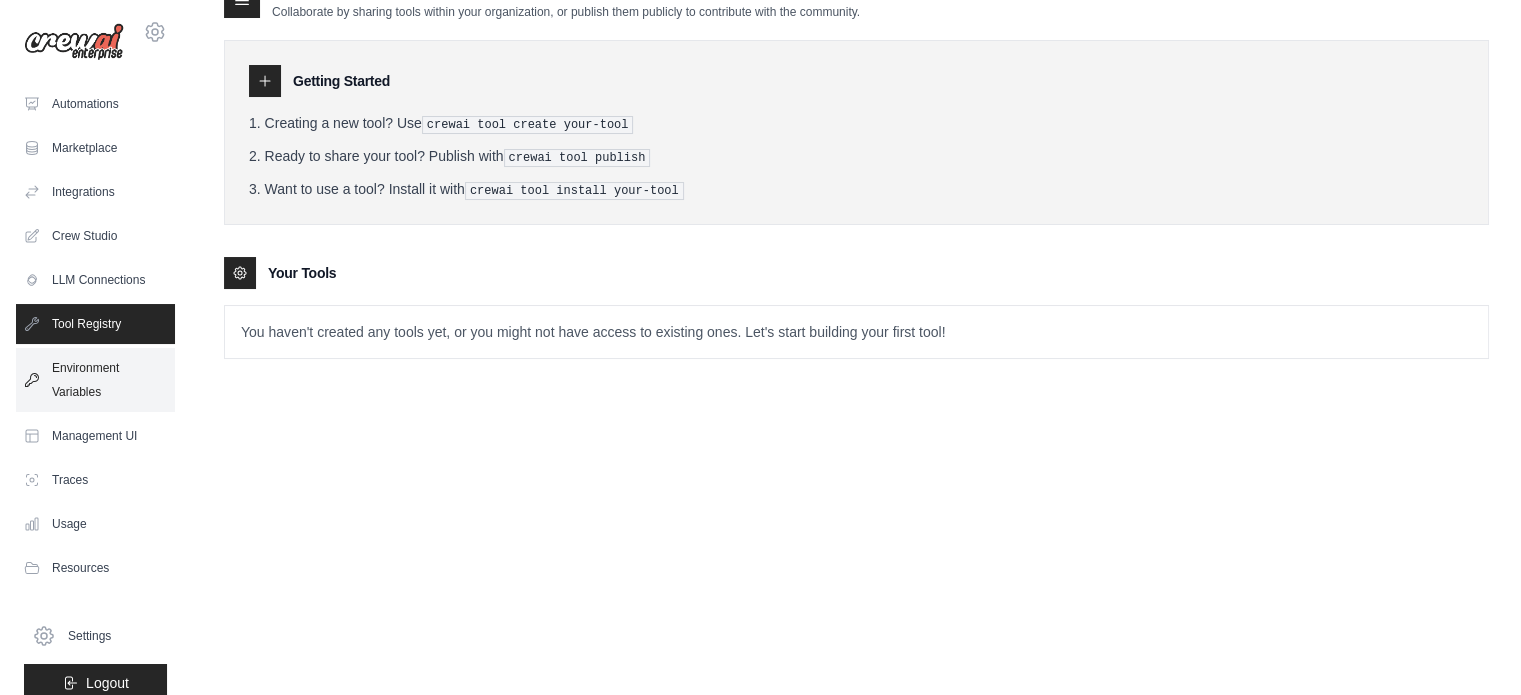 click on "Environment Variables" at bounding box center [95, 380] 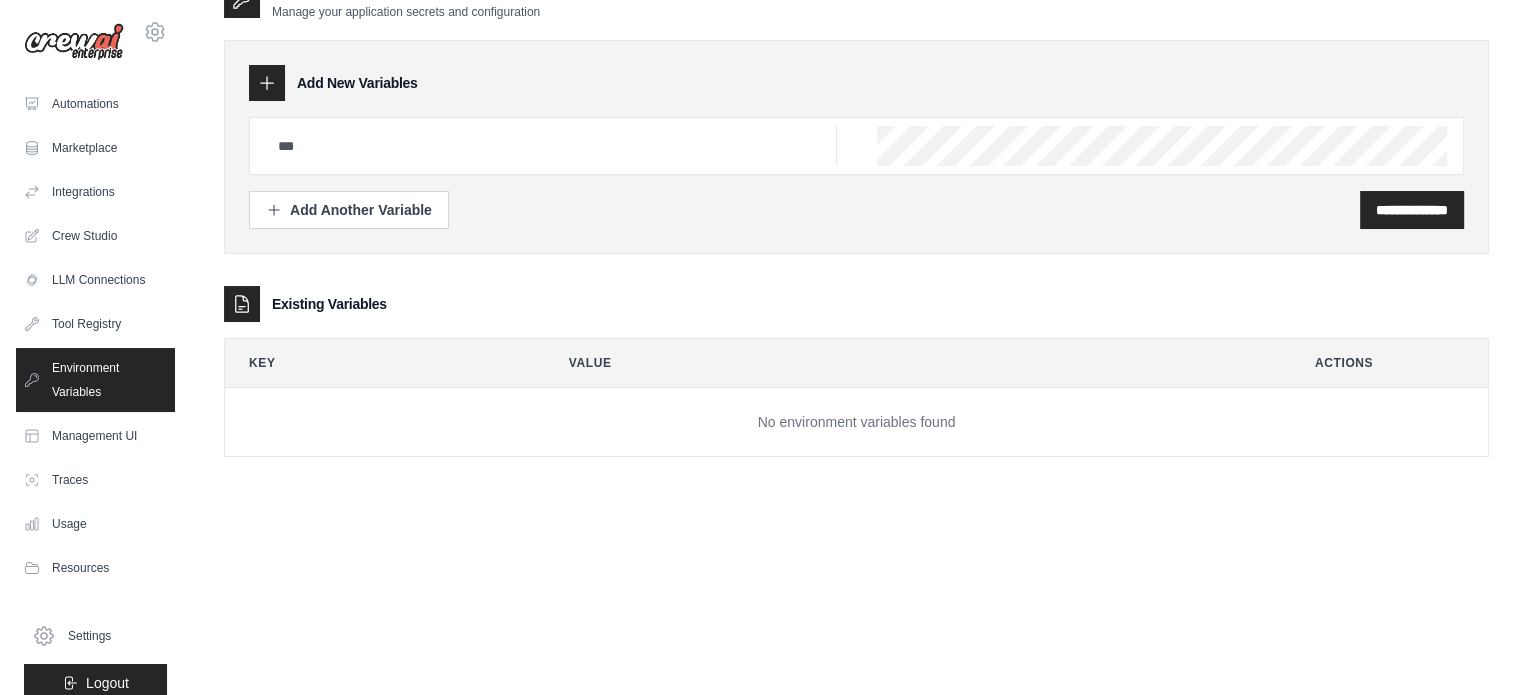 scroll, scrollTop: 0, scrollLeft: 0, axis: both 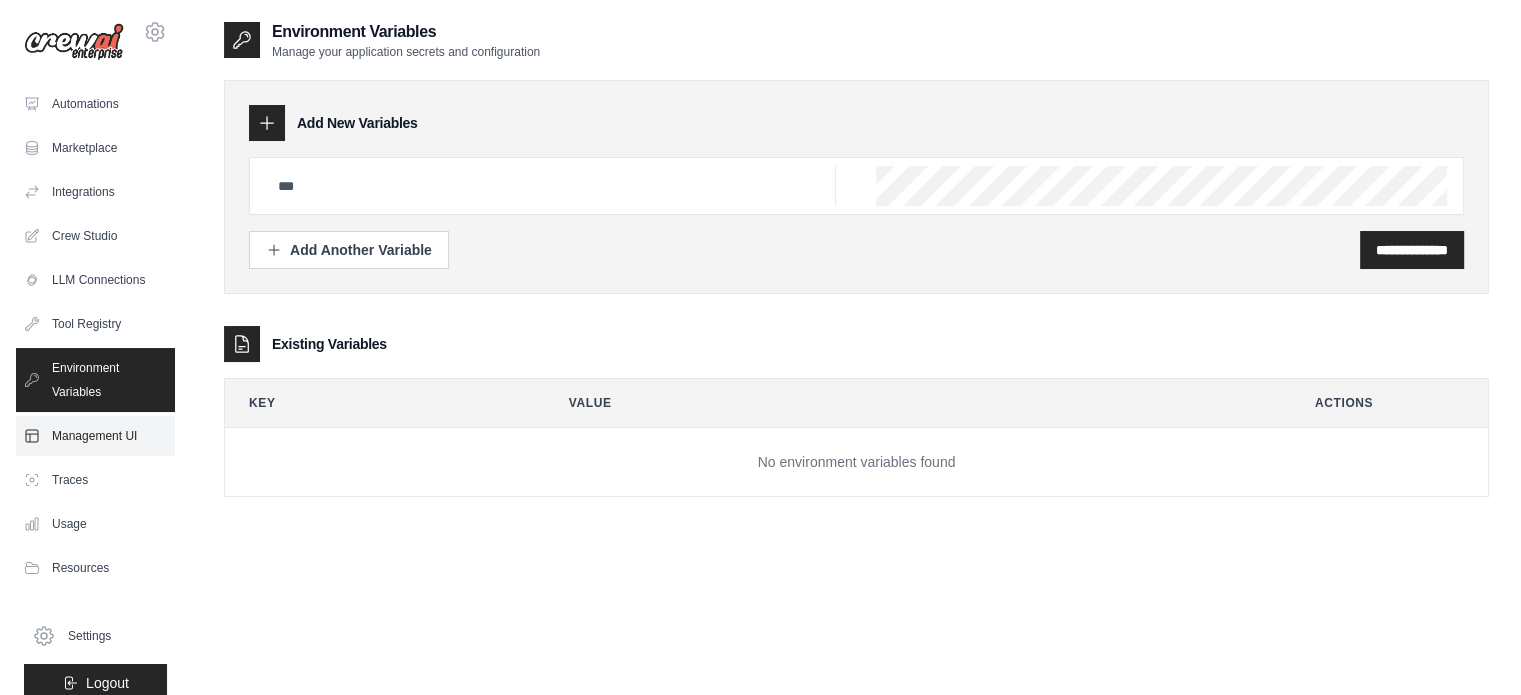 click on "Management UI" at bounding box center [95, 436] 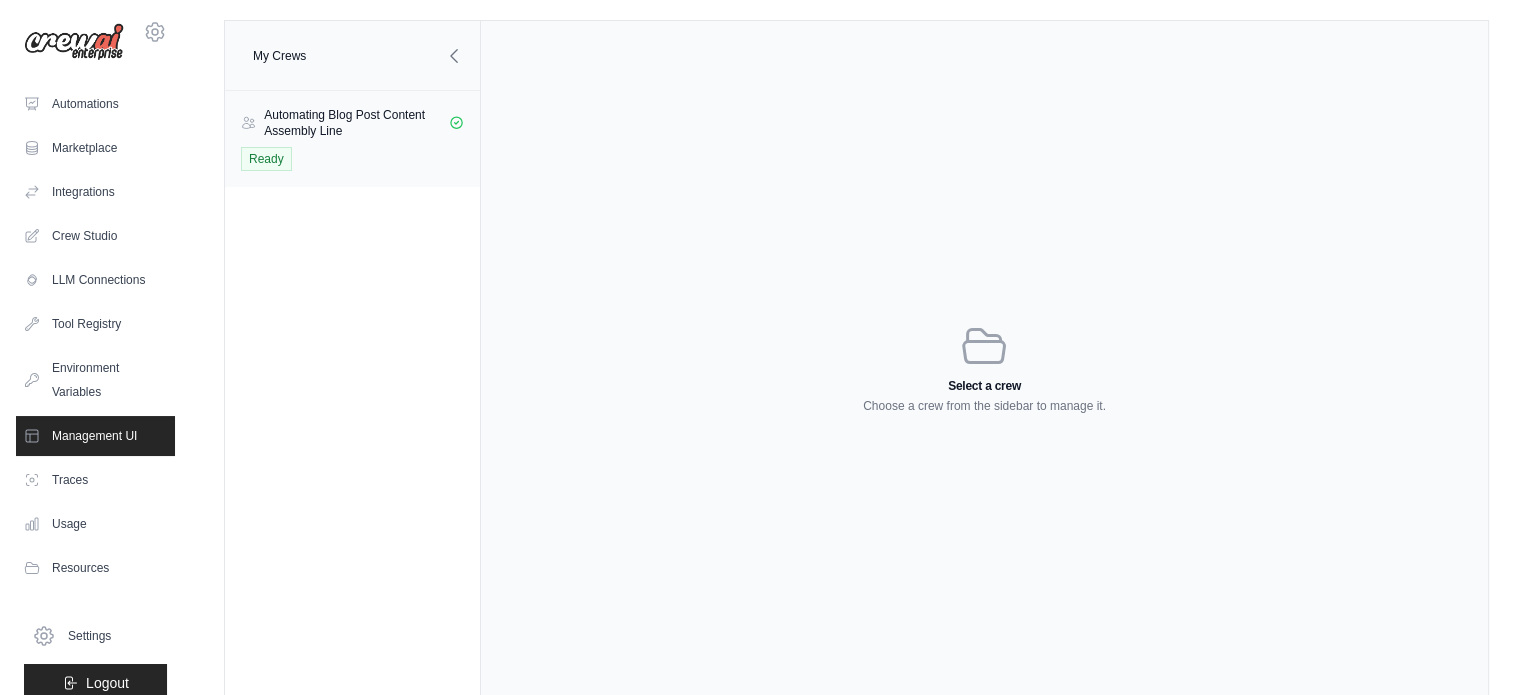 click on "Automating Blog Post Content Assembly Line" at bounding box center [356, 123] 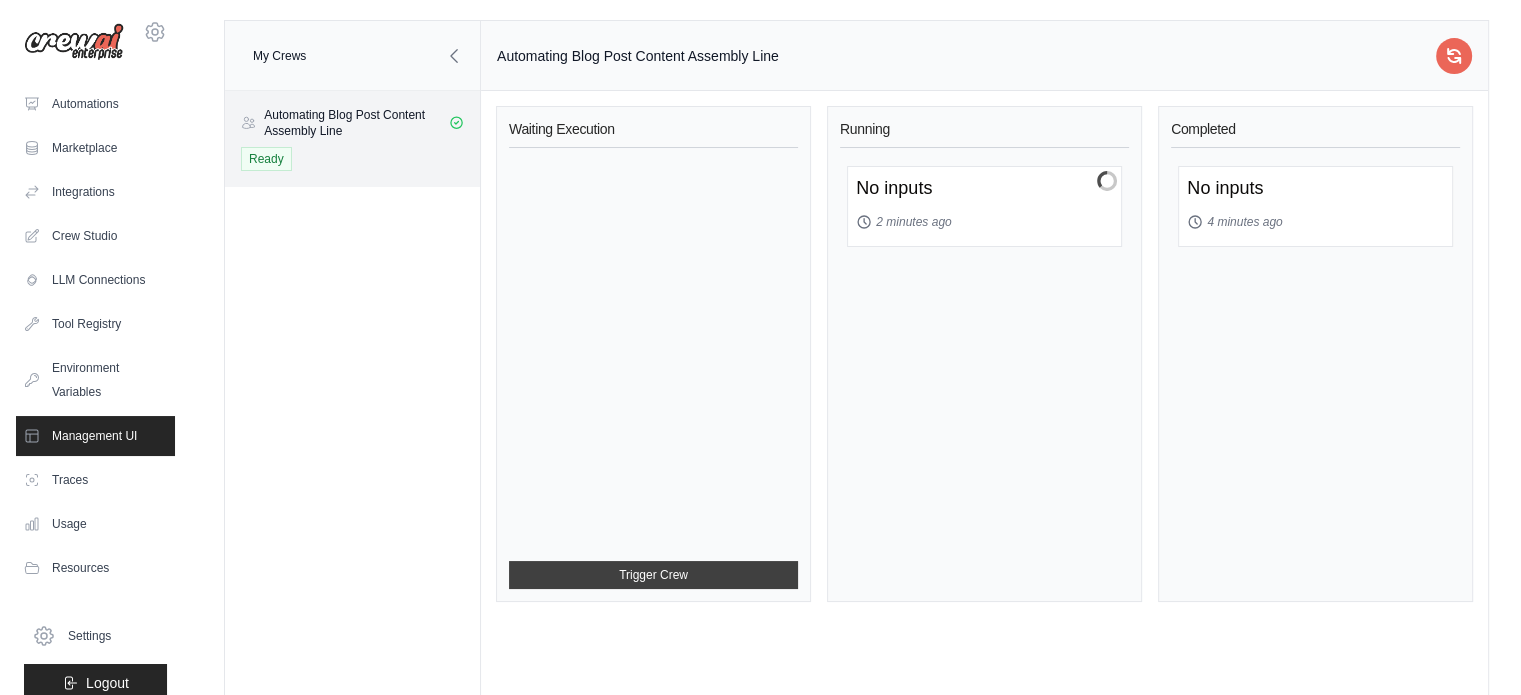 click on "Trigger Crew" at bounding box center (653, 575) 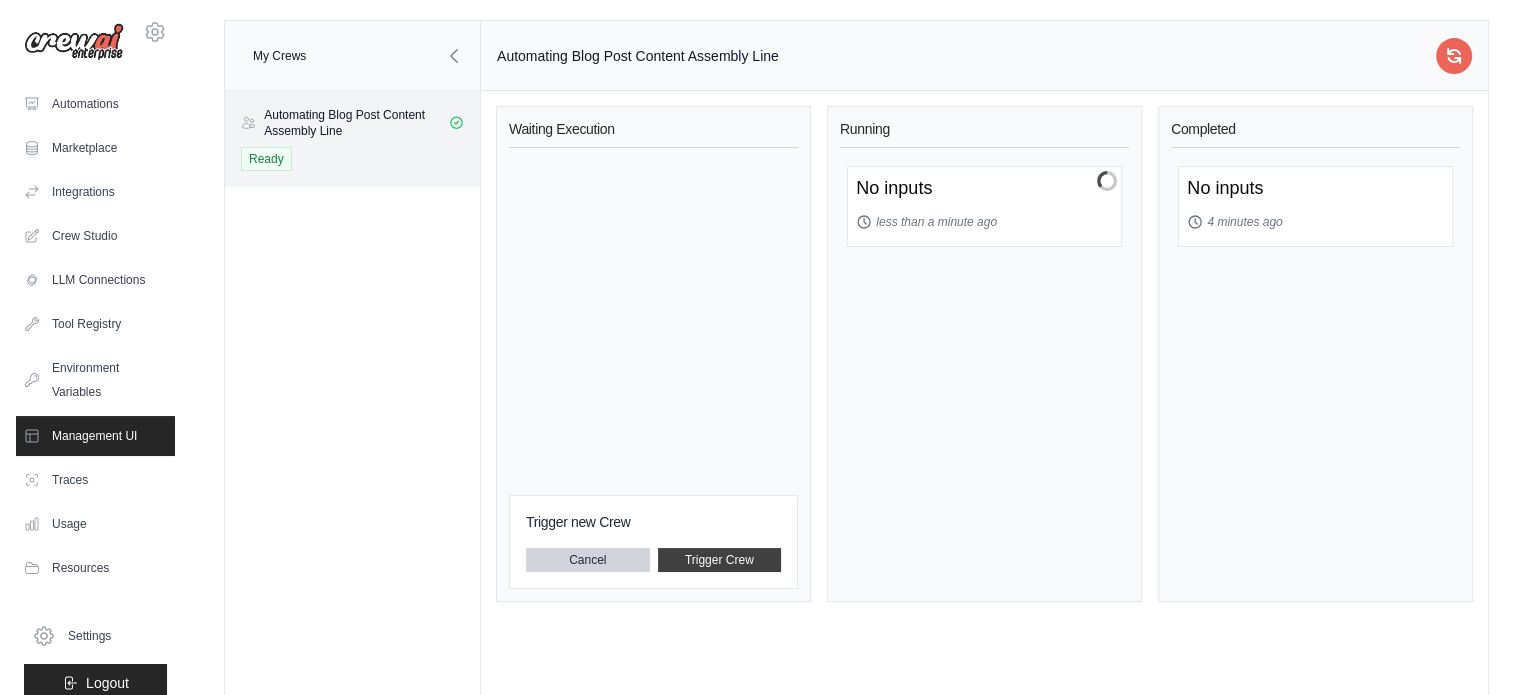 click on "Trigger Crew" at bounding box center (720, 560) 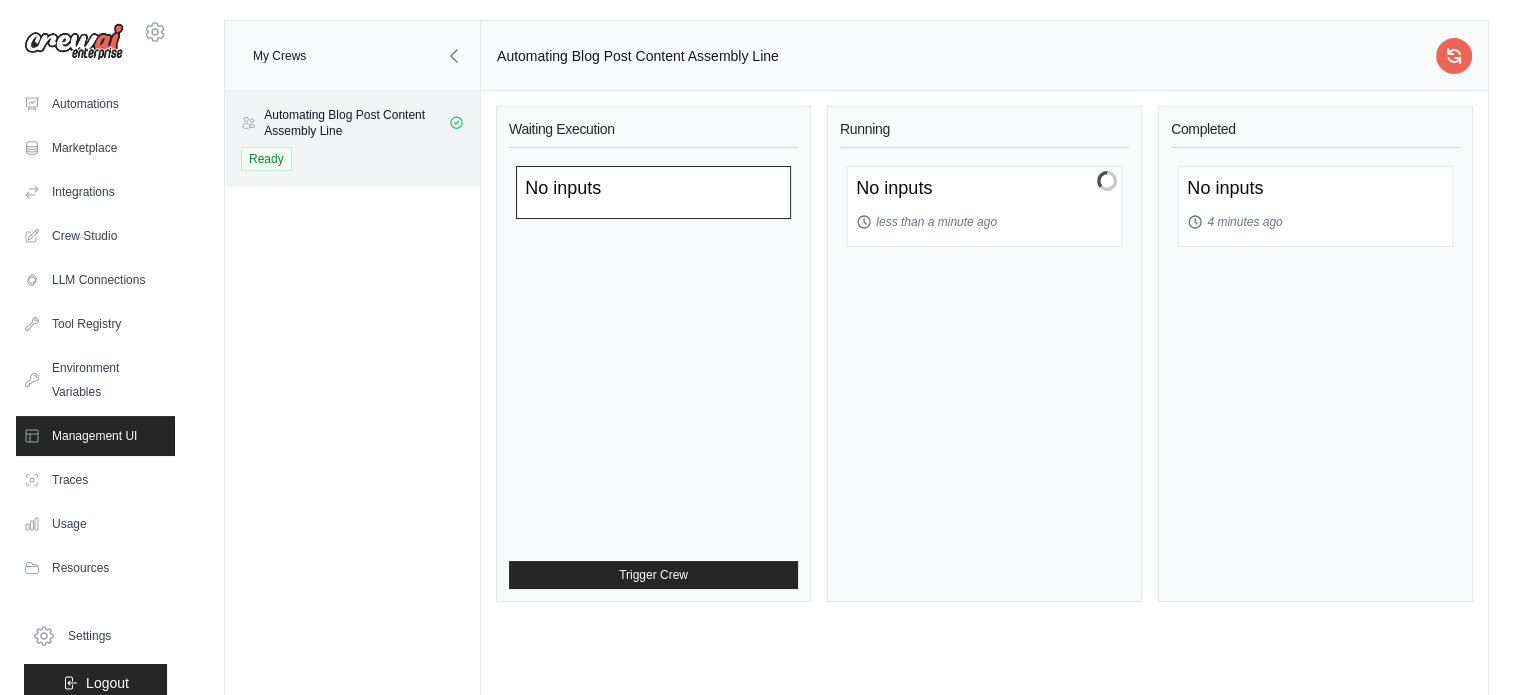 click on "No inputs" at bounding box center [653, 188] 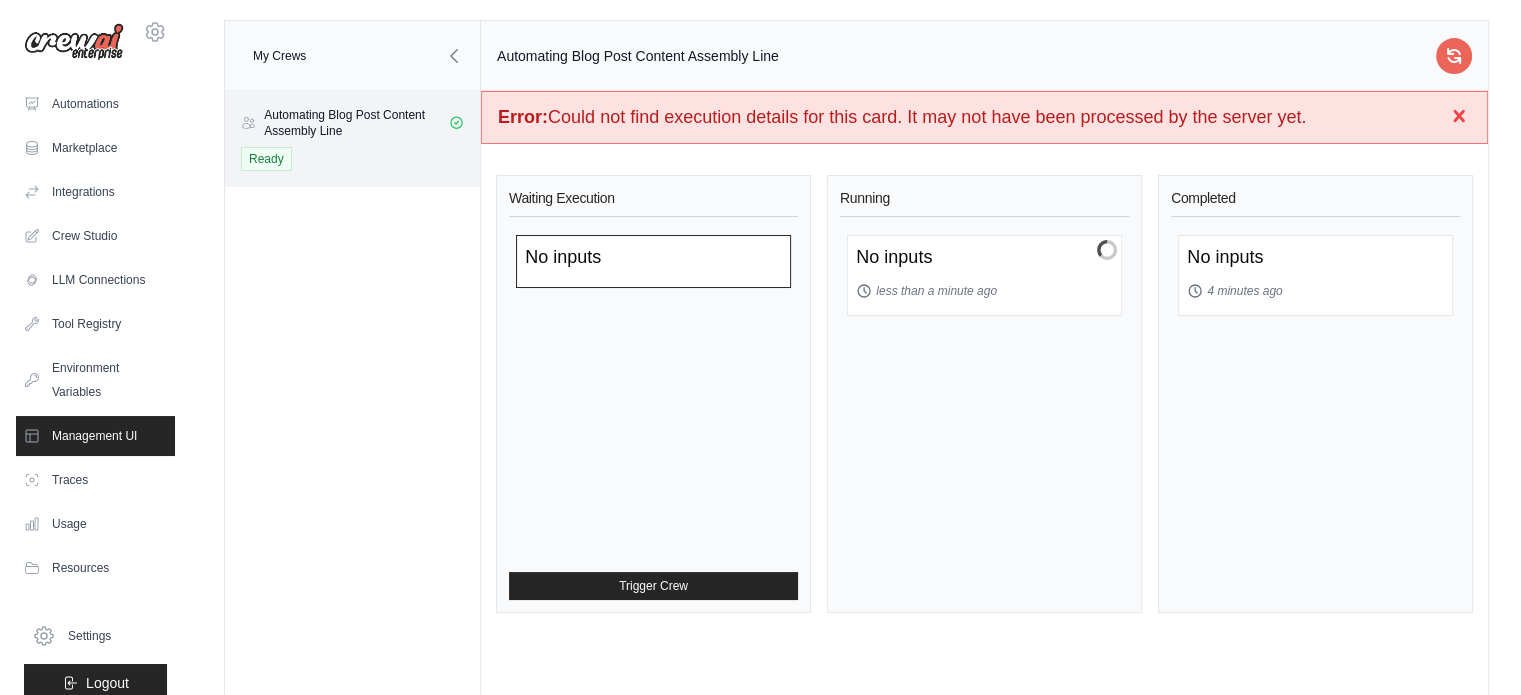 click on "No inputs" at bounding box center (653, 261) 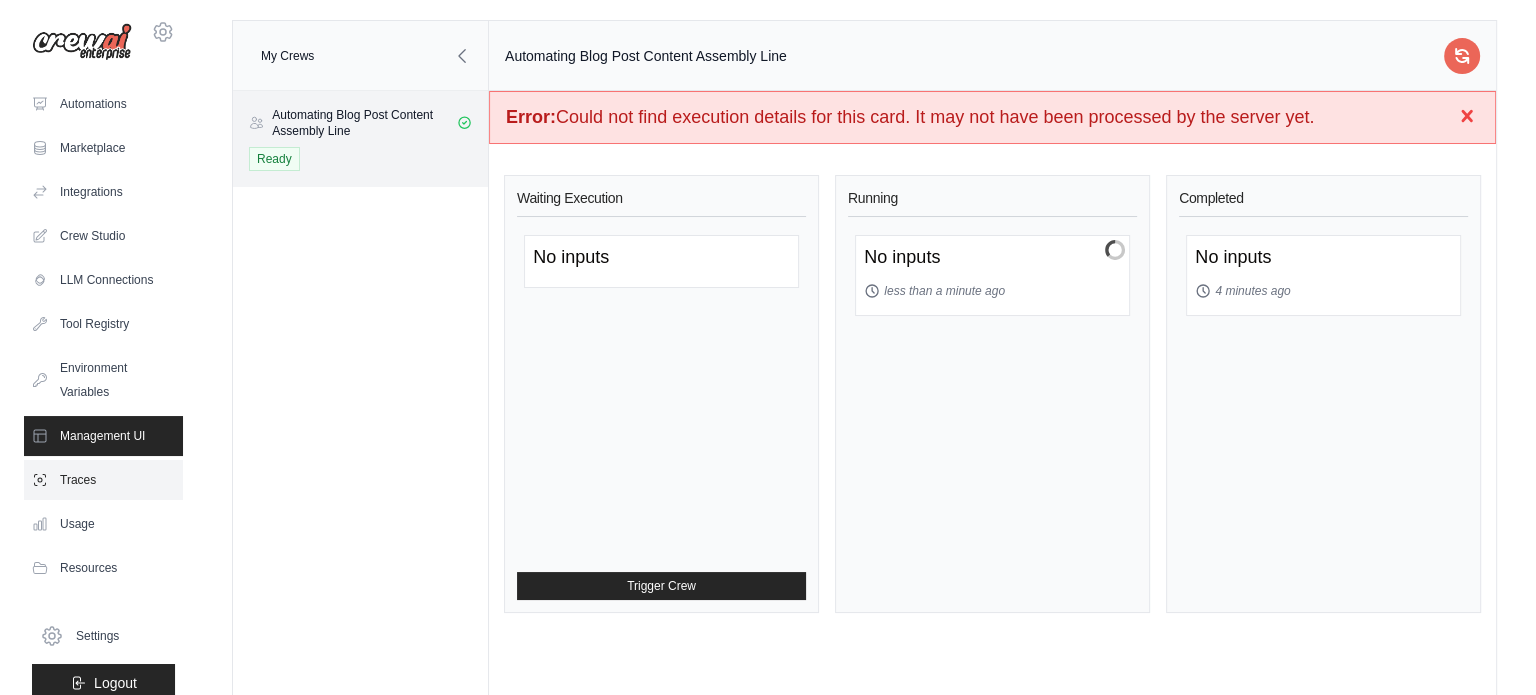scroll, scrollTop: 22, scrollLeft: 0, axis: vertical 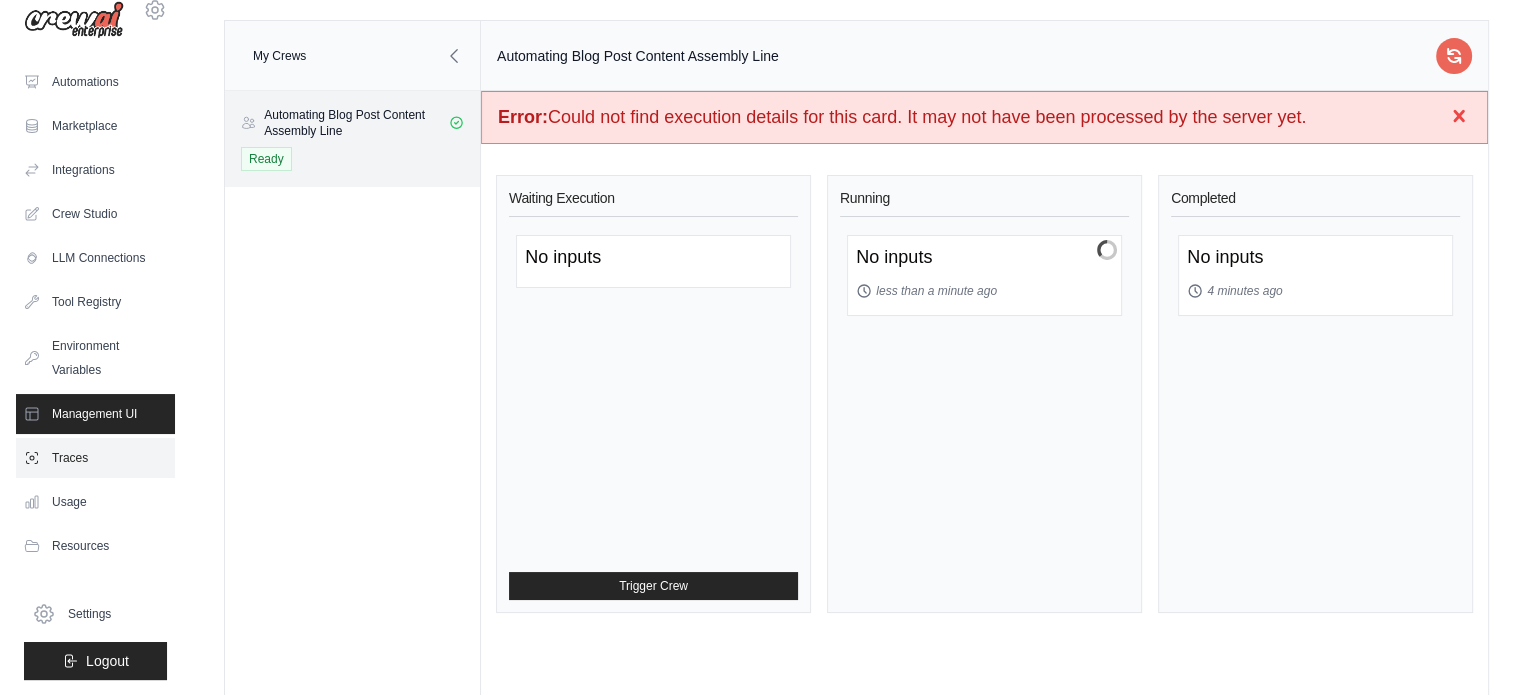 click on "Traces" at bounding box center (95, 458) 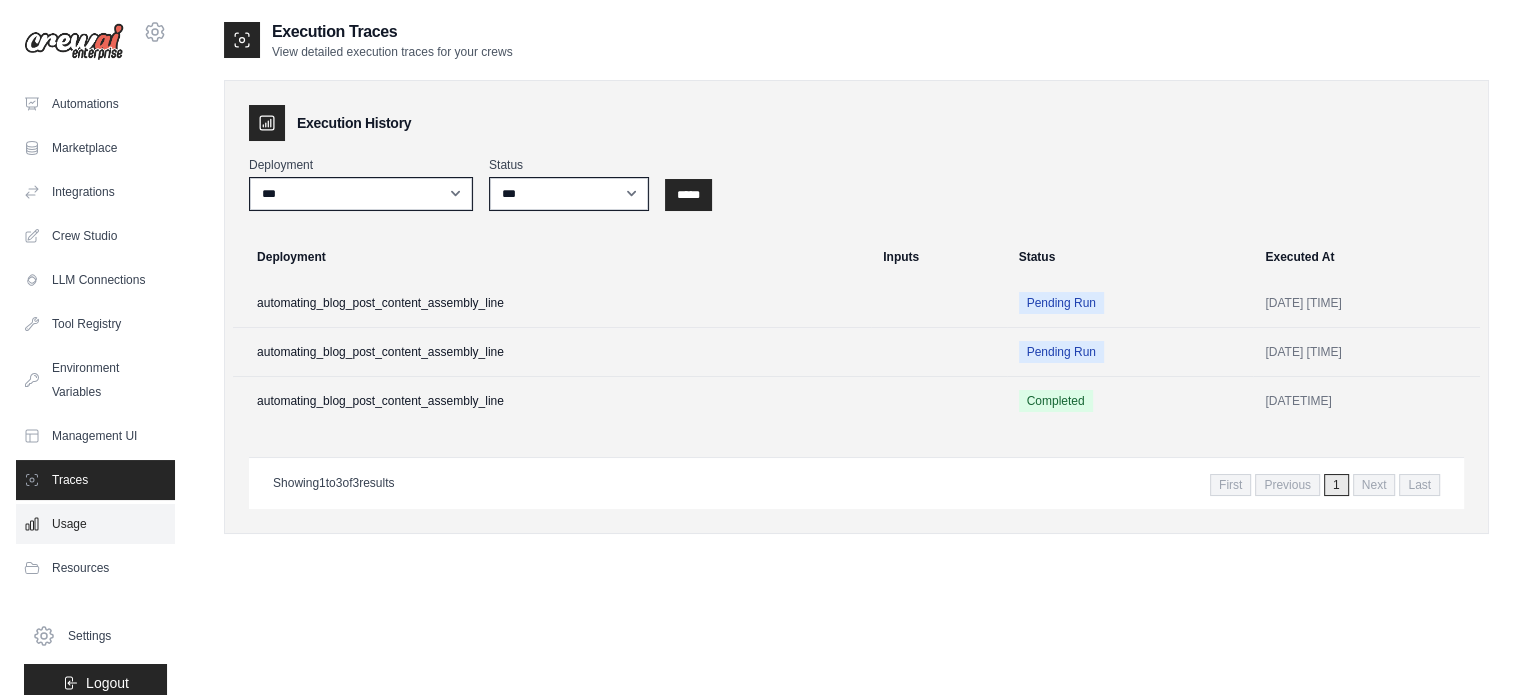 click on "Usage" at bounding box center (95, 524) 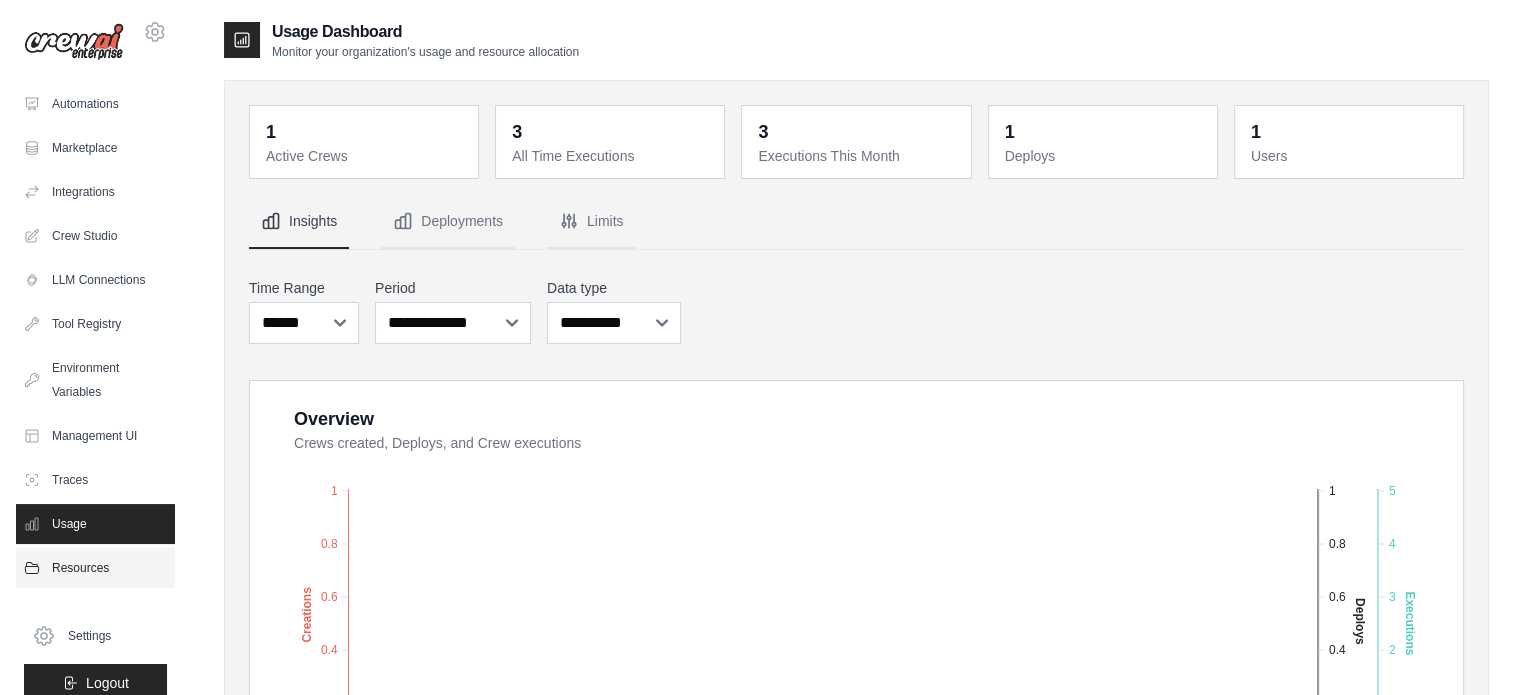 click on "Resources" at bounding box center (95, 568) 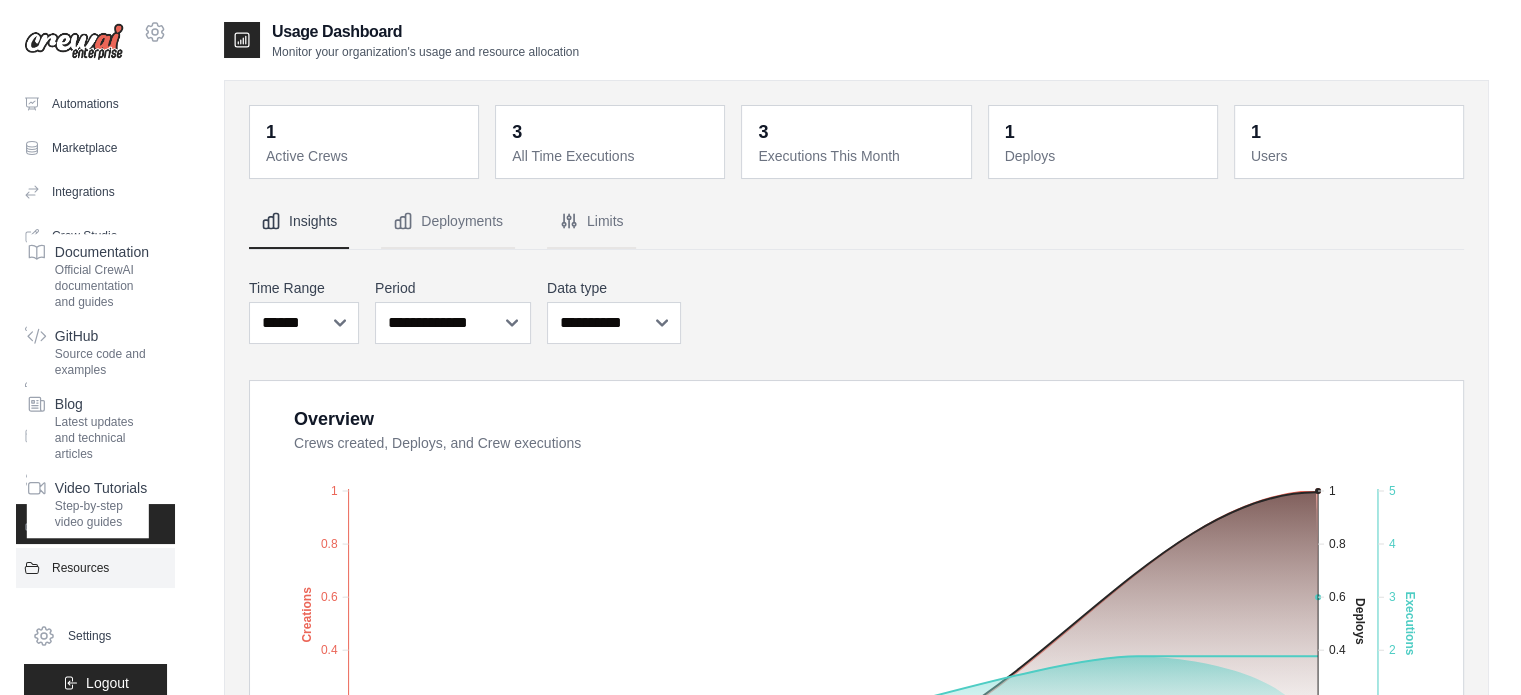 click on "Resources" at bounding box center [95, 568] 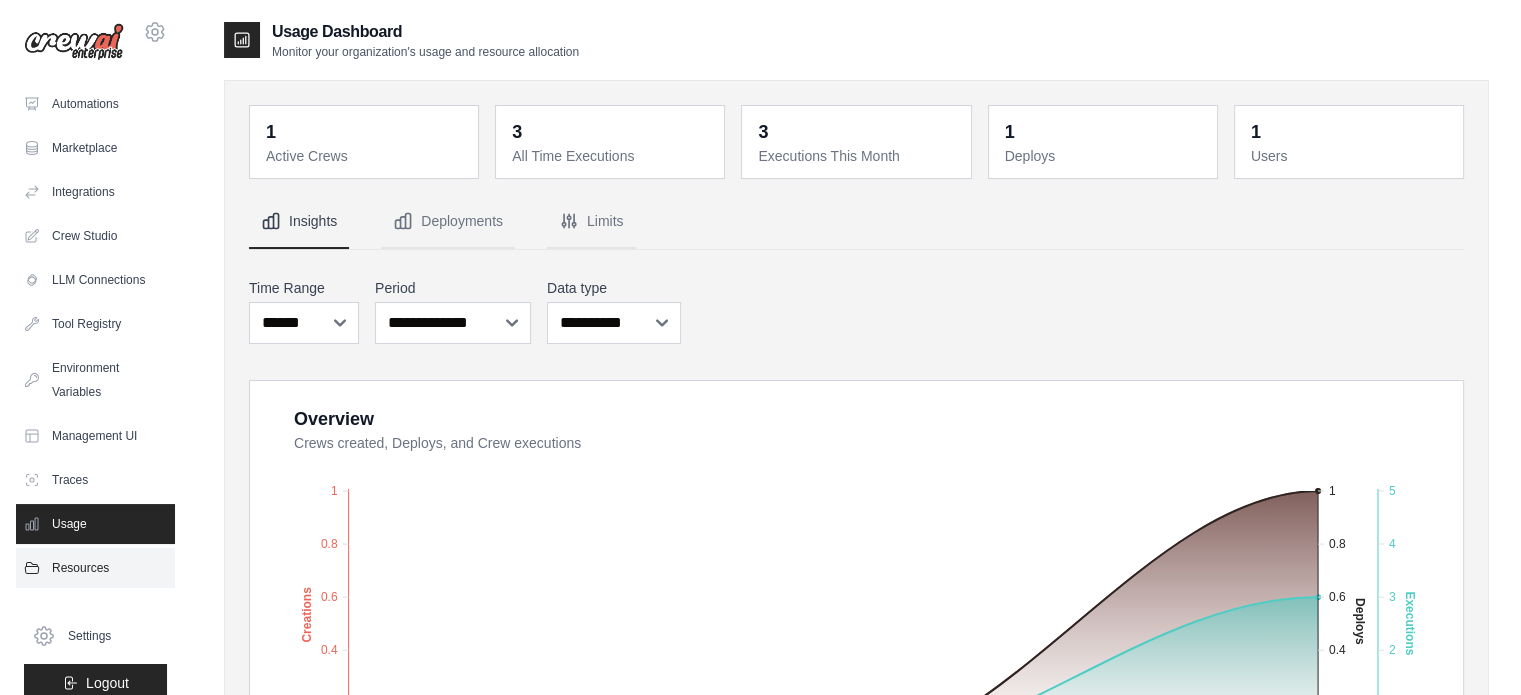 click on "Resources" at bounding box center (95, 568) 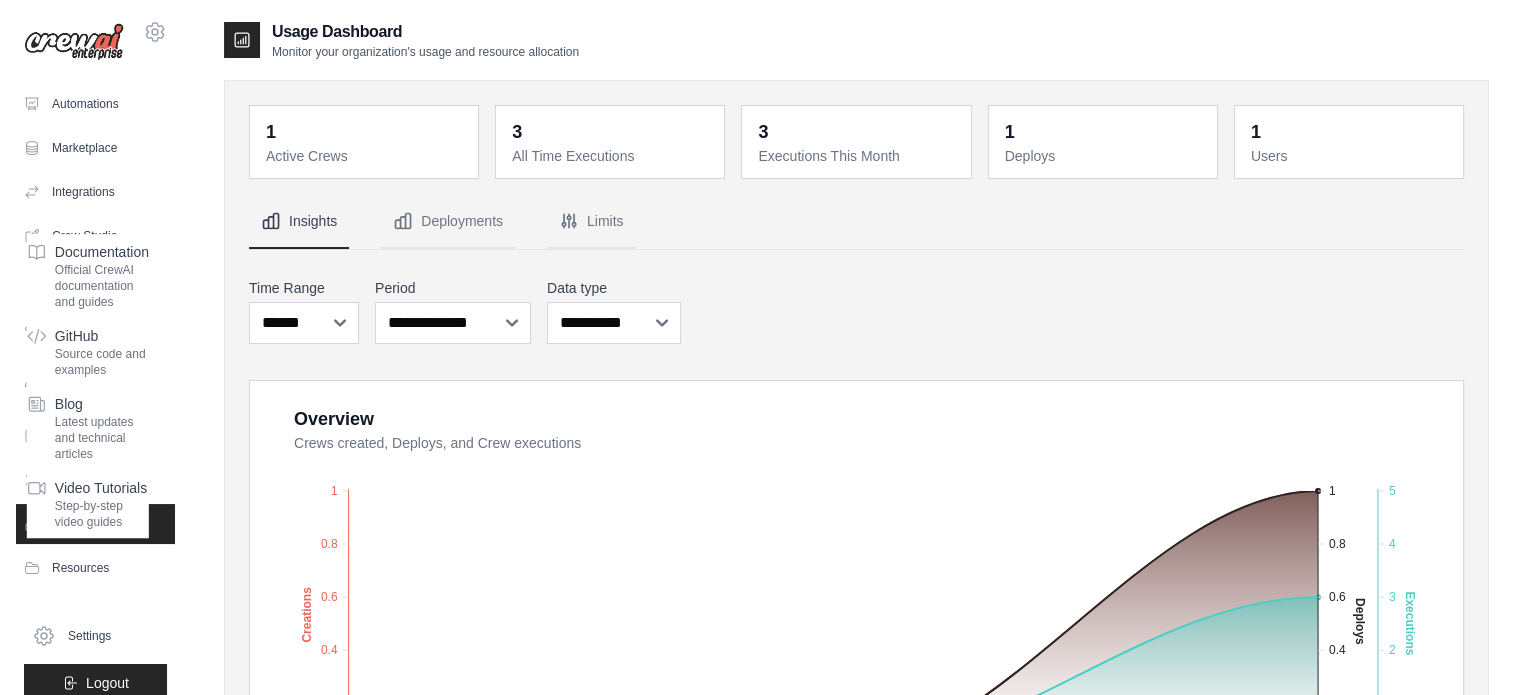 click on "[EMAIL]
Settings
Automations
Marketplace
Integrations
Crew Studio" at bounding box center [96, 347] 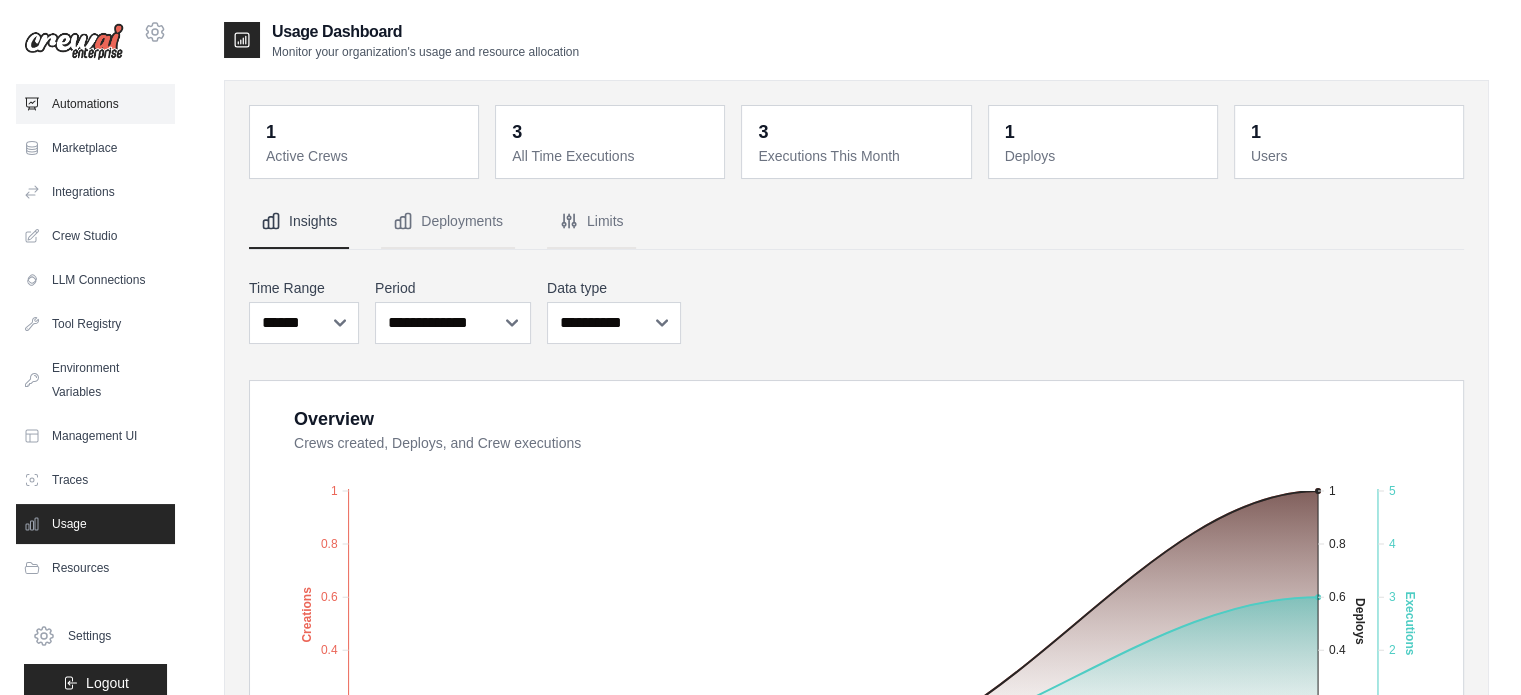 click on "Automations" at bounding box center (95, 104) 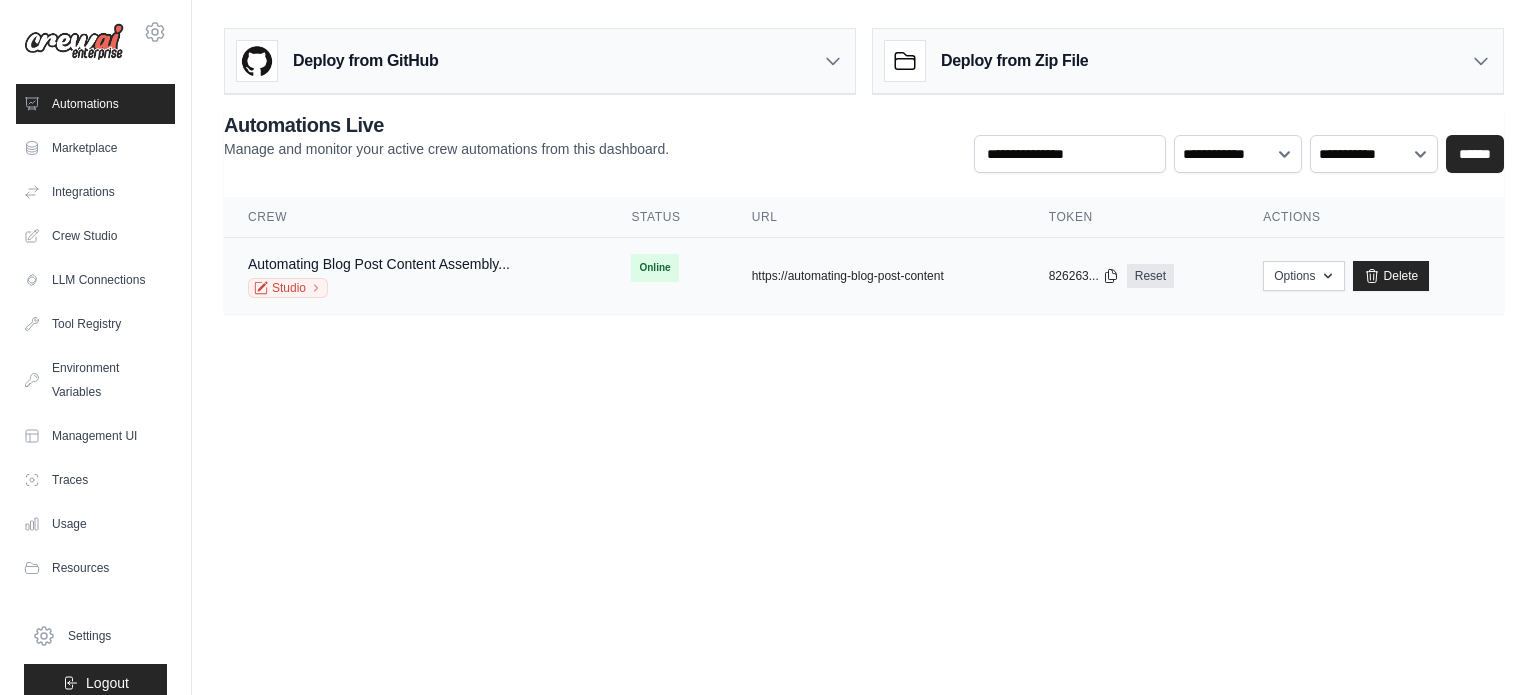 click on "Studio" at bounding box center (379, 288) 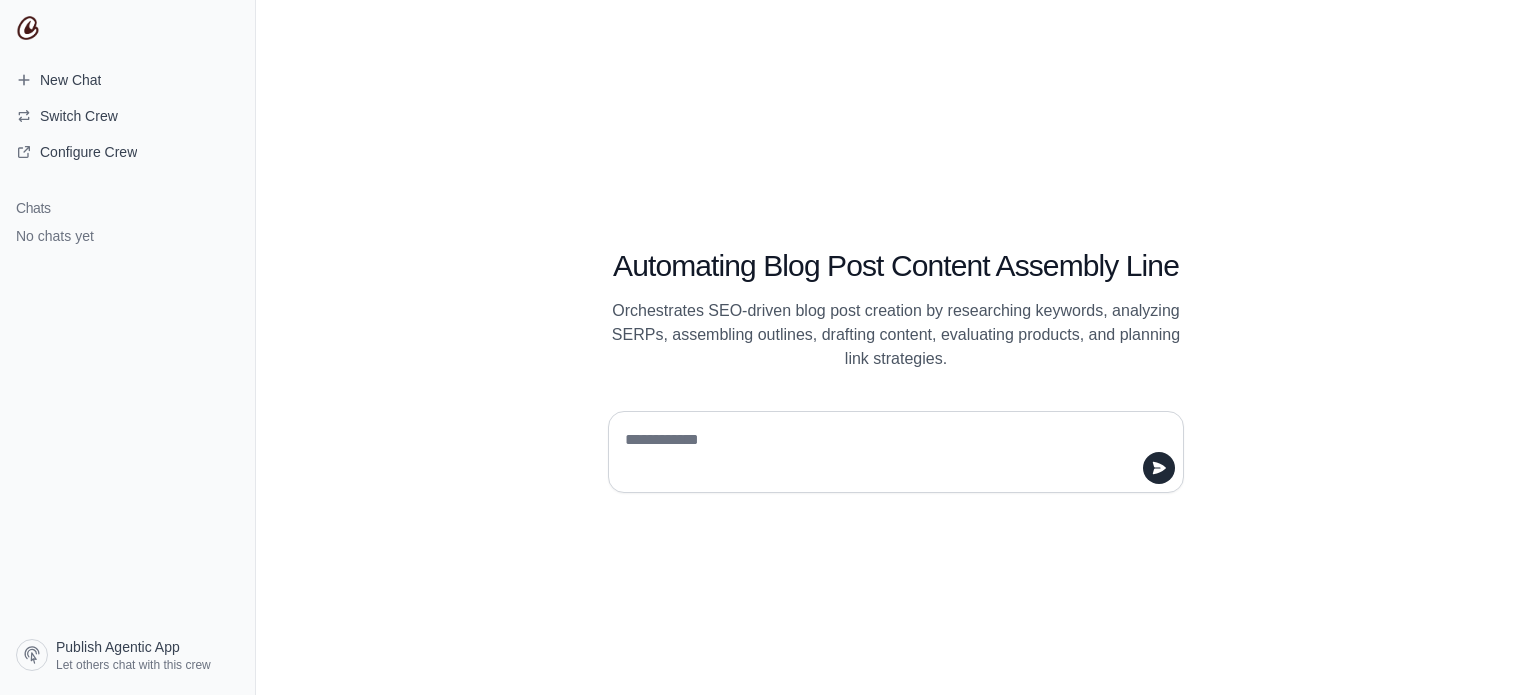 scroll, scrollTop: 0, scrollLeft: 0, axis: both 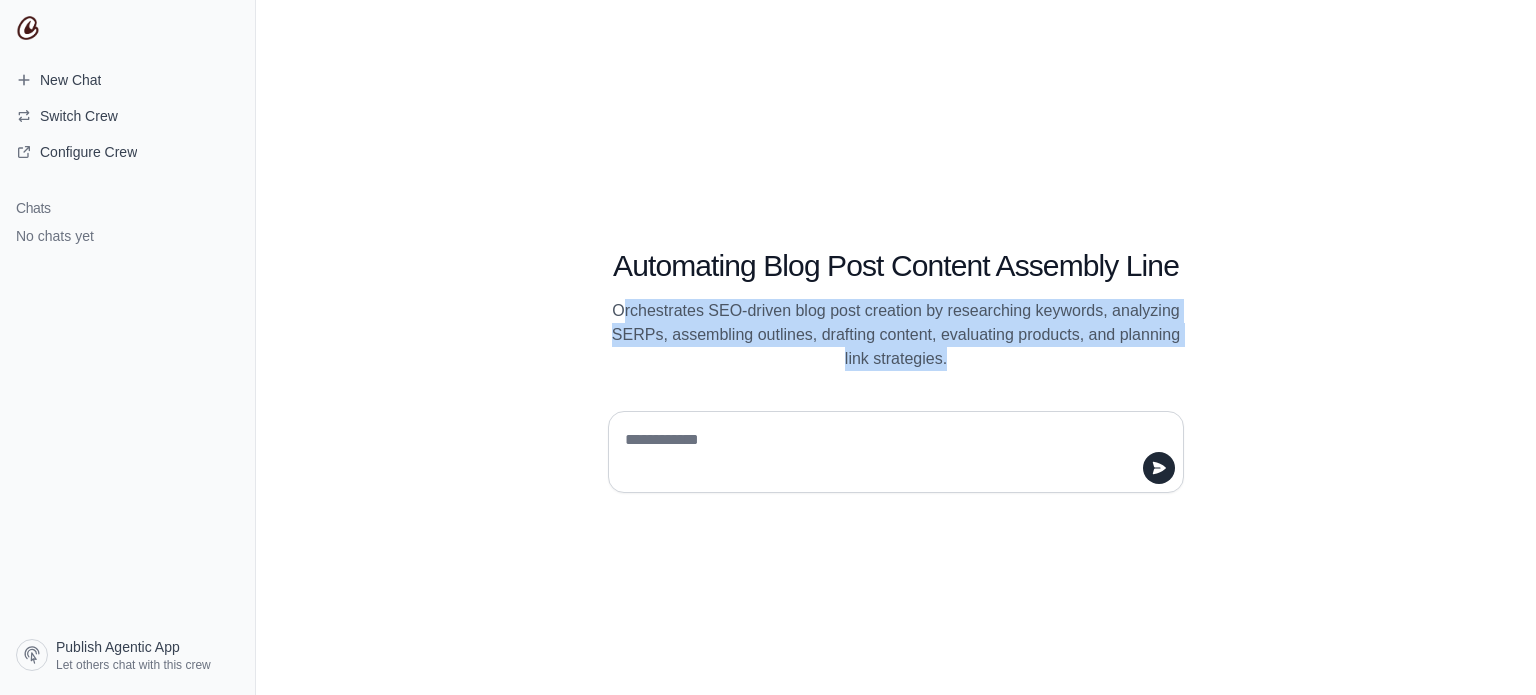 drag, startPoint x: 624, startPoint y: 314, endPoint x: 1157, endPoint y: 390, distance: 538.3911 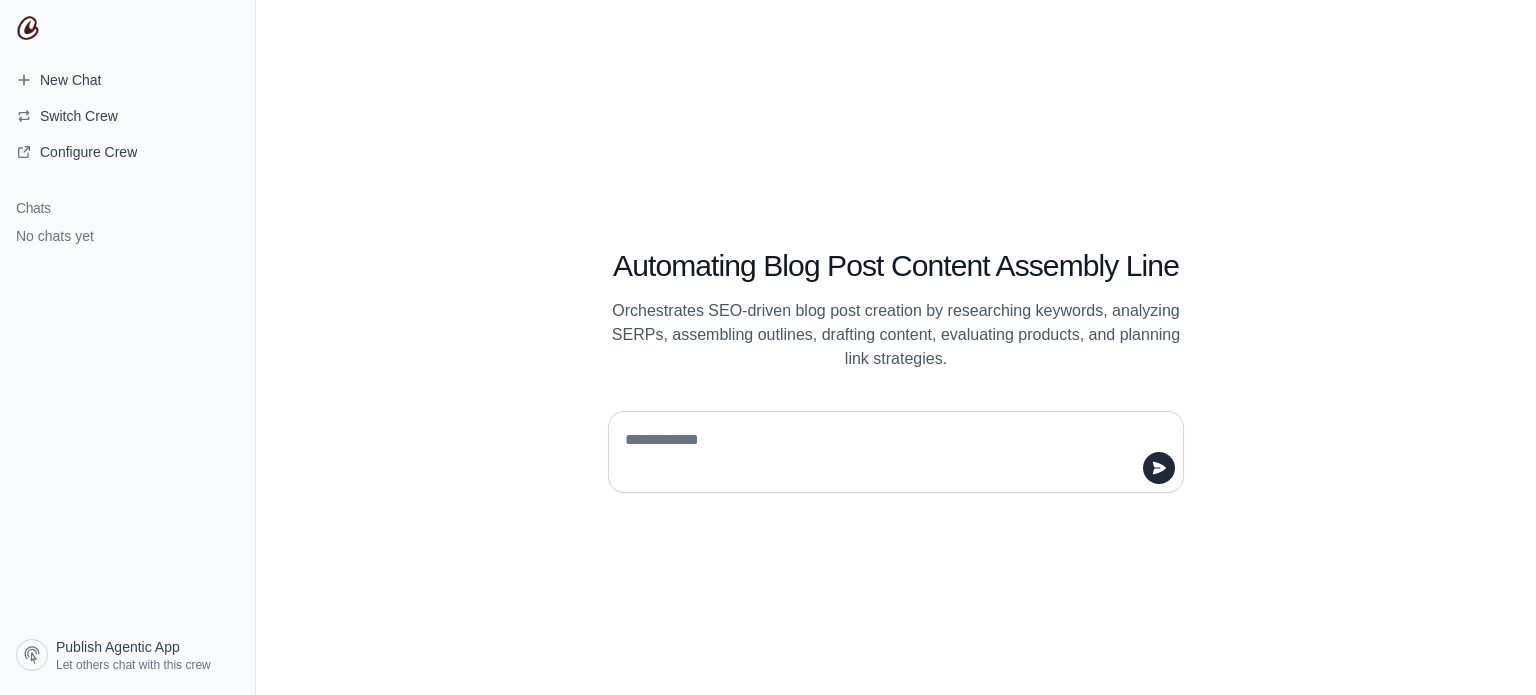 click at bounding box center [890, 452] 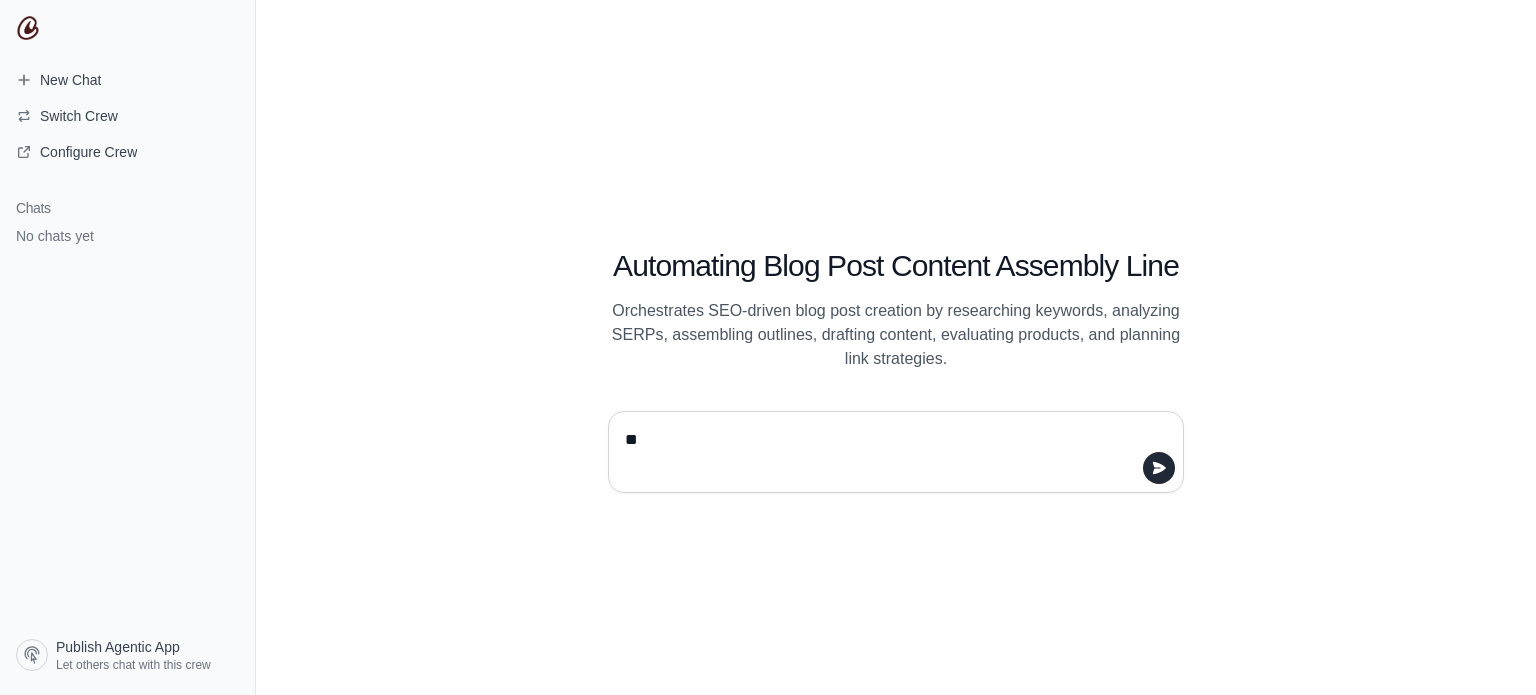 type on "*" 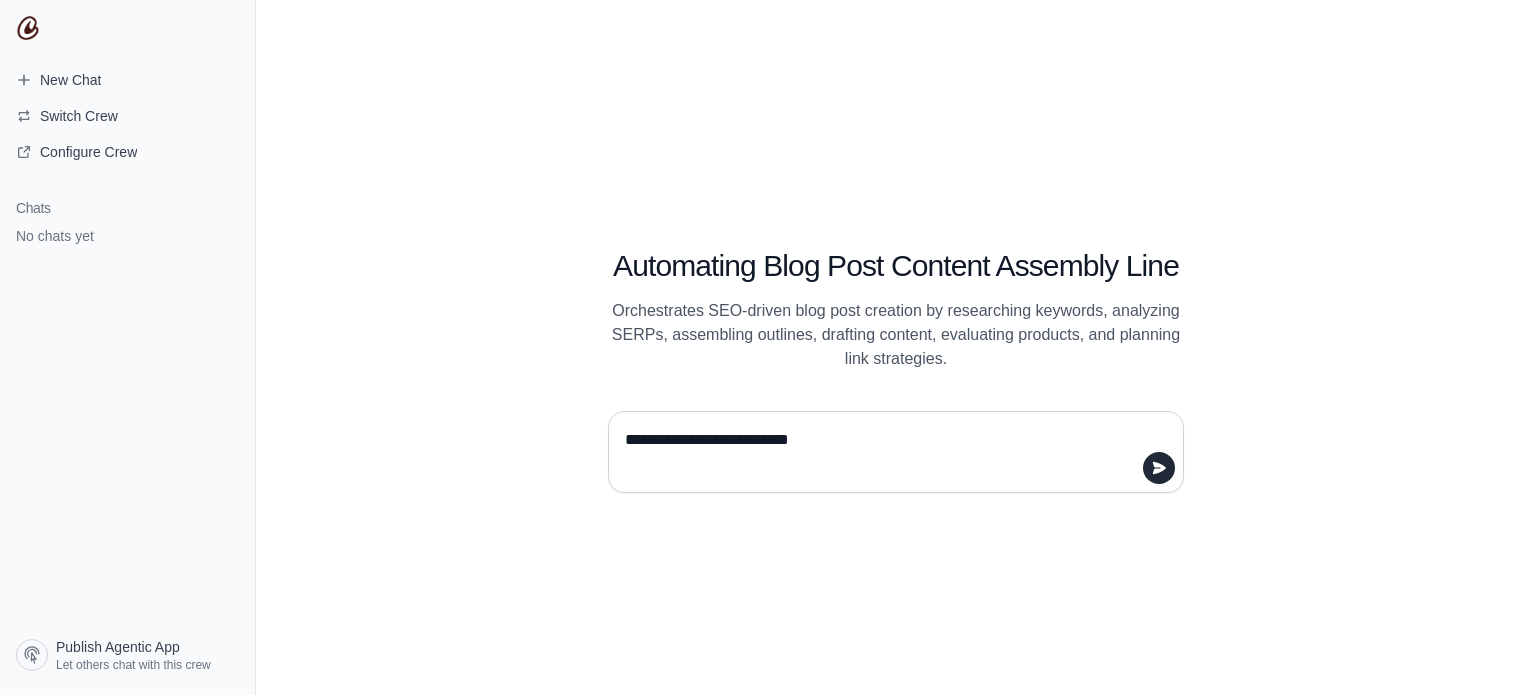 type on "**********" 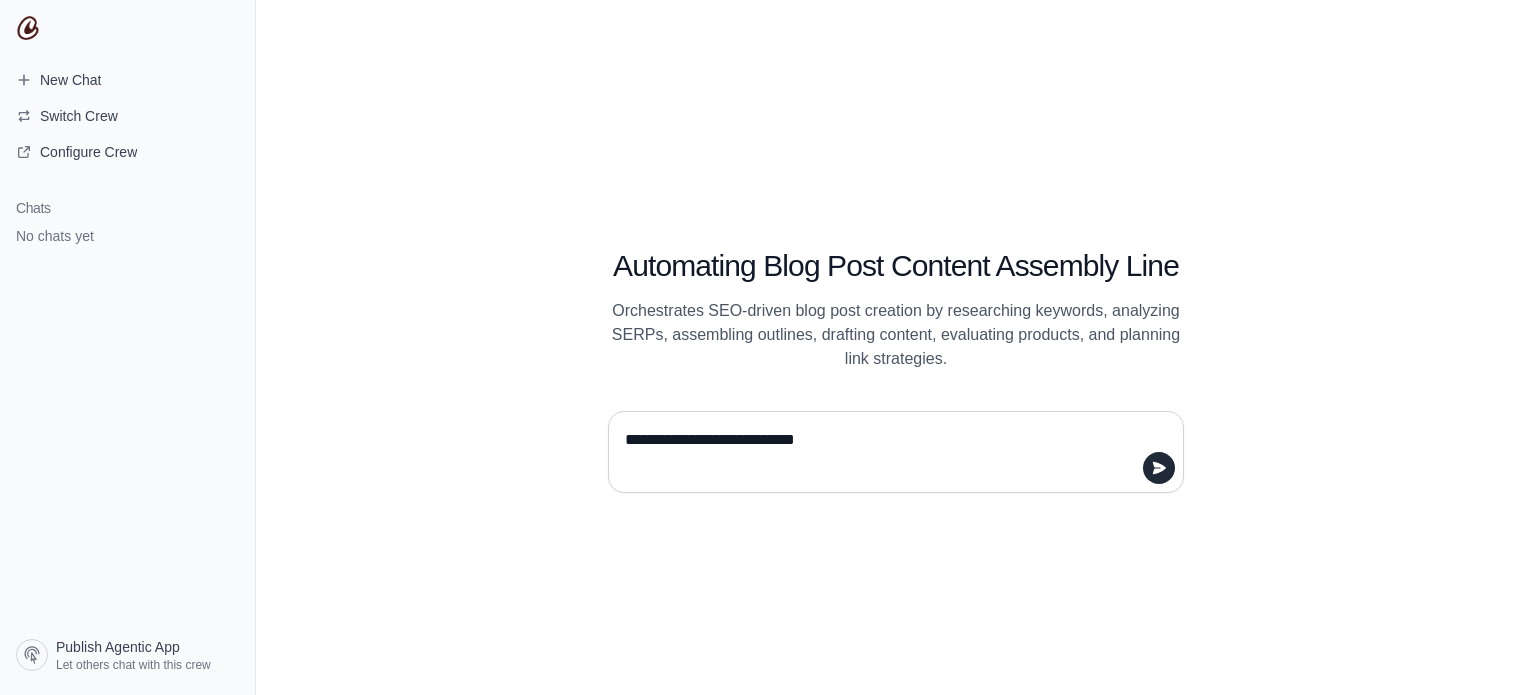 type 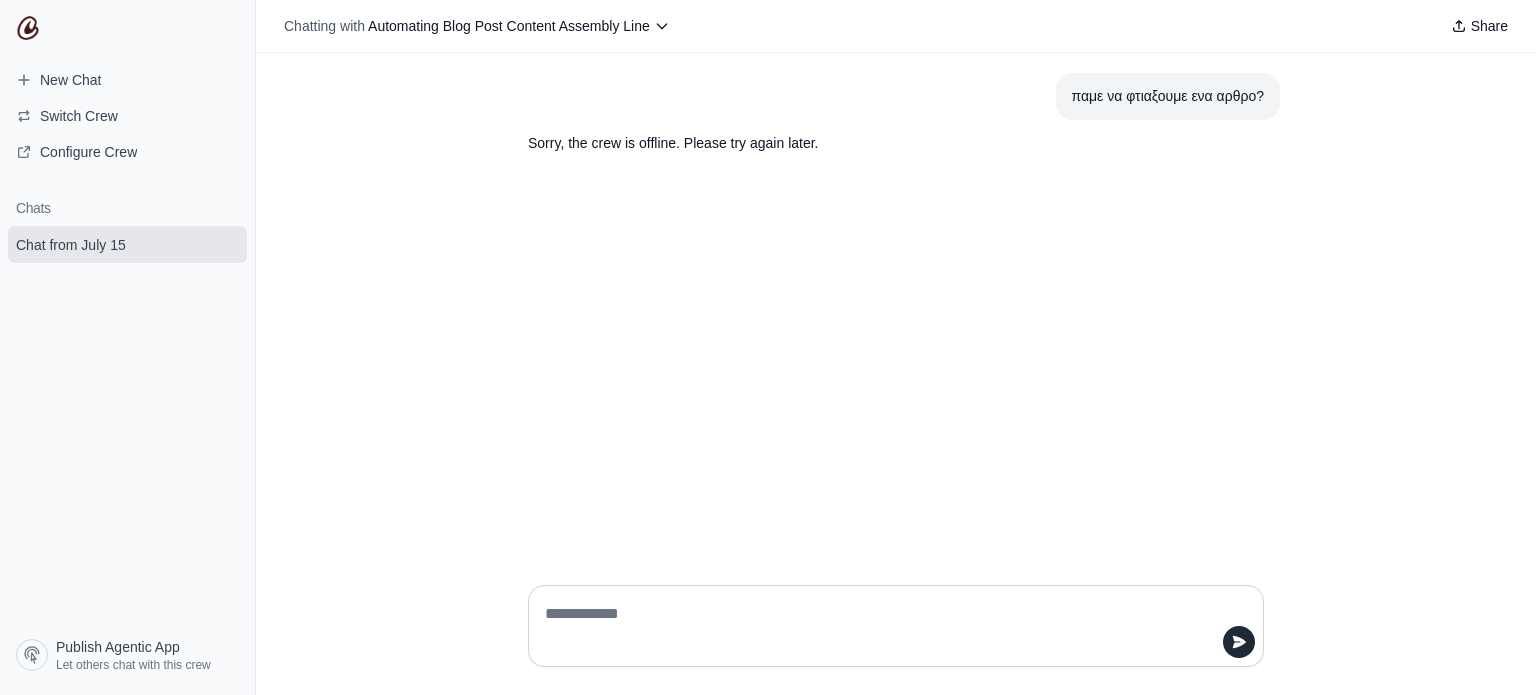 click on "παμε να φτιαξουμε ενα αρθρο?
Sorry, the crew is offline. Please try again later." at bounding box center (896, 311) 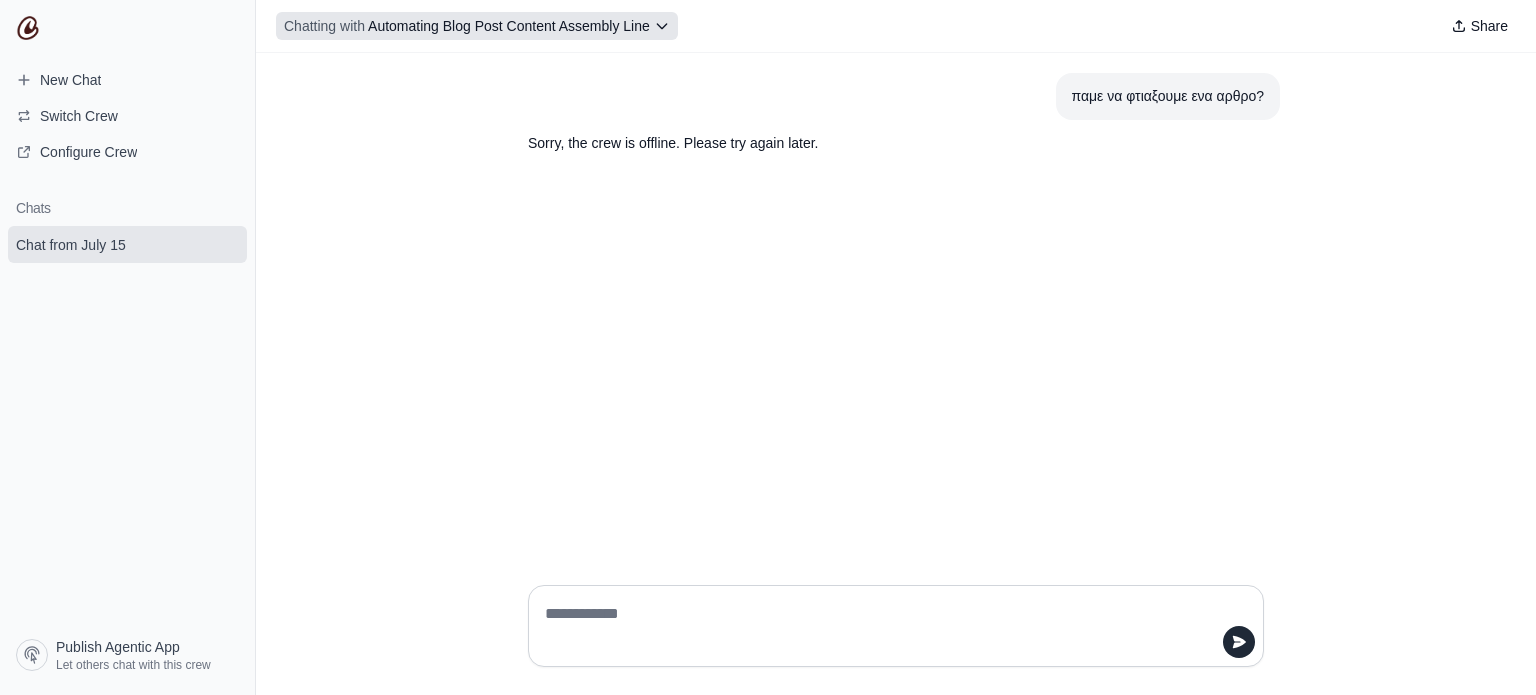 click on "Automating Blog Post Content Assembly Line" at bounding box center (509, 26) 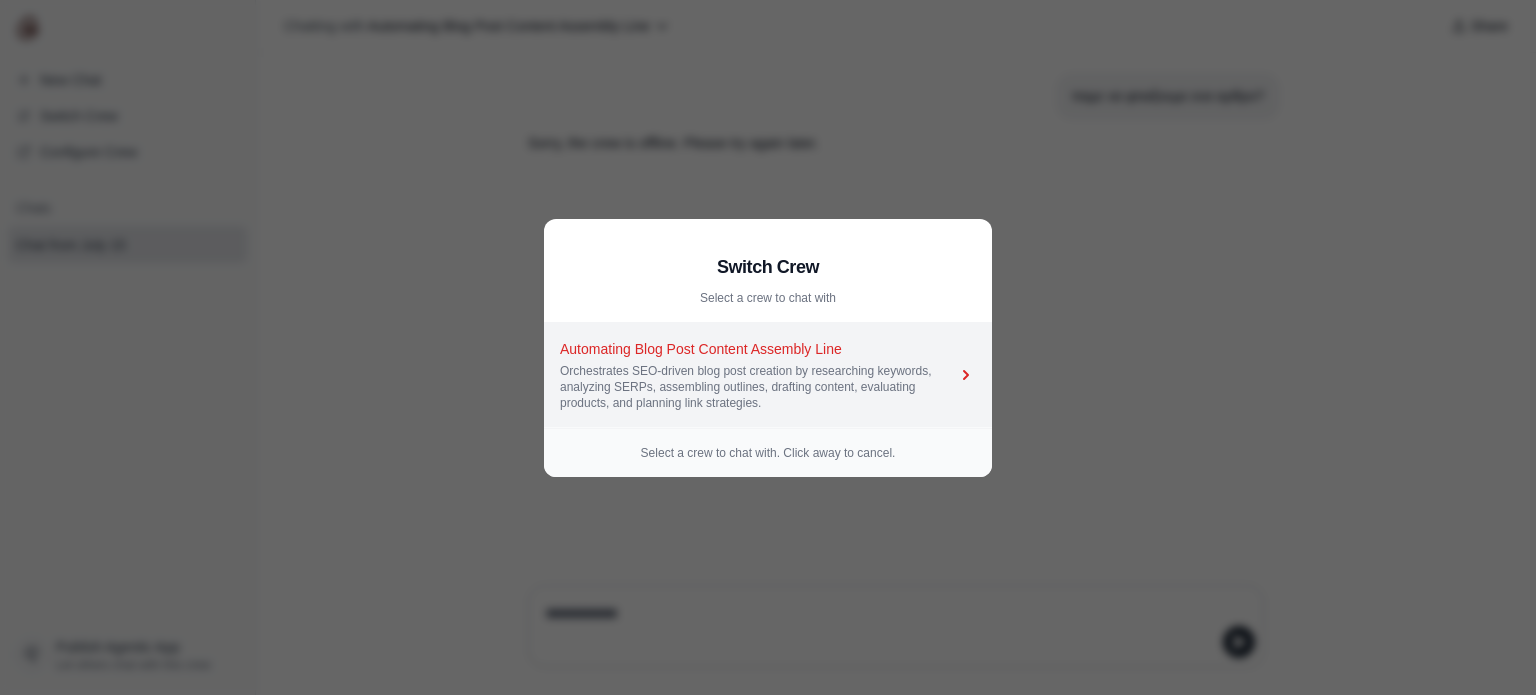 click on "Orchestrates SEO-driven blog post creation by researching keywords, analyzing SERPs, assembling outlines, drafting content, evaluating products, and planning link strategies." at bounding box center (758, 387) 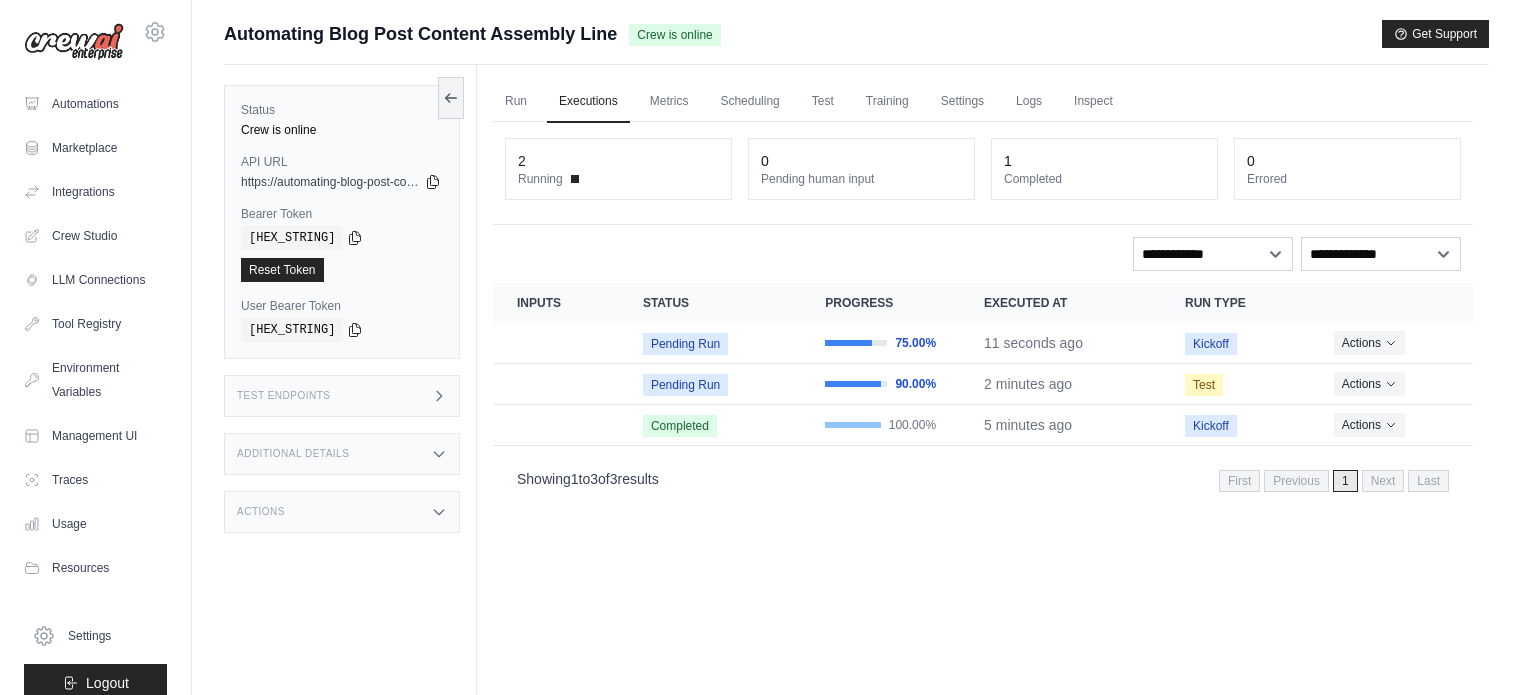 scroll, scrollTop: 0, scrollLeft: 0, axis: both 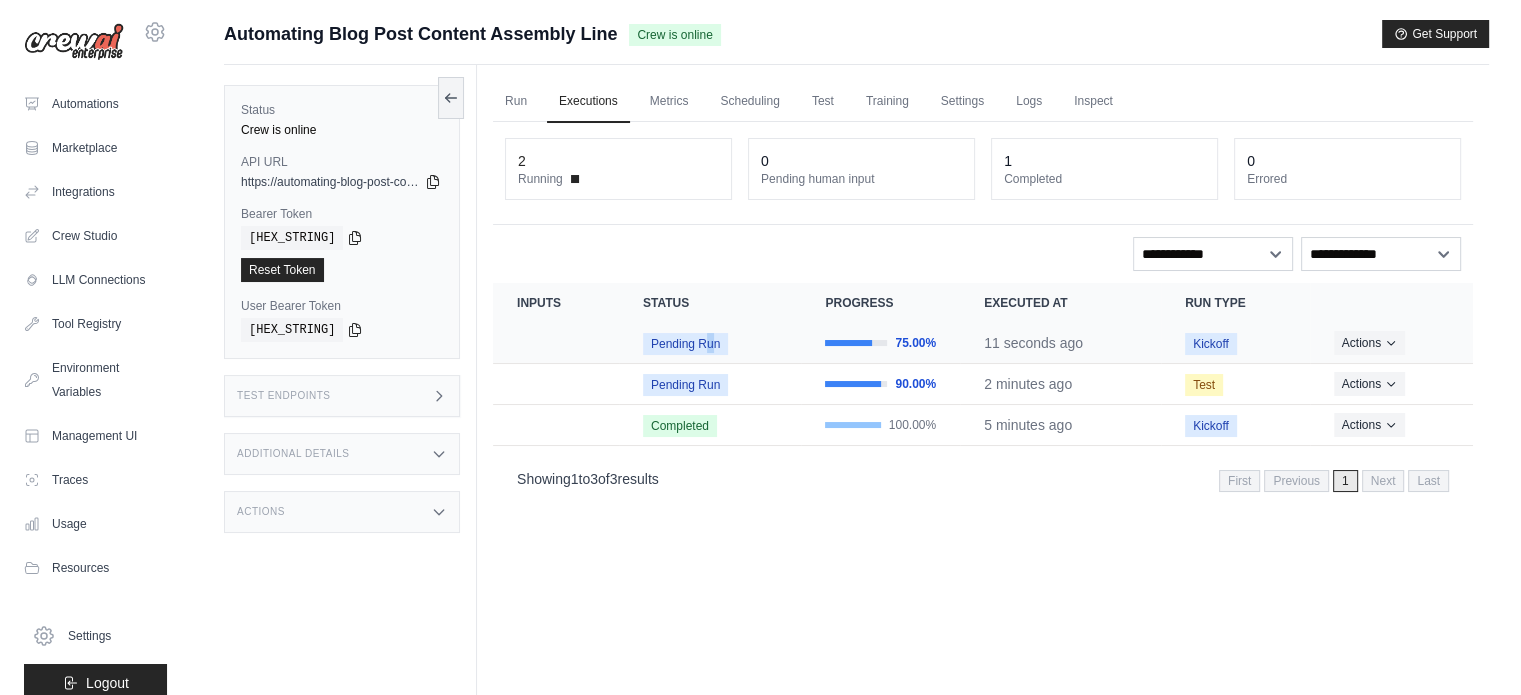 click on "Pending Run" at bounding box center [685, 344] 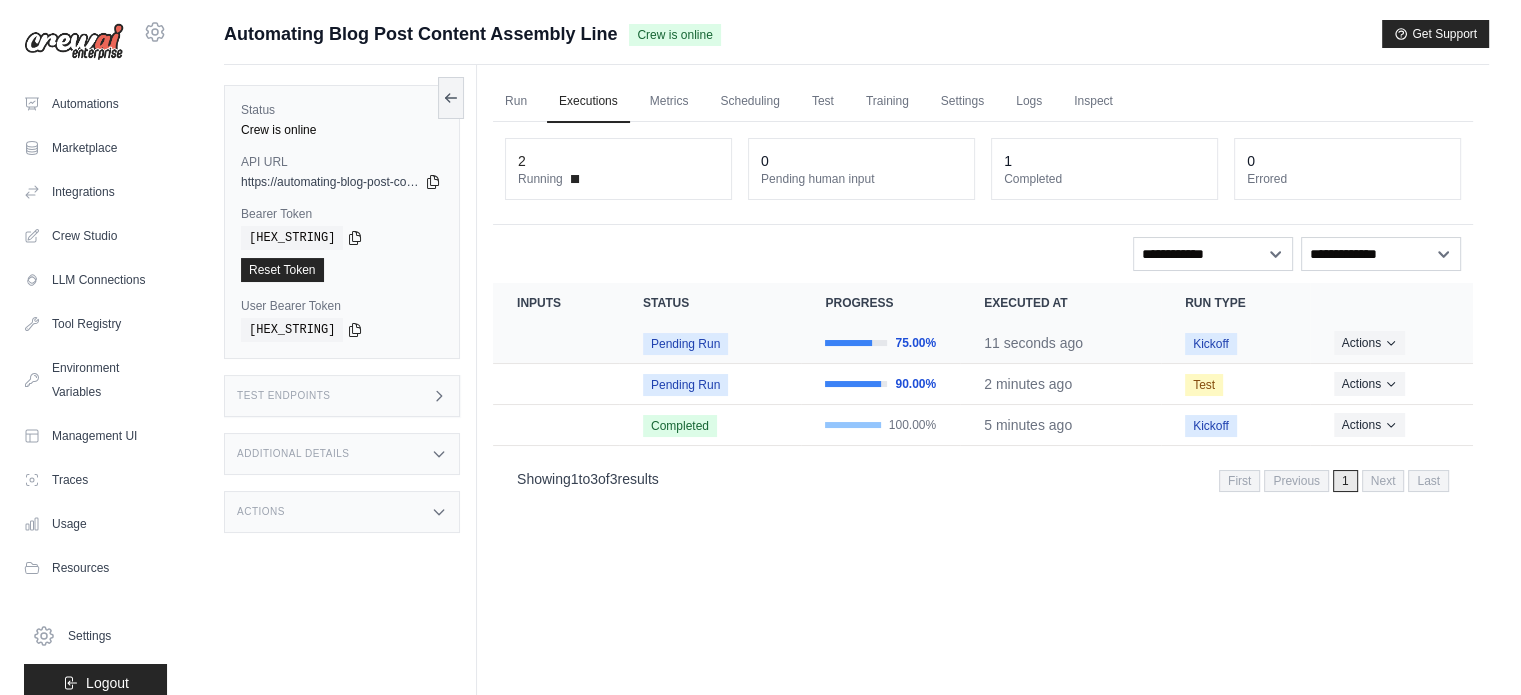 click on "Pending Run" at bounding box center [710, 343] 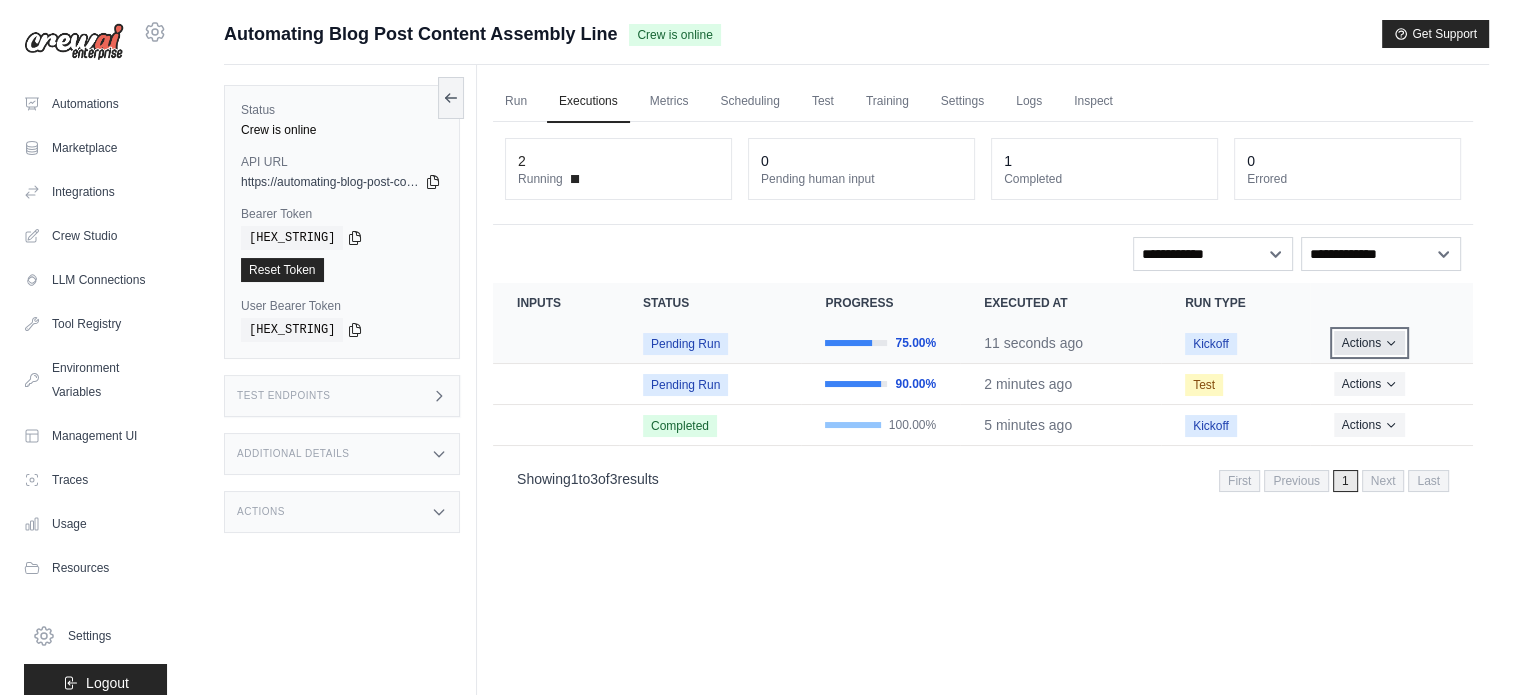 click on "Actions" at bounding box center [1369, 343] 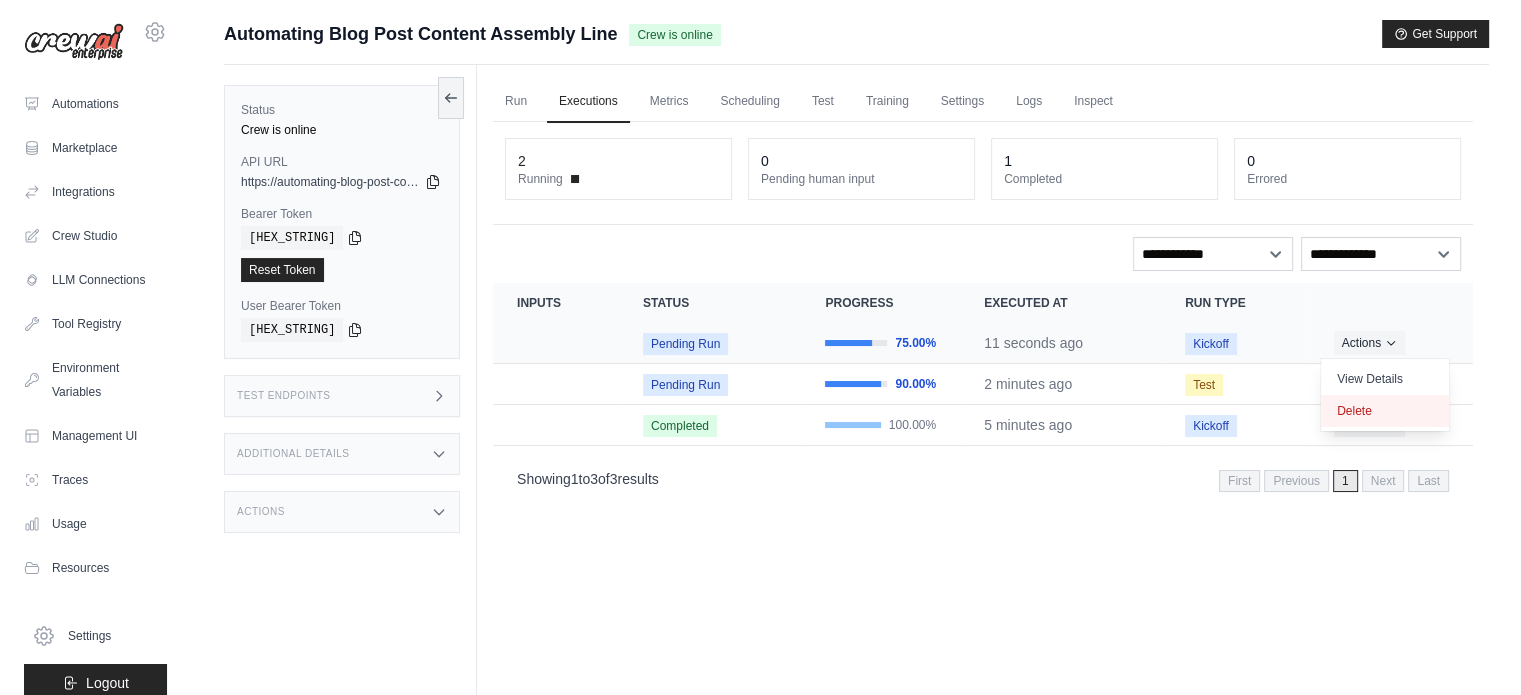 click on "Delete" at bounding box center [1385, 411] 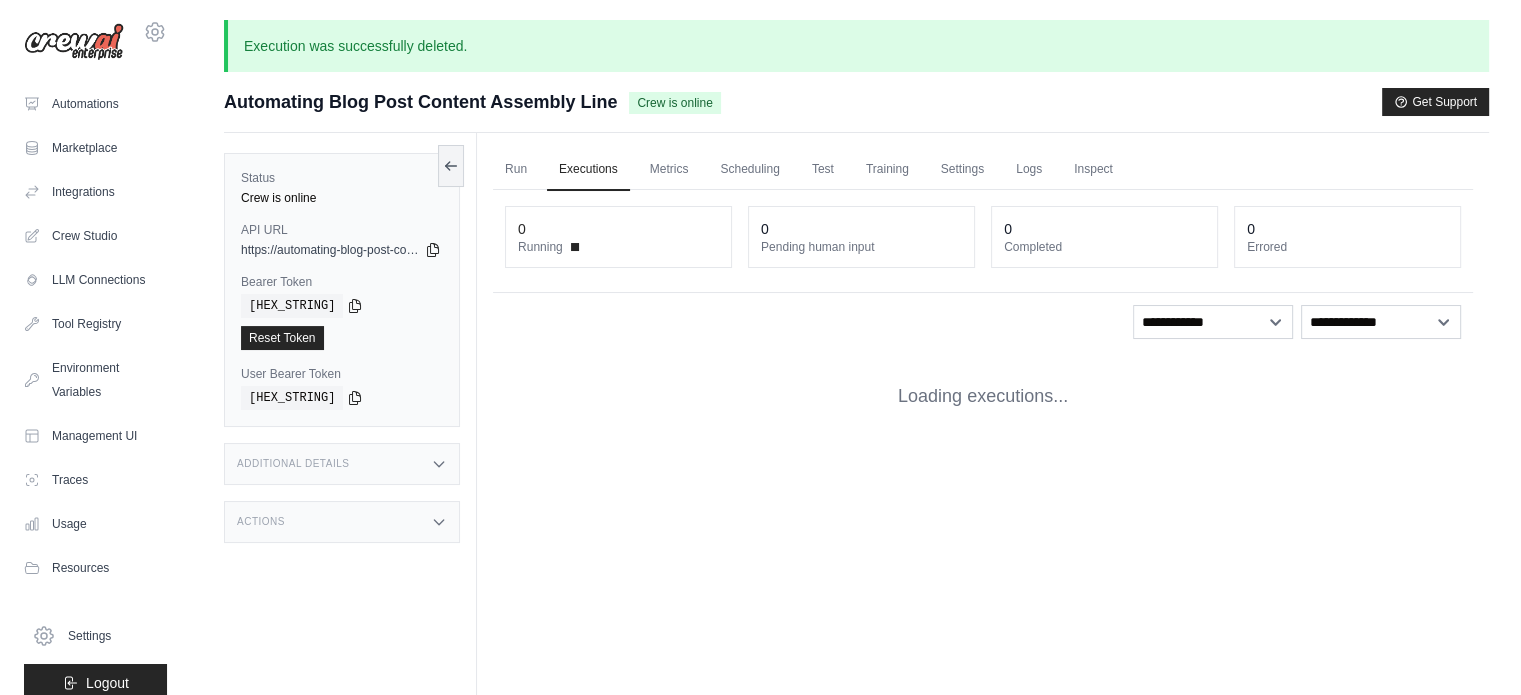 click on "**********" at bounding box center [983, 316] 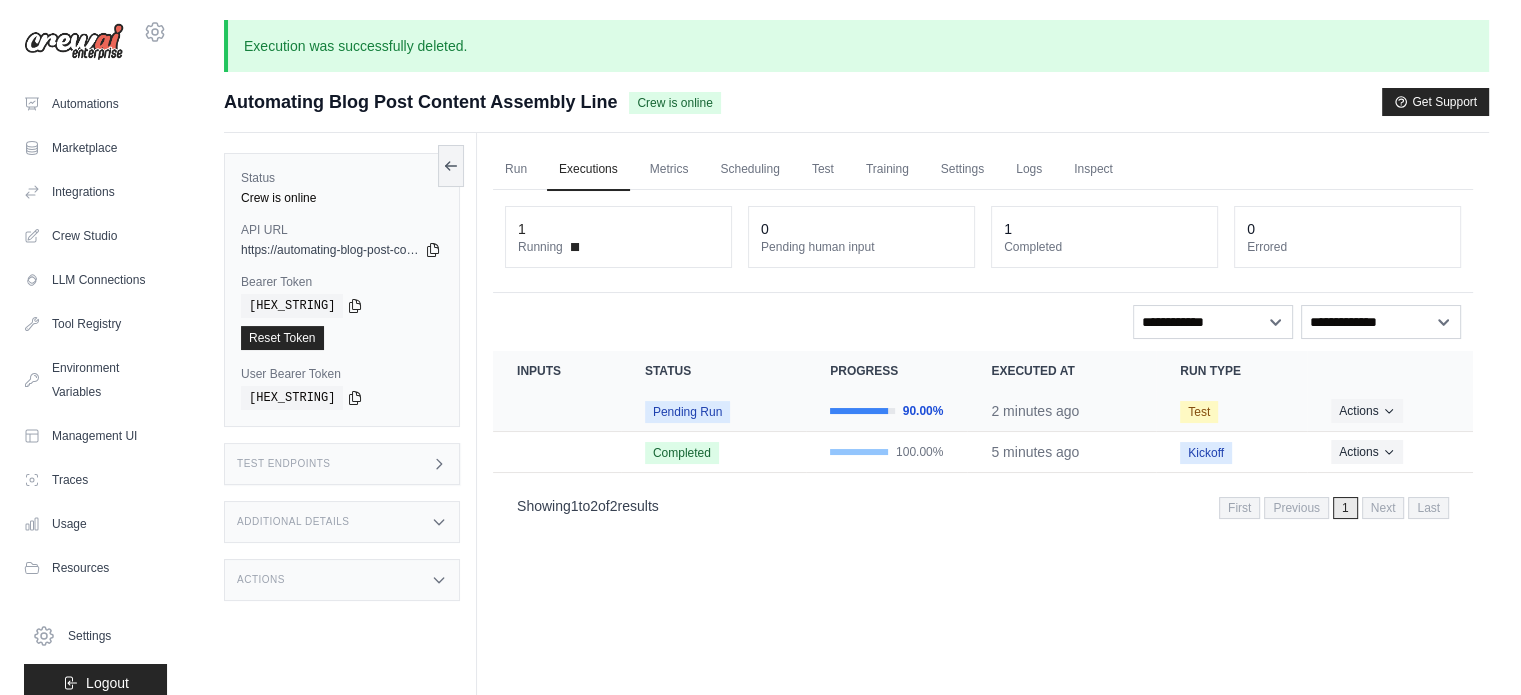 click on "Actions
View Details
Delete" at bounding box center (1390, 411) 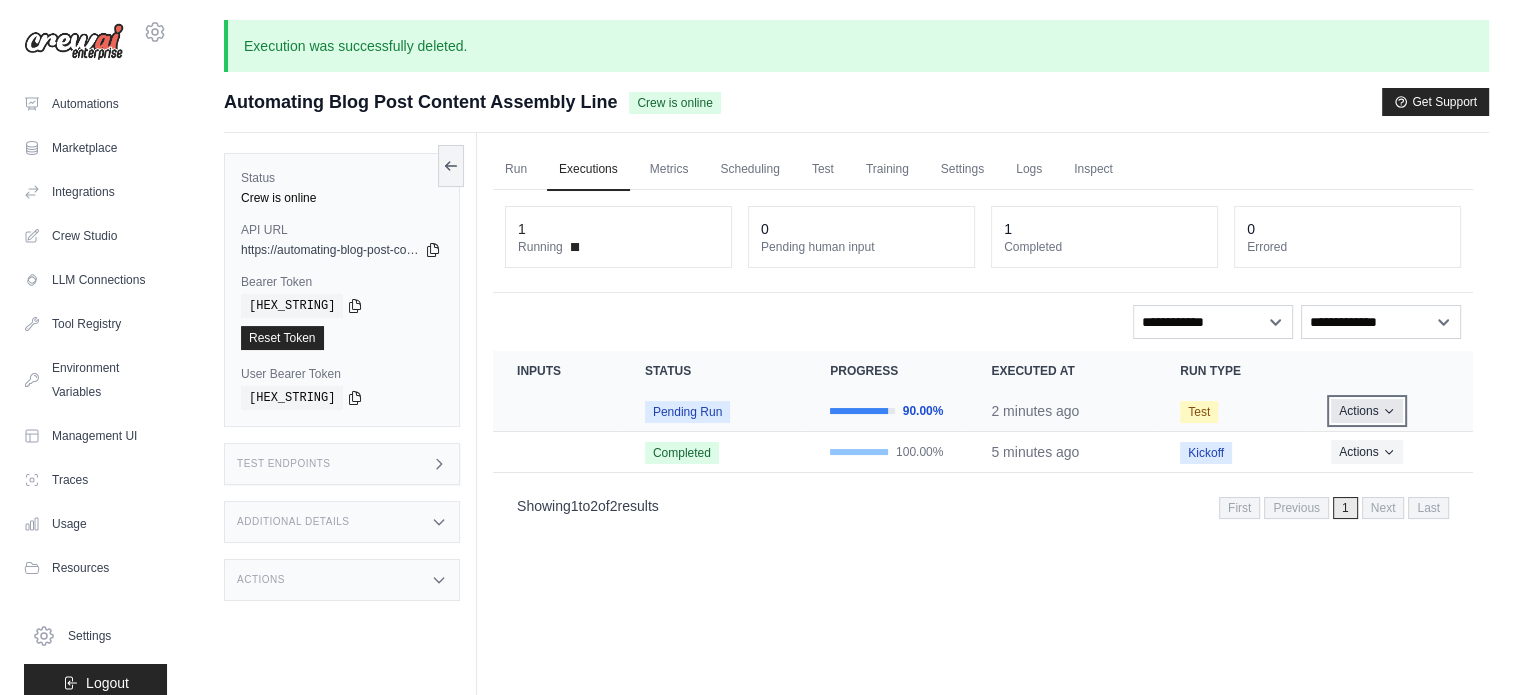 click on "Actions" at bounding box center [1366, 411] 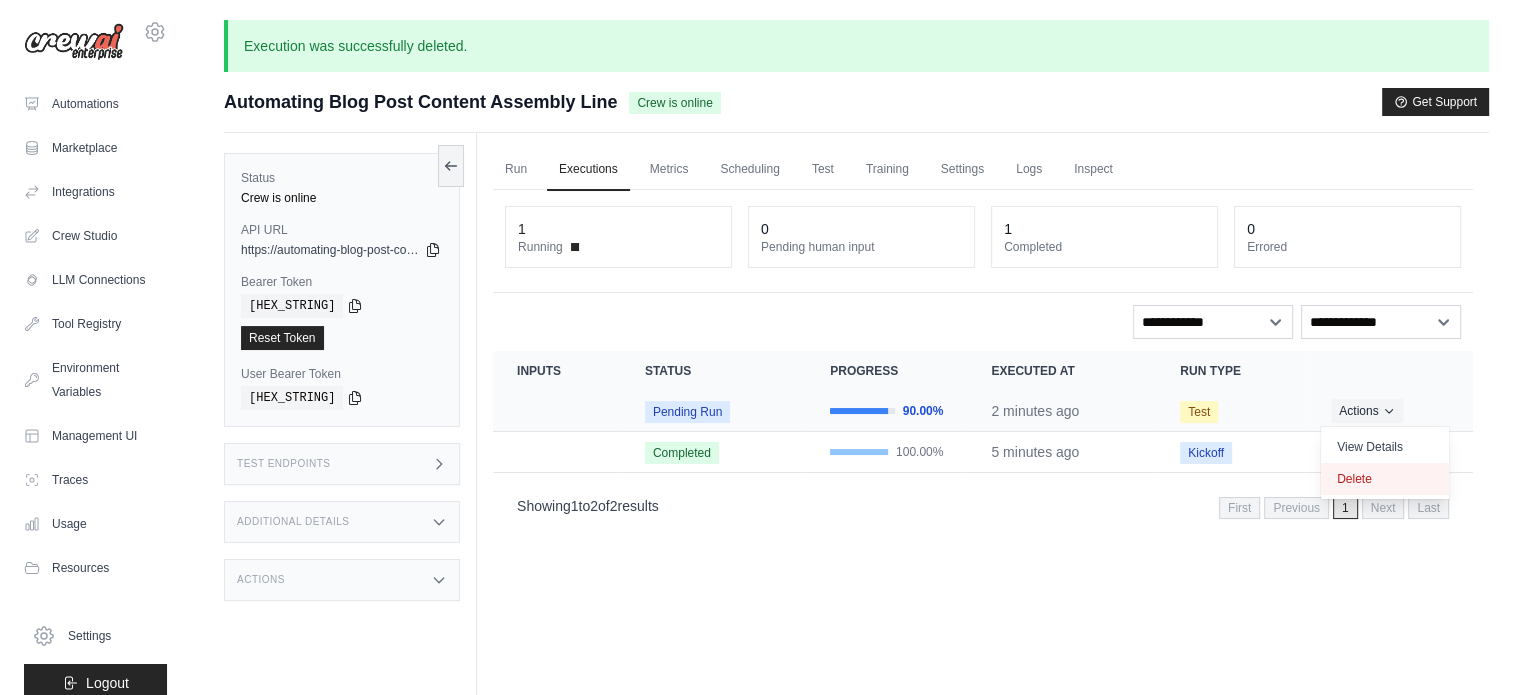click on "Delete" at bounding box center [1385, 479] 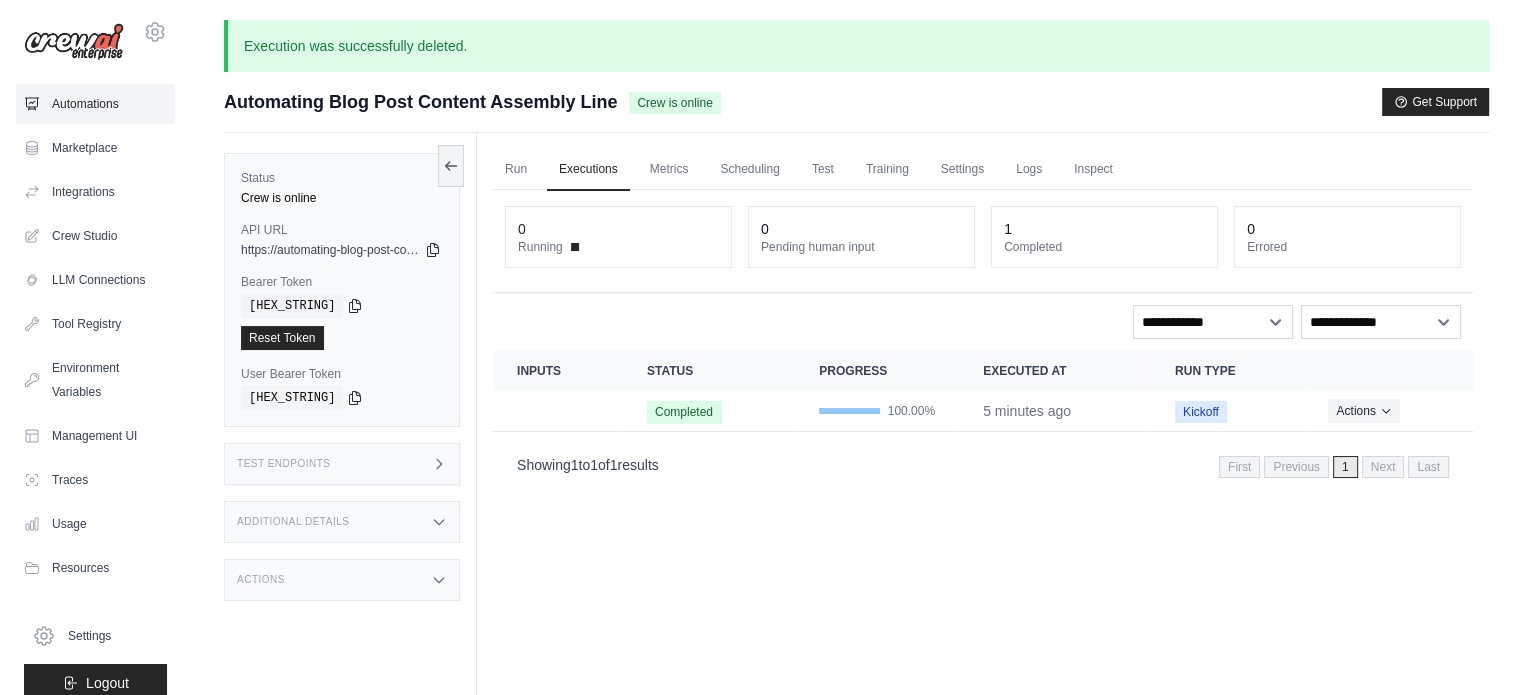 click on "Automations" at bounding box center [95, 104] 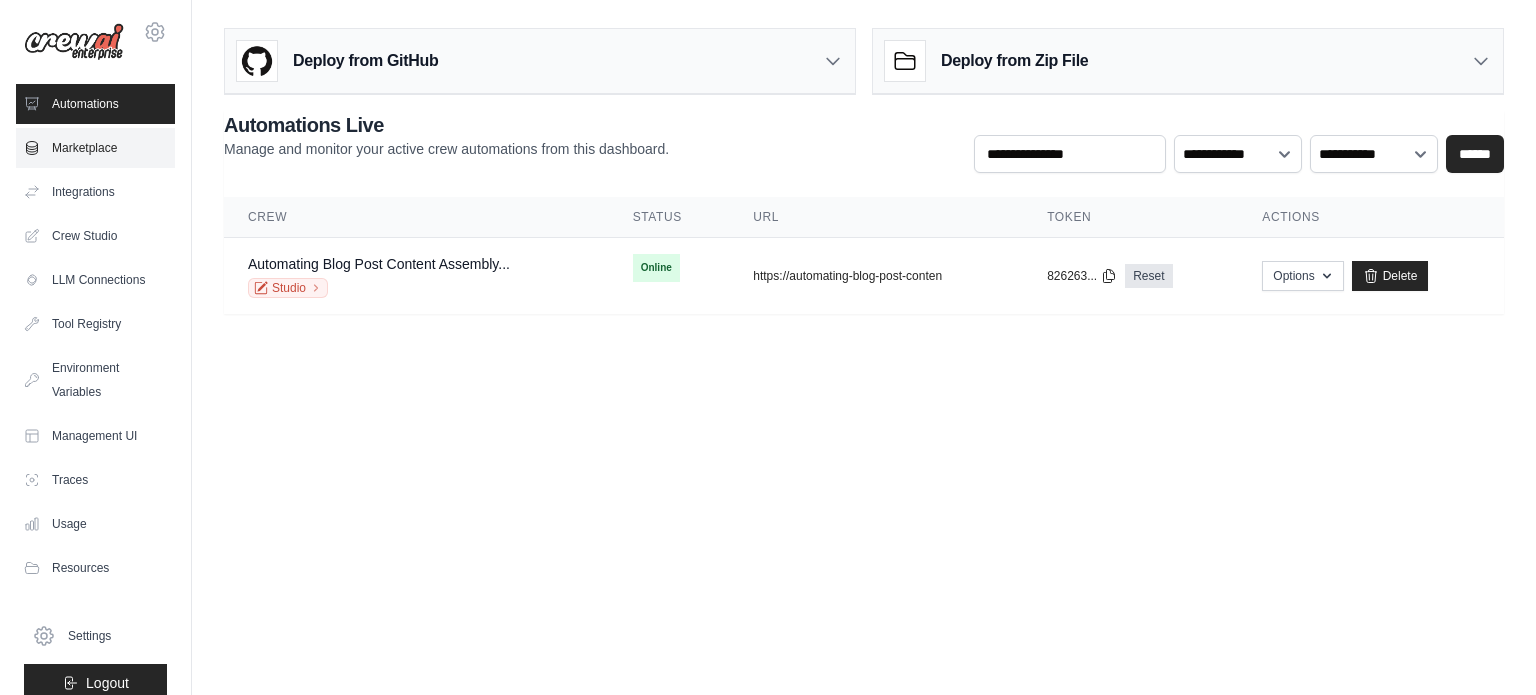click on "Marketplace" at bounding box center (95, 148) 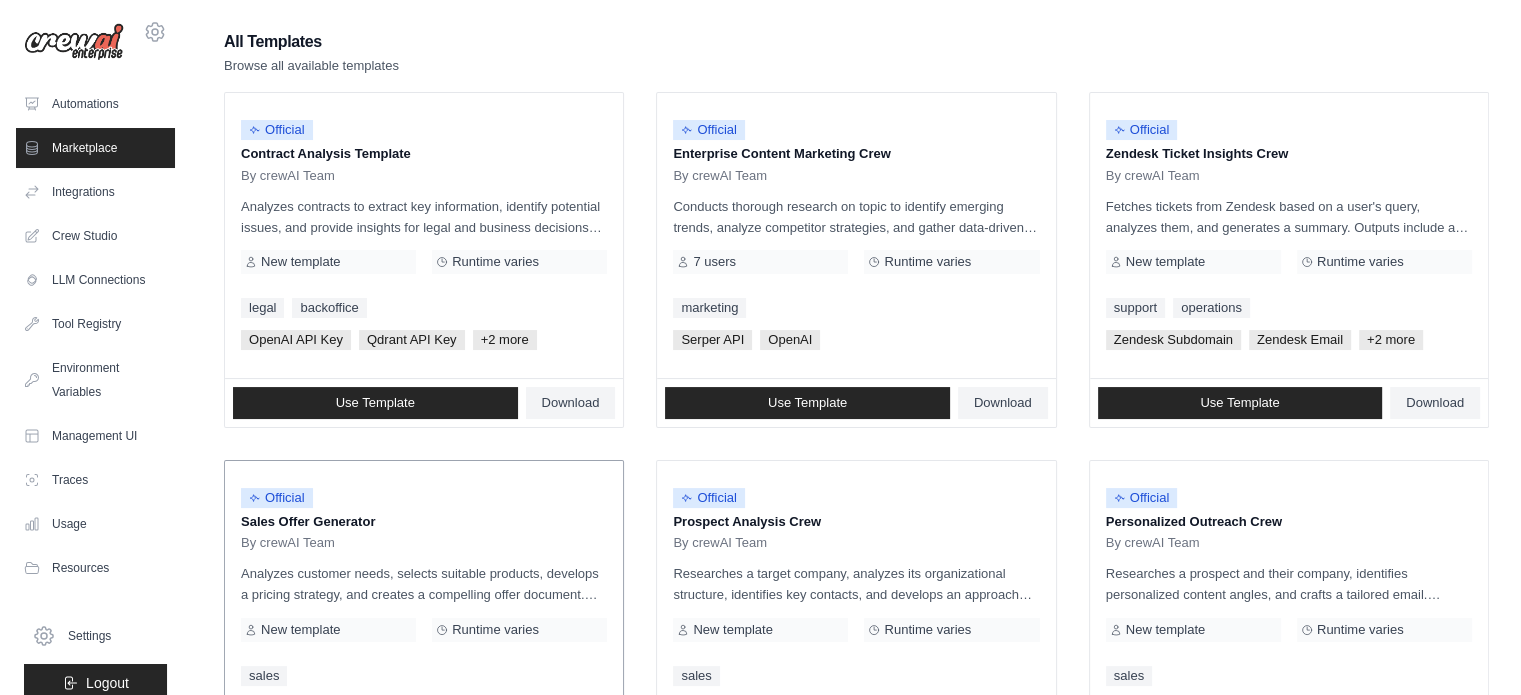 scroll, scrollTop: 0, scrollLeft: 0, axis: both 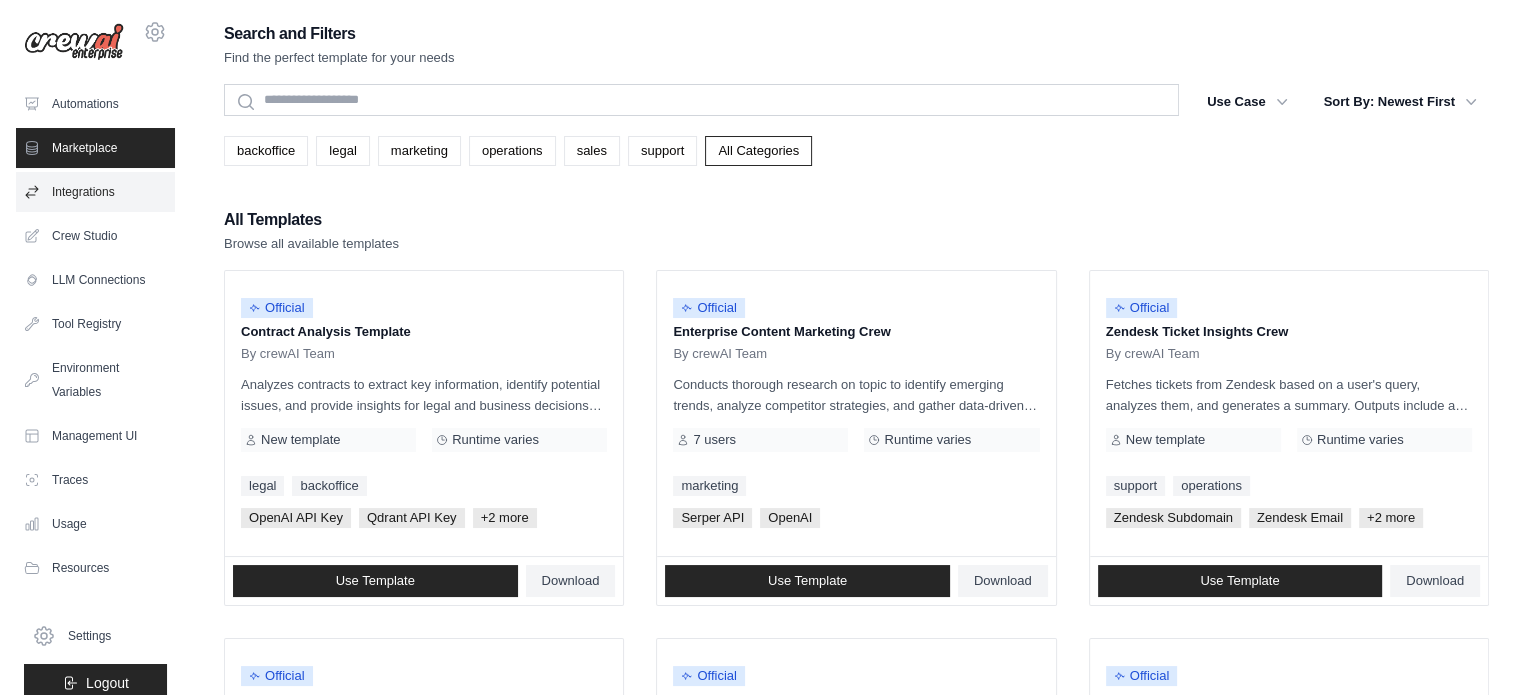 click on "Integrations" at bounding box center (95, 192) 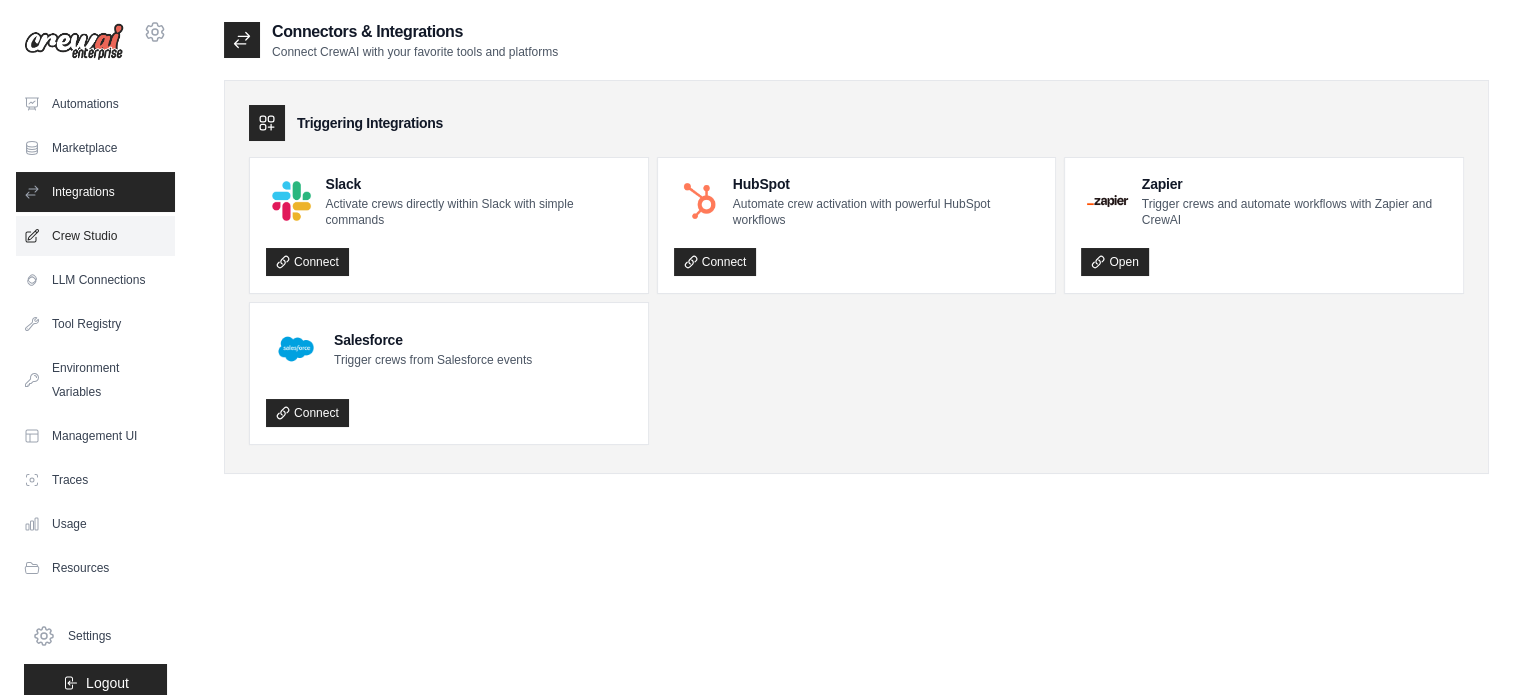 click on "Crew Studio" at bounding box center (95, 236) 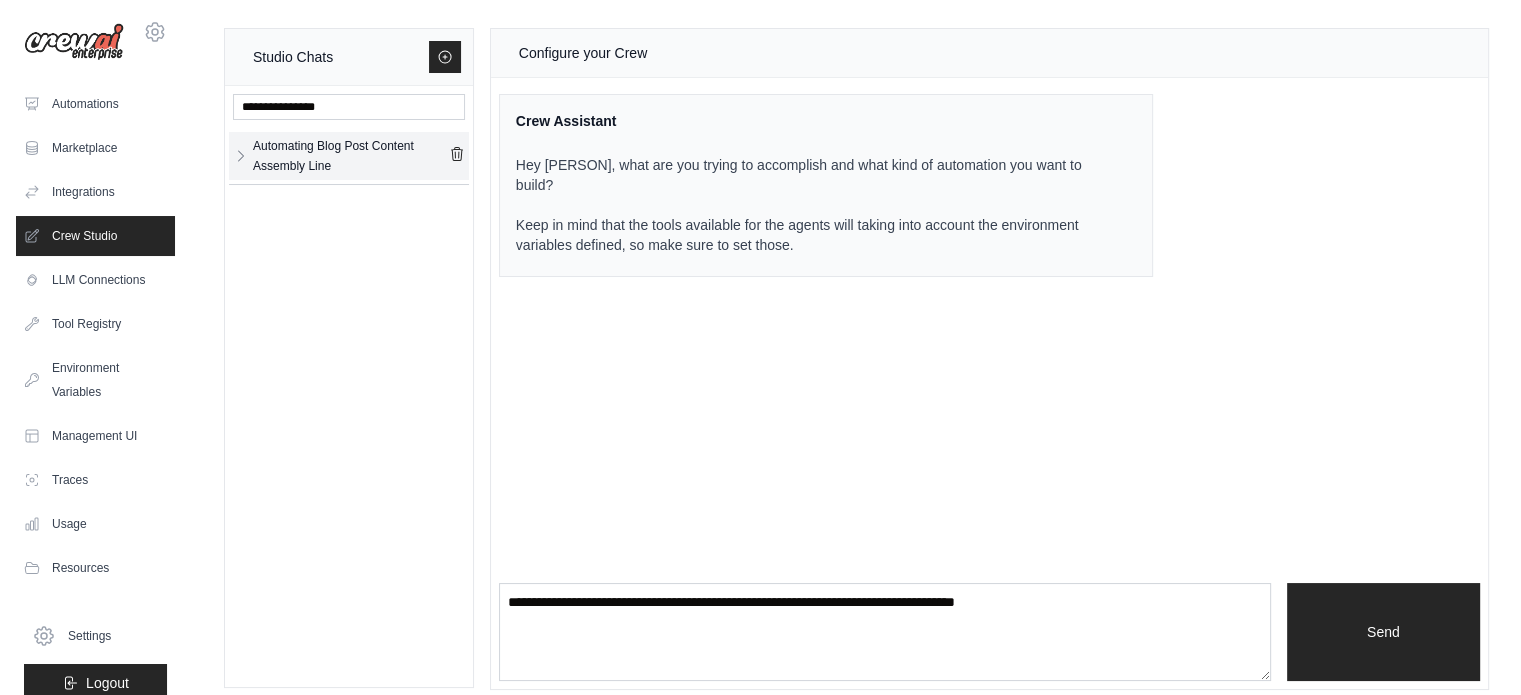 click on "Automating Blog Post Content Assembly Line" at bounding box center [351, 156] 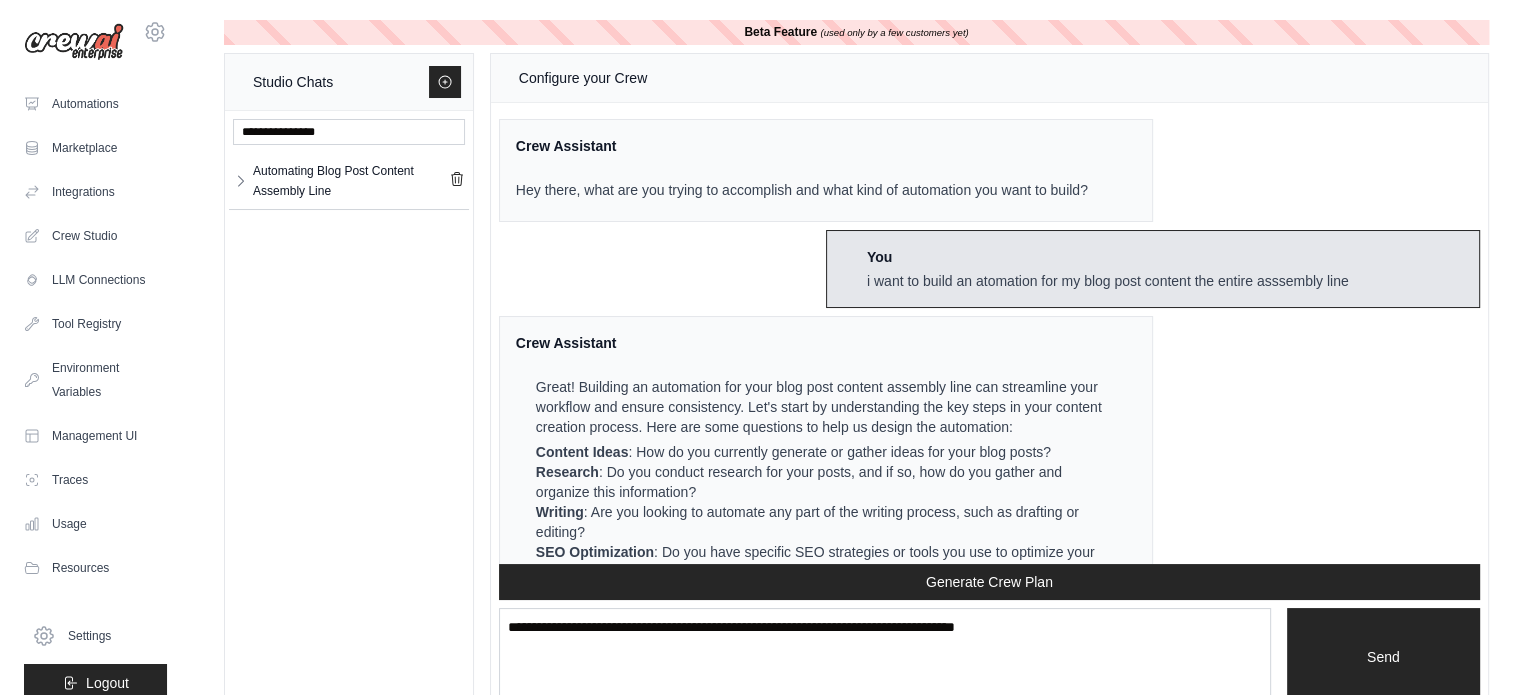 scroll, scrollTop: 47397, scrollLeft: 0, axis: vertical 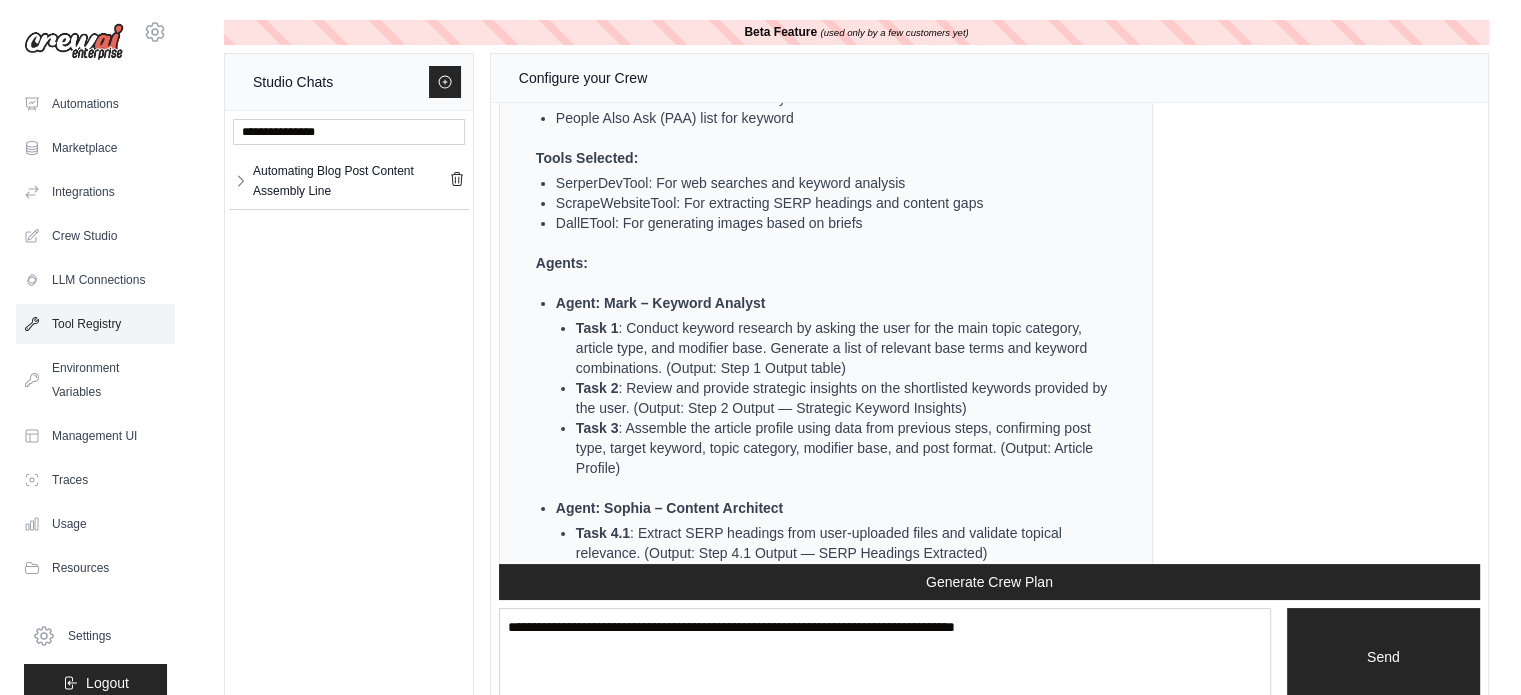 click on "Tool Registry" at bounding box center (95, 324) 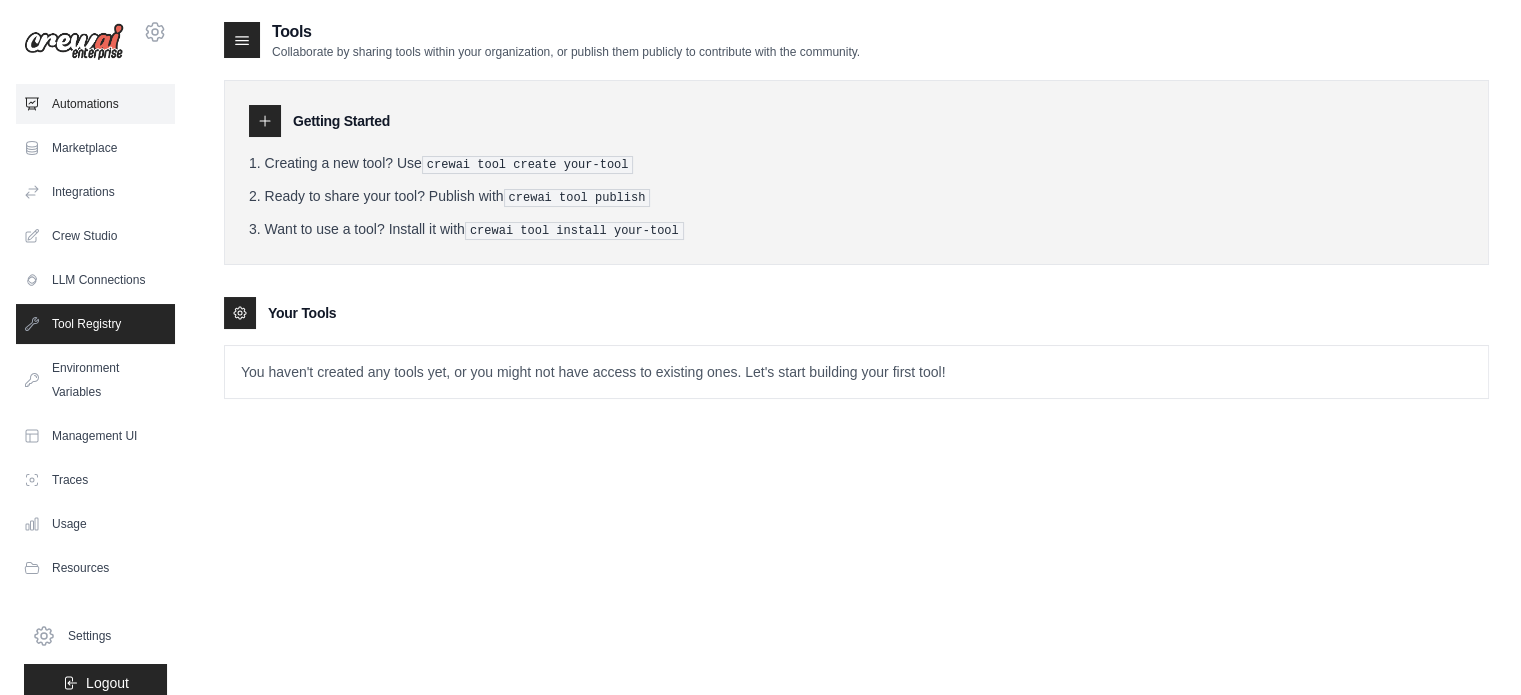 click on "Automations" at bounding box center [95, 104] 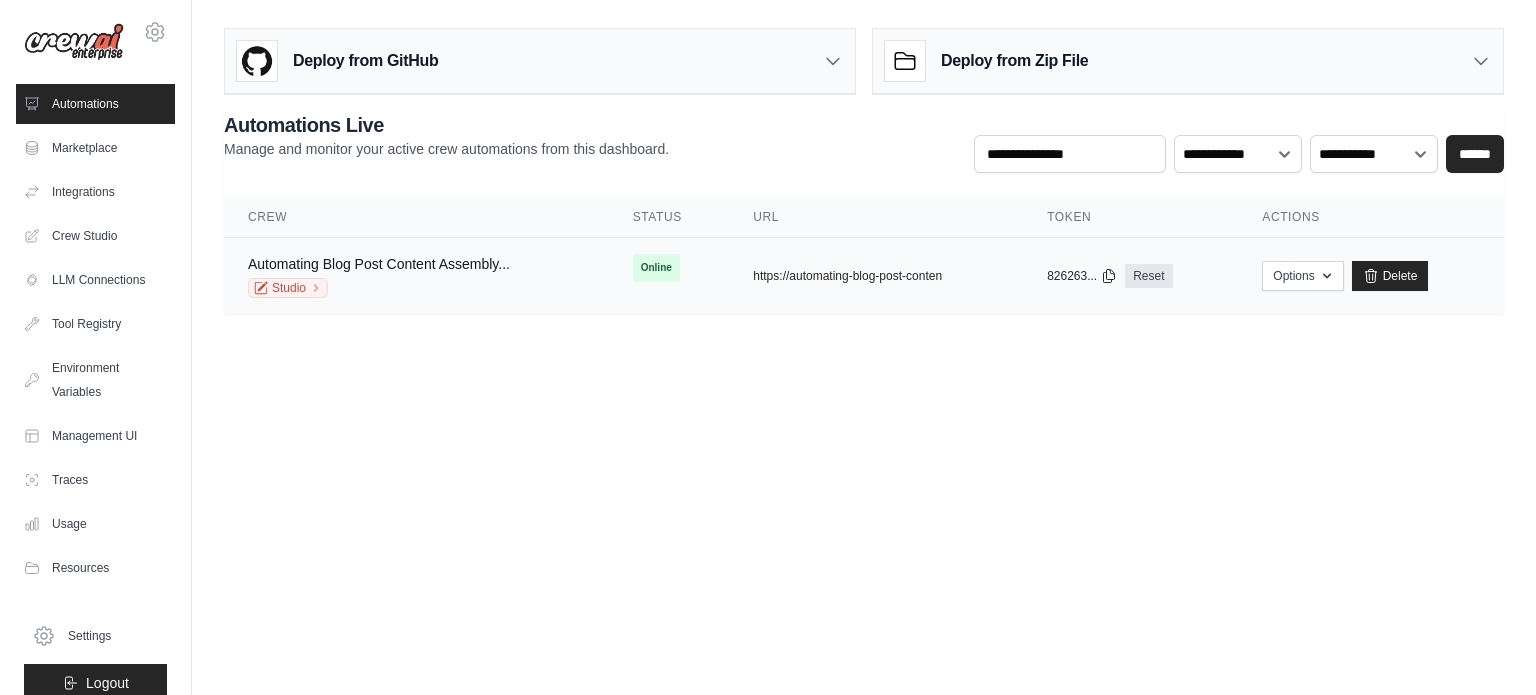 click on "Studio" at bounding box center [379, 288] 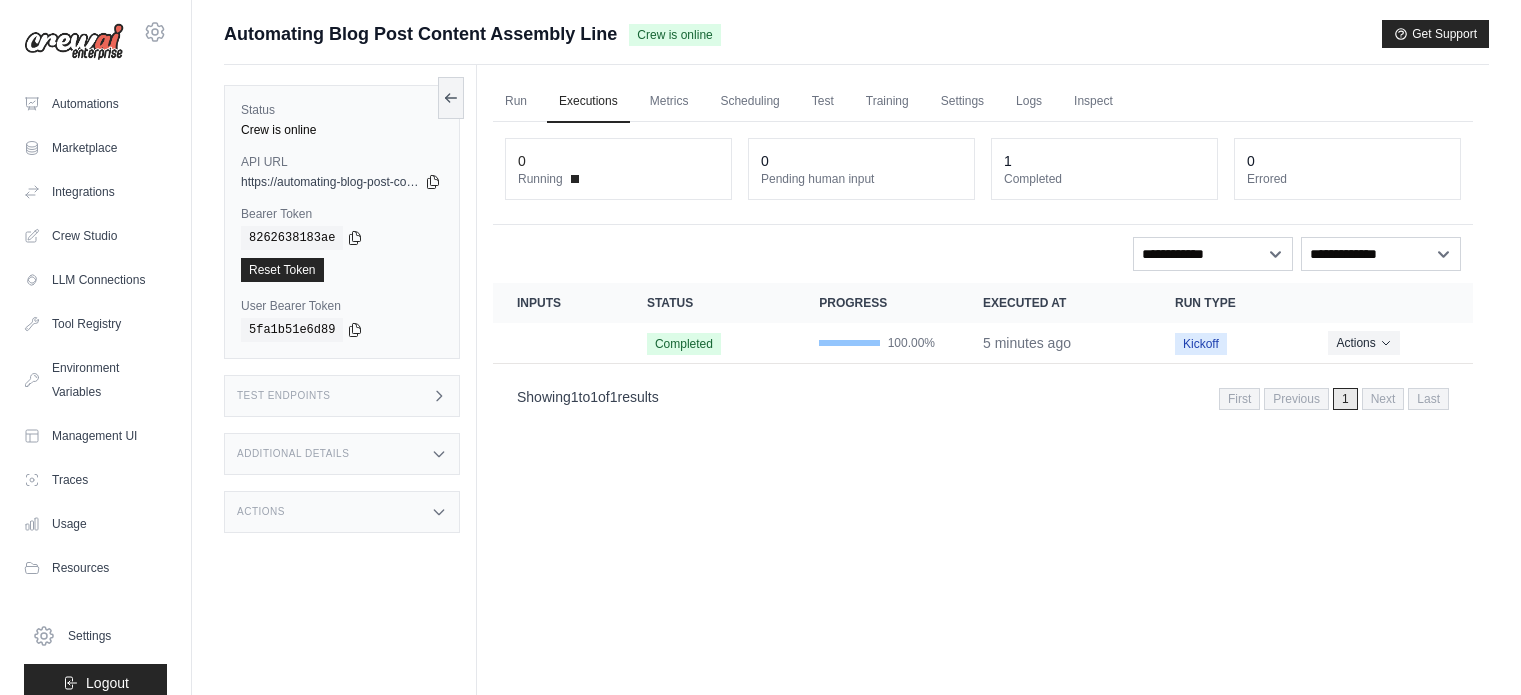 scroll, scrollTop: 0, scrollLeft: 0, axis: both 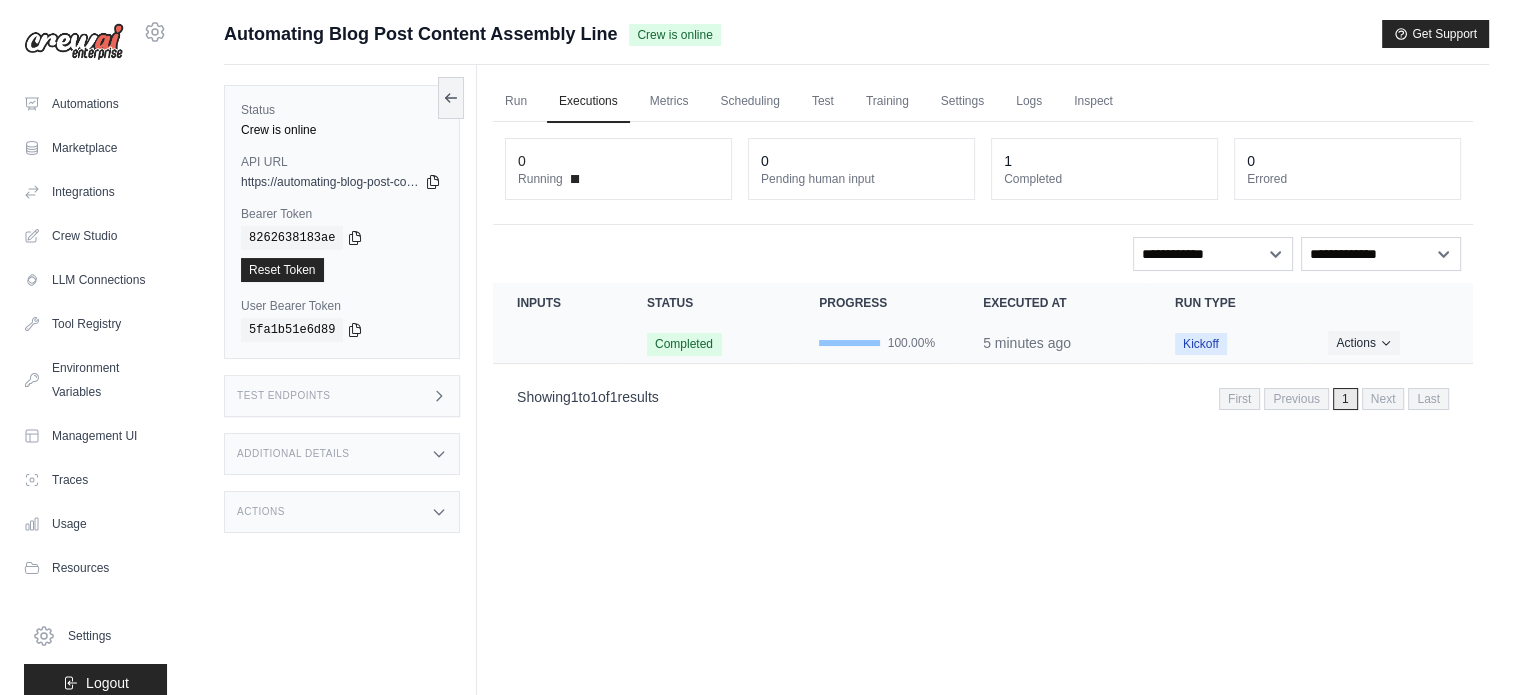 click on "Completed" at bounding box center [709, 343] 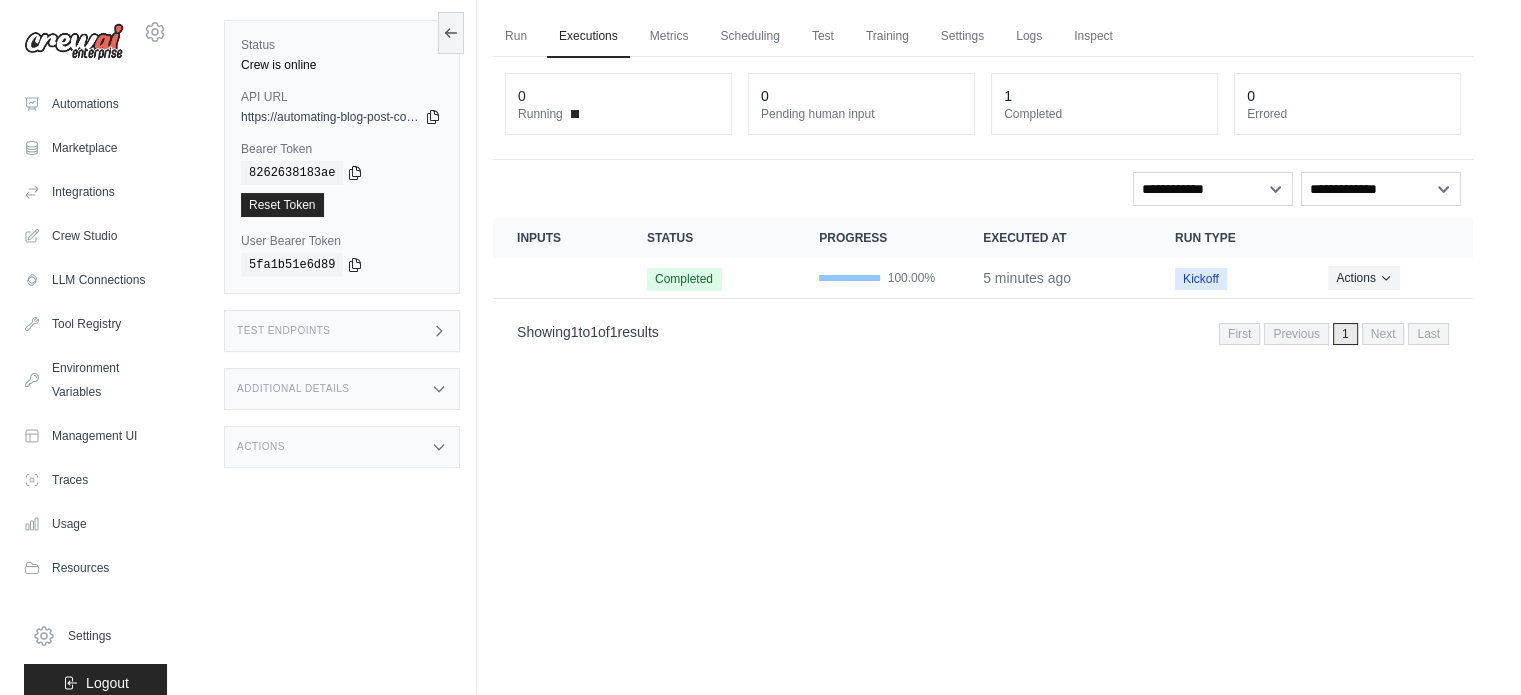 scroll, scrollTop: 84, scrollLeft: 0, axis: vertical 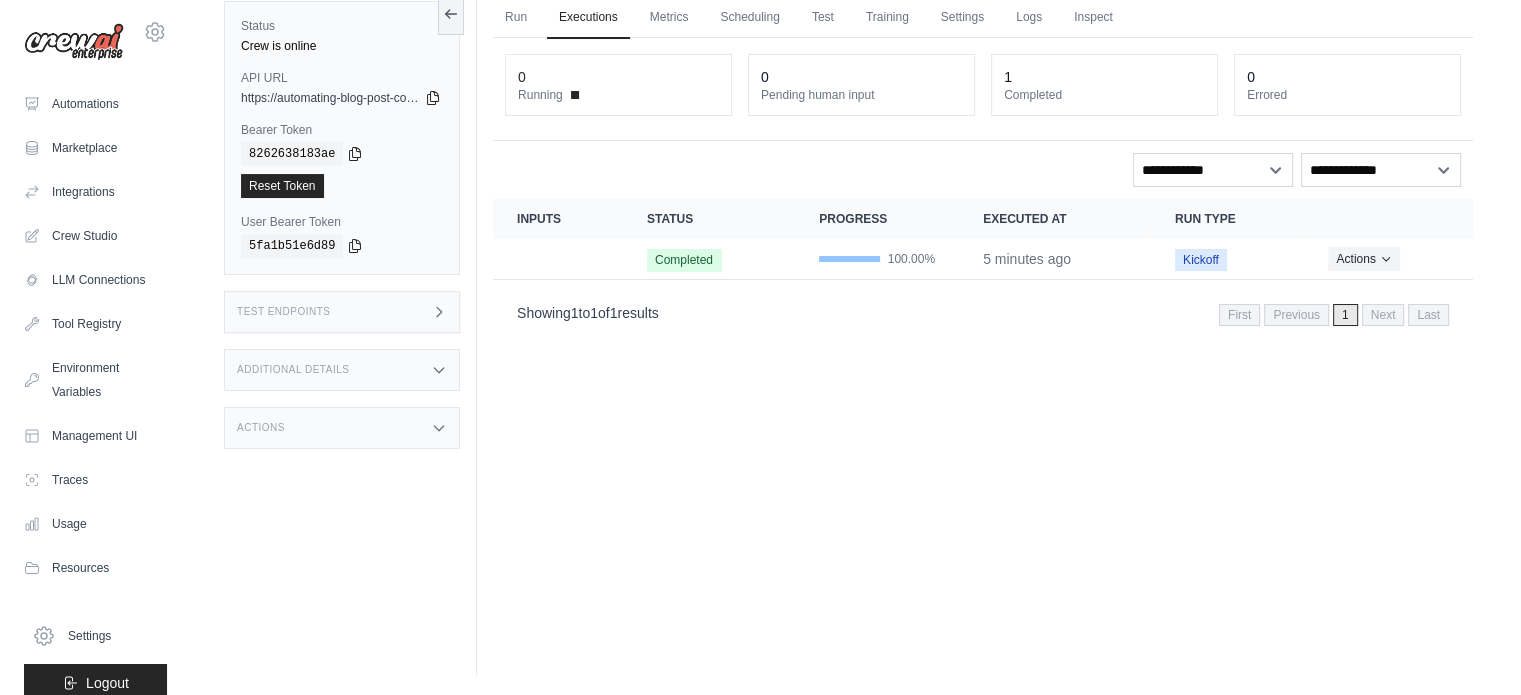 click on "Test Endpoints" at bounding box center [342, 312] 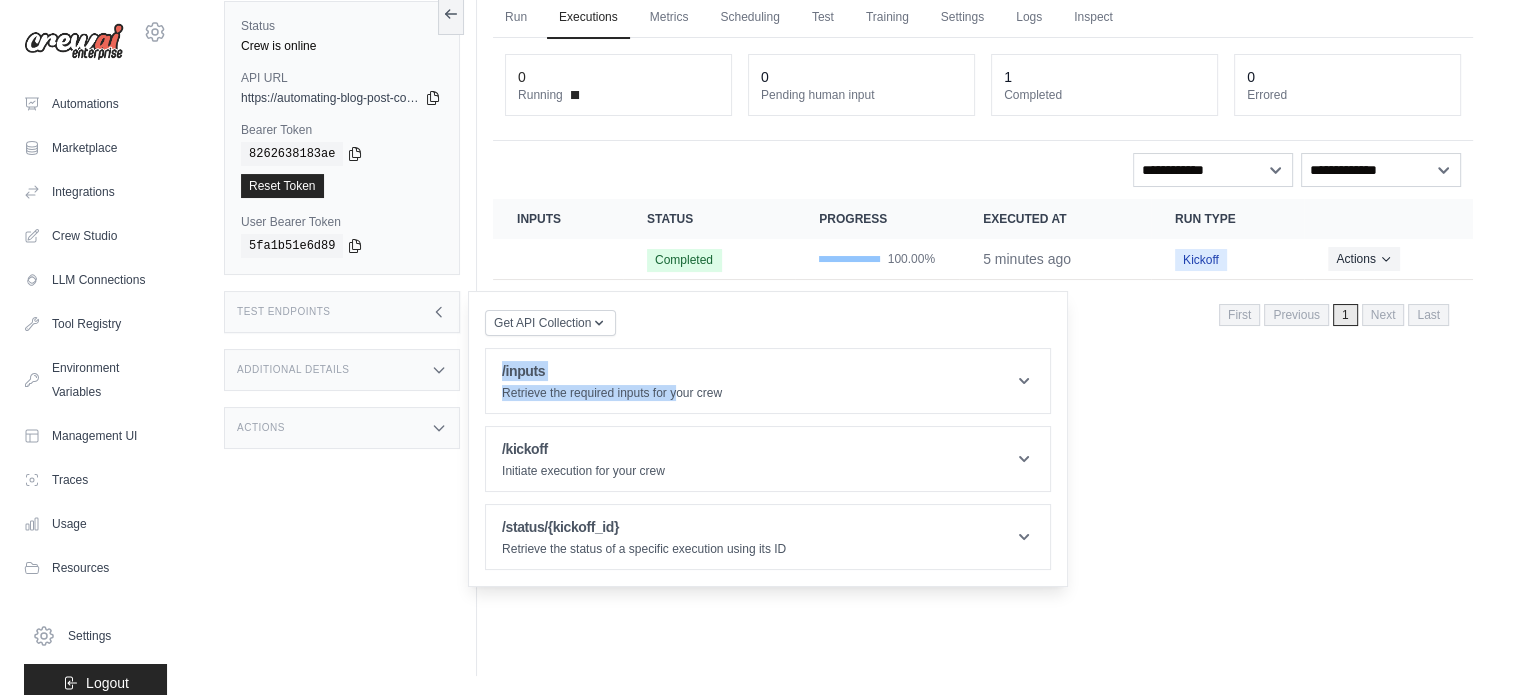 drag, startPoint x: 676, startPoint y: 384, endPoint x: 710, endPoint y: 311, distance: 80.529495 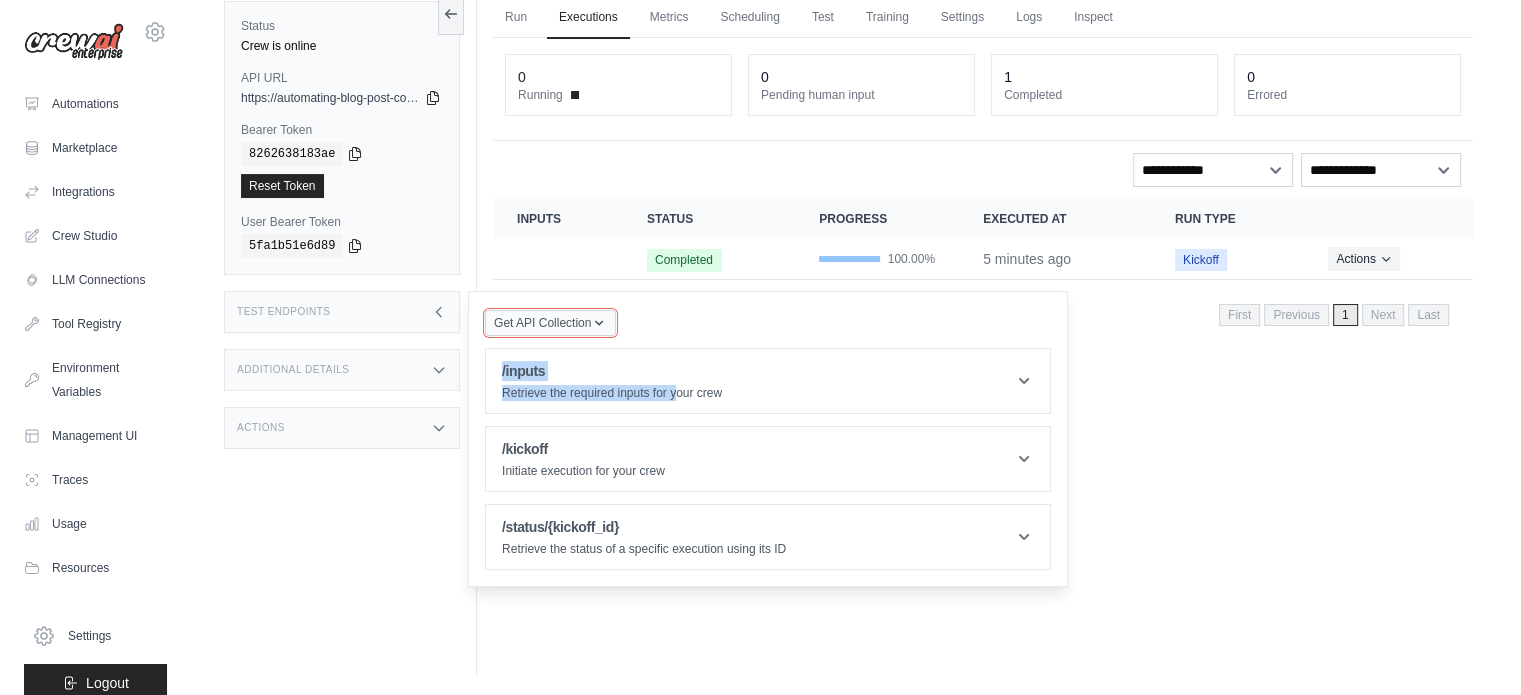 click 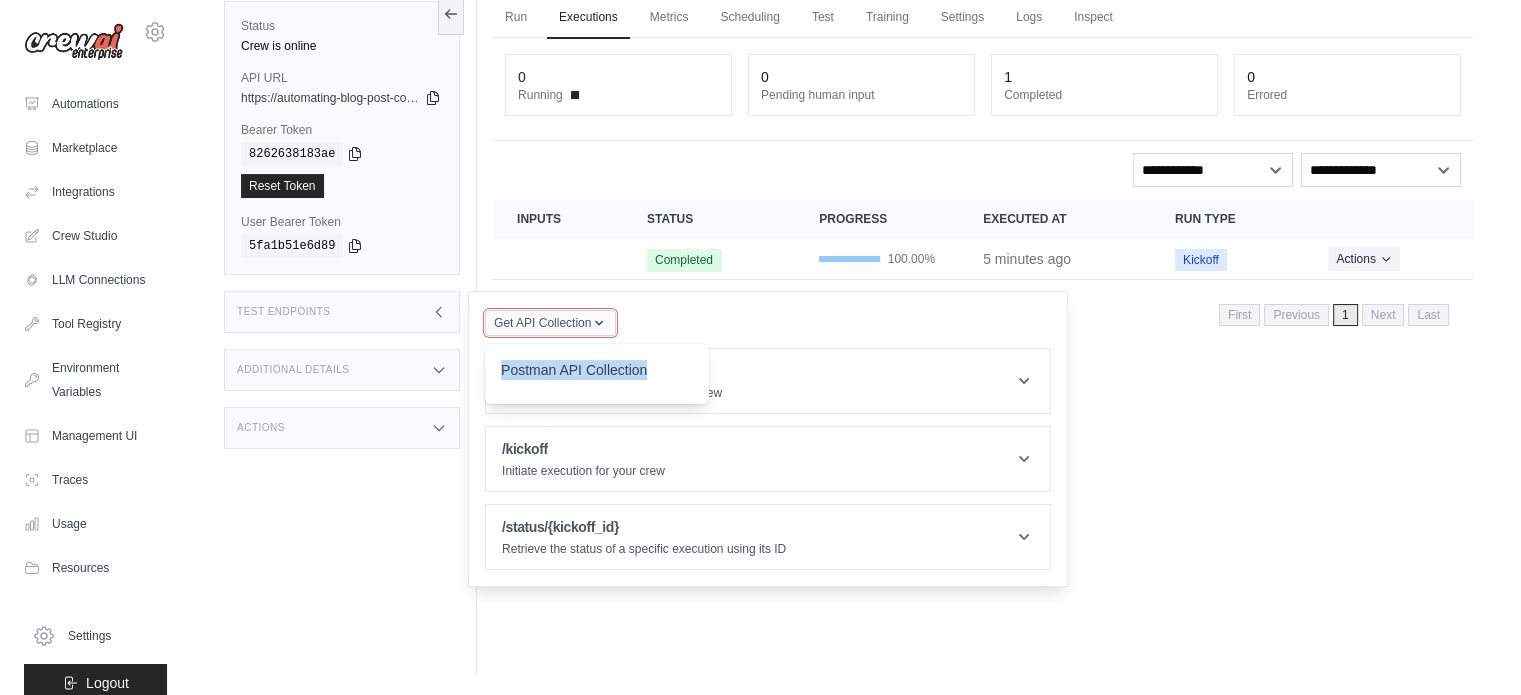 click 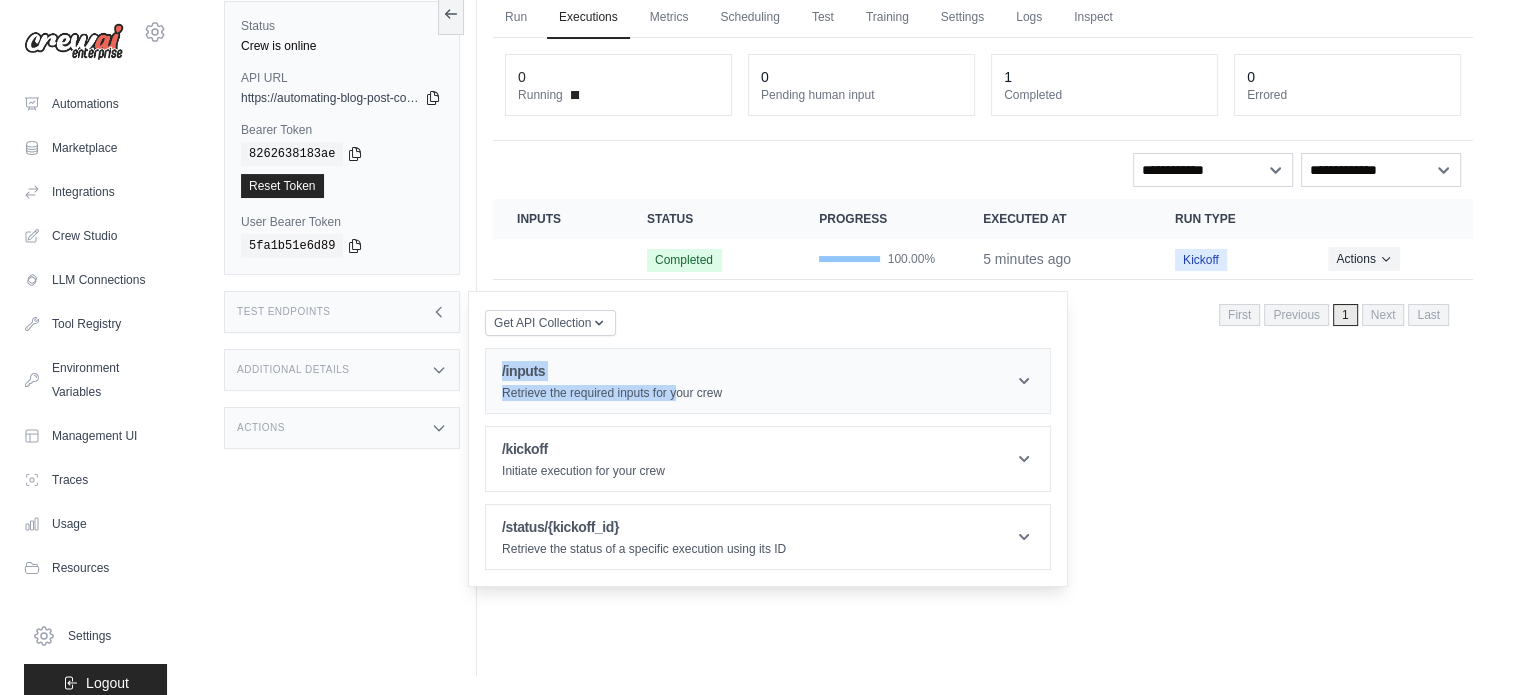 click on "/inputs" at bounding box center [612, 371] 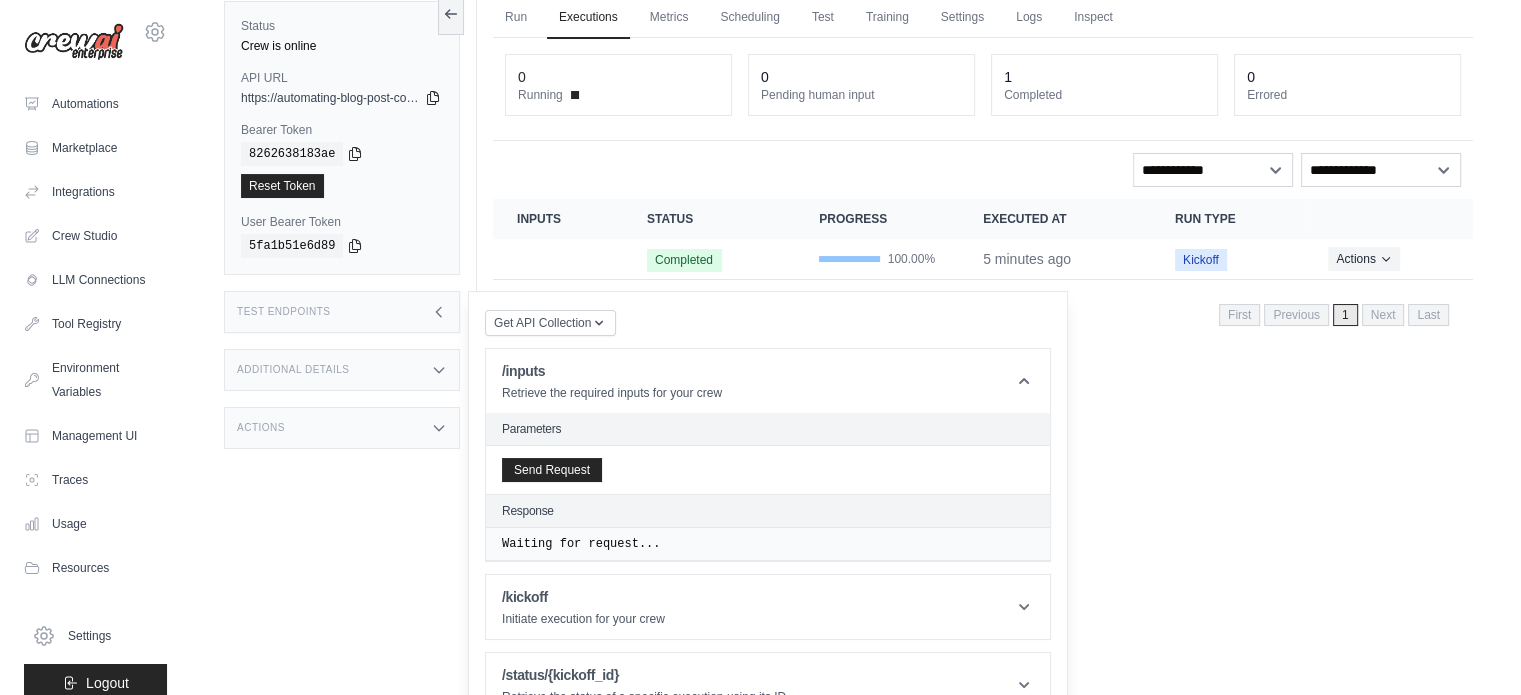 click on "Additional Details" at bounding box center (342, 370) 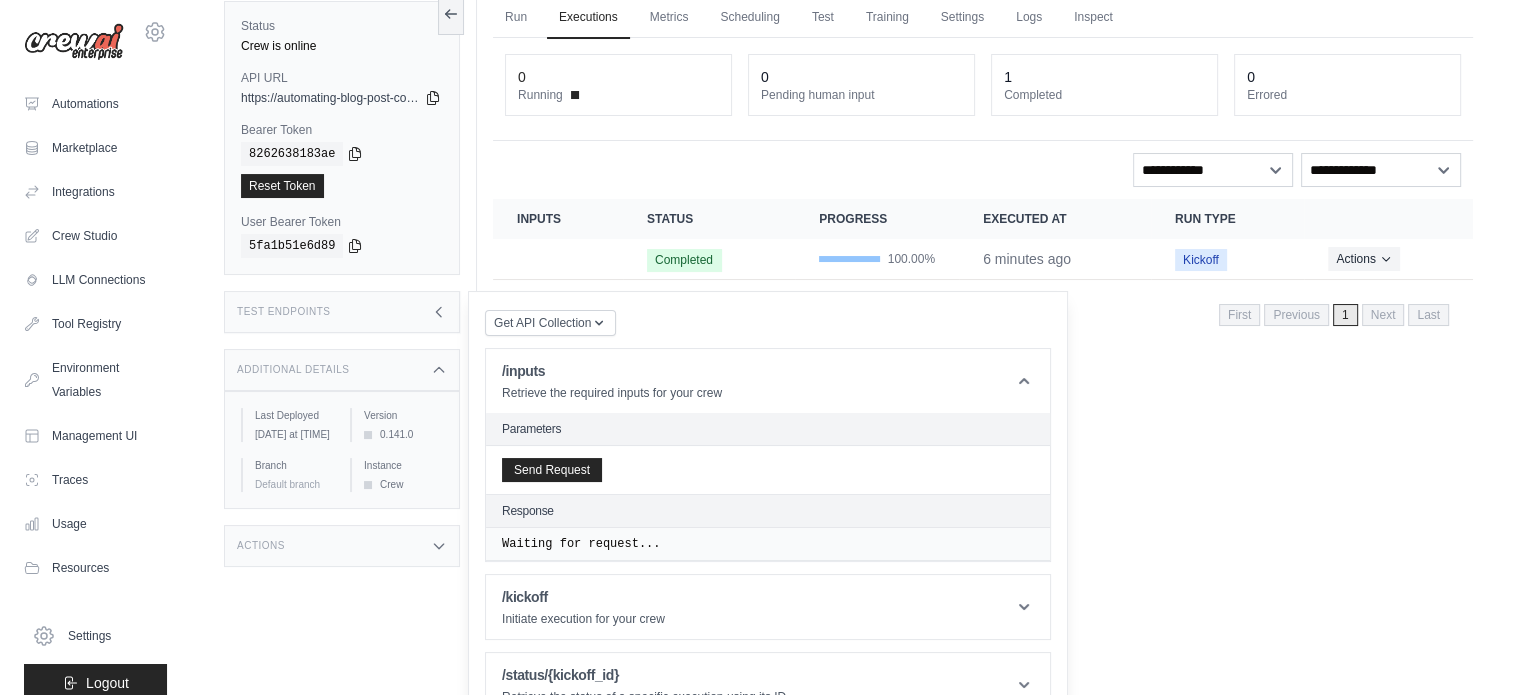 click on "Actions" at bounding box center [342, 546] 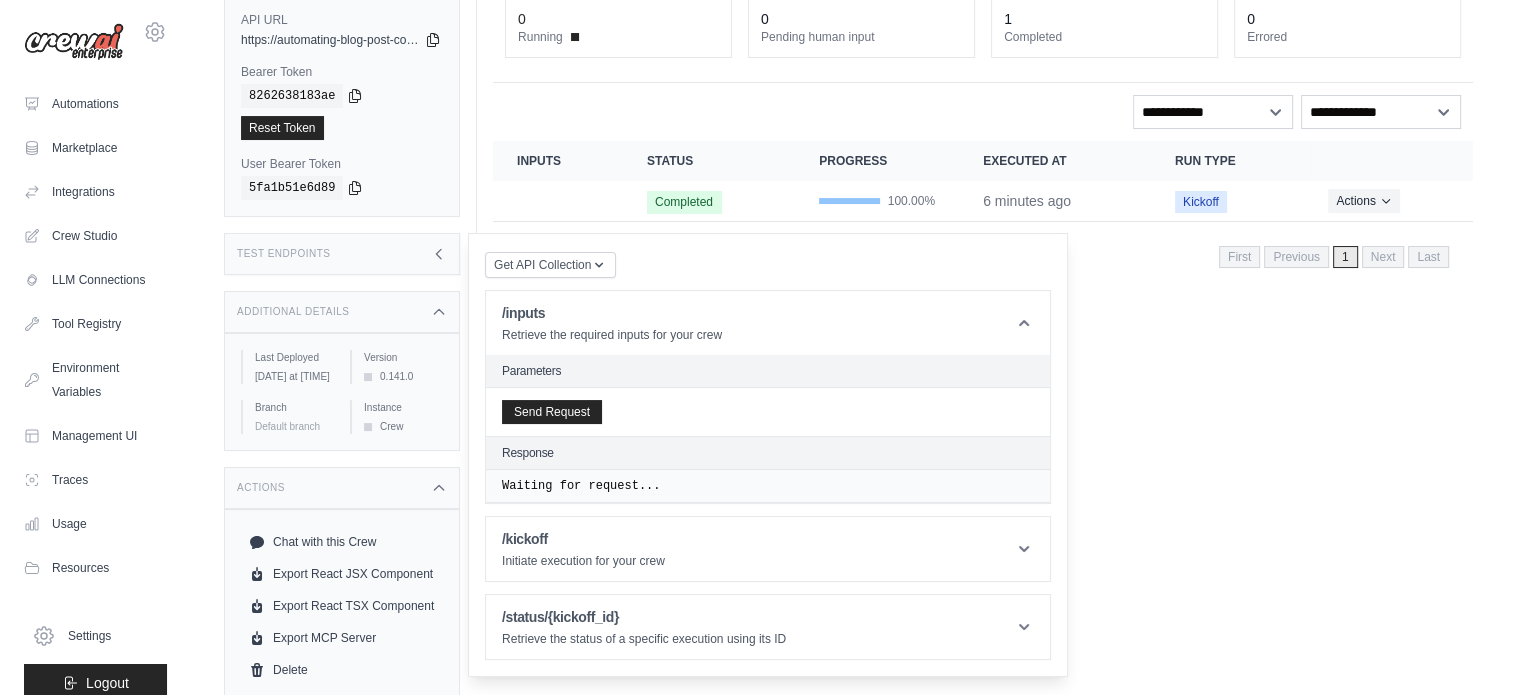 scroll, scrollTop: 162, scrollLeft: 0, axis: vertical 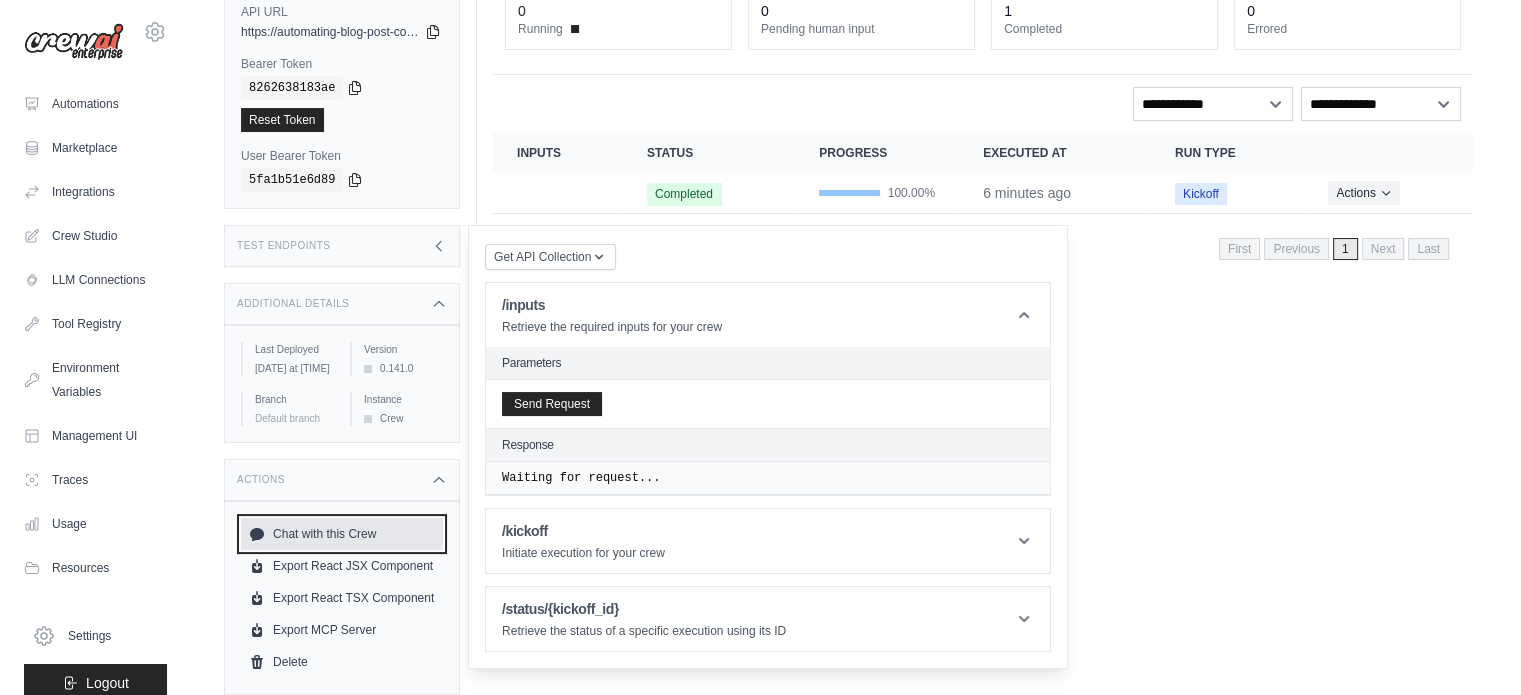 click on "Chat with this
Crew" at bounding box center [342, 534] 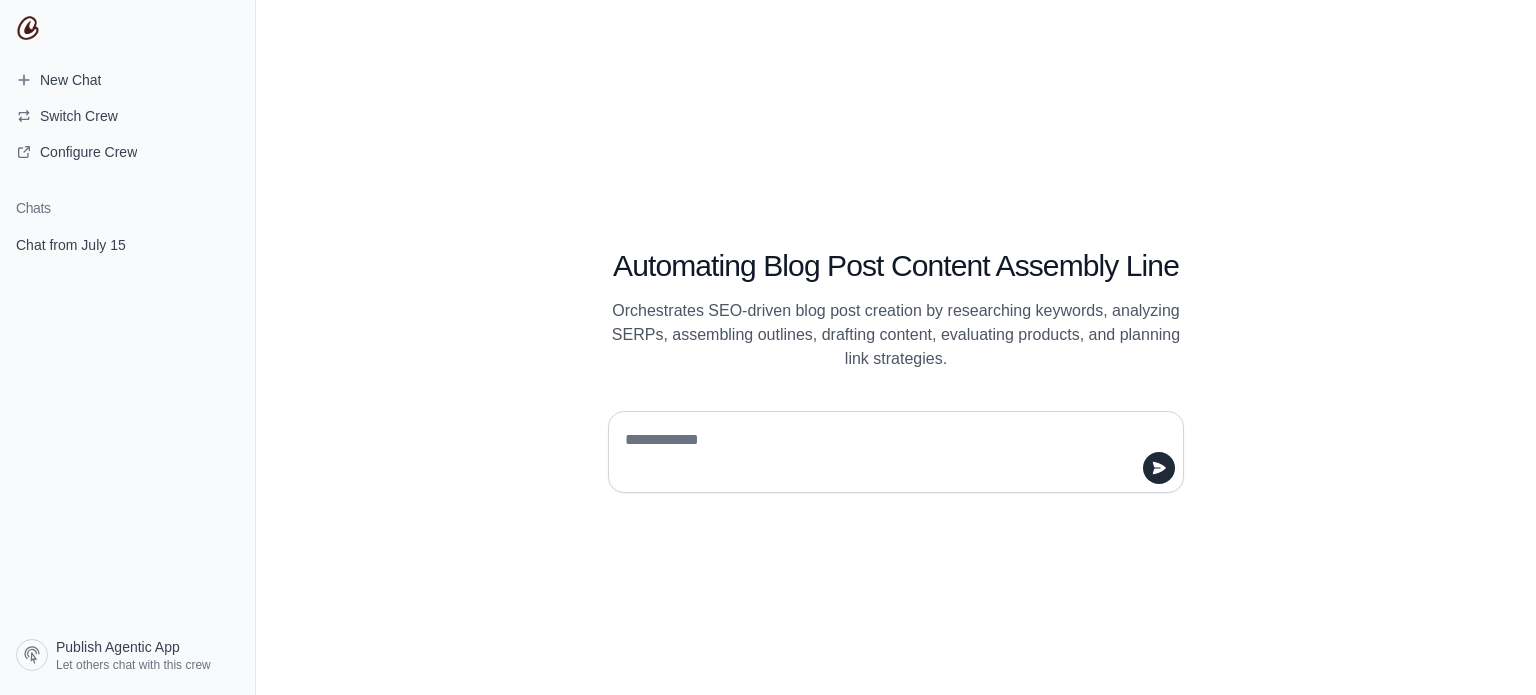 scroll, scrollTop: 0, scrollLeft: 0, axis: both 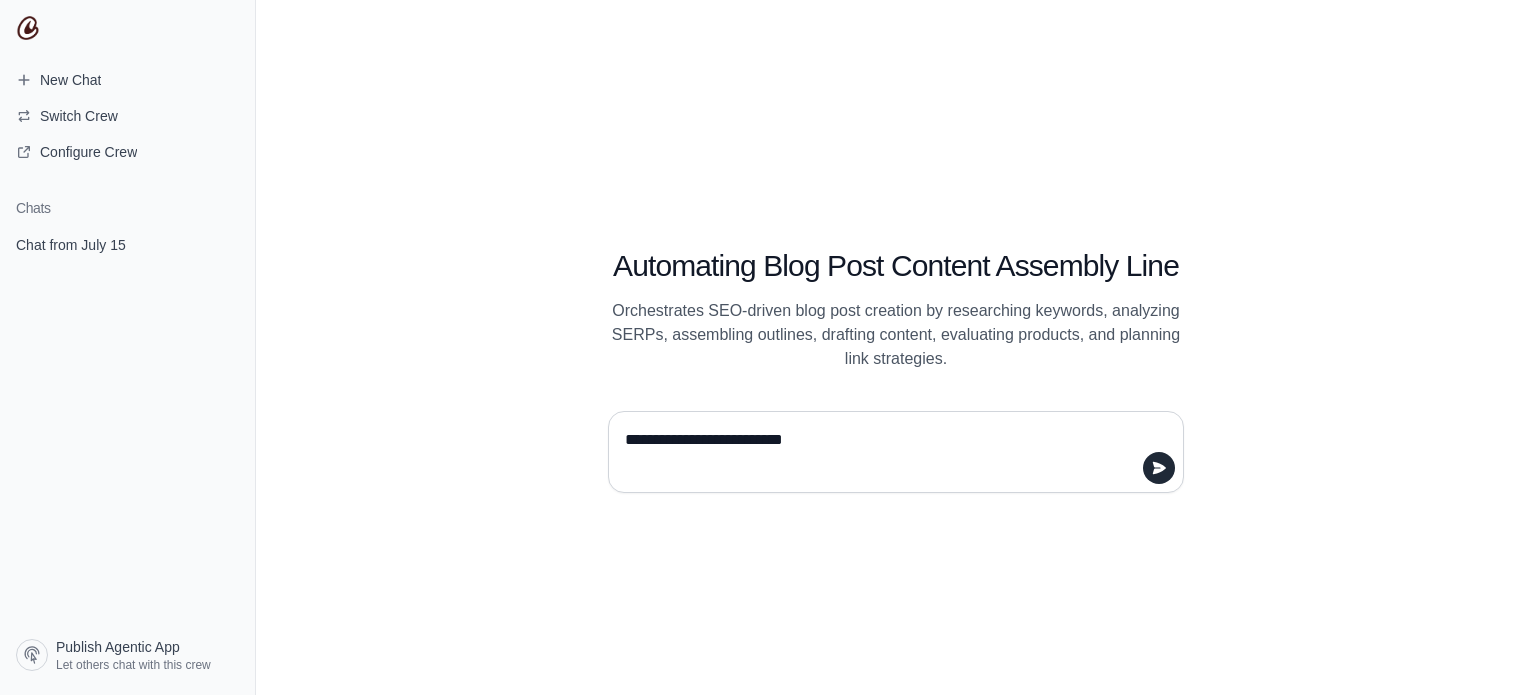type on "**********" 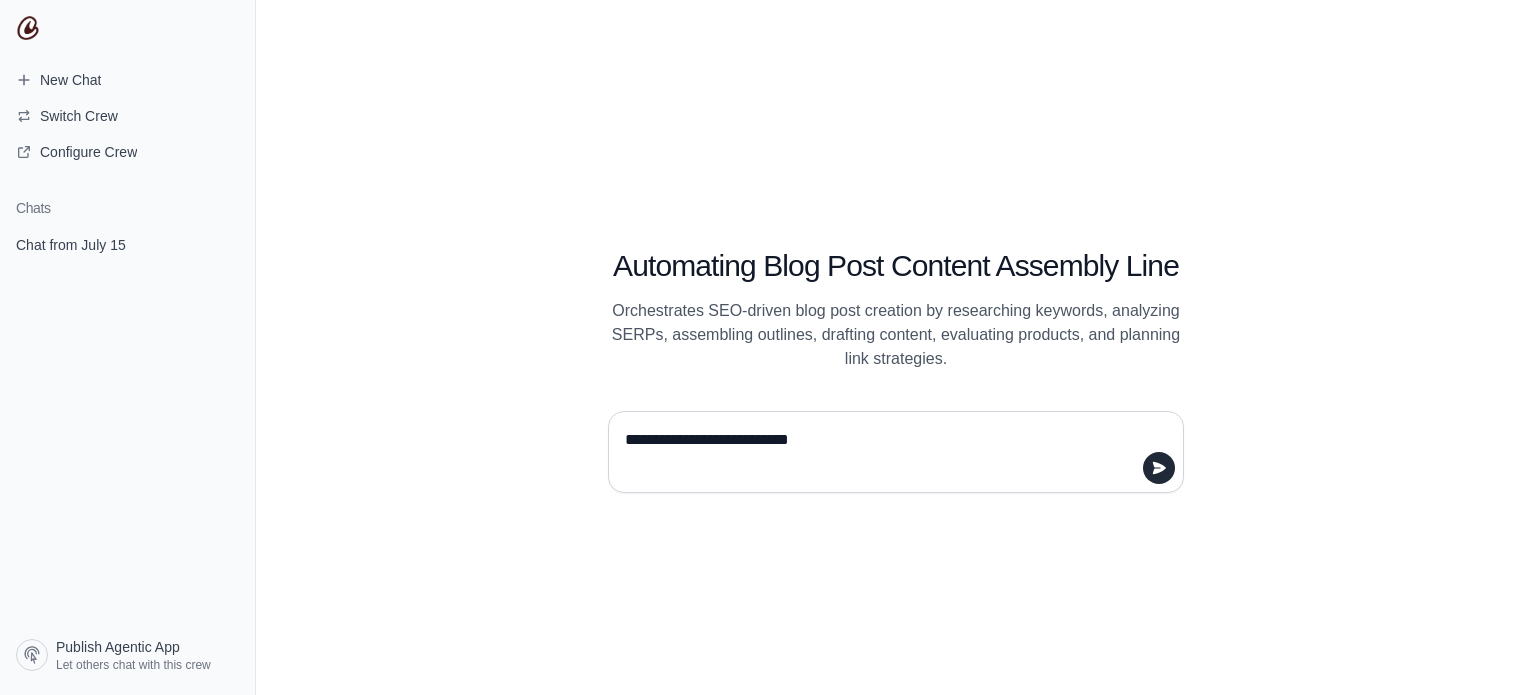 type 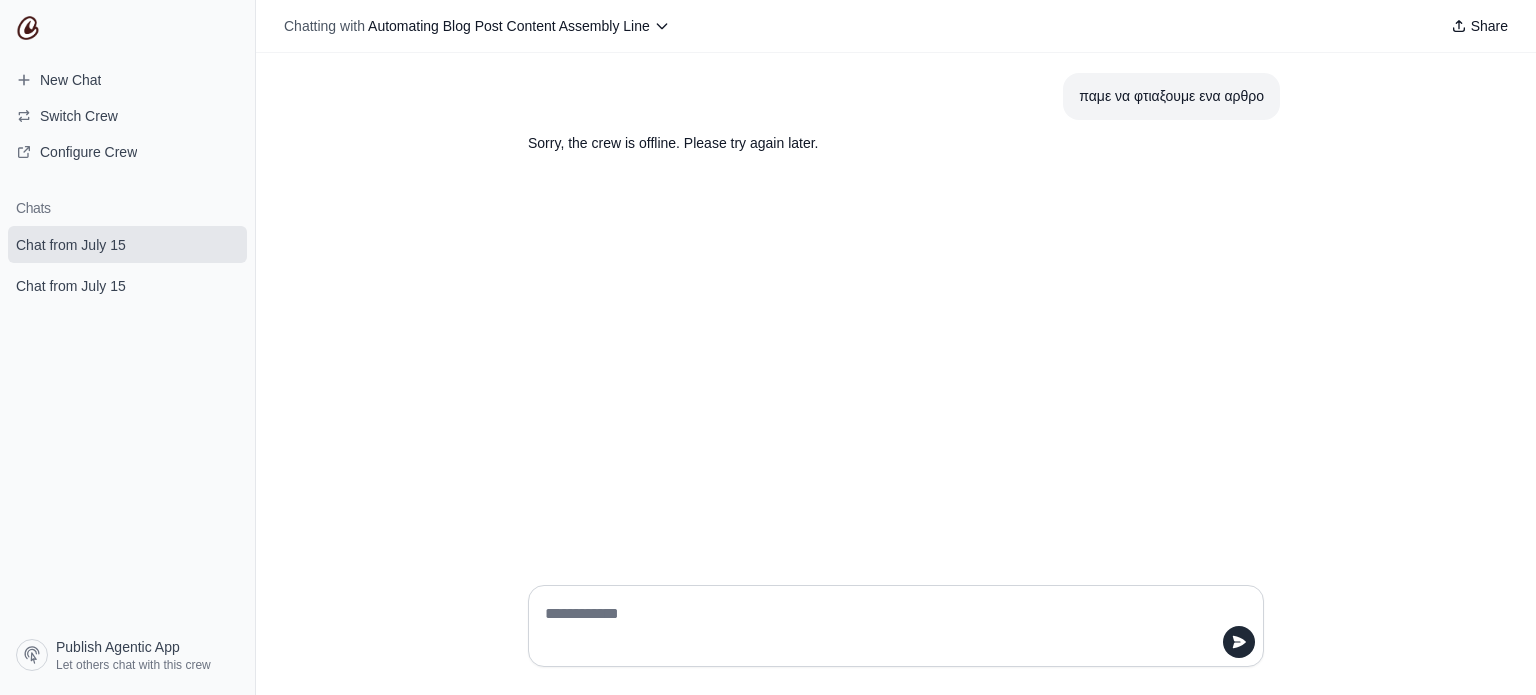 click on "Sorry, the crew is offline. Please try again later." at bounding box center [848, 143] 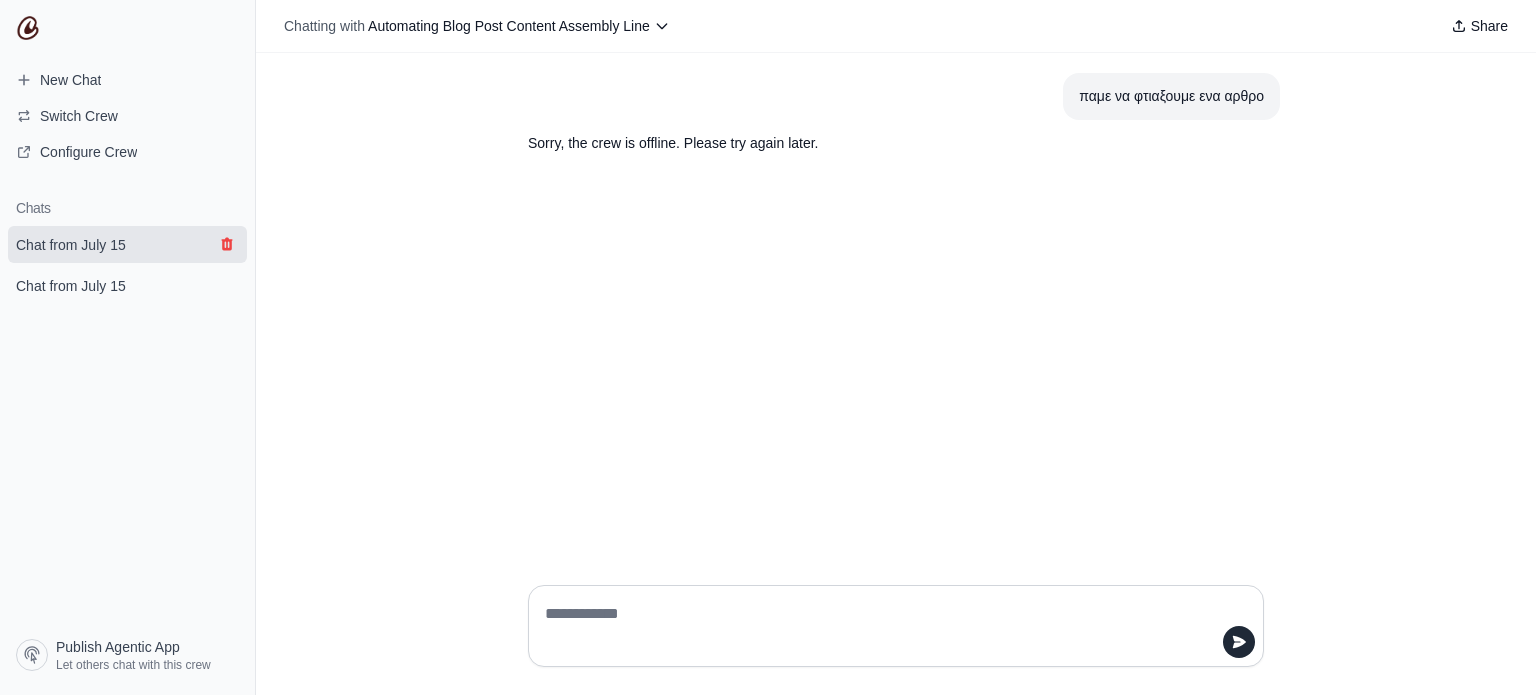click 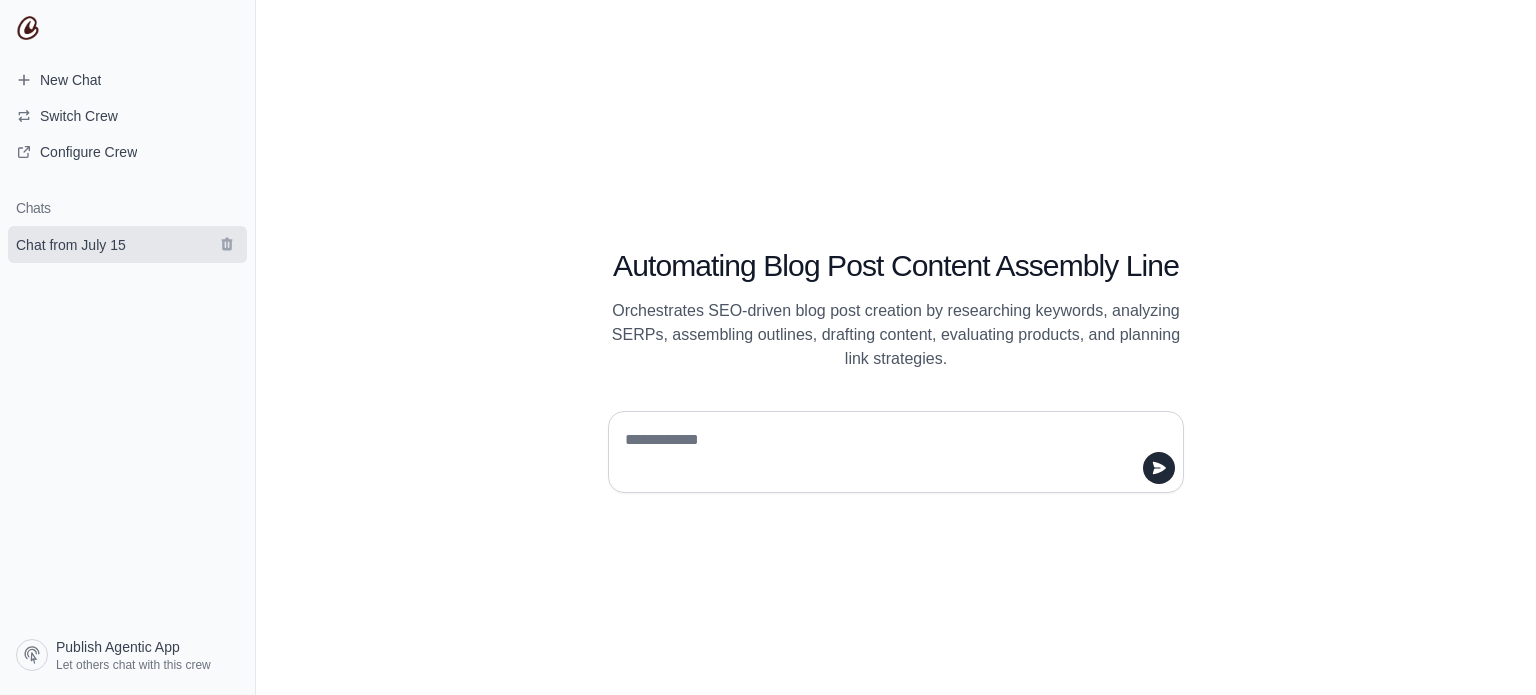 click on "Chat from July 15" at bounding box center (127, 244) 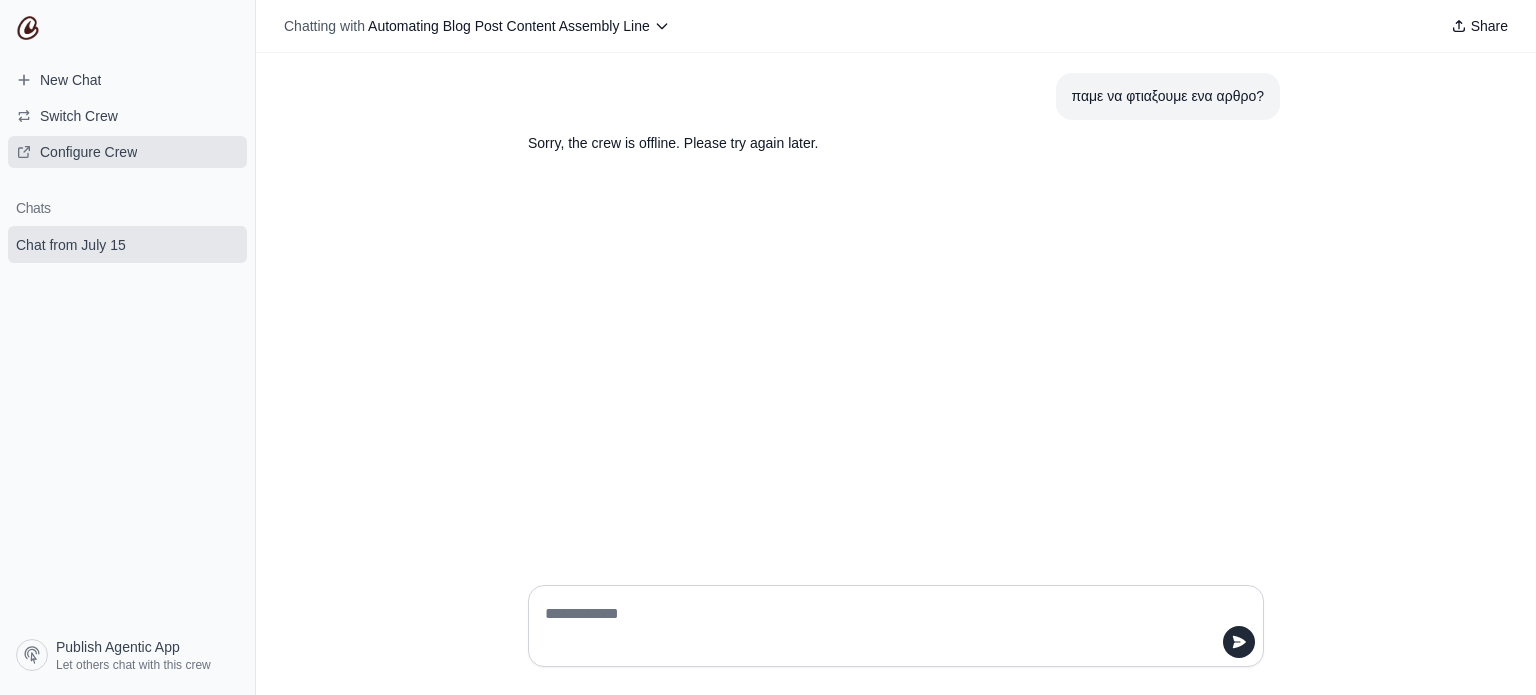 click on "Configure
Crew" at bounding box center [127, 152] 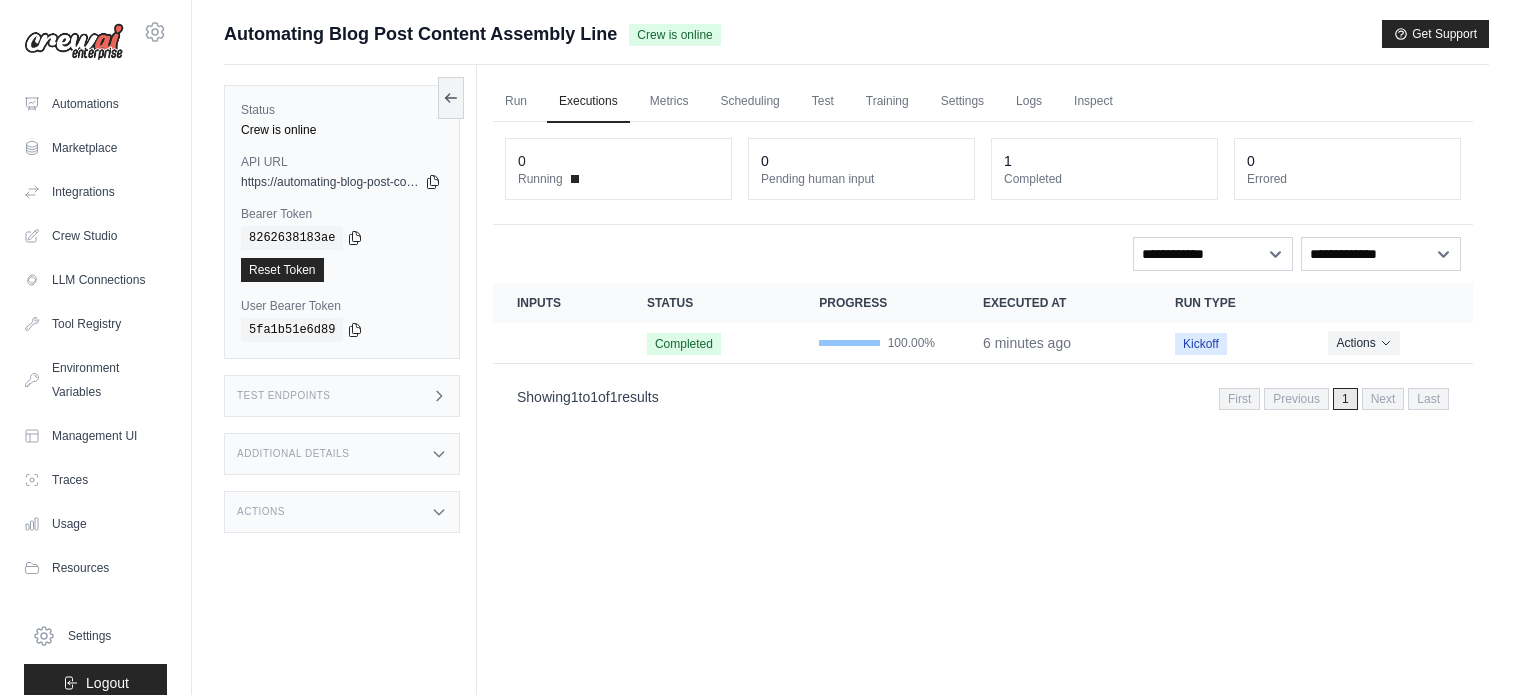 scroll, scrollTop: 0, scrollLeft: 0, axis: both 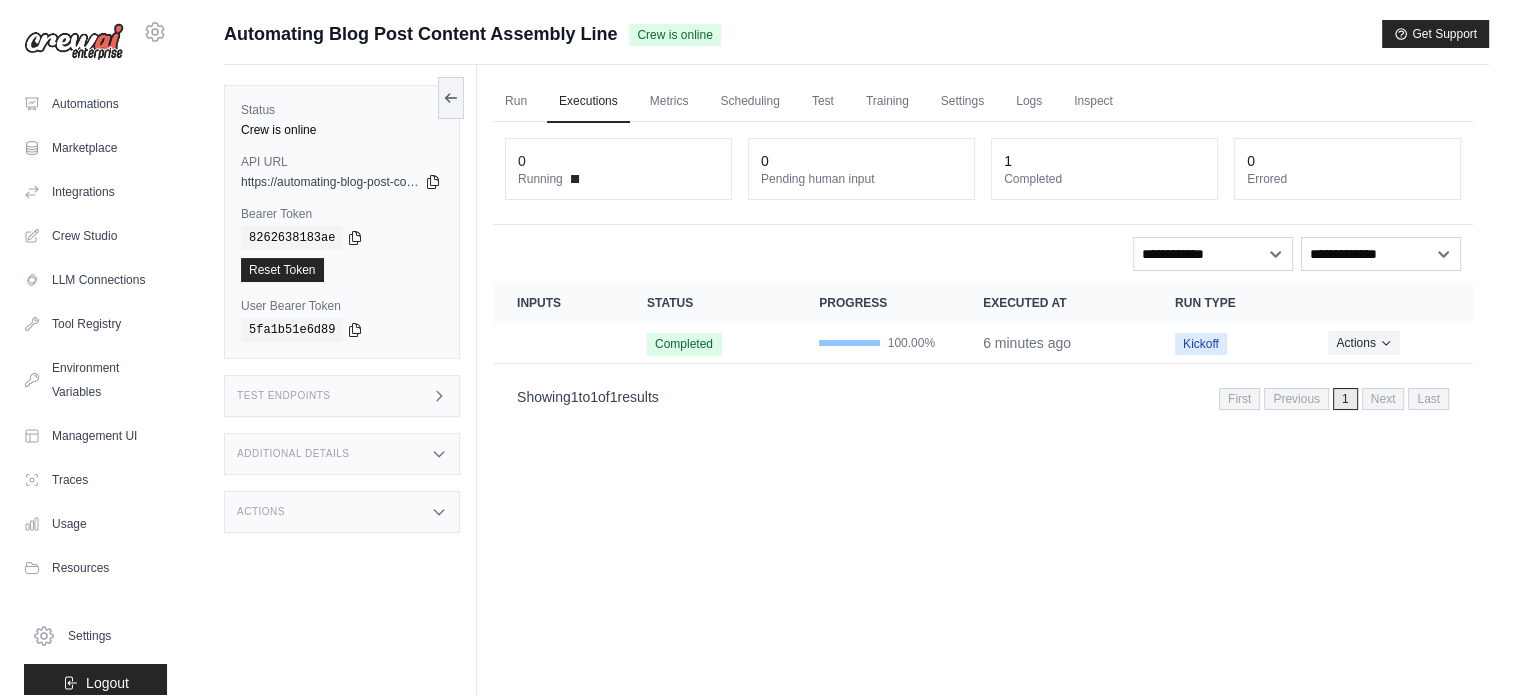 click on "0" at bounding box center (618, 161) 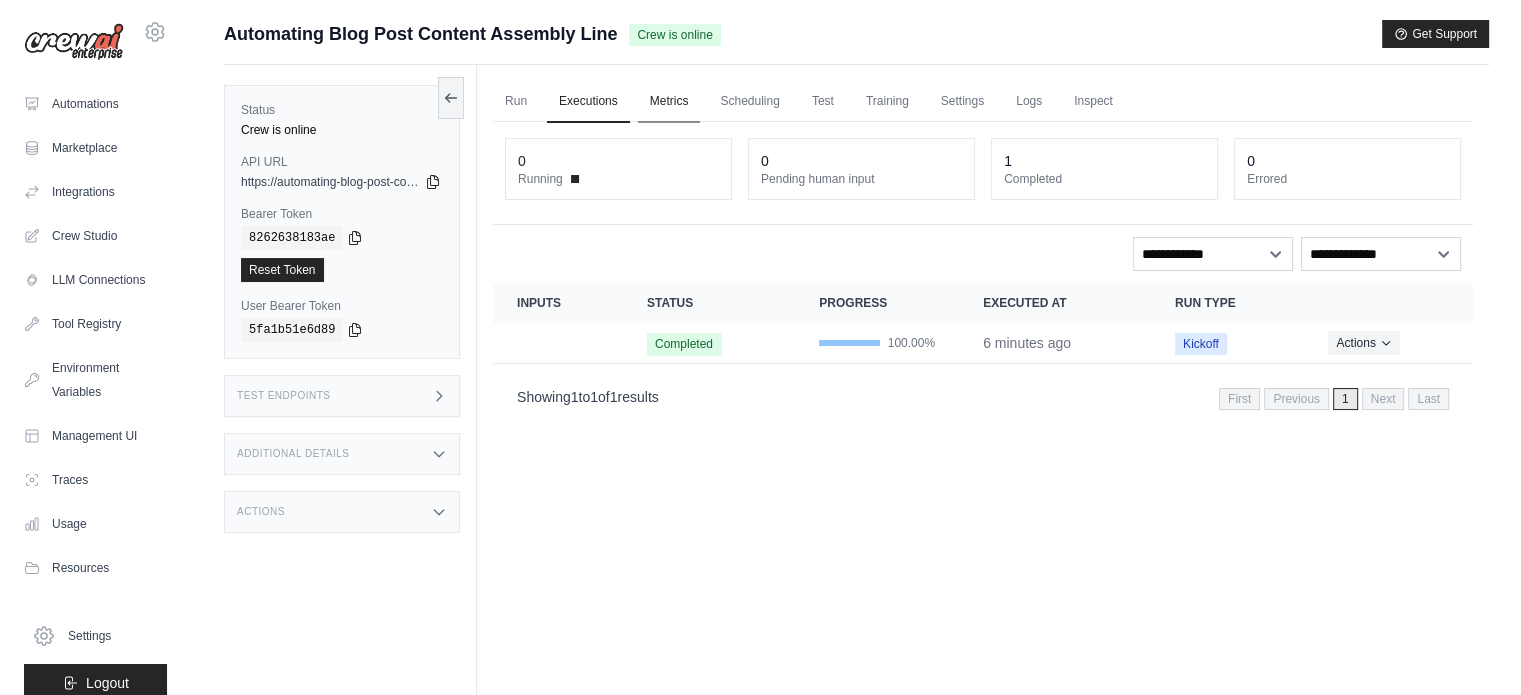 click on "Metrics" at bounding box center [669, 102] 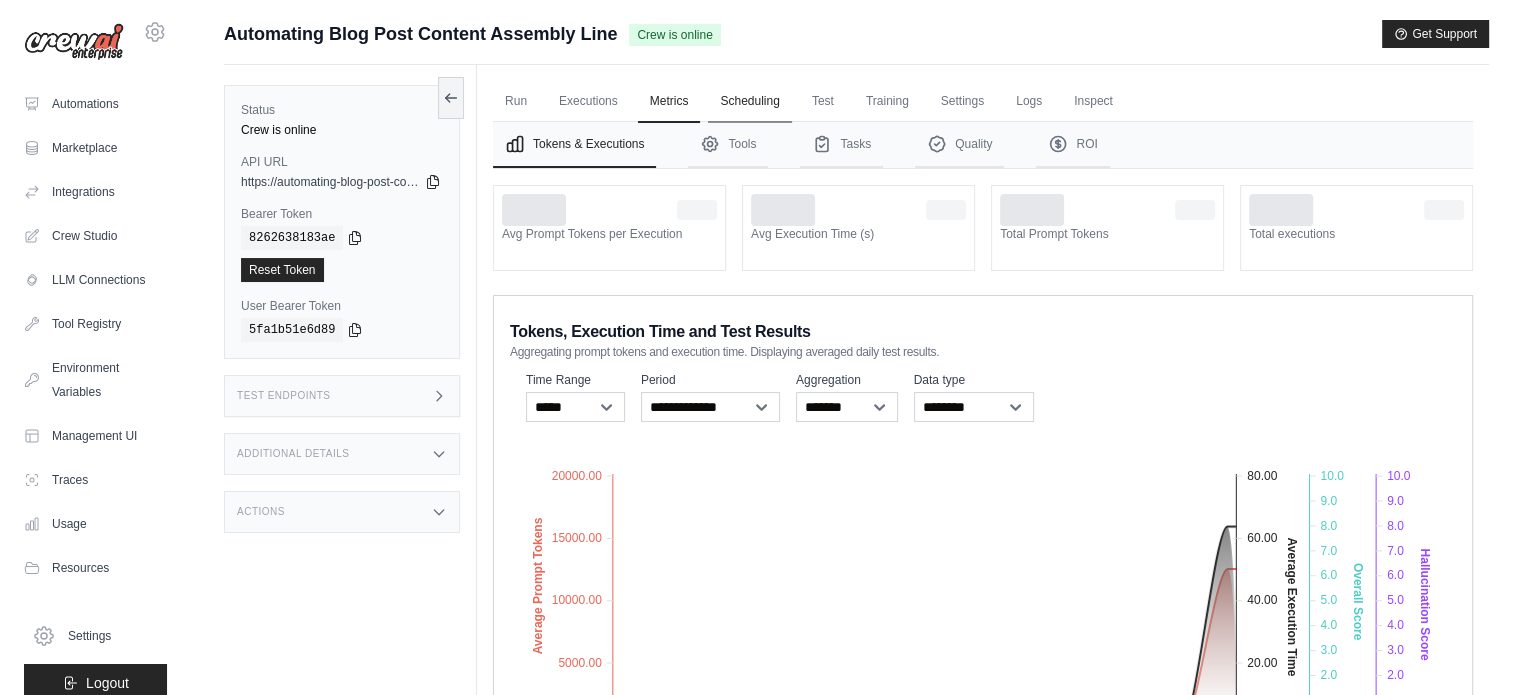 click on "Scheduling" at bounding box center (749, 102) 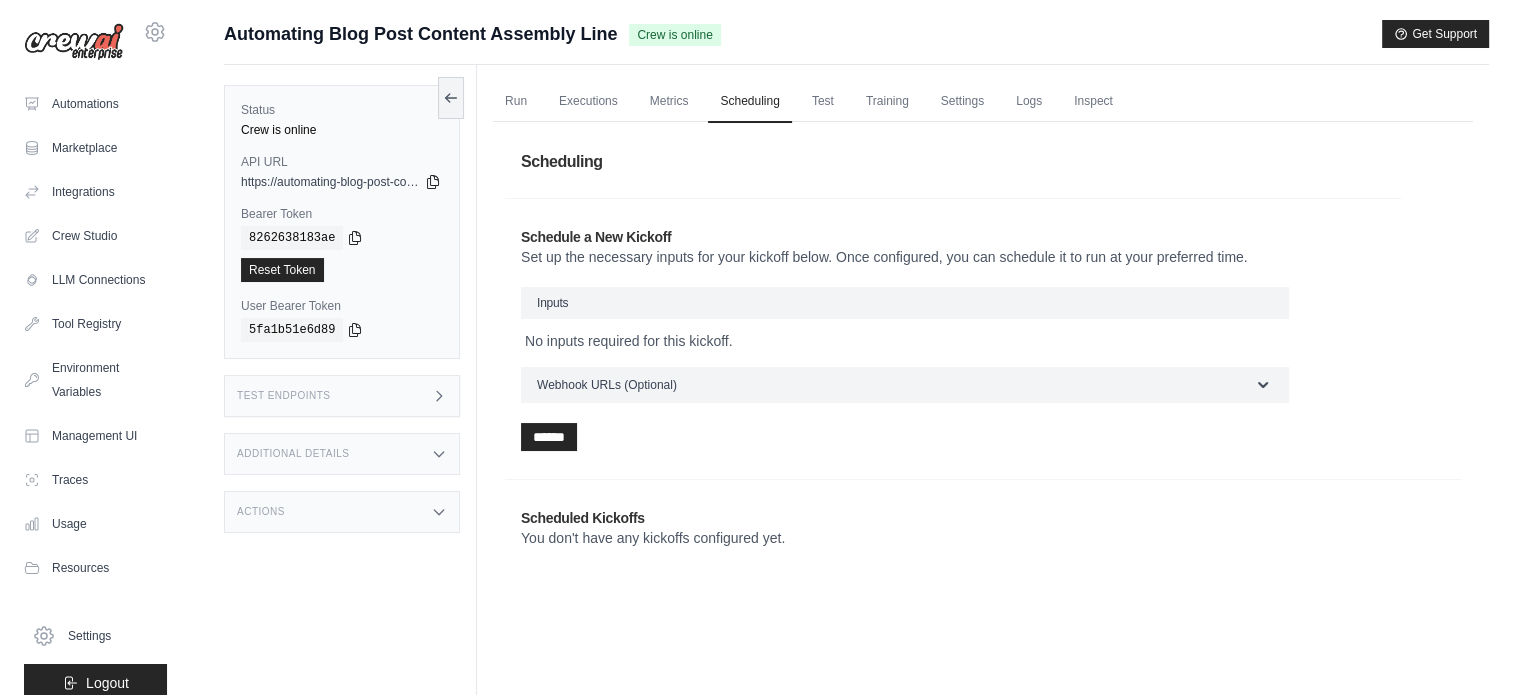 click on "Inputs" at bounding box center [905, 303] 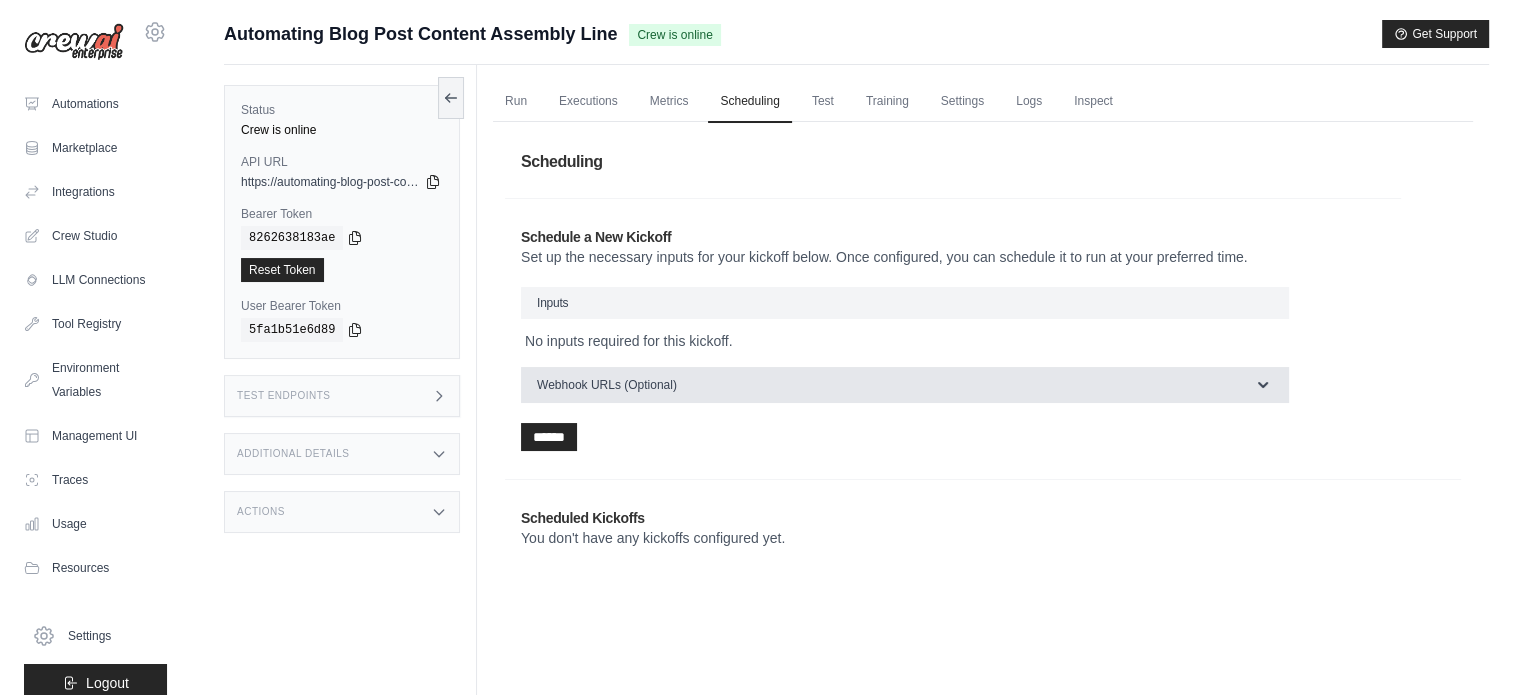 click on "Webhook URLs (Optional)" at bounding box center (905, 385) 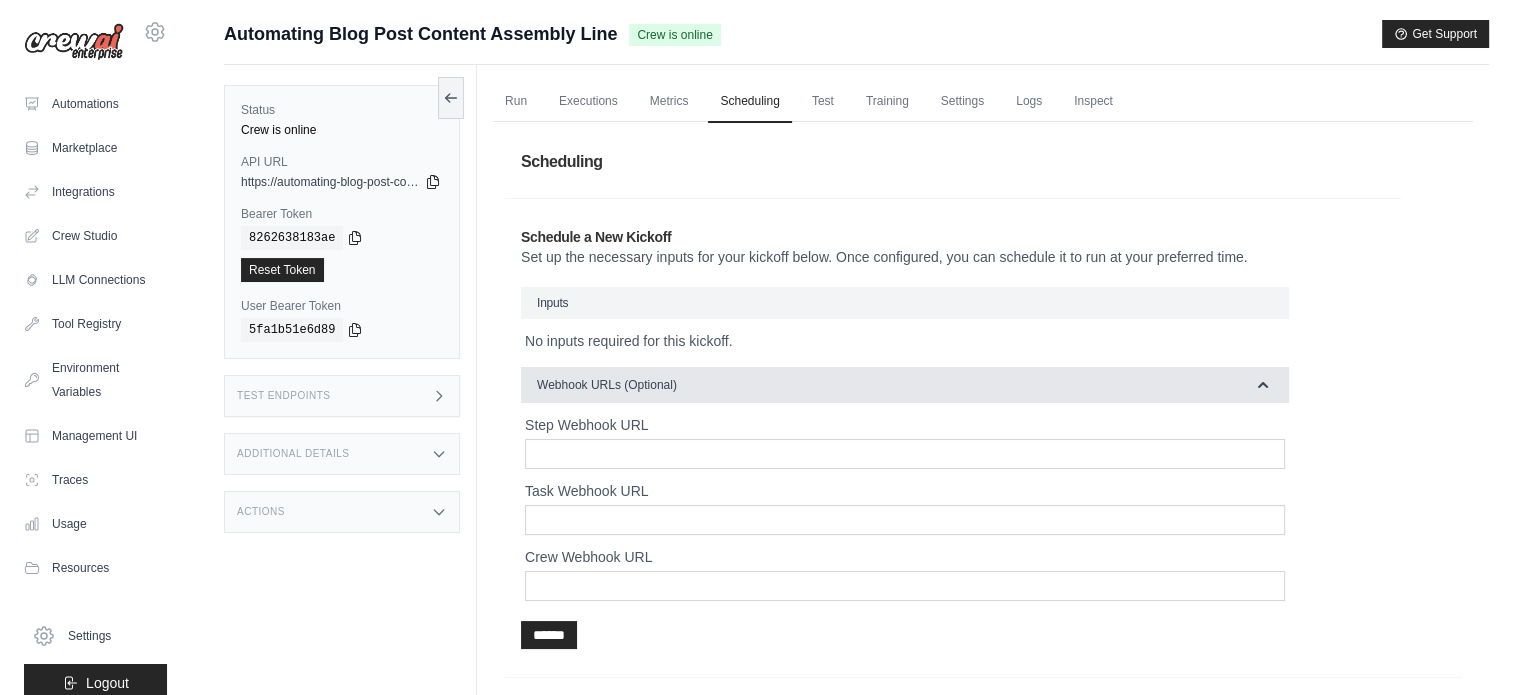 click on "Webhook URLs (Optional)" at bounding box center (905, 385) 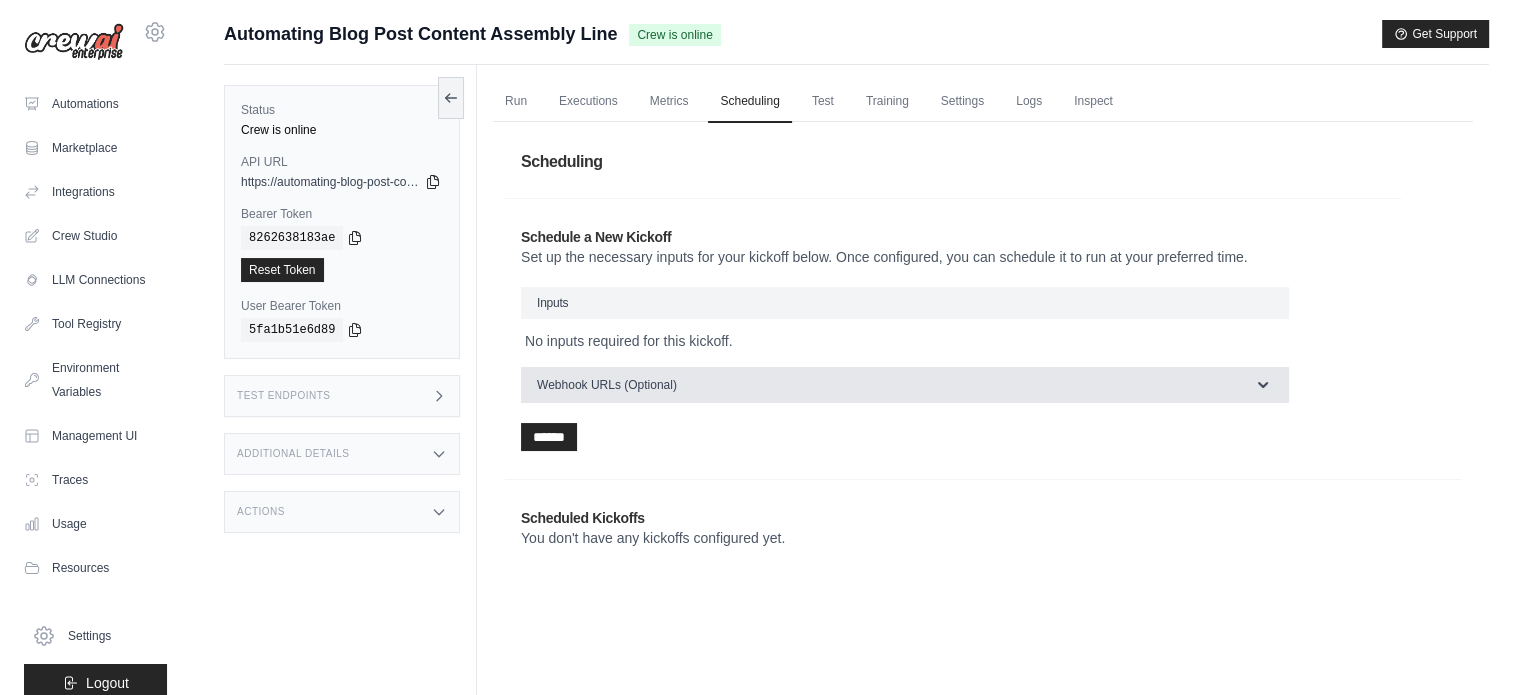 click on "Webhook URLs (Optional)" at bounding box center [905, 385] 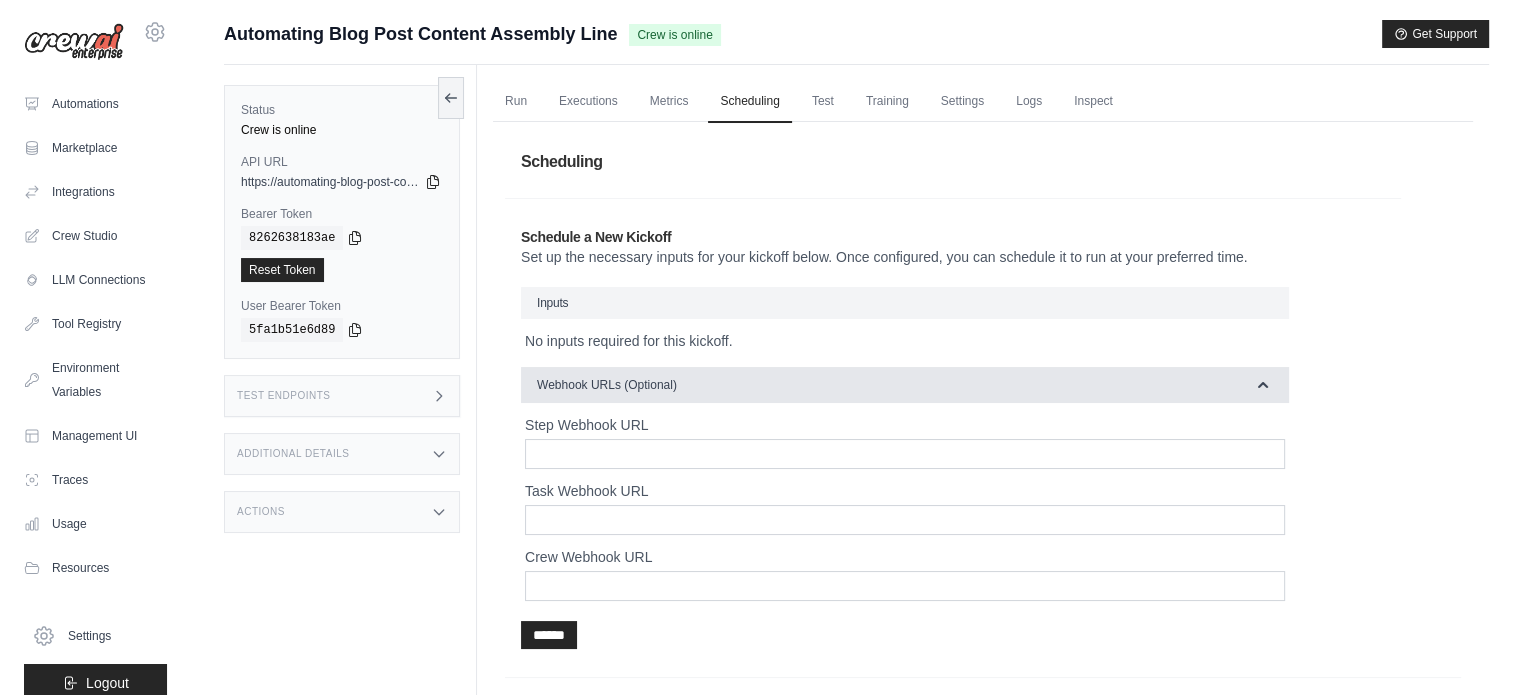 click on "Webhook URLs (Optional)" at bounding box center (905, 385) 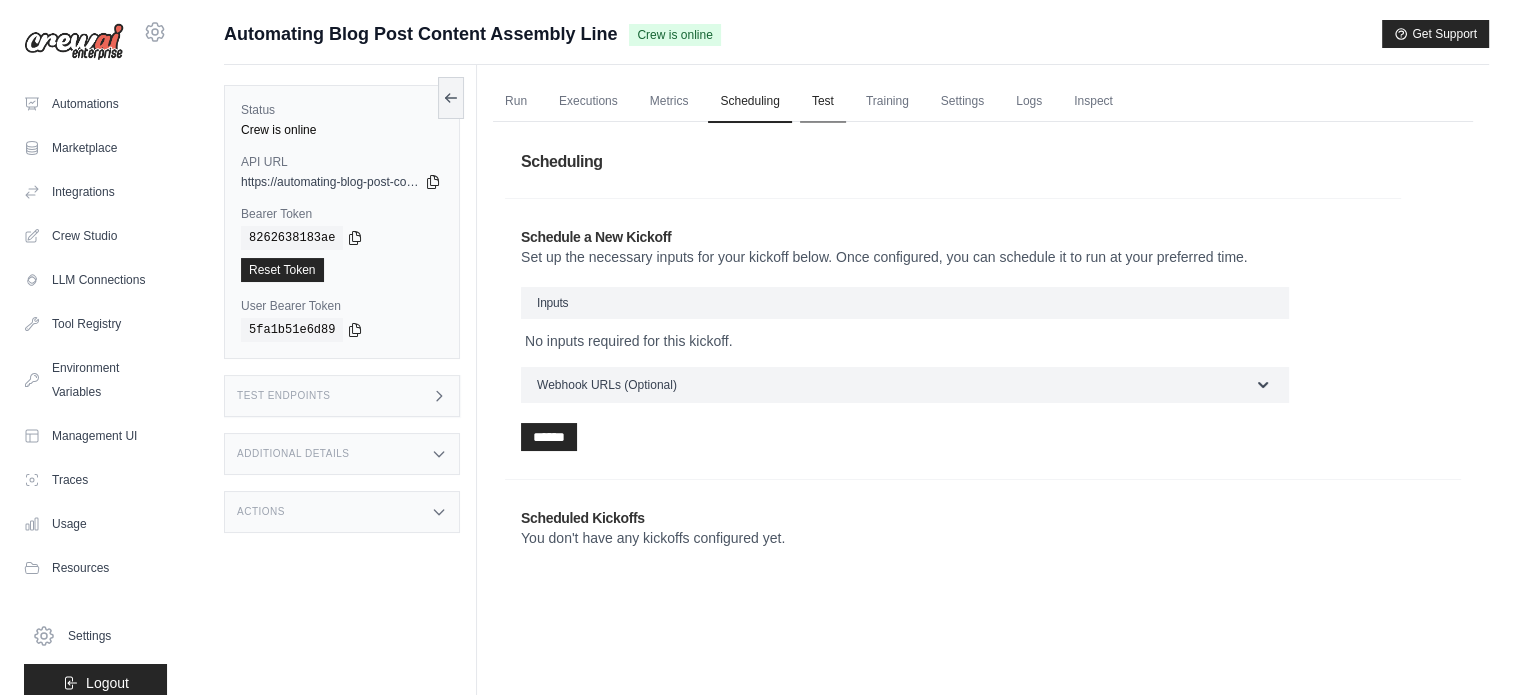 click on "Test" at bounding box center [823, 102] 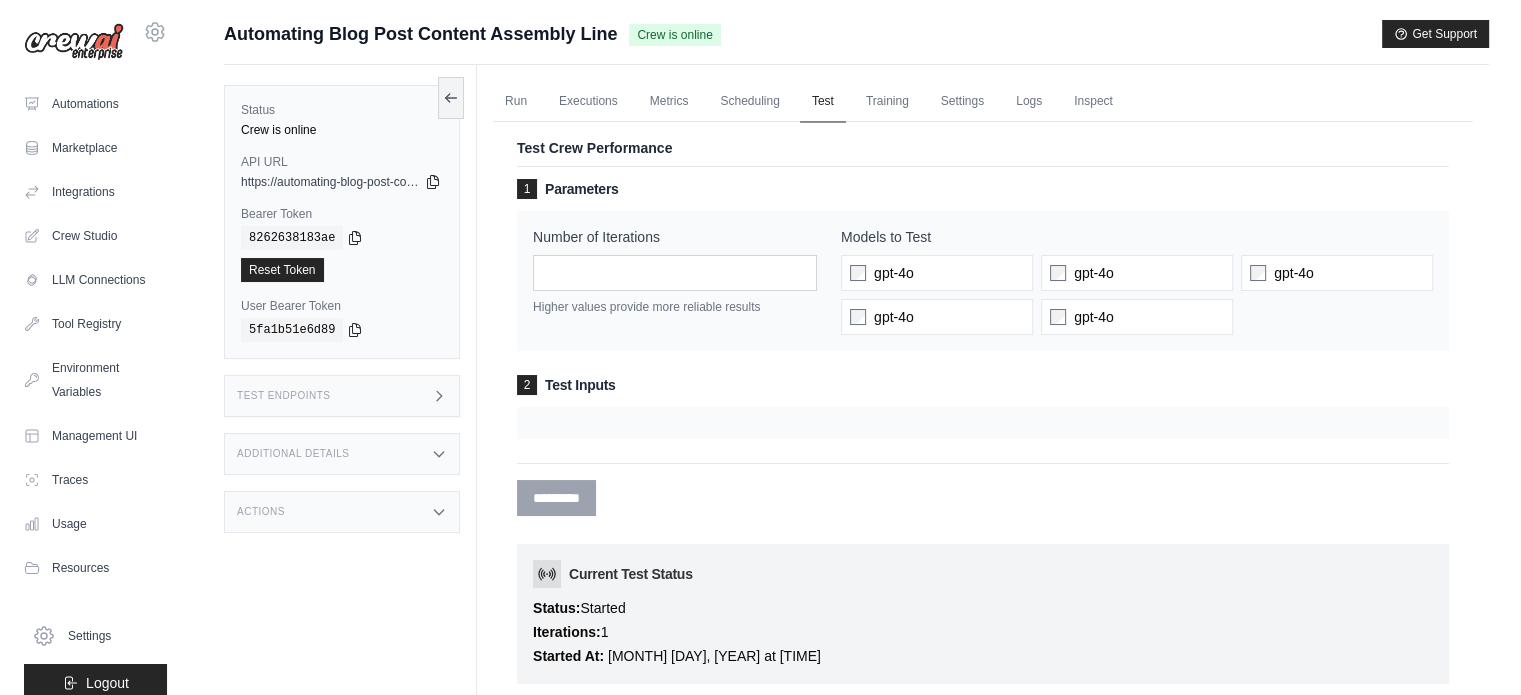 click on "Test" at bounding box center [823, 102] 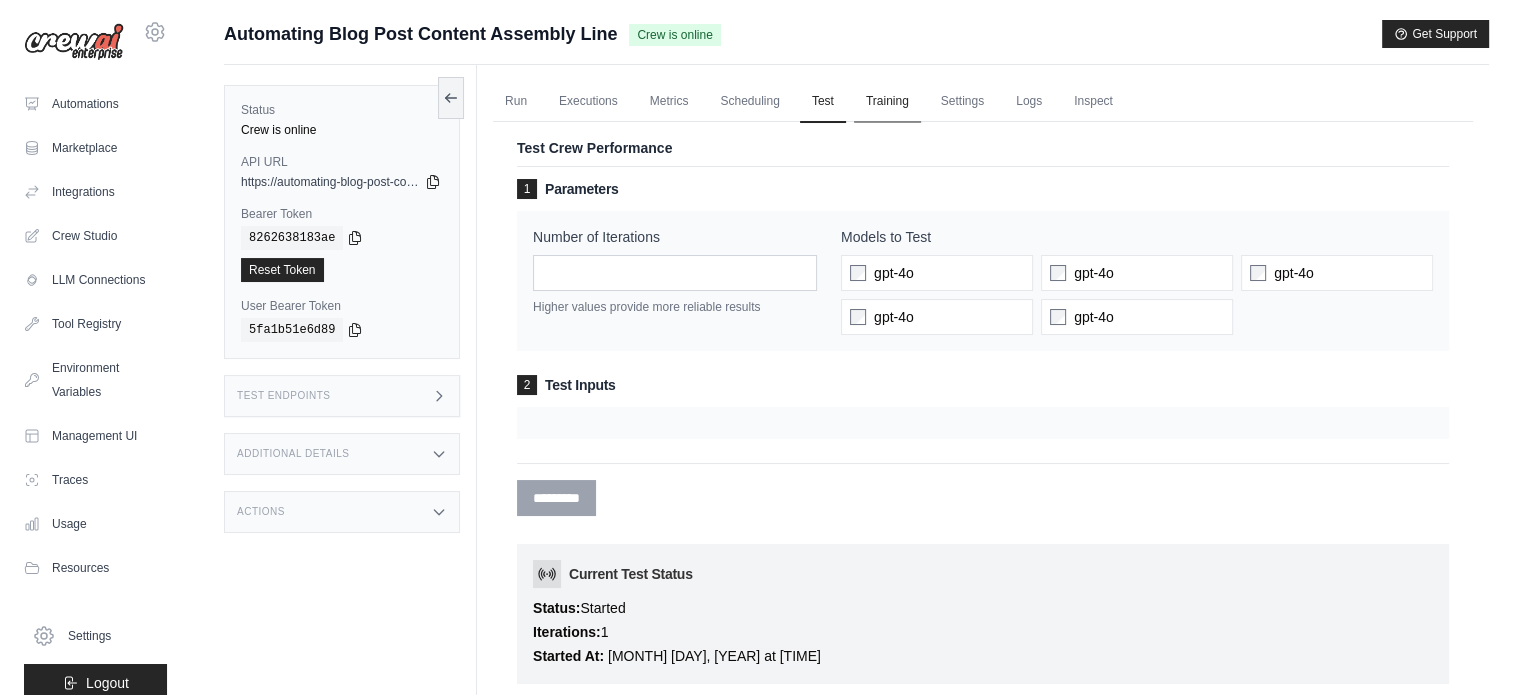 click on "Training" at bounding box center [887, 102] 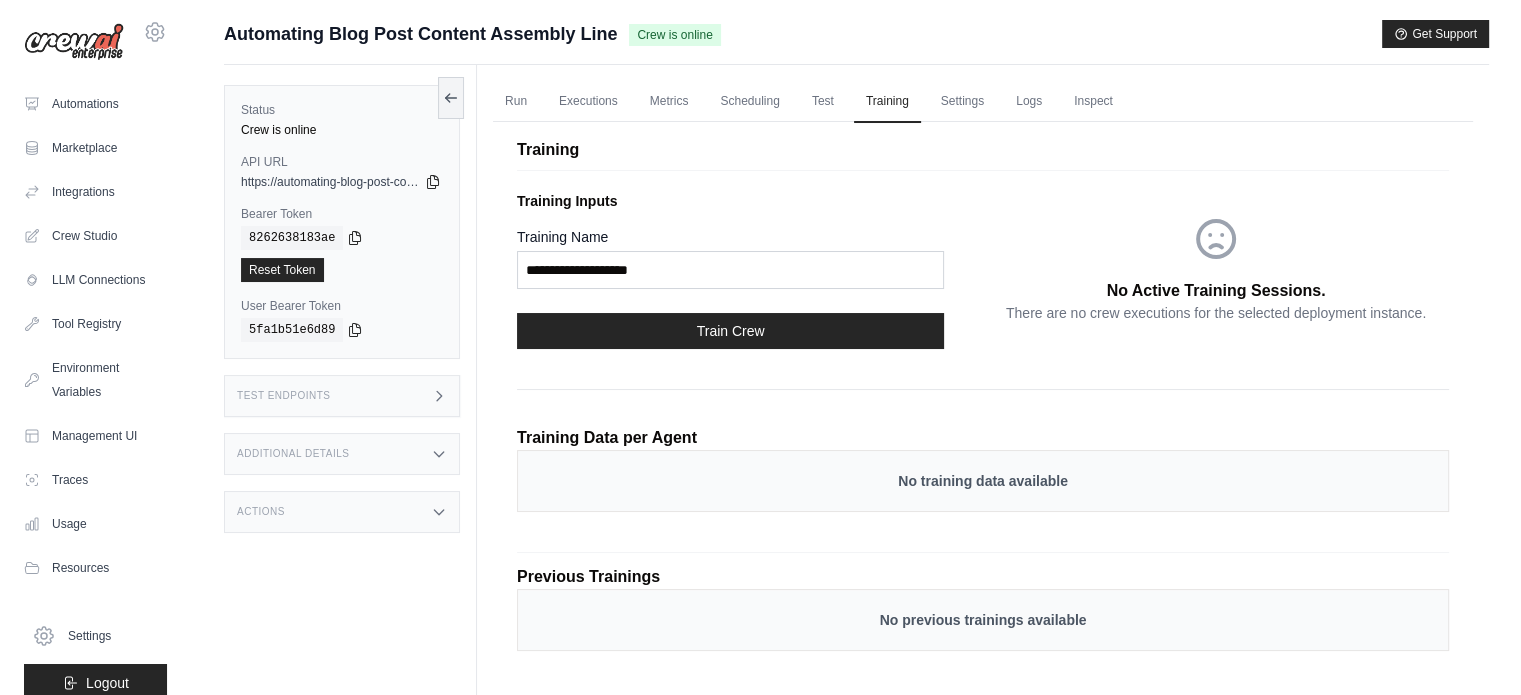 click on "Training Name" at bounding box center (730, 258) 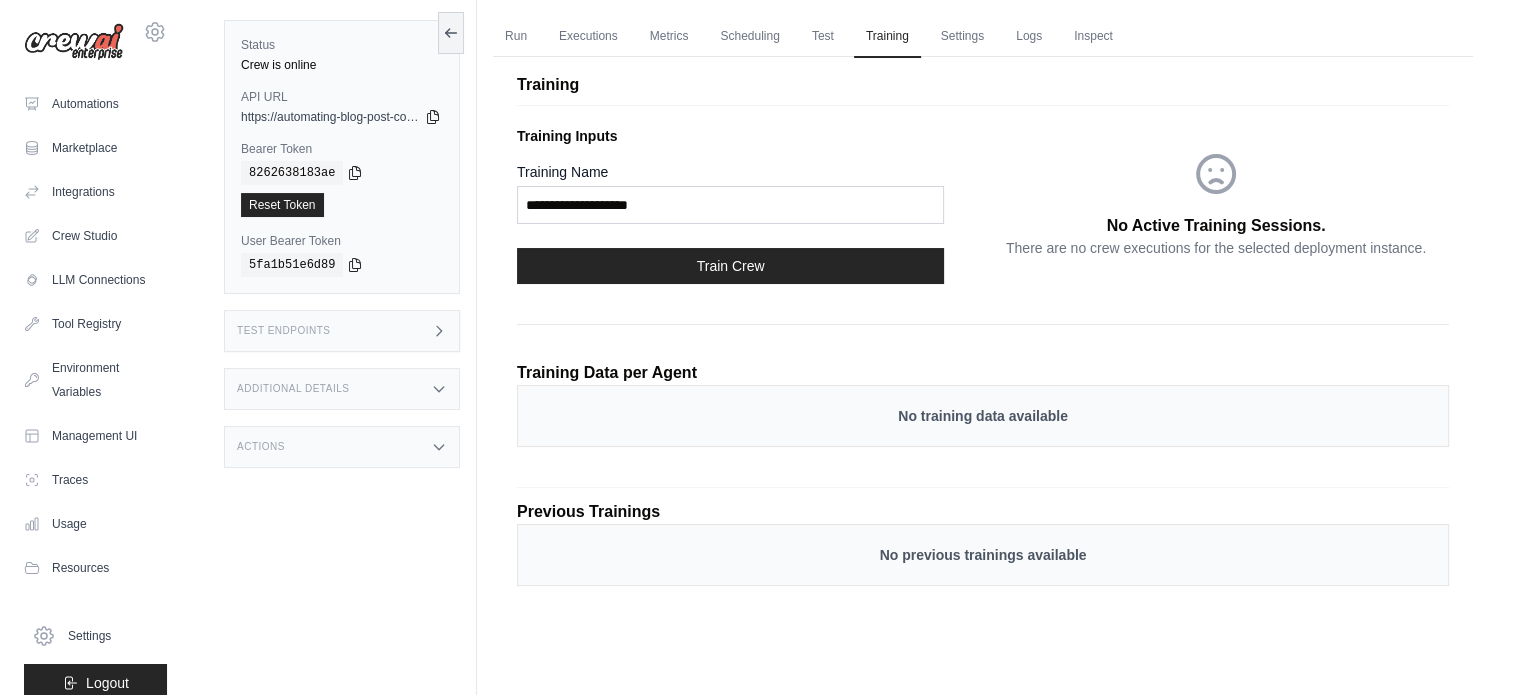 scroll, scrollTop: 84, scrollLeft: 0, axis: vertical 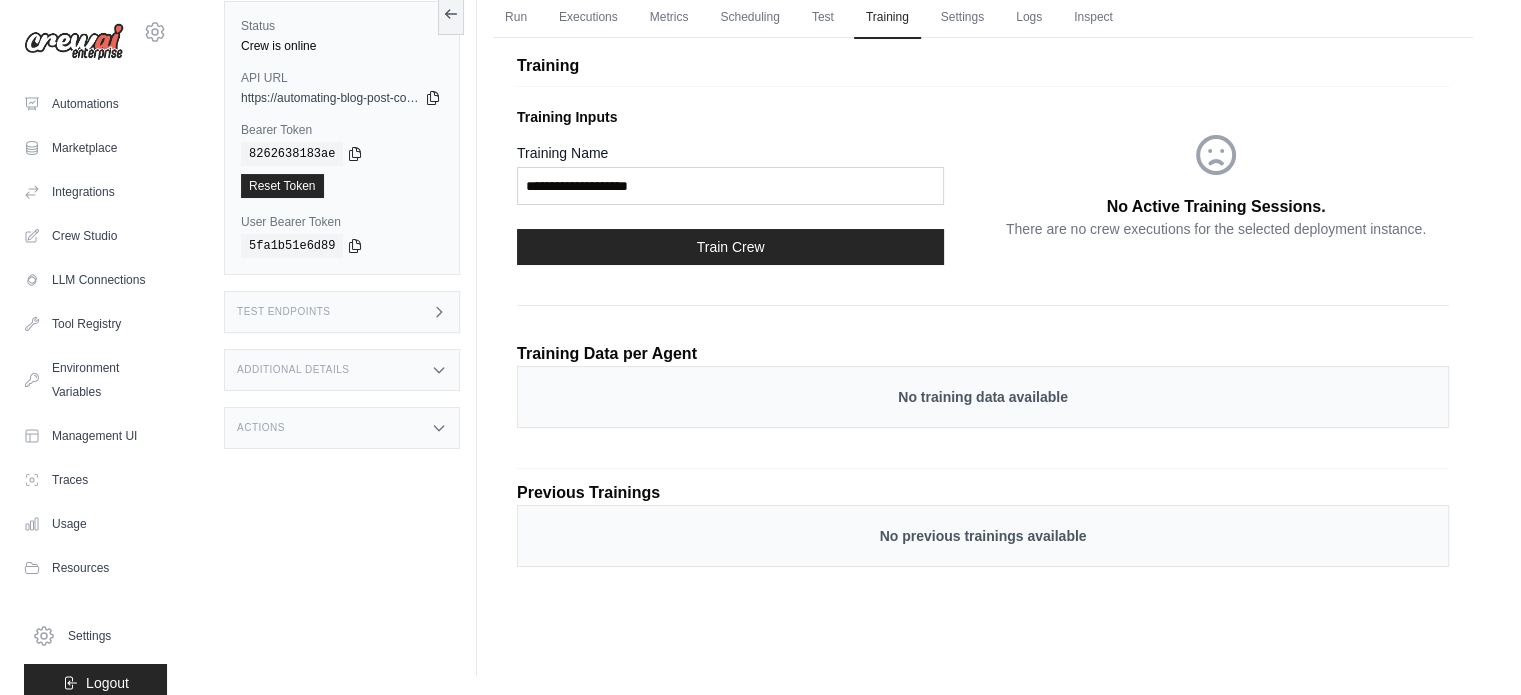 click on "No training data available" at bounding box center [983, 397] 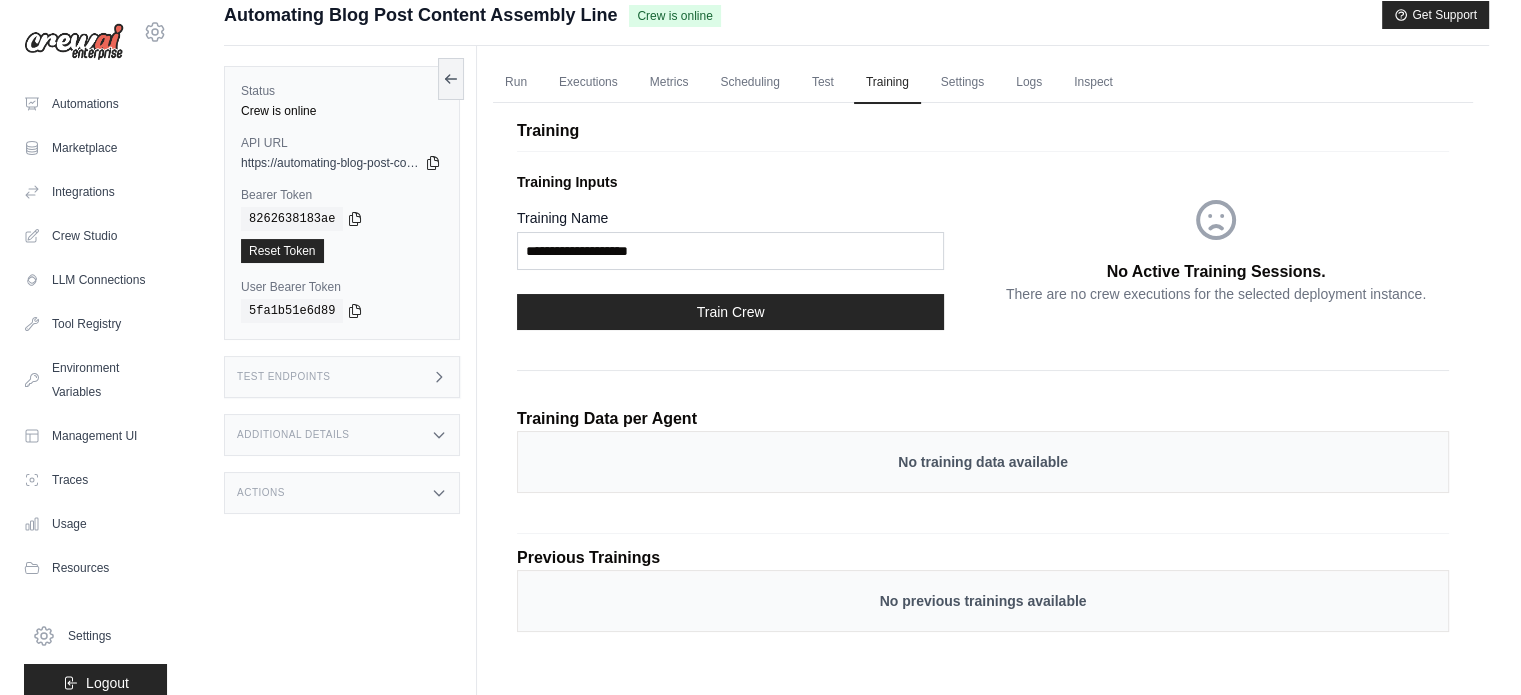 scroll, scrollTop: 0, scrollLeft: 0, axis: both 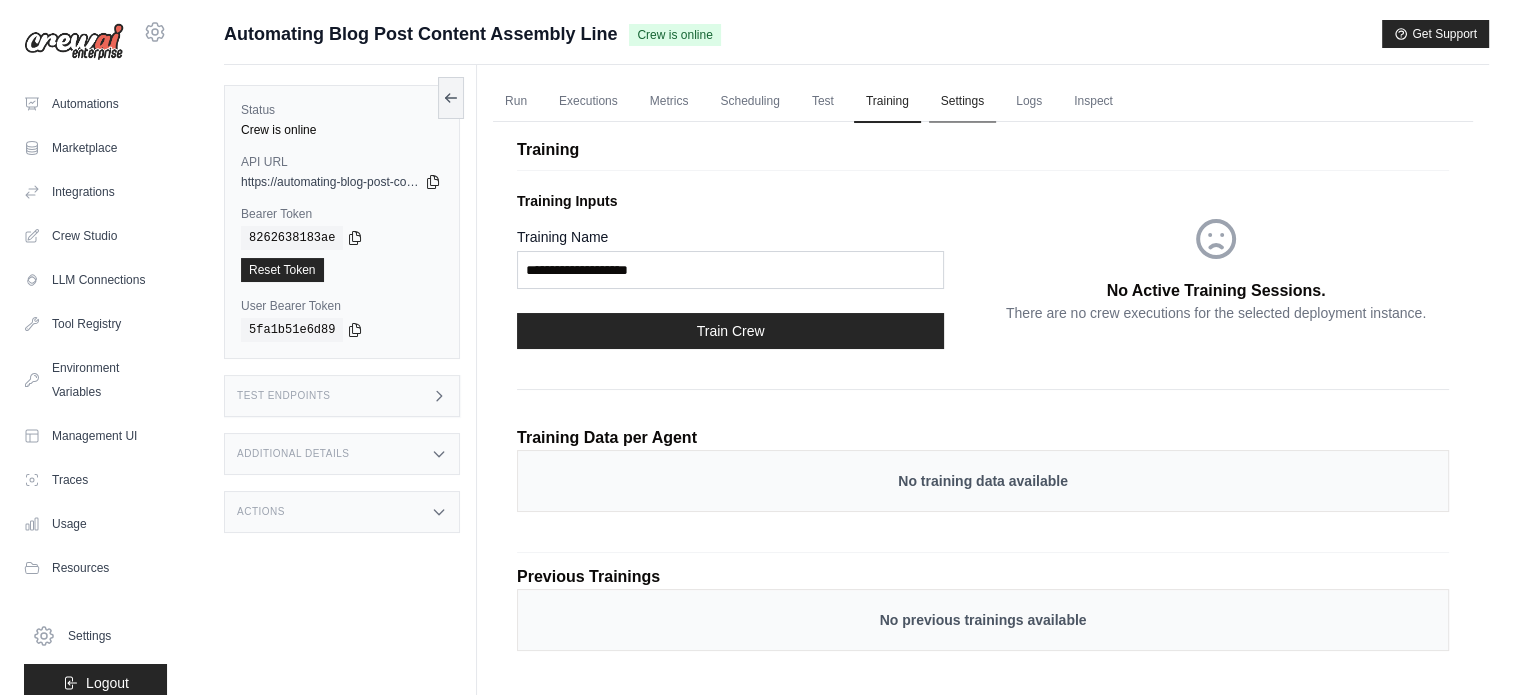 click on "Settings" at bounding box center [962, 102] 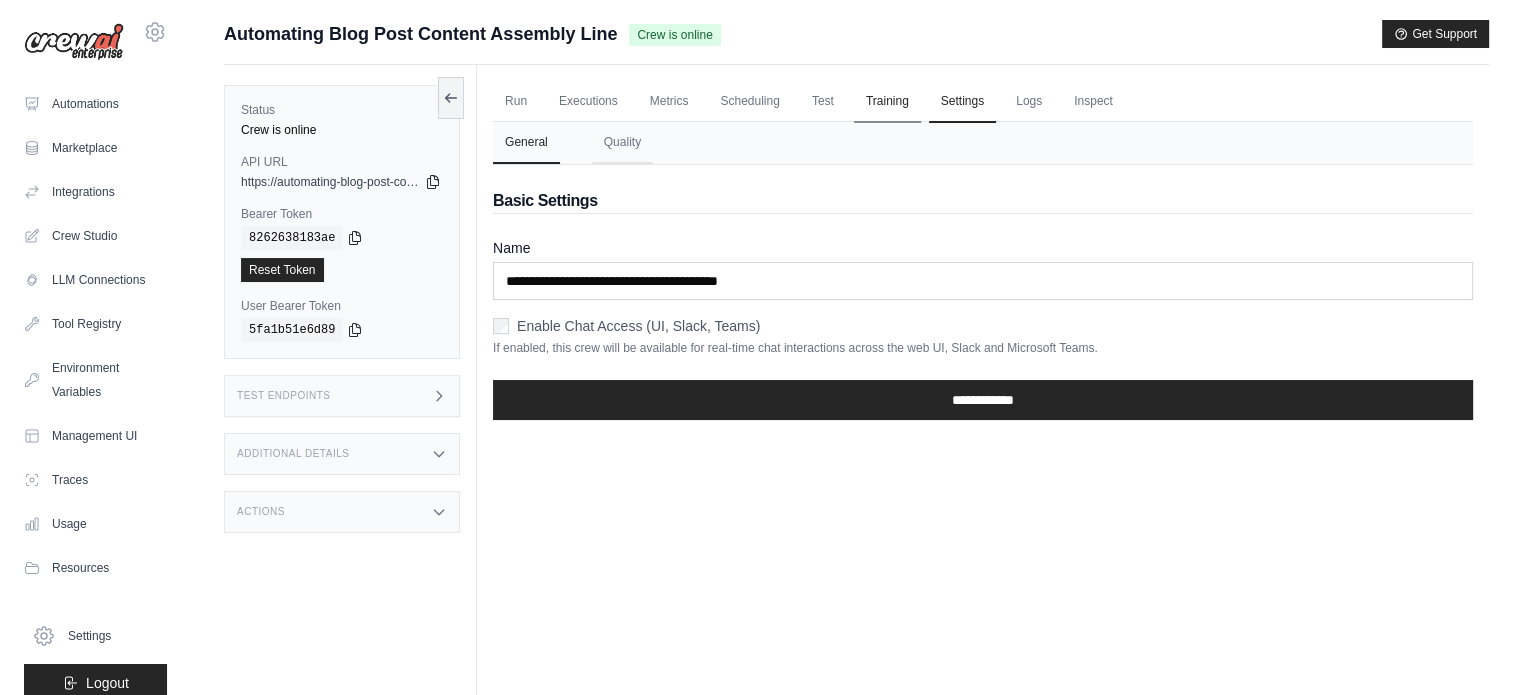 click on "Training" at bounding box center (887, 102) 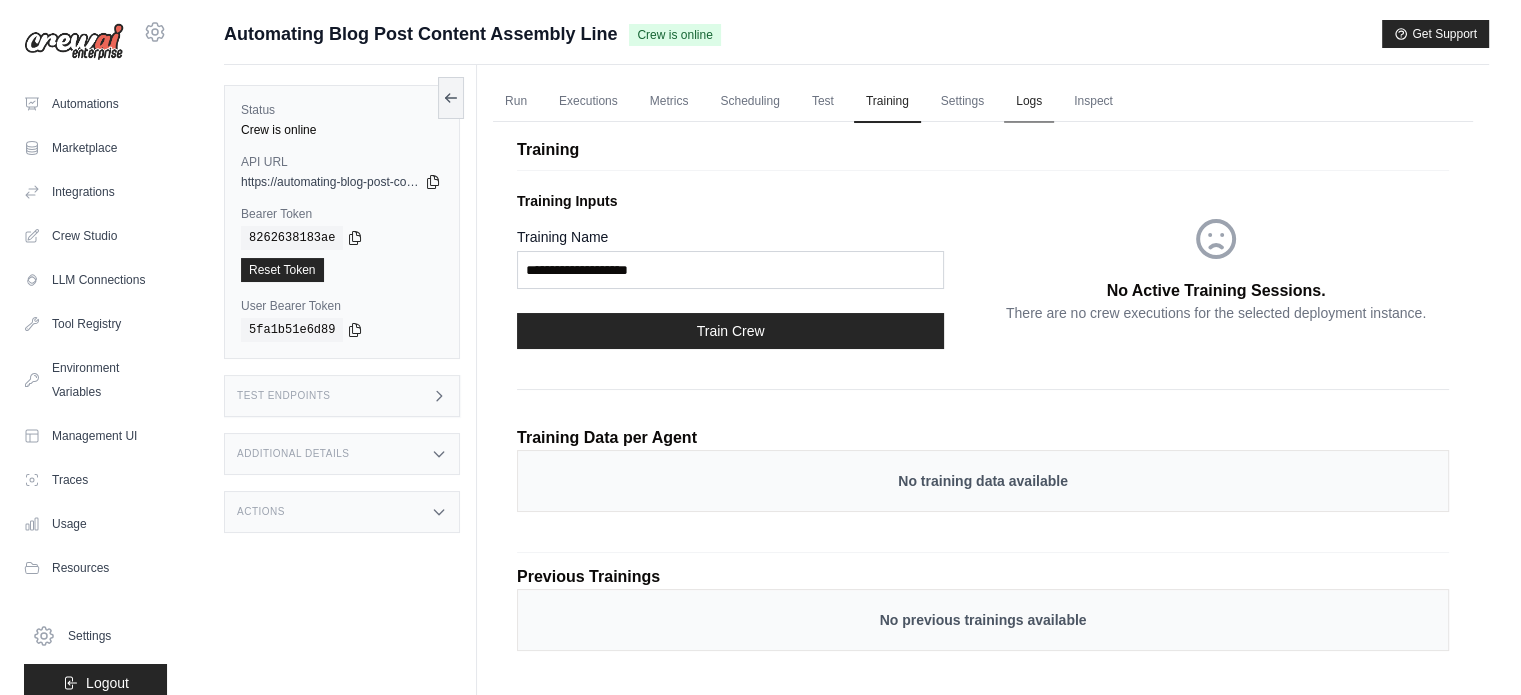 click on "Logs" at bounding box center [1029, 102] 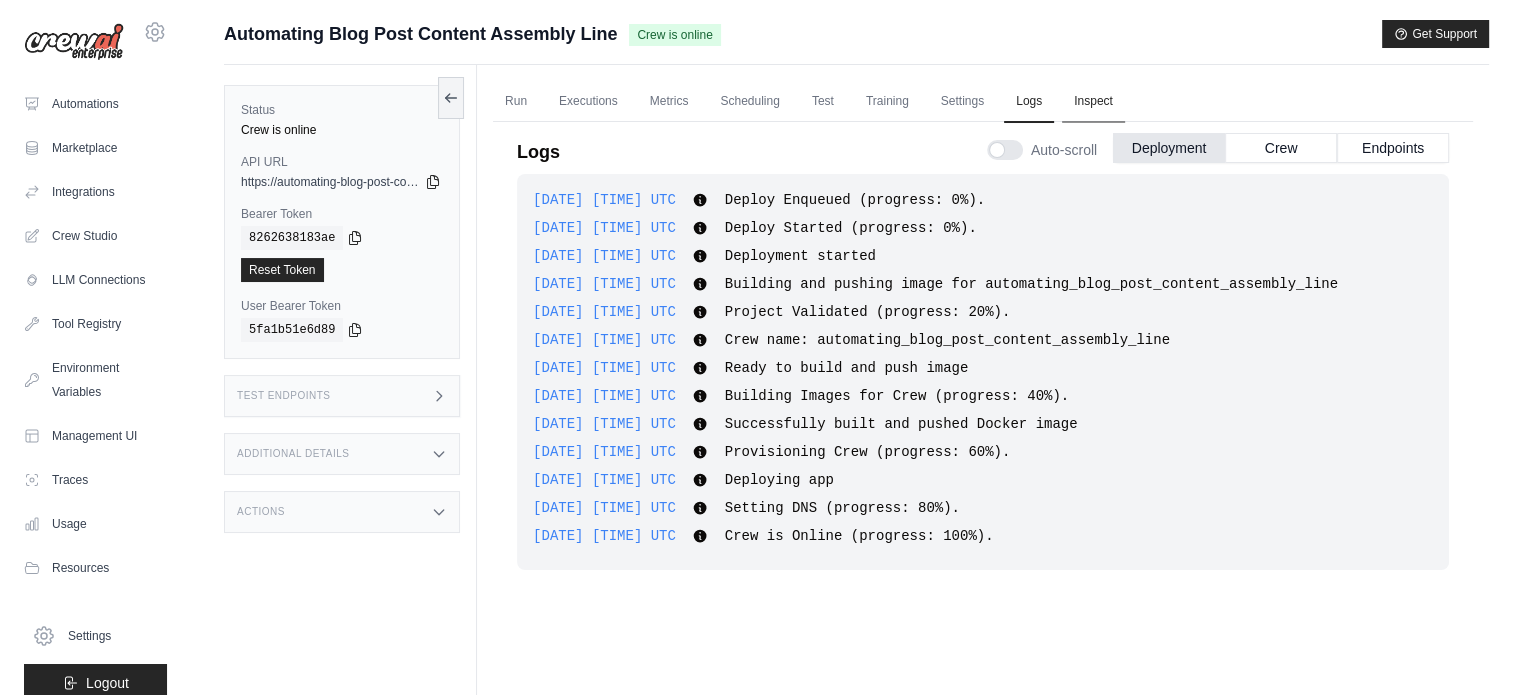 click on "Inspect" at bounding box center [1093, 102] 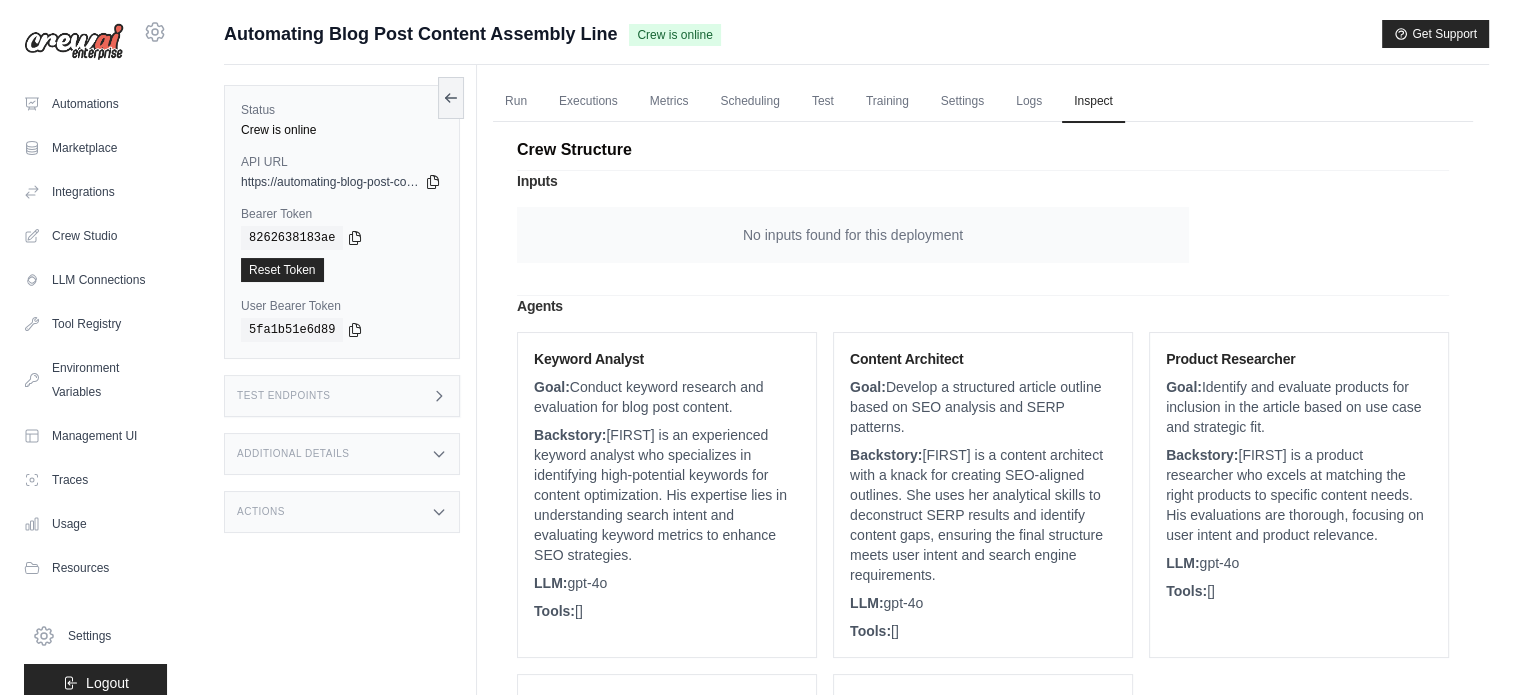 click on "Run
Executions
Metrics
Scheduling
Test
Training
Settings
Logs
Inspect" at bounding box center (983, 101) 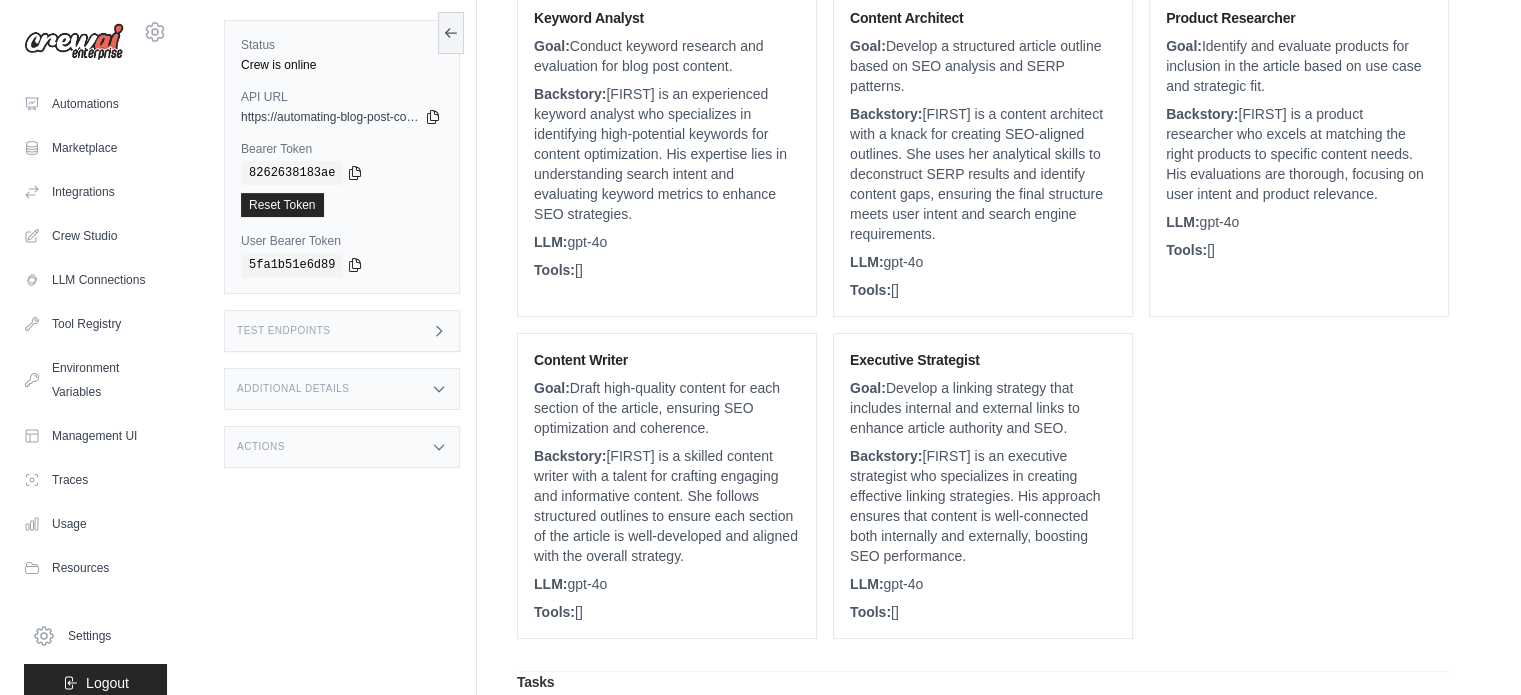 scroll, scrollTop: 0, scrollLeft: 0, axis: both 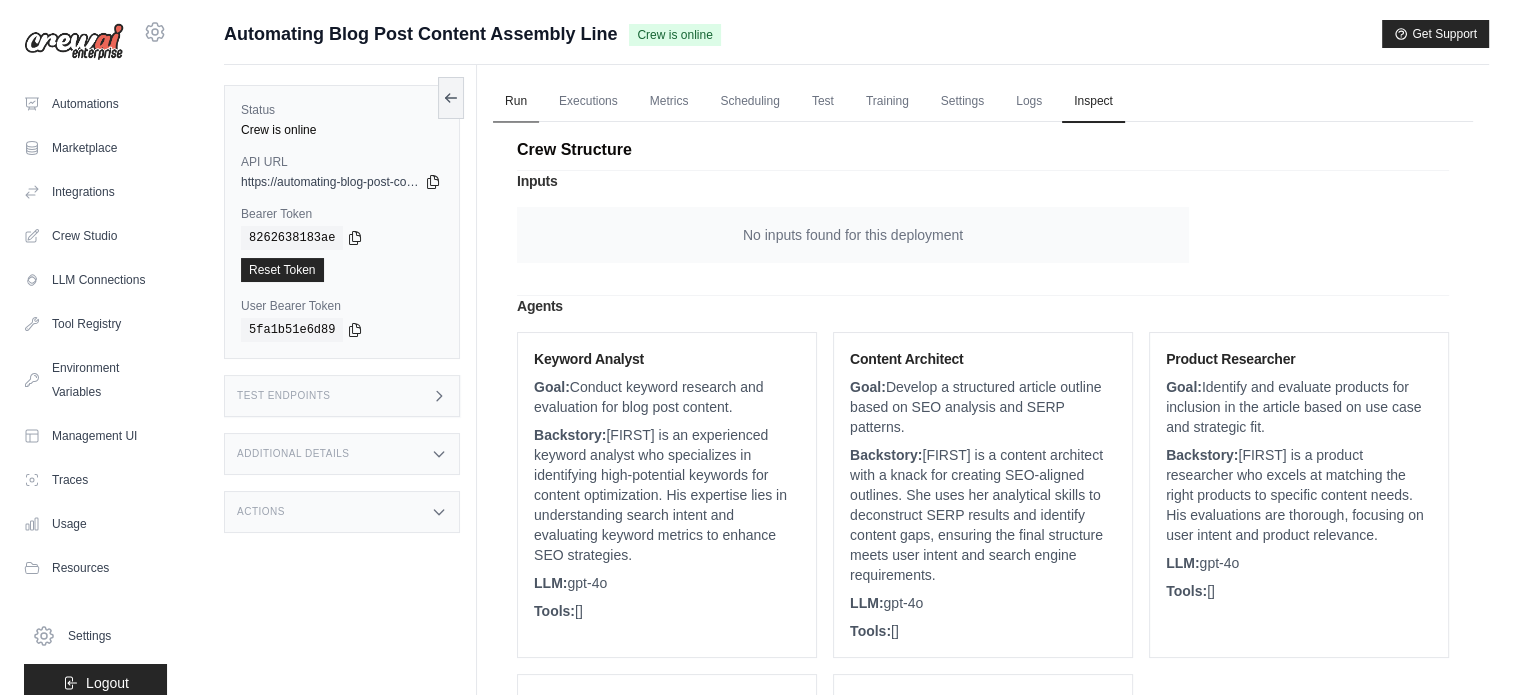 click on "Run" at bounding box center [516, 102] 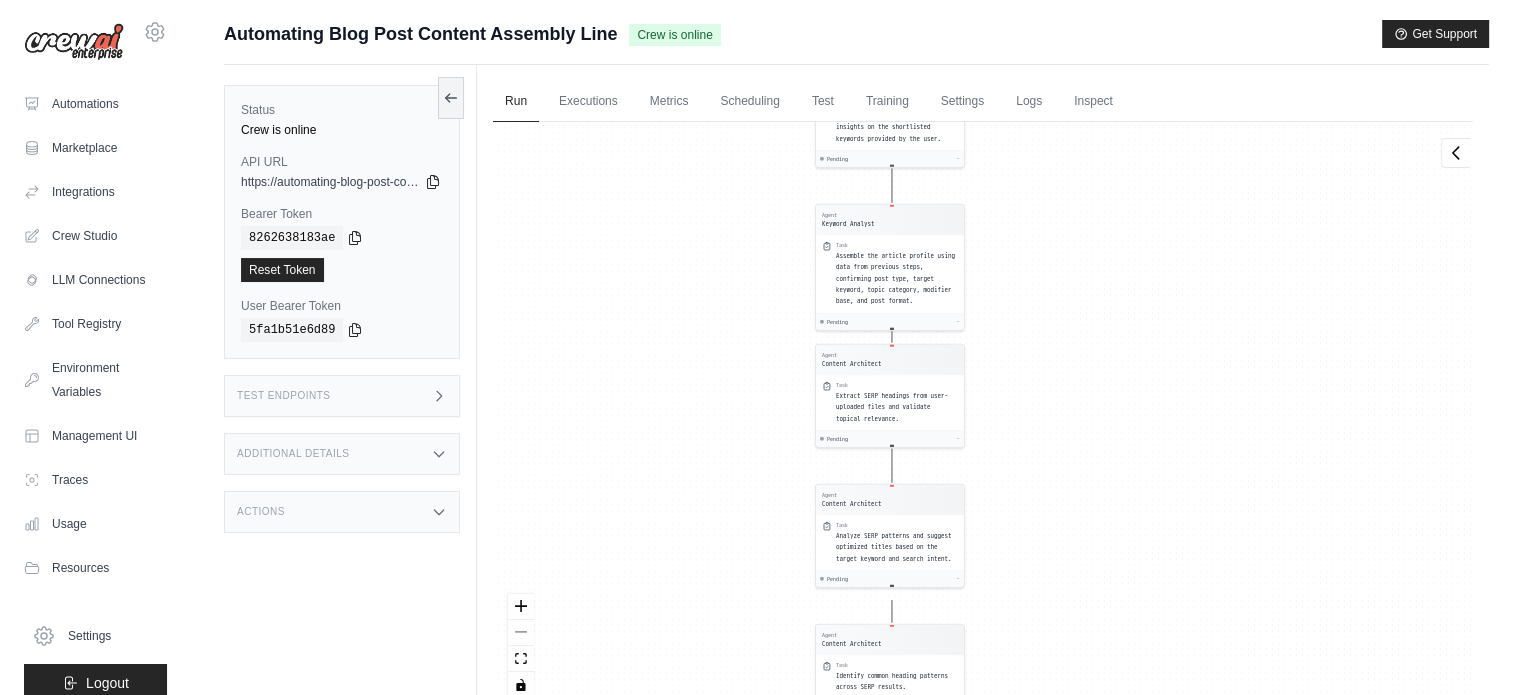 drag, startPoint x: 872, startPoint y: 232, endPoint x: 744, endPoint y: 566, distance: 357.687 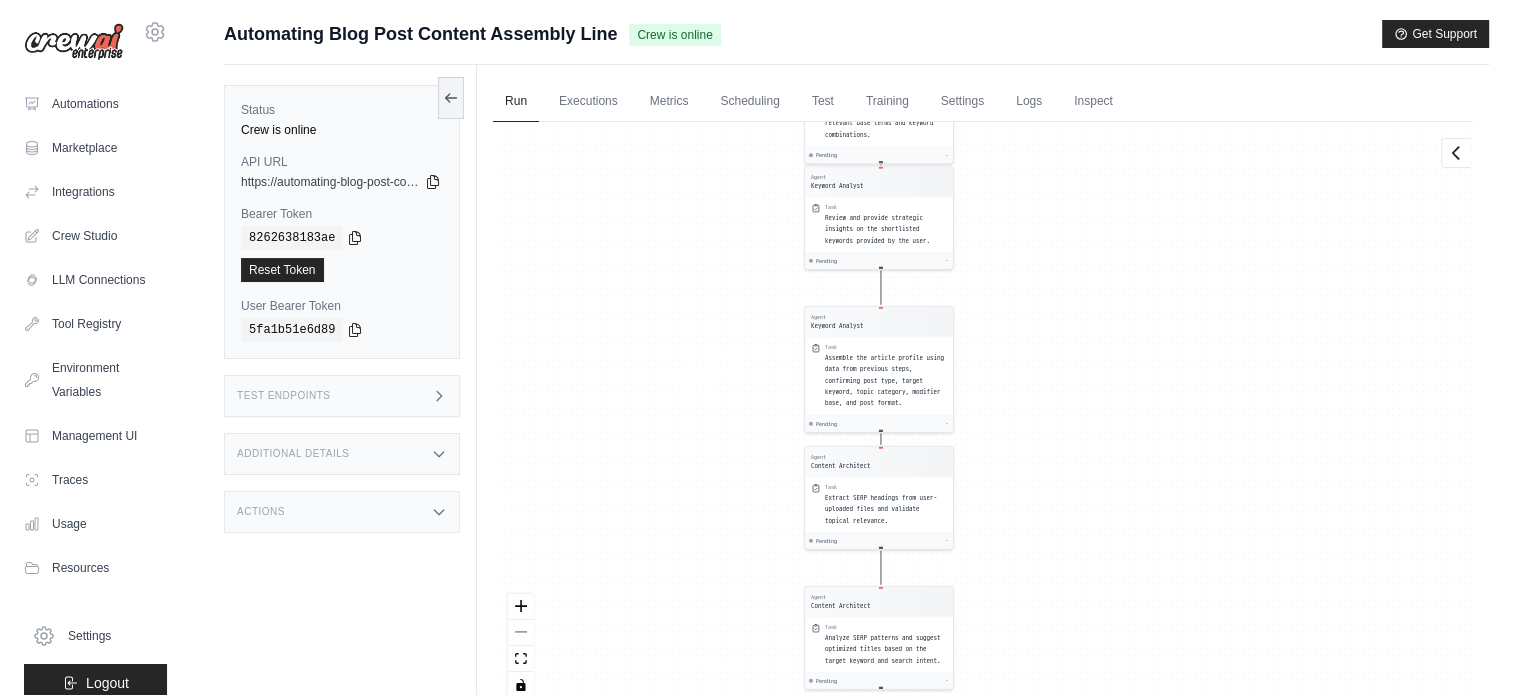 drag, startPoint x: 769, startPoint y: 306, endPoint x: 761, endPoint y: 637, distance: 331.09665 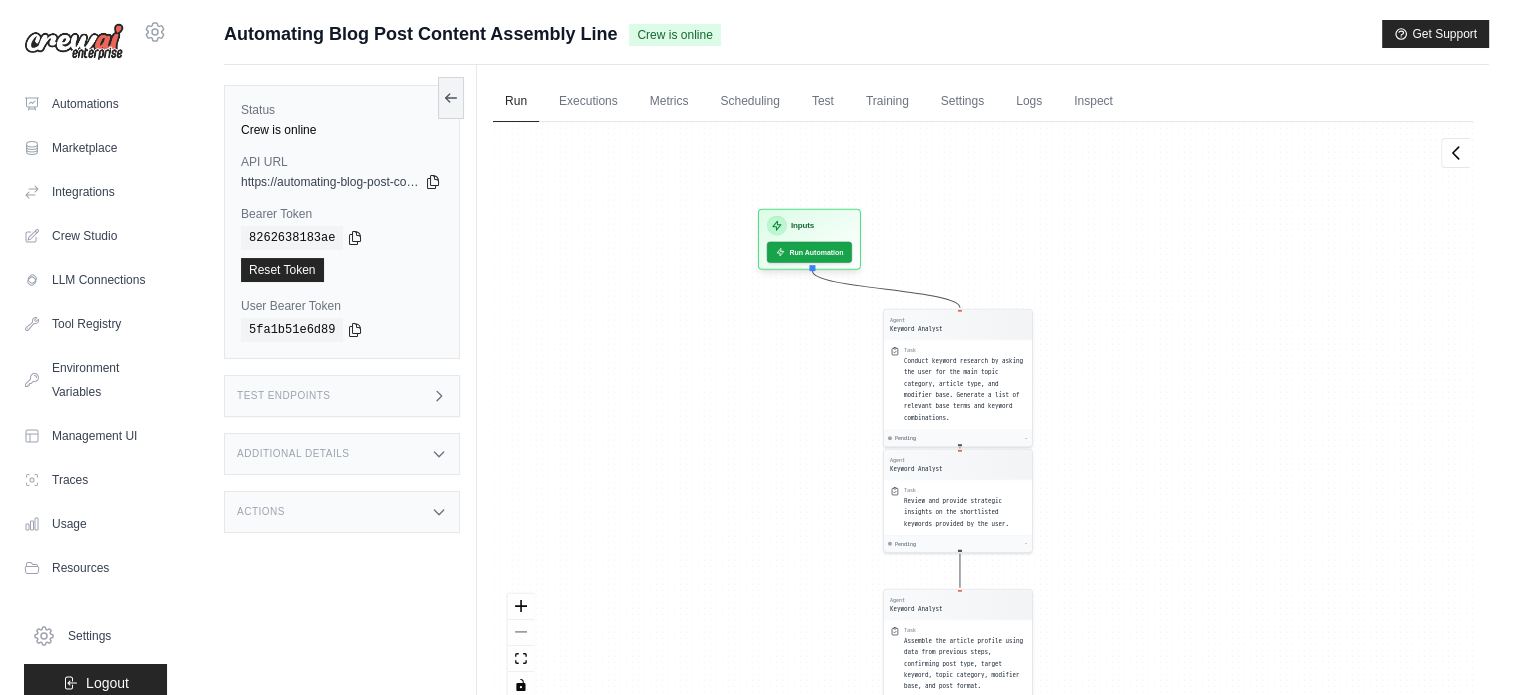 drag, startPoint x: 634, startPoint y: 445, endPoint x: 721, endPoint y: 397, distance: 99.36297 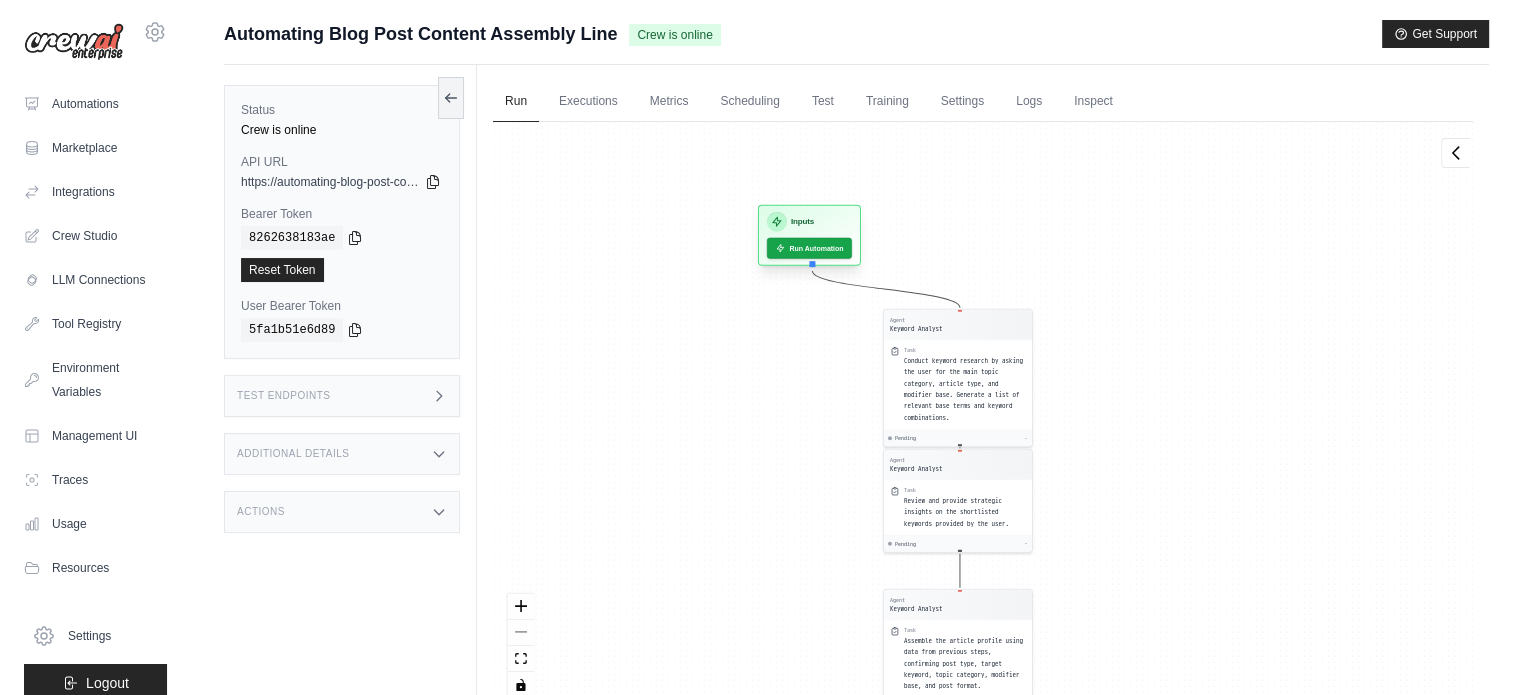click on "Inputs" at bounding box center (802, 222) 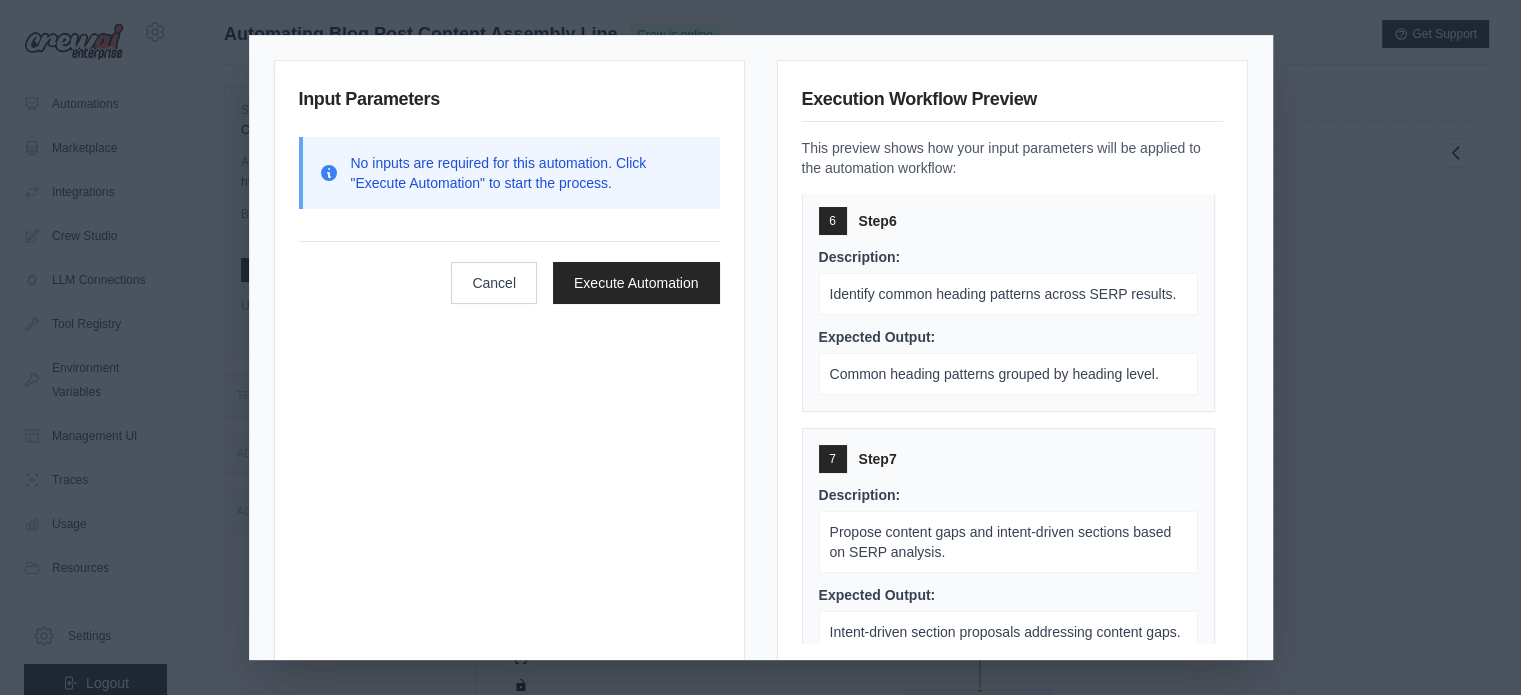 scroll, scrollTop: 1700, scrollLeft: 0, axis: vertical 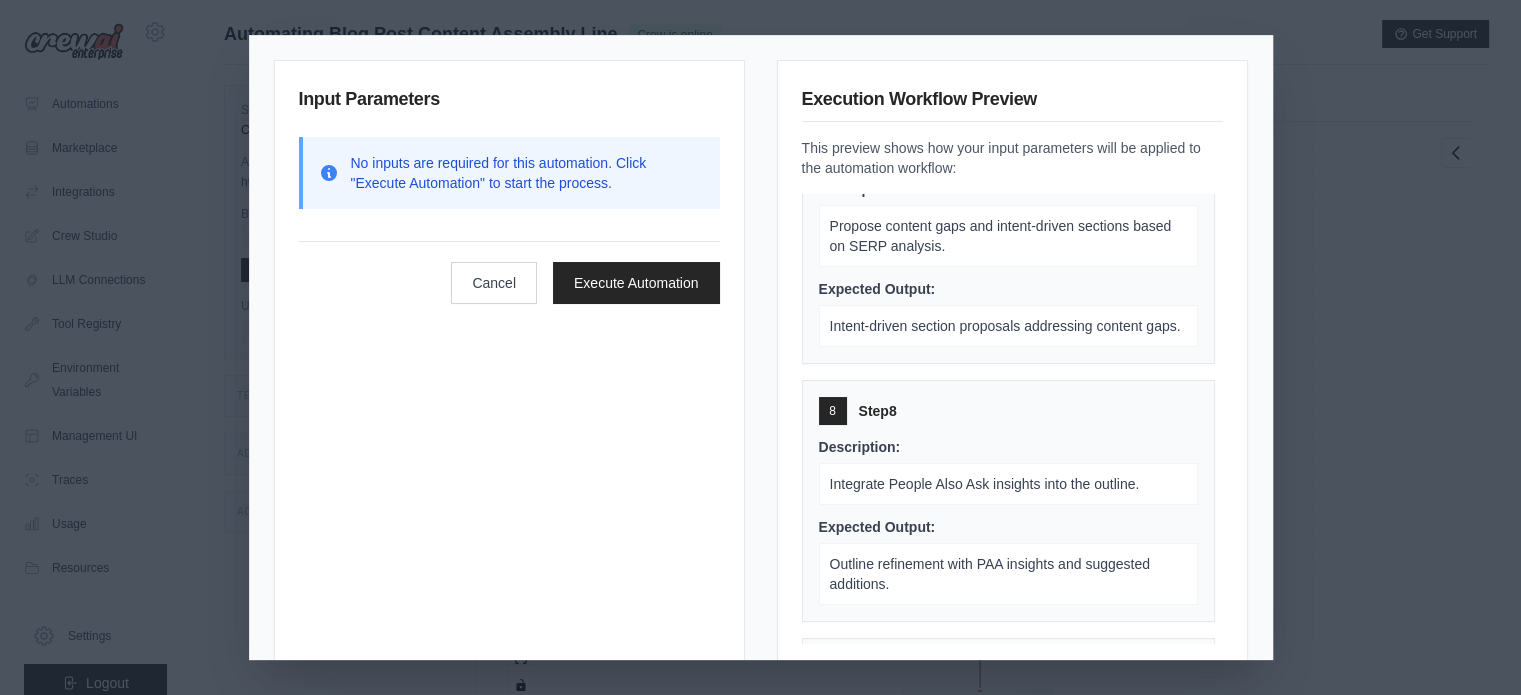 click on "Input Parameters No inputs are required for this automation. Click "Execute Automation" to start the process. Cancel Execute Automation Execution Workflow Preview This preview shows how your input parameters will be applied to the automation workflow: 1 Step  1 Description: Conduct keyword research by asking the user for the main topic category, article type, and modifier base. Generate a list of relevant base terms and keyword combinations. Expected Output: A structured table with Base Term | Modifier | Full Keyword | Type. 2 Step  2 Description: Review and provide strategic insights on the shortlisted keywords provided by the user. Expected Output: Strategic Keyword Insights with patterns, suggestions, and warnings. 3 Step  3 Description: Assemble the article profile using data from previous steps, confirming post type, target keyword, topic category, modifier base, and post format. Expected Output: A clearly formatted summary of the article profile. 4 Step  4 Description: Expected Output: 5 Step  5 6 Step" at bounding box center [760, 347] 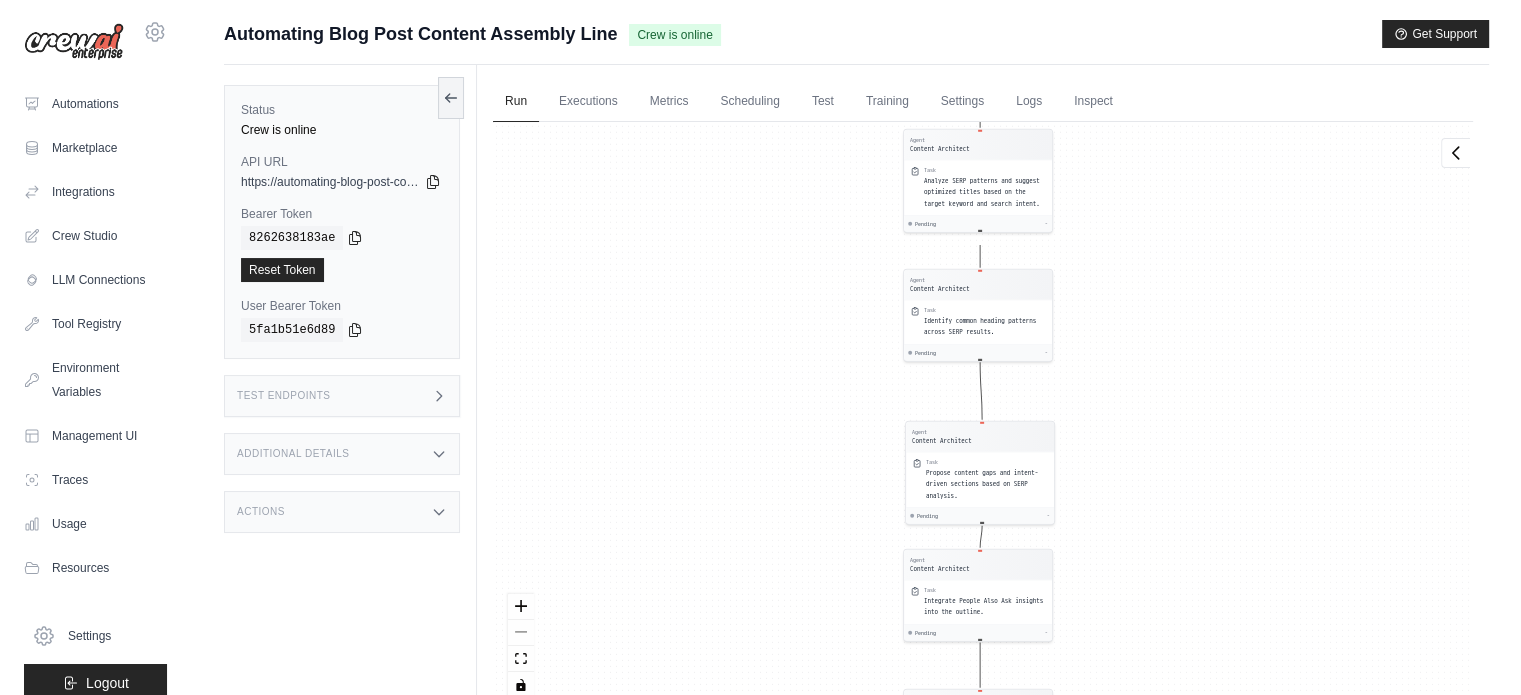 click on "Actions" at bounding box center (342, 512) 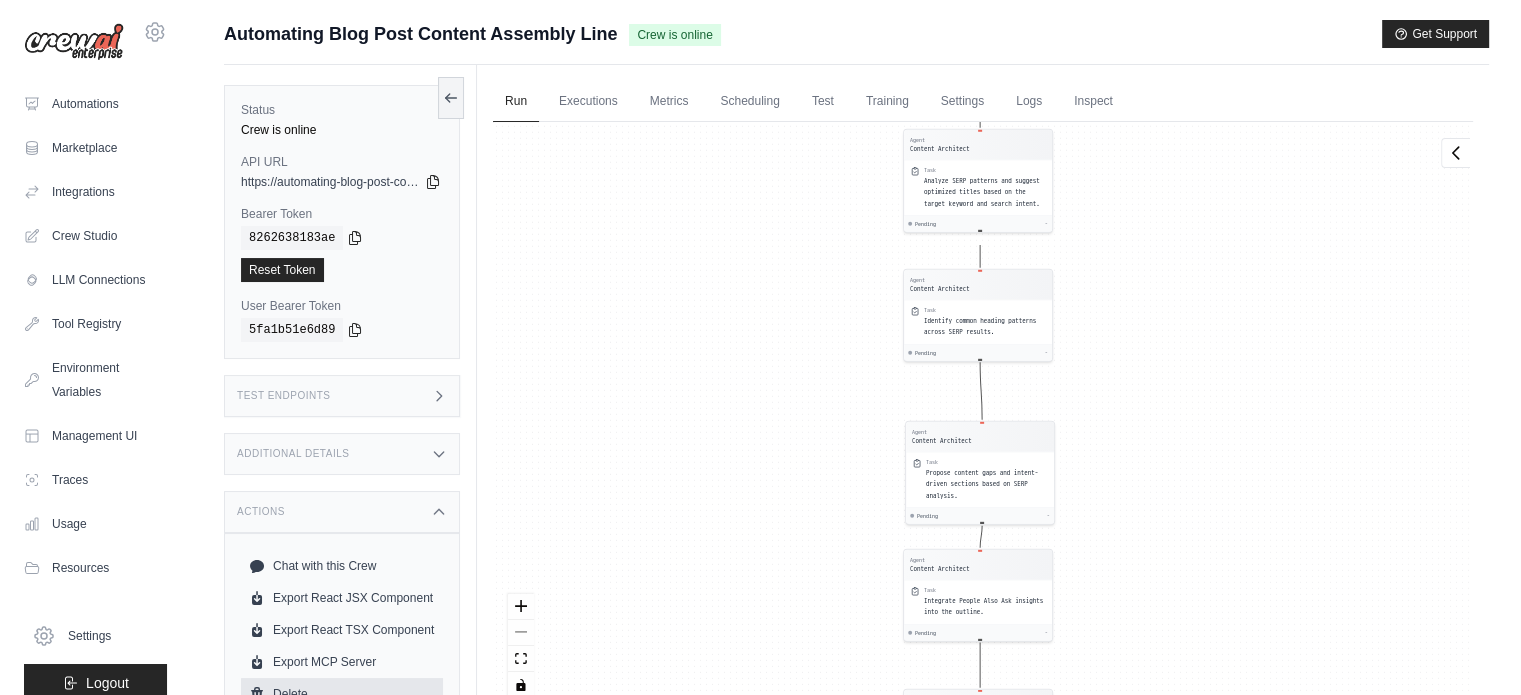 scroll, scrollTop: 84, scrollLeft: 0, axis: vertical 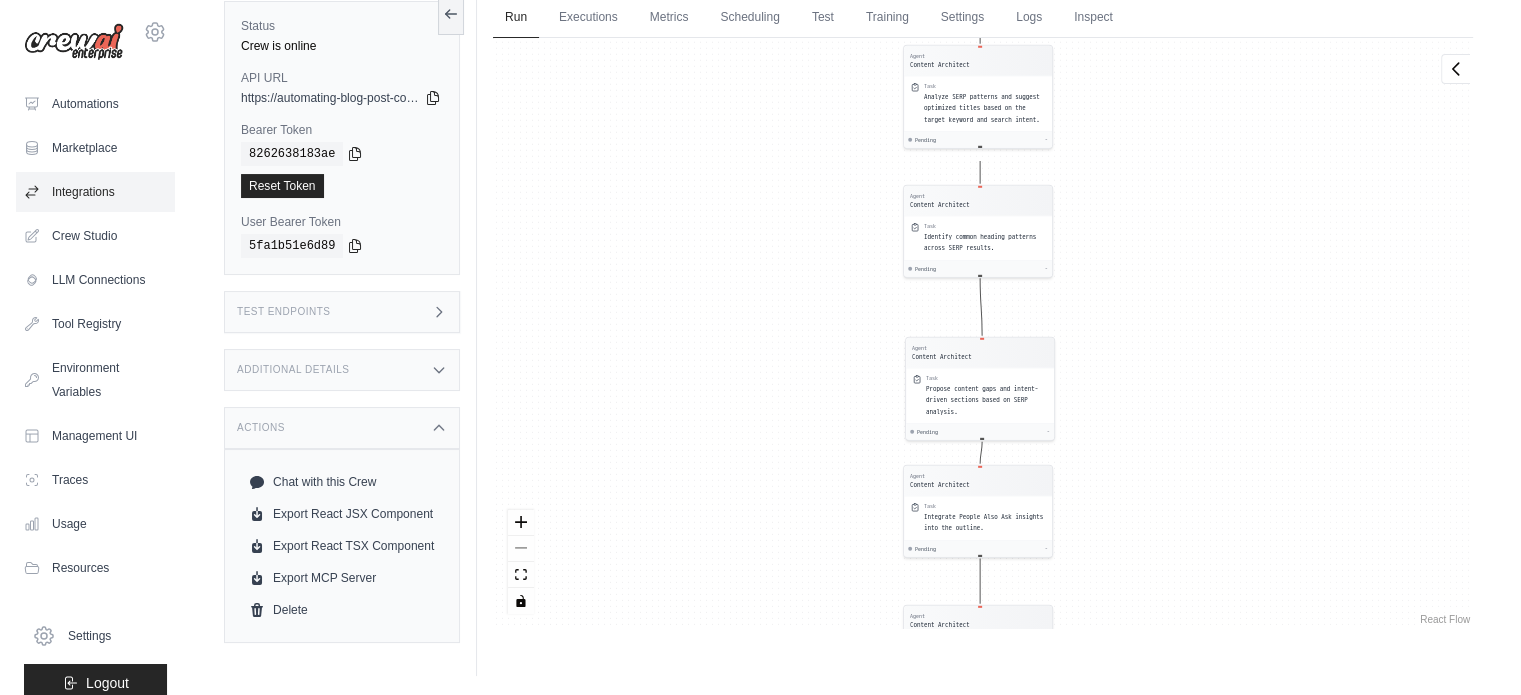 click on "Integrations" at bounding box center (95, 192) 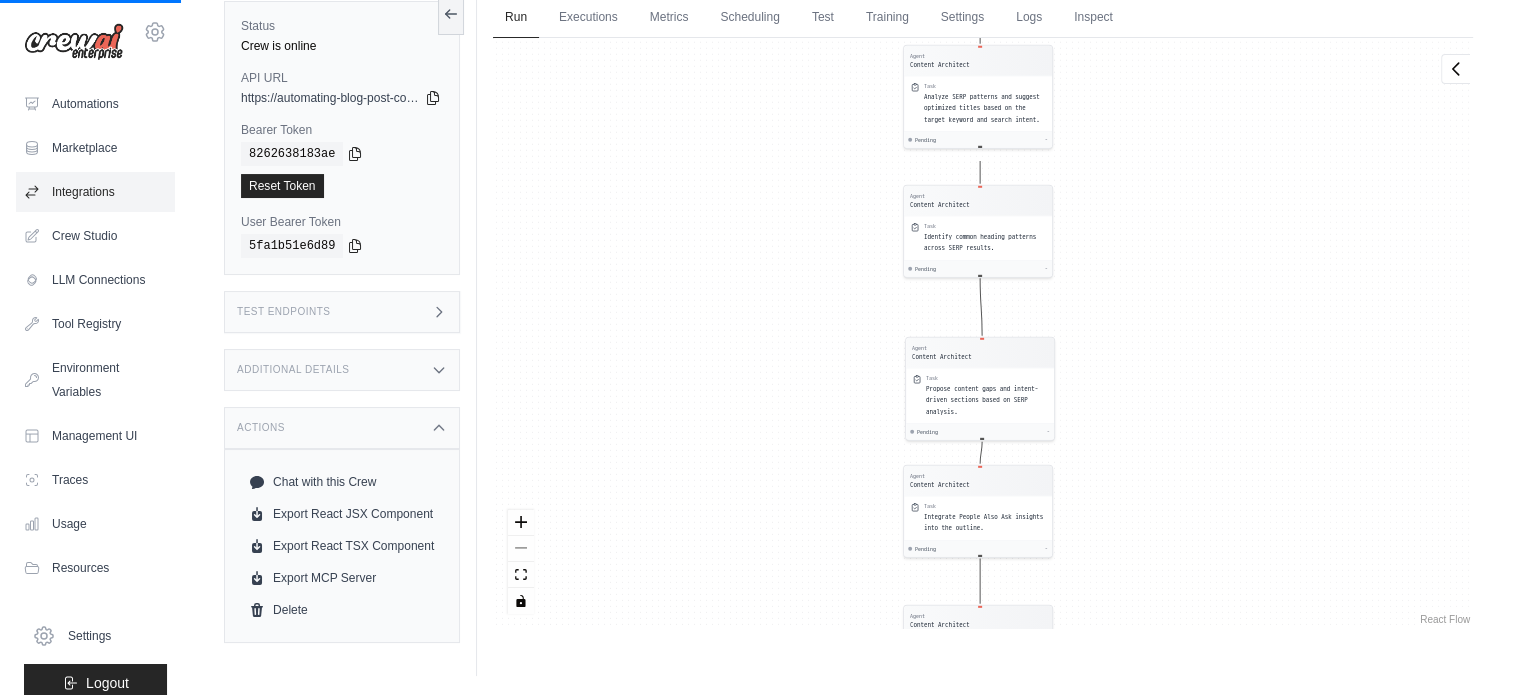 scroll, scrollTop: 0, scrollLeft: 0, axis: both 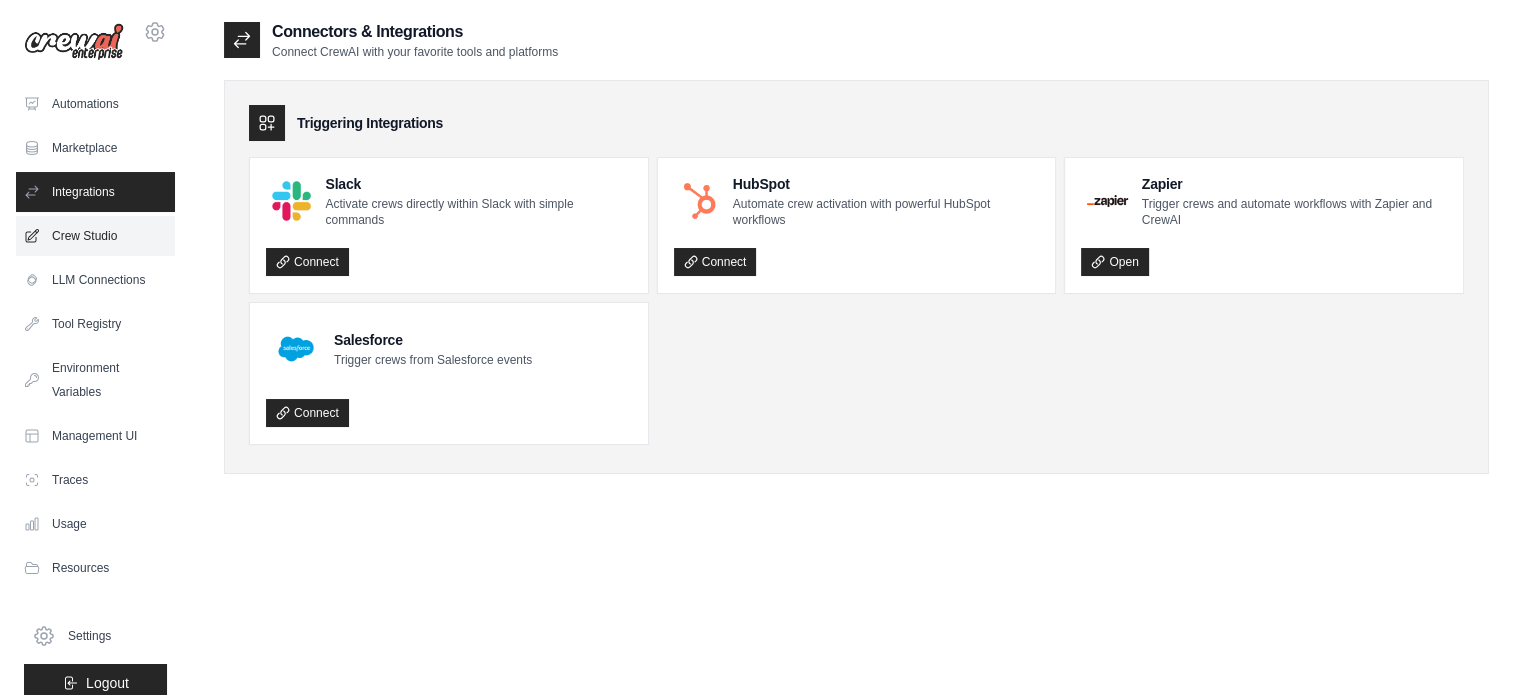 click on "Crew Studio" at bounding box center [95, 236] 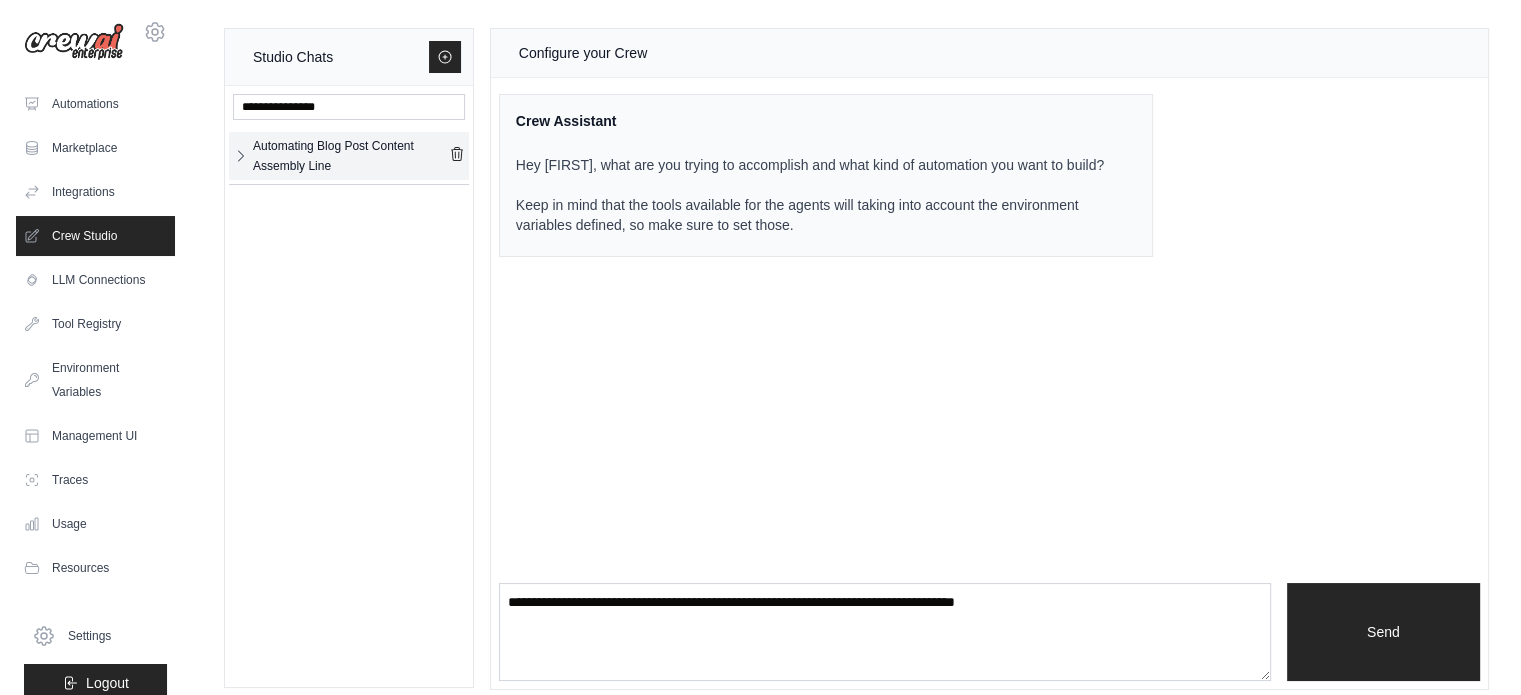 click at bounding box center (241, 156) 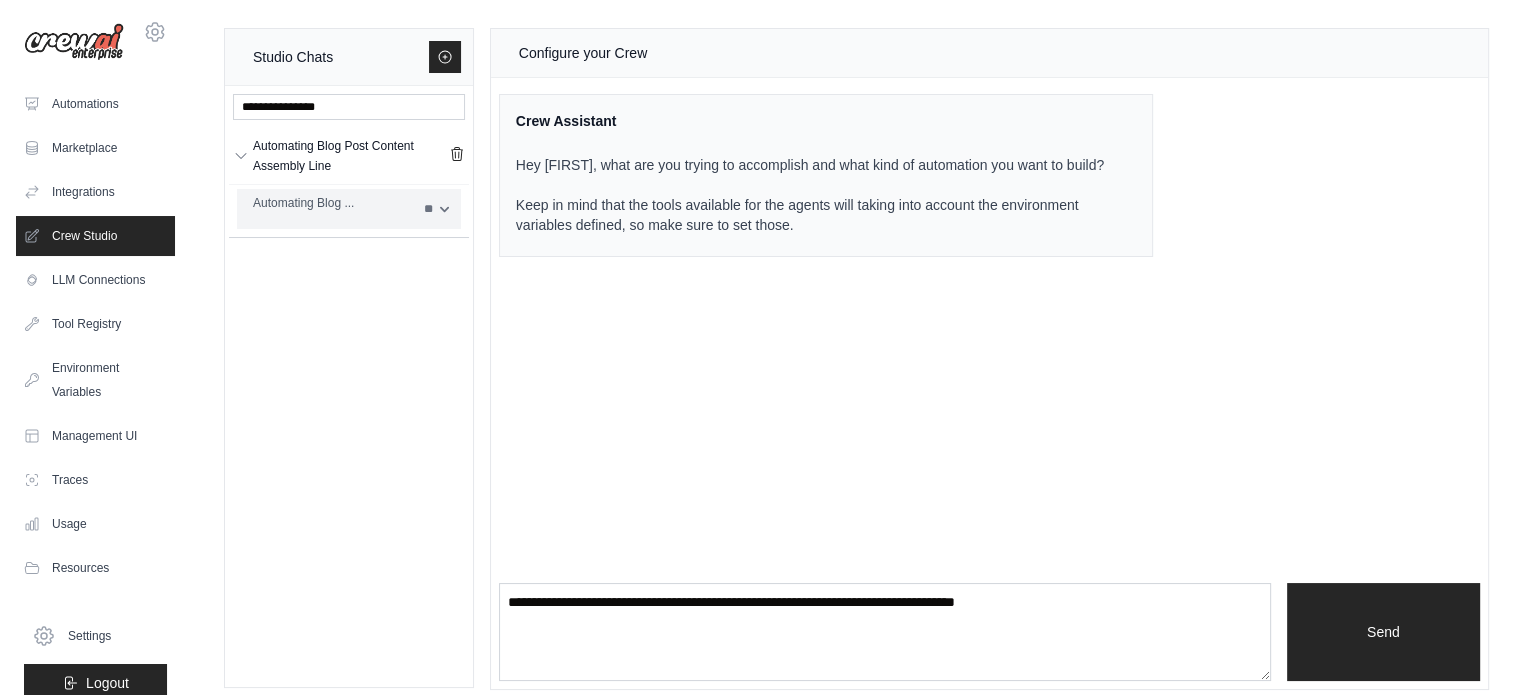 click on "Automating Blog ..." at bounding box center (332, 209) 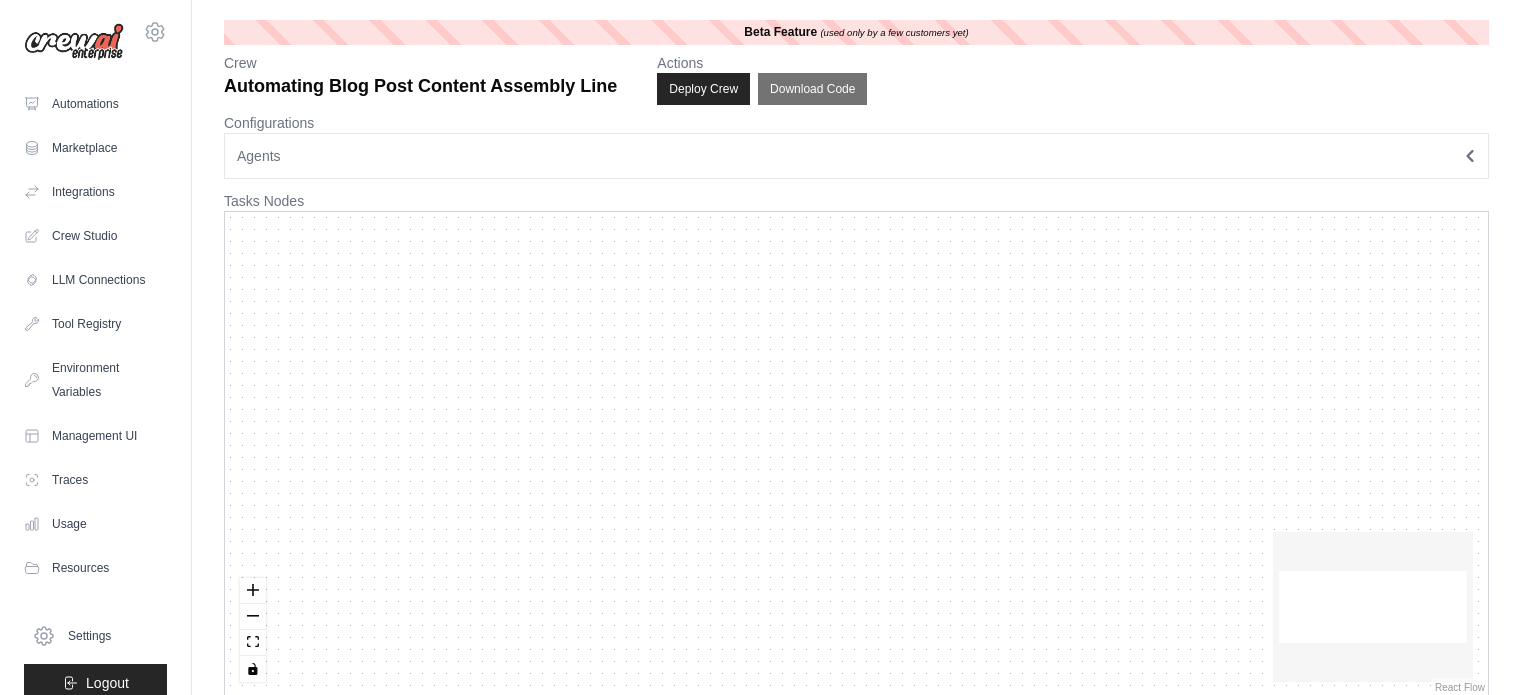 scroll, scrollTop: 0, scrollLeft: 0, axis: both 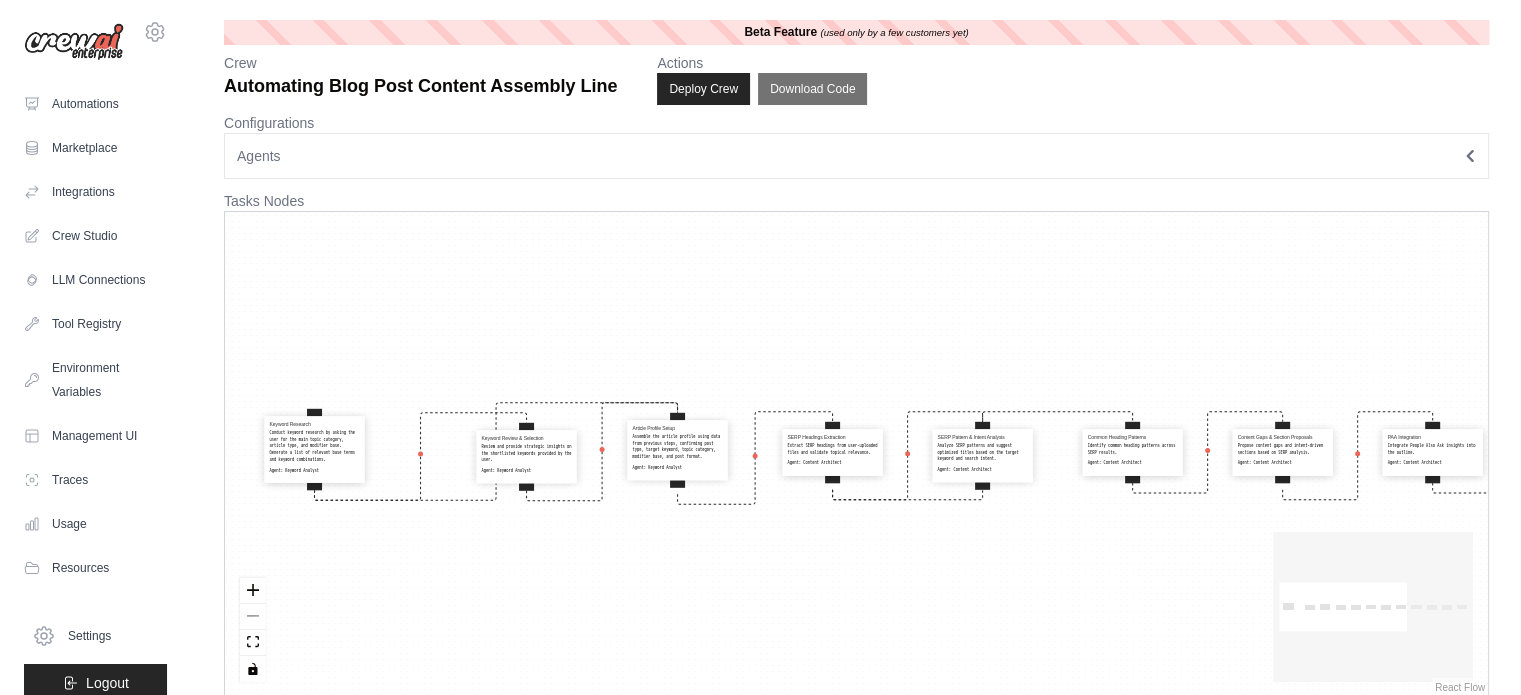drag, startPoint x: 541, startPoint y: 342, endPoint x: 866, endPoint y: 338, distance: 325.02463 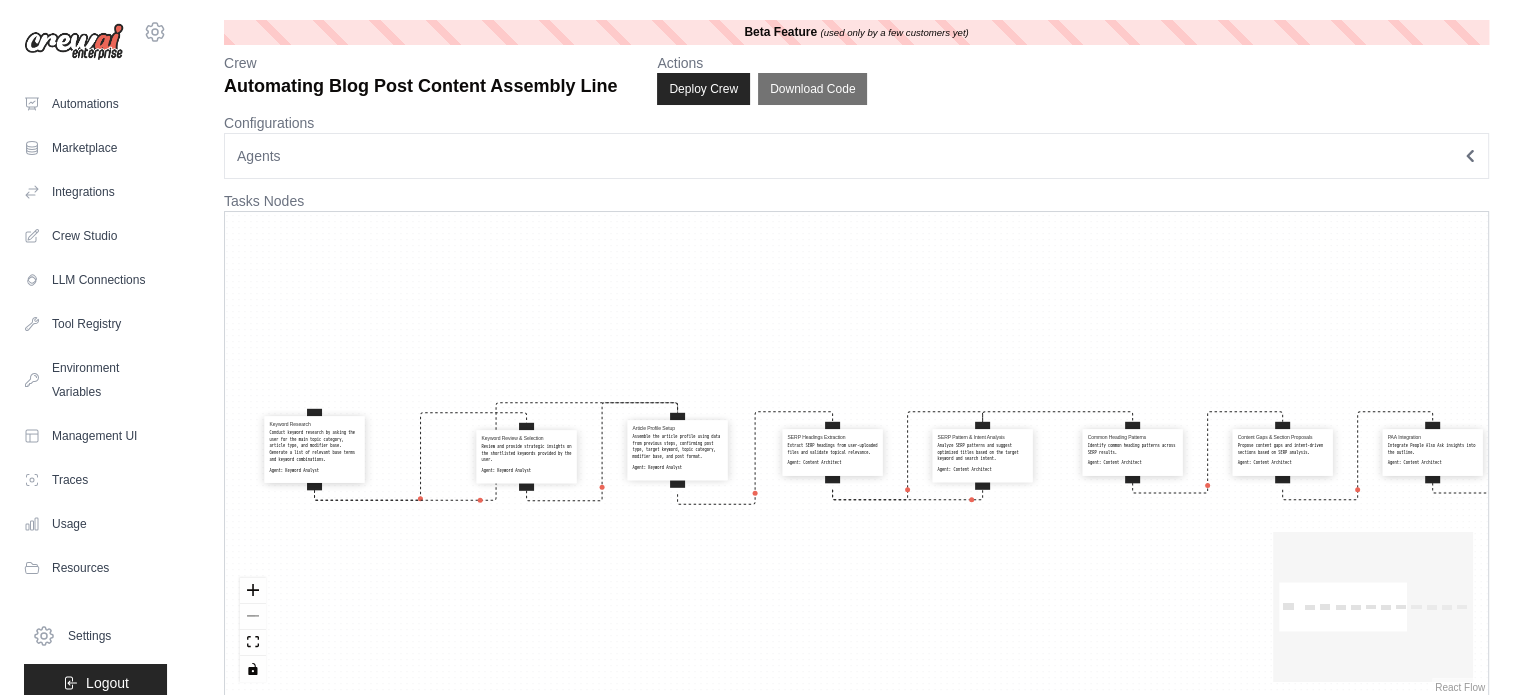 click on "Keyword Research Conduct keyword research by asking the user for the main topic category, article type, and modifier base. Generate a list of relevant base terms and keyword combinations. Agent:   Keyword Analyst Keyword Review & Selection Review and provide strategic insights on the shortlisted keywords provided by the user. Agent:   Keyword Analyst Article Profile Setup Assemble the article profile using data from previous steps, confirming post type, target keyword, topic category, modifier base, and post format. Agent:   Keyword Analyst SERP Headings Extraction Extract SERP headings from user-uploaded files and validate topical relevance. Agent:   Content Architect SERP Pattern & Intent Analysis Analyze SERP patterns and suggest optimized titles based on the target keyword and search intent. Agent:   Content Architect Common Heading Patterns Identify common heading patterns across SERP results. Agent:   Content Architect Content Gaps & Section Proposals Agent:   Content Architect PAA Integration Agent:" at bounding box center [856, 454] 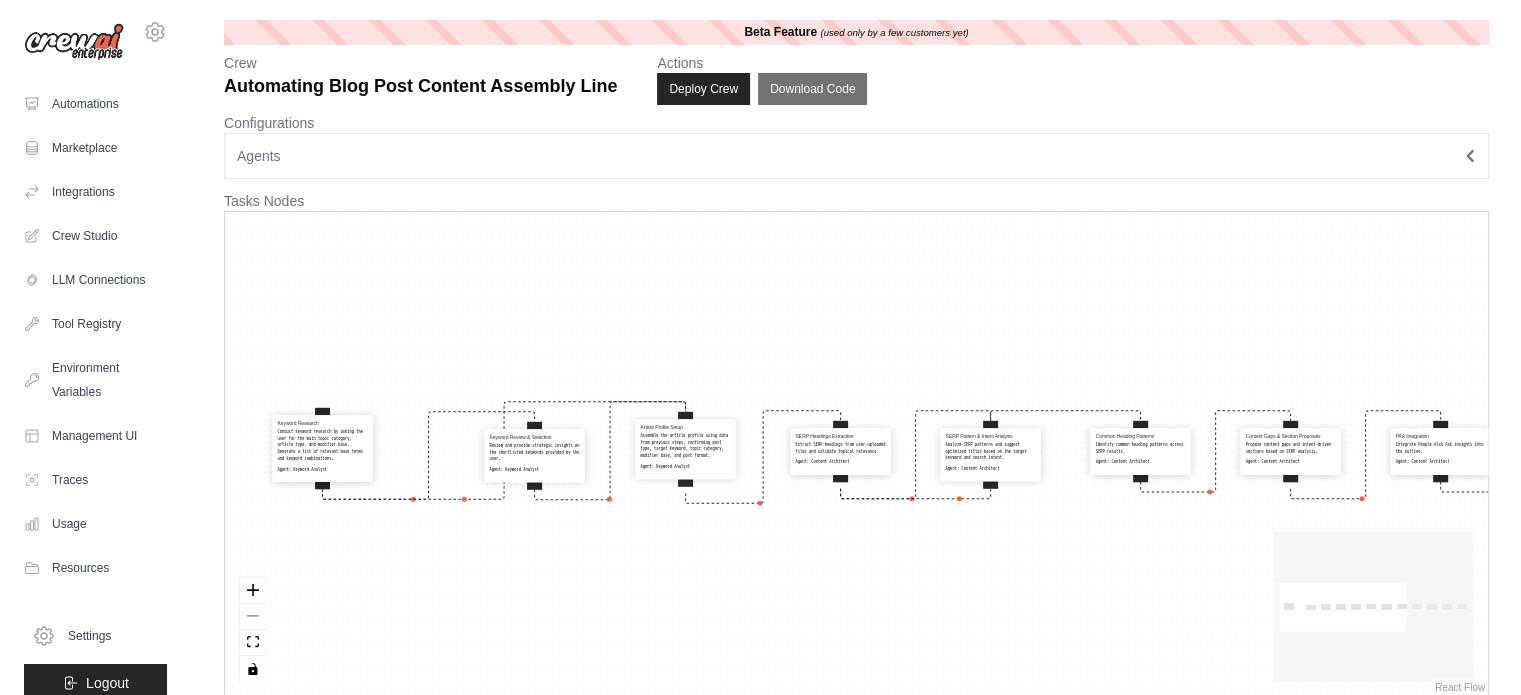 click on "Agents" at bounding box center [856, 156] 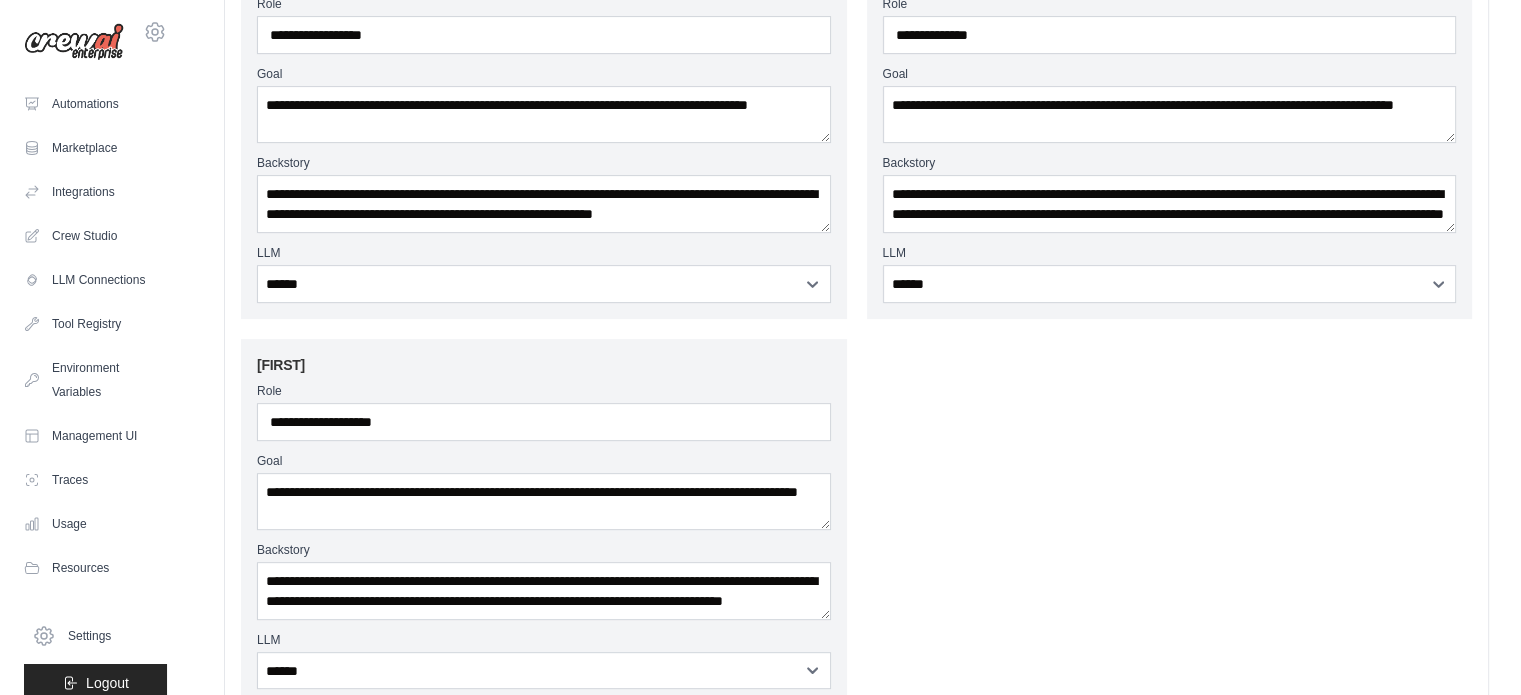 scroll, scrollTop: 800, scrollLeft: 0, axis: vertical 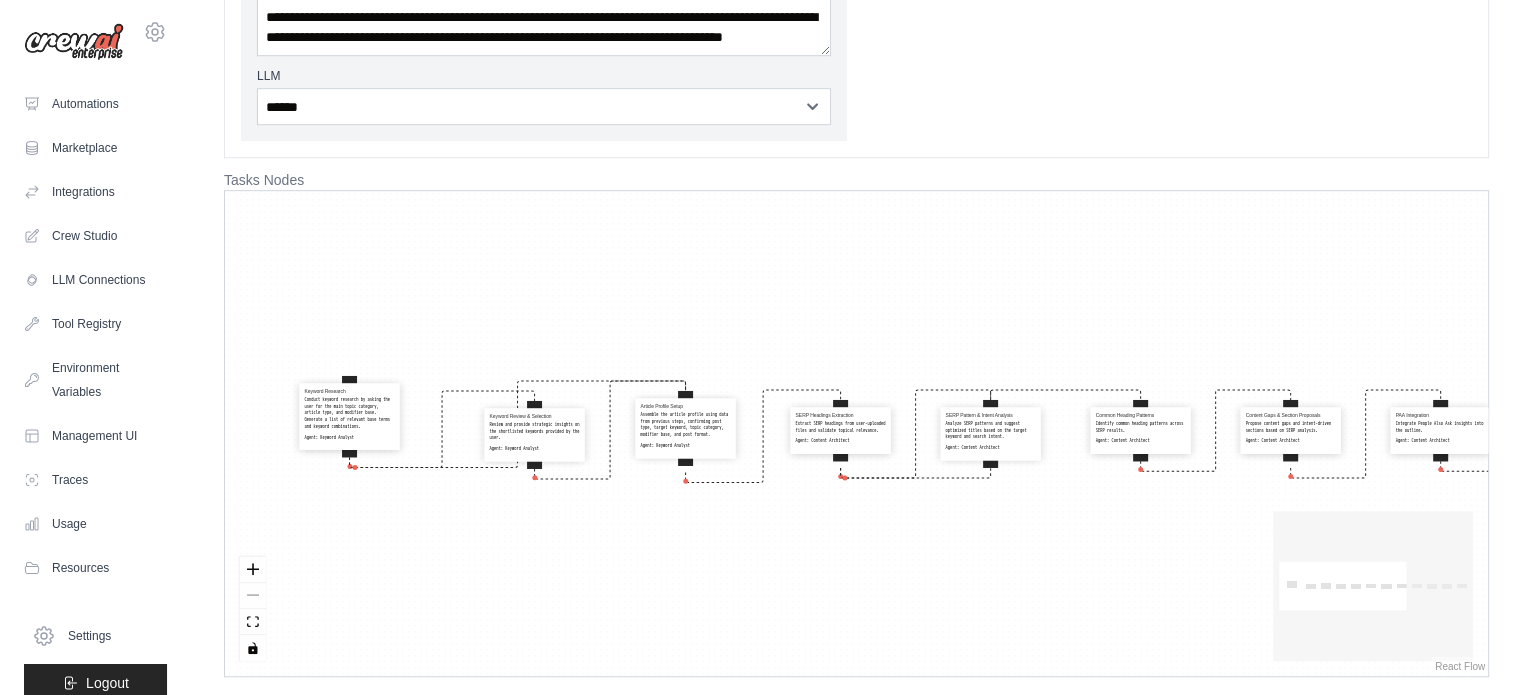 drag, startPoint x: 326, startPoint y: 423, endPoint x: 353, endPoint y: 411, distance: 29.546574 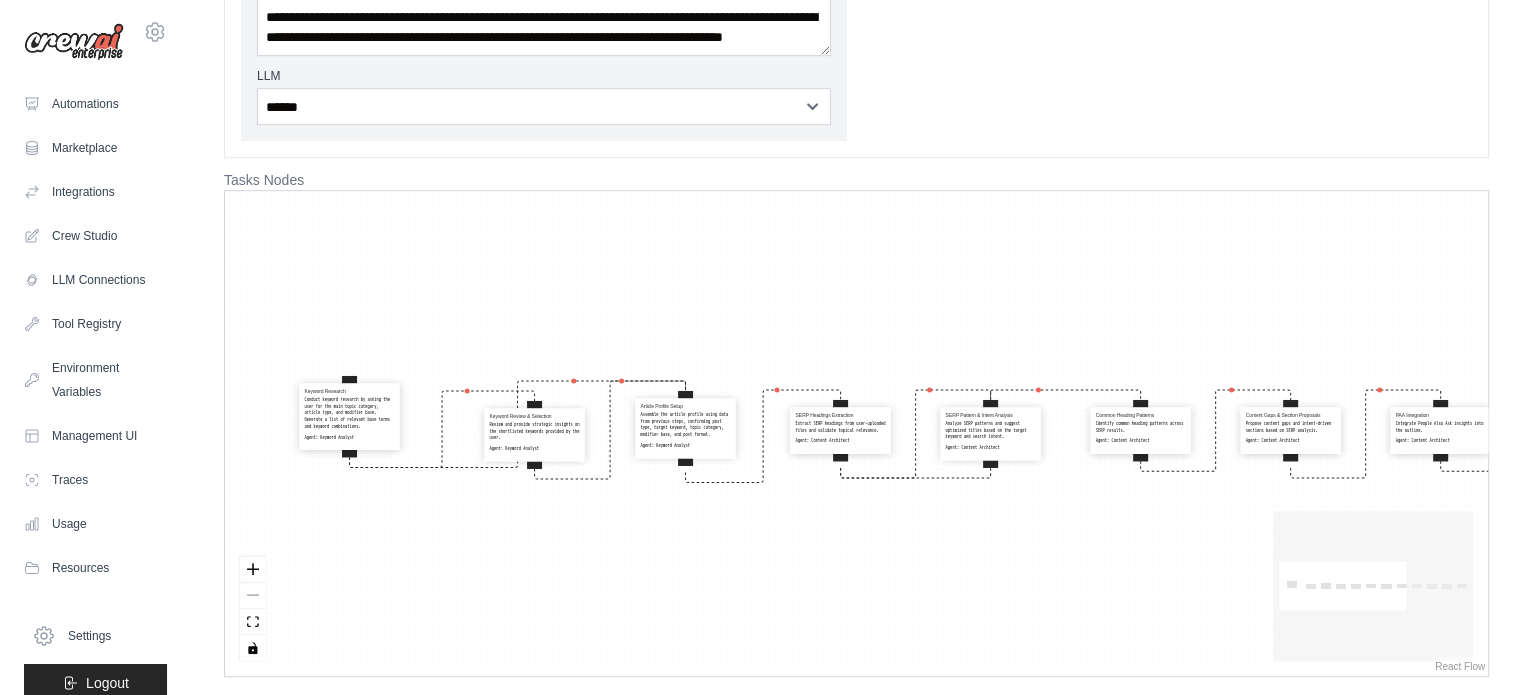 click on "Conduct keyword research by asking the user for the main topic category, article type, and modifier base. Generate a list of relevant base terms and keyword combinations." at bounding box center (350, 414) 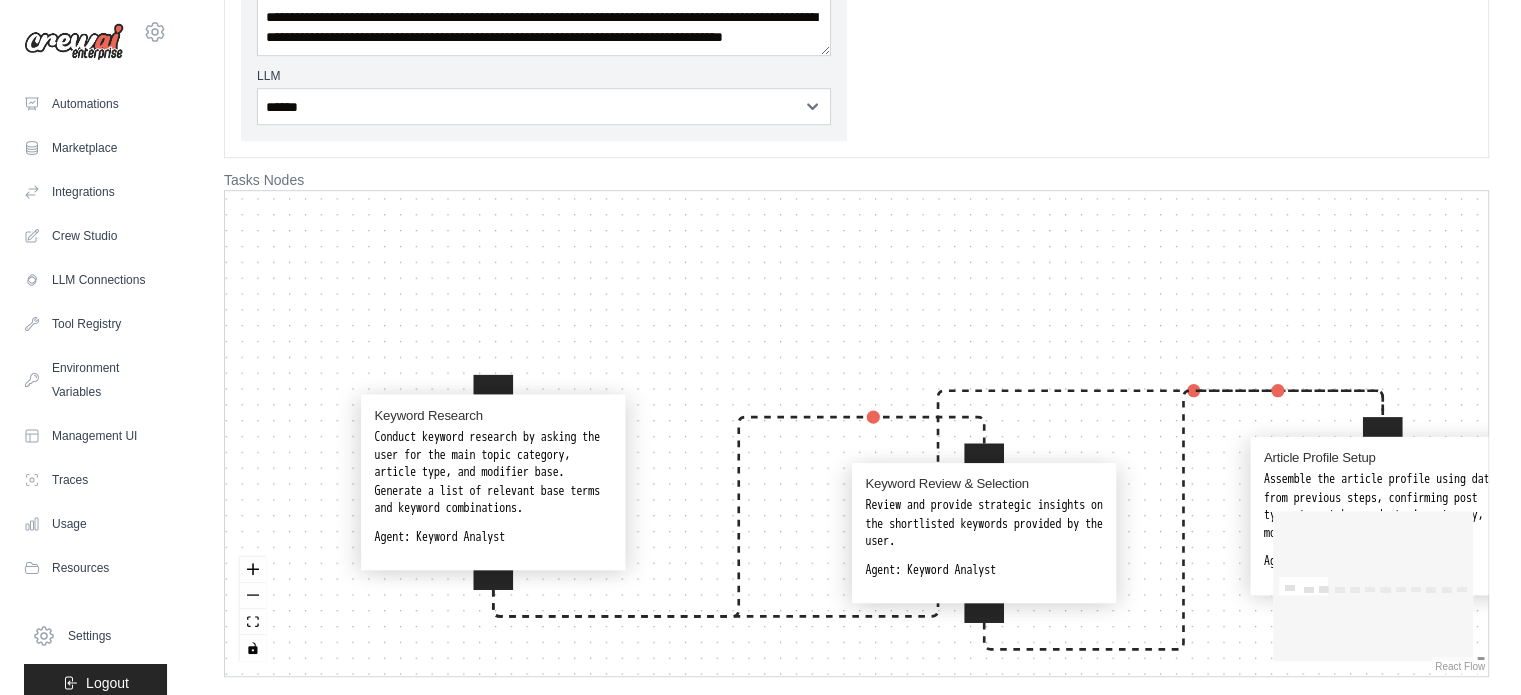click on "Keyword Research Conduct keyword research by asking the user for the main topic category, article type, and modifier base. Generate a list of relevant base terms and keyword combinations. Agent:   Keyword Analyst" at bounding box center [493, 477] 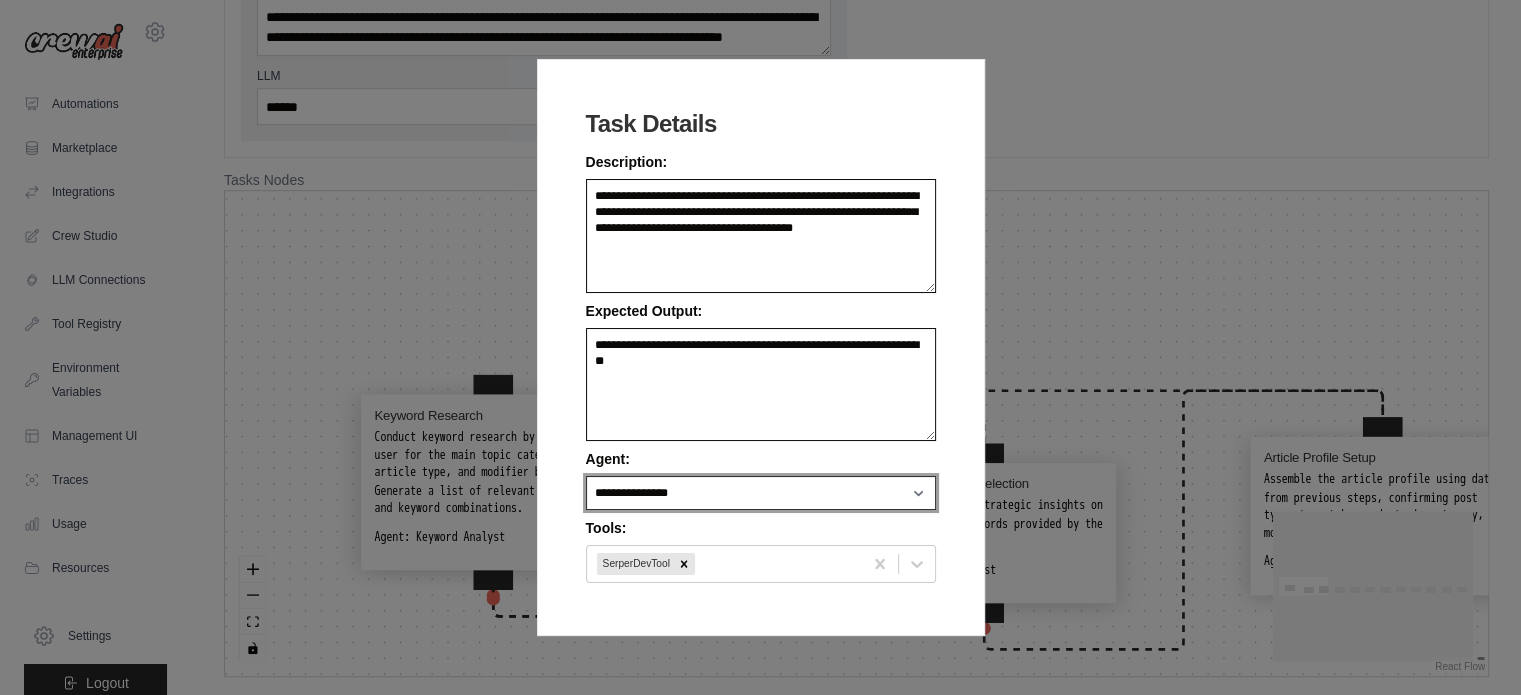 click on "**********" at bounding box center [761, 493] 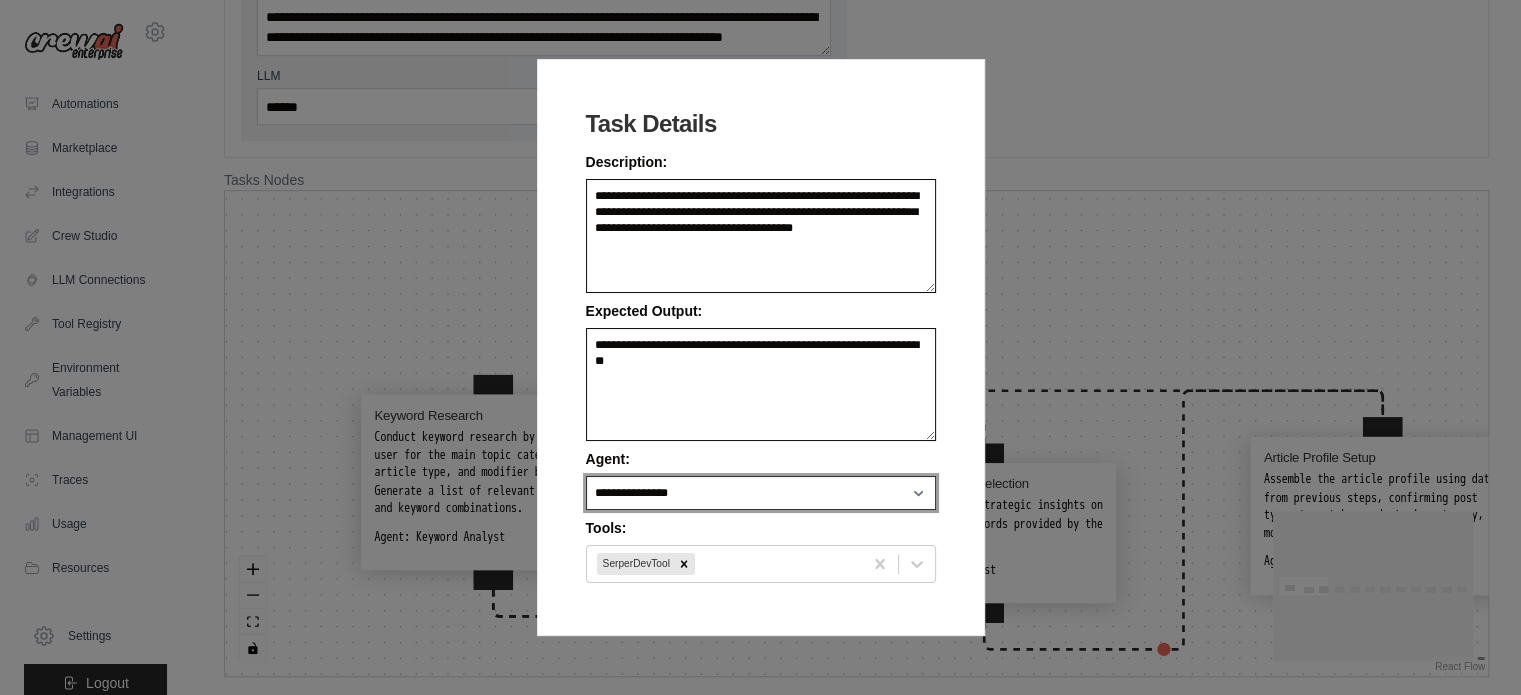 click on "**********" at bounding box center [761, 493] 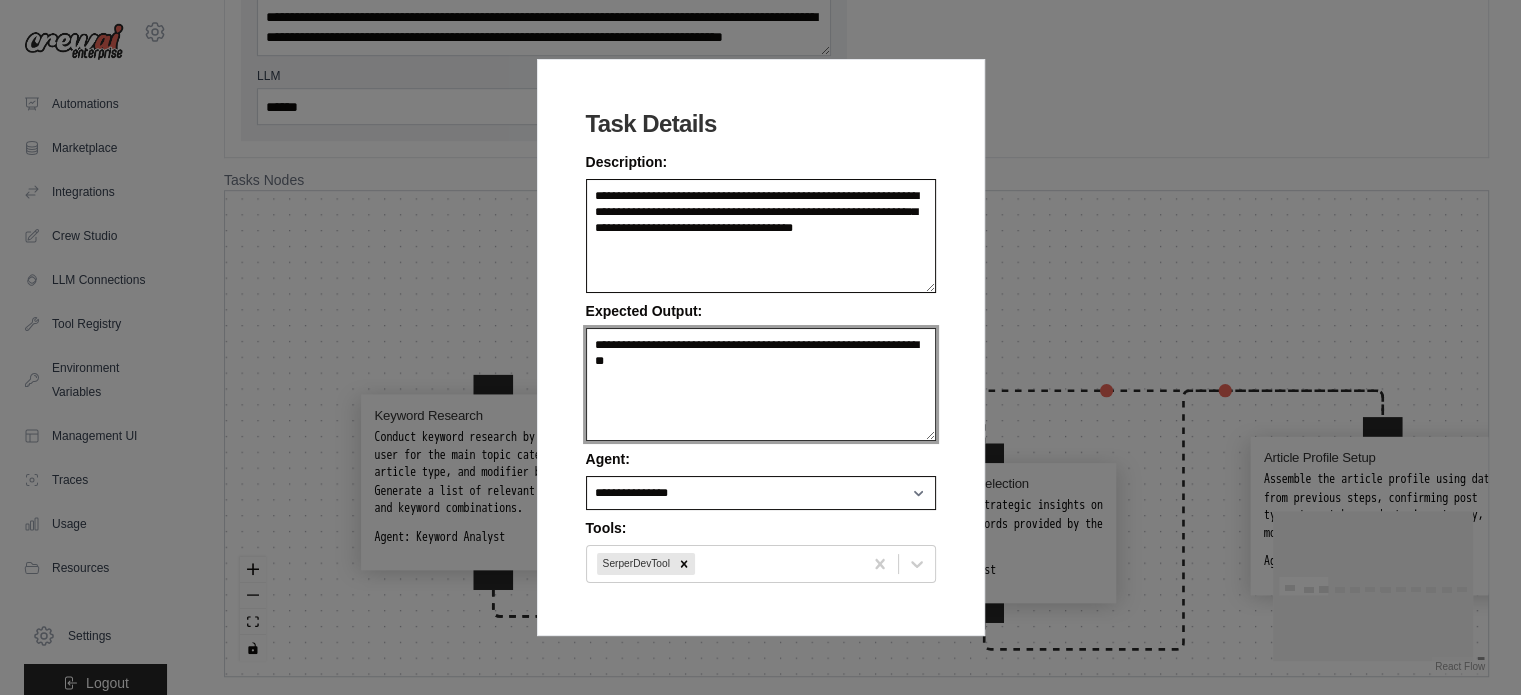 click on "**********" at bounding box center (761, 385) 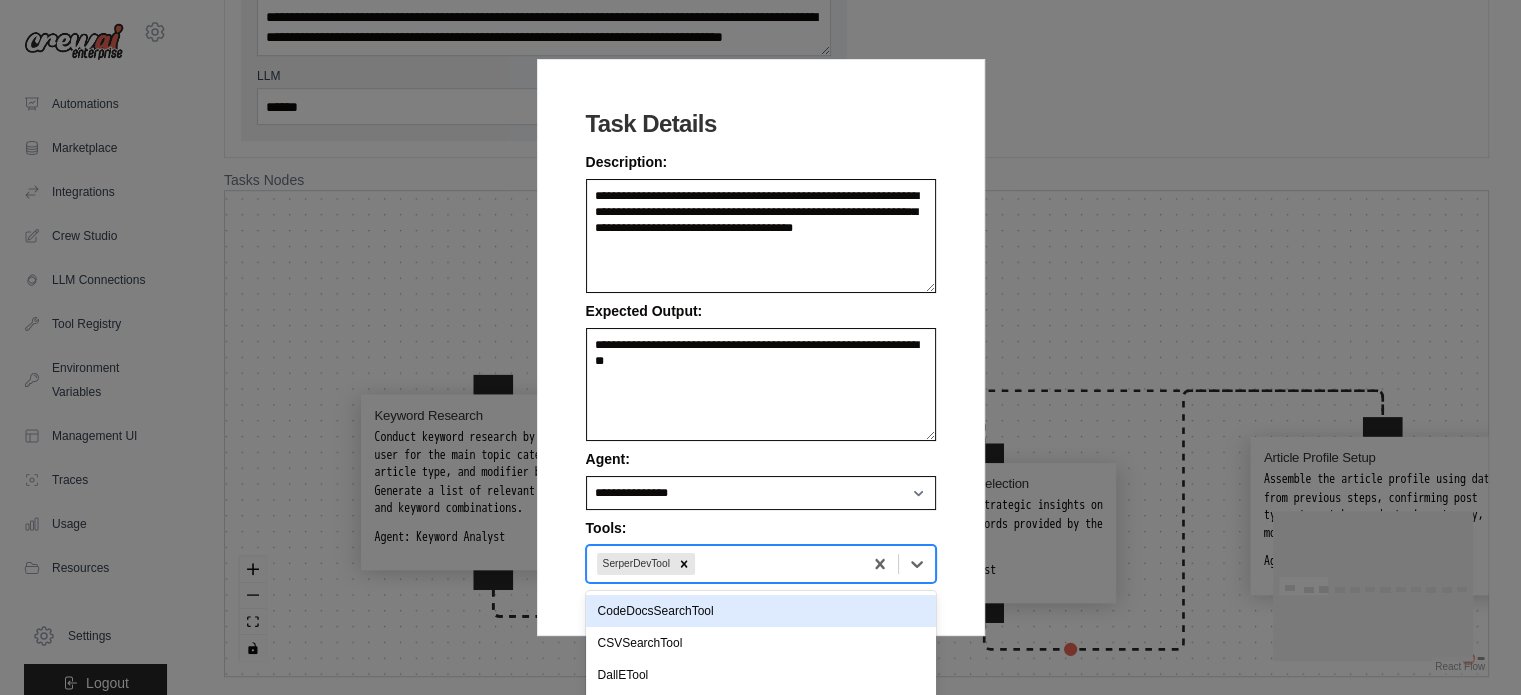 click at bounding box center [775, 564] 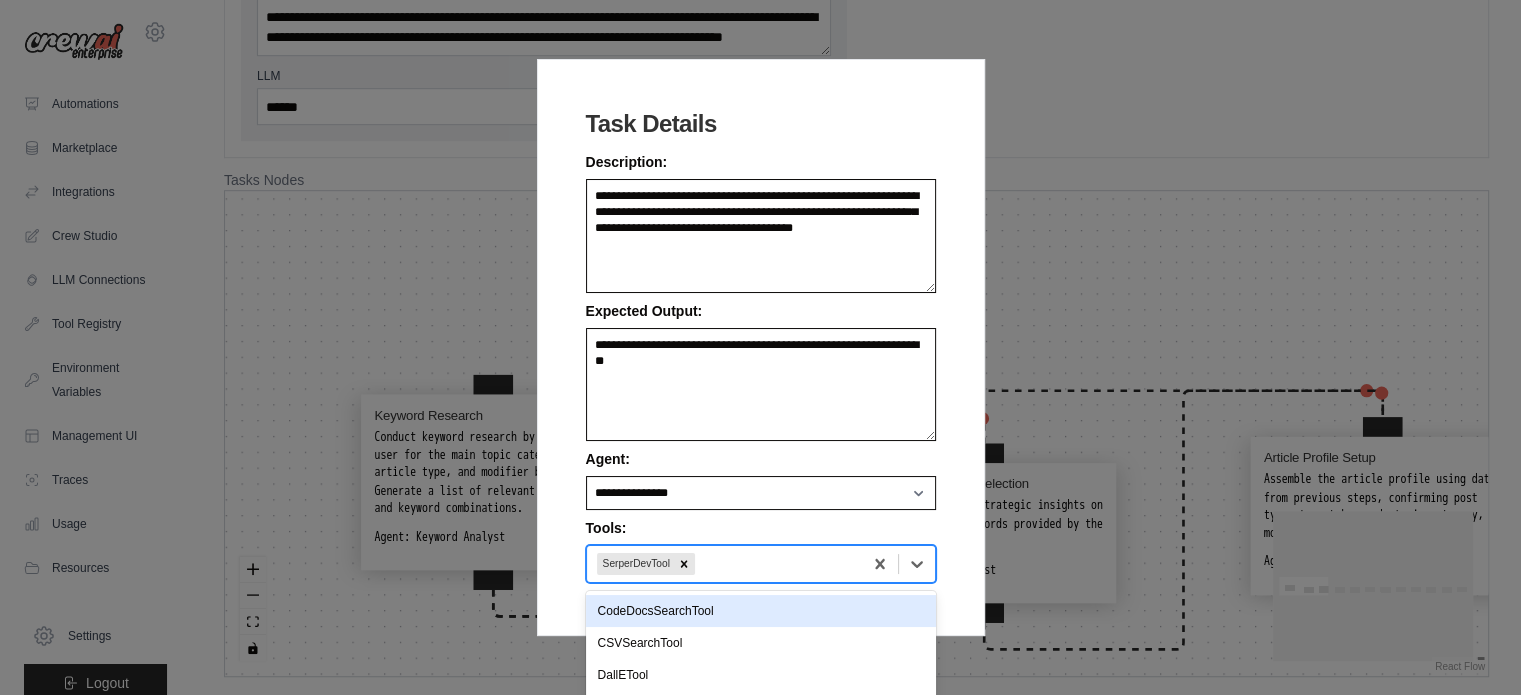 click at bounding box center [775, 564] 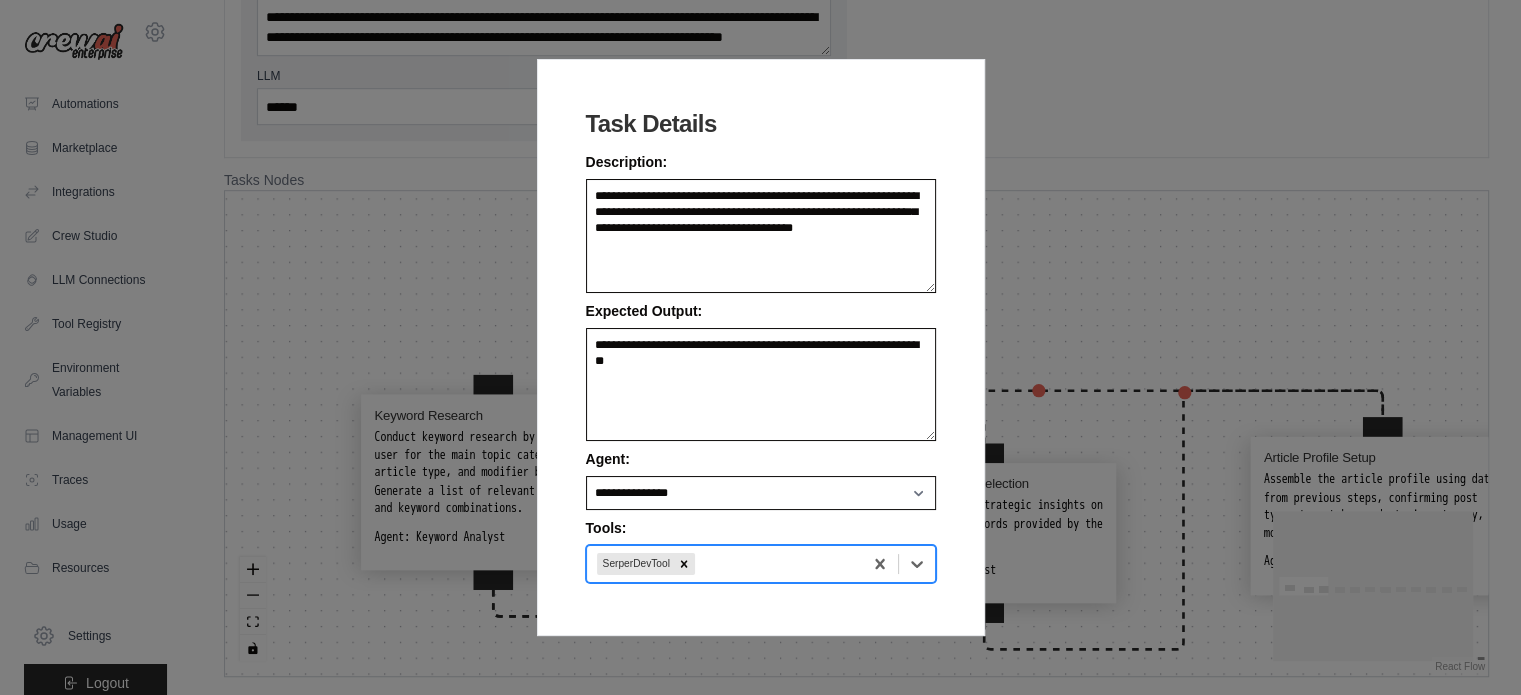 click on "SerperDevTool" at bounding box center (761, 564) 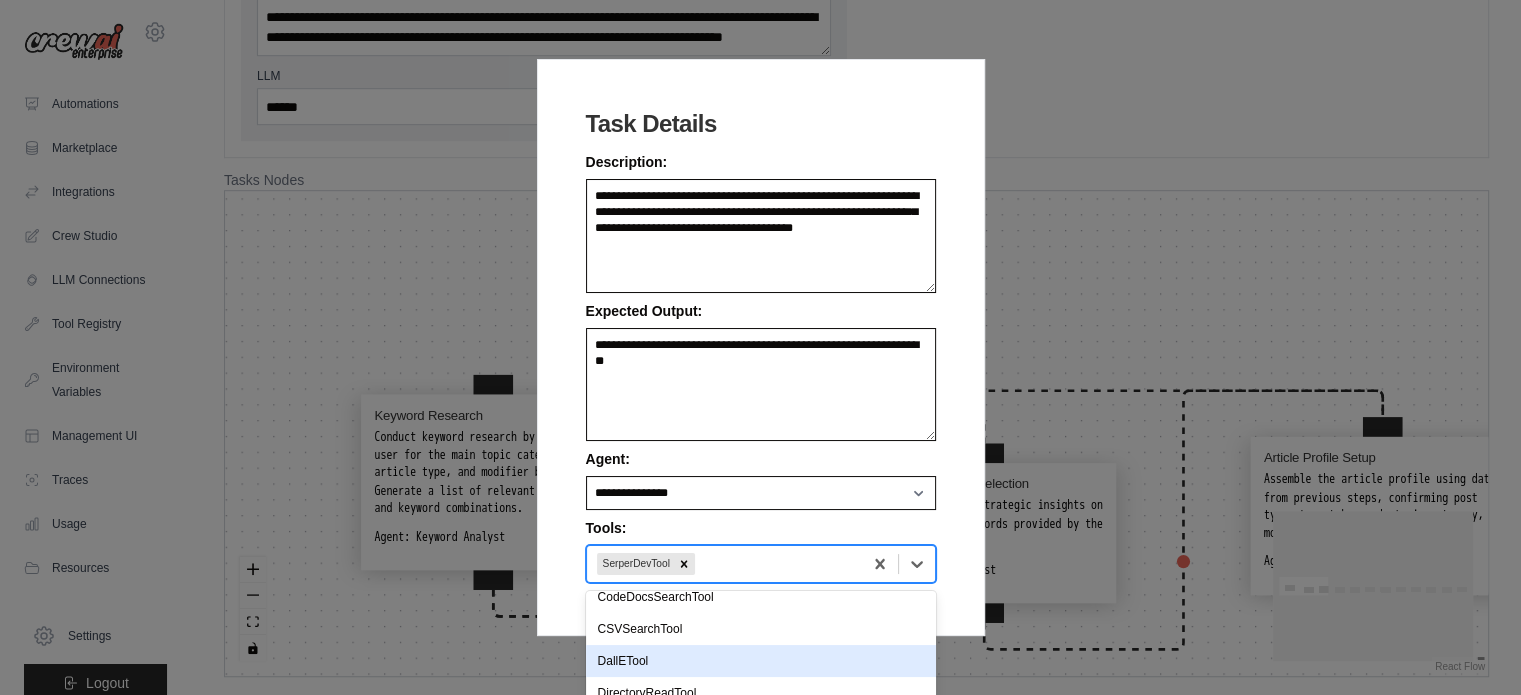 scroll, scrollTop: 0, scrollLeft: 0, axis: both 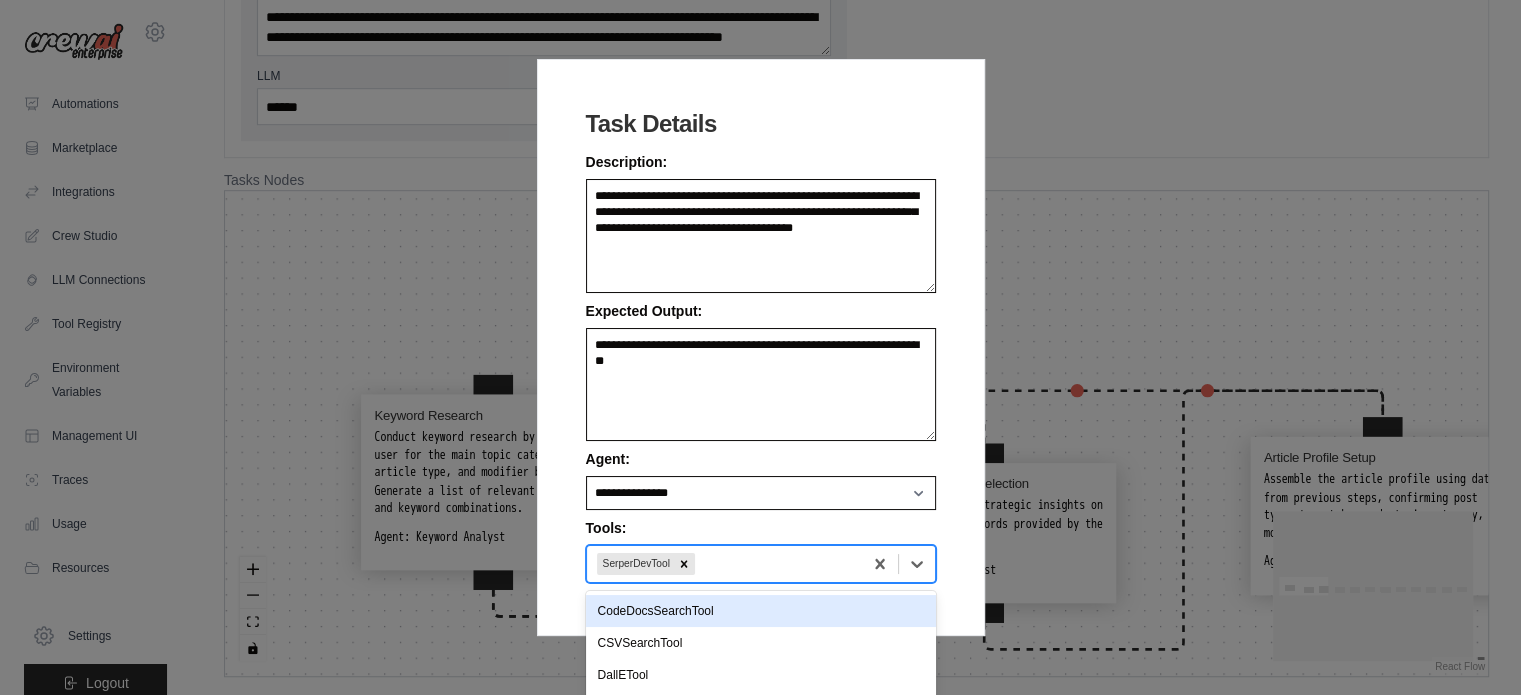 click on "**********" at bounding box center [760, 347] 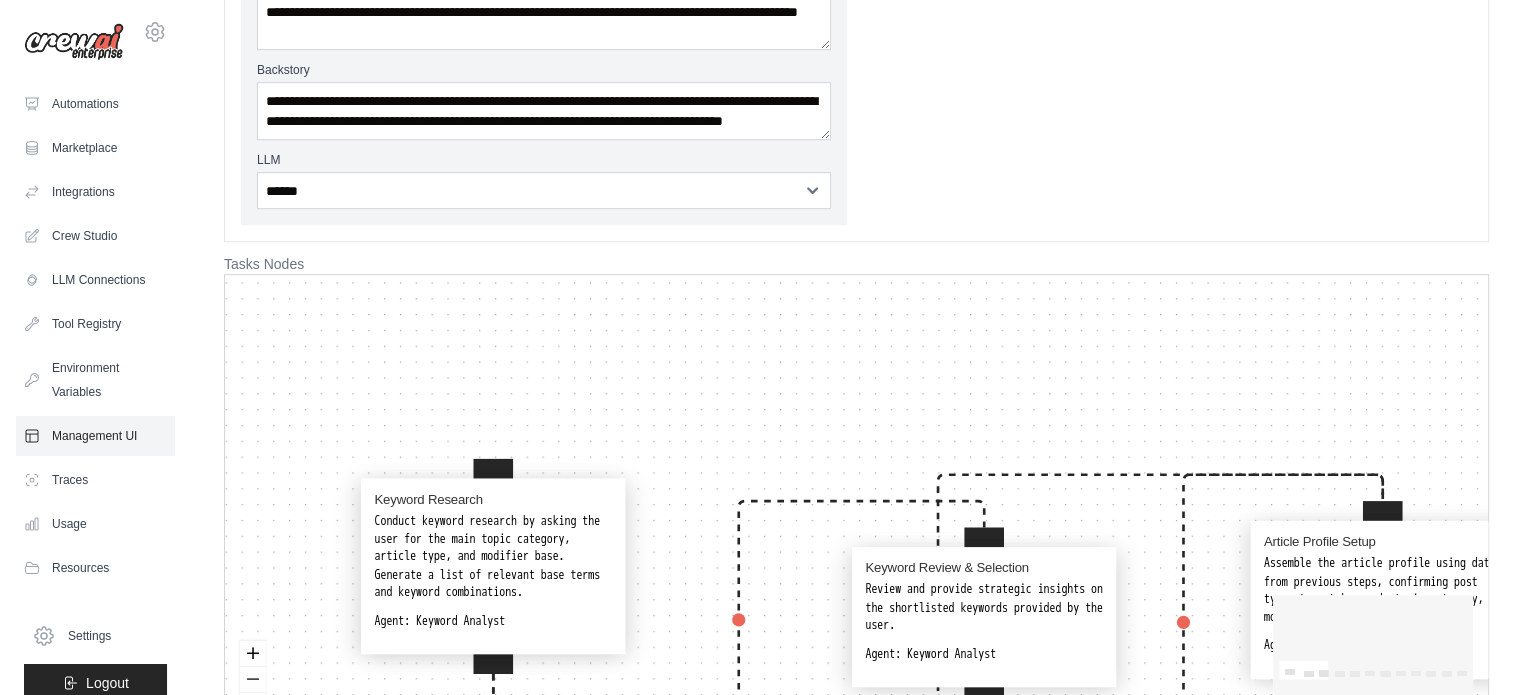scroll, scrollTop: 1094, scrollLeft: 0, axis: vertical 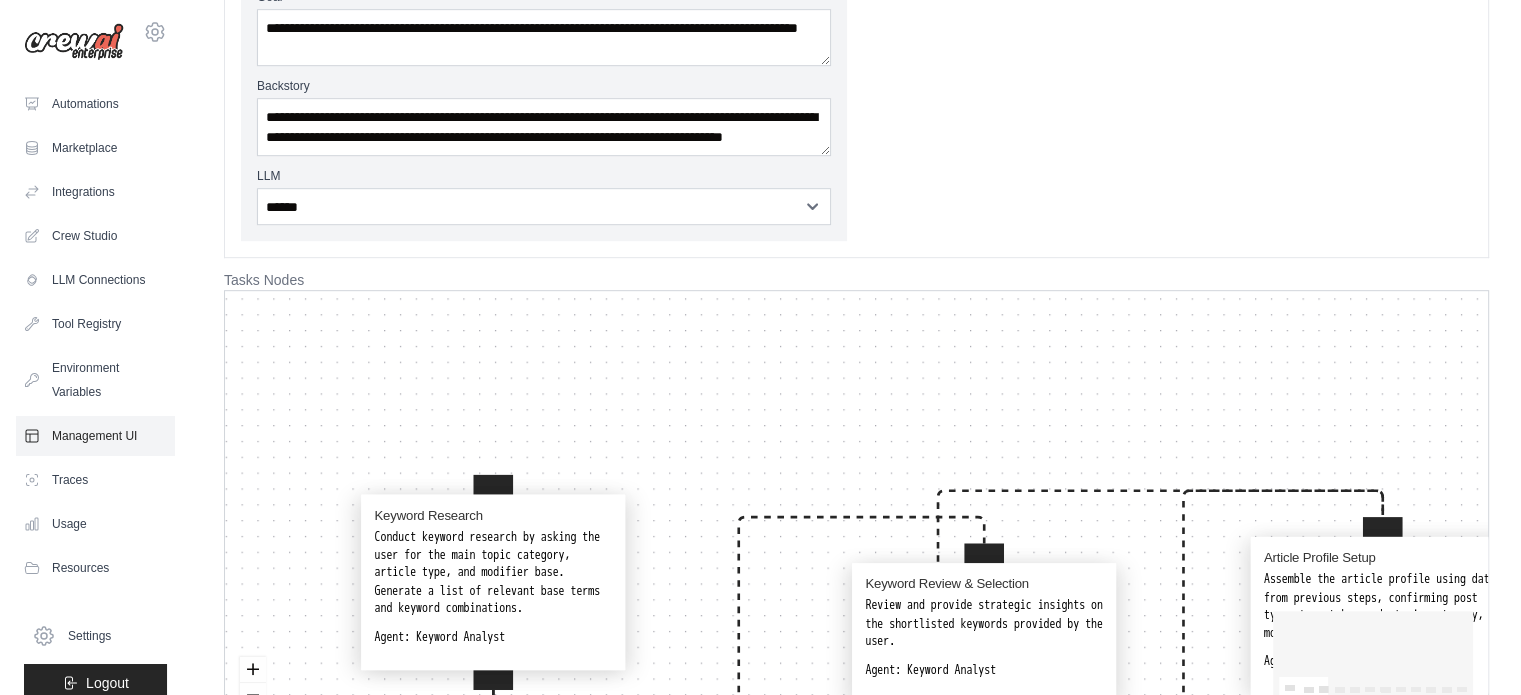 click on "Management UI" at bounding box center [95, 436] 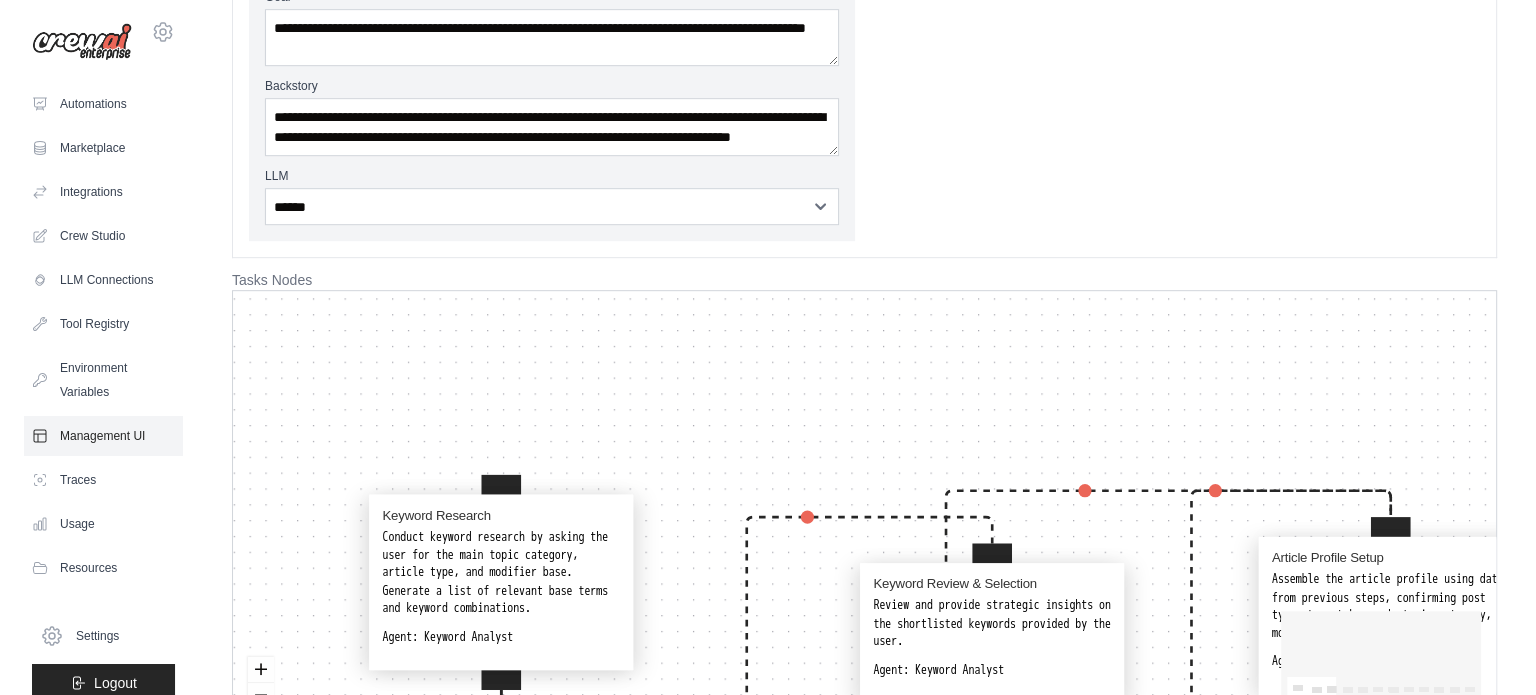 scroll, scrollTop: 0, scrollLeft: 0, axis: both 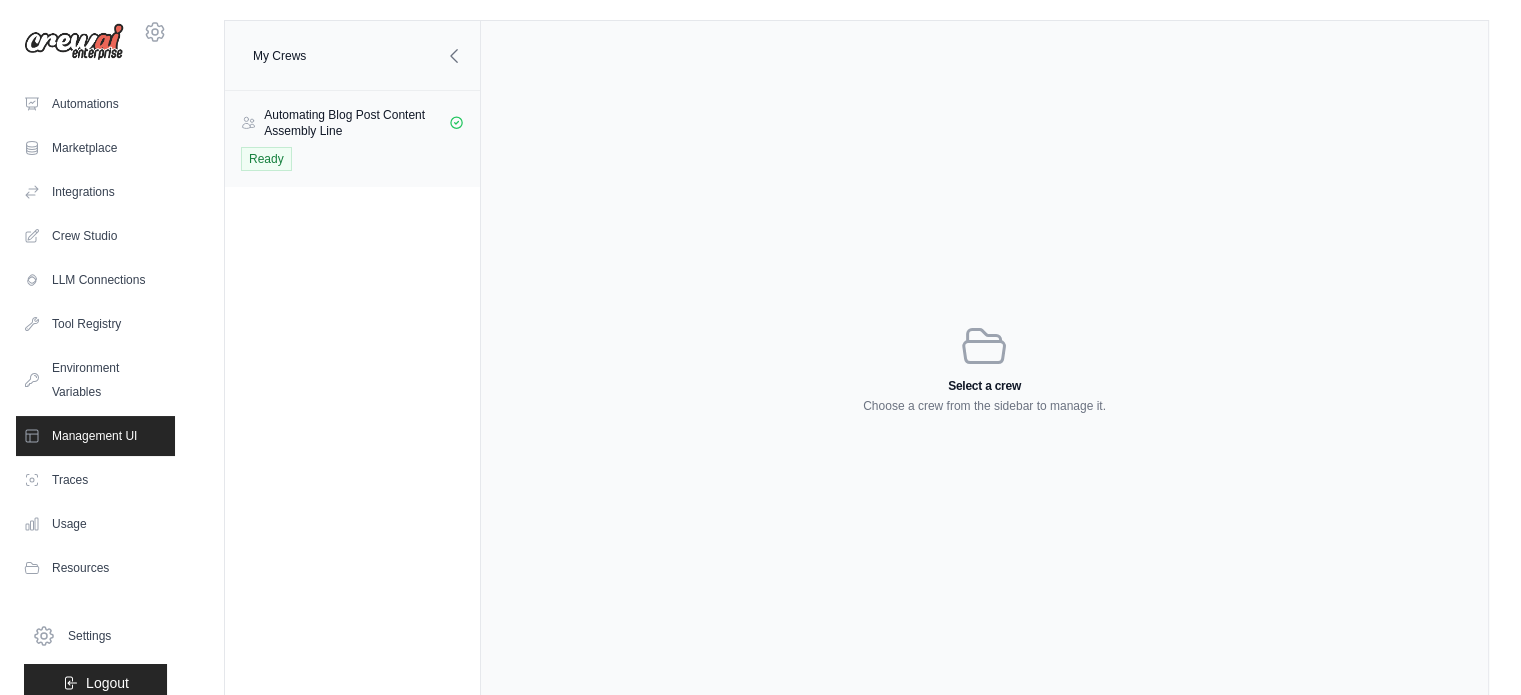 click on "Ready" at bounding box center [352, 159] 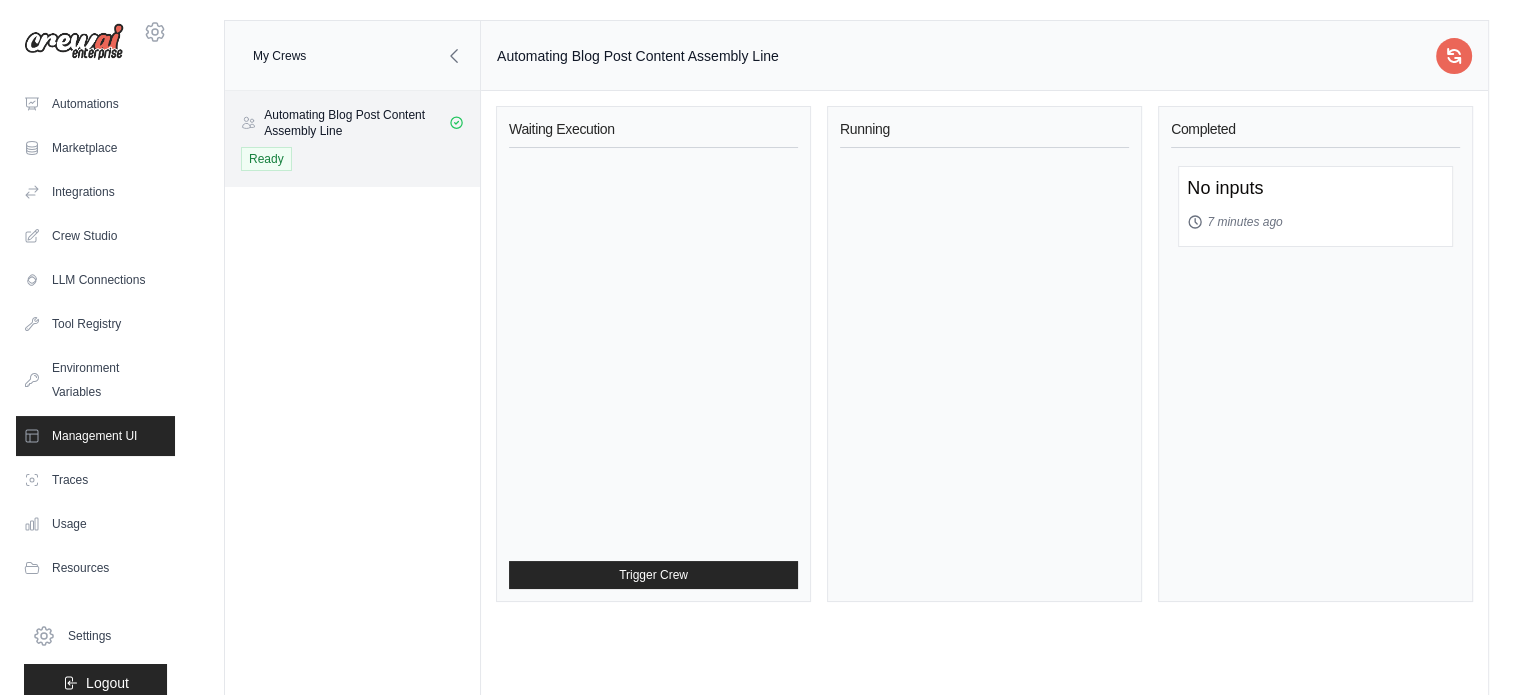 click on "Management UI" at bounding box center [95, 436] 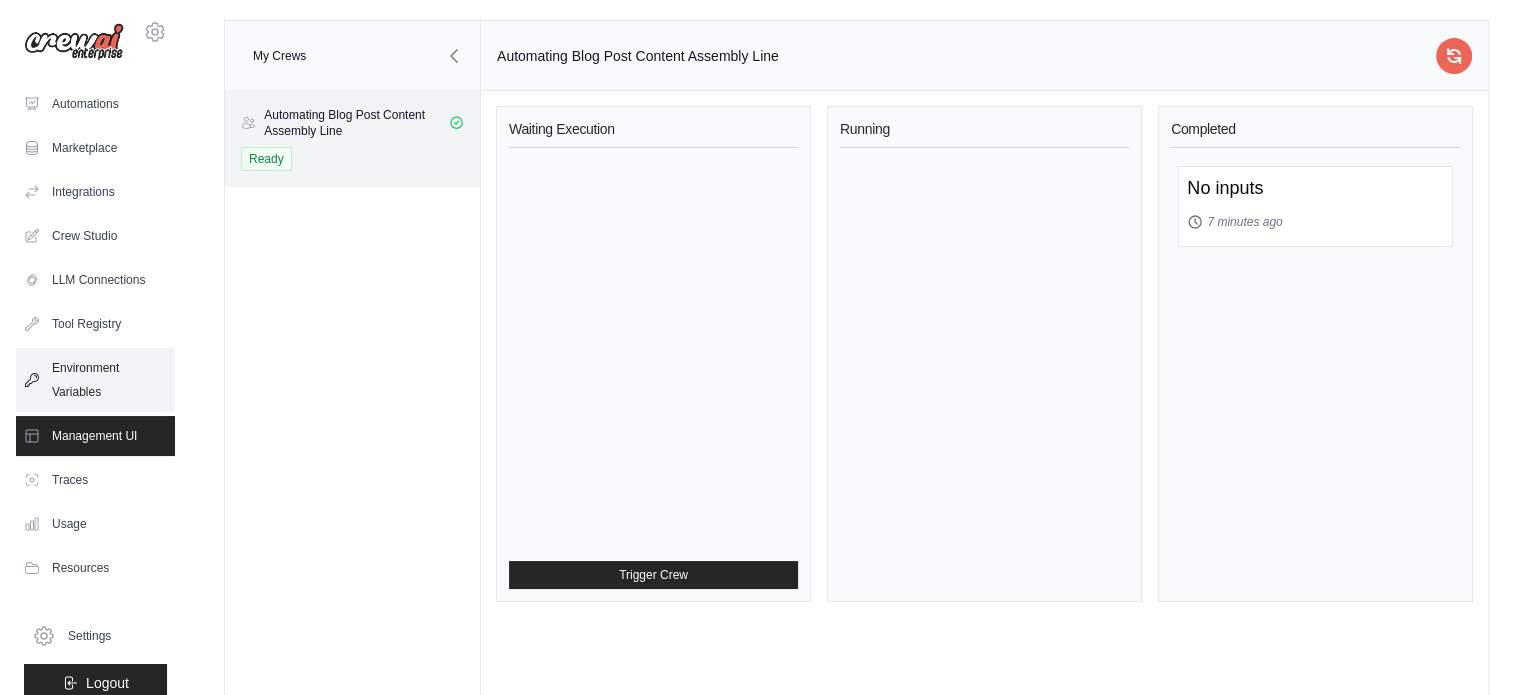 click on "Environment Variables" at bounding box center (95, 380) 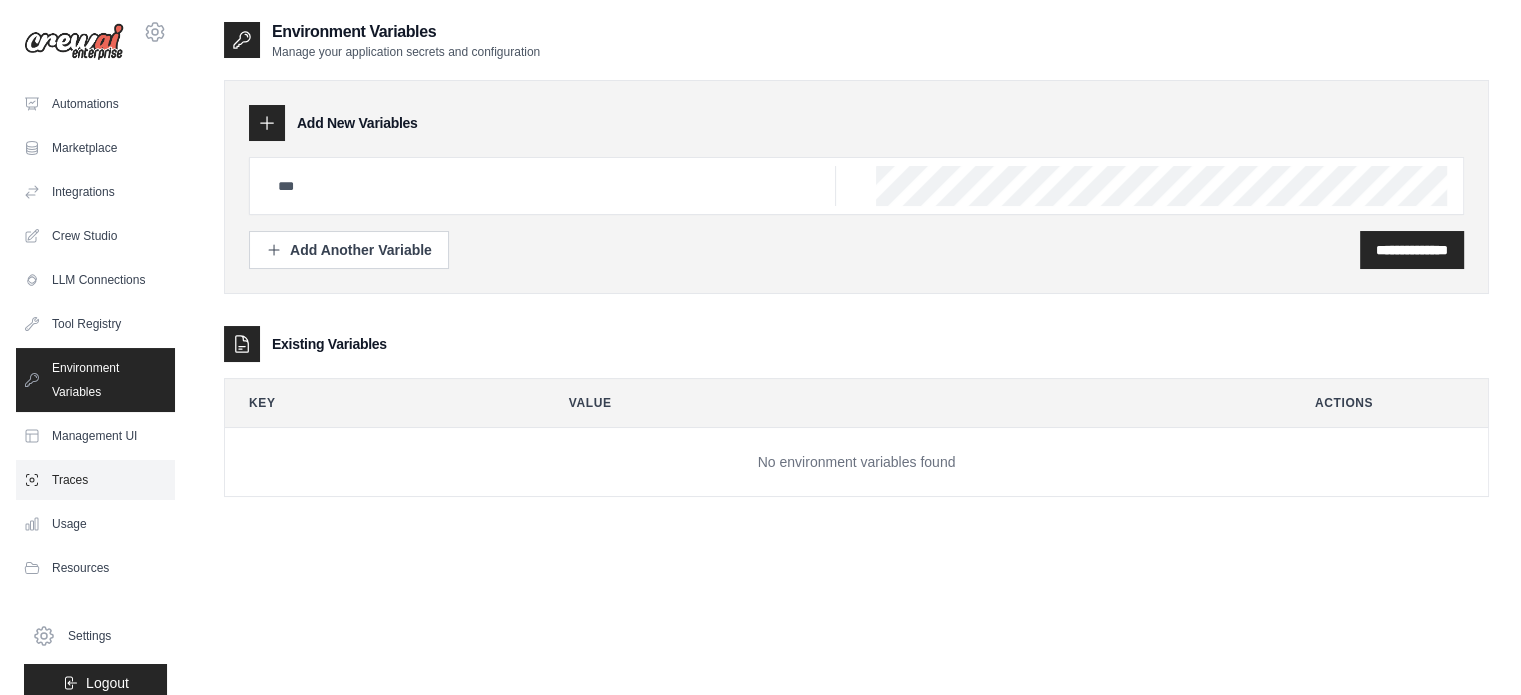 click on "Traces" at bounding box center [95, 480] 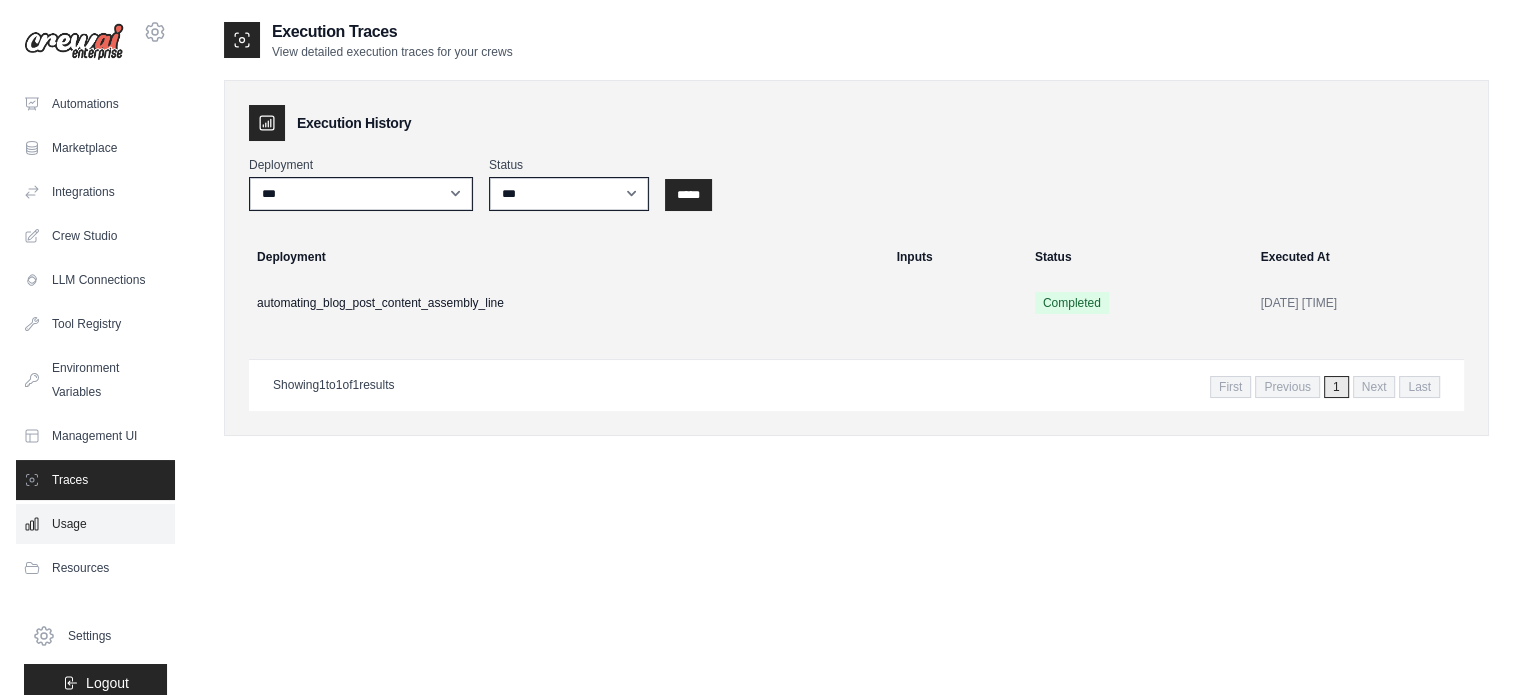 click on "Usage" at bounding box center [95, 524] 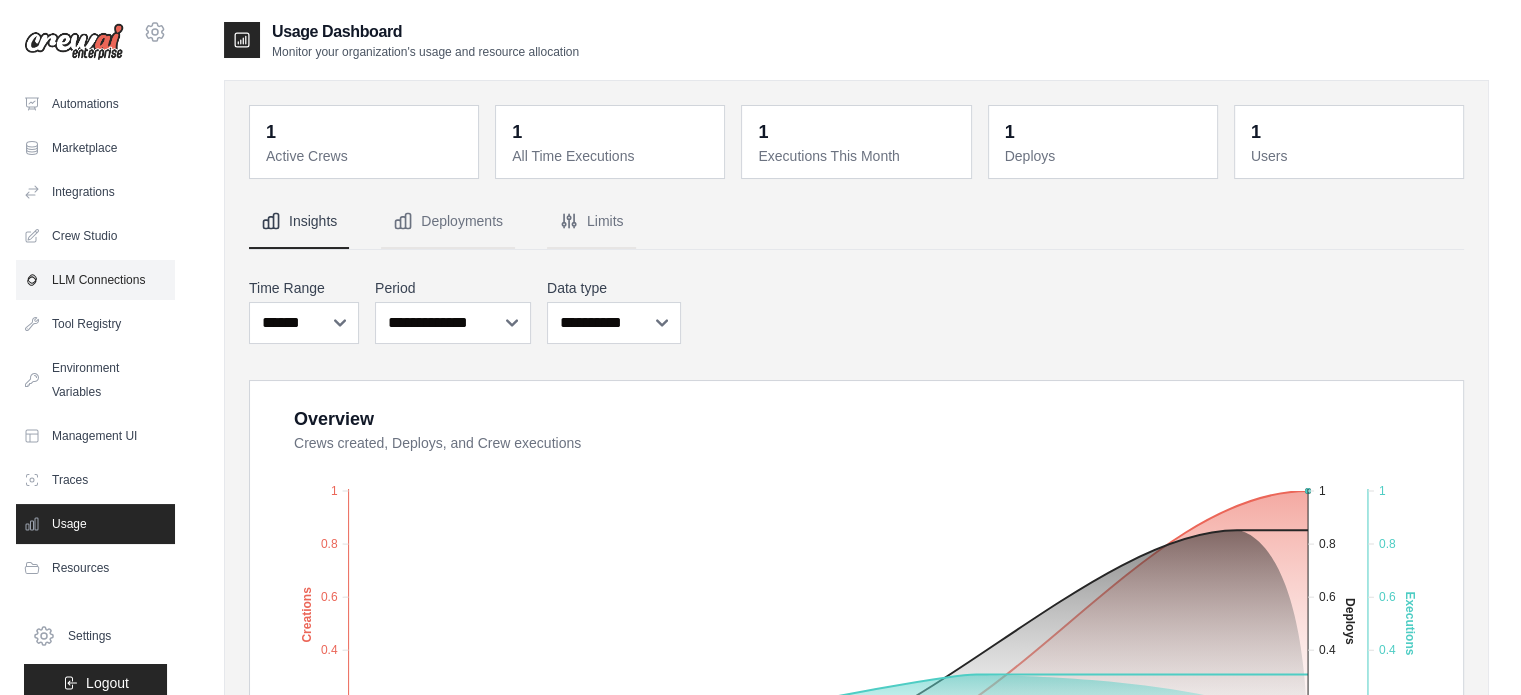 click on "LLM Connections" at bounding box center (95, 280) 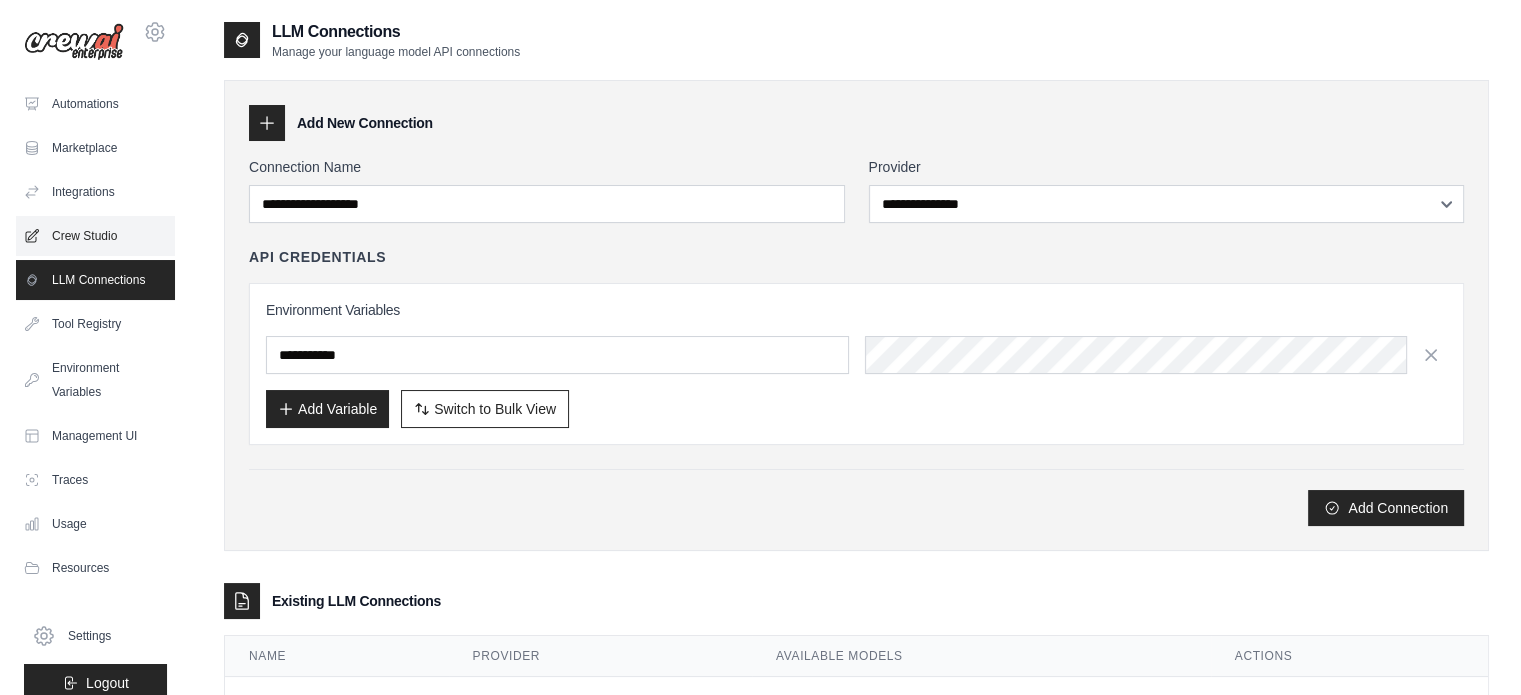 click on "Crew Studio" at bounding box center (95, 236) 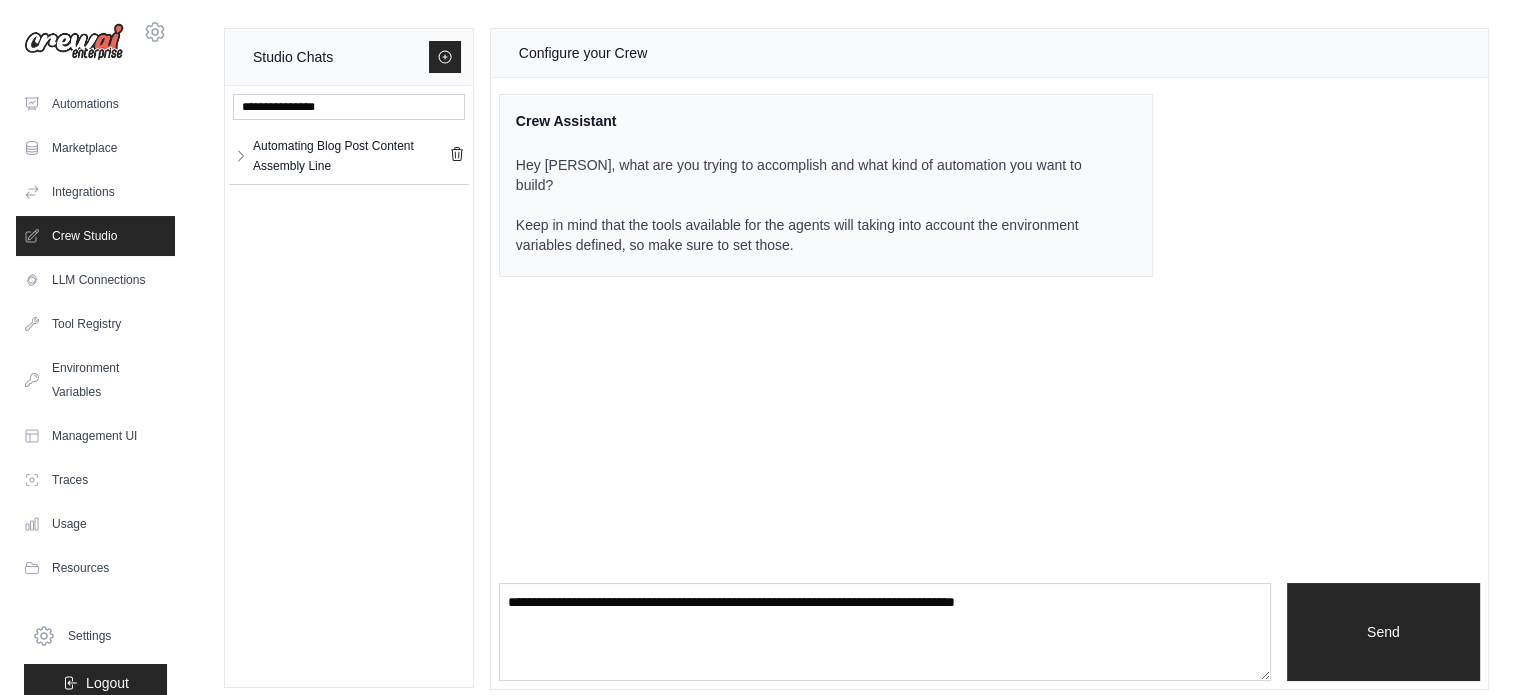 click on "Integrations" at bounding box center (95, 192) 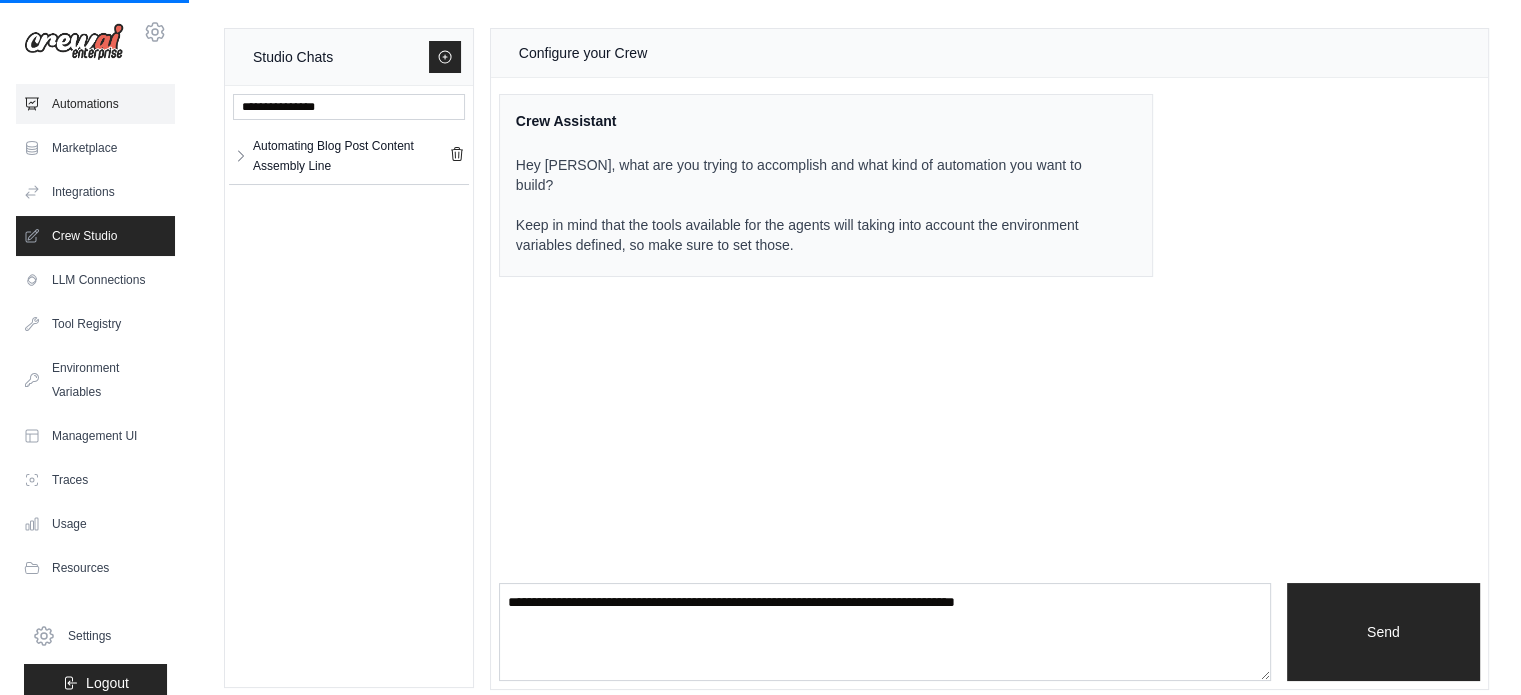 click on "Automations" at bounding box center [95, 104] 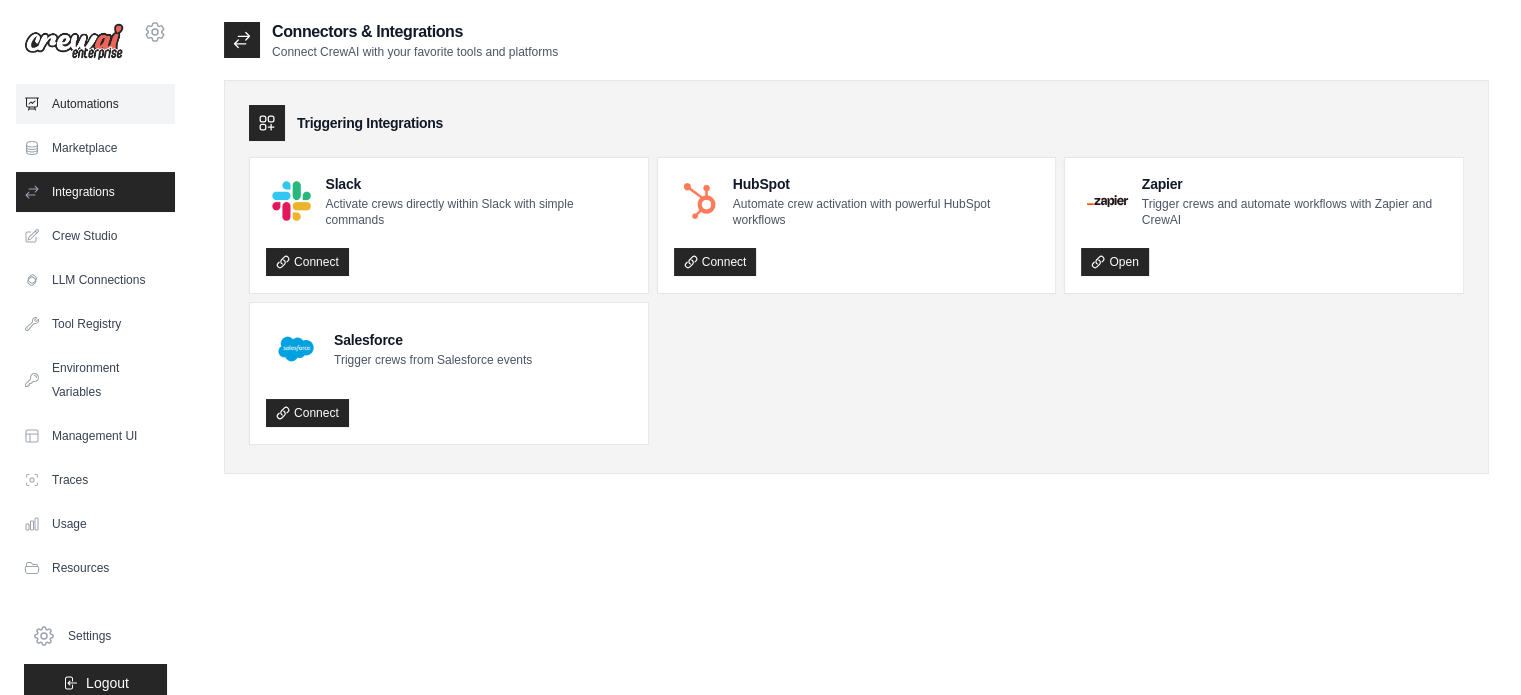 click on "Automations" at bounding box center (95, 104) 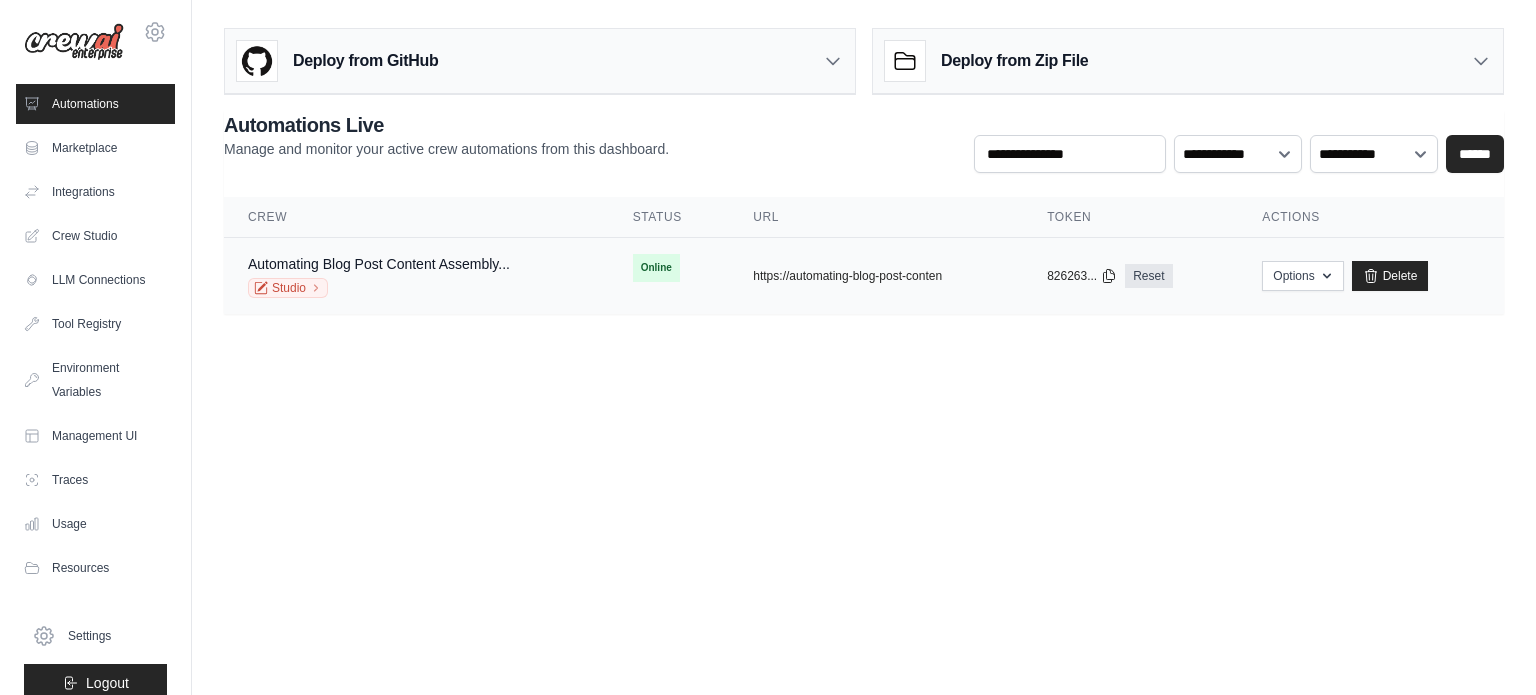 click on "Automating Blog Post Content Assembly..." at bounding box center [379, 264] 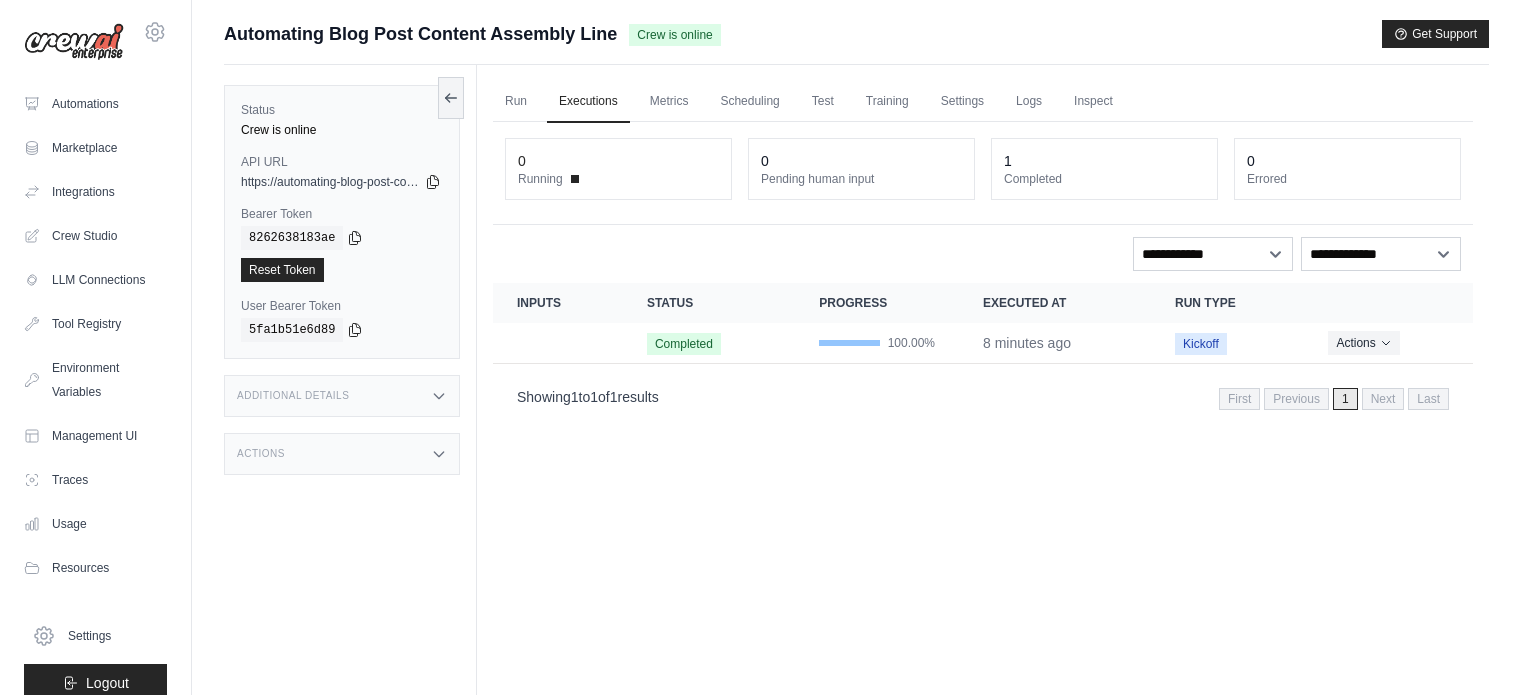 scroll, scrollTop: 0, scrollLeft: 0, axis: both 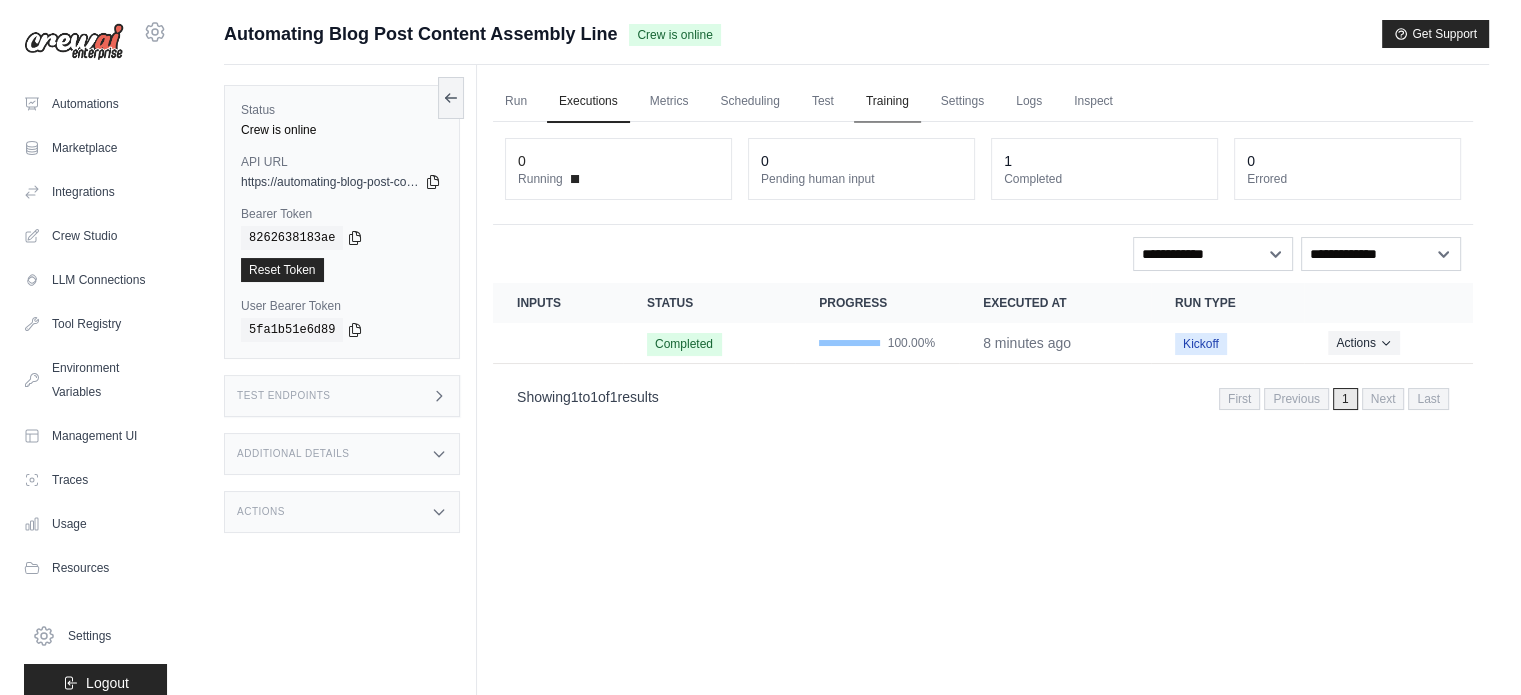 click on "Training" at bounding box center (887, 102) 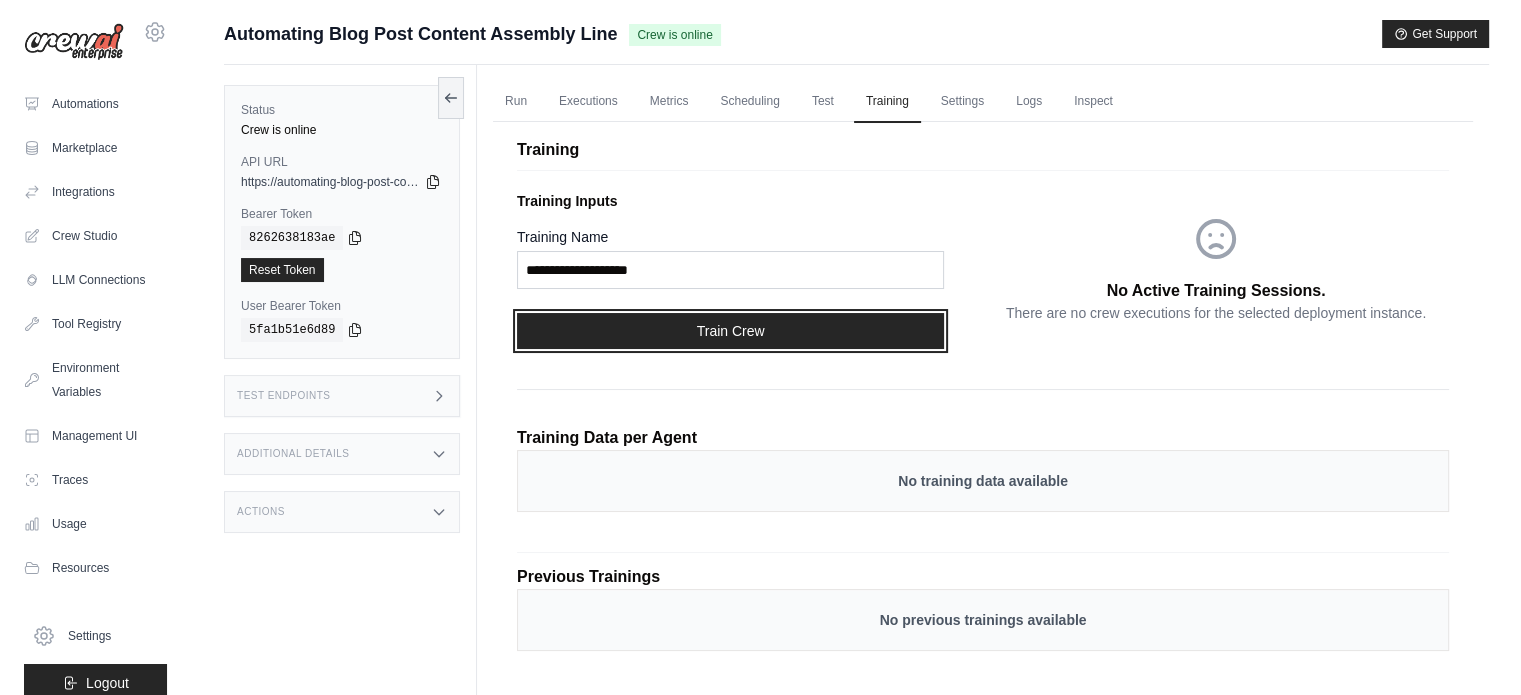 click on "Train Crew" at bounding box center (730, 331) 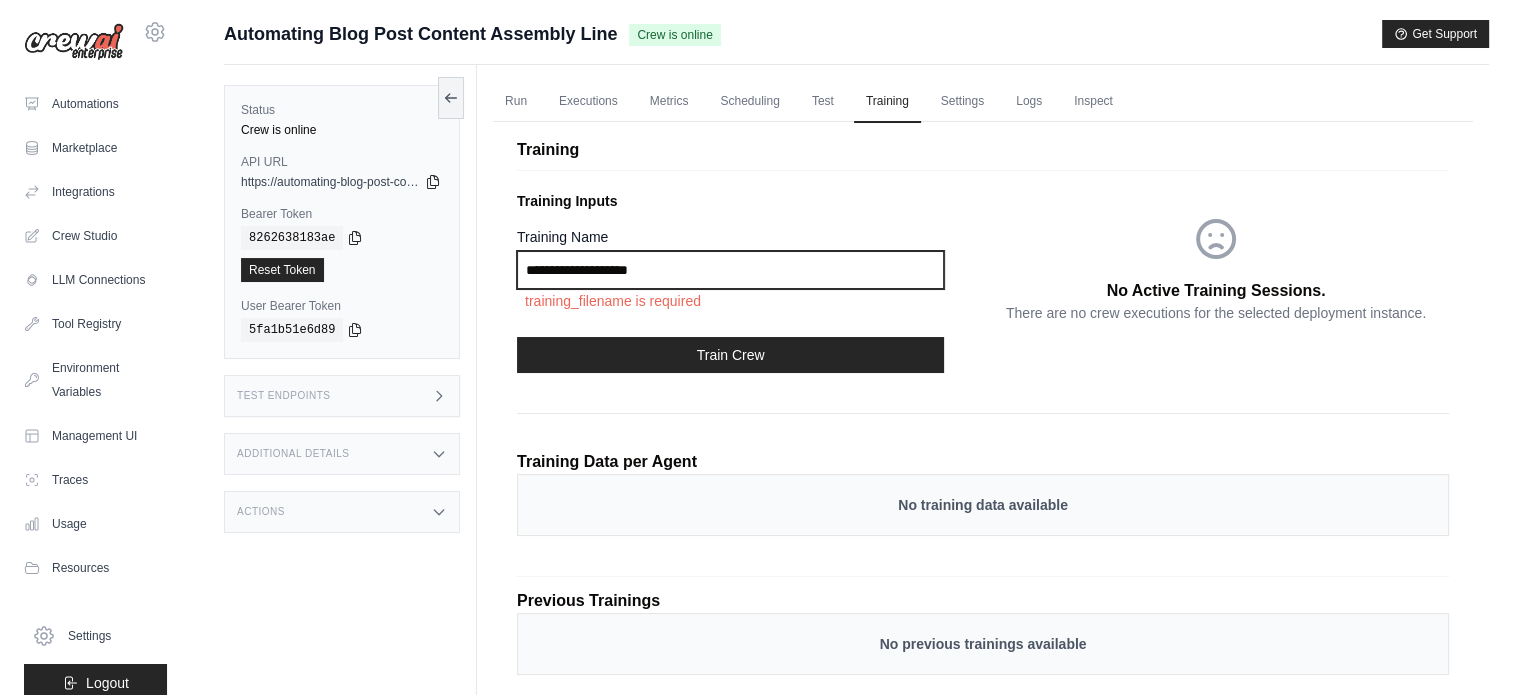 drag, startPoint x: 706, startPoint y: 266, endPoint x: 479, endPoint y: 271, distance: 227.05505 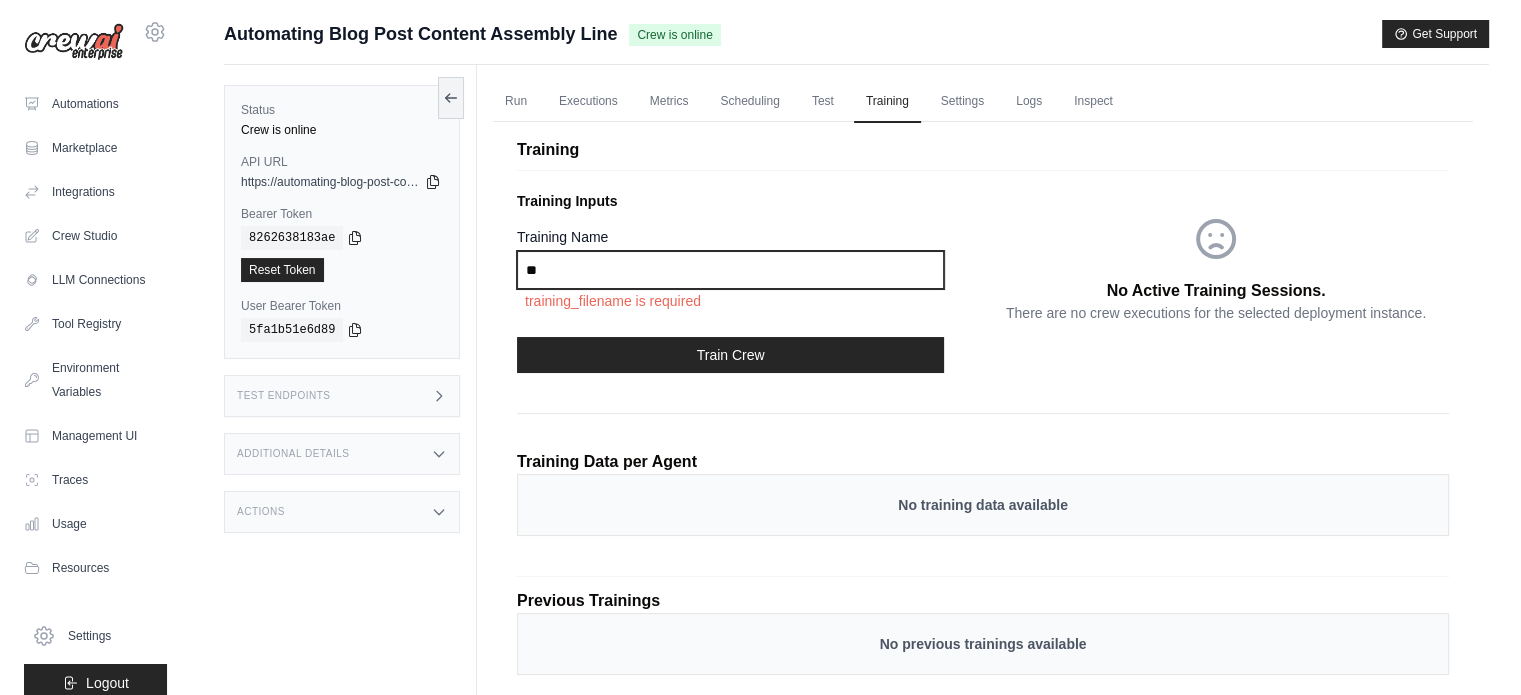 type on "*" 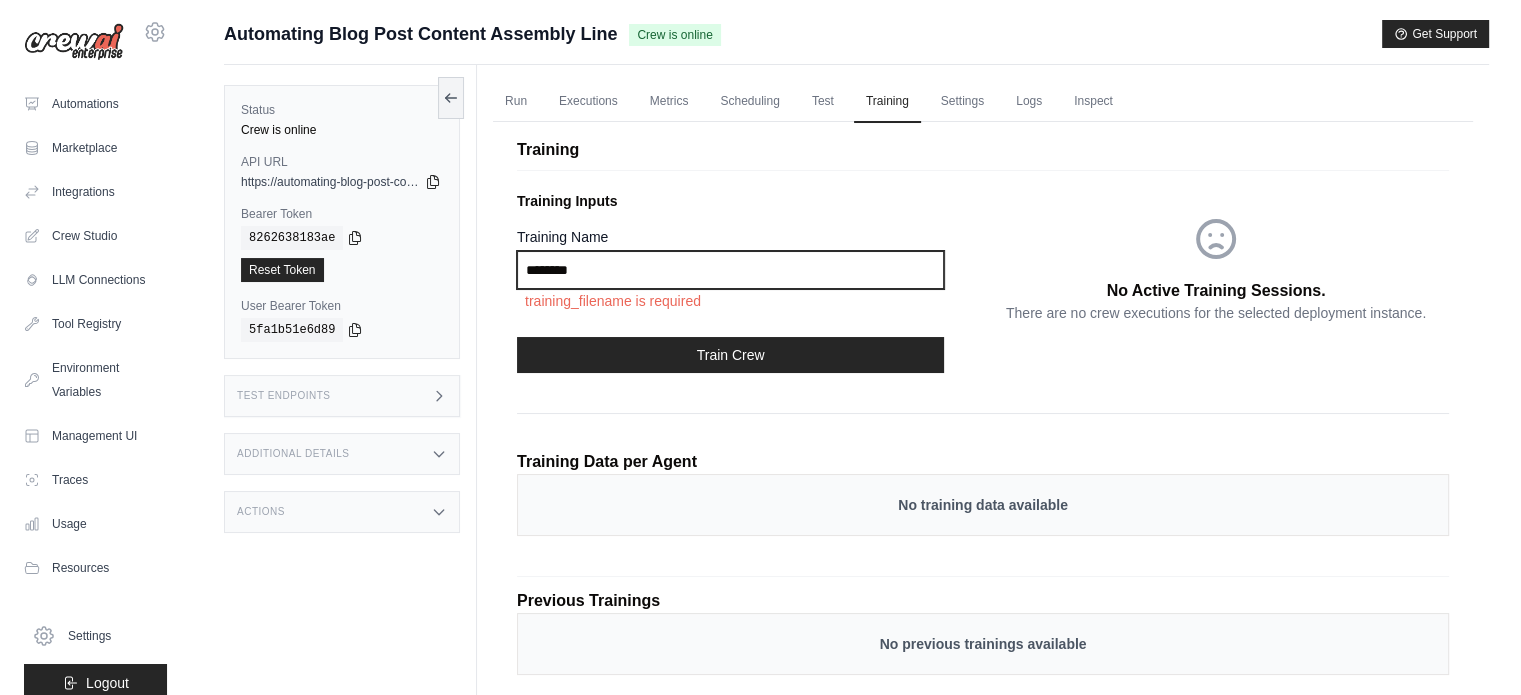 type on "********" 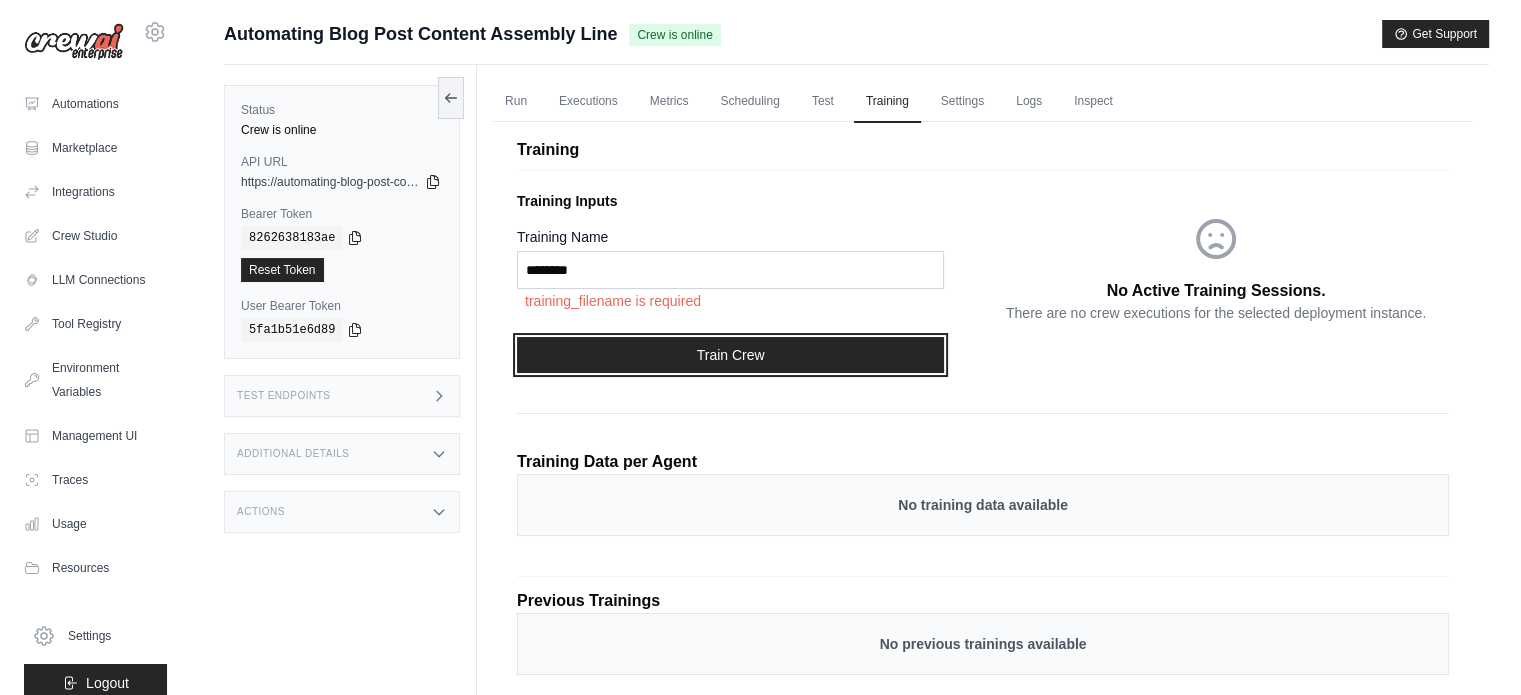 click on "Train Crew" at bounding box center (730, 355) 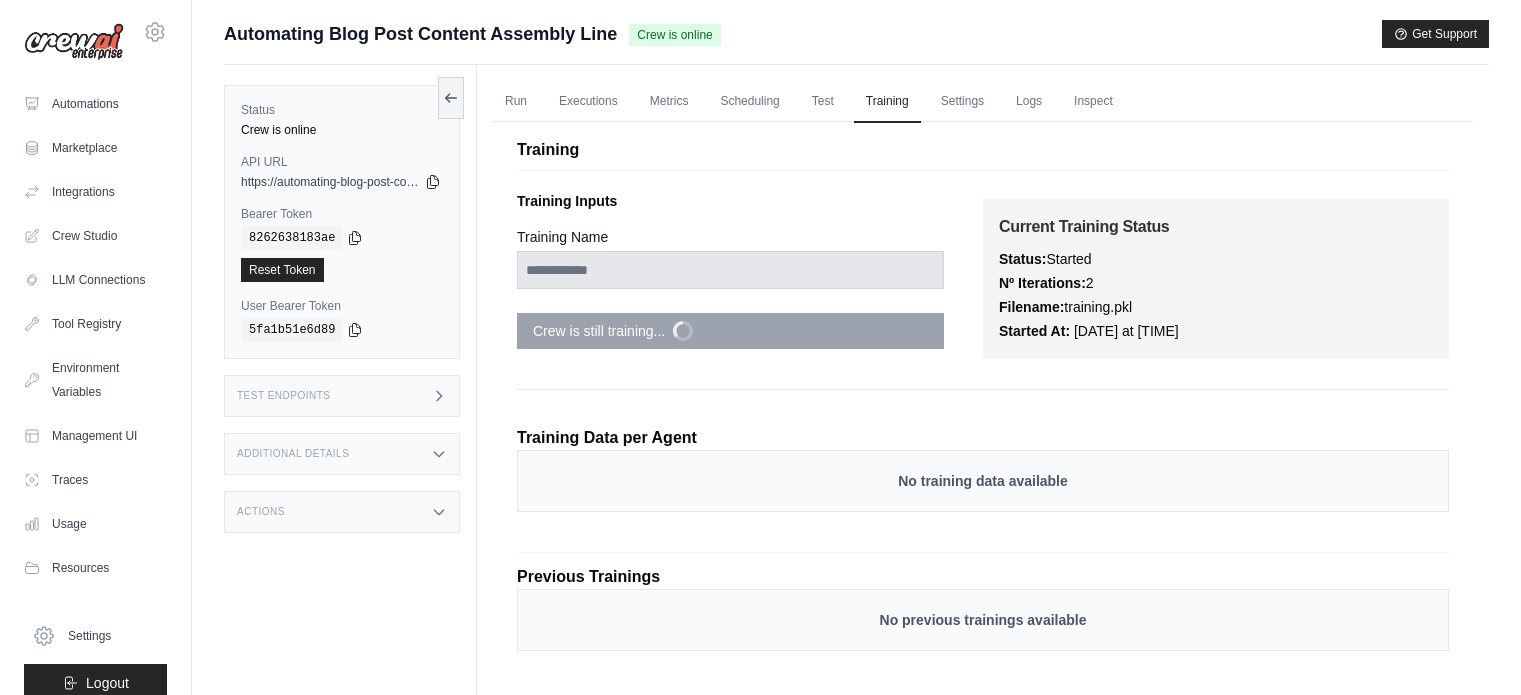scroll, scrollTop: 0, scrollLeft: 0, axis: both 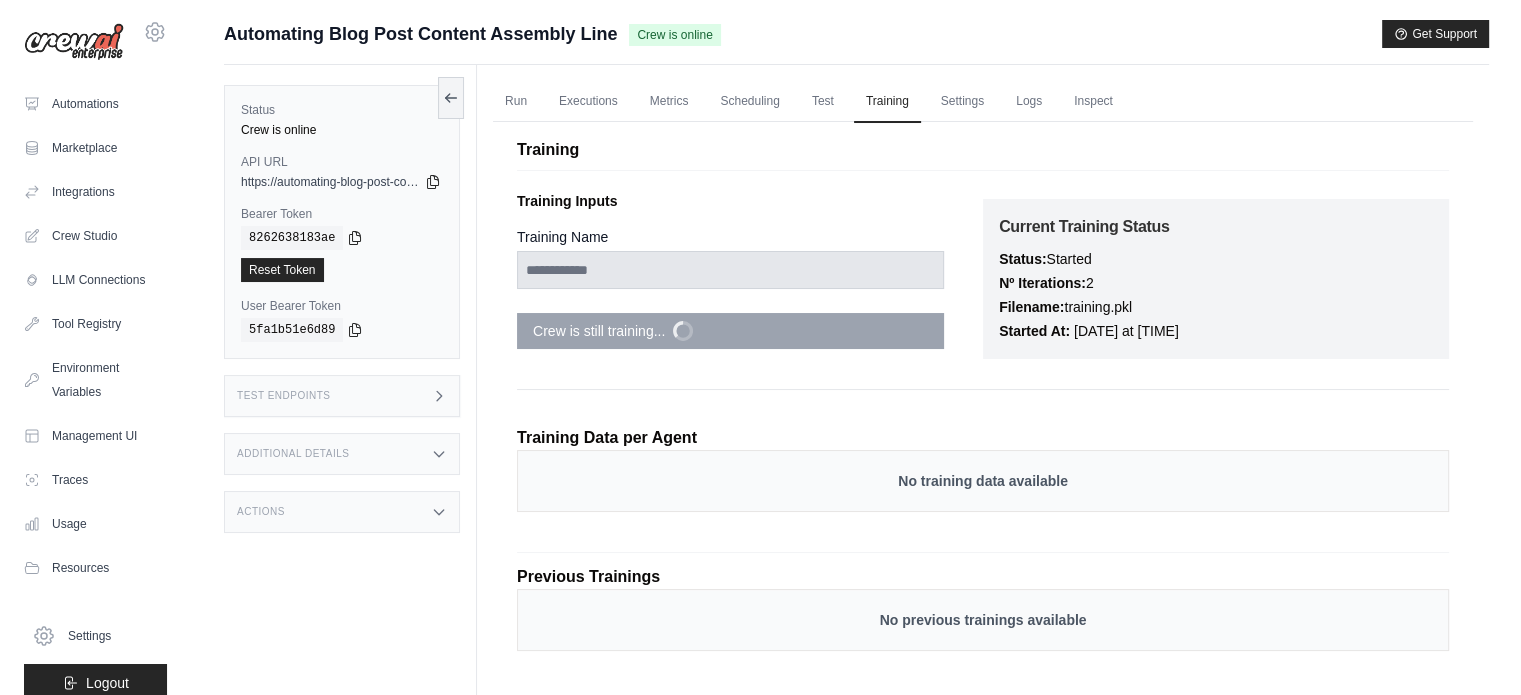 drag, startPoint x: 1097, startPoint y: 280, endPoint x: 1024, endPoint y: 254, distance: 77.491936 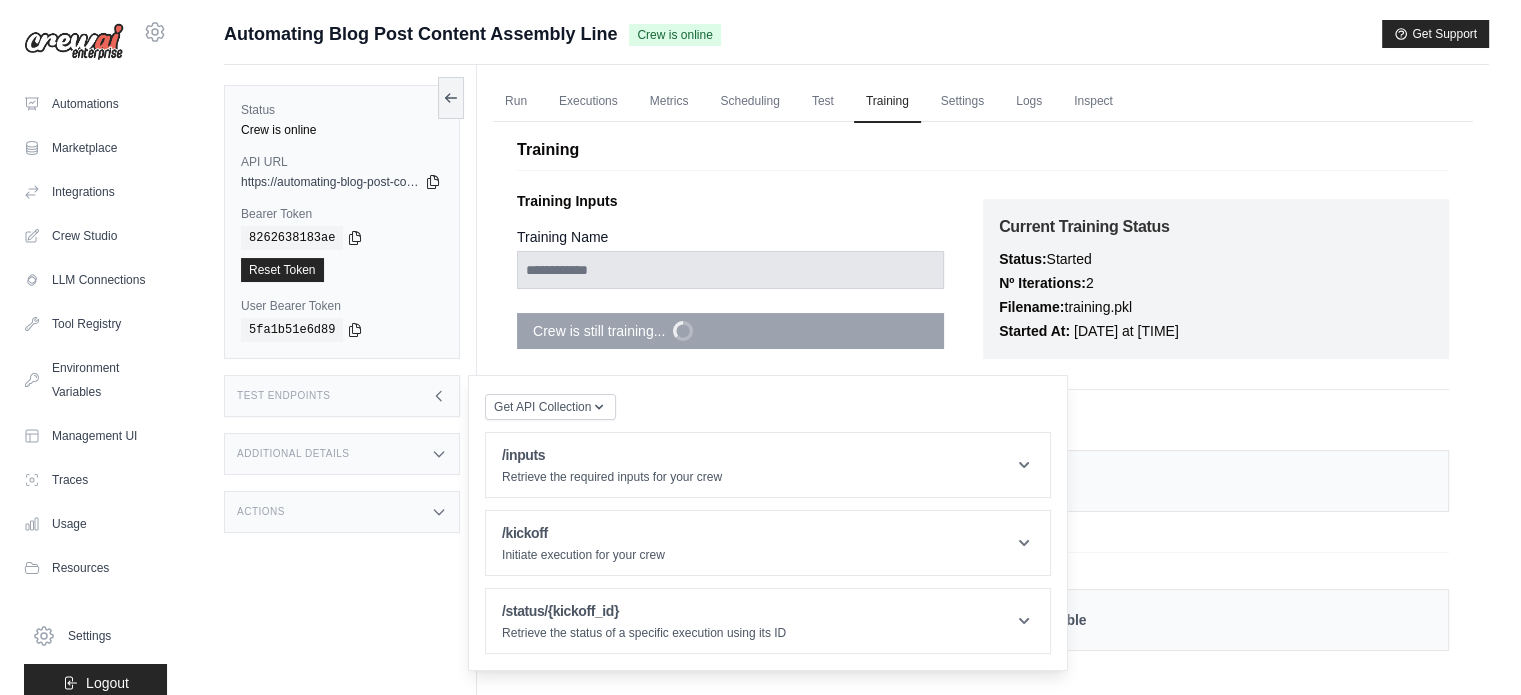 click on "Additional Details" at bounding box center [342, 454] 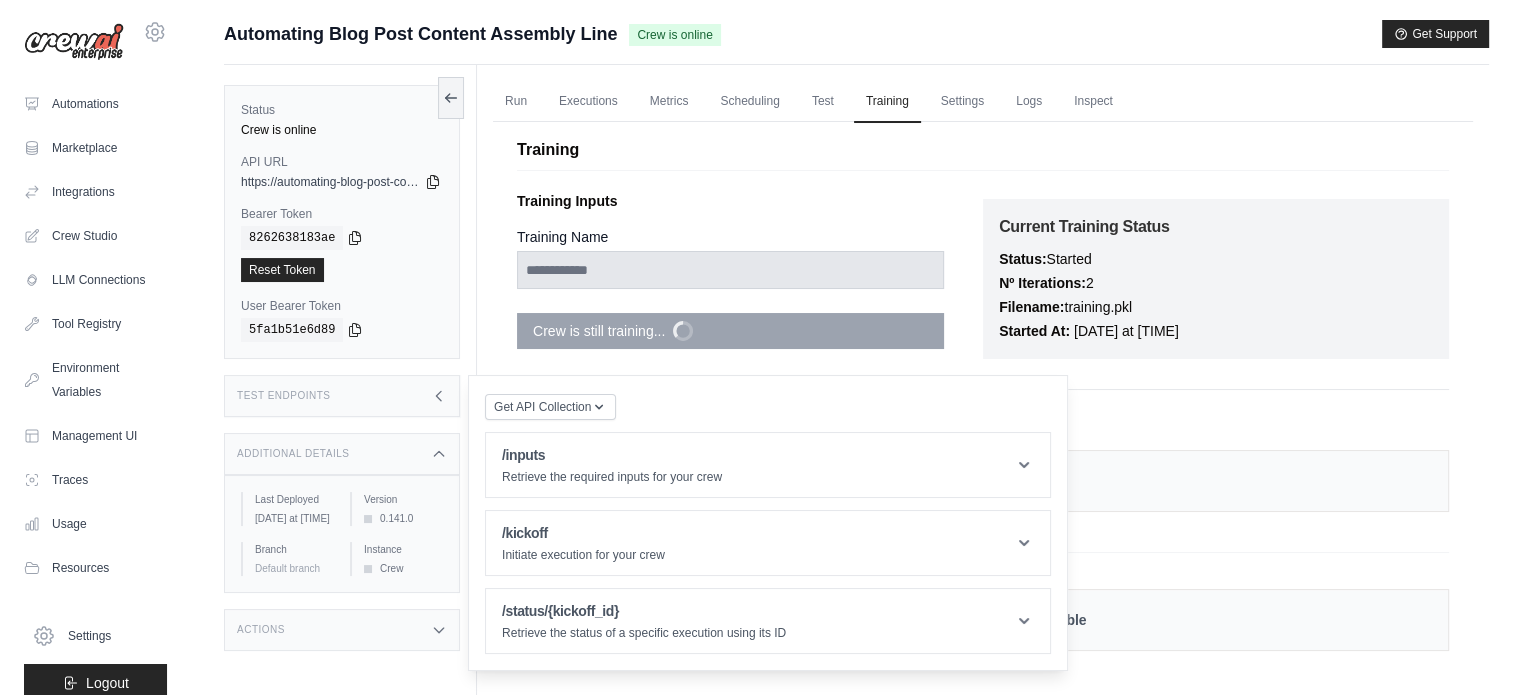 click on "Actions" at bounding box center (342, 630) 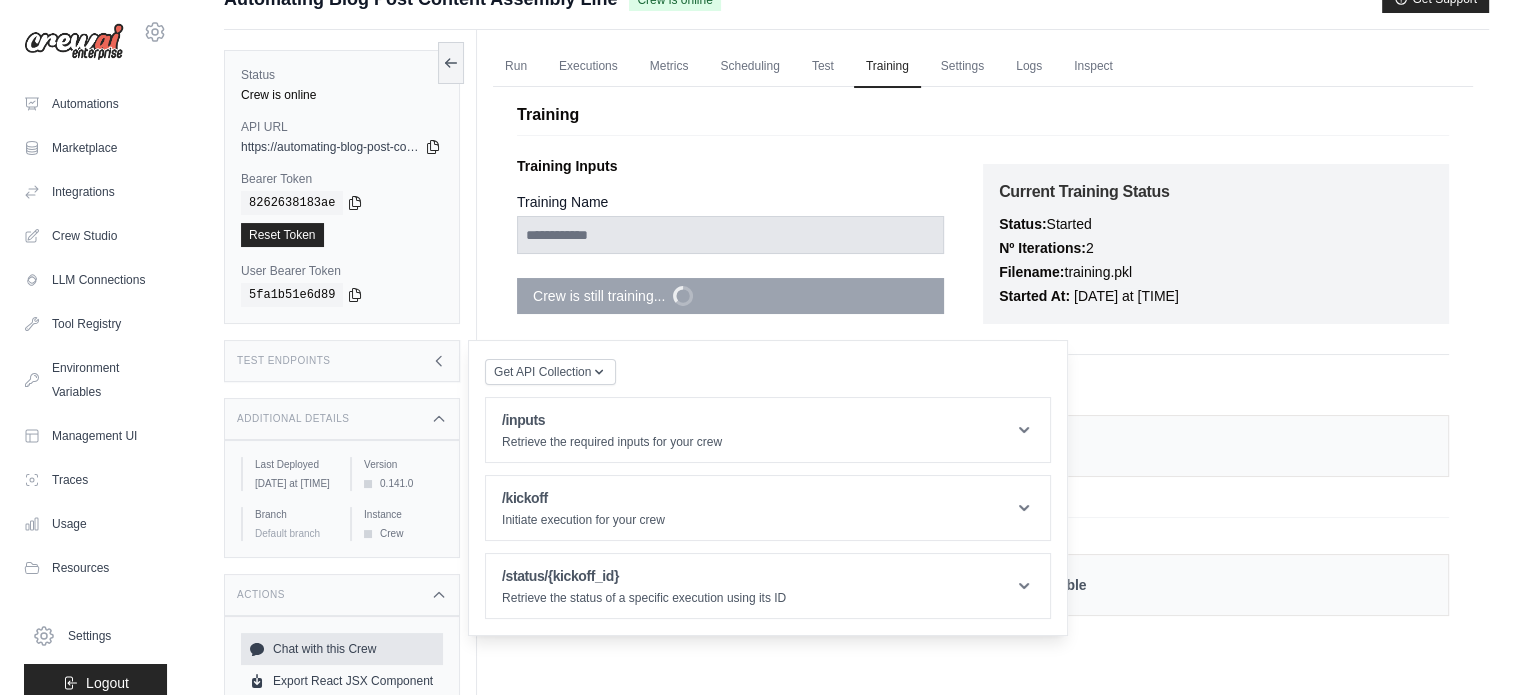 scroll, scrollTop: 162, scrollLeft: 0, axis: vertical 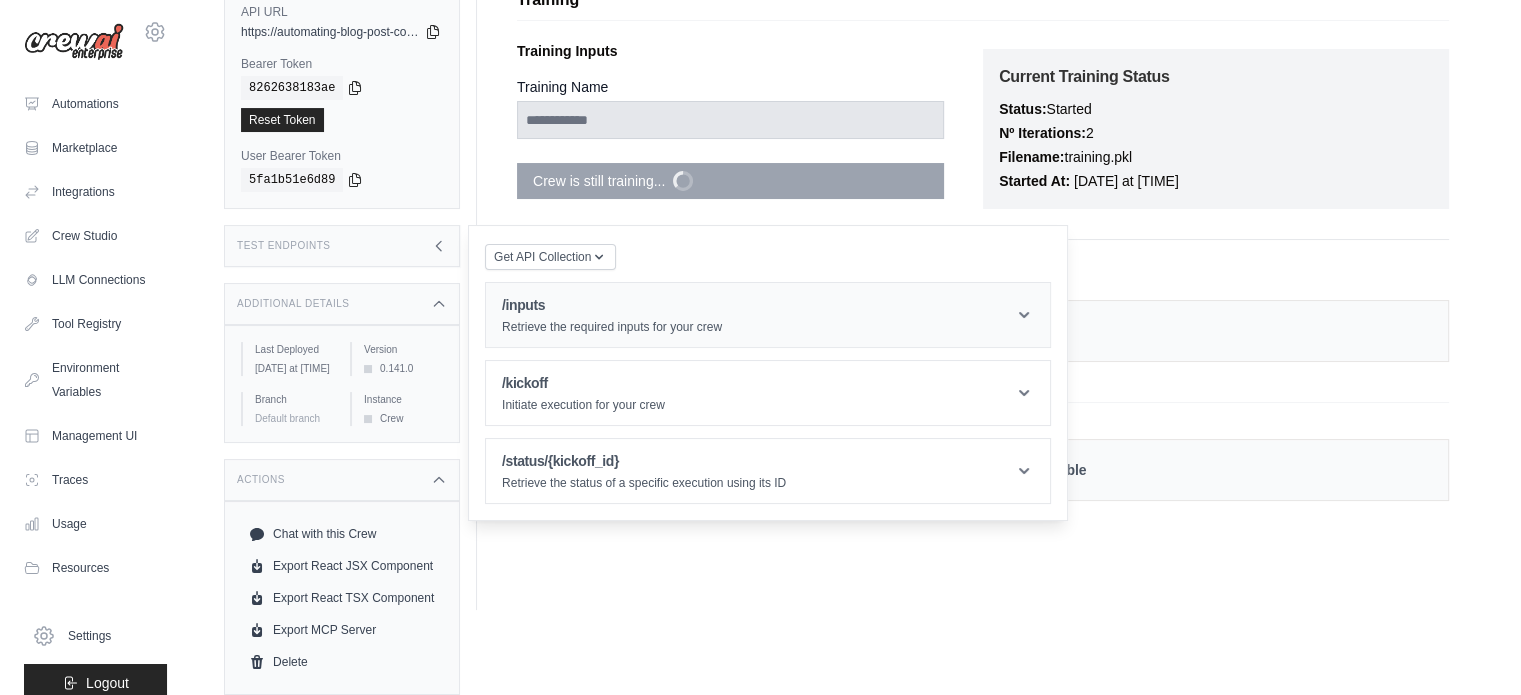 click on "Retrieve the required inputs for your crew" at bounding box center (612, 327) 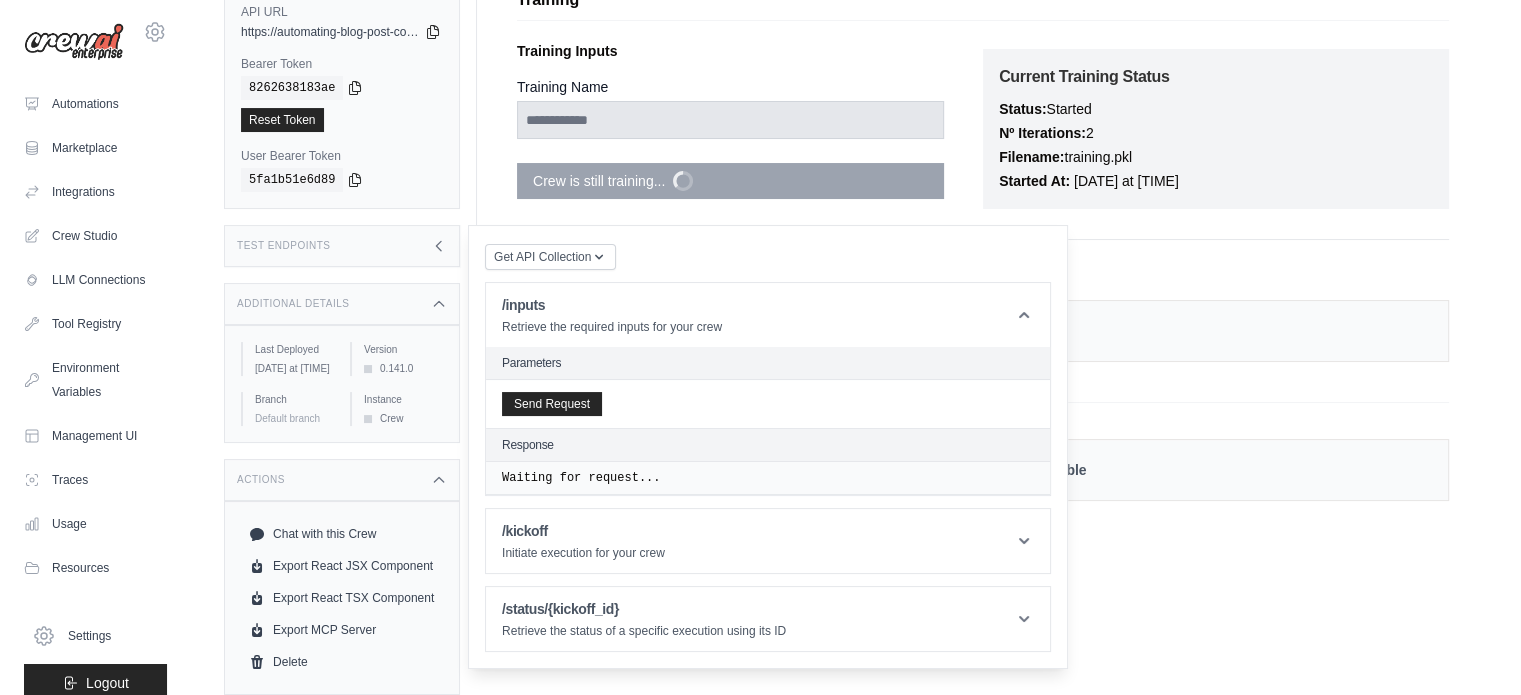 click on "Previous Trainings" at bounding box center (983, 427) 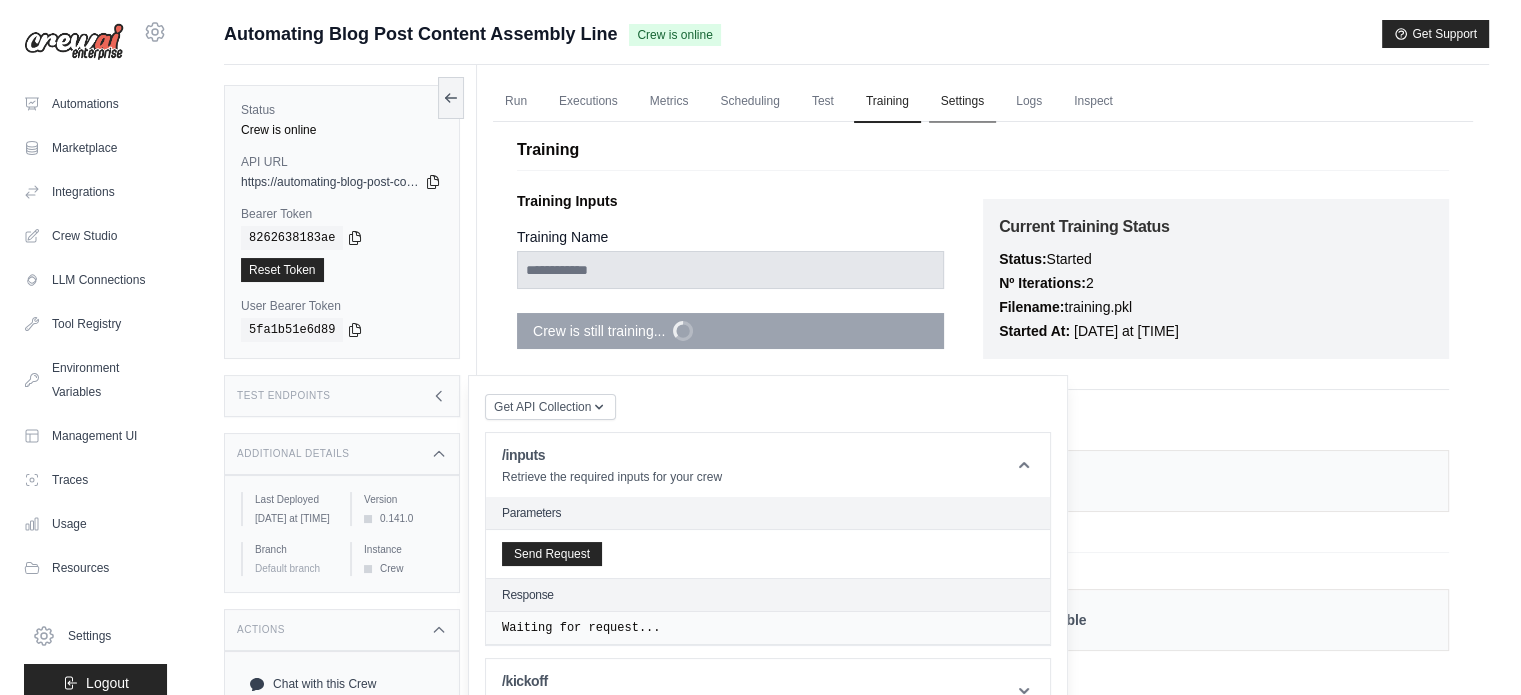 click on "Settings" at bounding box center (962, 102) 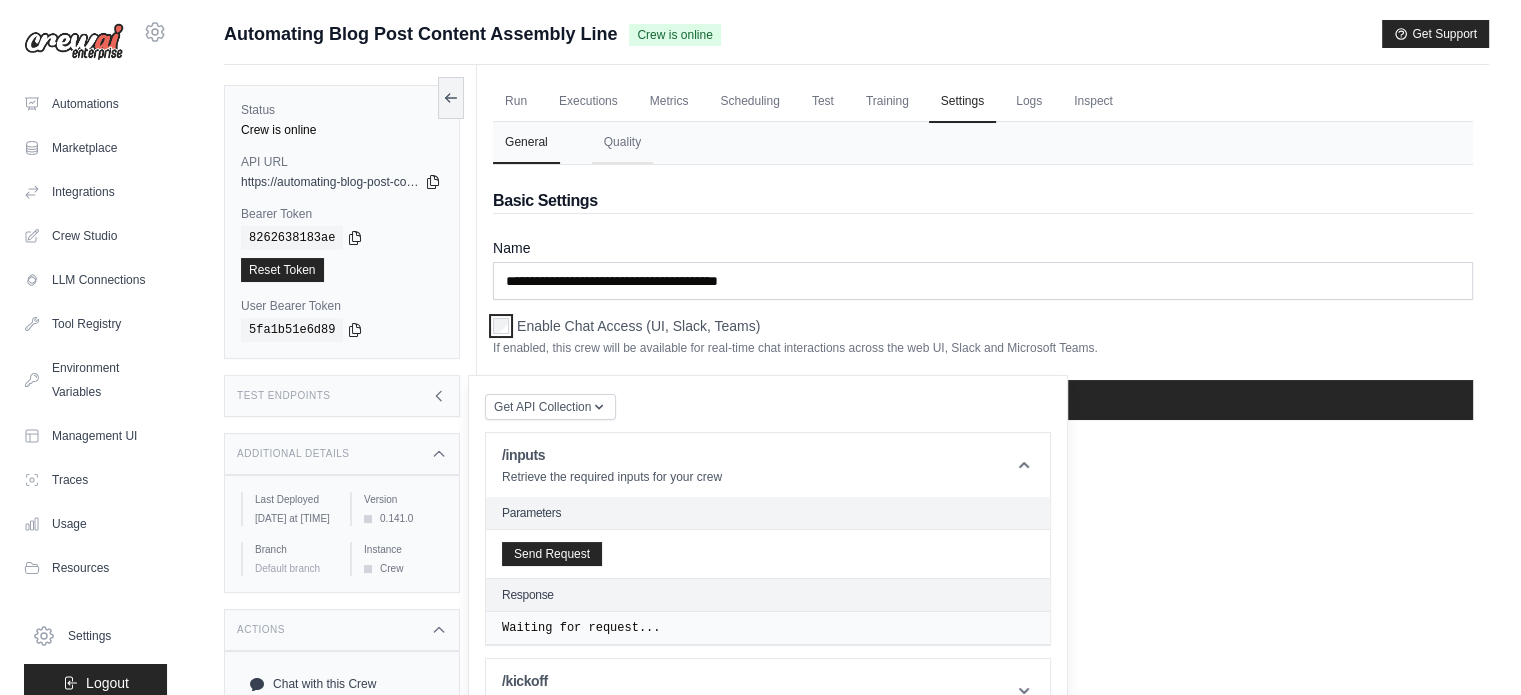 scroll, scrollTop: 100, scrollLeft: 0, axis: vertical 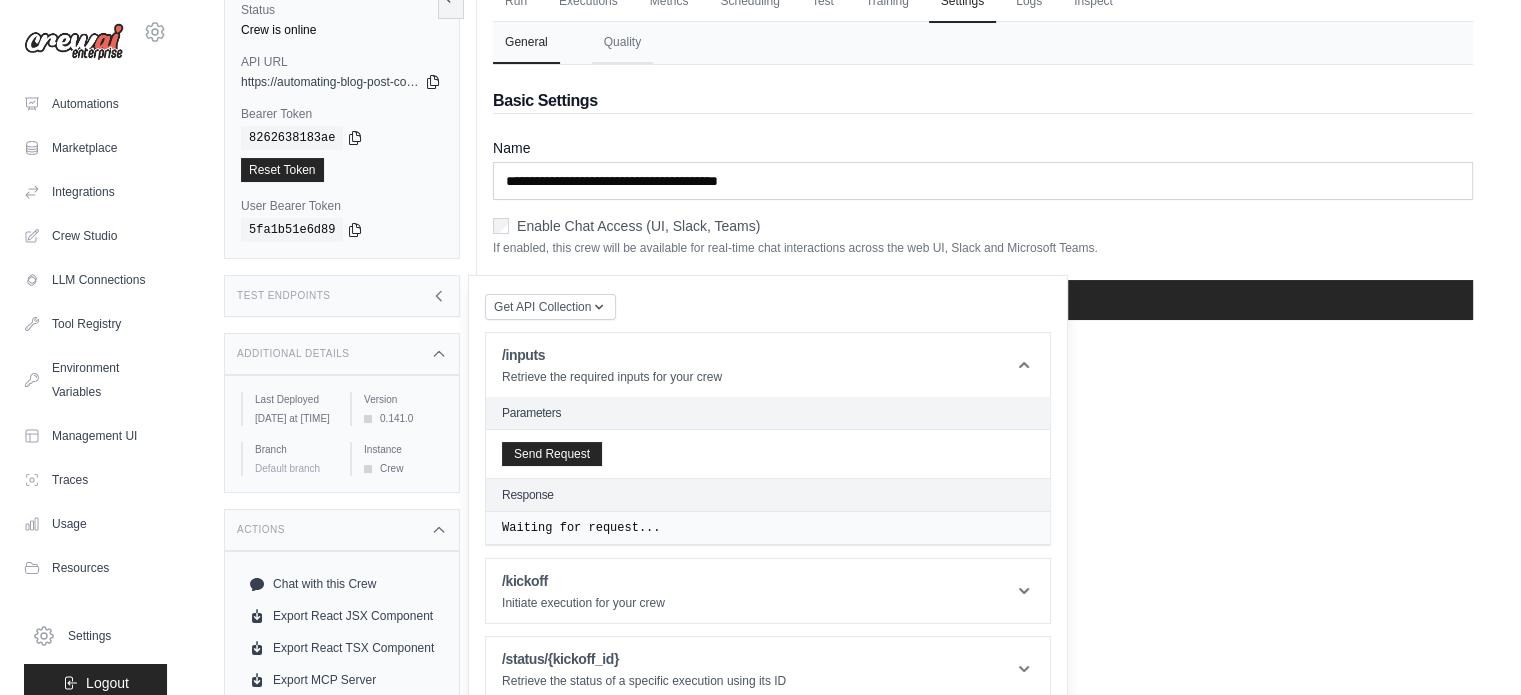click on "Run
Executions
Metrics
Scheduling
Test
Training
Settings
Logs
Inspect
0
Running
0
Pending human input
1" at bounding box center (983, 312) 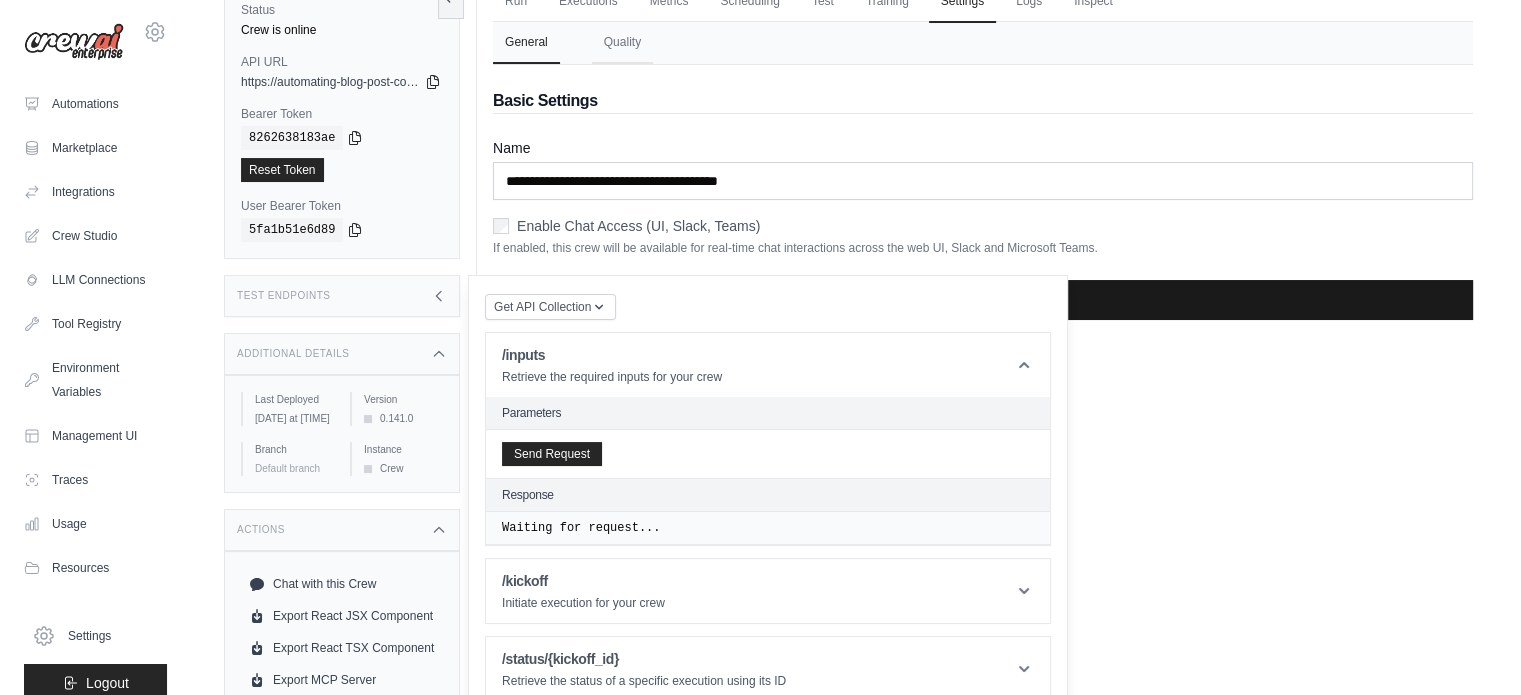 click on "**********" at bounding box center (983, 300) 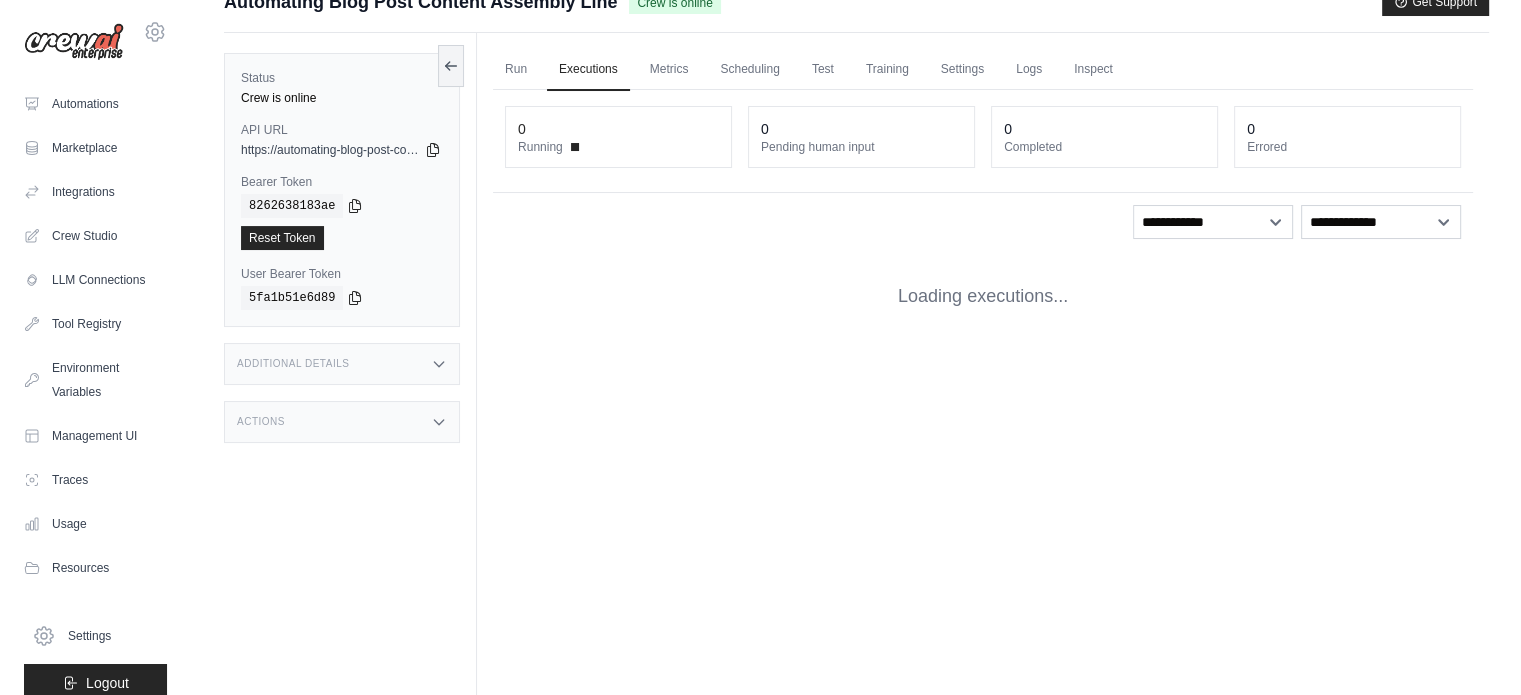 scroll, scrollTop: 0, scrollLeft: 0, axis: both 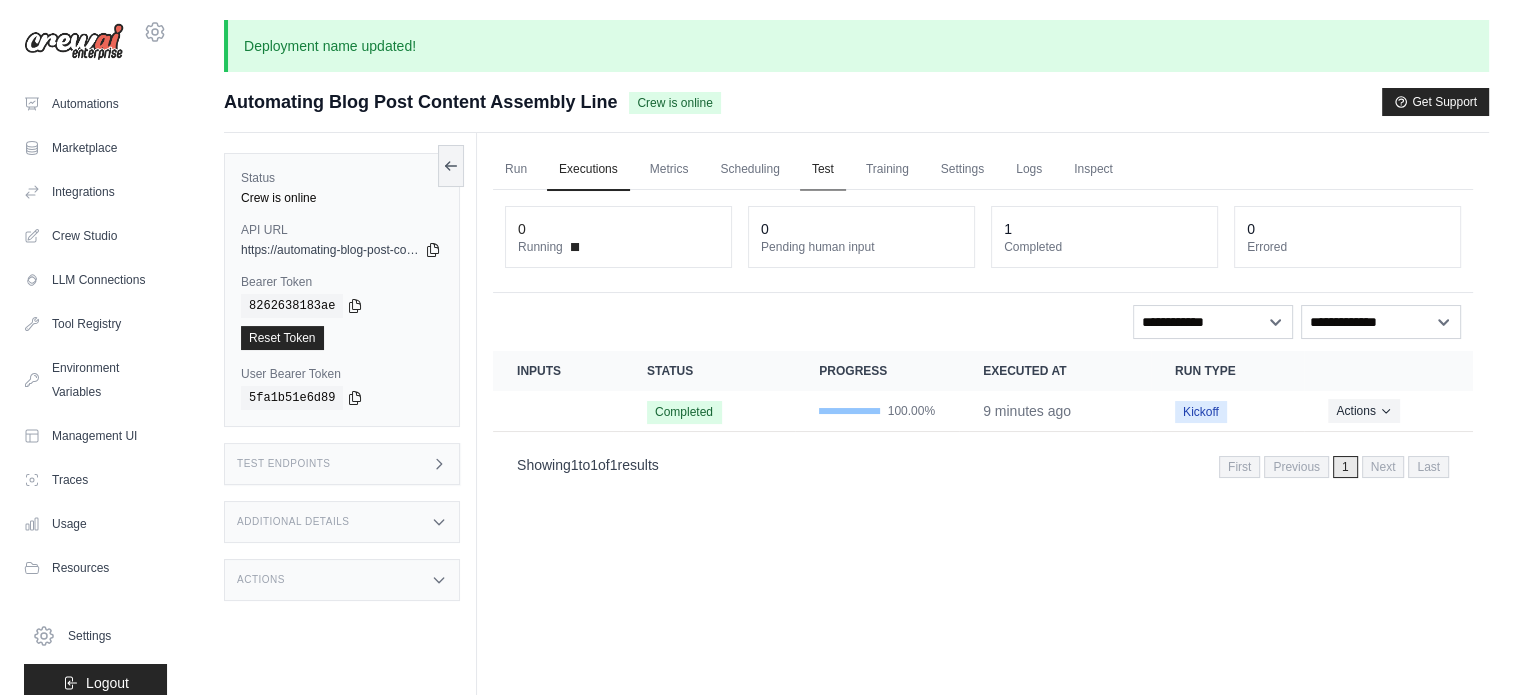 click on "Test" at bounding box center [823, 170] 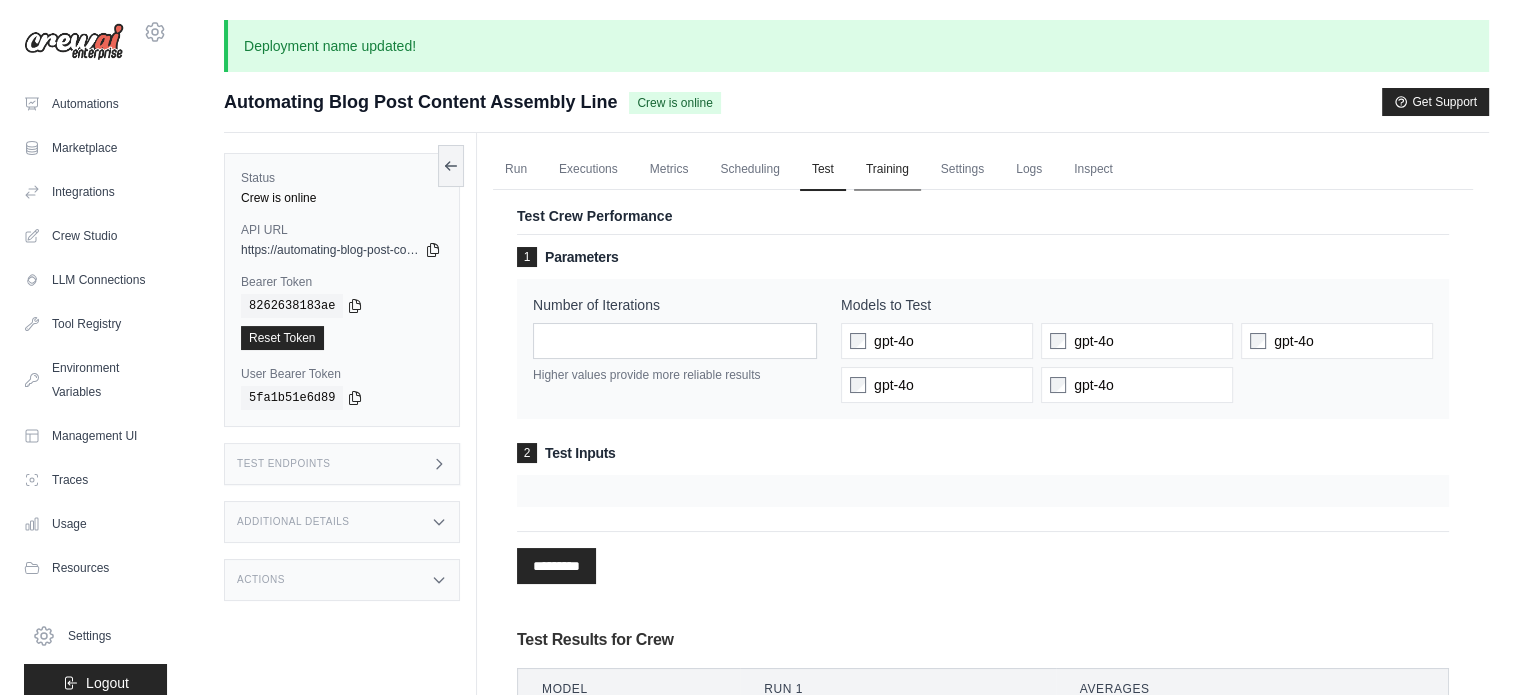 click on "Training" at bounding box center [887, 170] 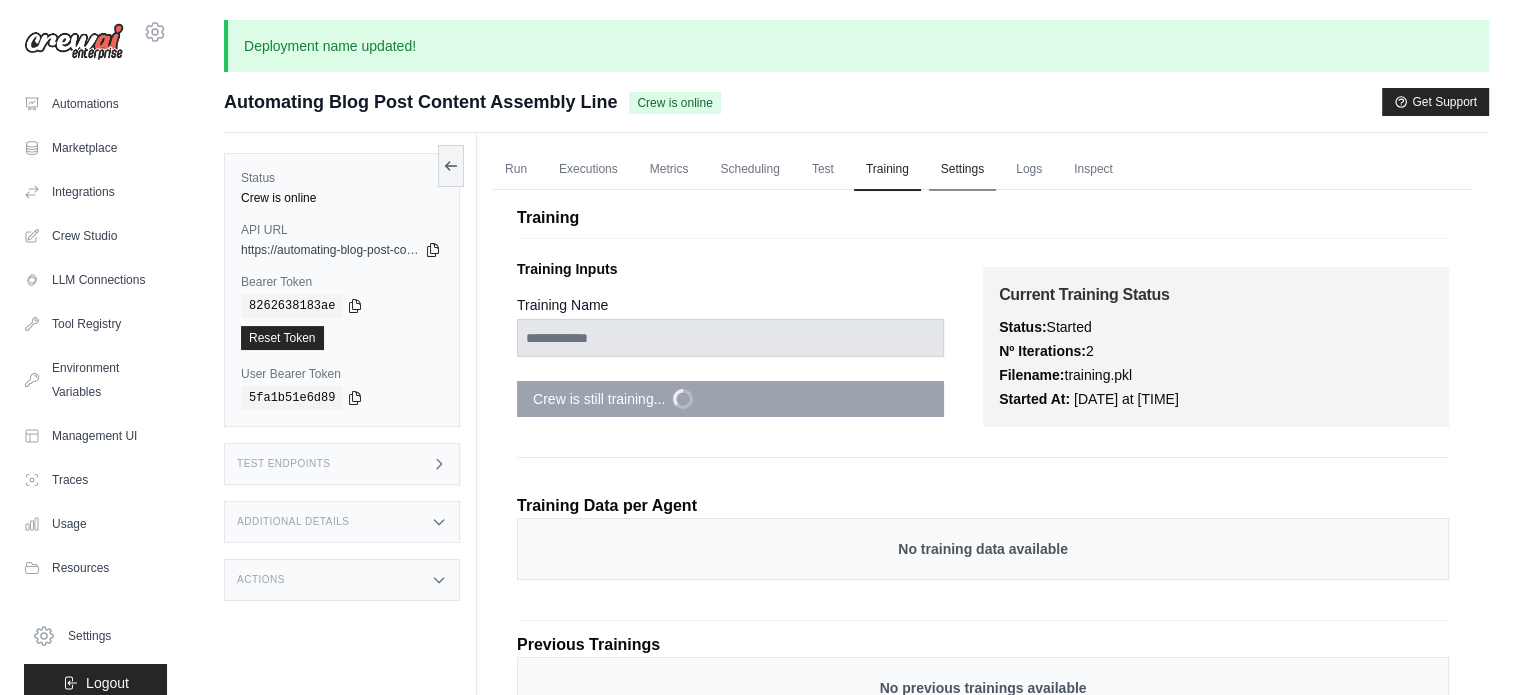click on "Settings" at bounding box center [962, 170] 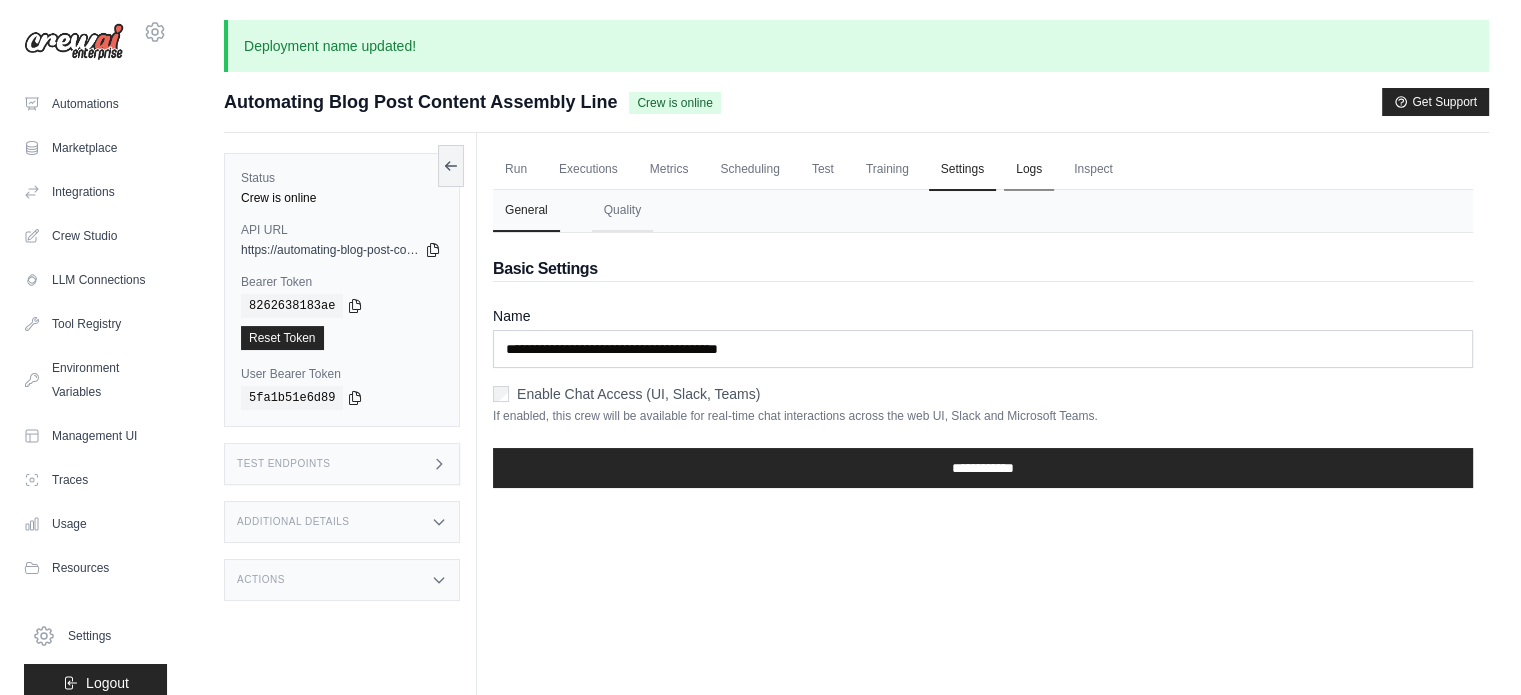 click on "Logs" at bounding box center [1029, 170] 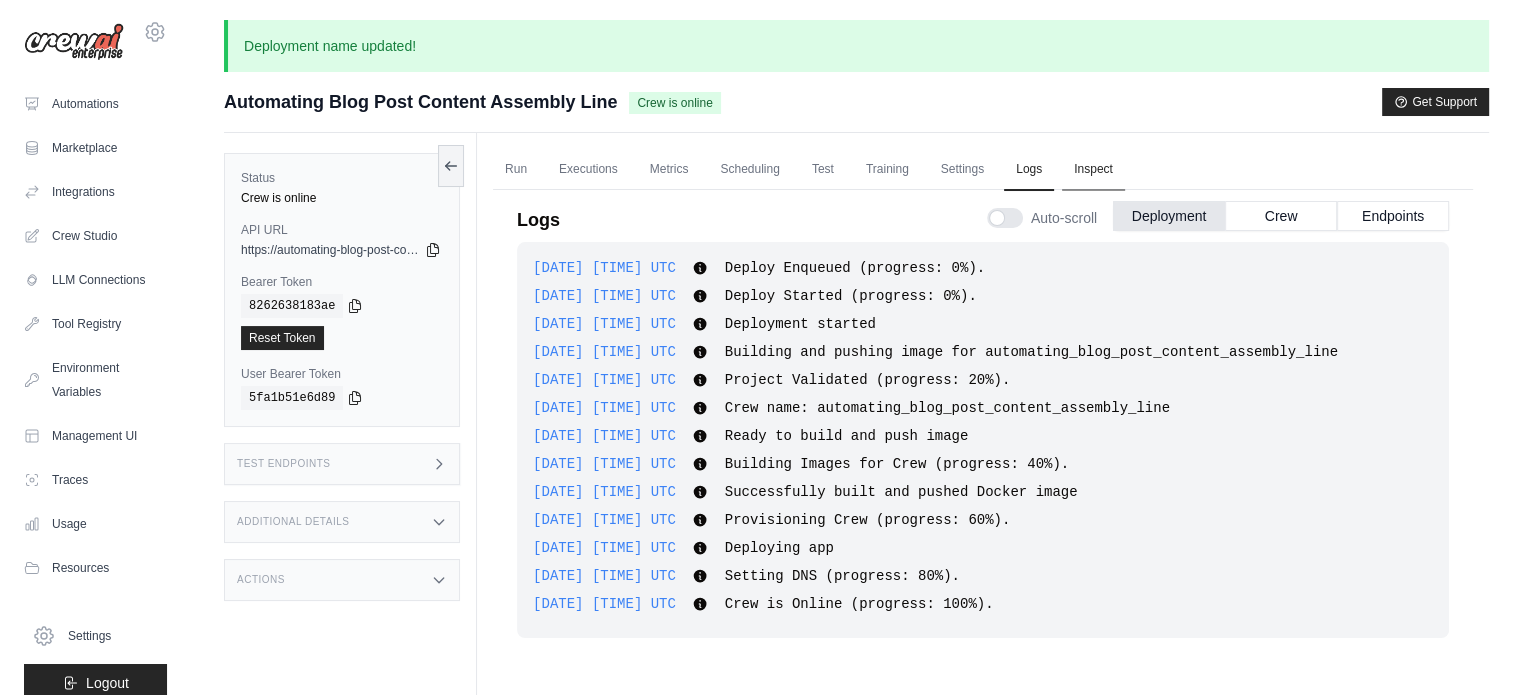 click on "Inspect" at bounding box center (1093, 170) 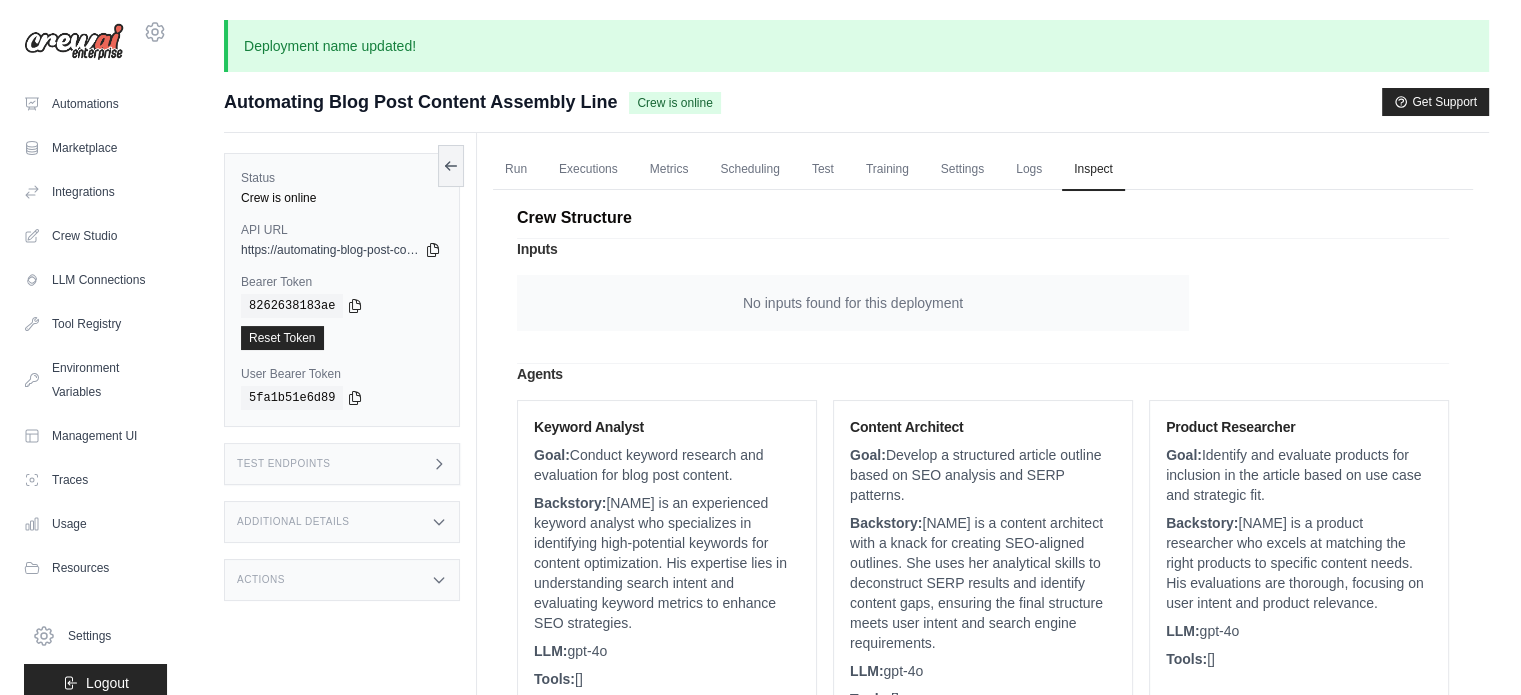 click on "Goal:
Conduct keyword research and evaluation for blog post content." at bounding box center [667, 465] 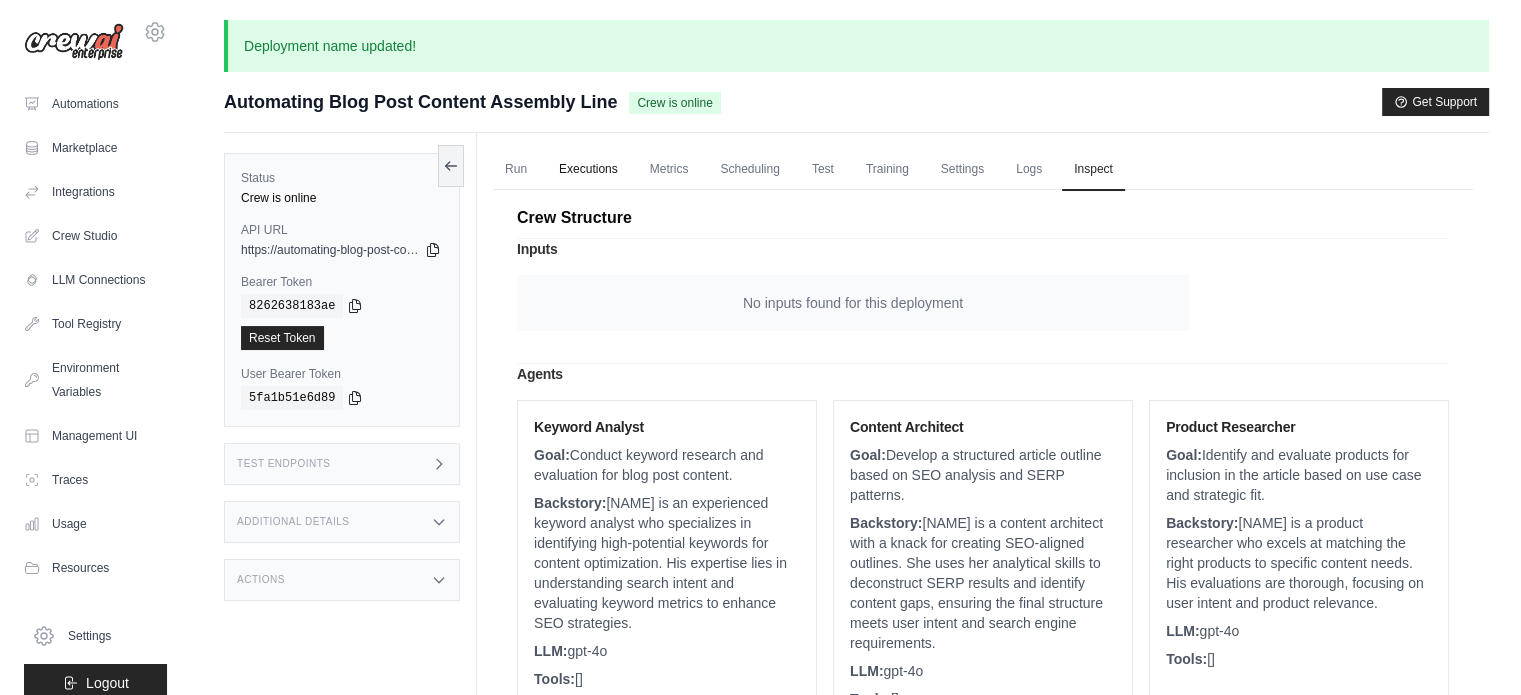 click on "Executions" at bounding box center (588, 170) 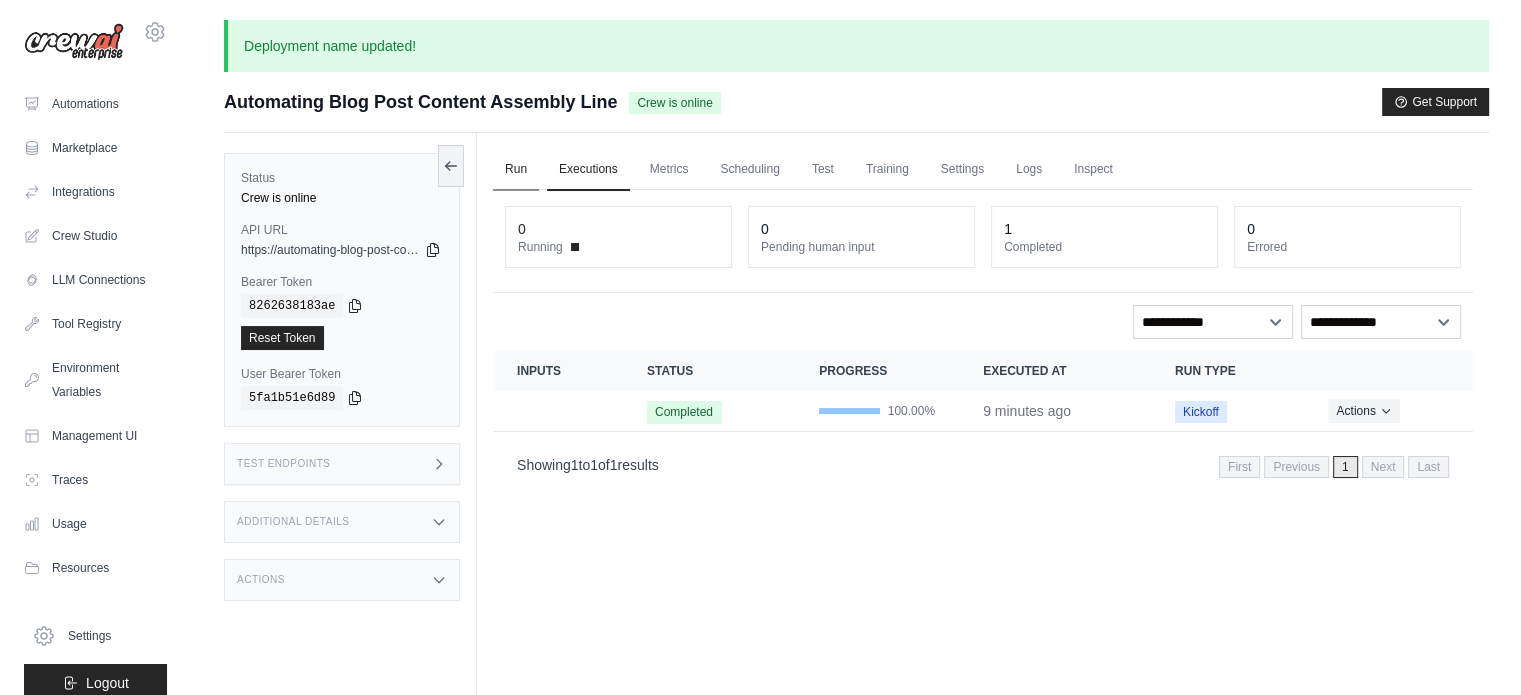 click on "Run" at bounding box center (516, 170) 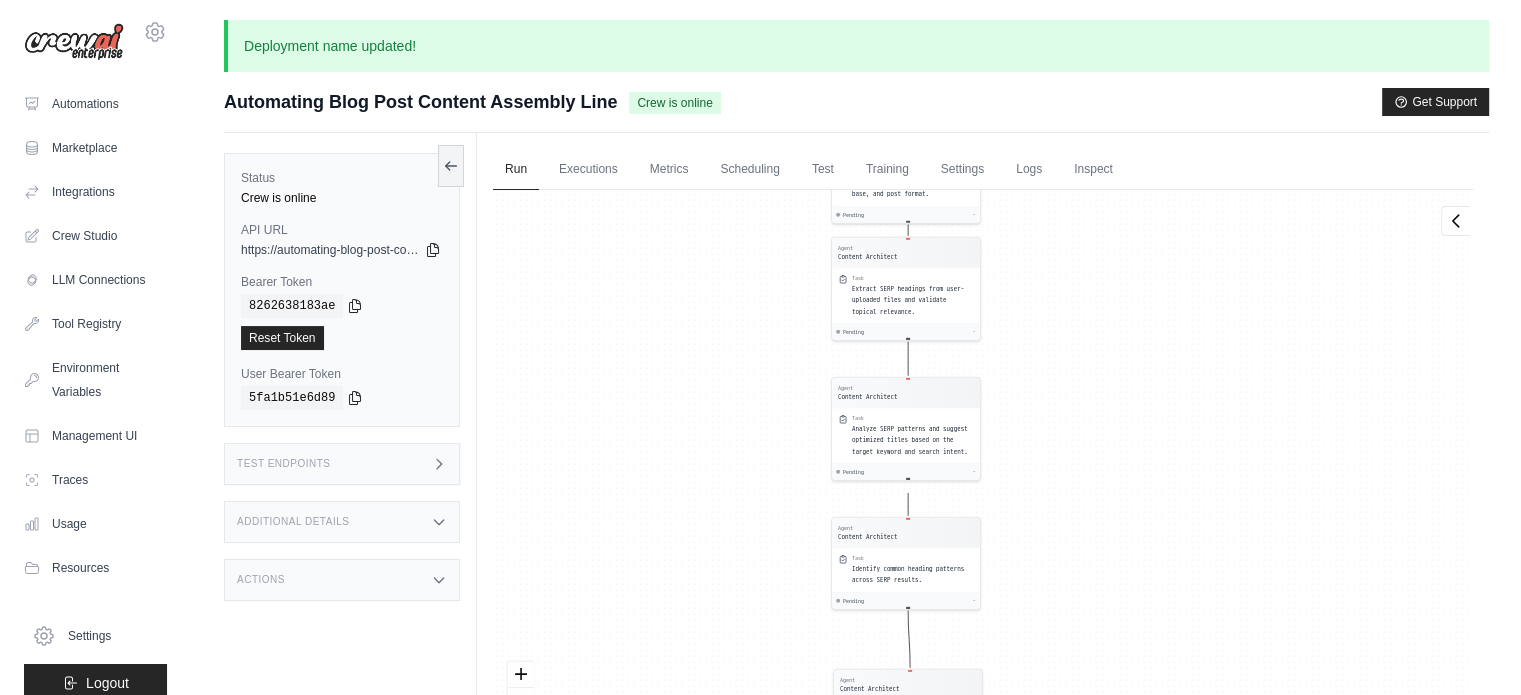 drag, startPoint x: 816, startPoint y: 301, endPoint x: 721, endPoint y: 553, distance: 269.31207 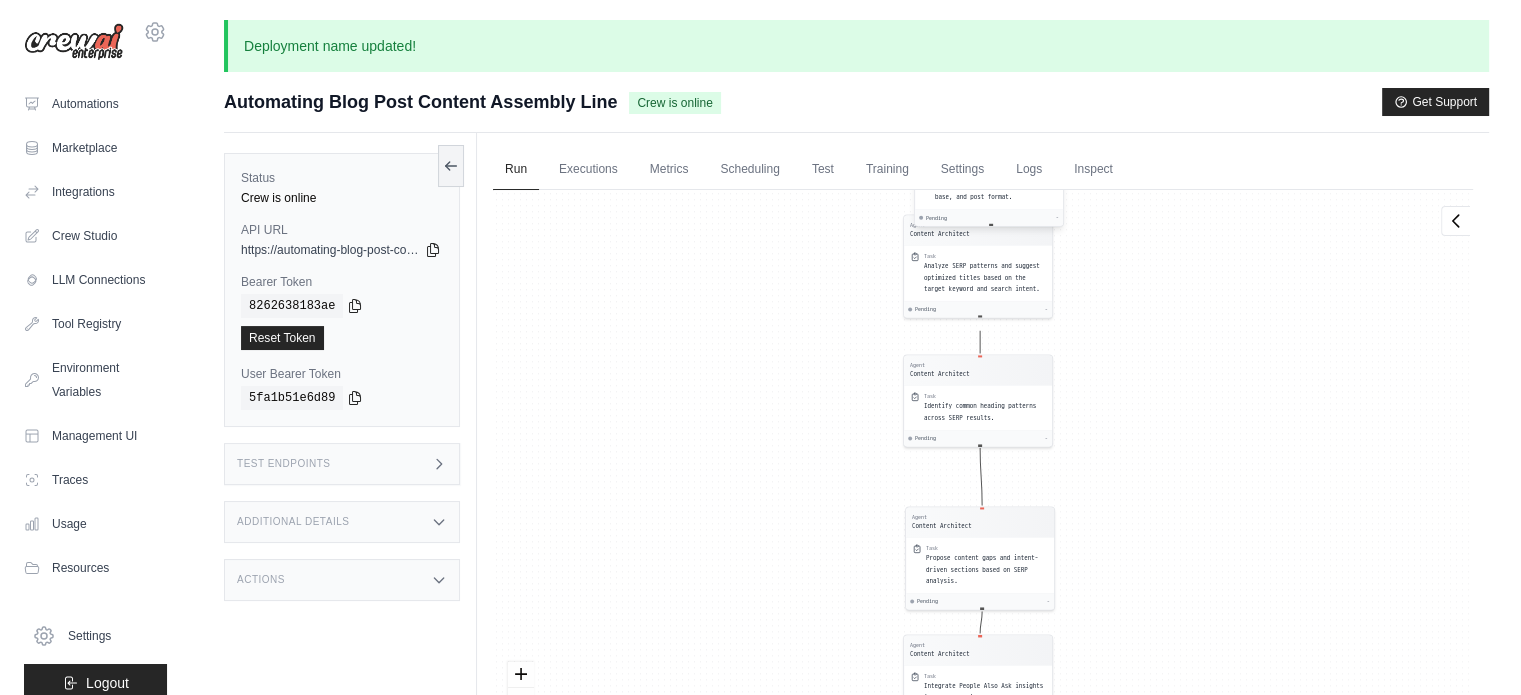 drag, startPoint x: 837, startPoint y: 290, endPoint x: 944, endPoint y: 209, distance: 134.20134 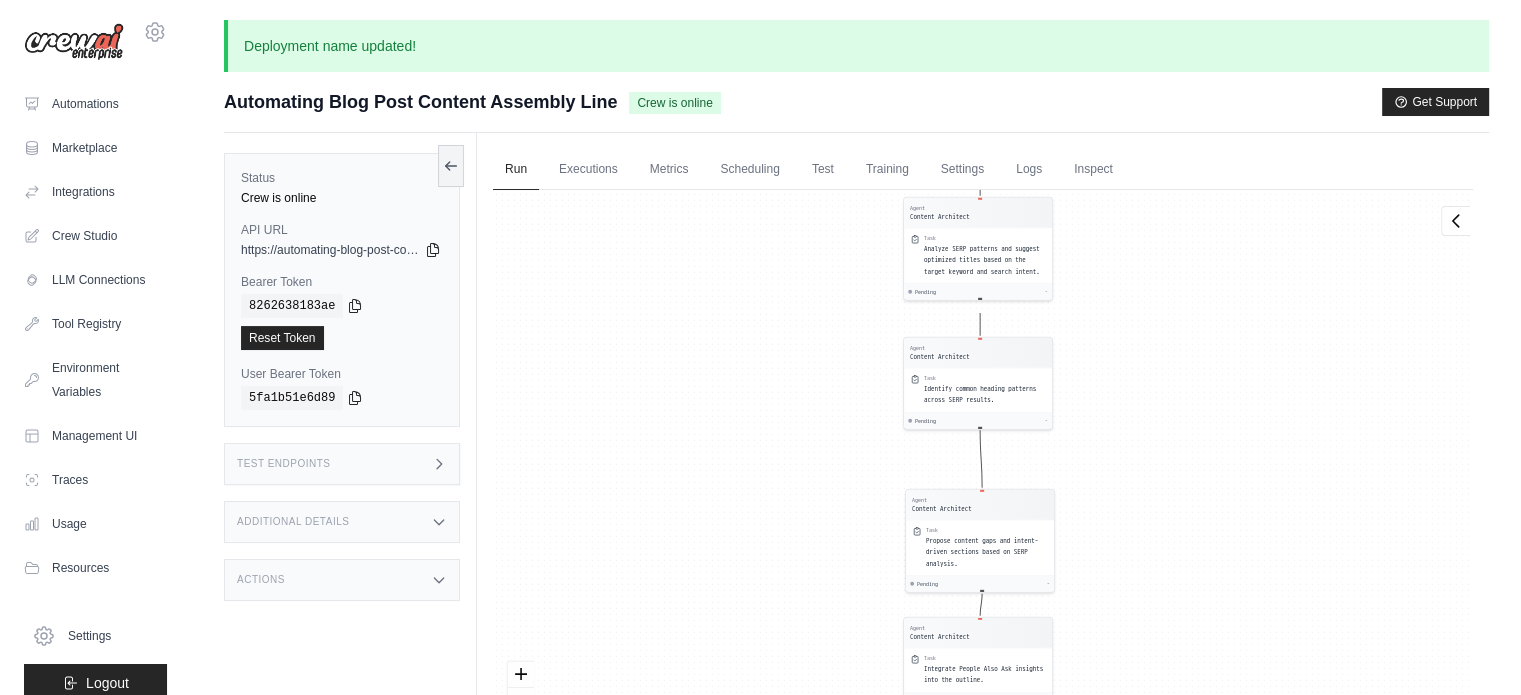 click on "Test Endpoints" at bounding box center [342, 464] 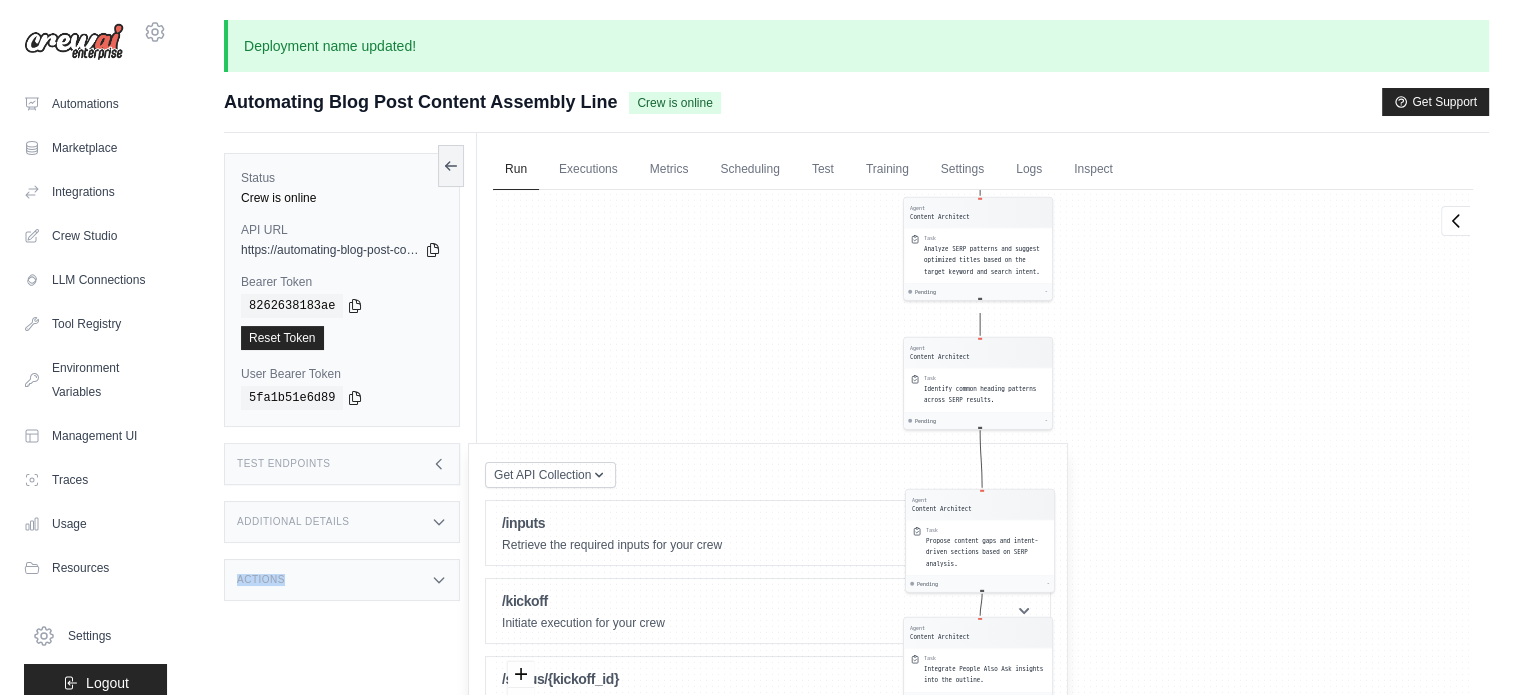 drag, startPoint x: 383, startPoint y: 525, endPoint x: 441, endPoint y: 640, distance: 128.7983 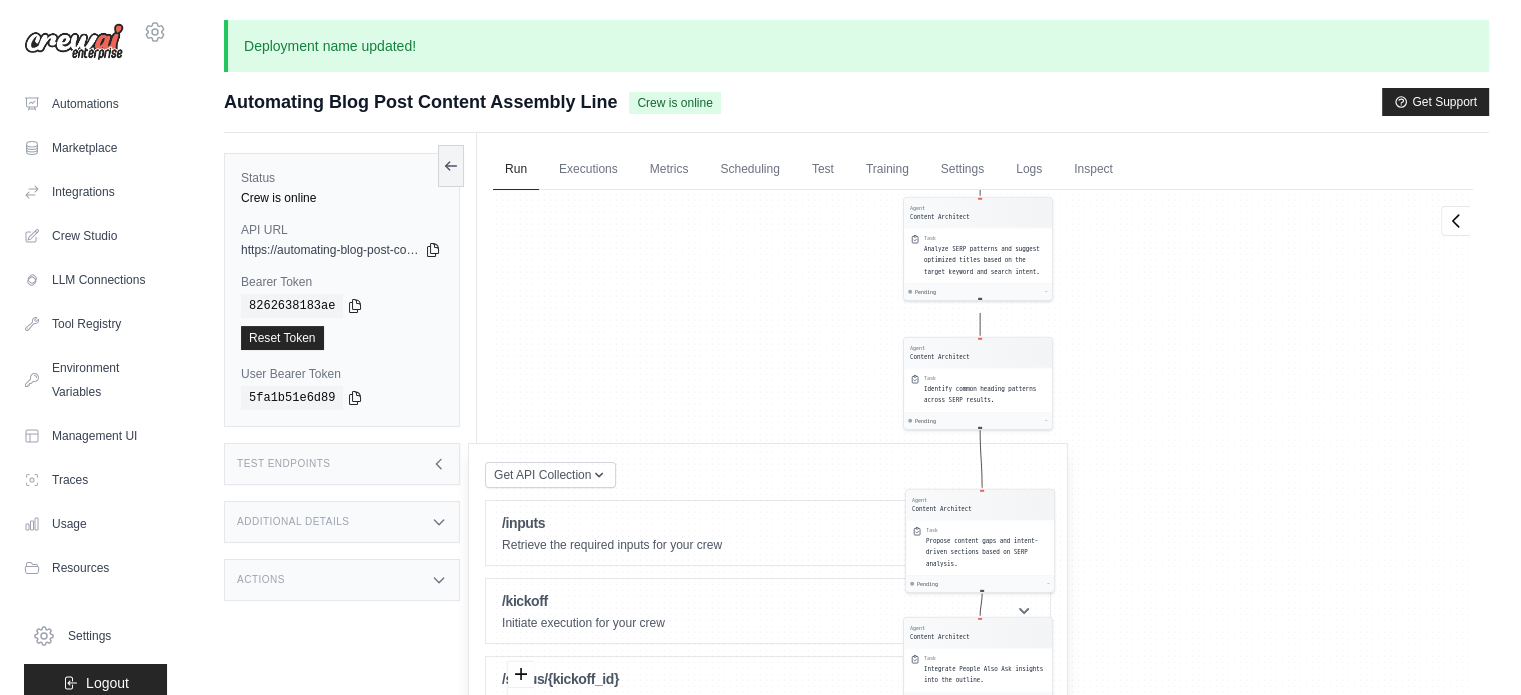click on "Test Endpoints" at bounding box center (342, 464) 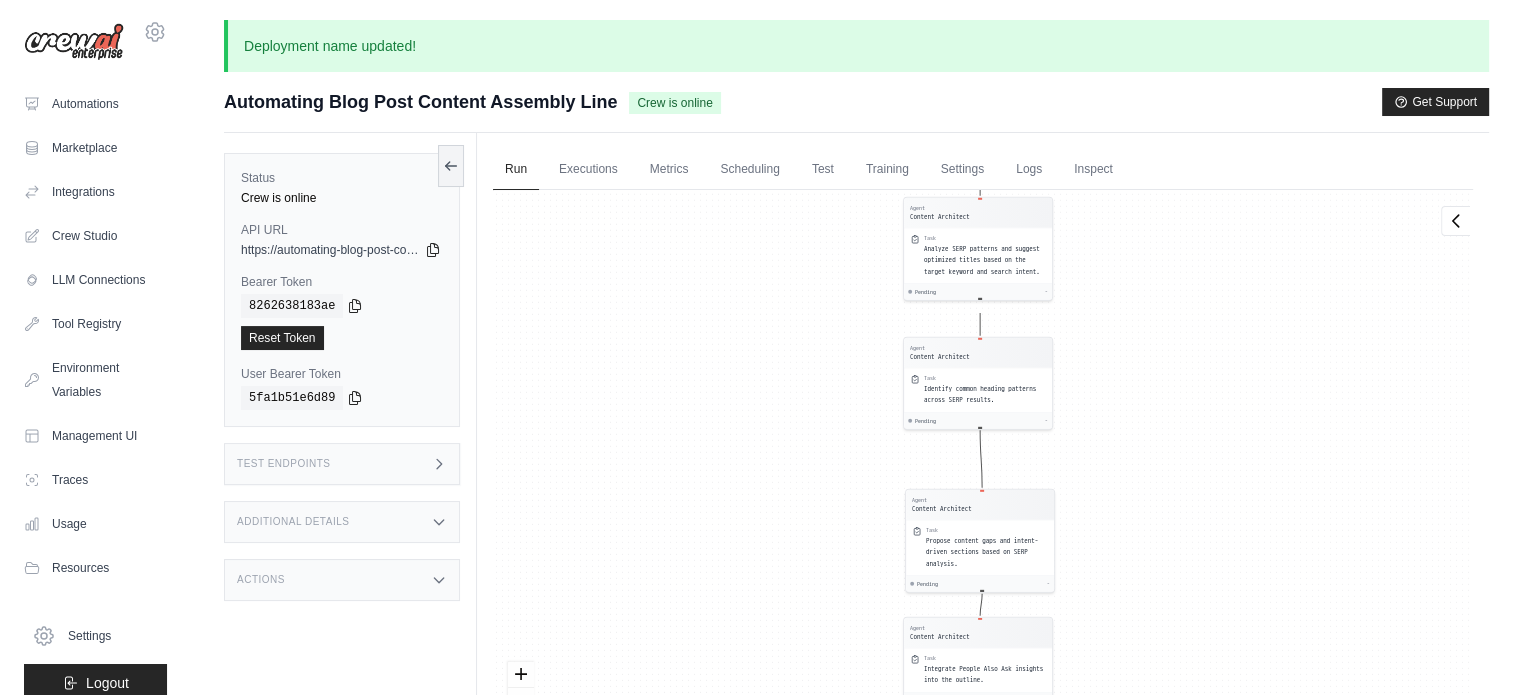 click on "Test Endpoints" at bounding box center [342, 464] 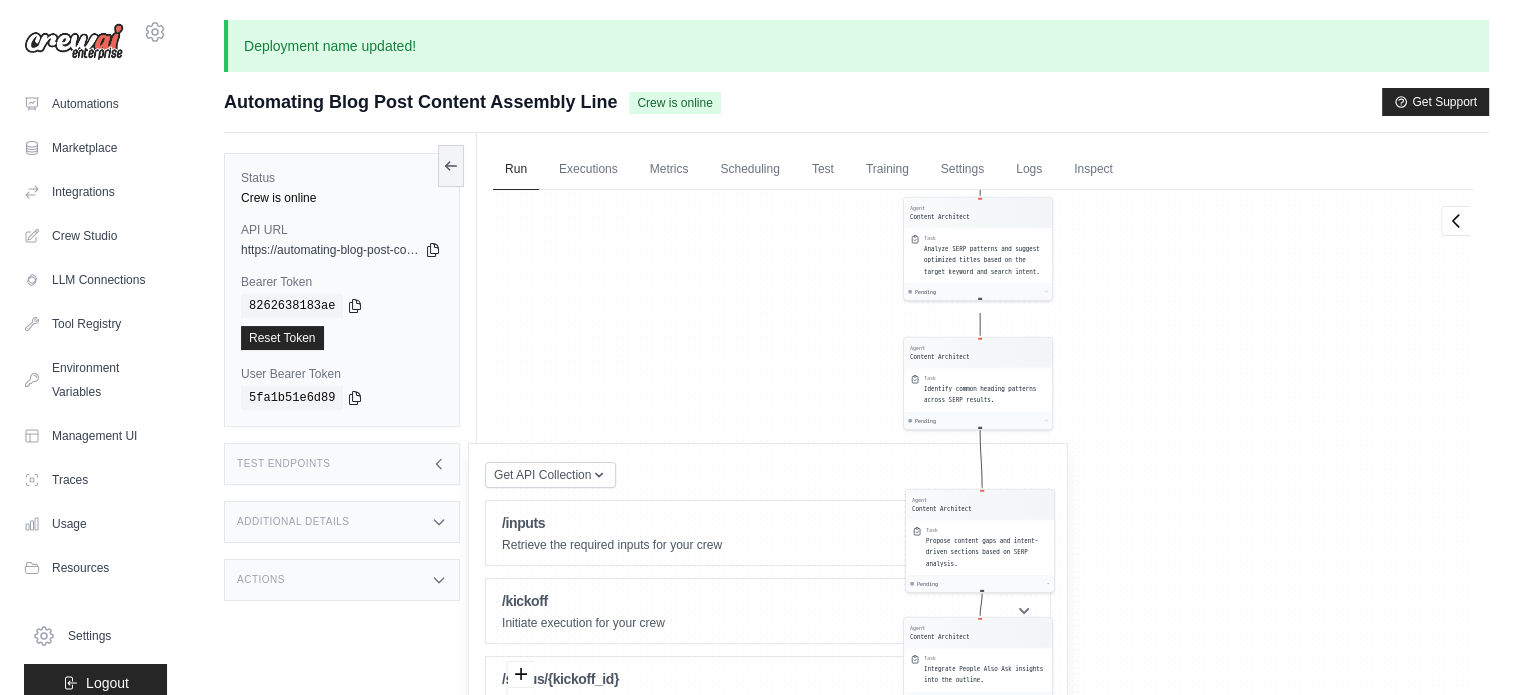 click on "Agent Keyword Analyst Task Conduct keyword research by asking the user for the main topic category, article type, and modifier base. Generate a list of relevant base terms and keyword combinations. Pending - Agent Keyword Analyst Task Review and provide strategic insights on the shortlisted keywords provided by the user. Pending - Agent Keyword Analyst Task Assemble the article profile using data from previous steps, confirming post type, target keyword, topic category, modifier base, and post format. Pending - Agent Content Architect Task Extract SERP headings from user-uploaded files and validate topical relevance. Pending - Agent Content Architect Task Analyze SERP patterns and suggest optimized titles based on the target keyword and search intent. Pending - Agent Content Architect Task Identify common heading patterns across SERP results. Pending - Agent Content Architect Task Propose content gaps and intent-driven sections based on SERP analysis. Pending - Agent Content Architect Task Pending - Agent - -" at bounding box center (983, 485) 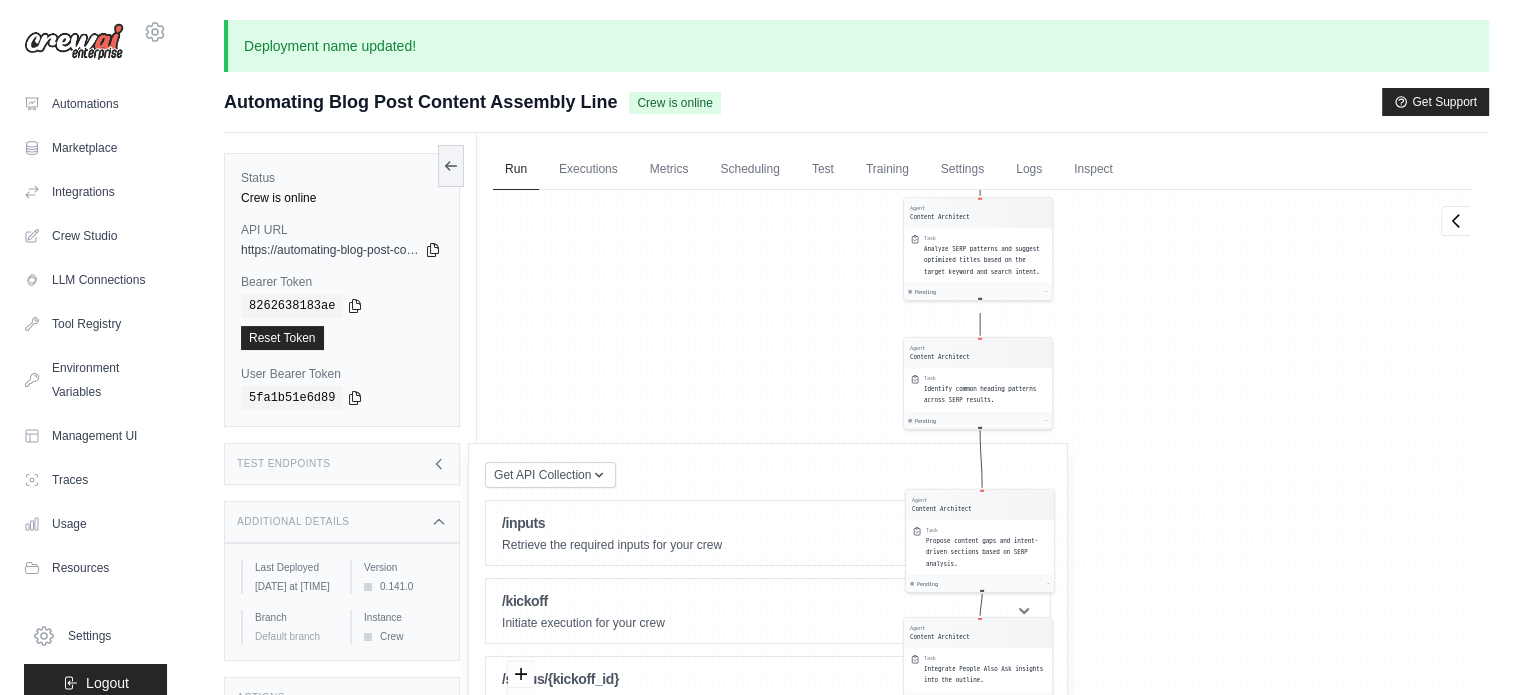 click on "Additional Details" at bounding box center [342, 522] 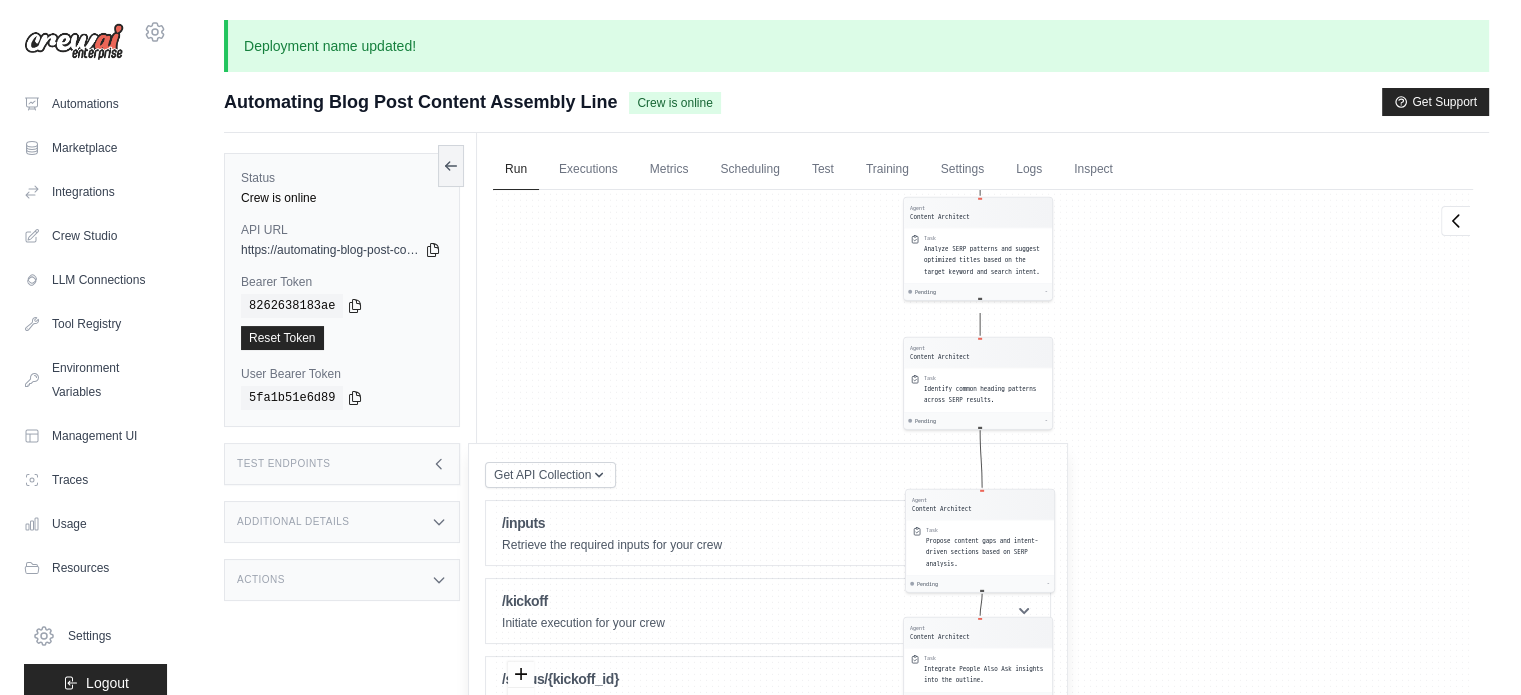 click on "Status
Crew is online
API URL
copied
https://automating-blog-post-content-assembly-line--c5b24512.crewai.com
Bearer Token
copied
8262638183ae
Reset Token
User Bearer Token" at bounding box center (350, 480) 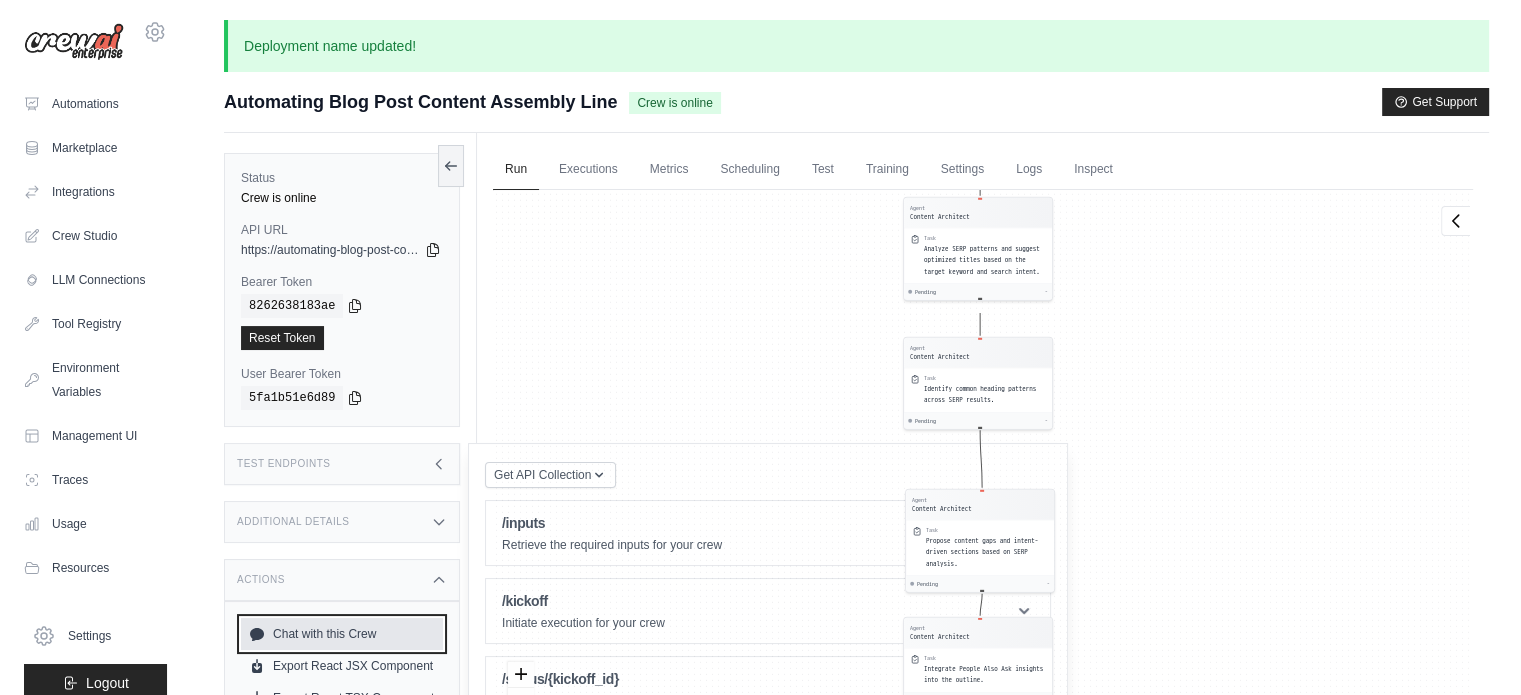 click on "Chat with this
Crew" at bounding box center [342, 634] 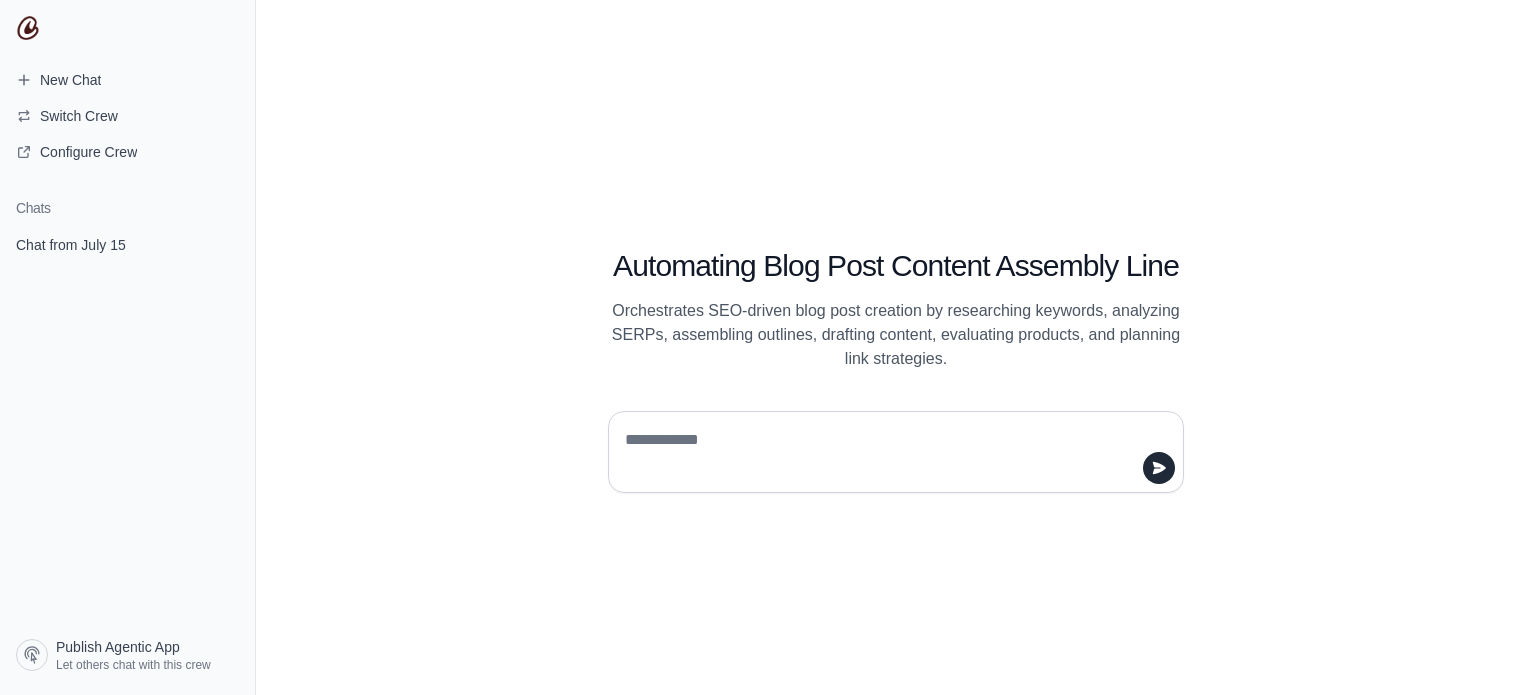 scroll, scrollTop: 0, scrollLeft: 0, axis: both 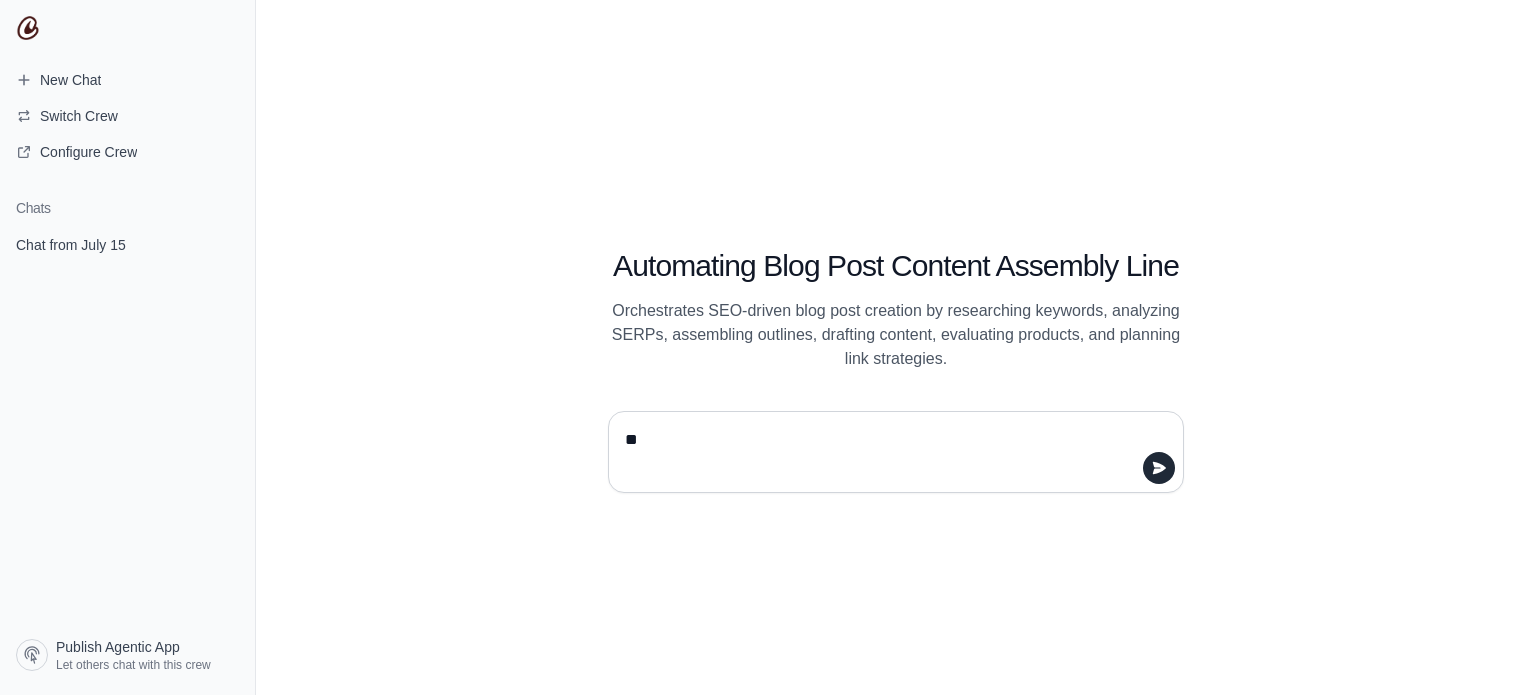 type on "*" 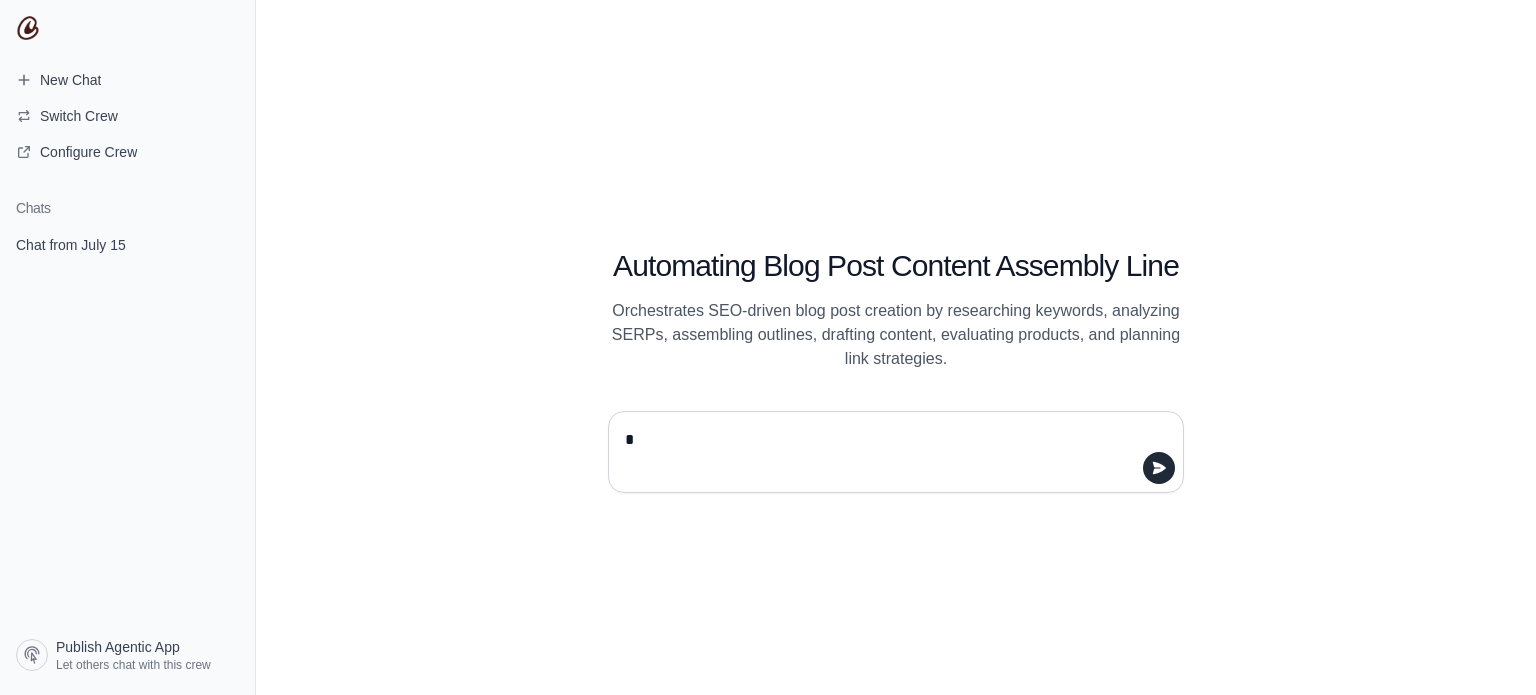 type on "**" 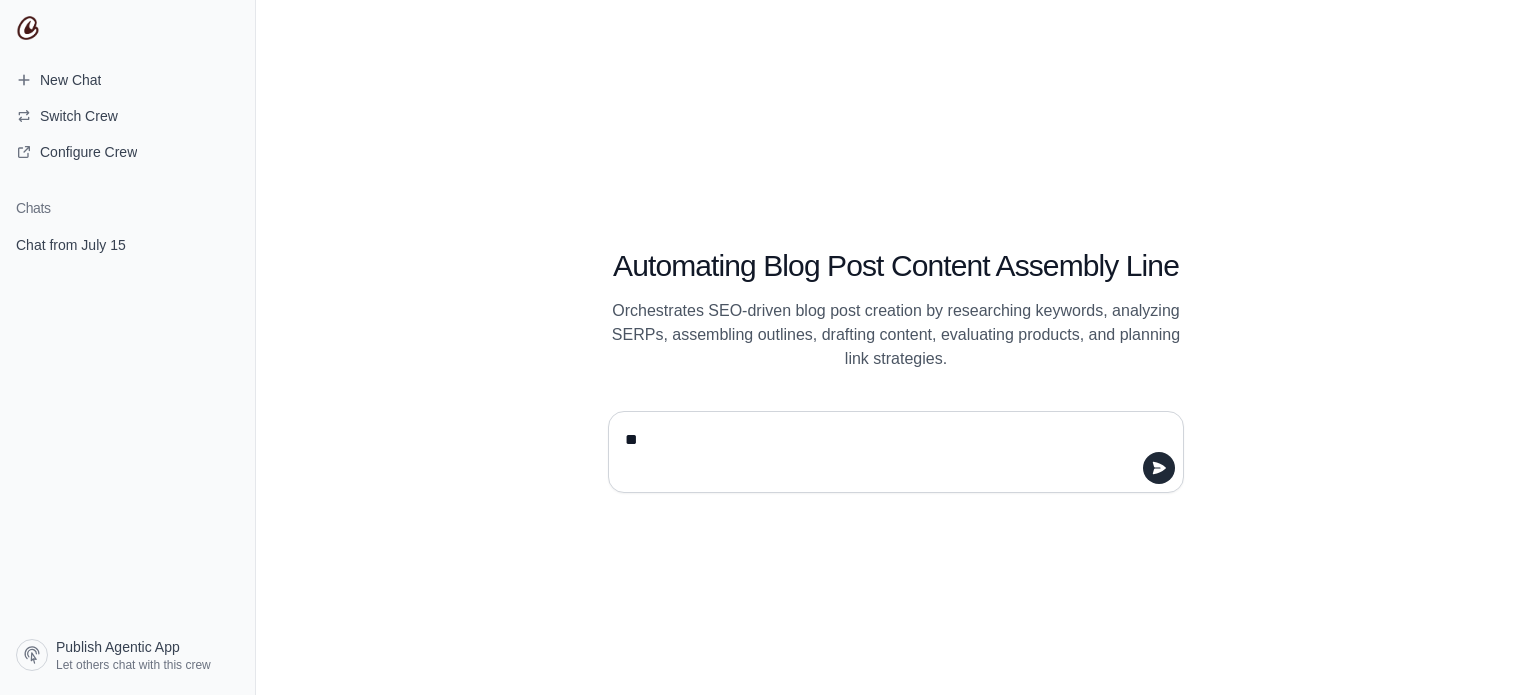 type 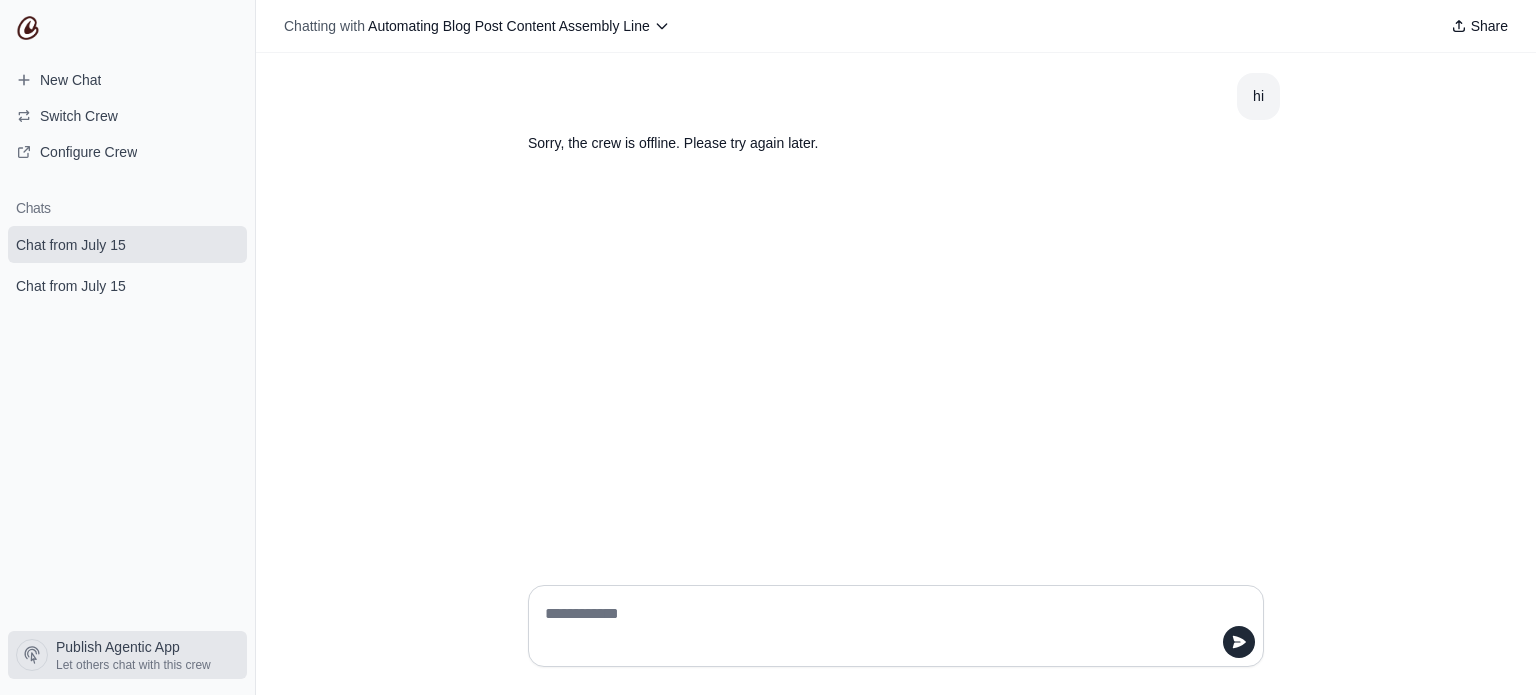drag, startPoint x: 152, startPoint y: 692, endPoint x: 182, endPoint y: 668, distance: 38.418747 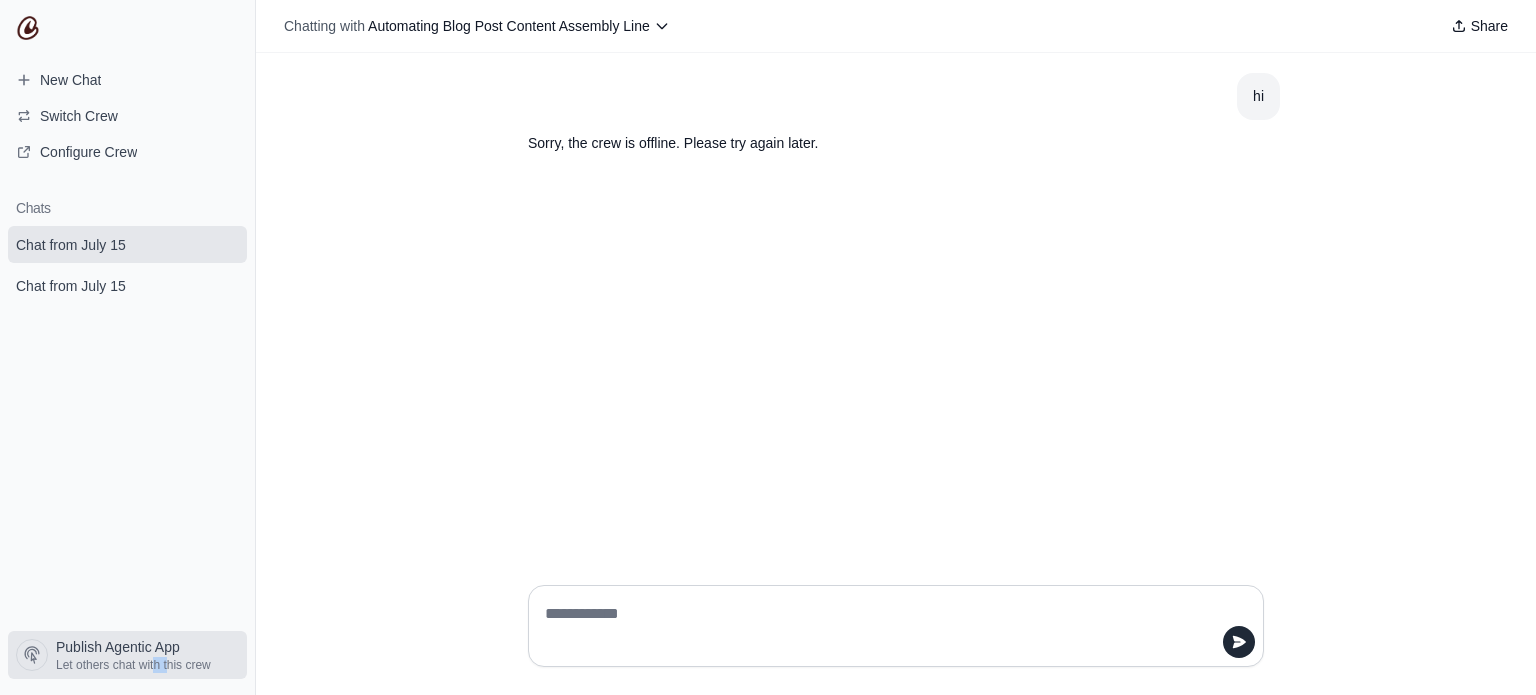 click on "Let others chat with this crew" at bounding box center [133, 665] 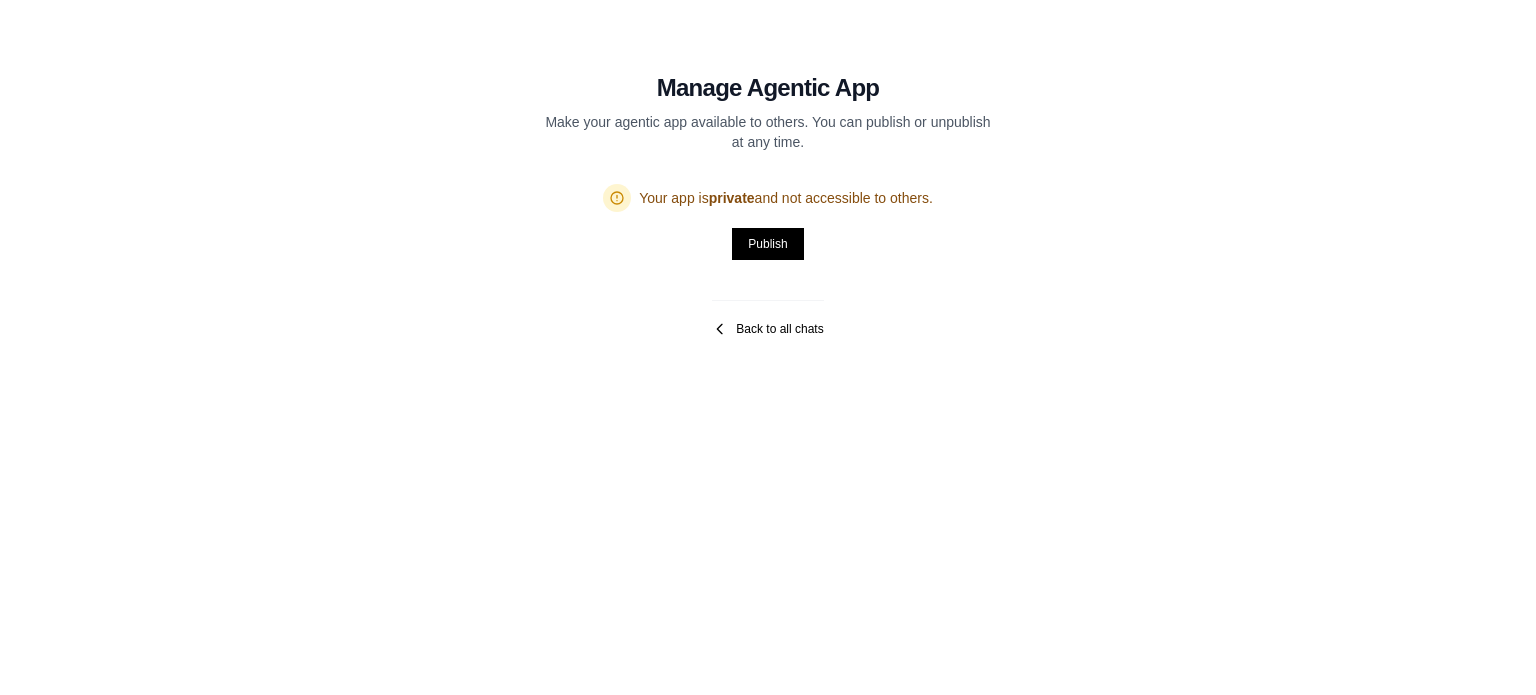 click on "Back to all chats" at bounding box center (767, 329) 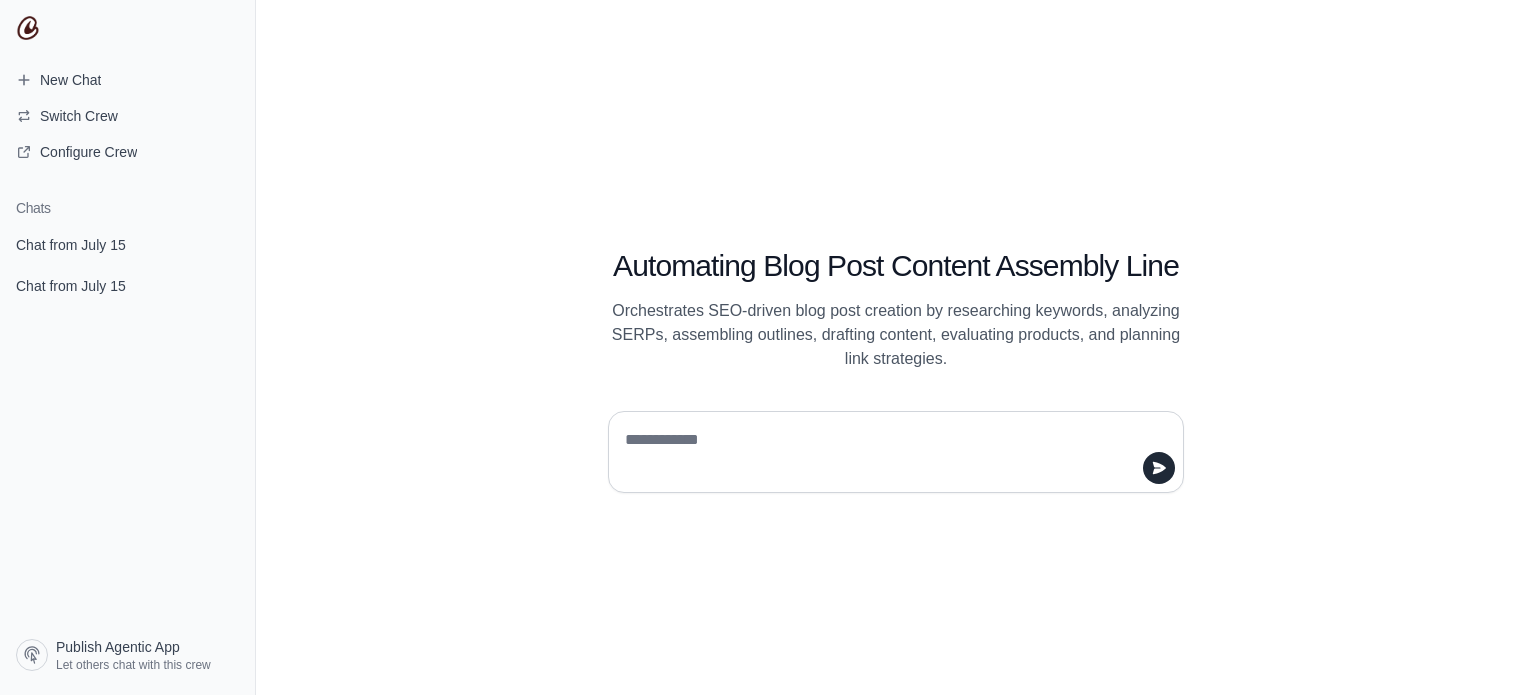 scroll, scrollTop: 0, scrollLeft: 0, axis: both 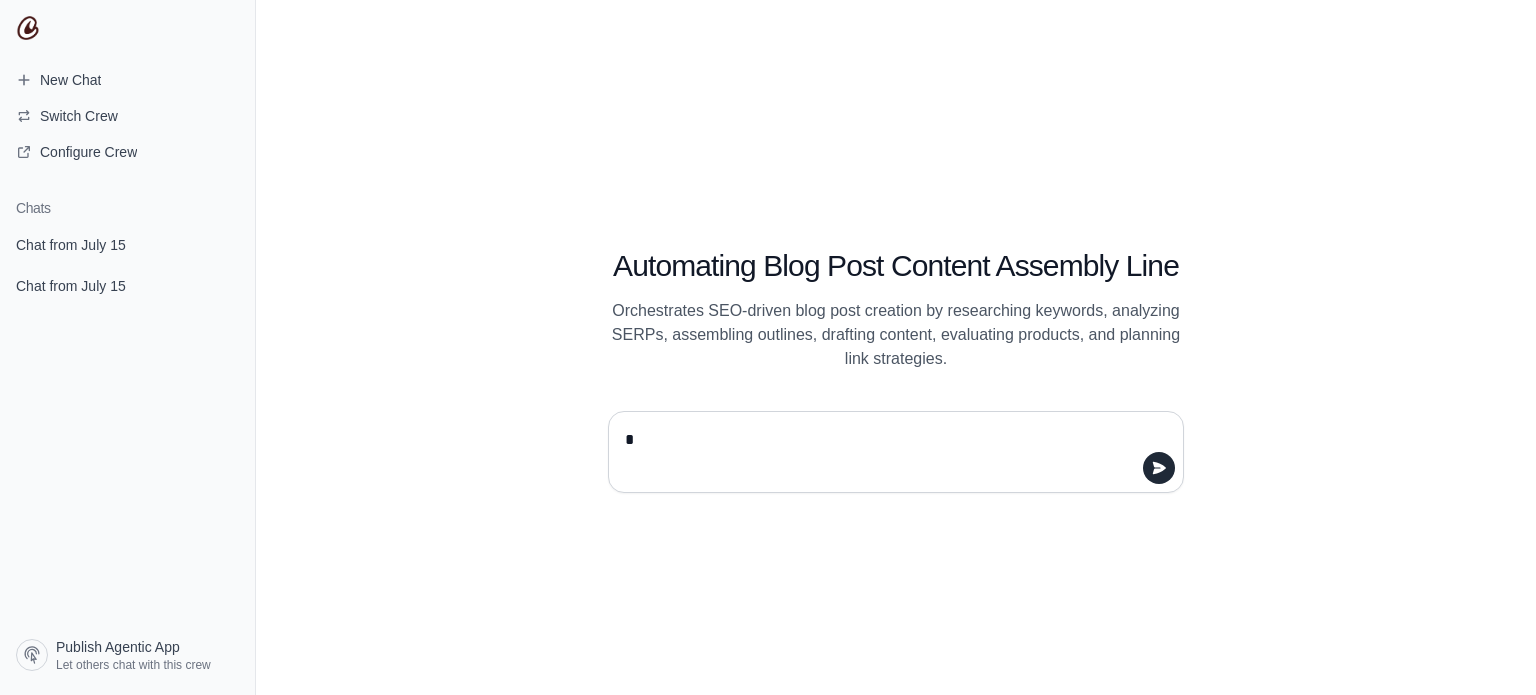 type on "**" 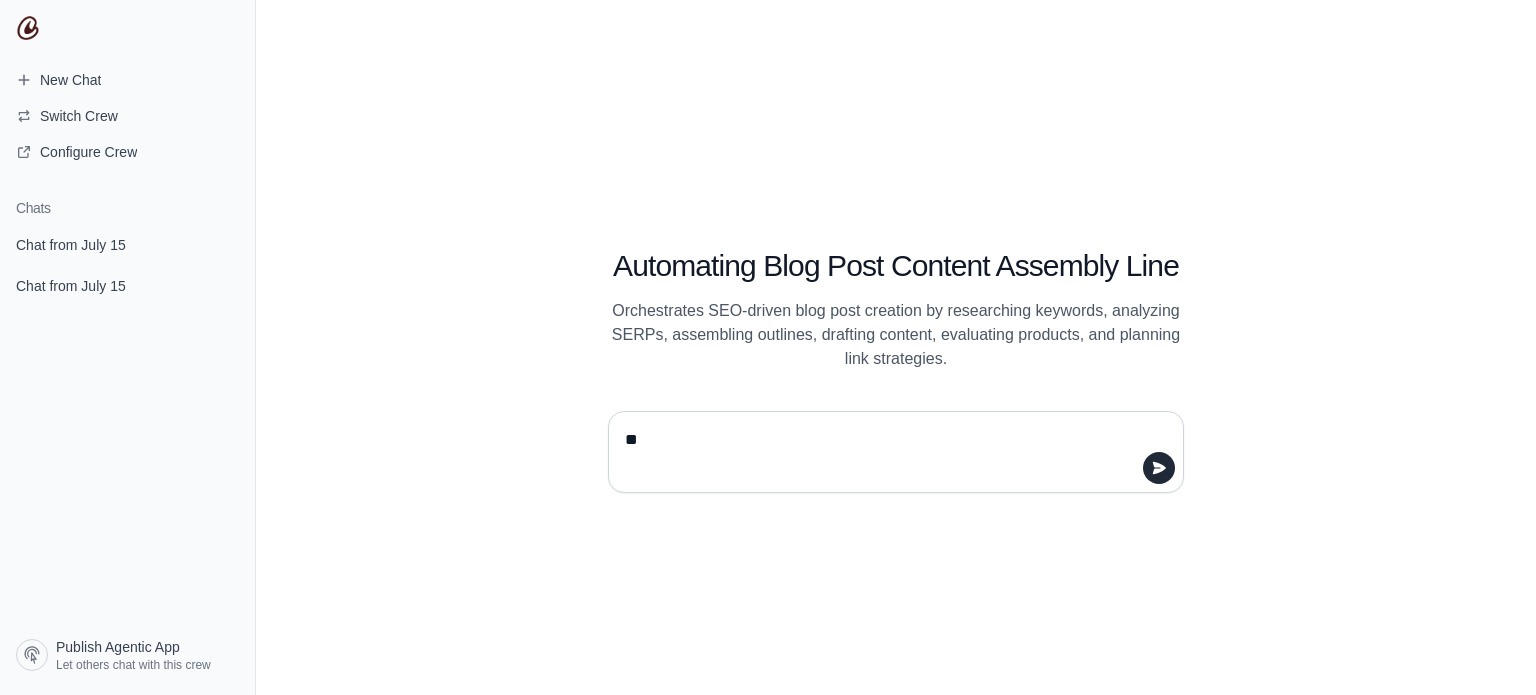 type 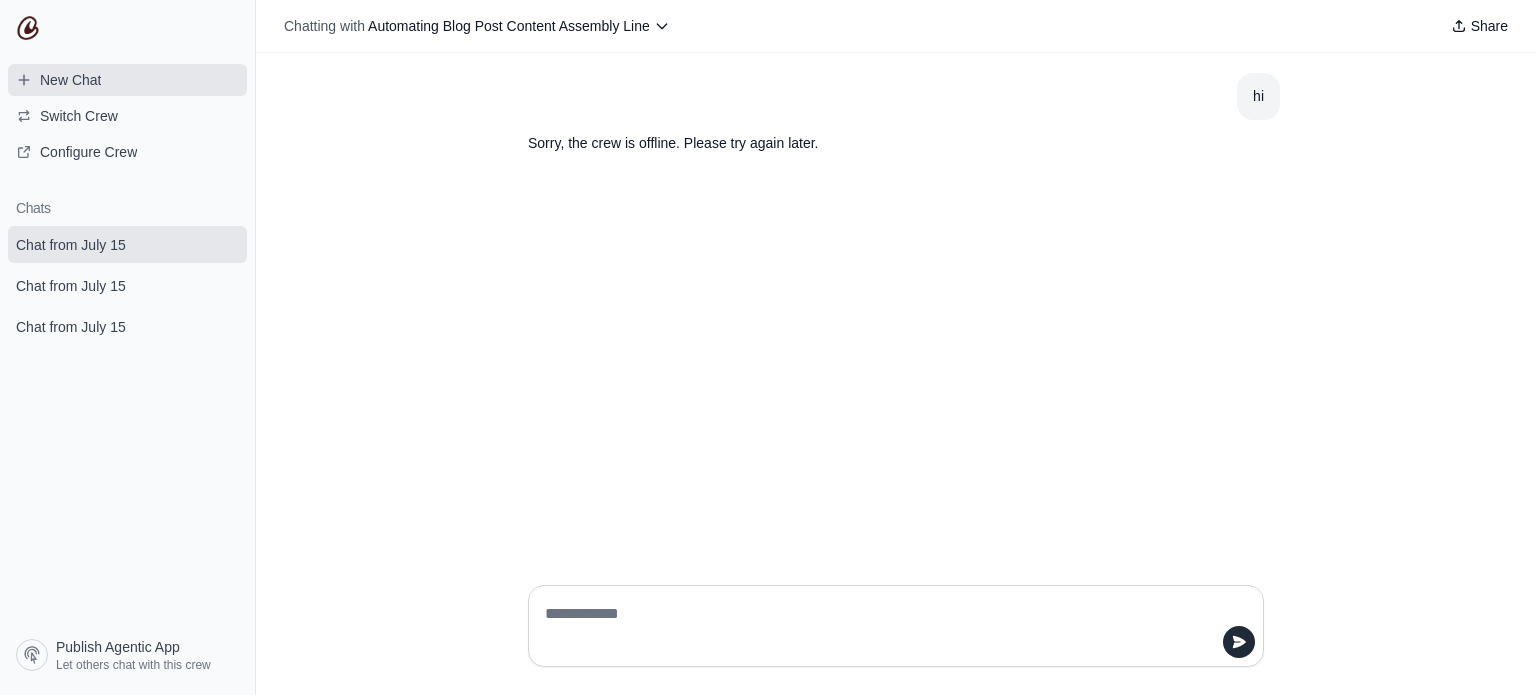 click on "New Chat" at bounding box center (127, 80) 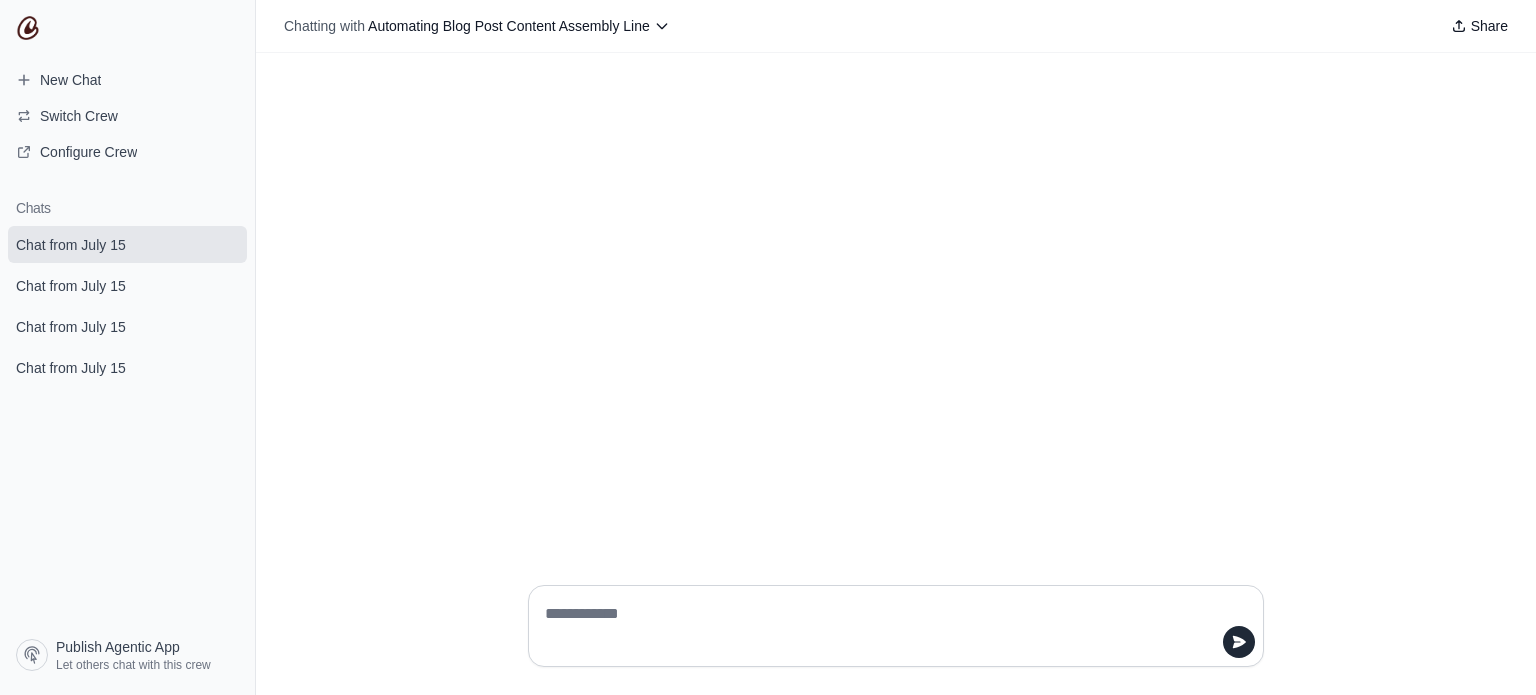click at bounding box center (890, 626) 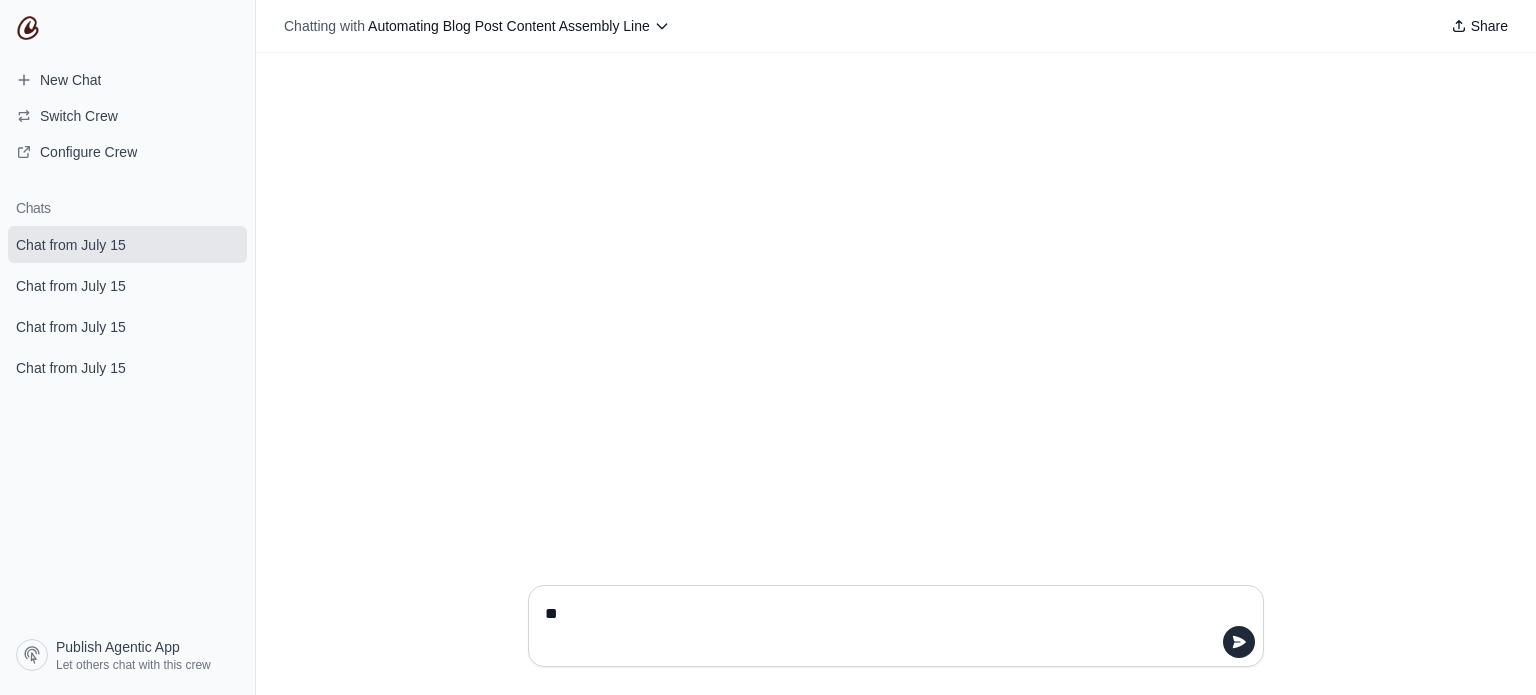 type on "***" 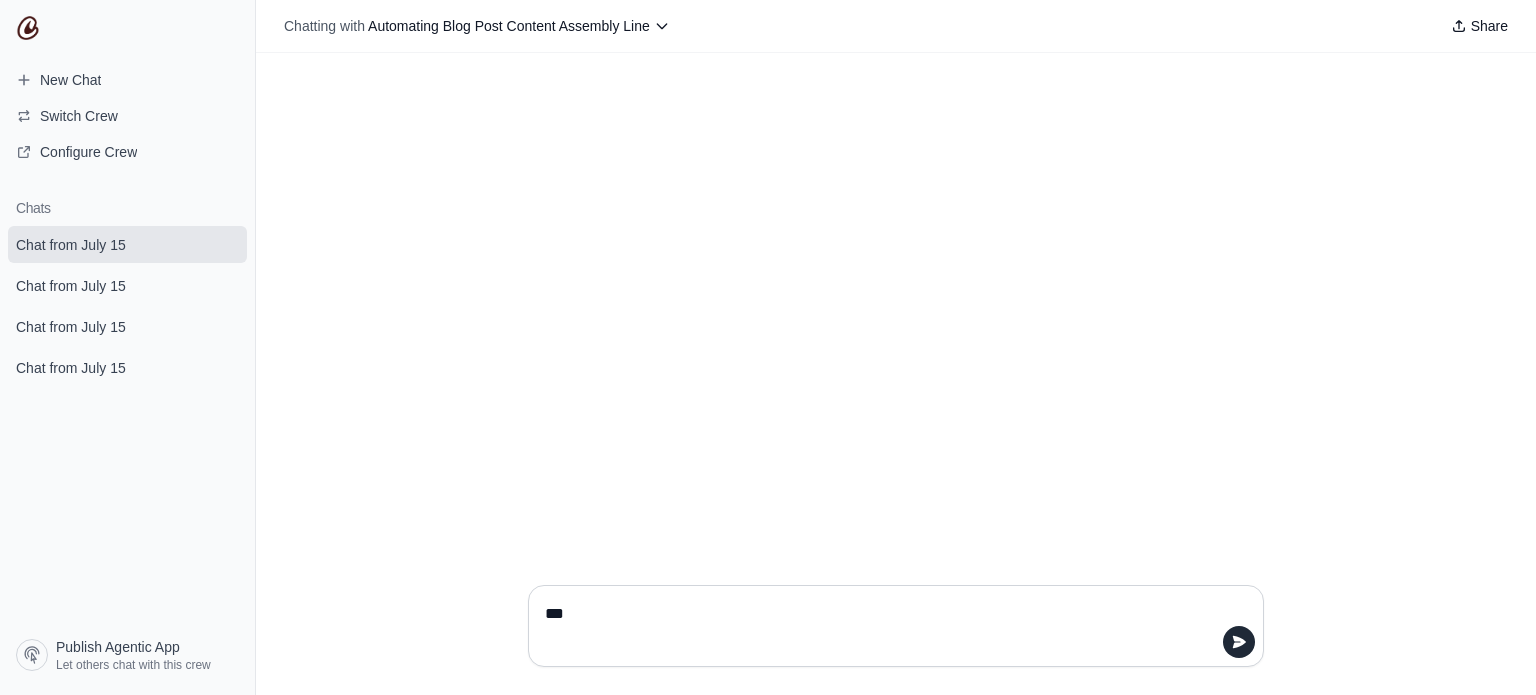 type 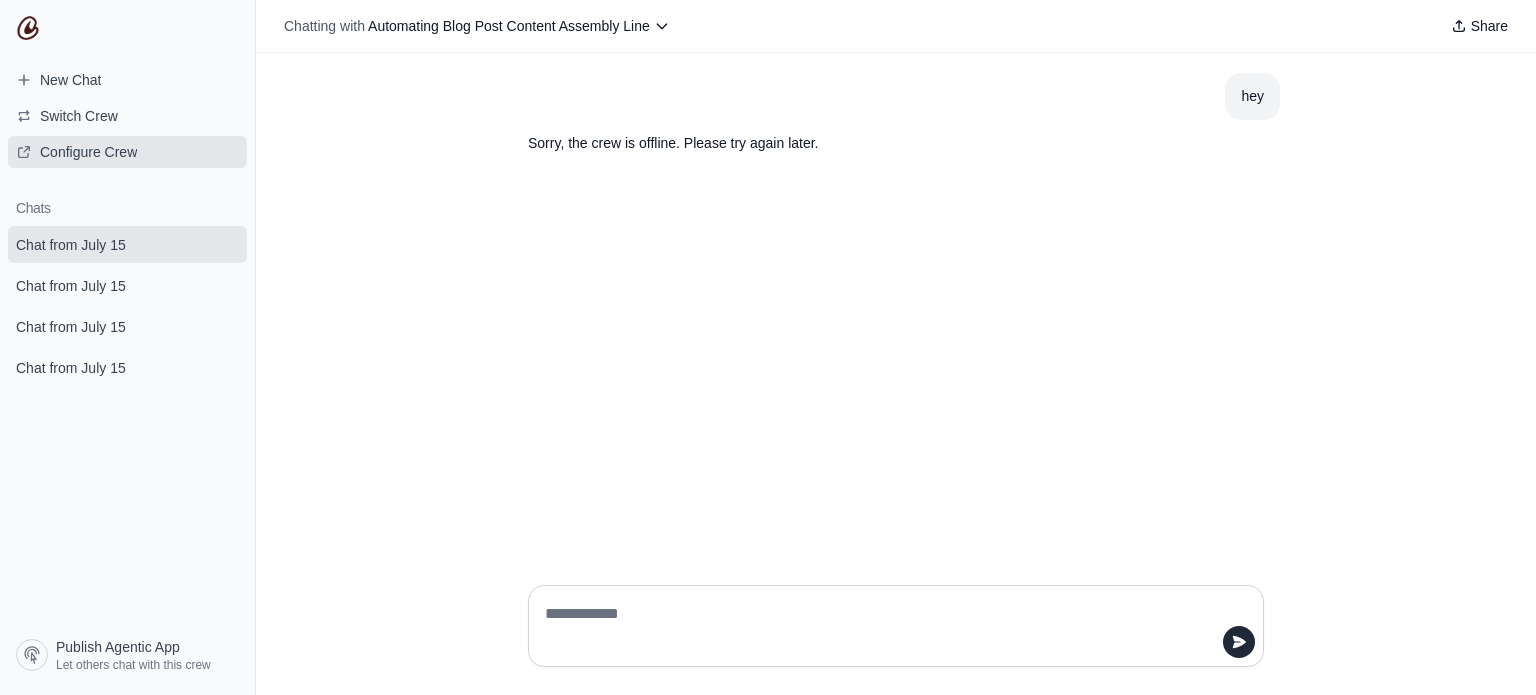 click on "Configure
Crew" at bounding box center (88, 152) 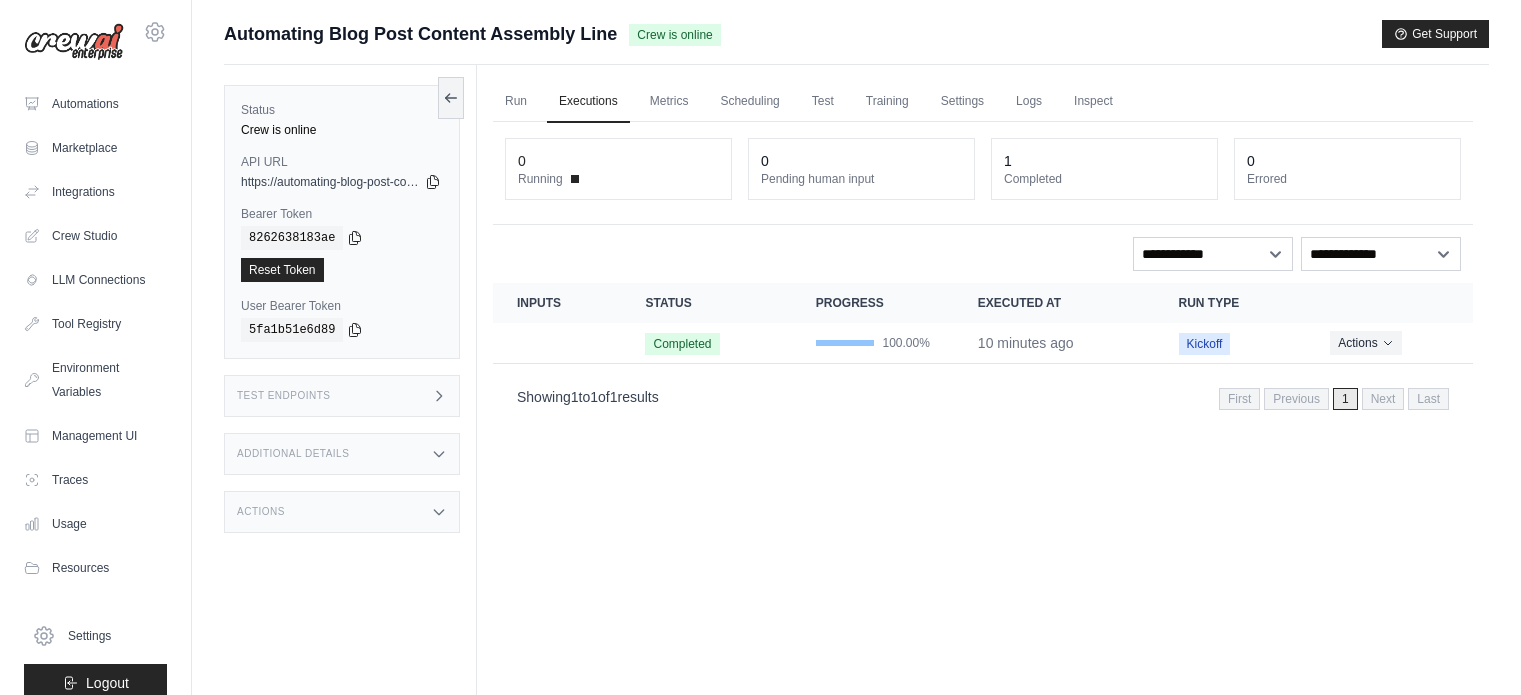 scroll, scrollTop: 0, scrollLeft: 0, axis: both 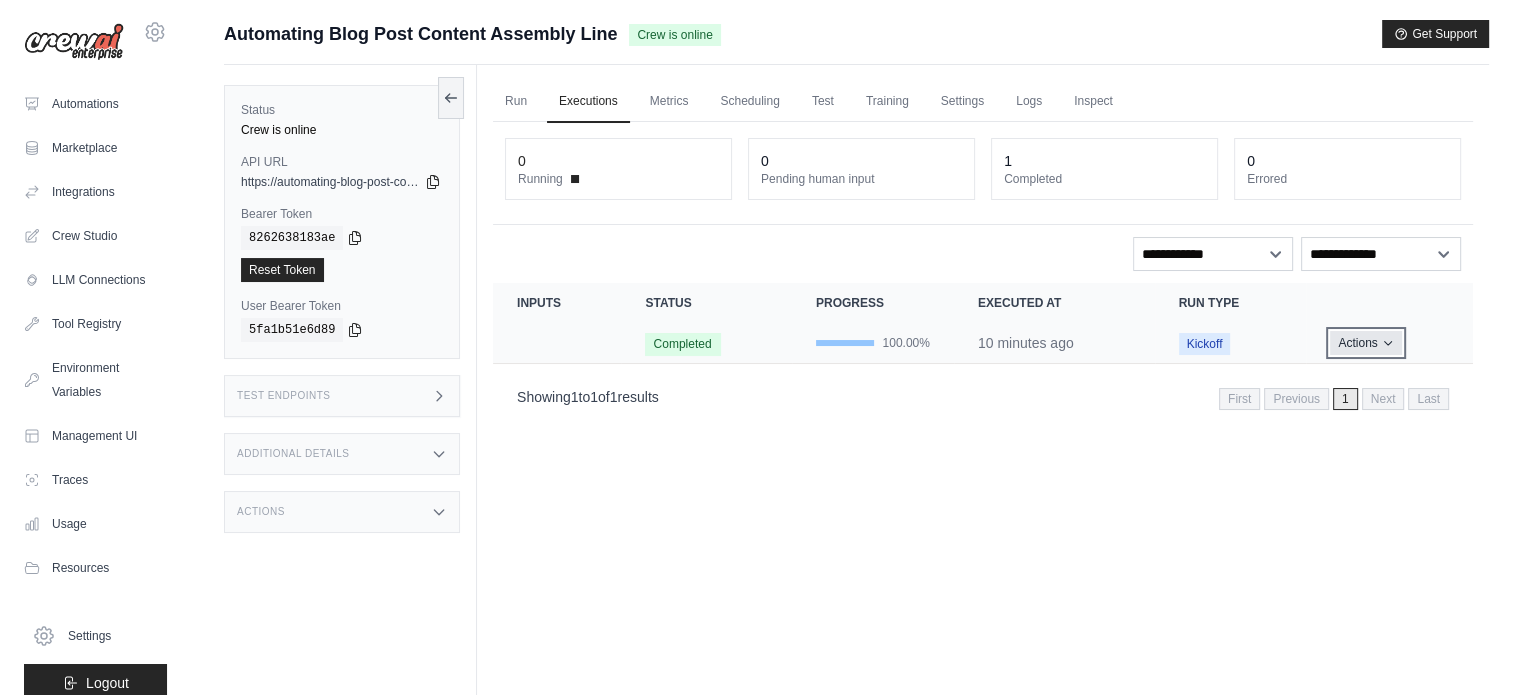 click on "Actions" at bounding box center (1365, 343) 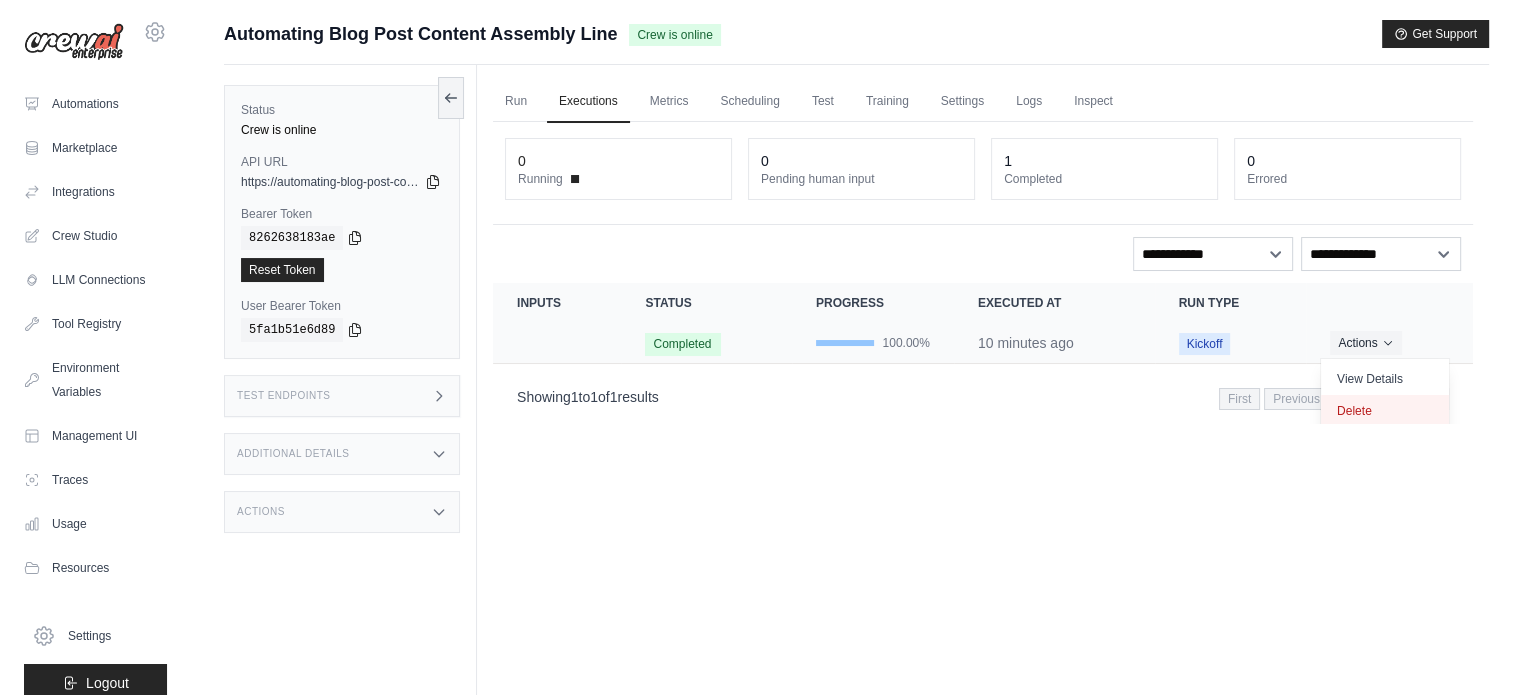 click on "Delete" at bounding box center (1385, 411) 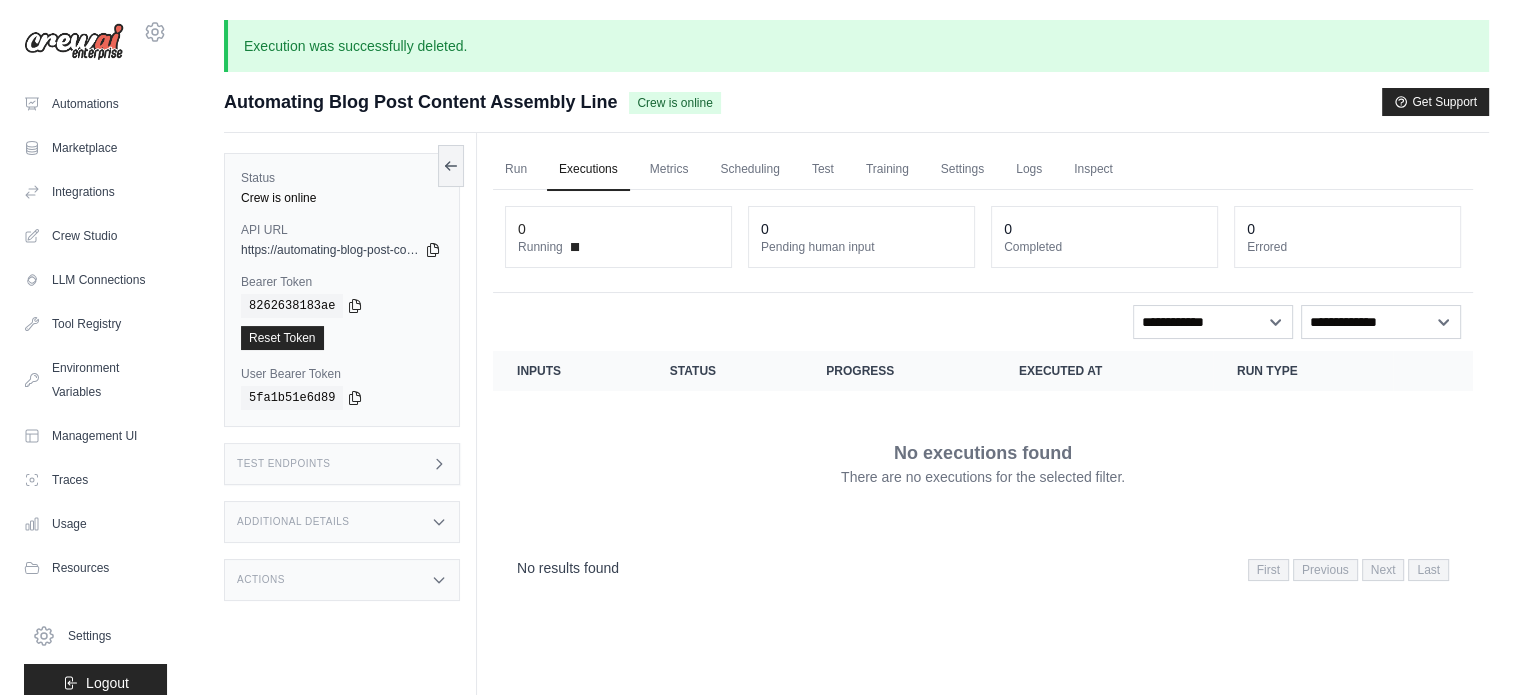 click on "Executions" at bounding box center [588, 170] 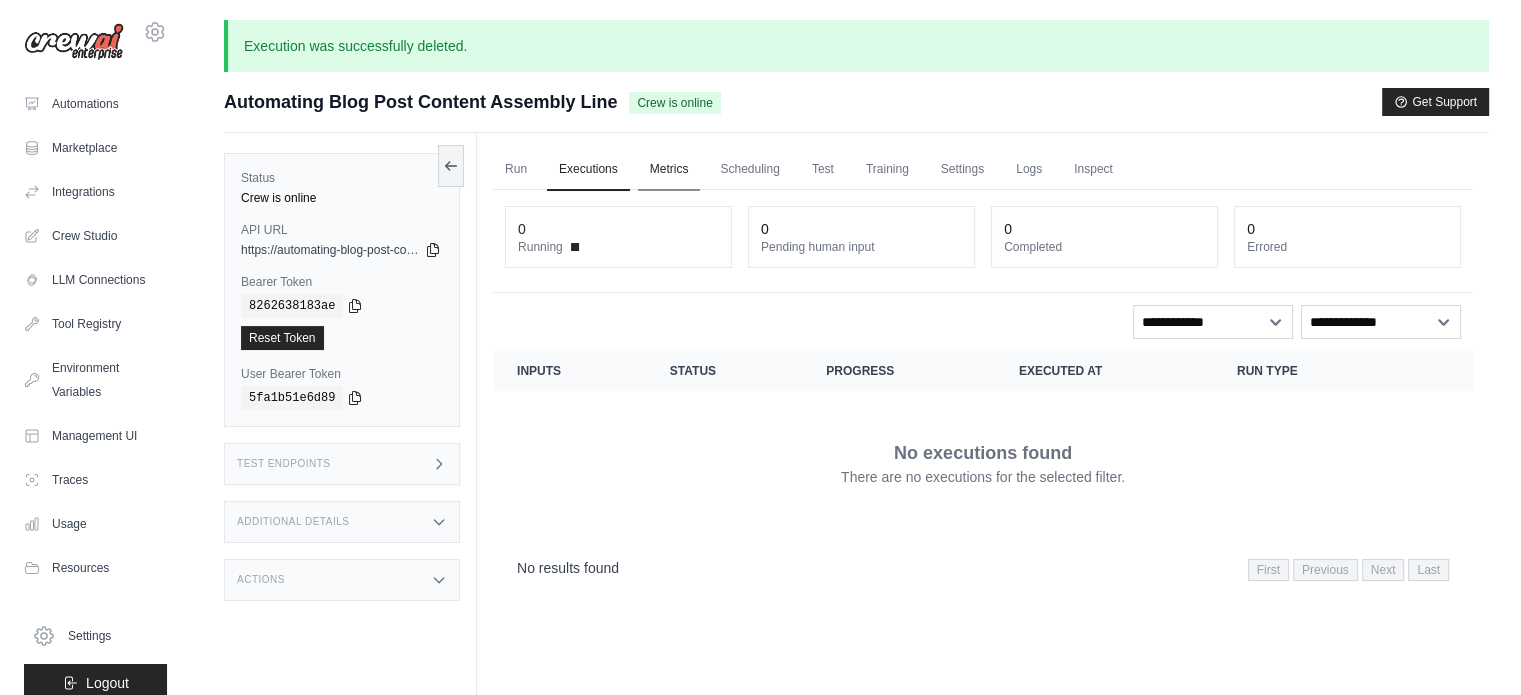 click on "Metrics" at bounding box center (669, 170) 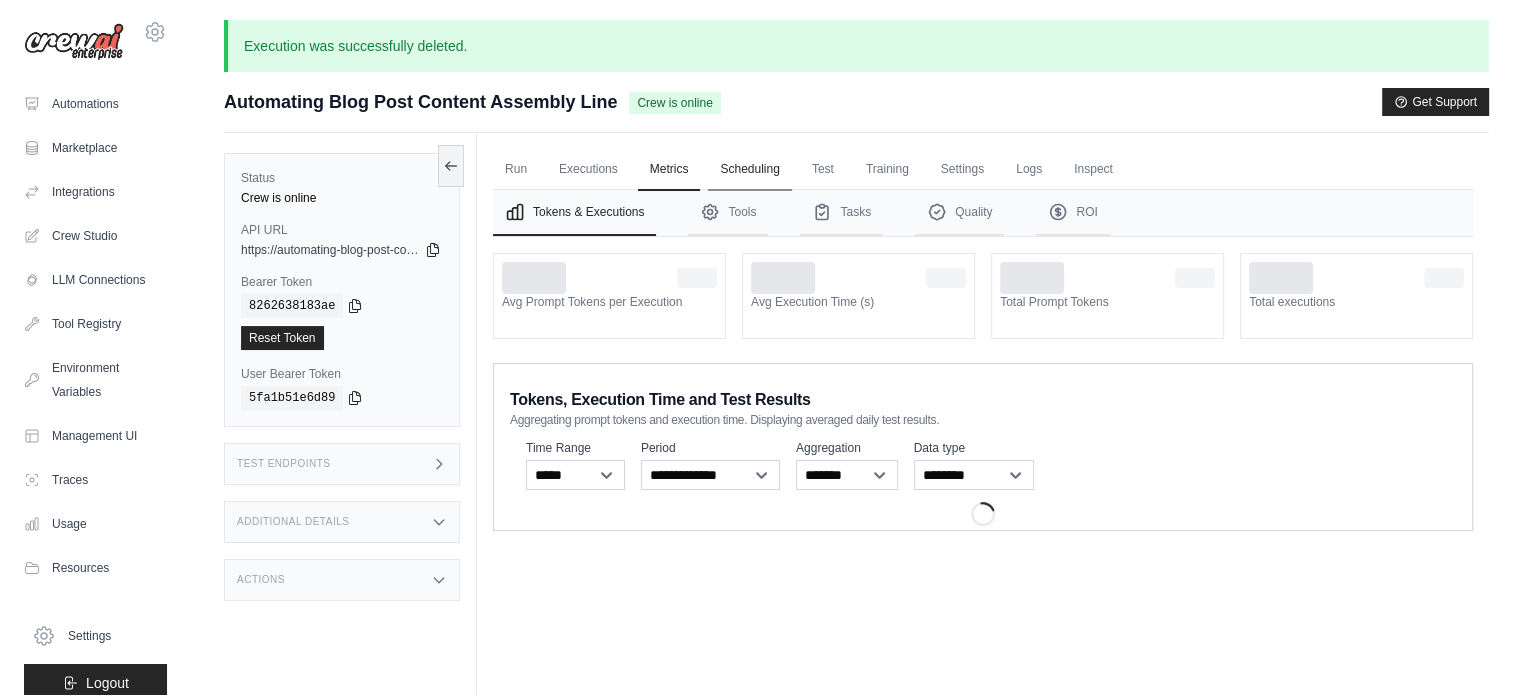 click on "Scheduling" at bounding box center [749, 170] 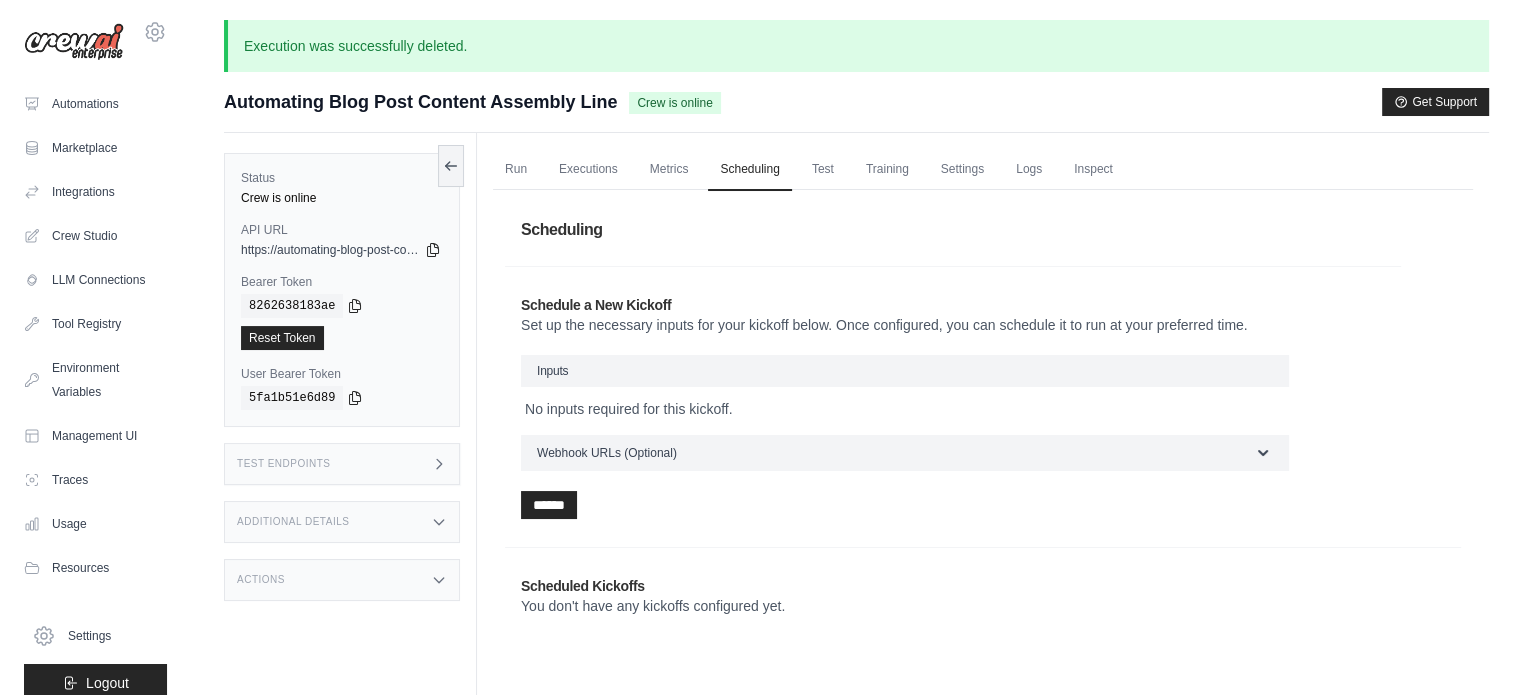 click on "Inputs" at bounding box center (905, 371) 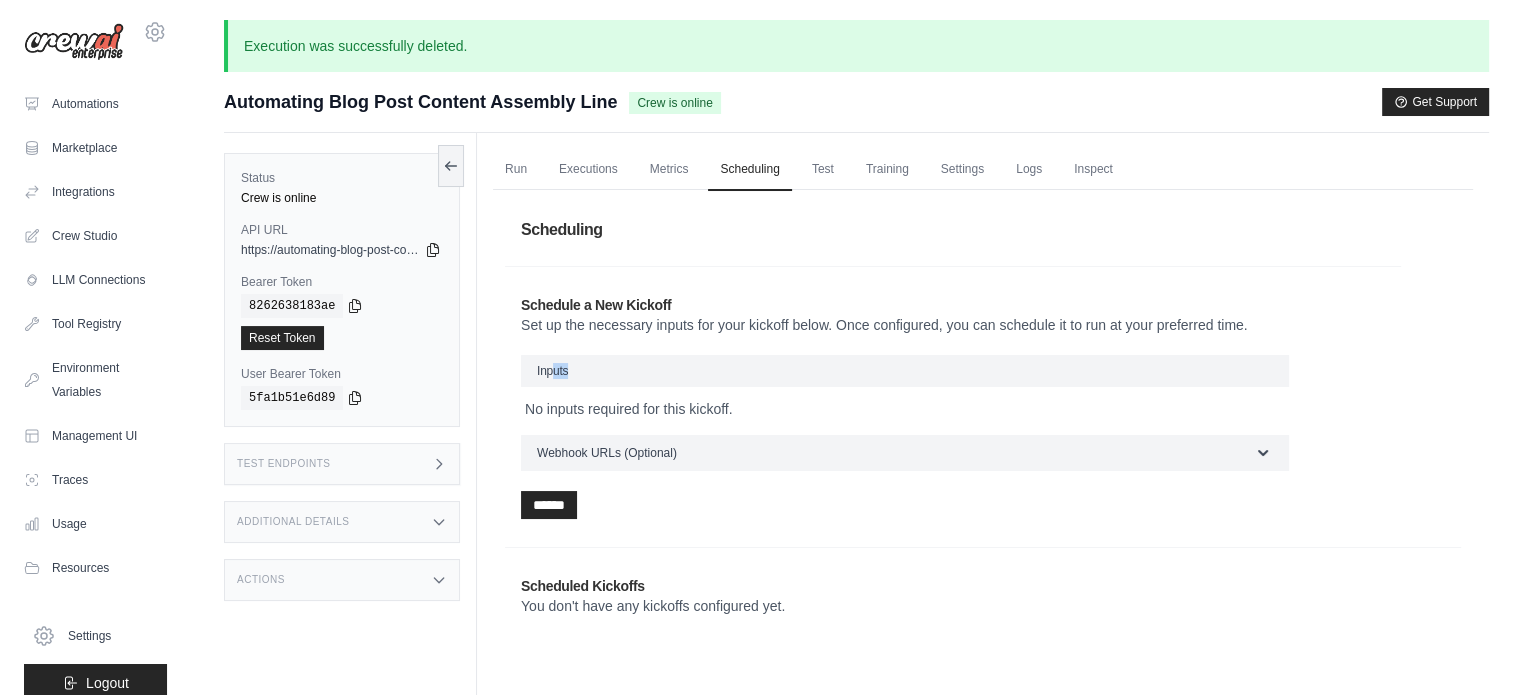 drag, startPoint x: 566, startPoint y: 377, endPoint x: 550, endPoint y: 382, distance: 16.763054 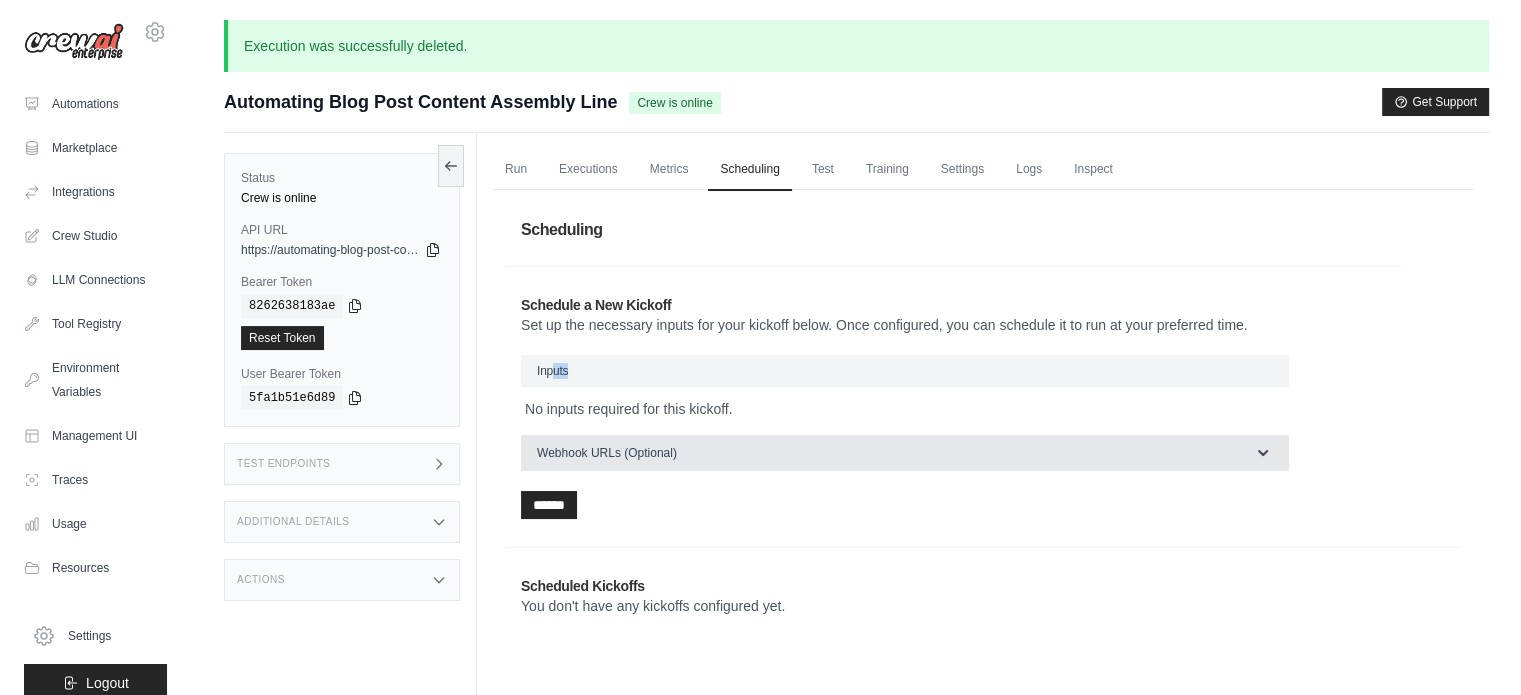 click on "Webhook URLs (Optional)" at bounding box center [607, 453] 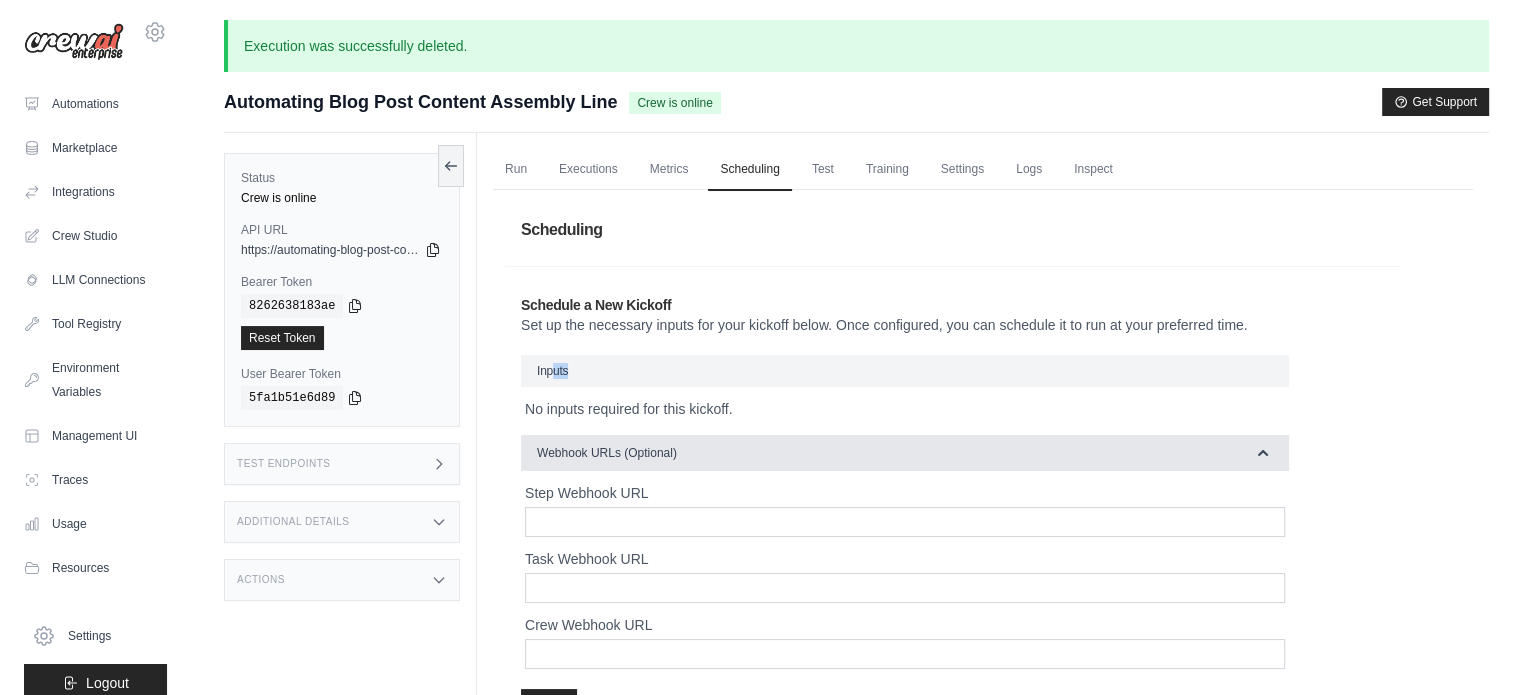 click on "Webhook URLs (Optional)" at bounding box center (607, 453) 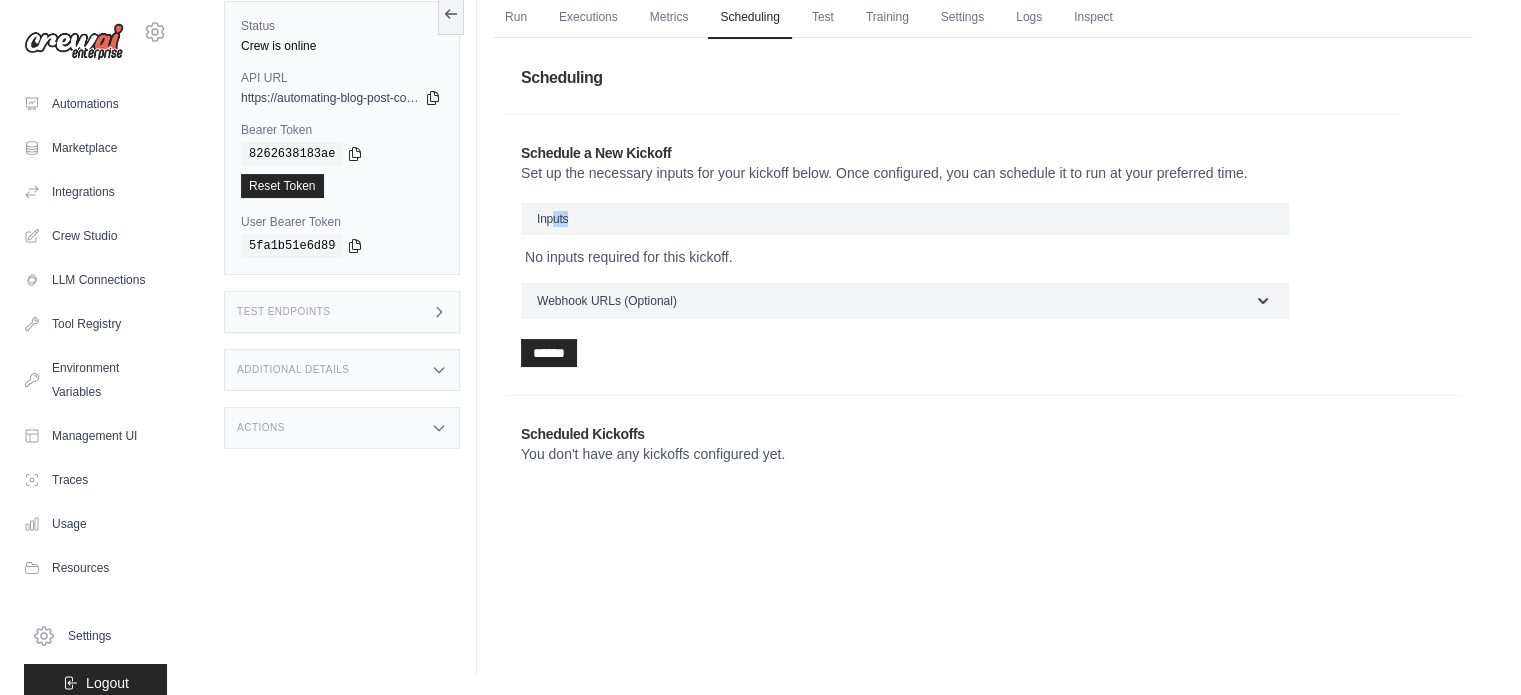 scroll, scrollTop: 0, scrollLeft: 0, axis: both 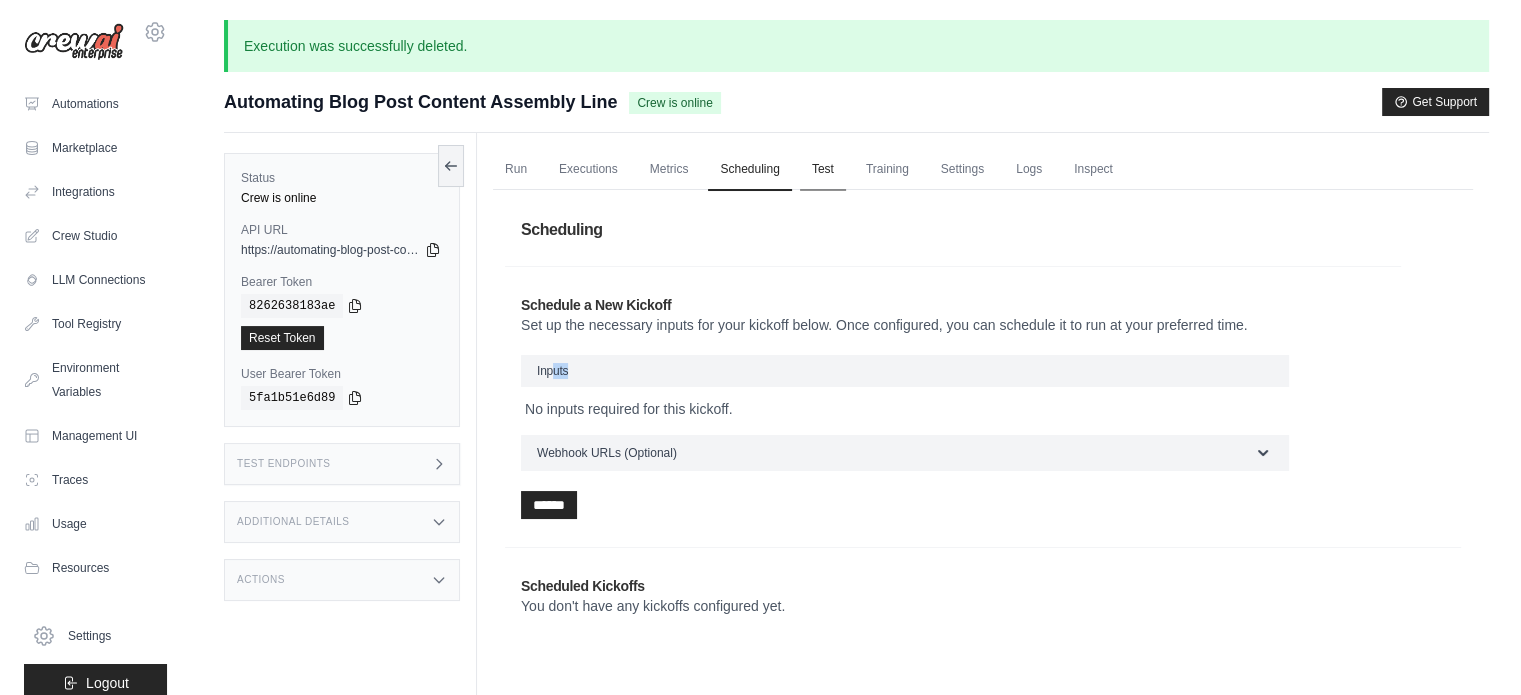 click on "Test" at bounding box center (823, 170) 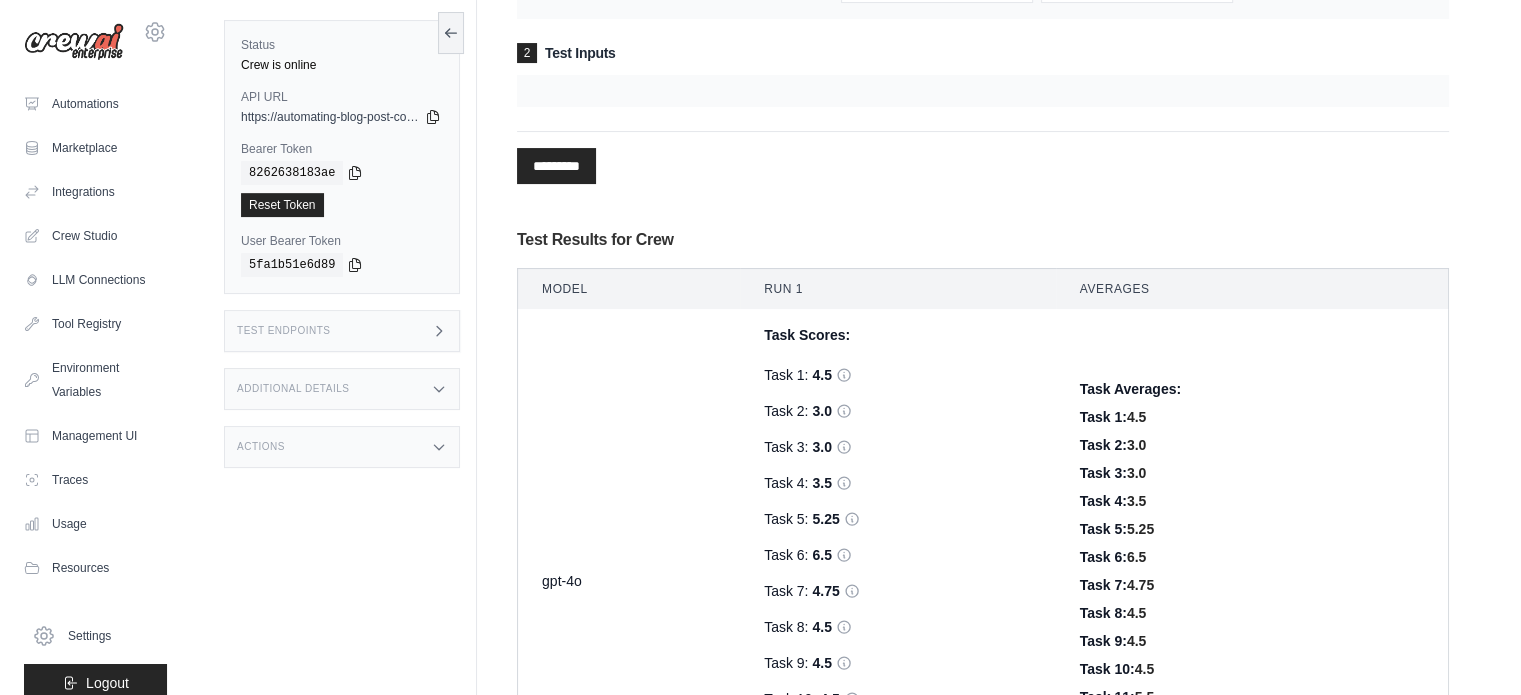 scroll, scrollTop: 0, scrollLeft: 0, axis: both 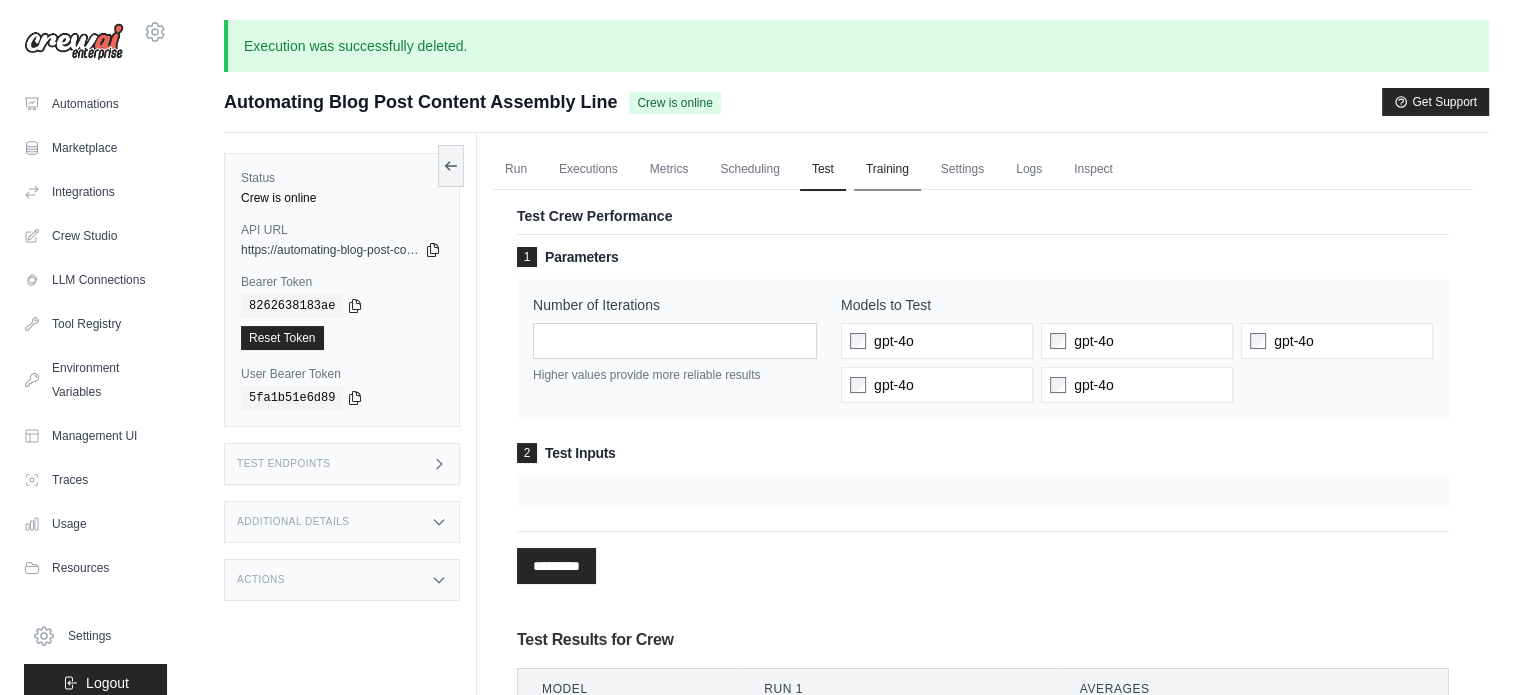 click on "Training" at bounding box center [887, 170] 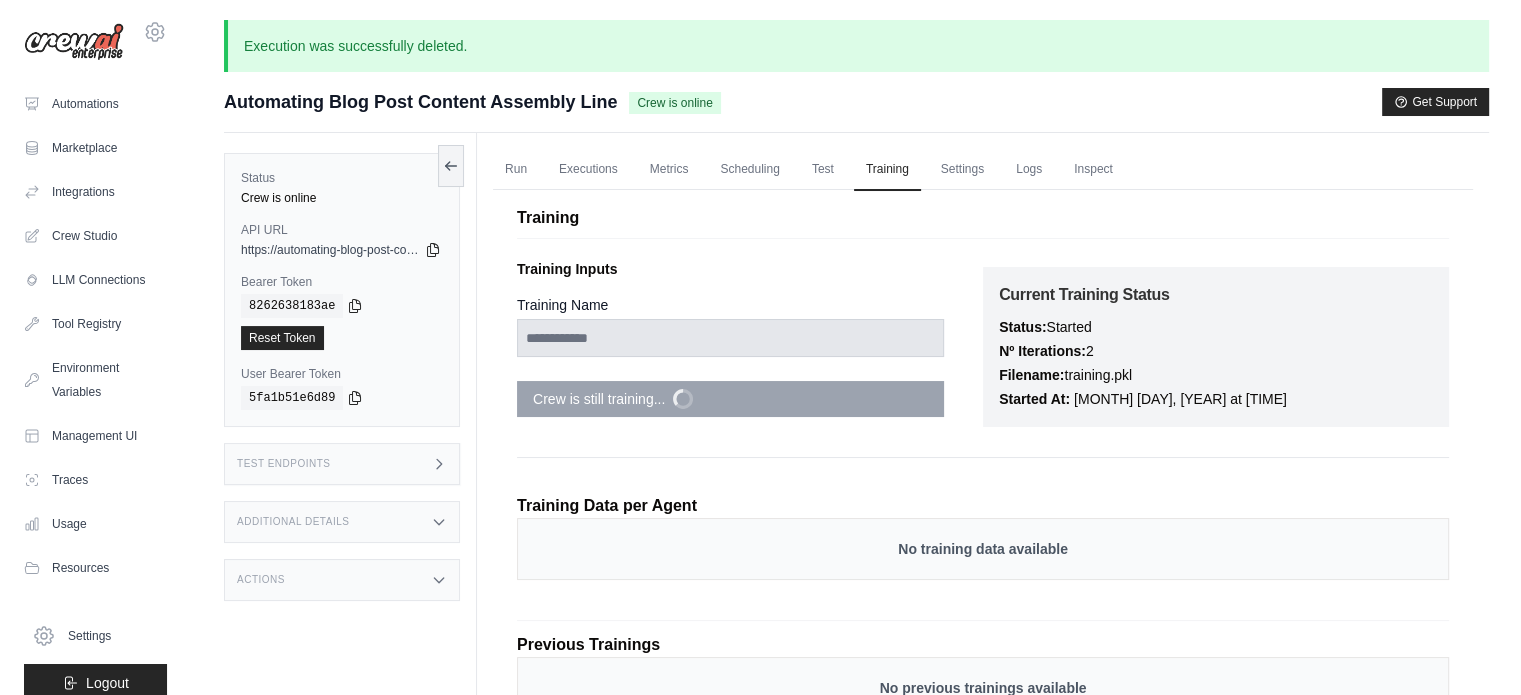 scroll, scrollTop: 100, scrollLeft: 0, axis: vertical 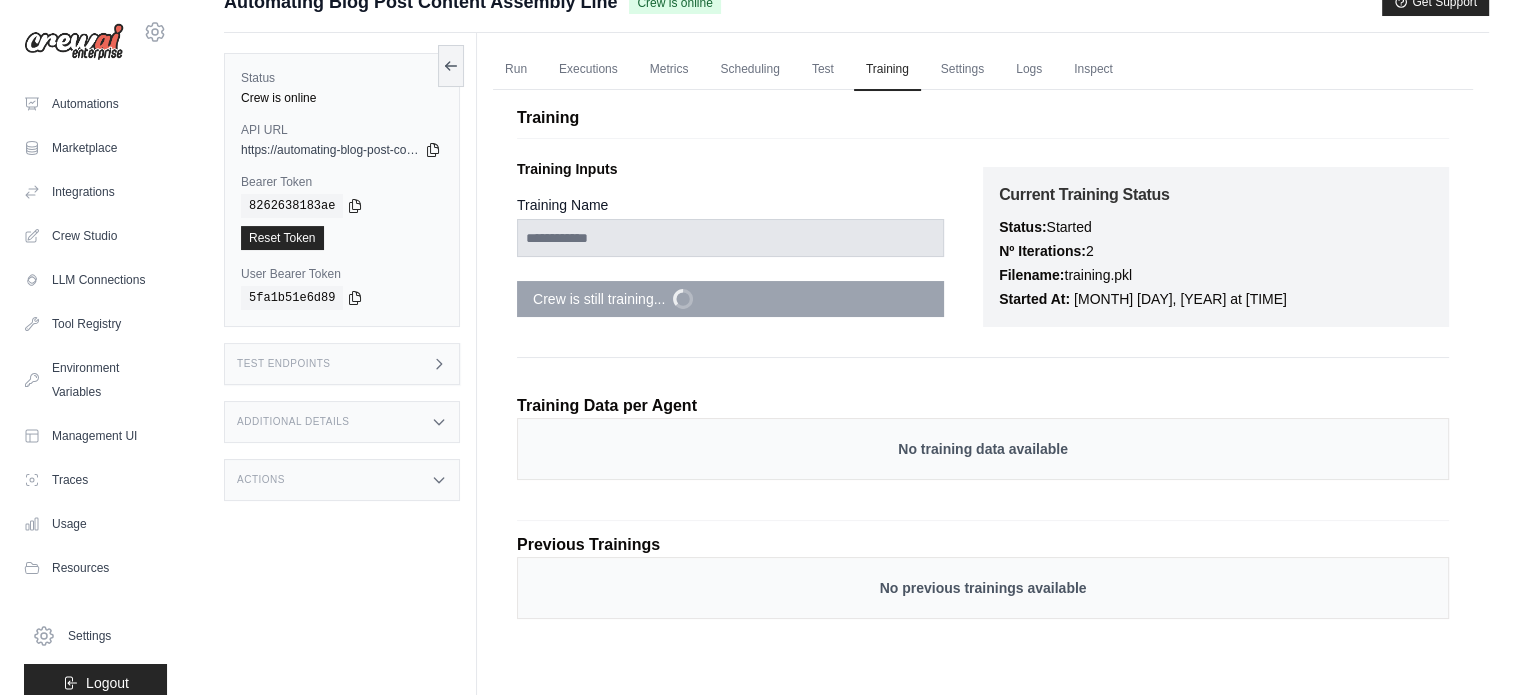 click on "No training data available" at bounding box center [983, 449] 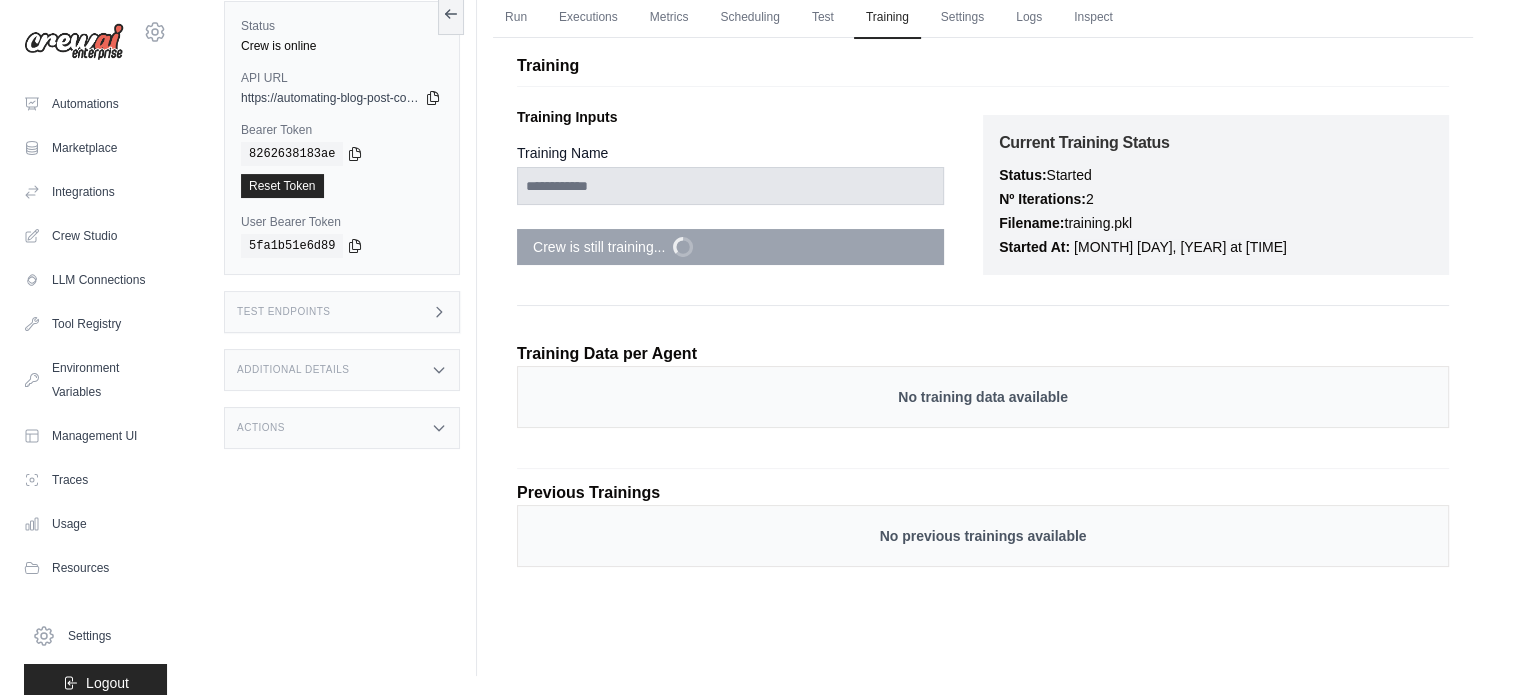 scroll, scrollTop: 0, scrollLeft: 0, axis: both 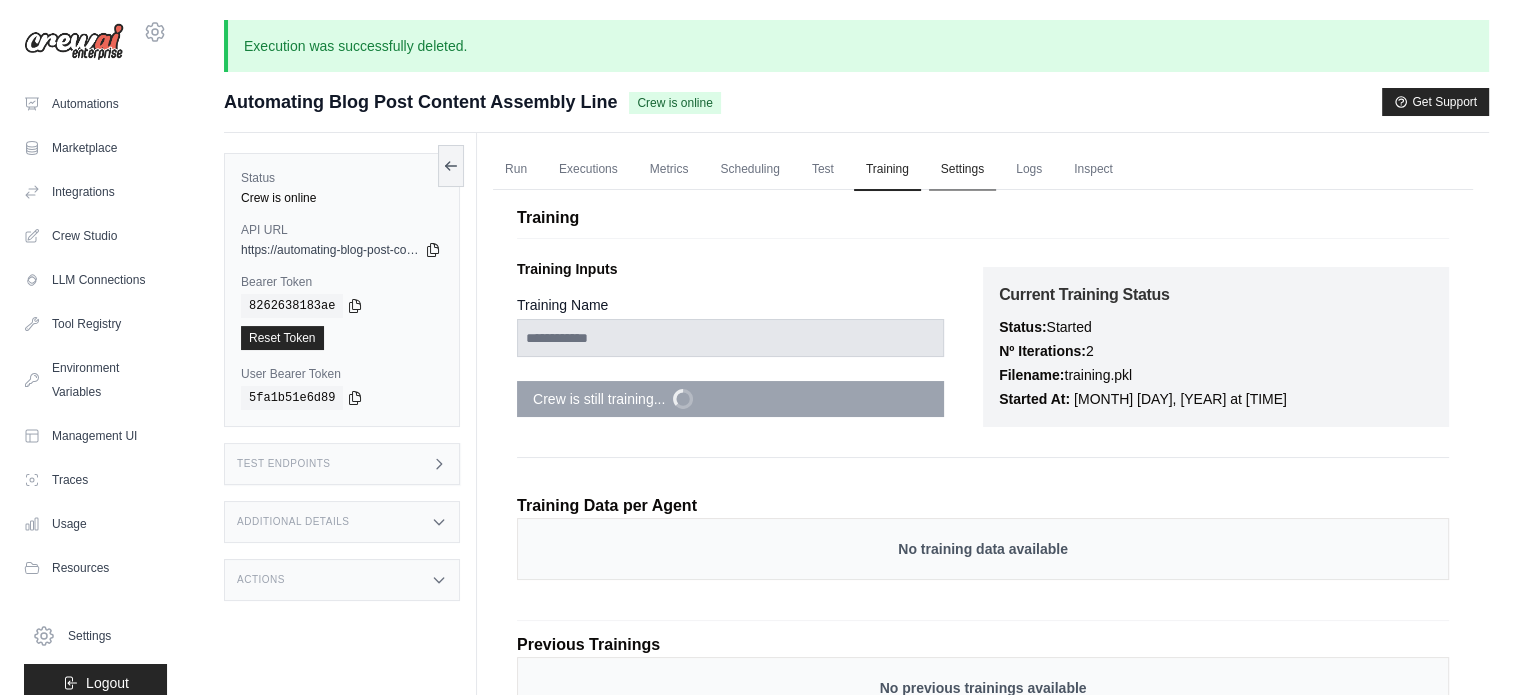 click on "Settings" at bounding box center [962, 170] 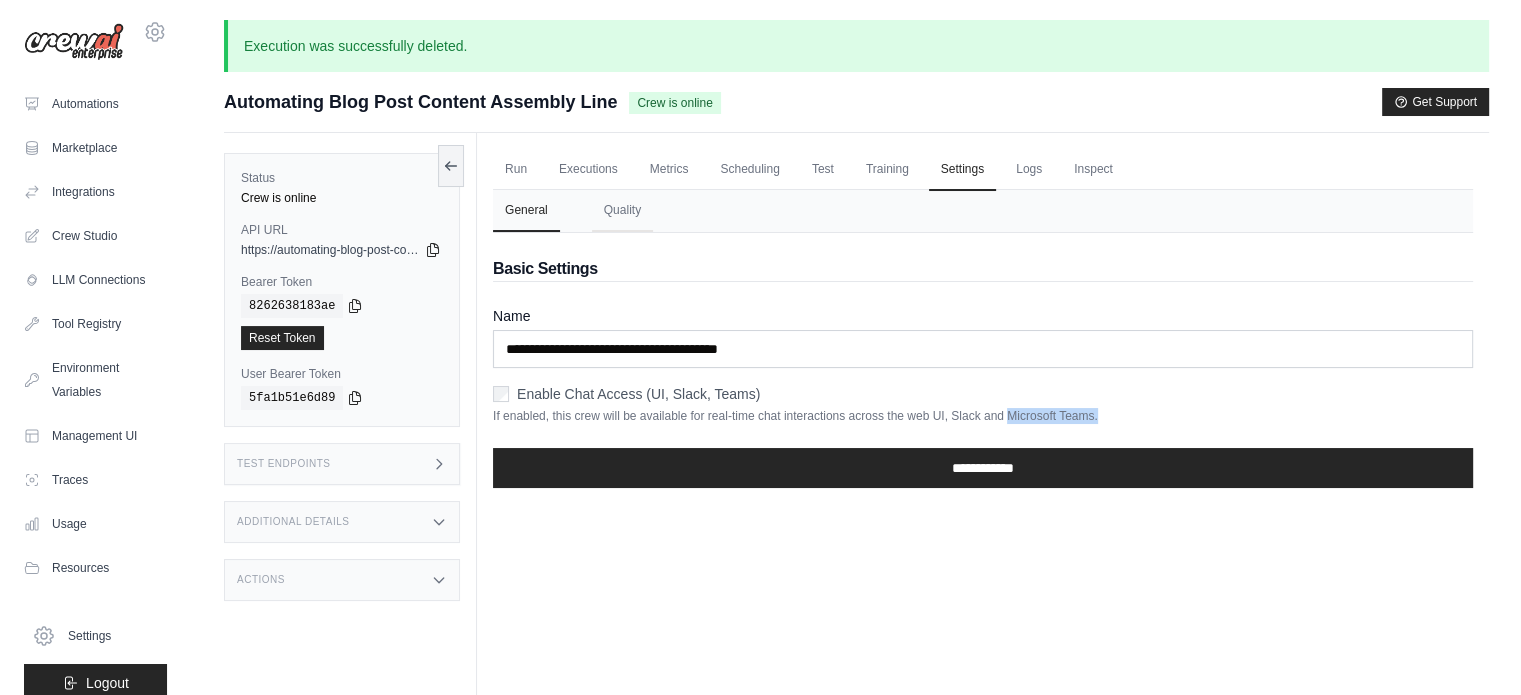 drag, startPoint x: 486, startPoint y: 423, endPoint x: 1011, endPoint y: 407, distance: 525.2438 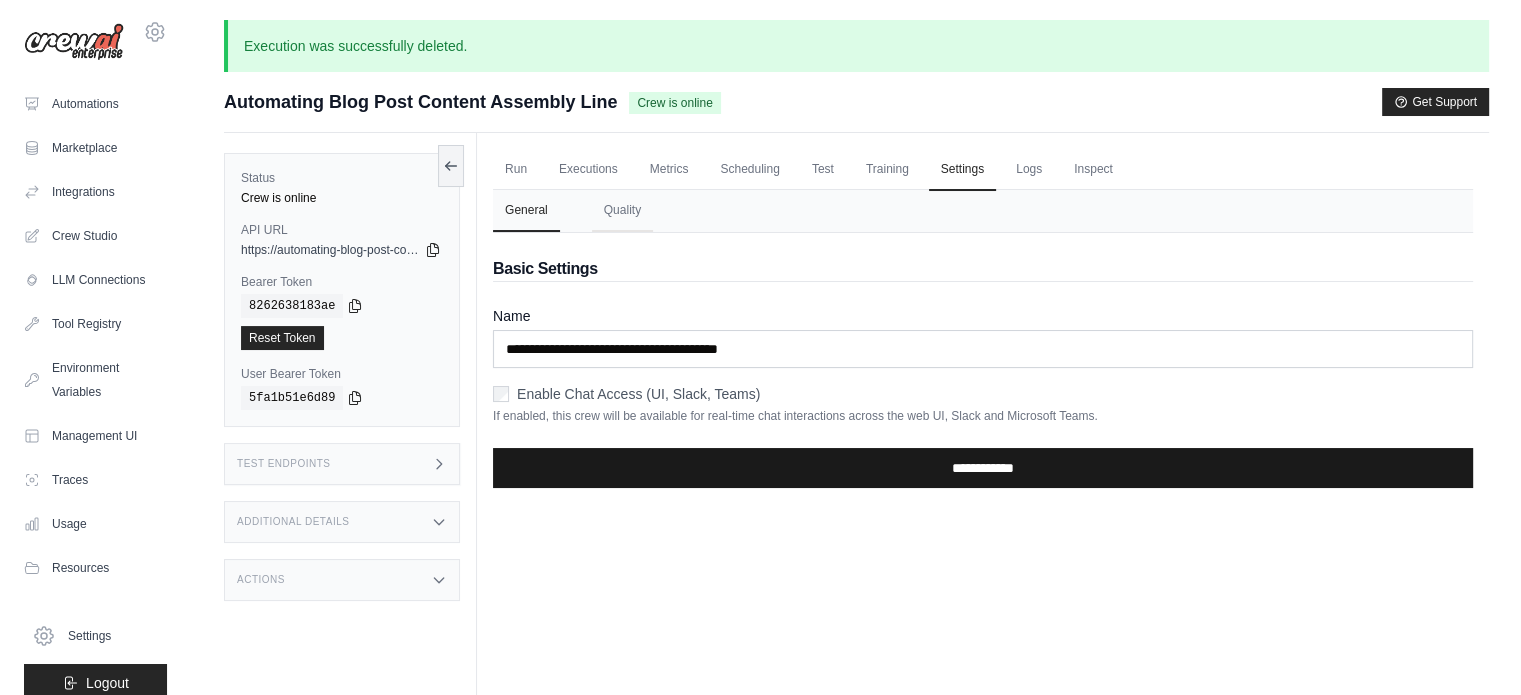 click on "**********" at bounding box center (983, 468) 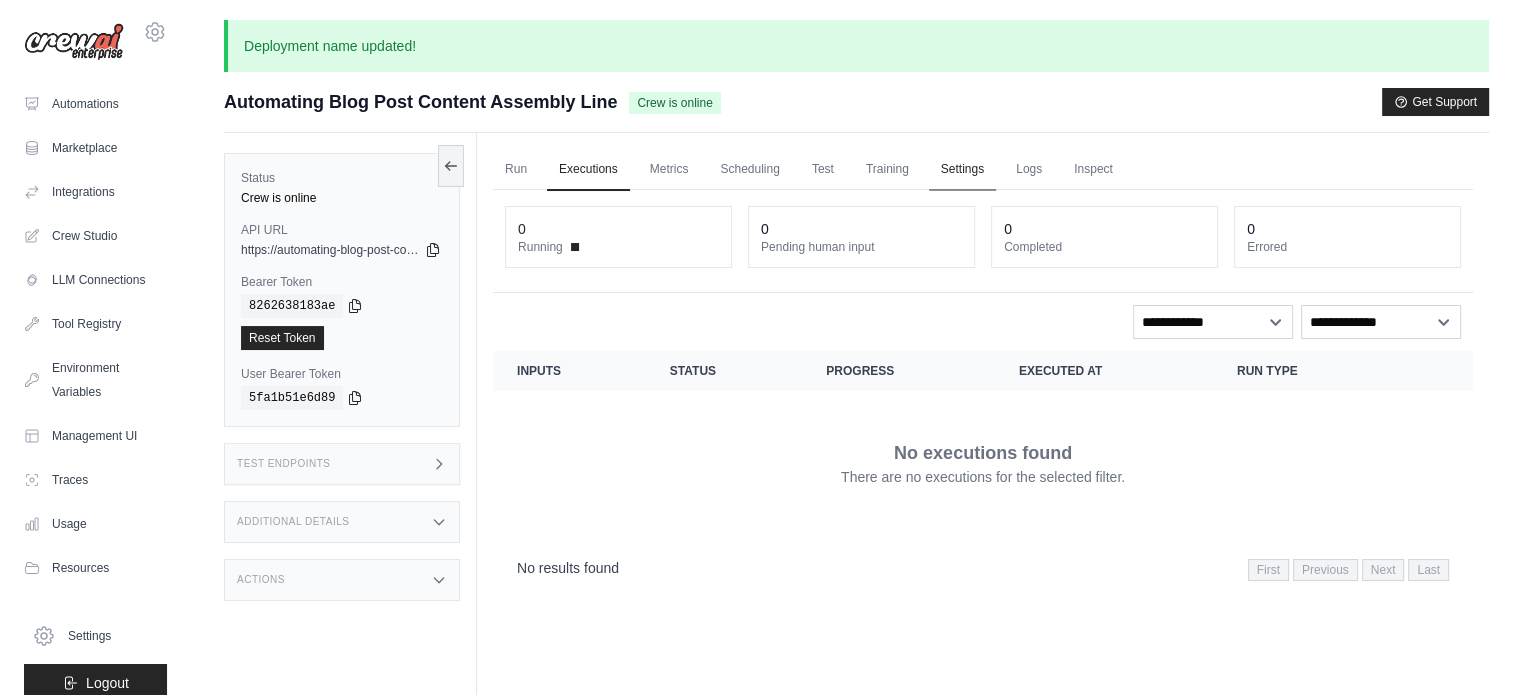 click on "Settings" at bounding box center [962, 170] 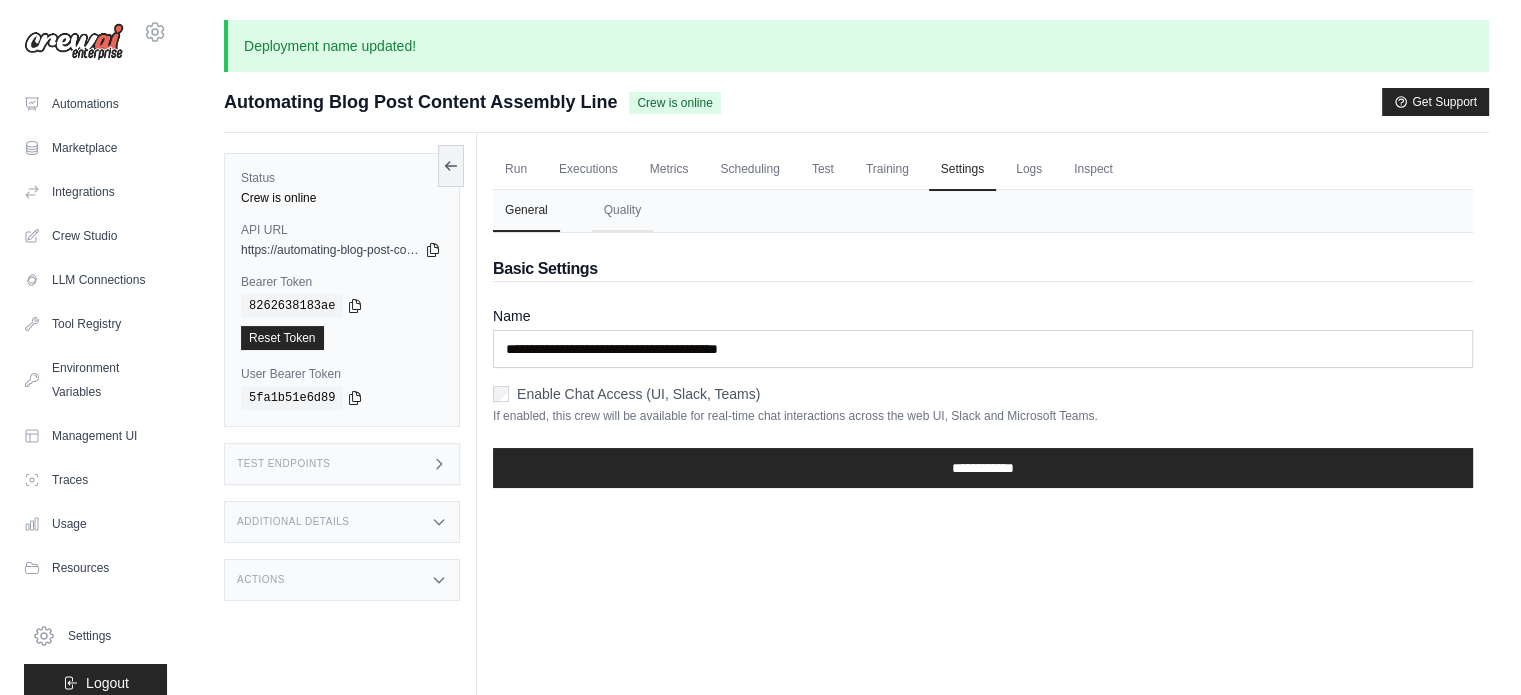 click on "Run
Executions
Metrics
Scheduling
Test
Training
Settings
Logs
Inspect" at bounding box center (983, 169) 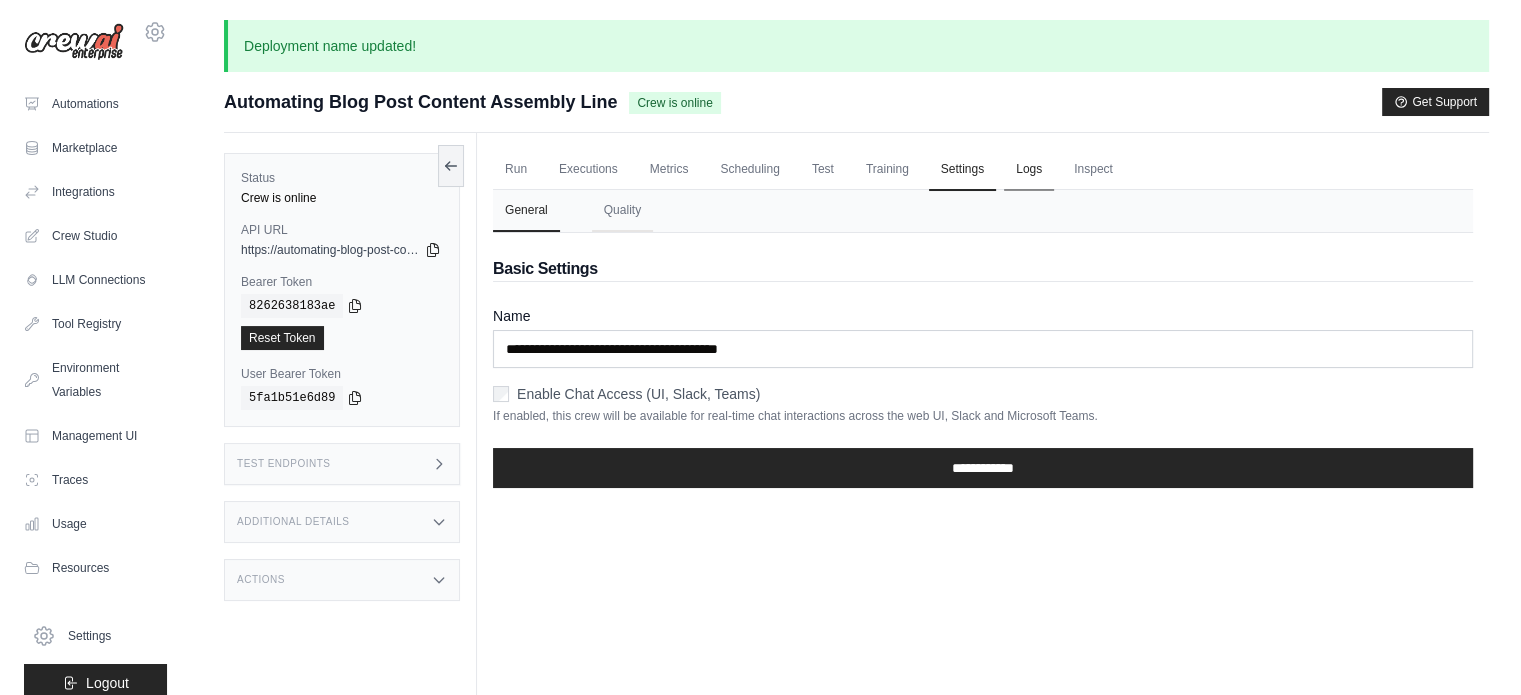click on "Logs" at bounding box center (1029, 170) 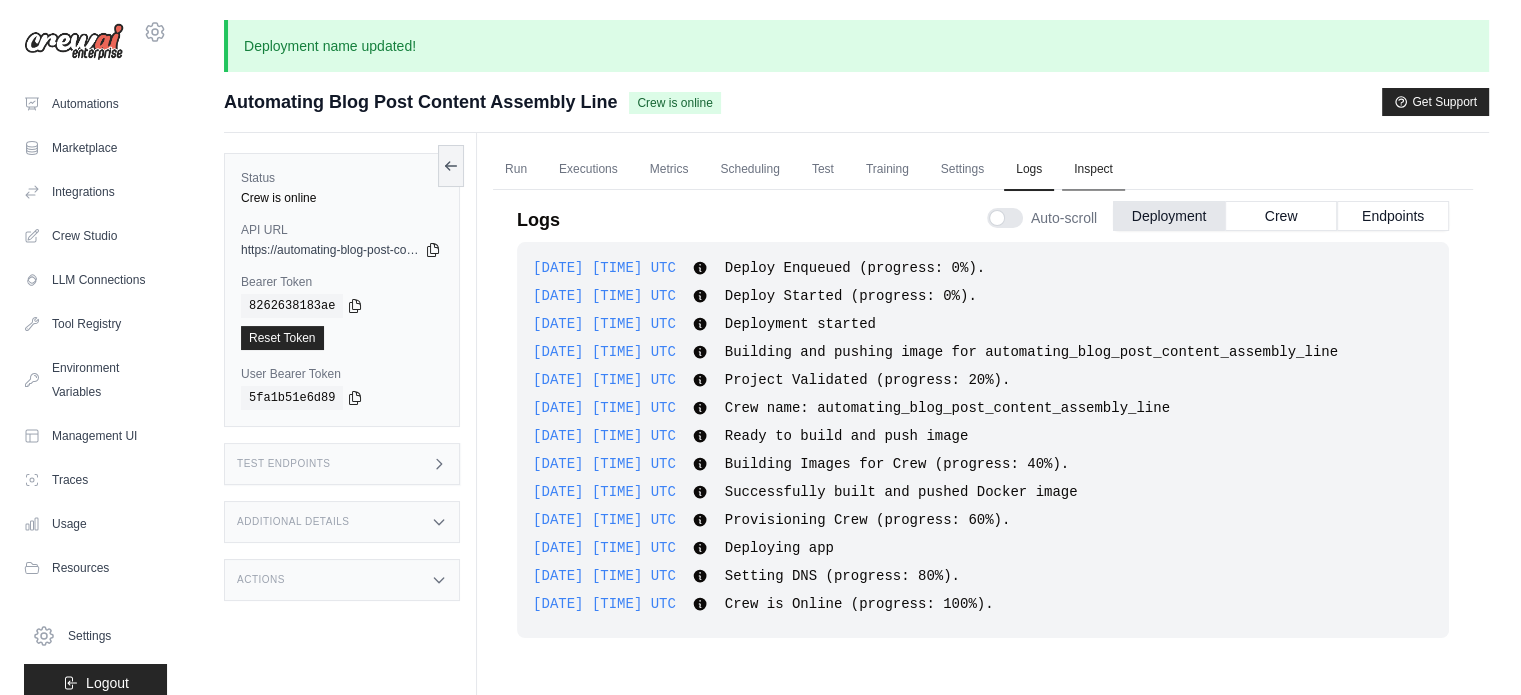 click on "Inspect" at bounding box center (1093, 170) 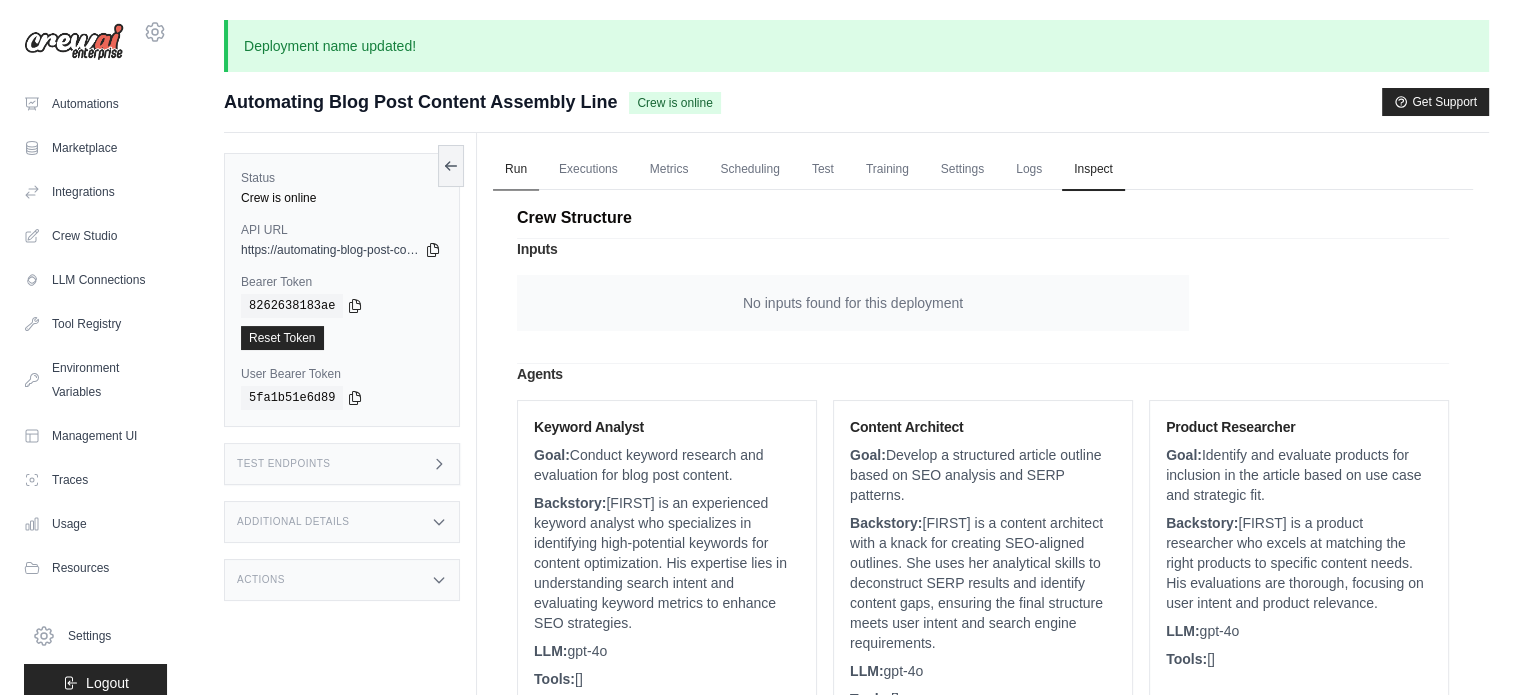 click on "Run" at bounding box center (516, 170) 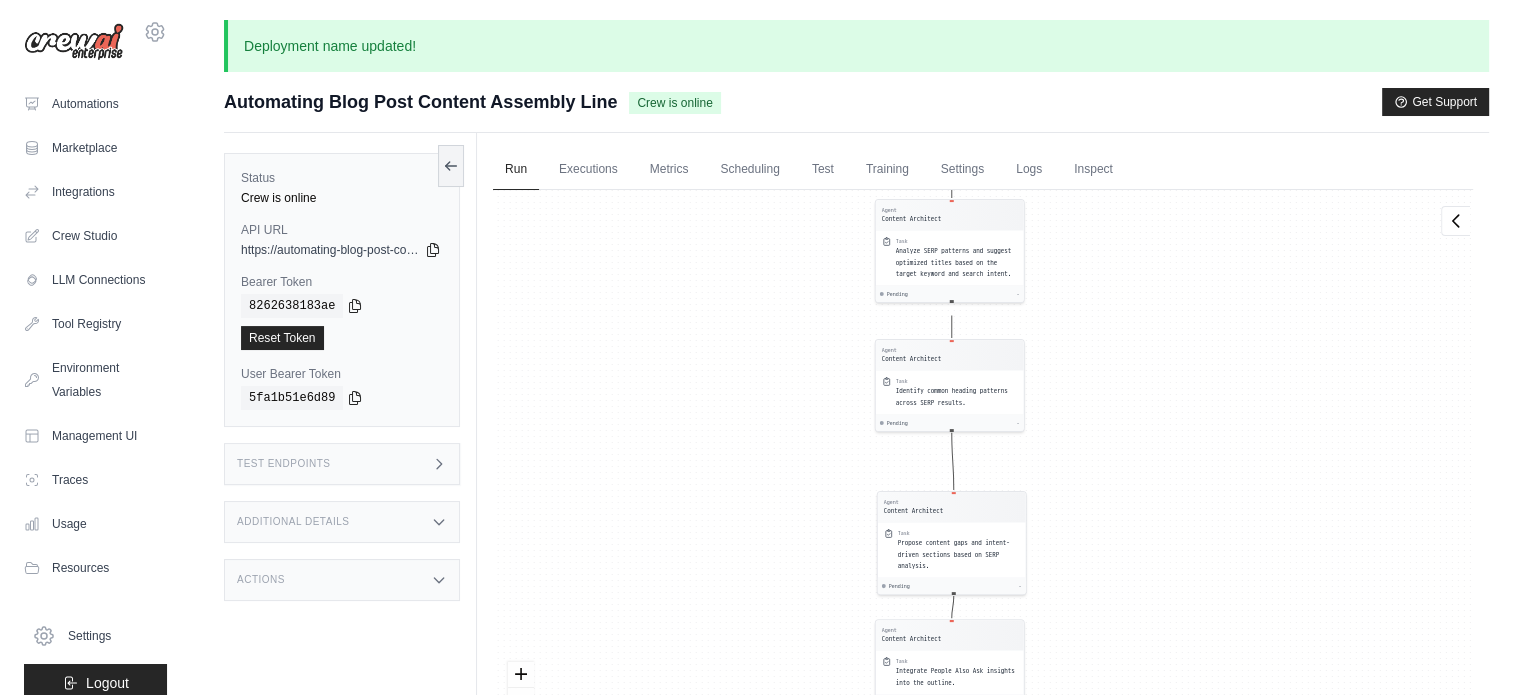 click on "Status
Crew is online
API URL
copied
https://automating-blog-post-content-assembly-line--c5b24512.crewai.com
Bearer Token
copied
8262638183ae
Reset Token
User Bearer Token
copied
5fa1b51e6d89" at bounding box center [342, 290] 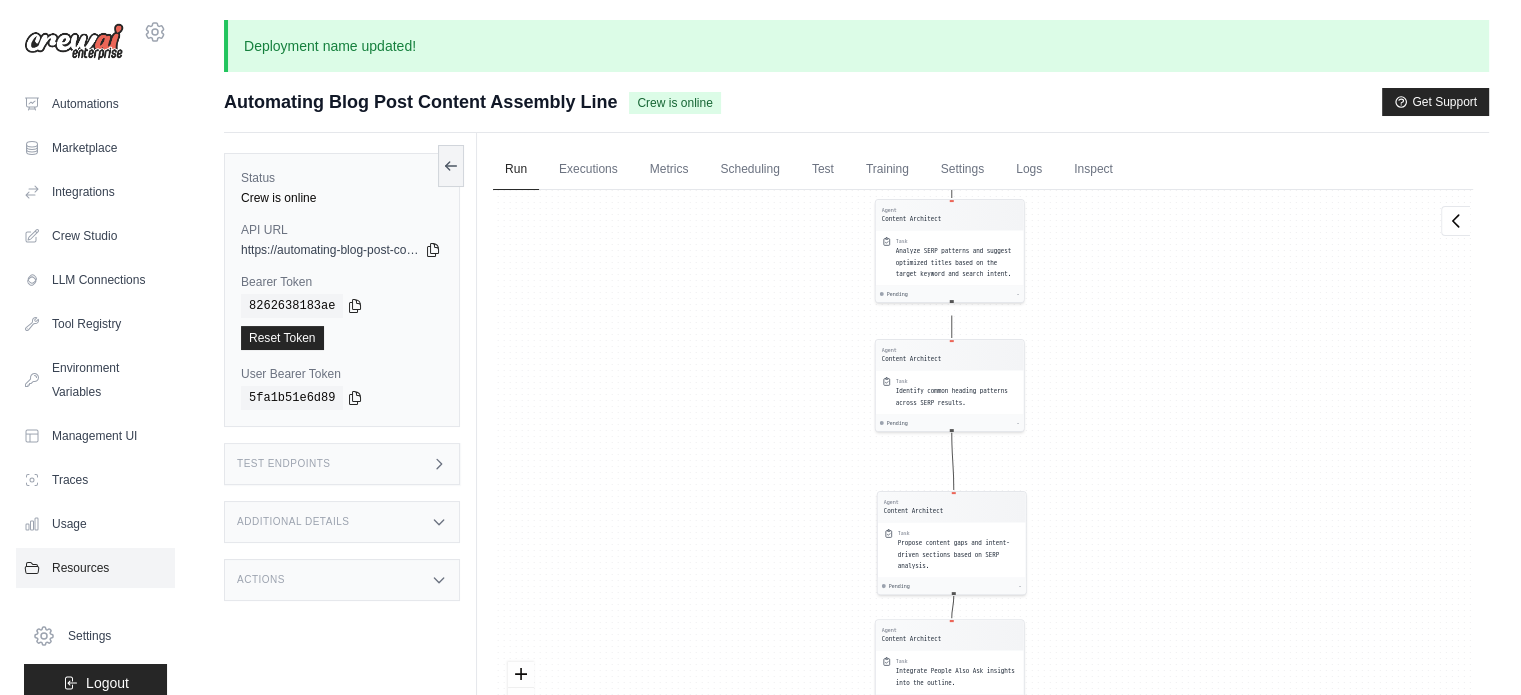 click on "Resources" at bounding box center (95, 568) 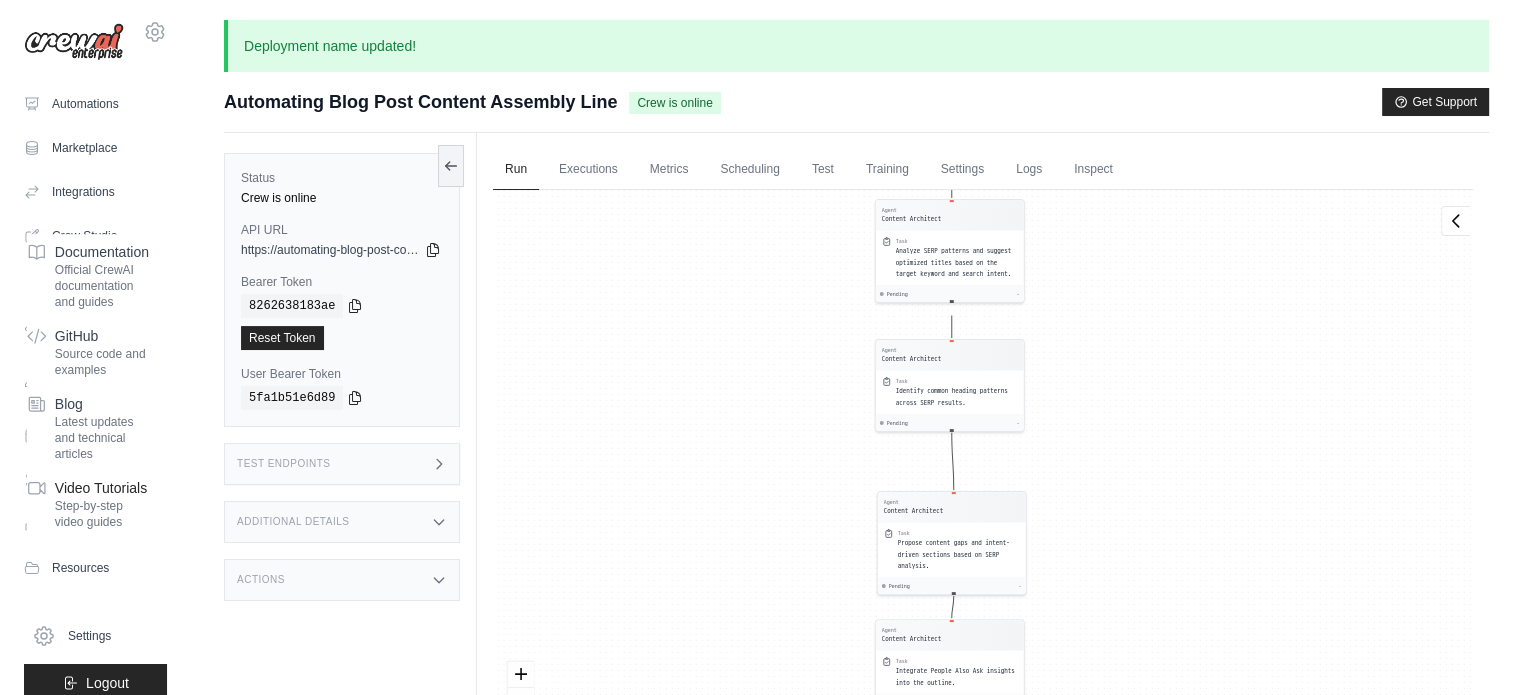 click on "Video Tutorials" at bounding box center [102, 488] 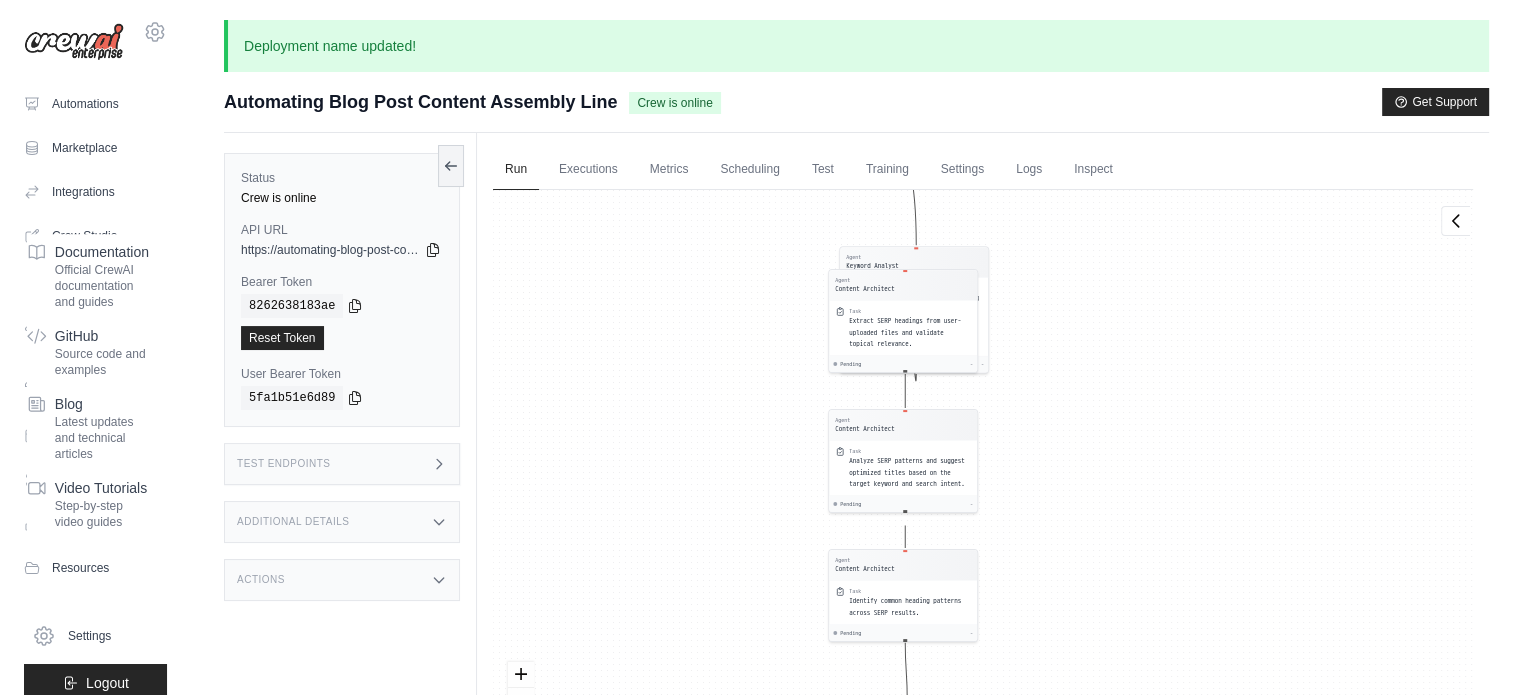 drag, startPoint x: 836, startPoint y: 277, endPoint x: 781, endPoint y: 598, distance: 325.67776 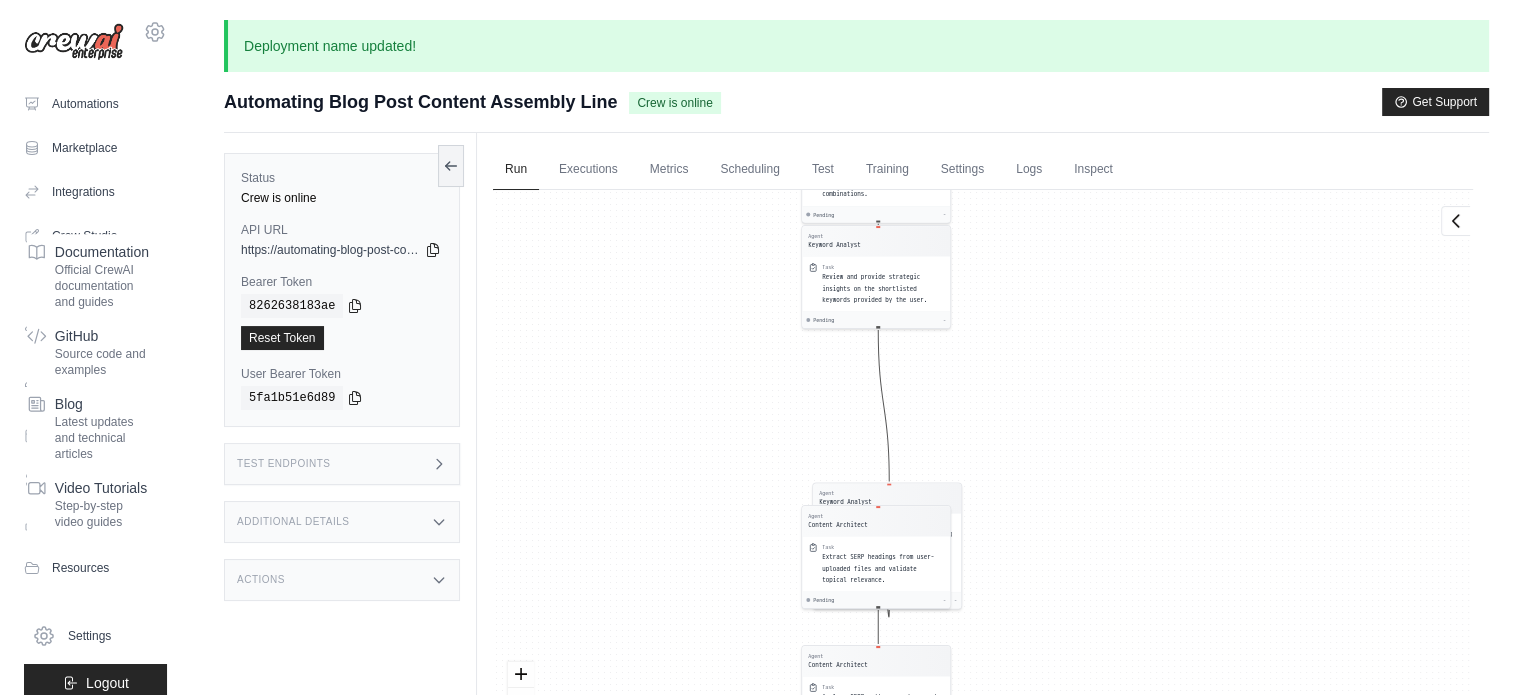drag, startPoint x: 751, startPoint y: 273, endPoint x: 726, endPoint y: 463, distance: 191.63768 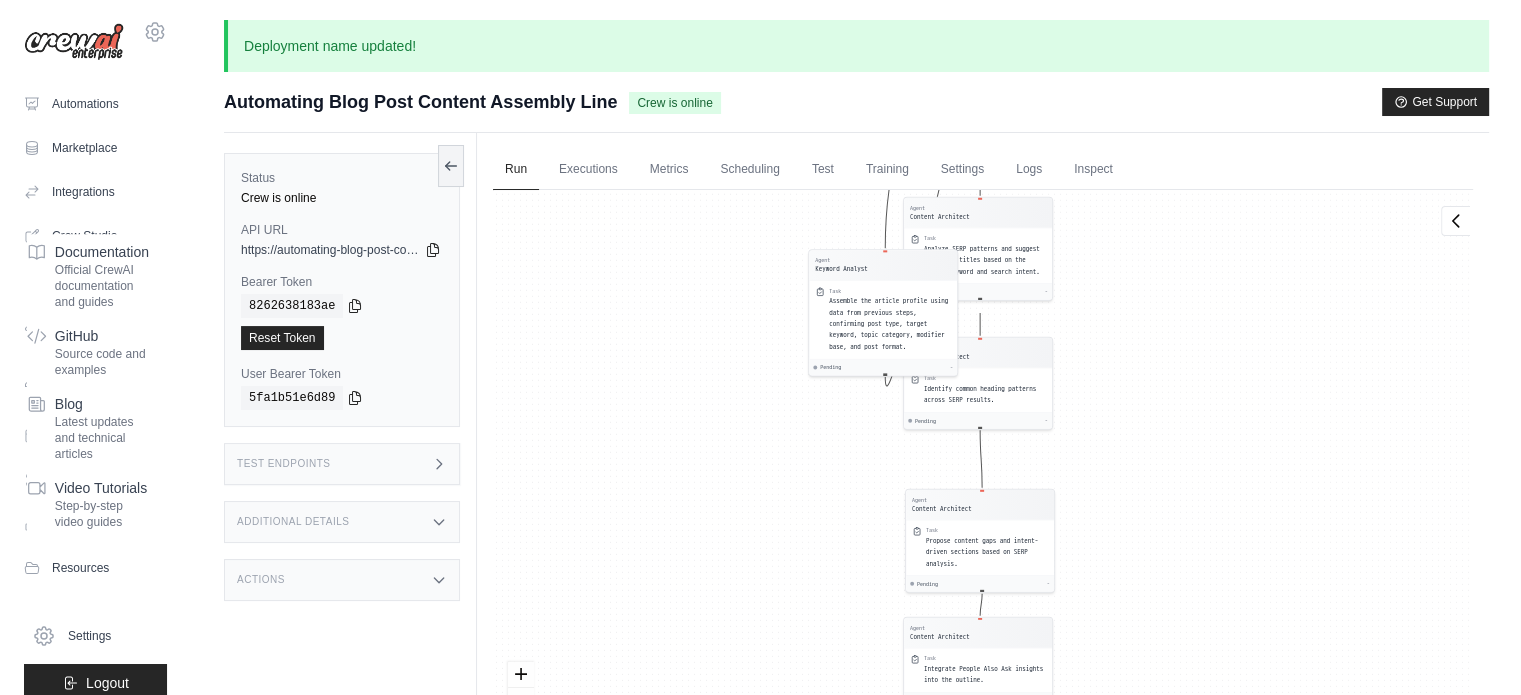 drag, startPoint x: 876, startPoint y: 485, endPoint x: 860, endPoint y: 211, distance: 274.46677 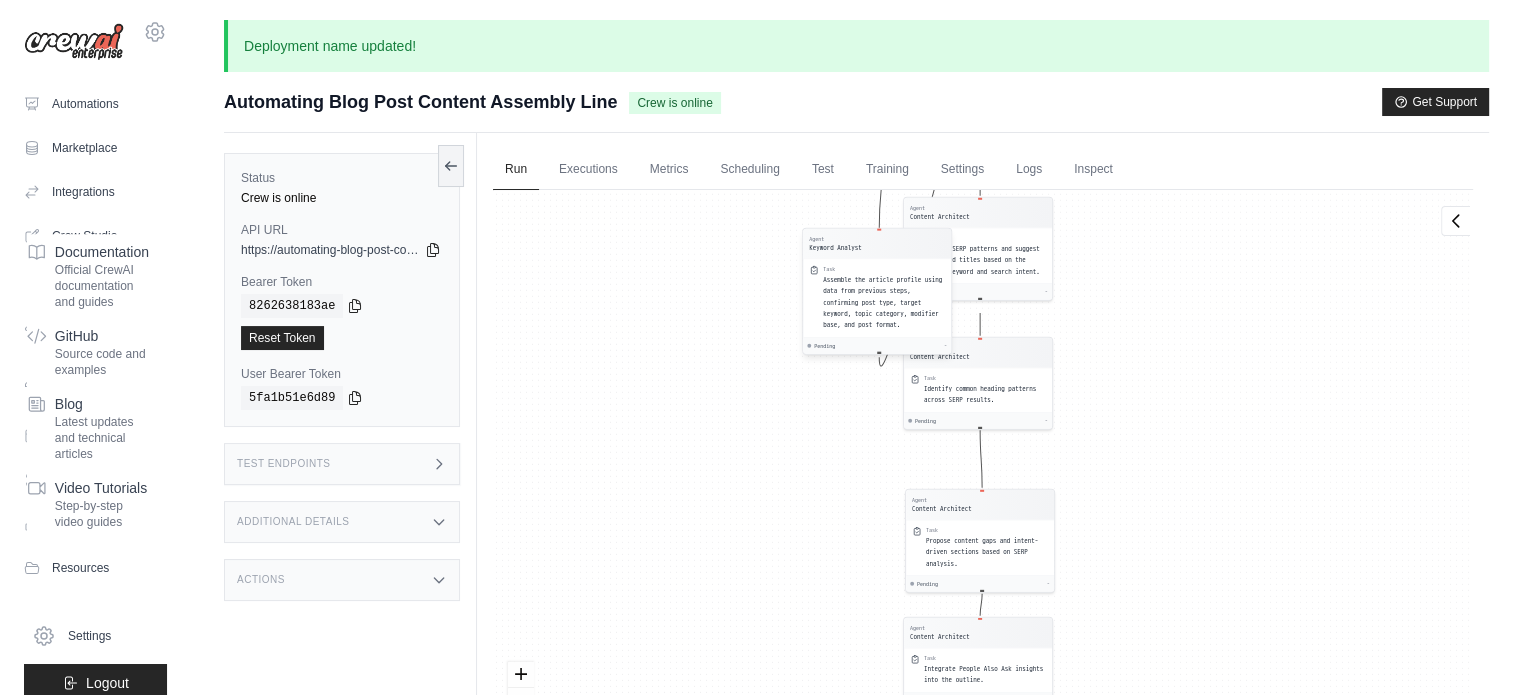click on "Assemble the article profile using data from previous steps, confirming post type, target keyword, topic category, modifier base, and post format." at bounding box center [882, 302] 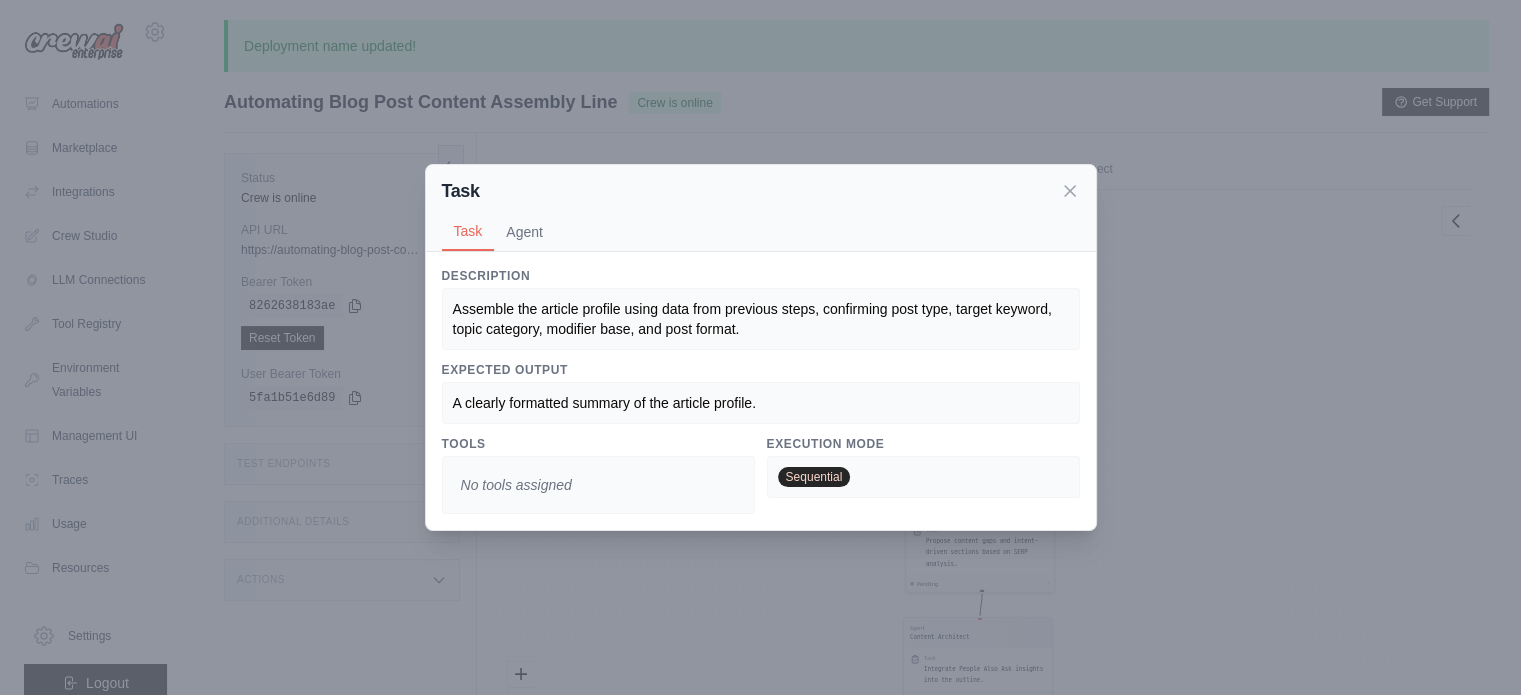 scroll, scrollTop: 152, scrollLeft: 0, axis: vertical 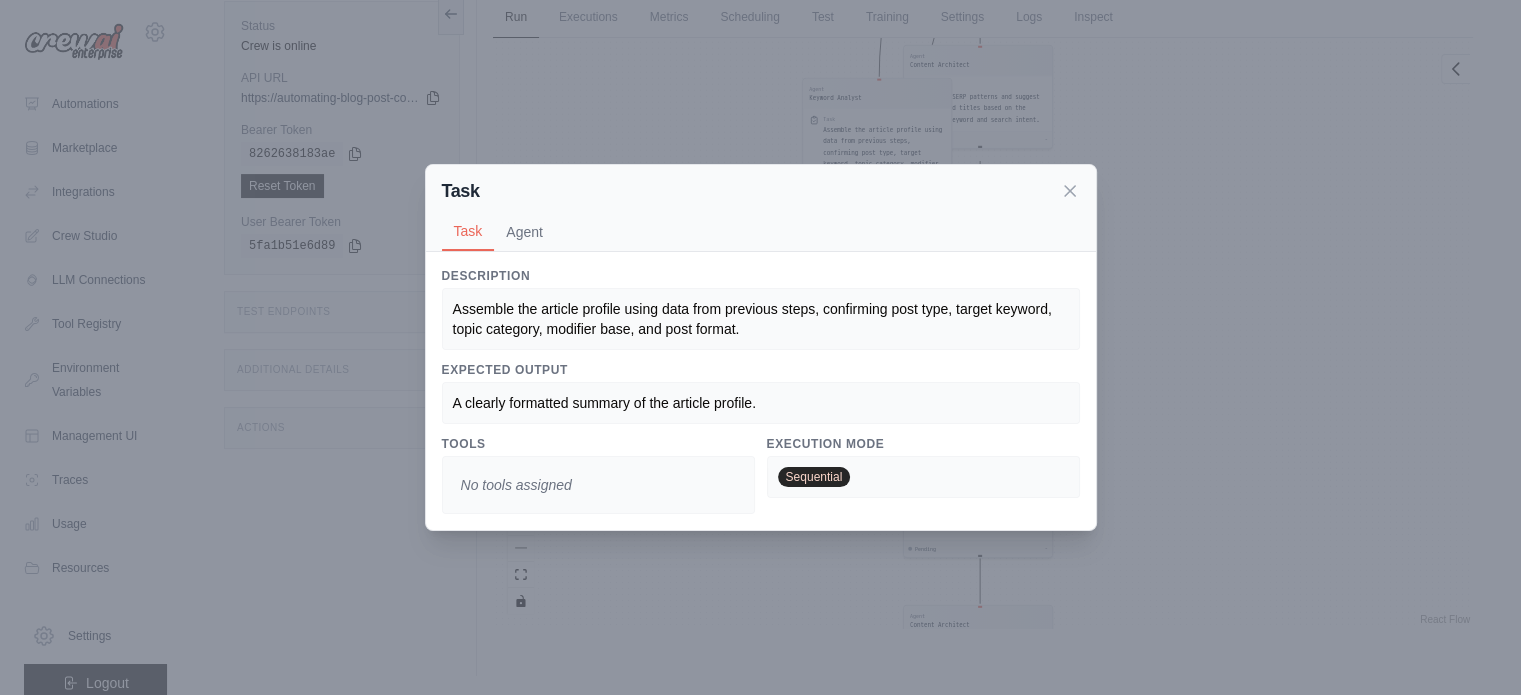 click on "Sequential" at bounding box center [923, 477] 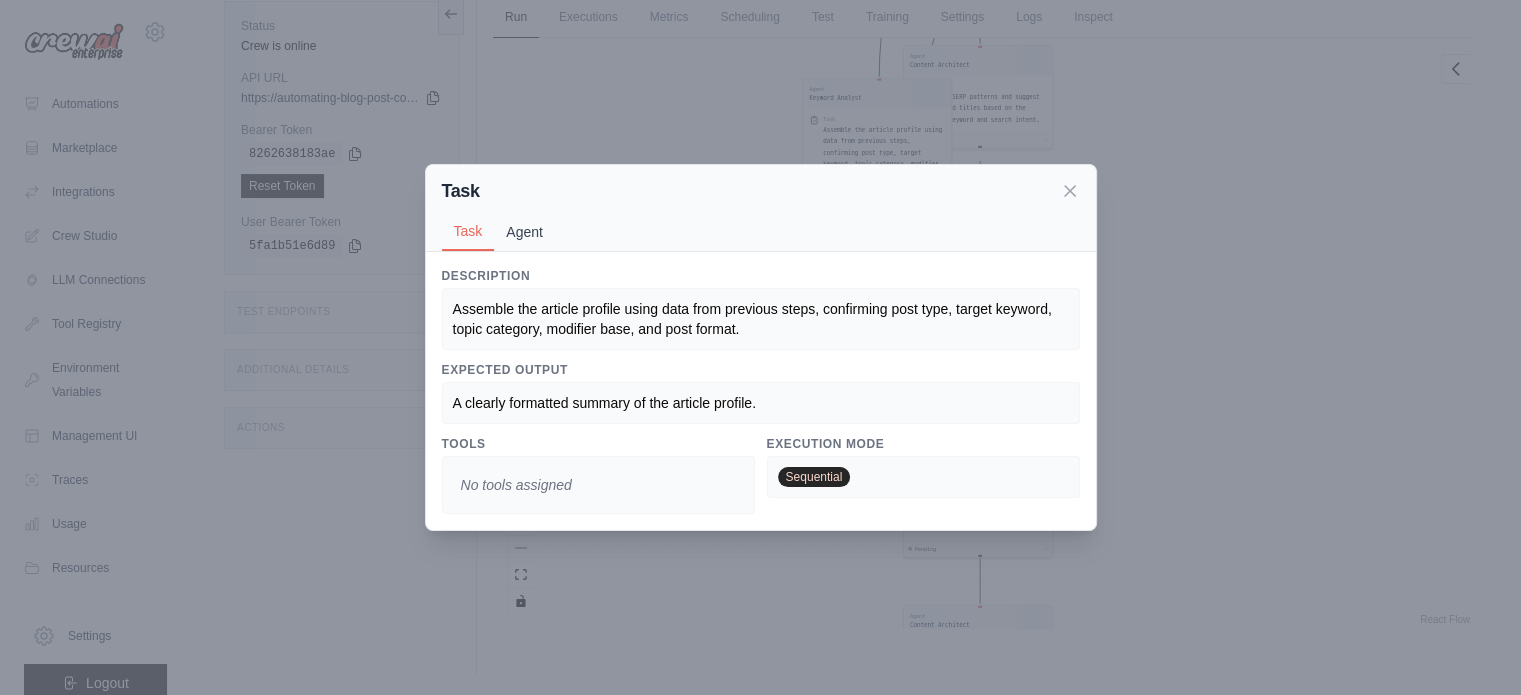 click on "Agent" at bounding box center [524, 232] 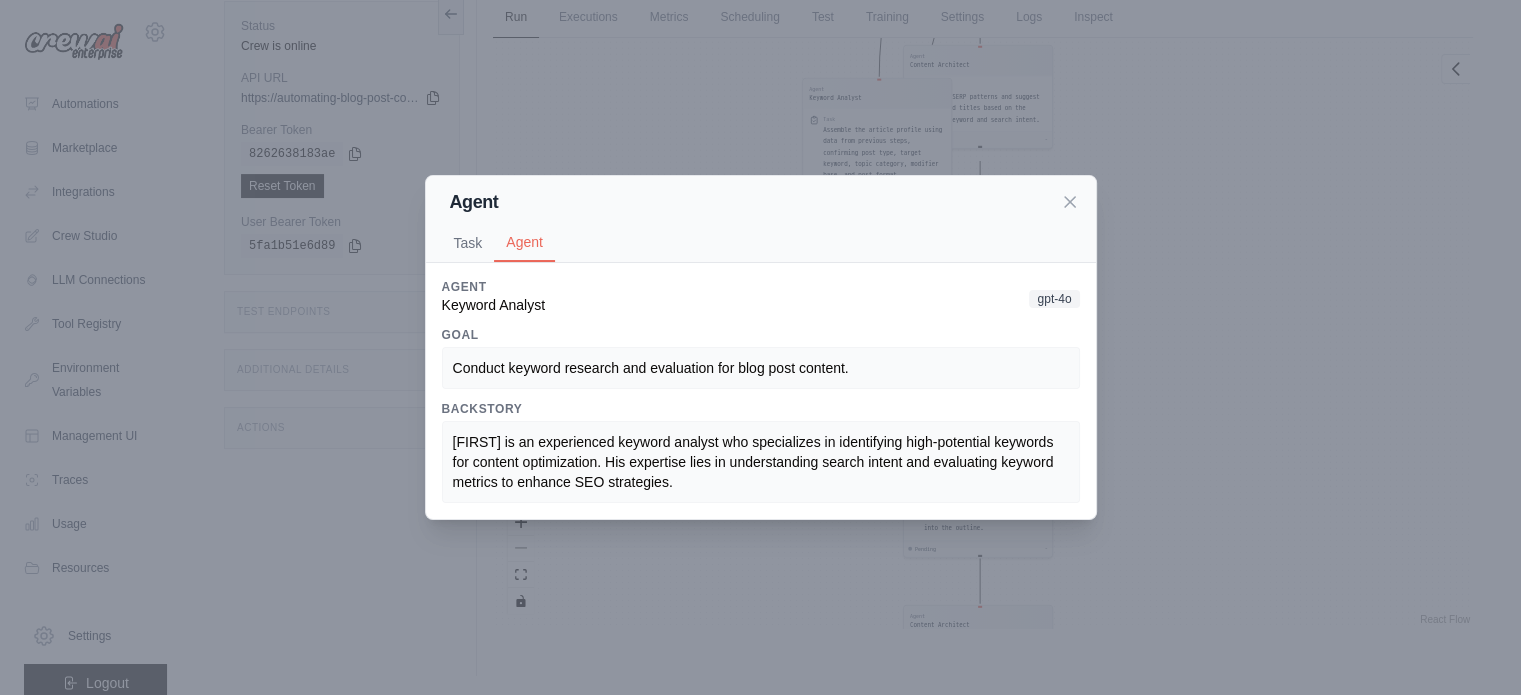 click on "Conduct keyword research and evaluation for blog post content." at bounding box center (651, 368) 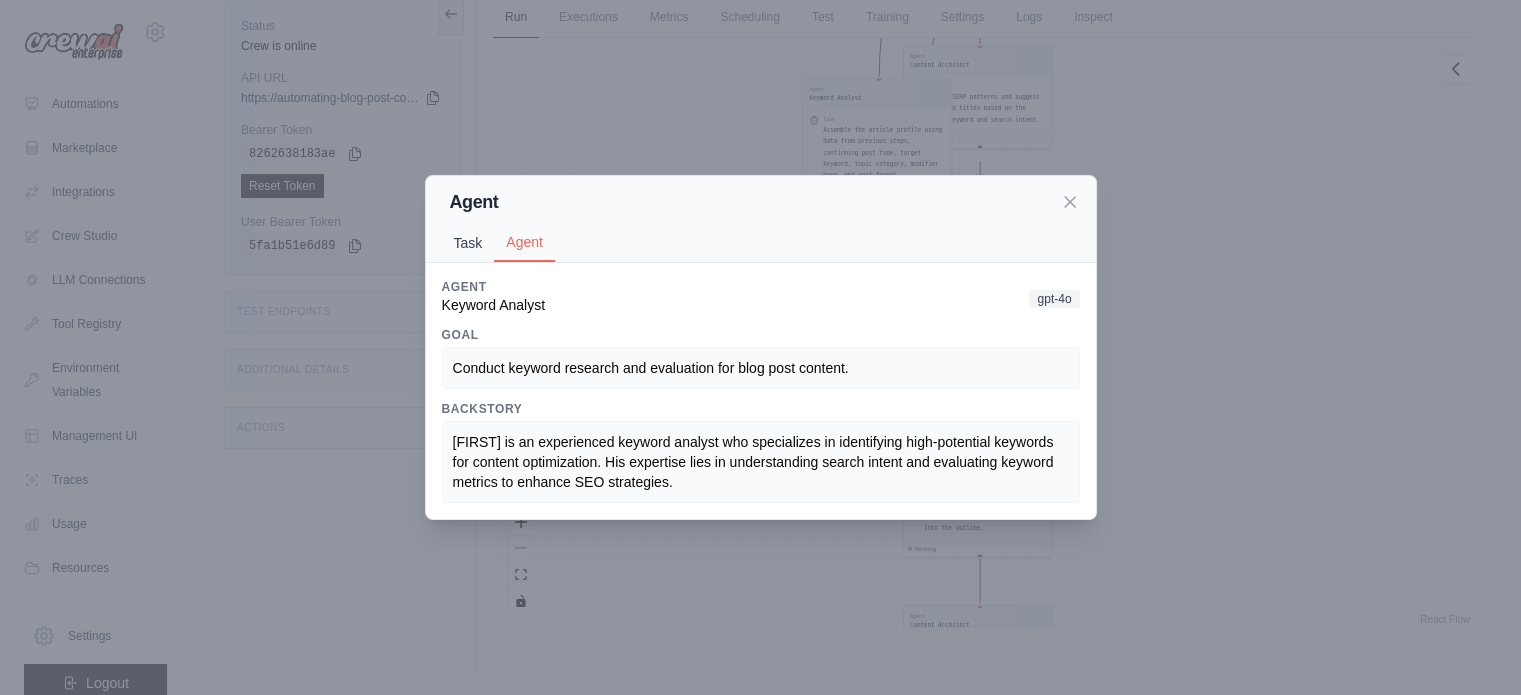 click on "Task" at bounding box center (468, 243) 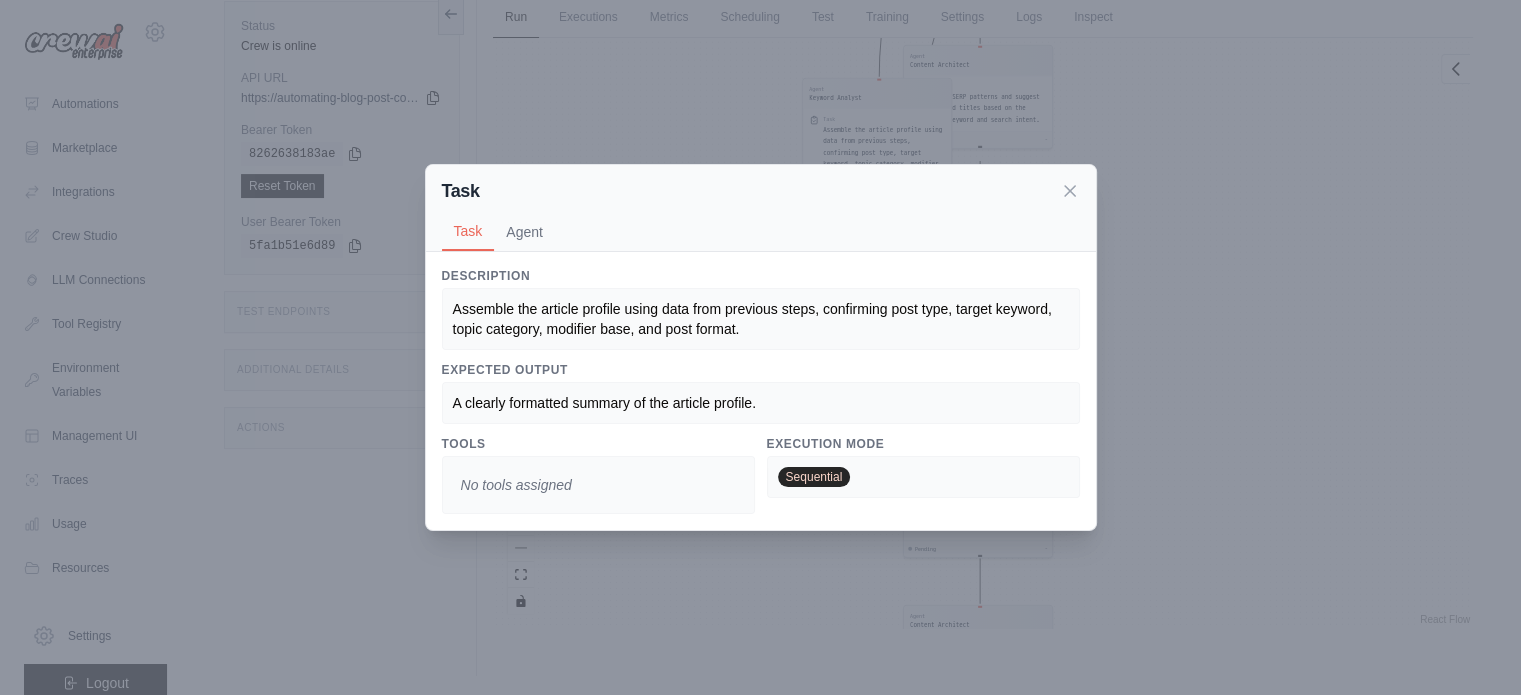 click on "A clearly formatted summary of the article profile." at bounding box center [604, 403] 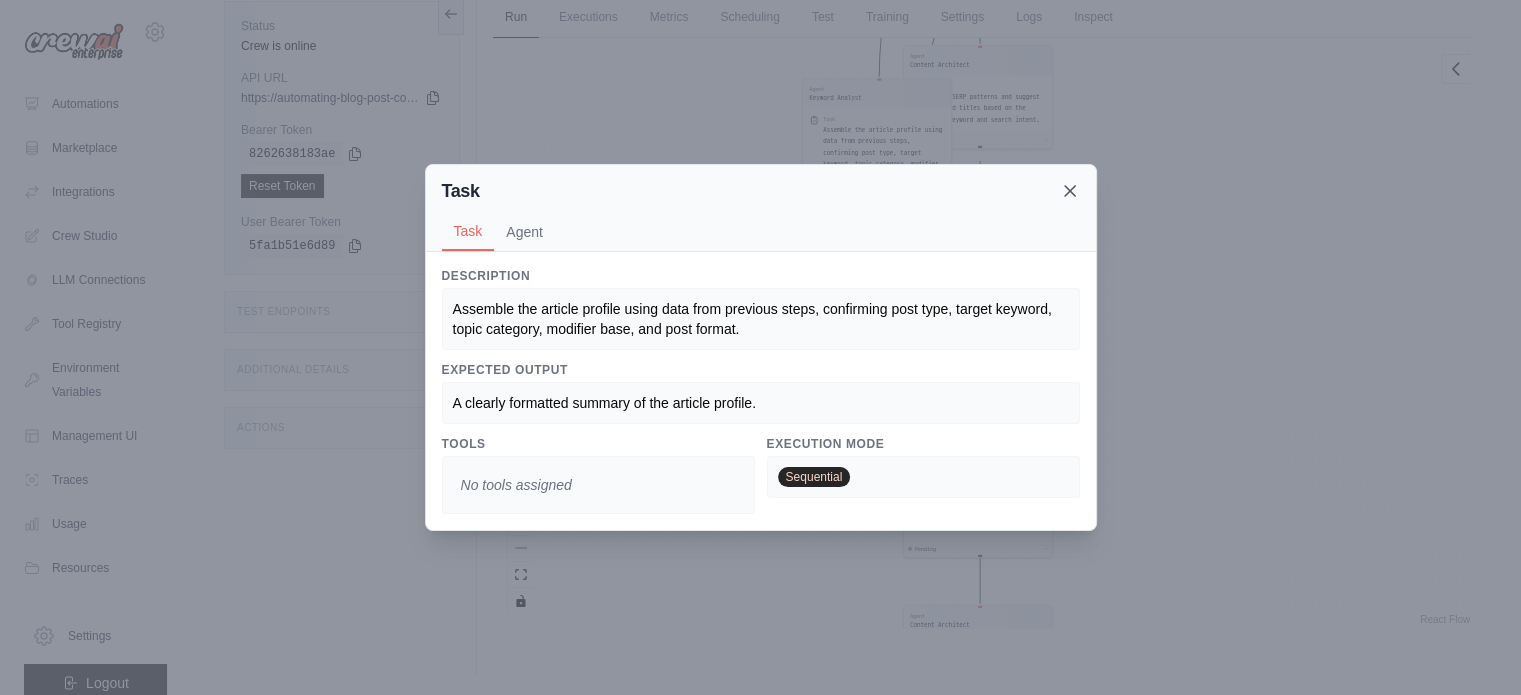 click 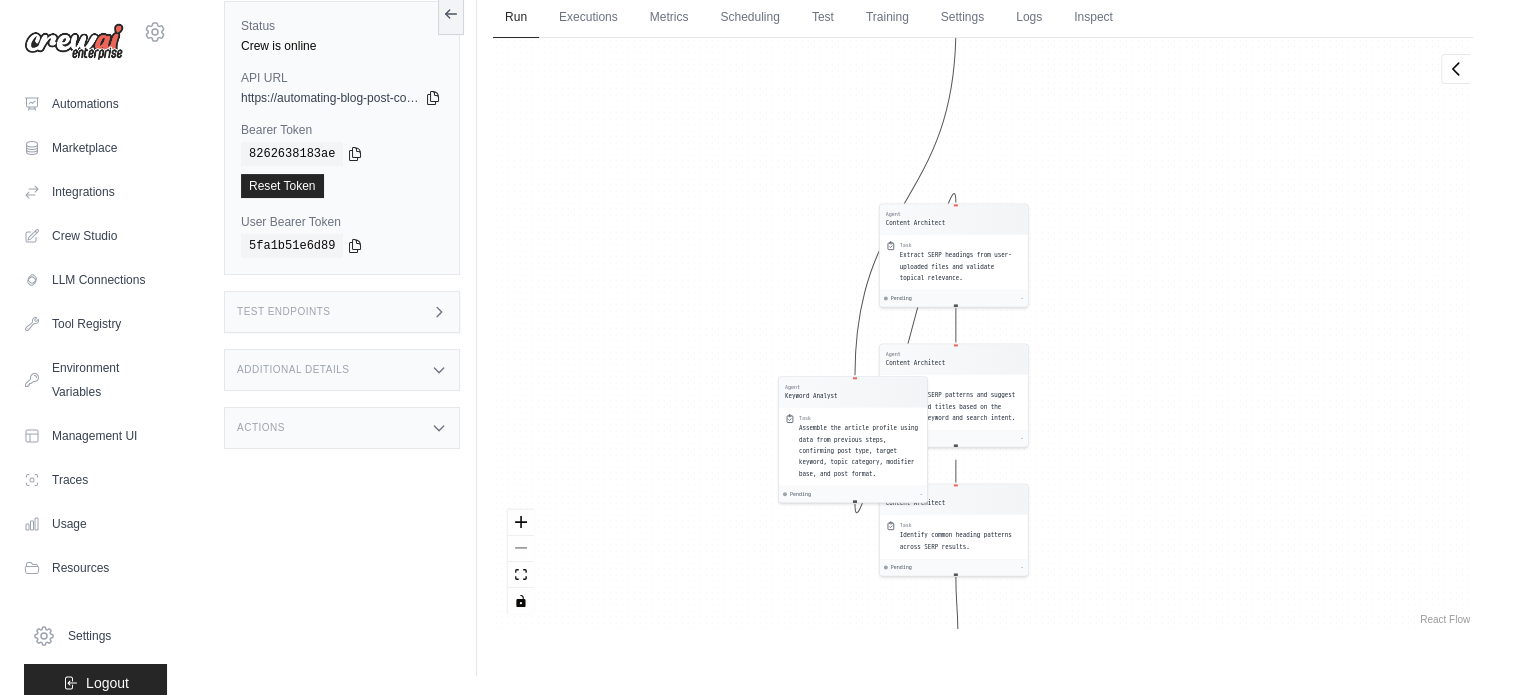 drag, startPoint x: 720, startPoint y: 337, endPoint x: 718, endPoint y: 627, distance: 290.0069 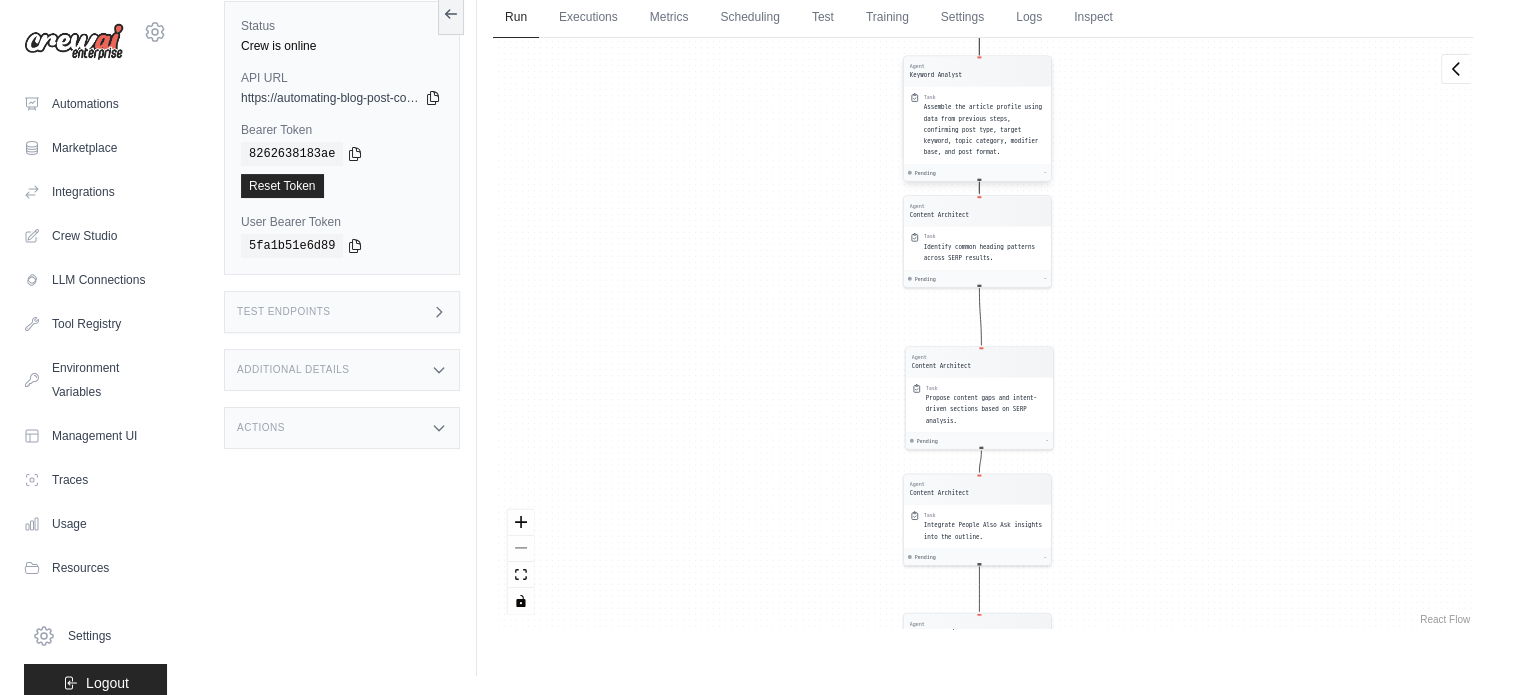 drag, startPoint x: 861, startPoint y: 414, endPoint x: 920, endPoint y: 67, distance: 351.9801 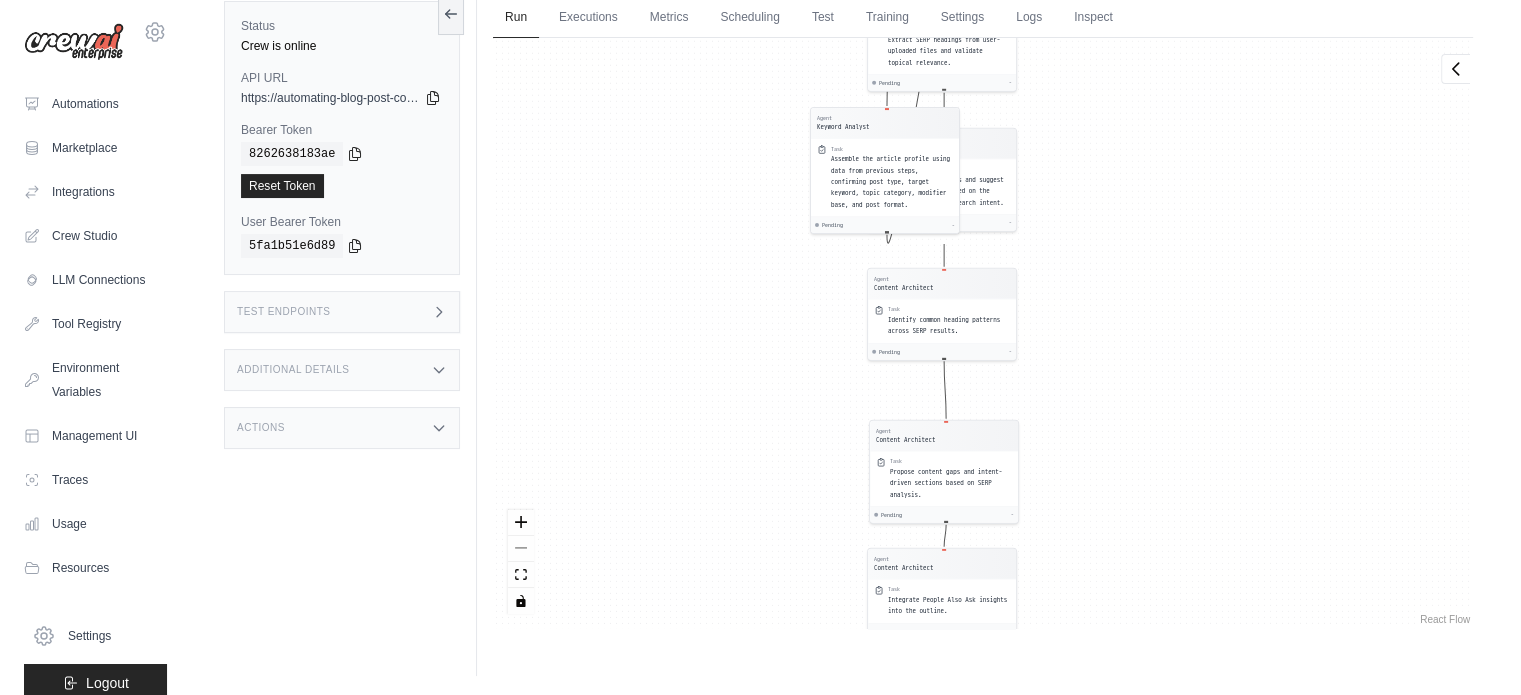 drag, startPoint x: 734, startPoint y: 366, endPoint x: 549, endPoint y: 742, distance: 419.04773 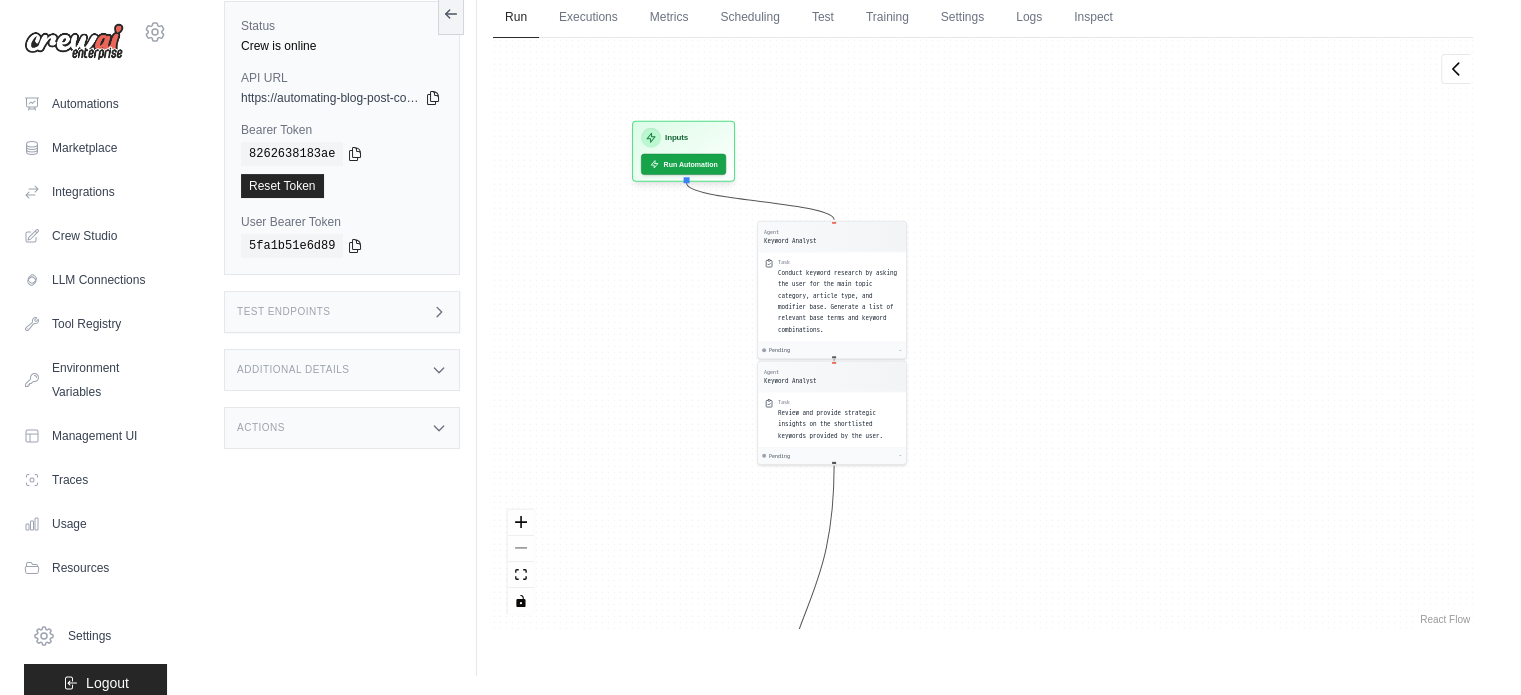 drag, startPoint x: 646, startPoint y: 549, endPoint x: 662, endPoint y: 691, distance: 142.89856 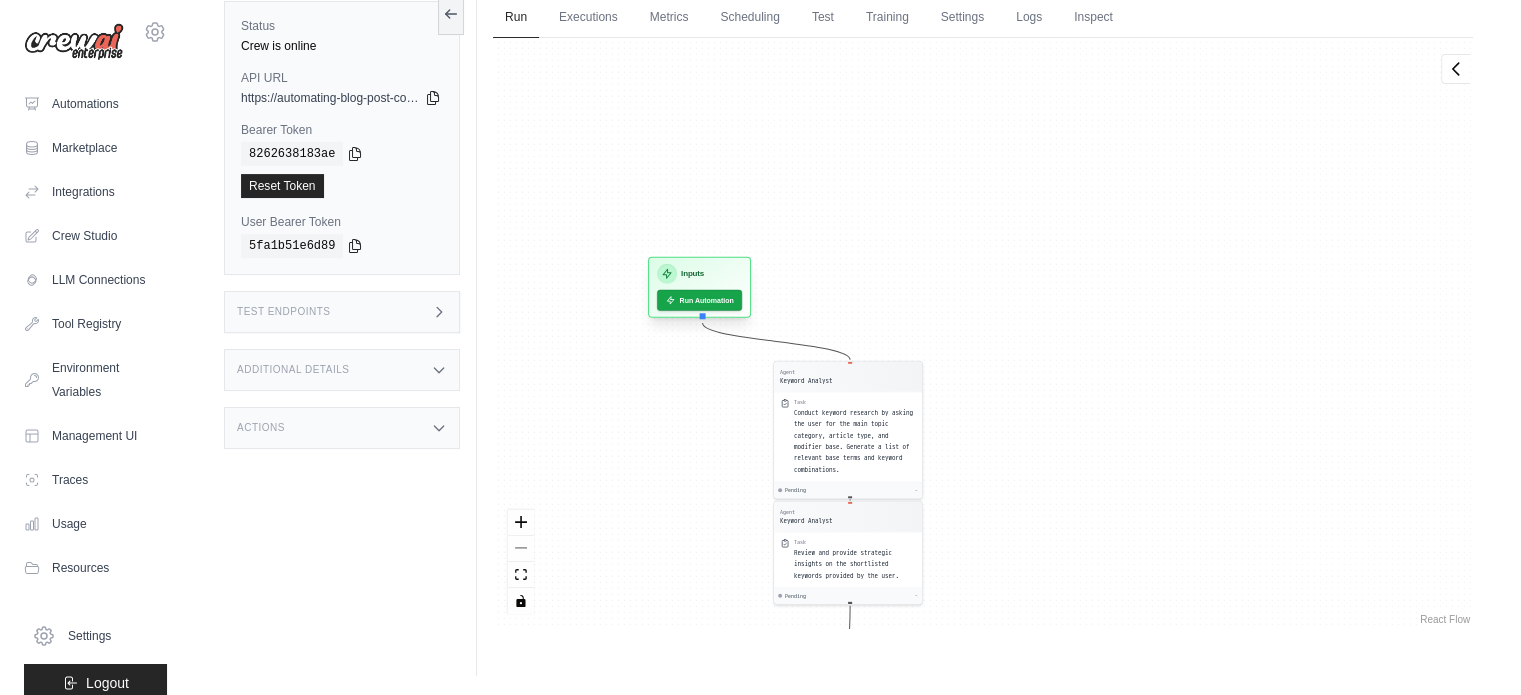 click on "Inputs" at bounding box center (699, 274) 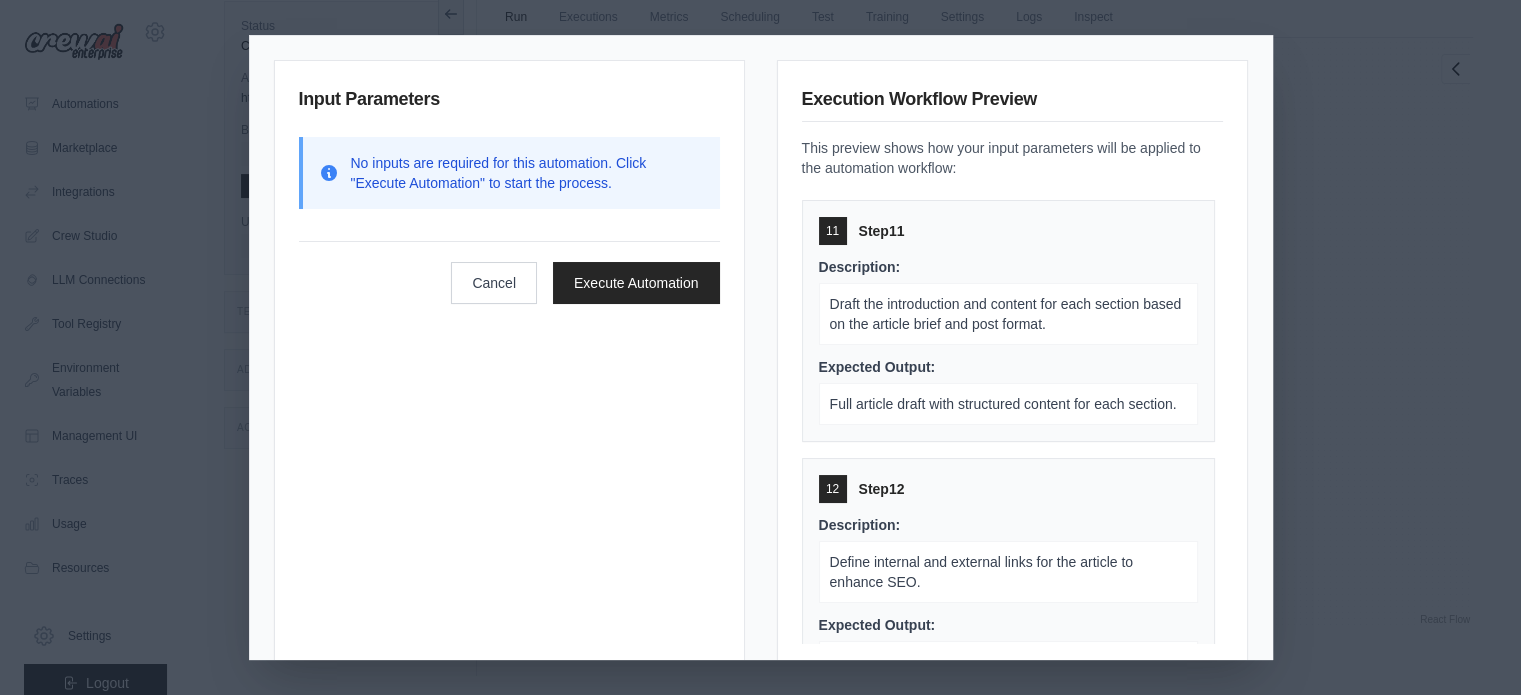 scroll, scrollTop: 2815, scrollLeft: 0, axis: vertical 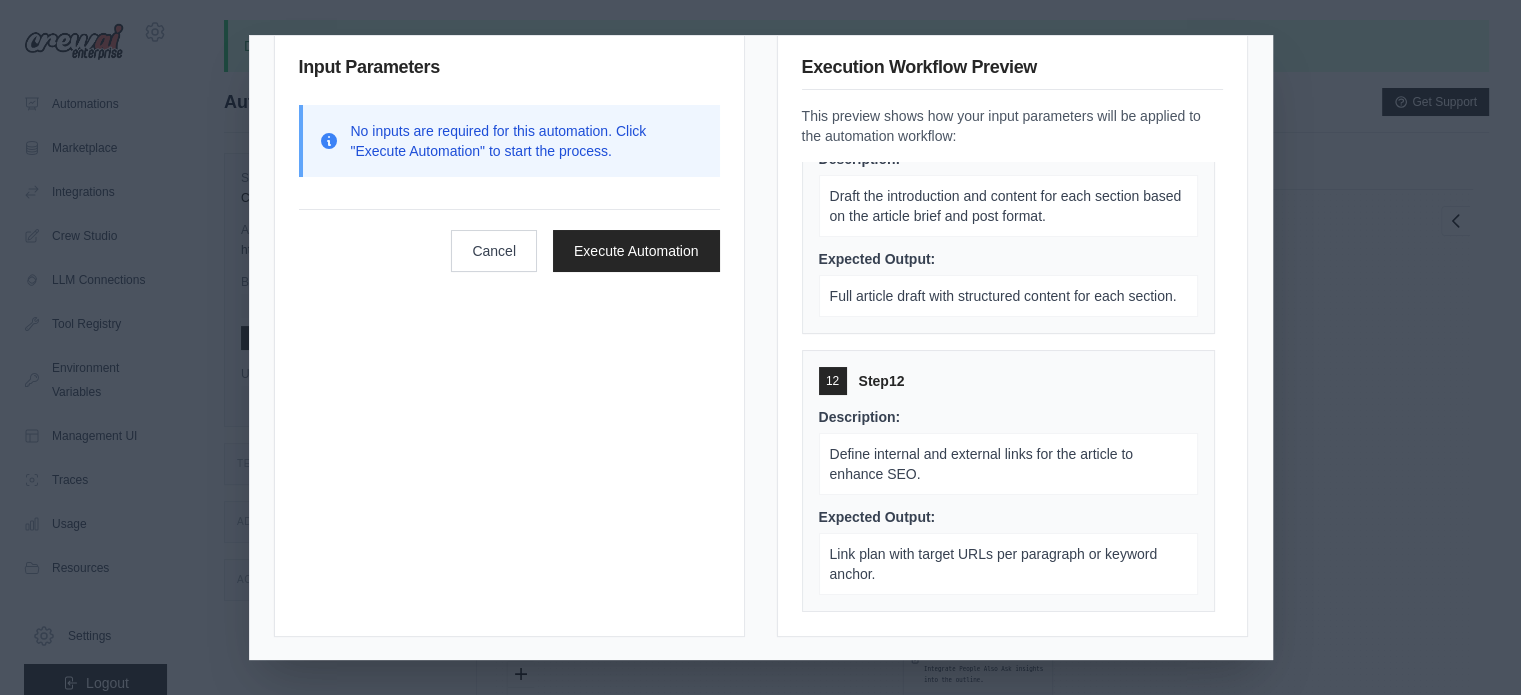 click on "Input Parameters No inputs are required for this automation. Click "Execute Automation" to start the process. Cancel Execute Automation Execution Workflow Preview This preview shows how your input parameters will be applied to the automation workflow: 1 Step  1 Description: Conduct keyword research by asking the user for the main topic category, article type, and modifier base. Generate a list of relevant base terms and keyword combinations. Expected Output: A structured table with Base Term | Modifier | Full Keyword | Type. 2 Step  2 Description: Review and provide strategic insights on the shortlisted keywords provided by the user. Expected Output: Strategic Keyword Insights with patterns, suggestions, and warnings. 3 Step  3 Description: Assemble the article profile using data from previous steps, confirming post type, target keyword, topic category, modifier base, and post format. Expected Output: A clearly formatted summary of the article profile. 4 Step  4 Description: Expected Output: 5 Step  5 6 Step" at bounding box center (760, 347) 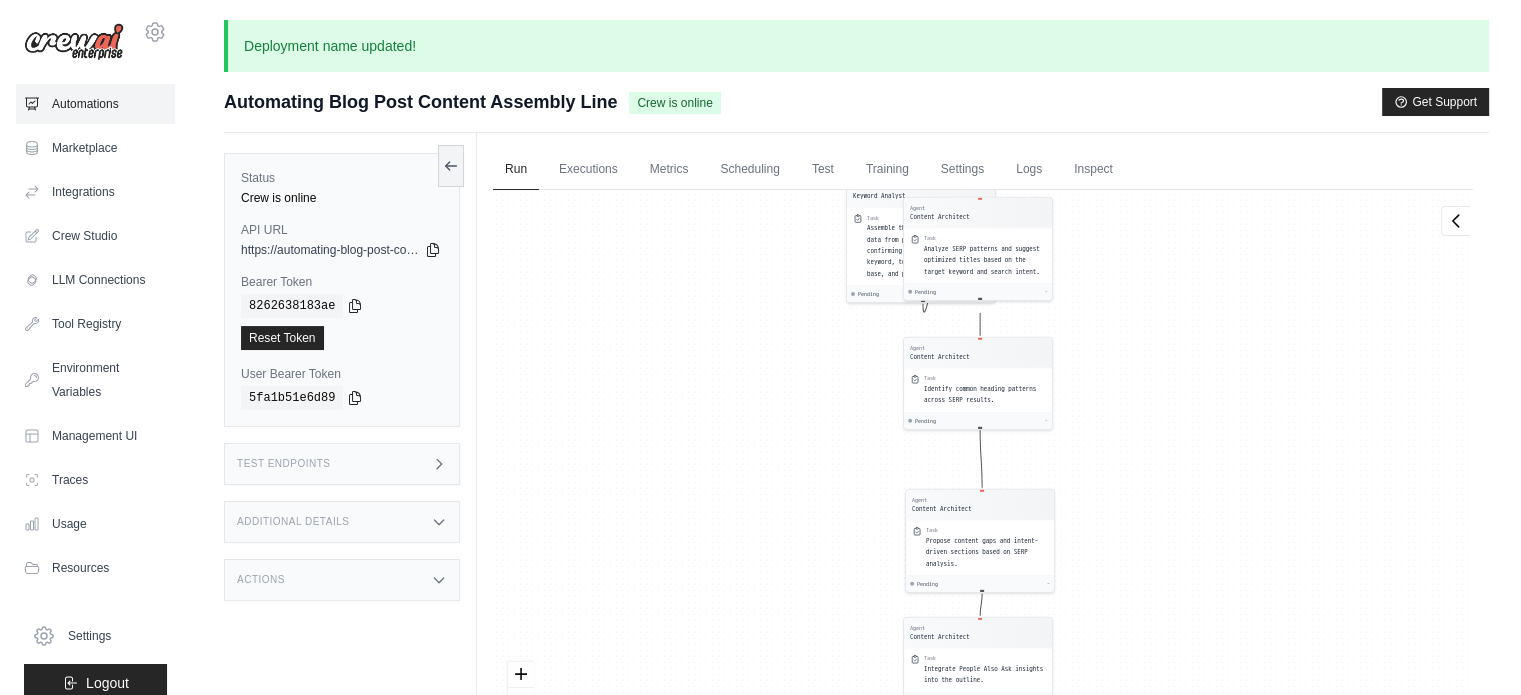 click on "Automations" at bounding box center (95, 104) 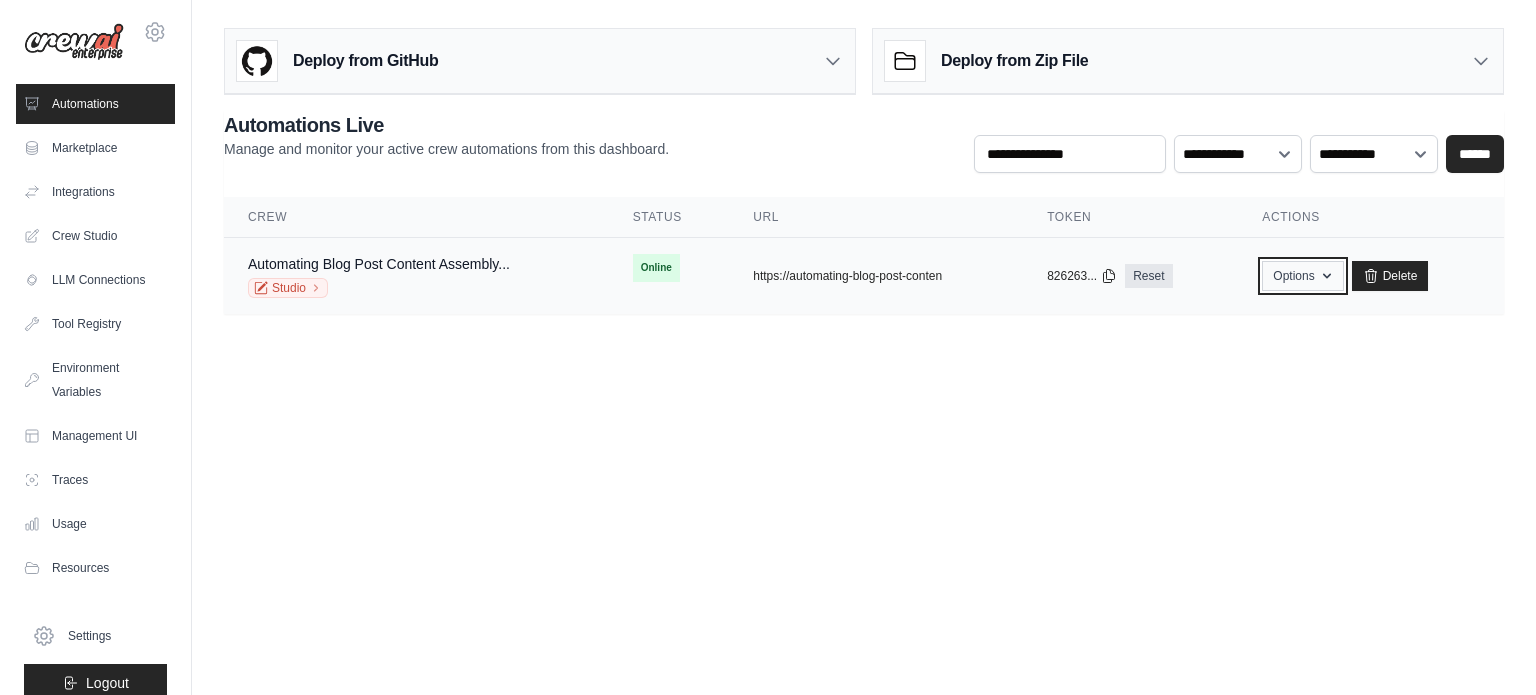click on "Options" at bounding box center (1302, 276) 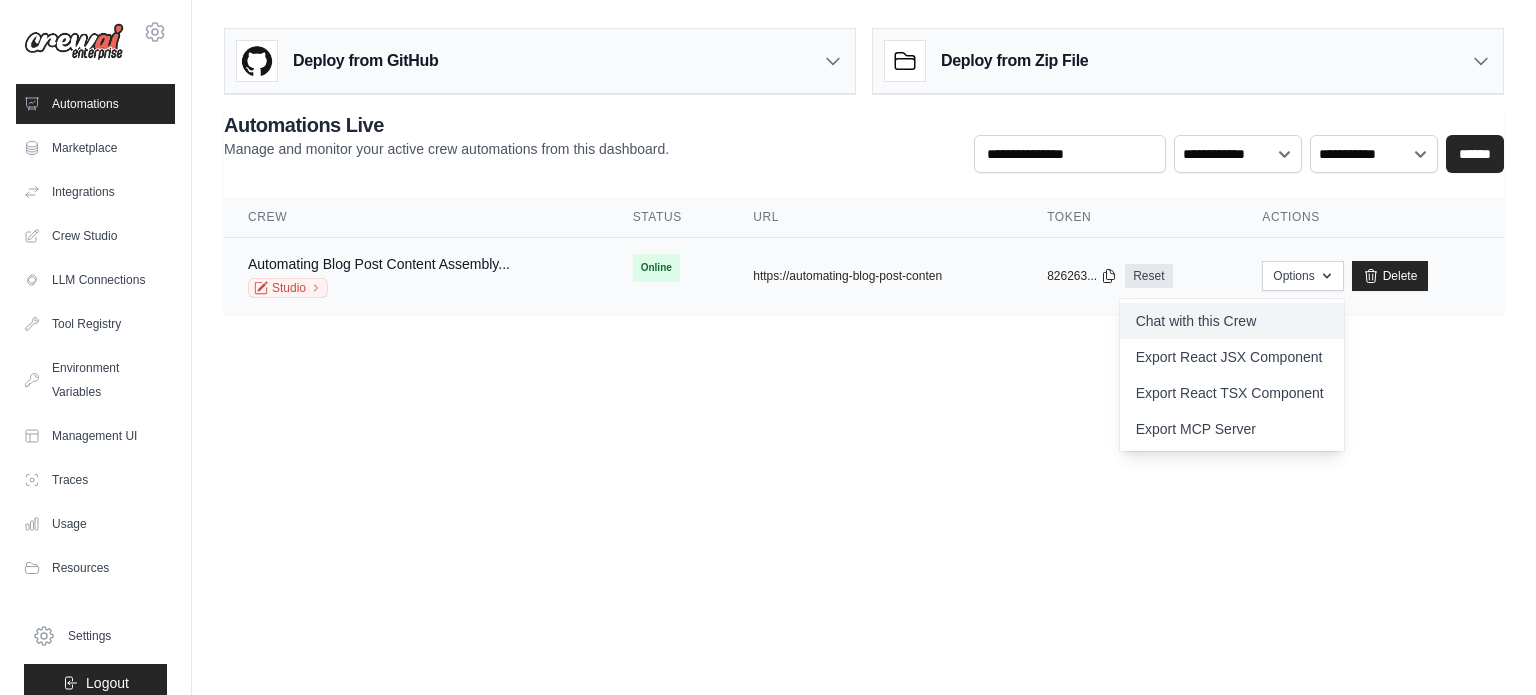click on "Chat with this
Crew" at bounding box center (1232, 321) 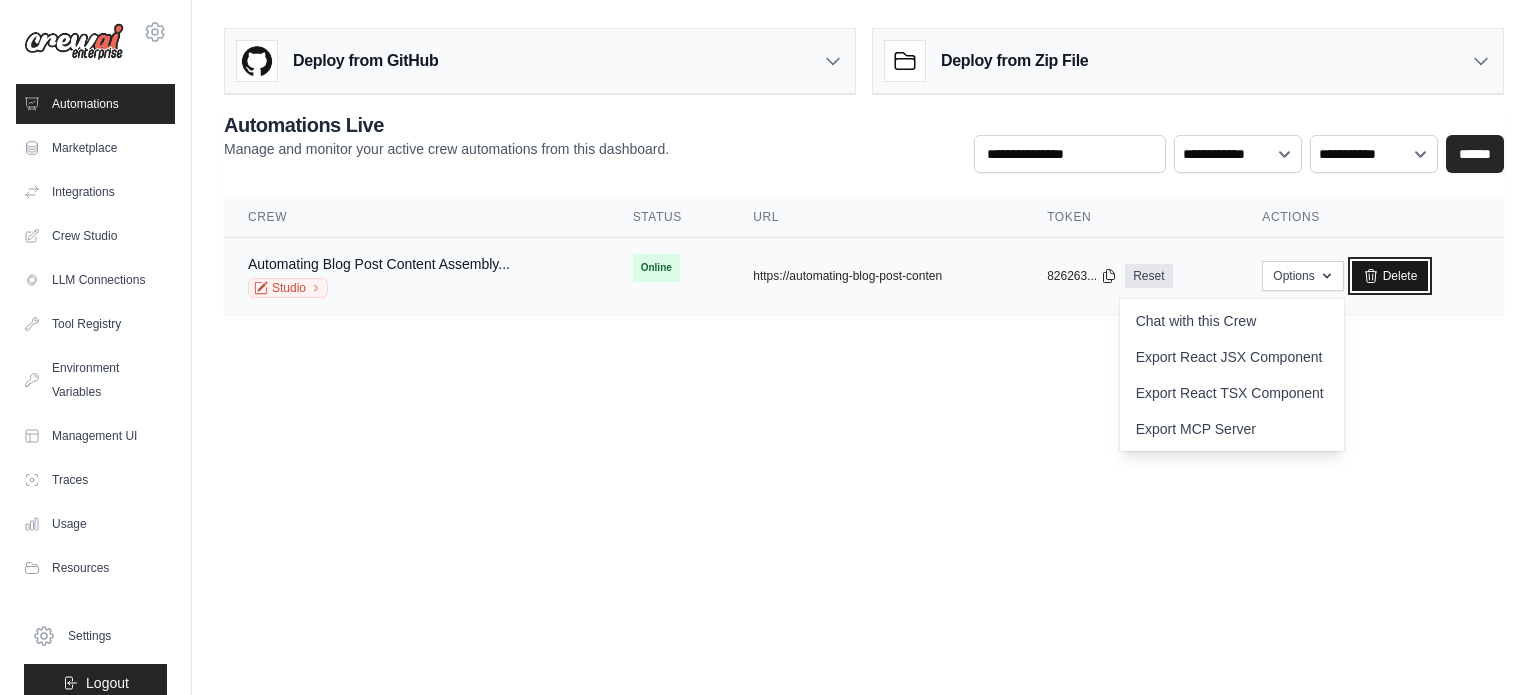 click on "Delete" at bounding box center (1390, 276) 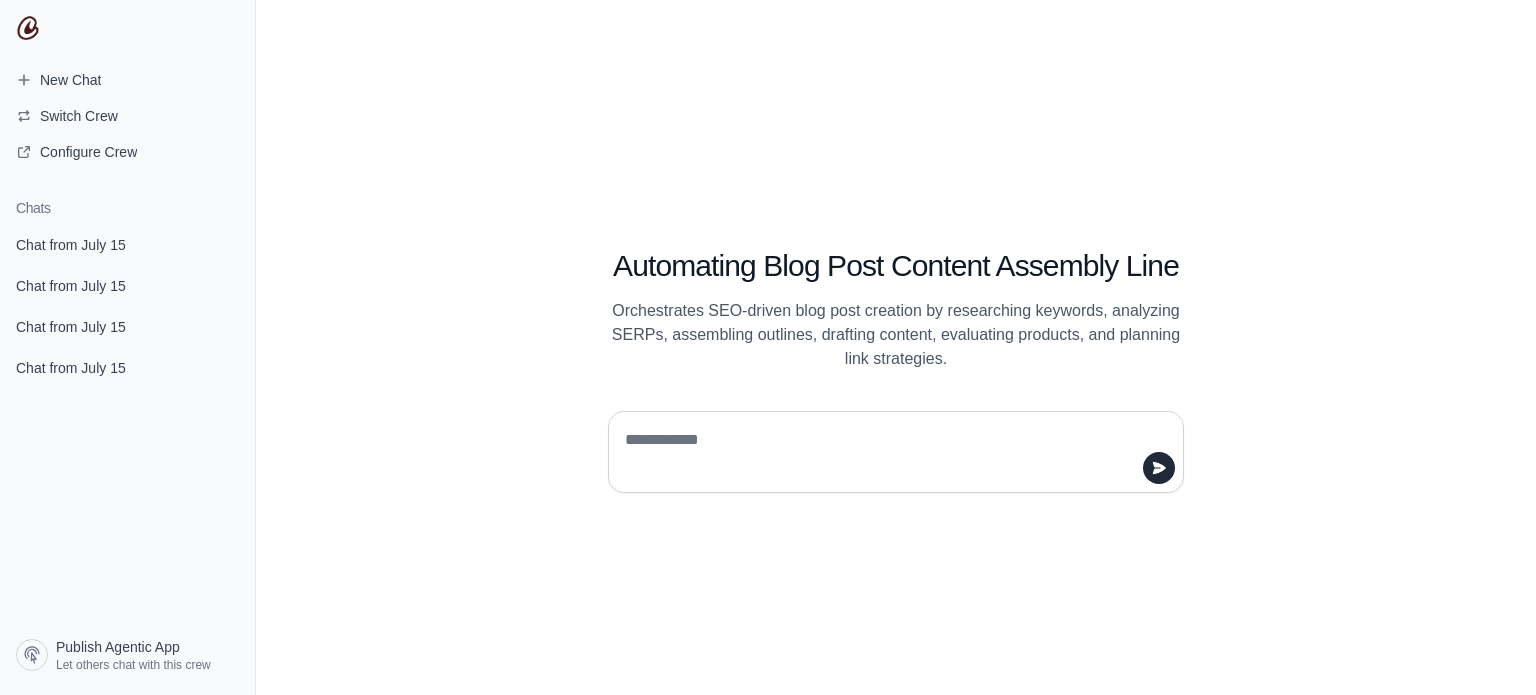scroll, scrollTop: 0, scrollLeft: 0, axis: both 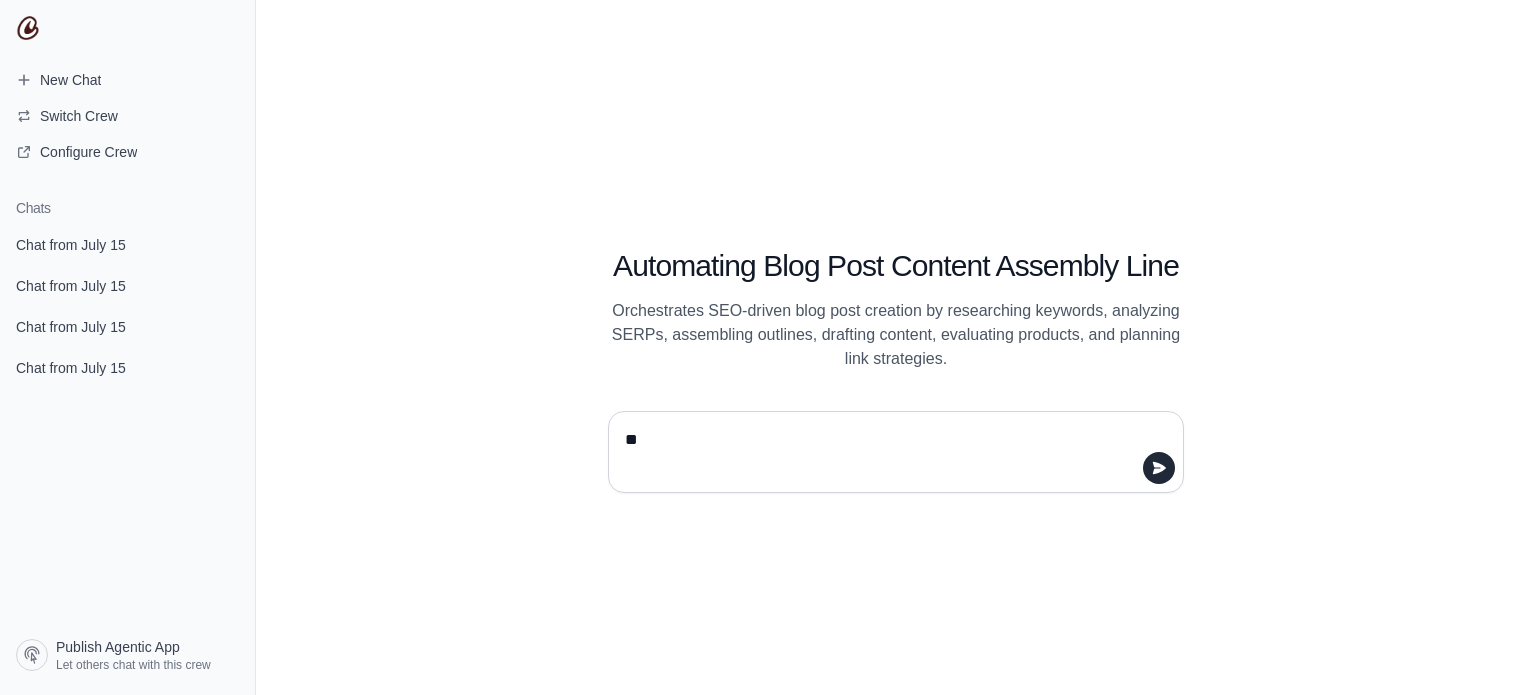 type on "***" 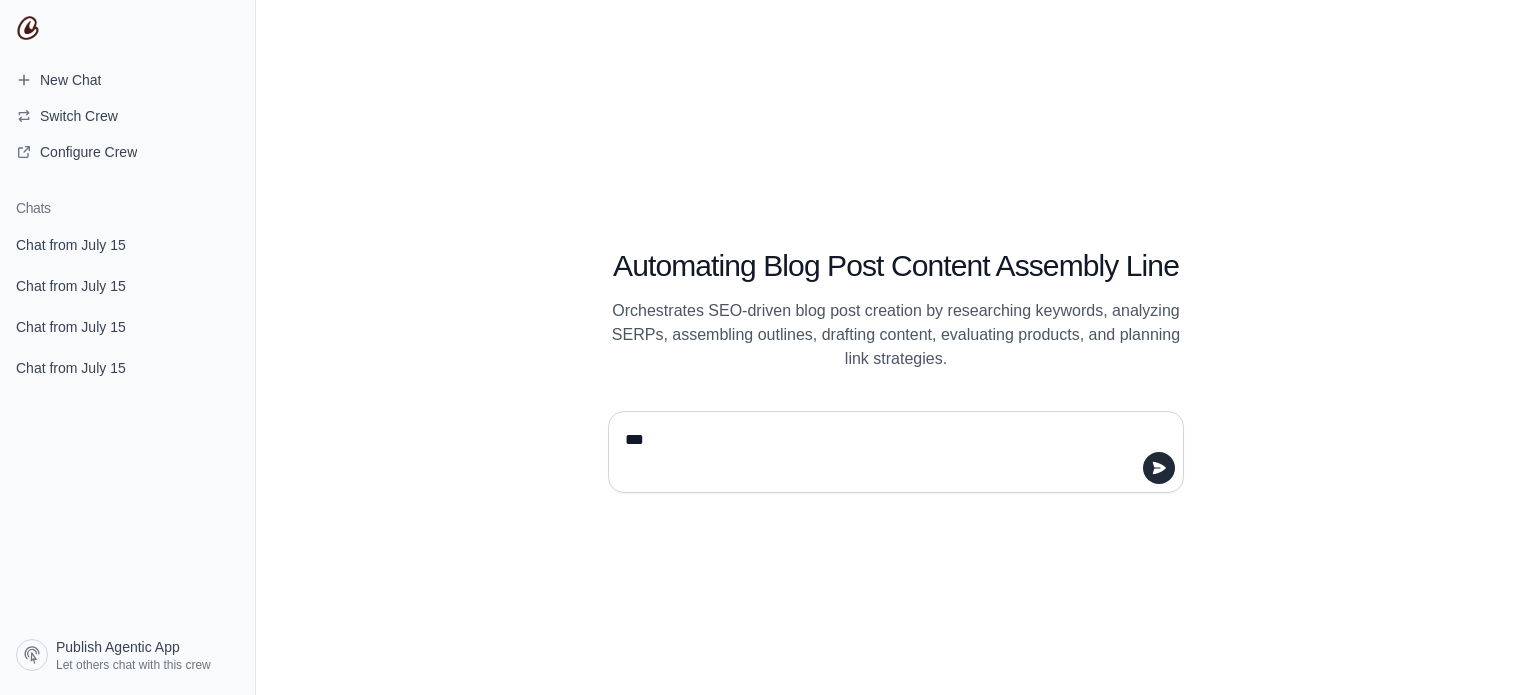 type 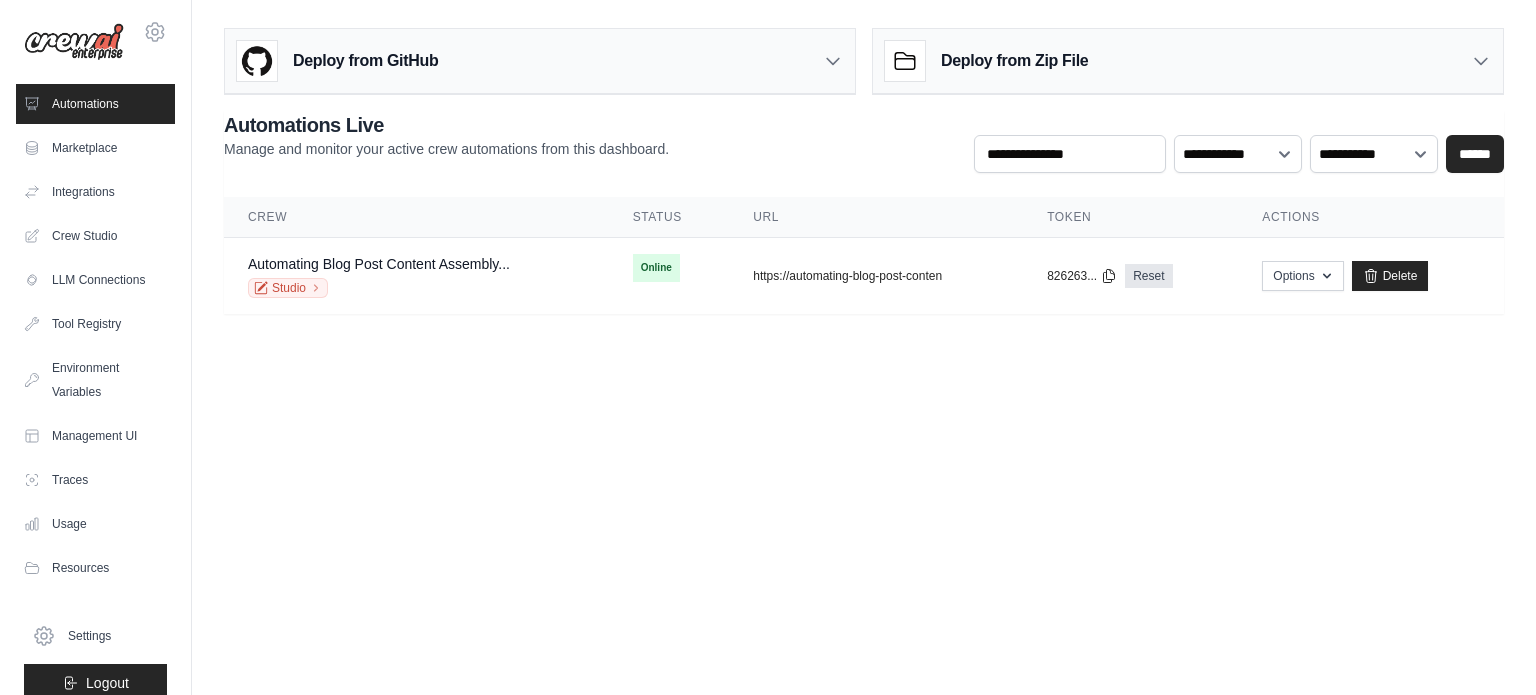 scroll, scrollTop: 0, scrollLeft: 0, axis: both 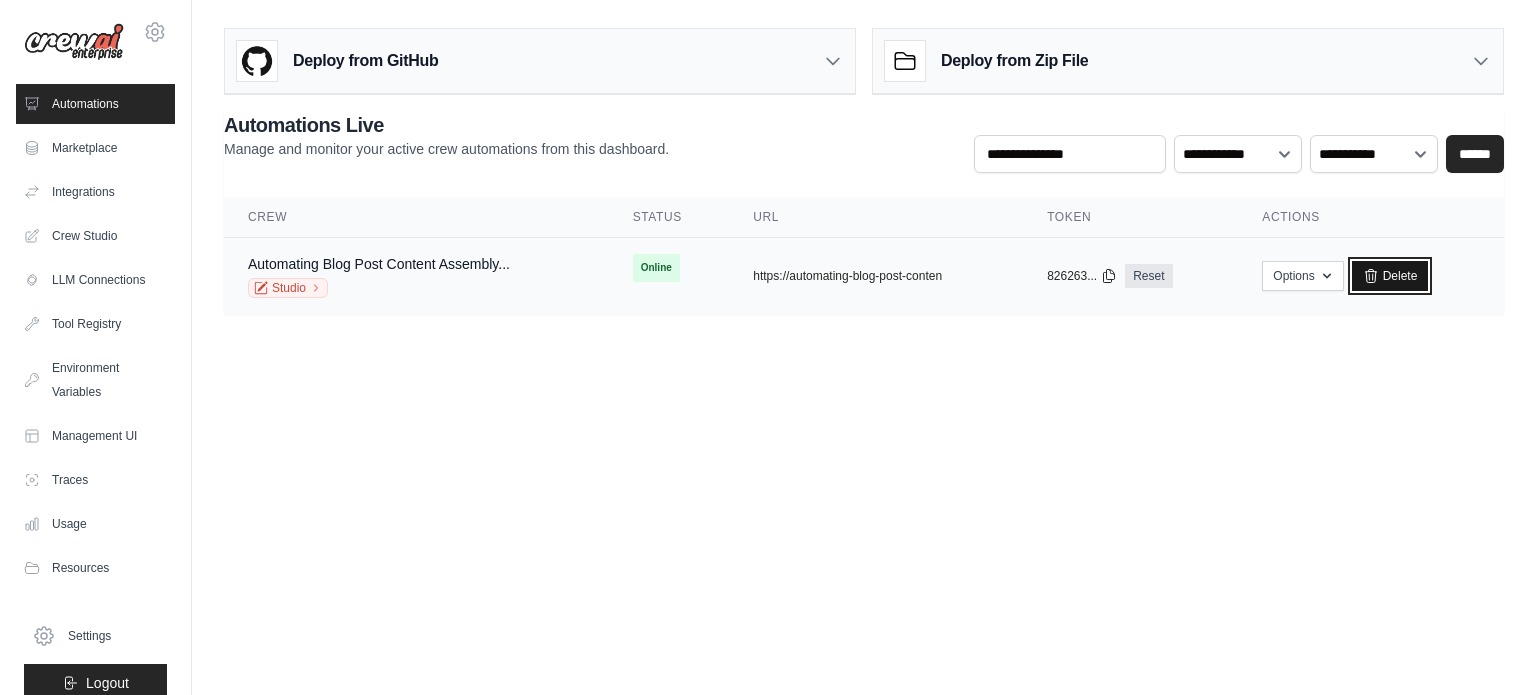 click 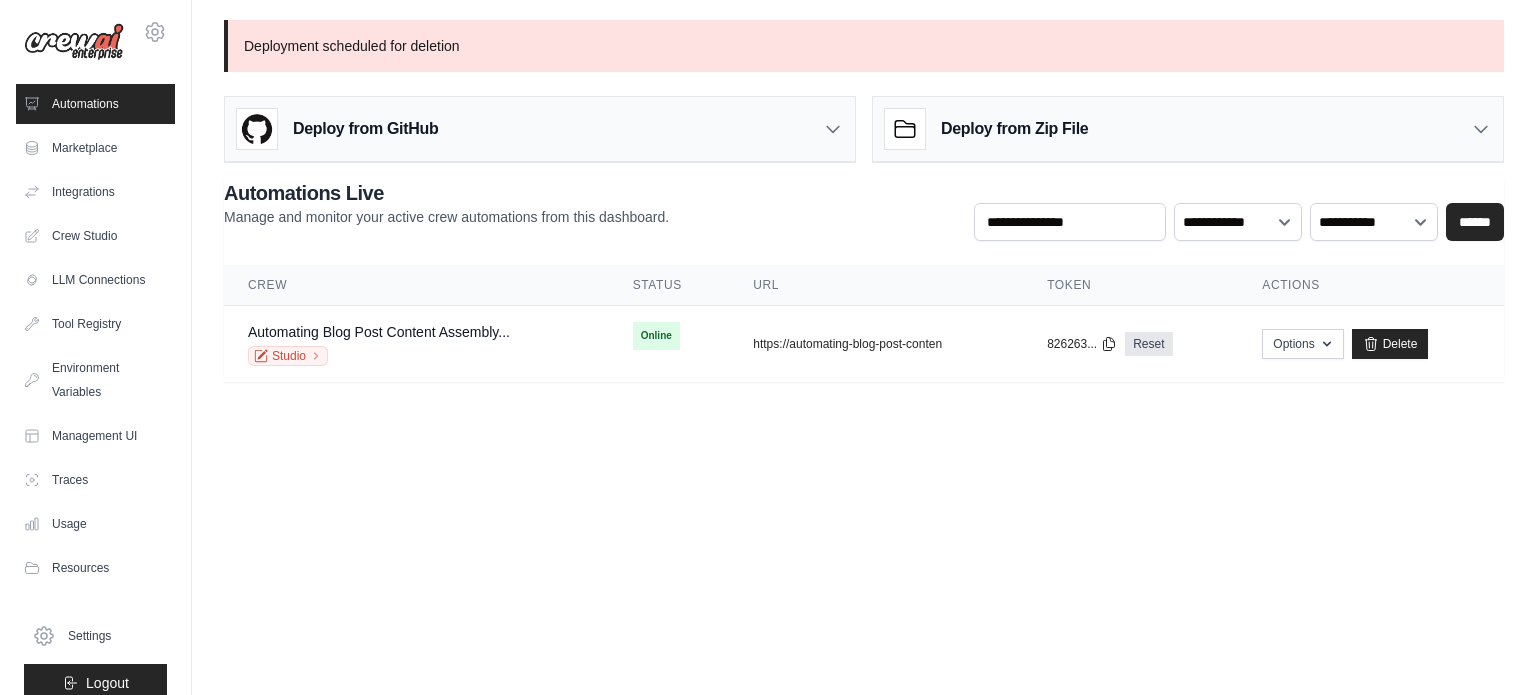 scroll, scrollTop: 0, scrollLeft: 0, axis: both 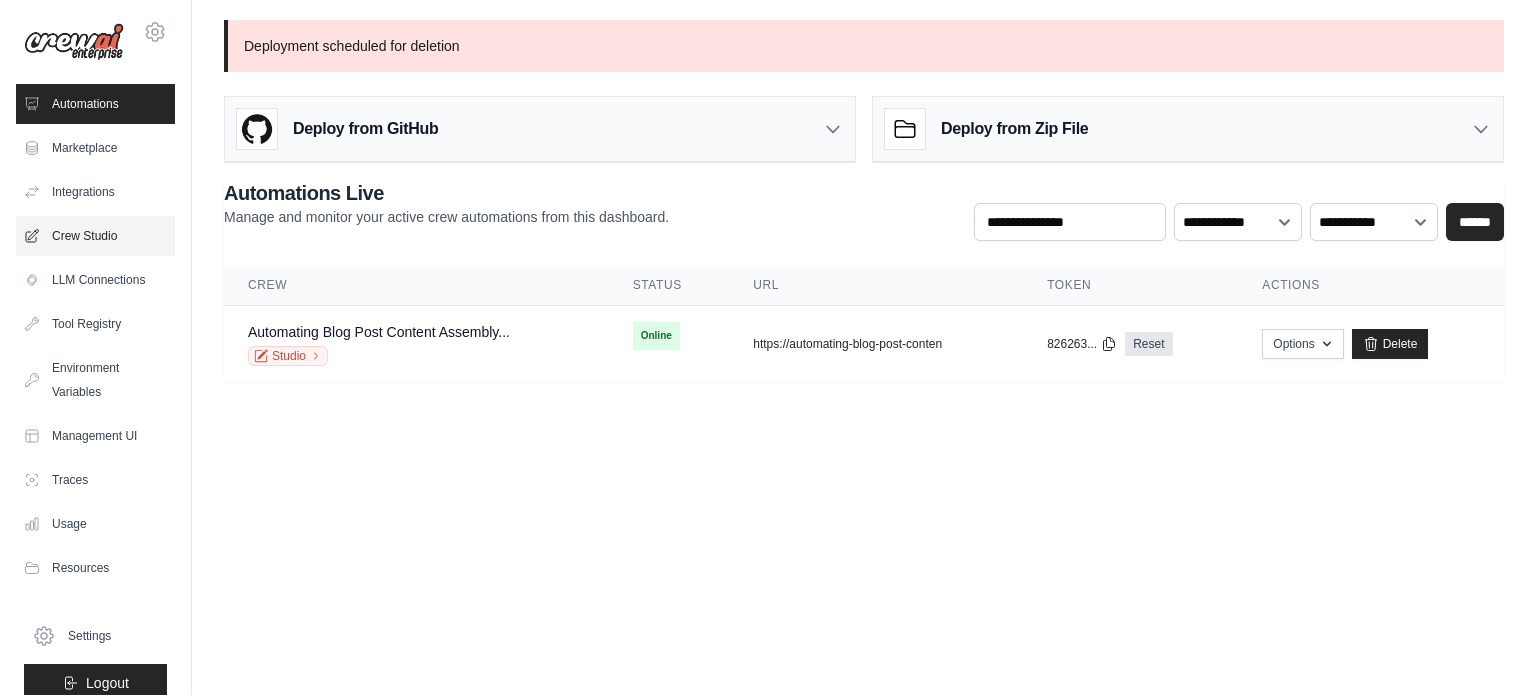 click on "Crew Studio" at bounding box center (95, 236) 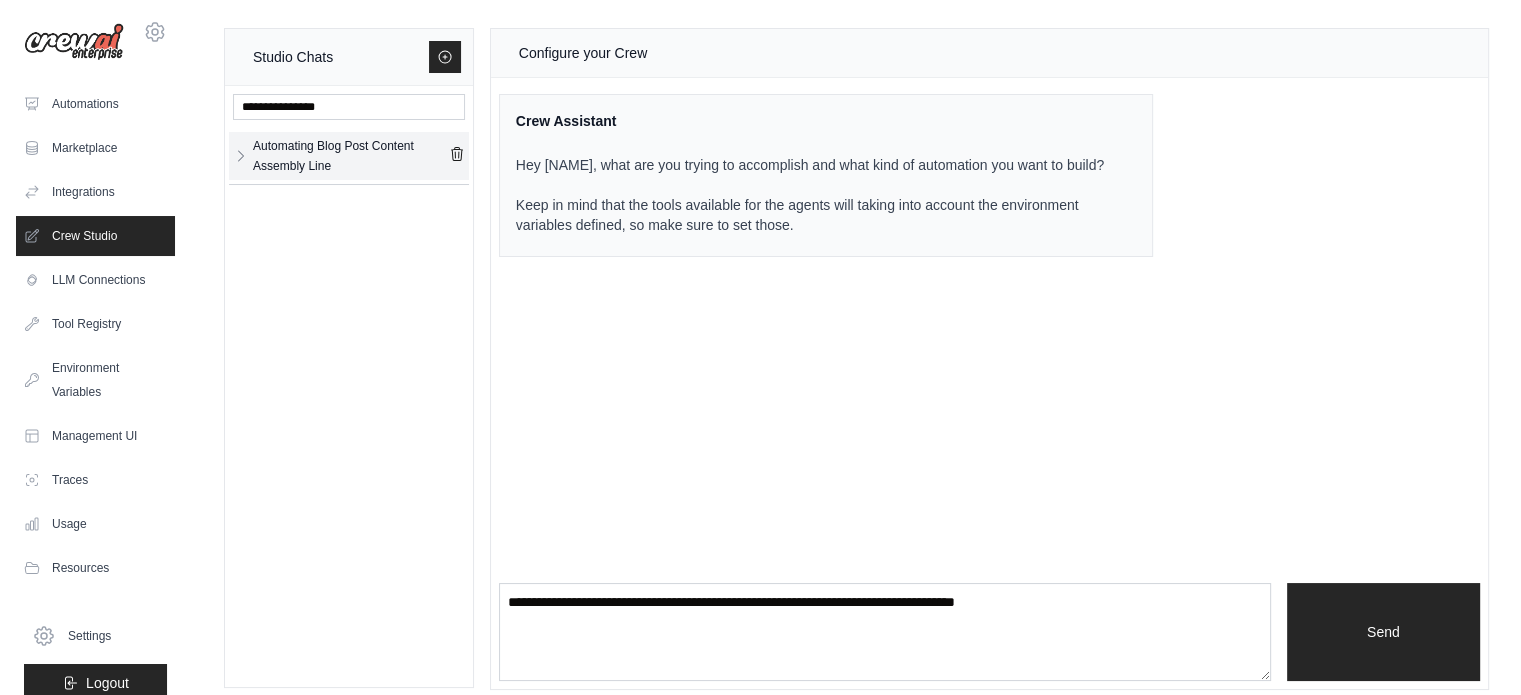 click 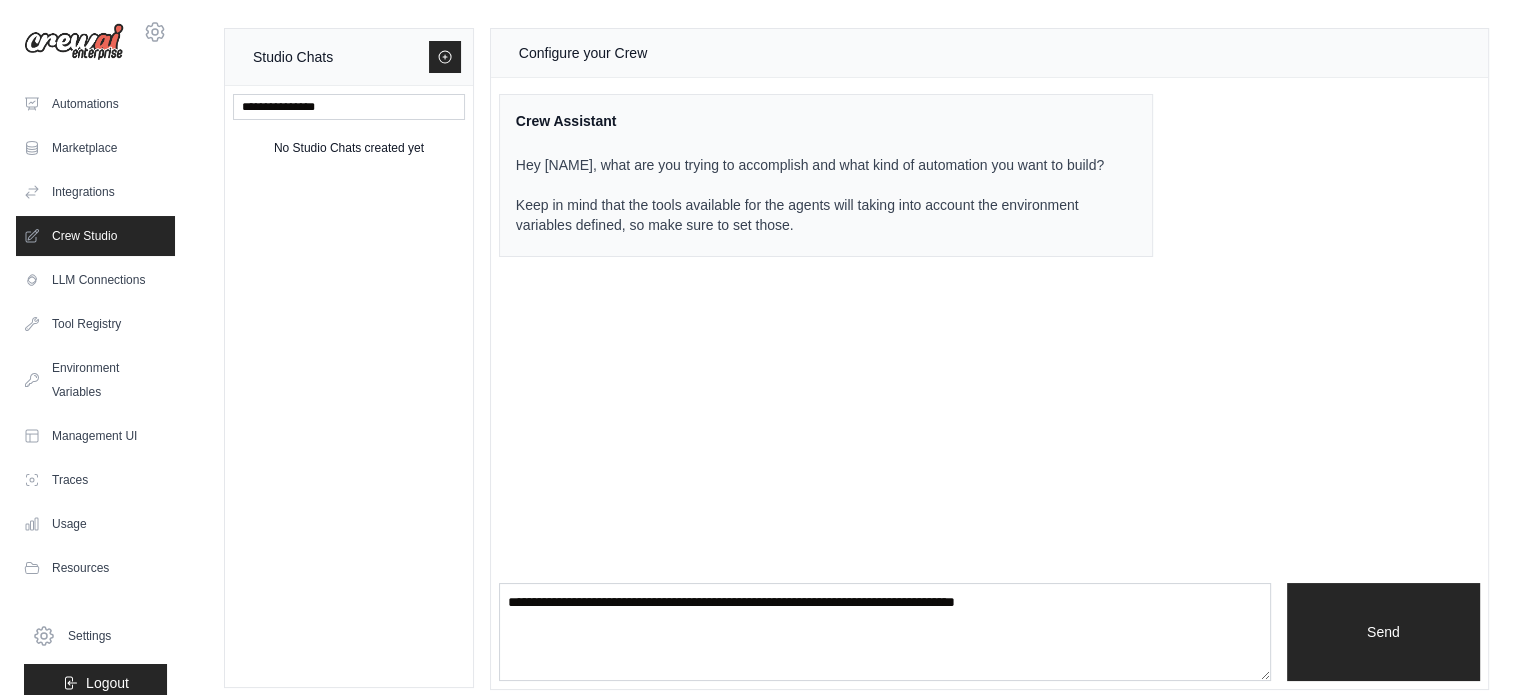 click at bounding box center (74, 42) 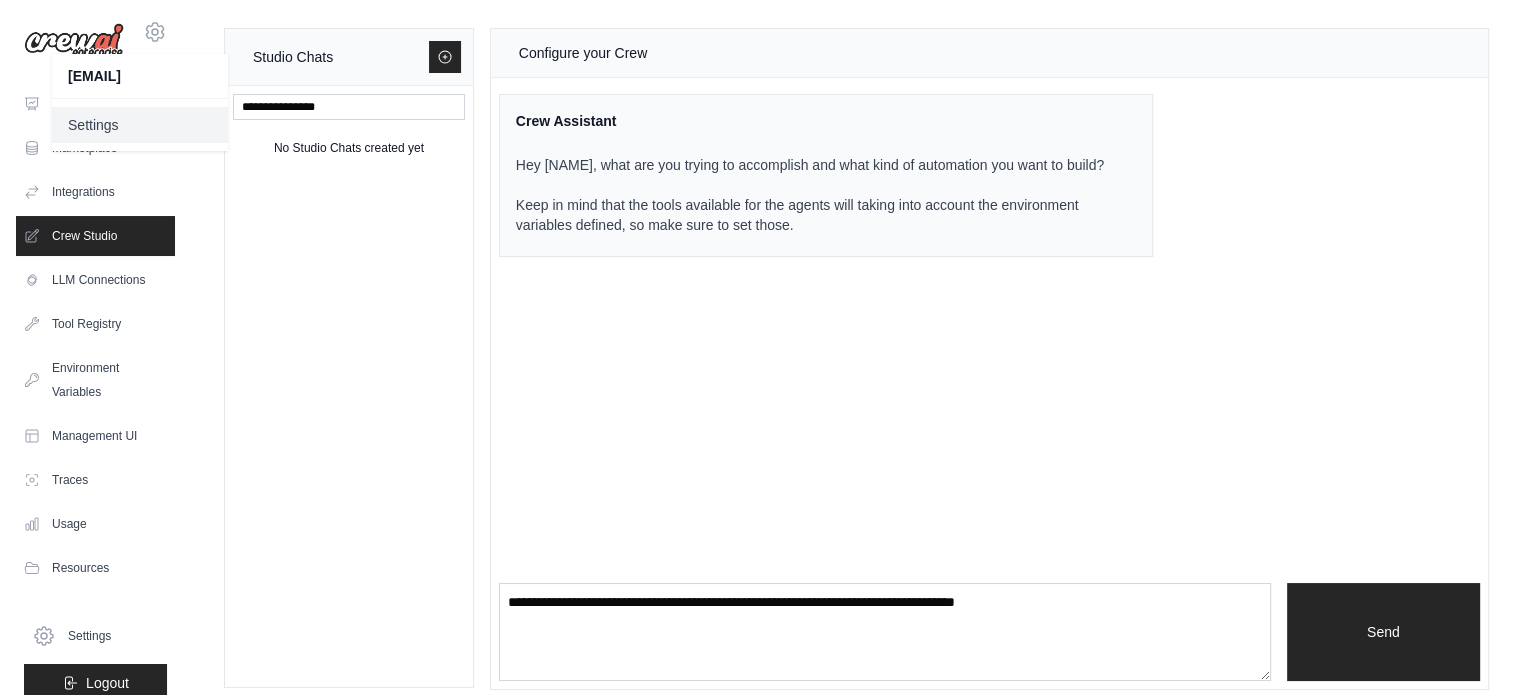 click on "Settings" at bounding box center (140, 125) 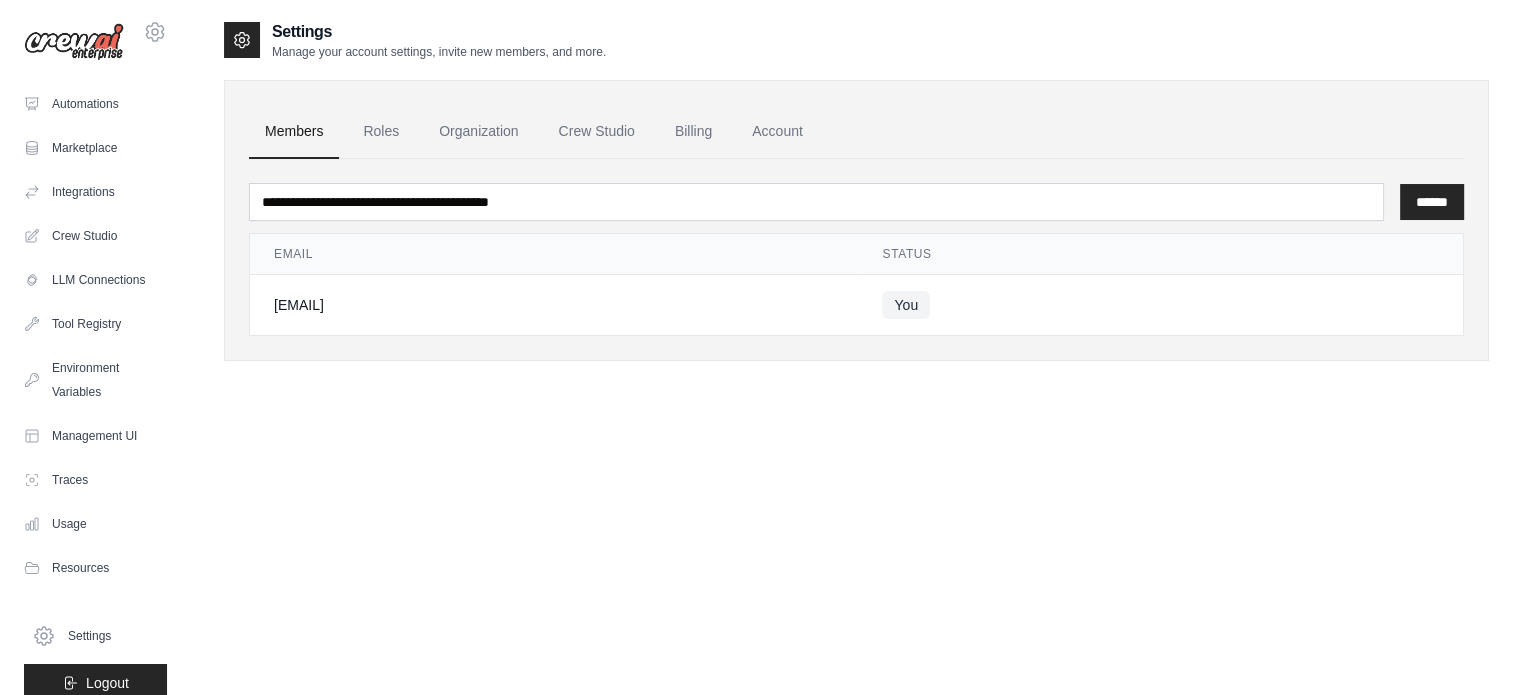 click on "[EMAIL]" at bounding box center (554, 305) 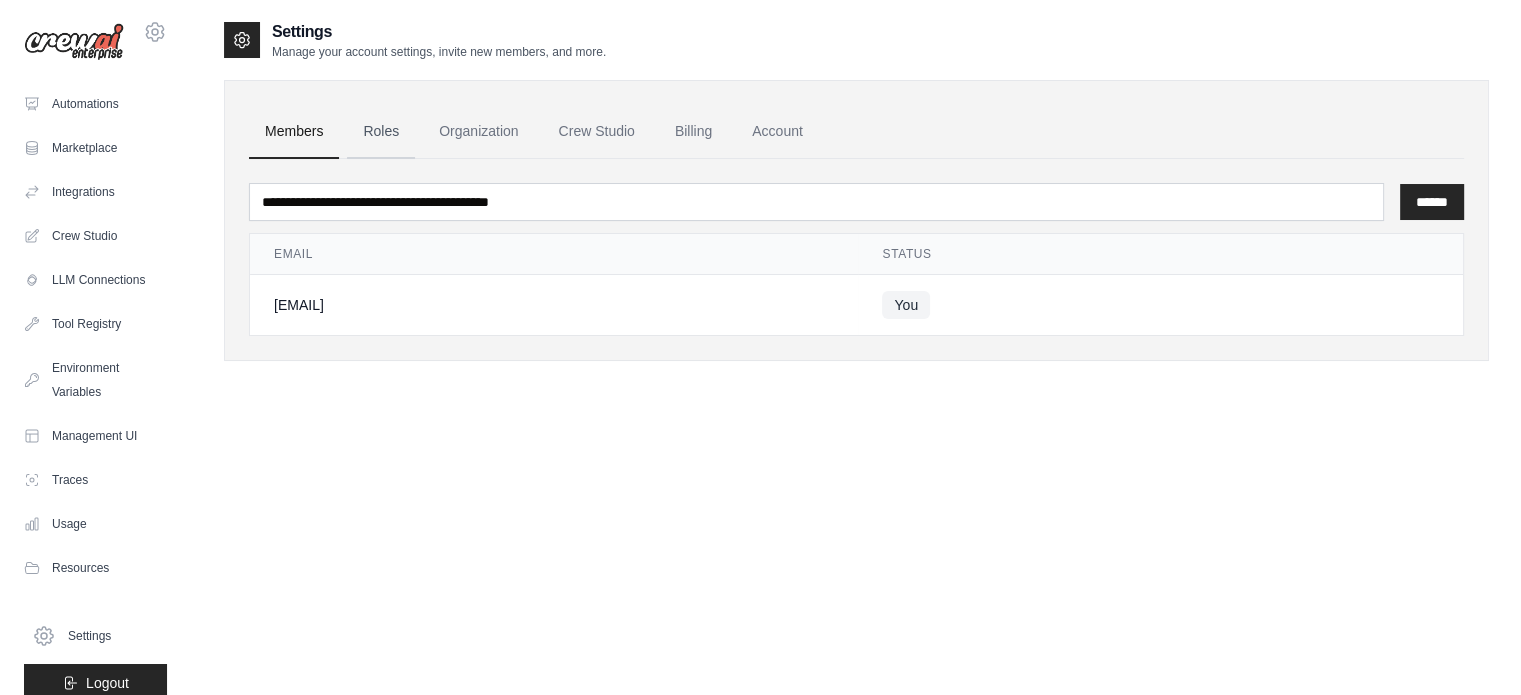 click on "Roles" at bounding box center [381, 132] 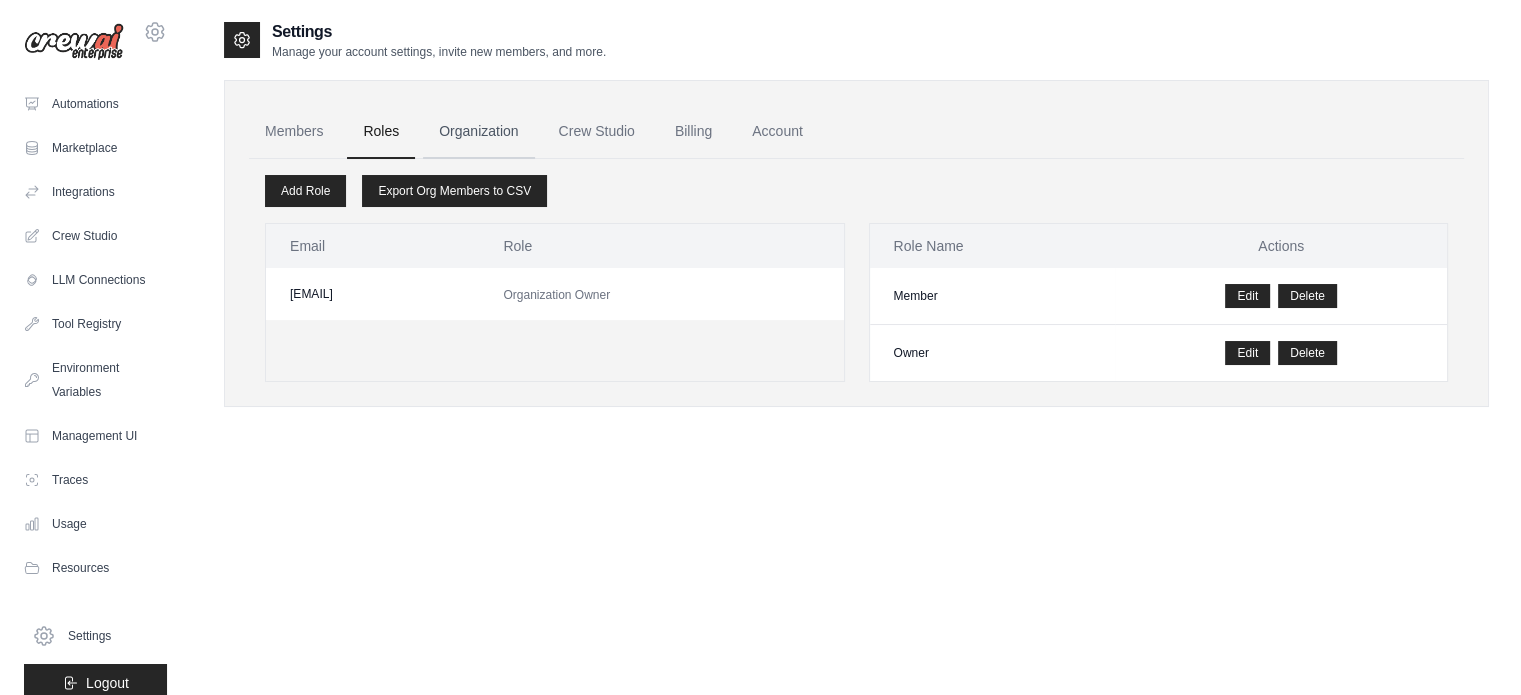 click on "Organization" at bounding box center (478, 132) 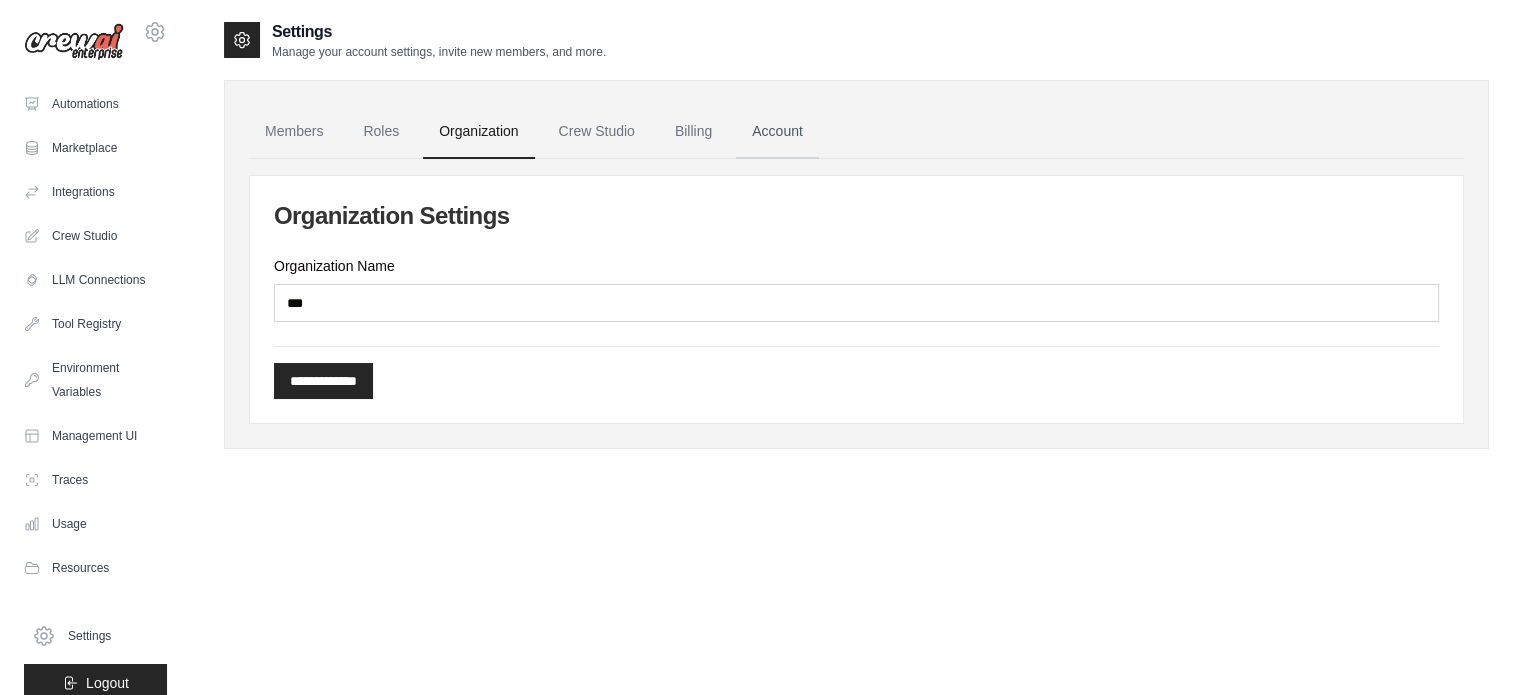 click on "Account" at bounding box center [777, 132] 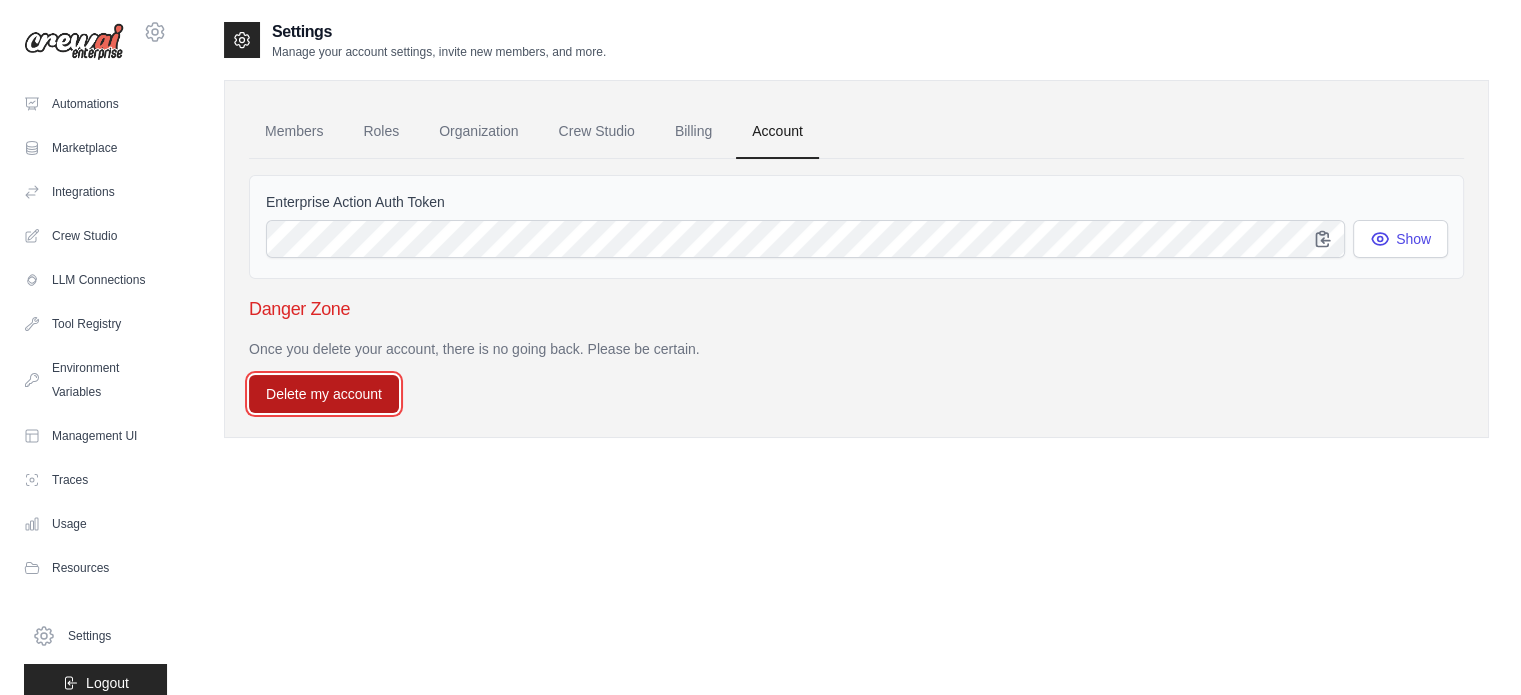 click on "Delete my account" at bounding box center [324, 394] 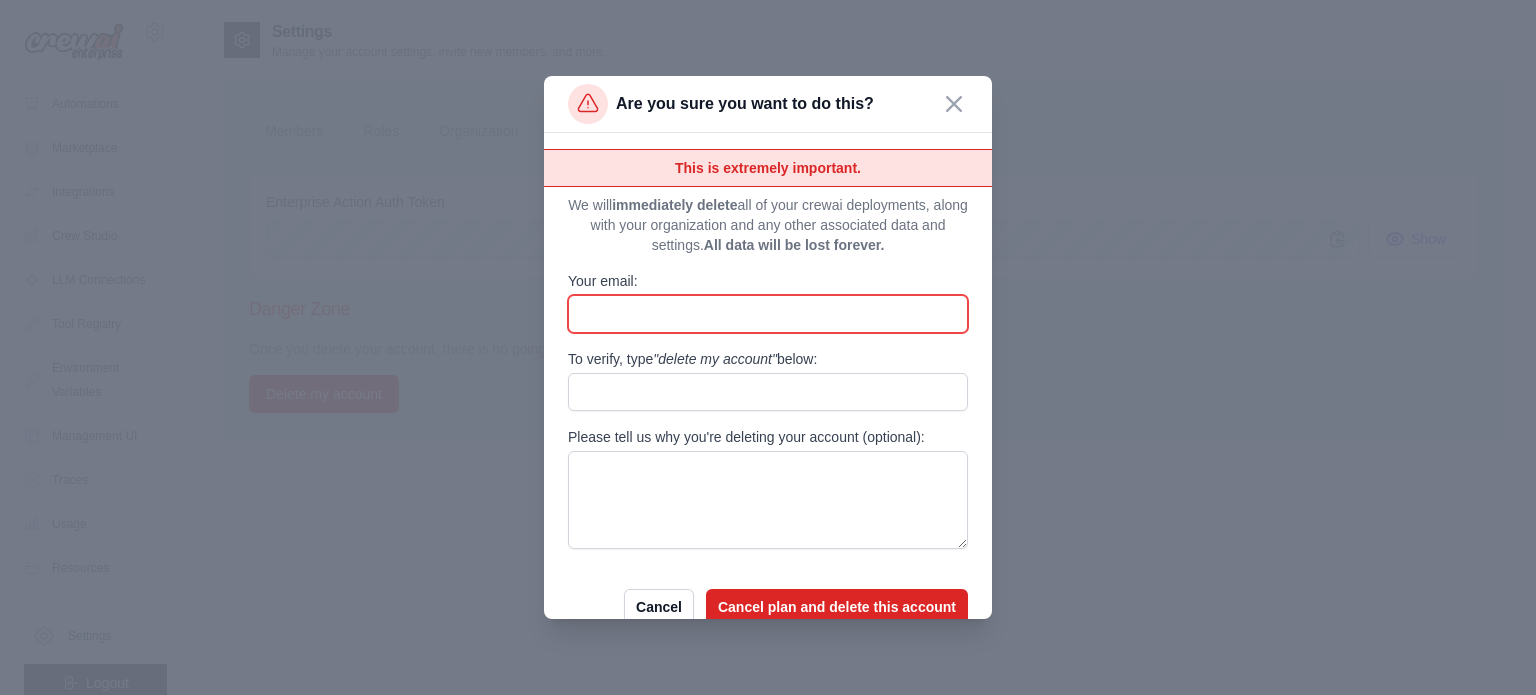click on "Your email:" at bounding box center [768, 314] 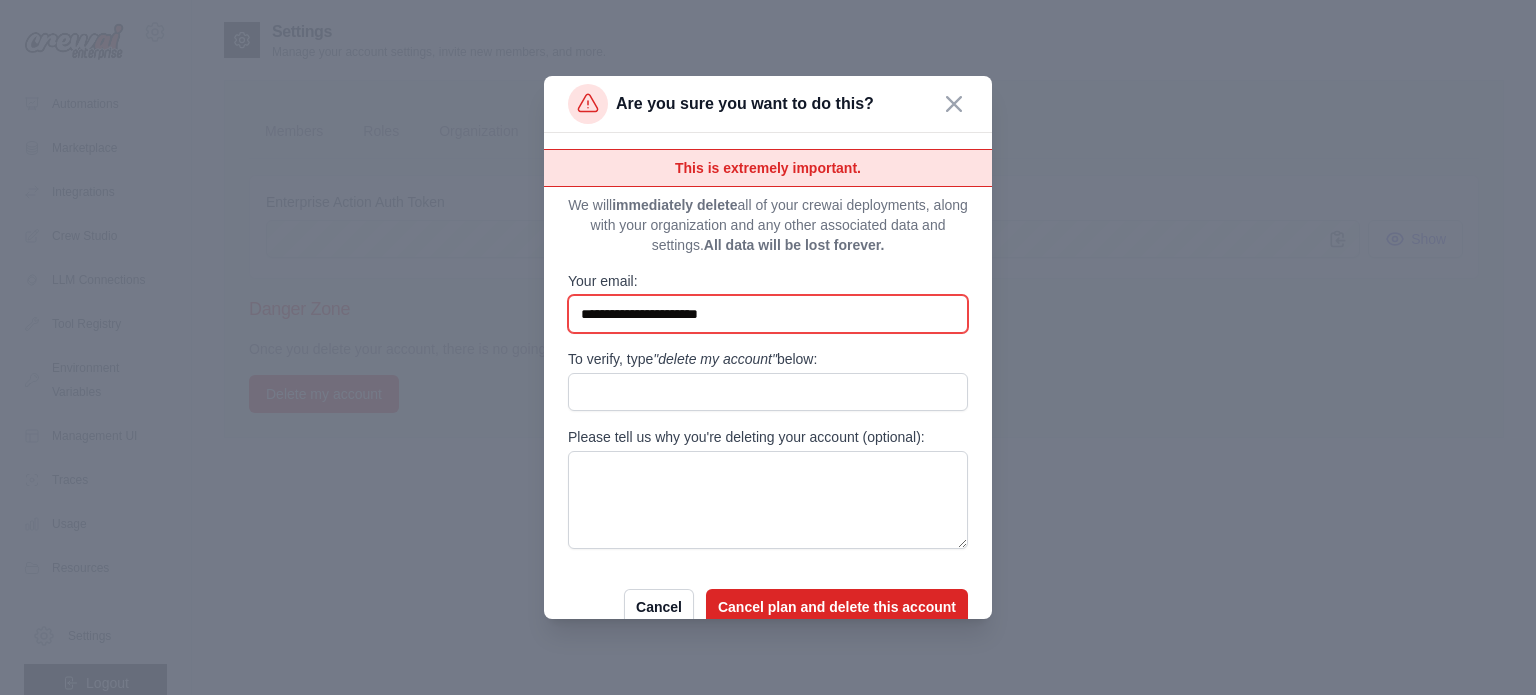 type on "**********" 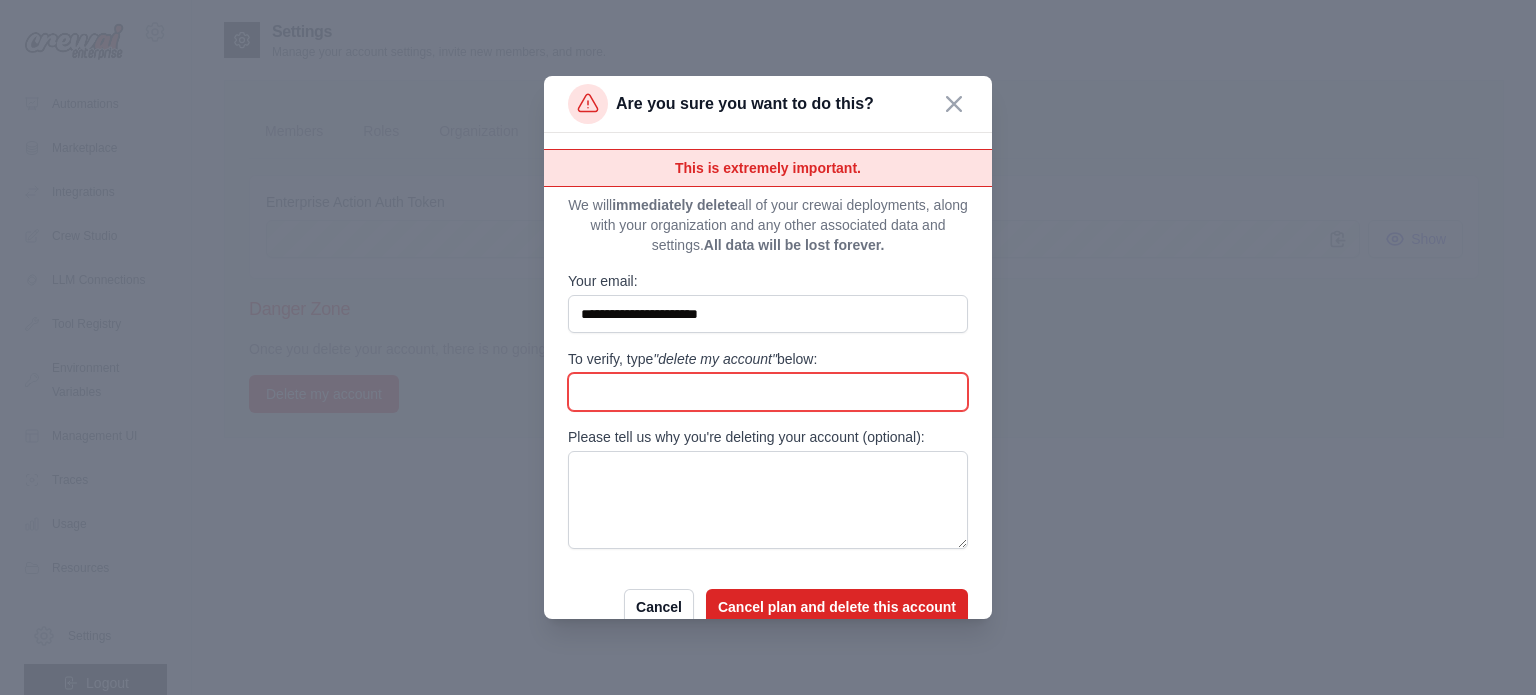 click on "To verify, type
"delete my account"
below:" at bounding box center (768, 392) 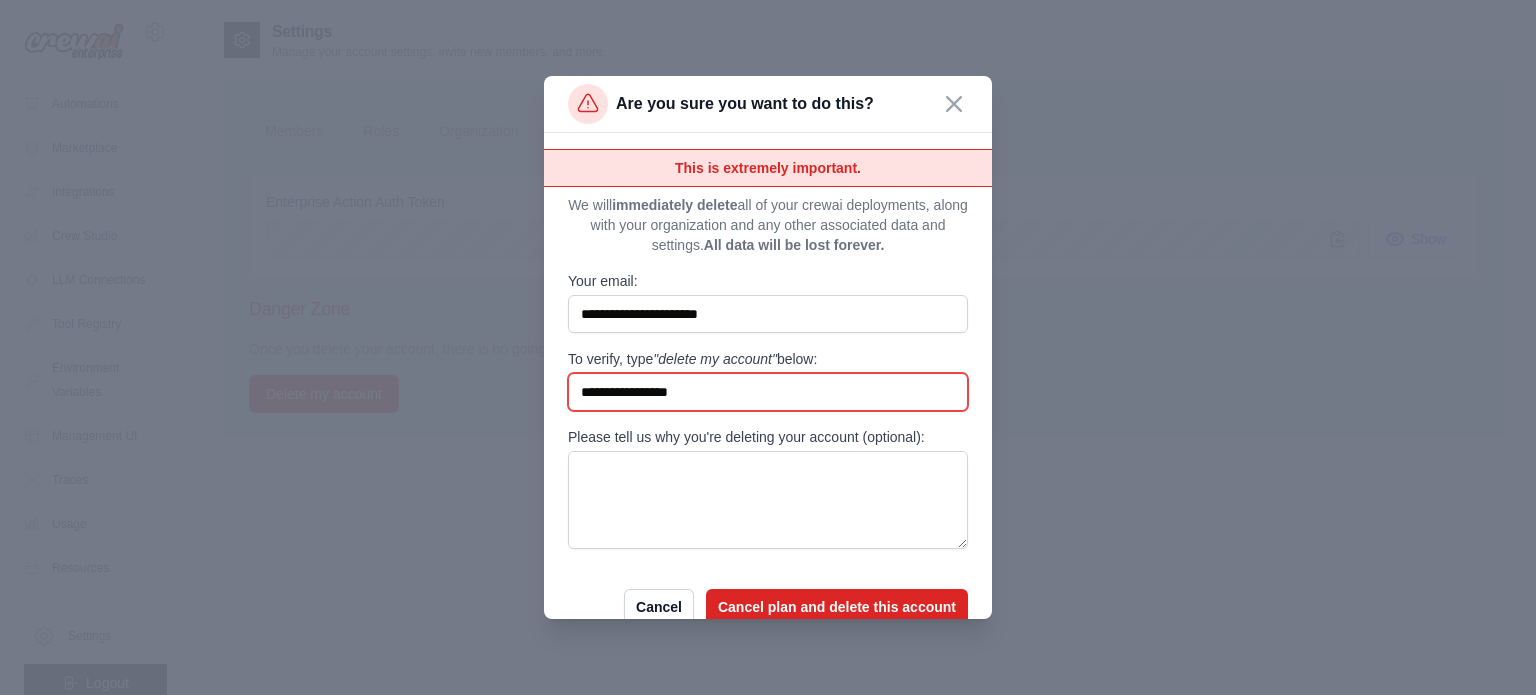 type on "**********" 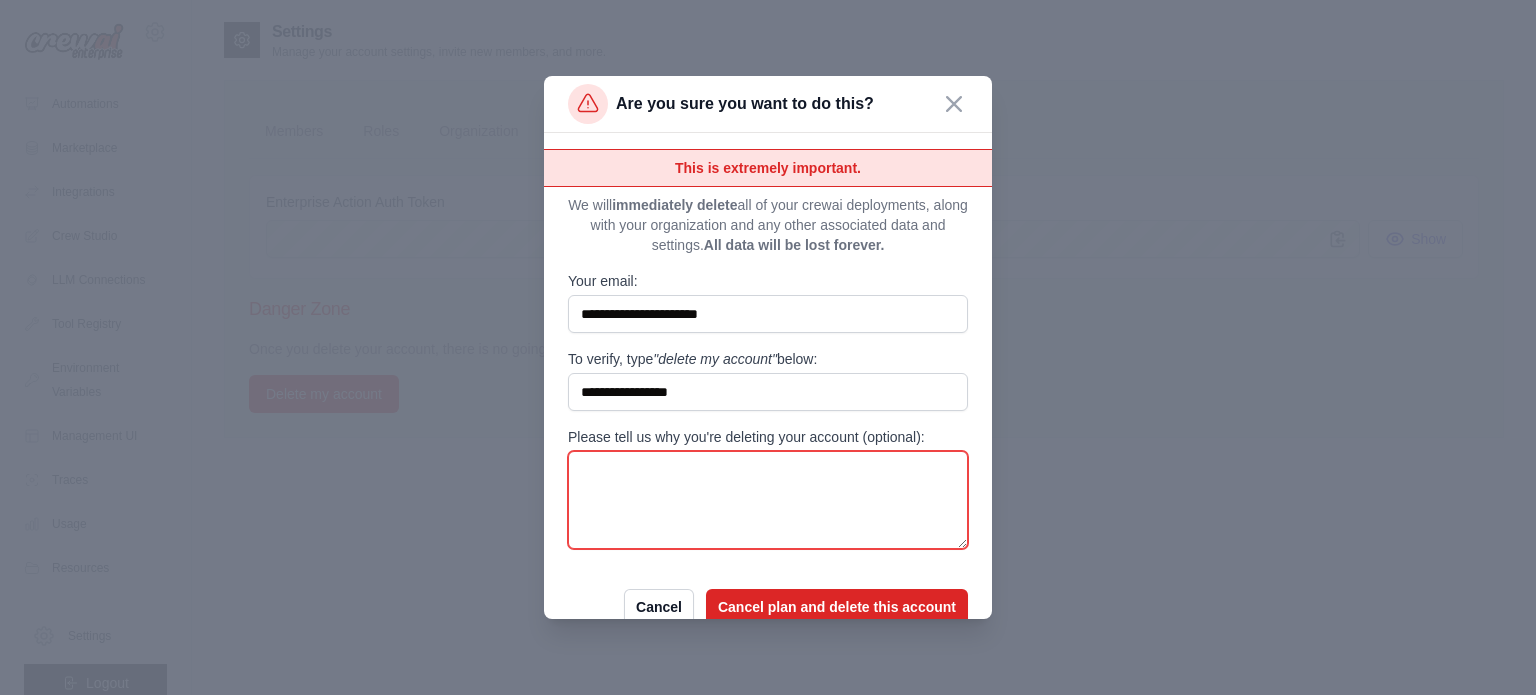 click on "Please tell us why you're deleting your account (optional):" at bounding box center [768, 500] 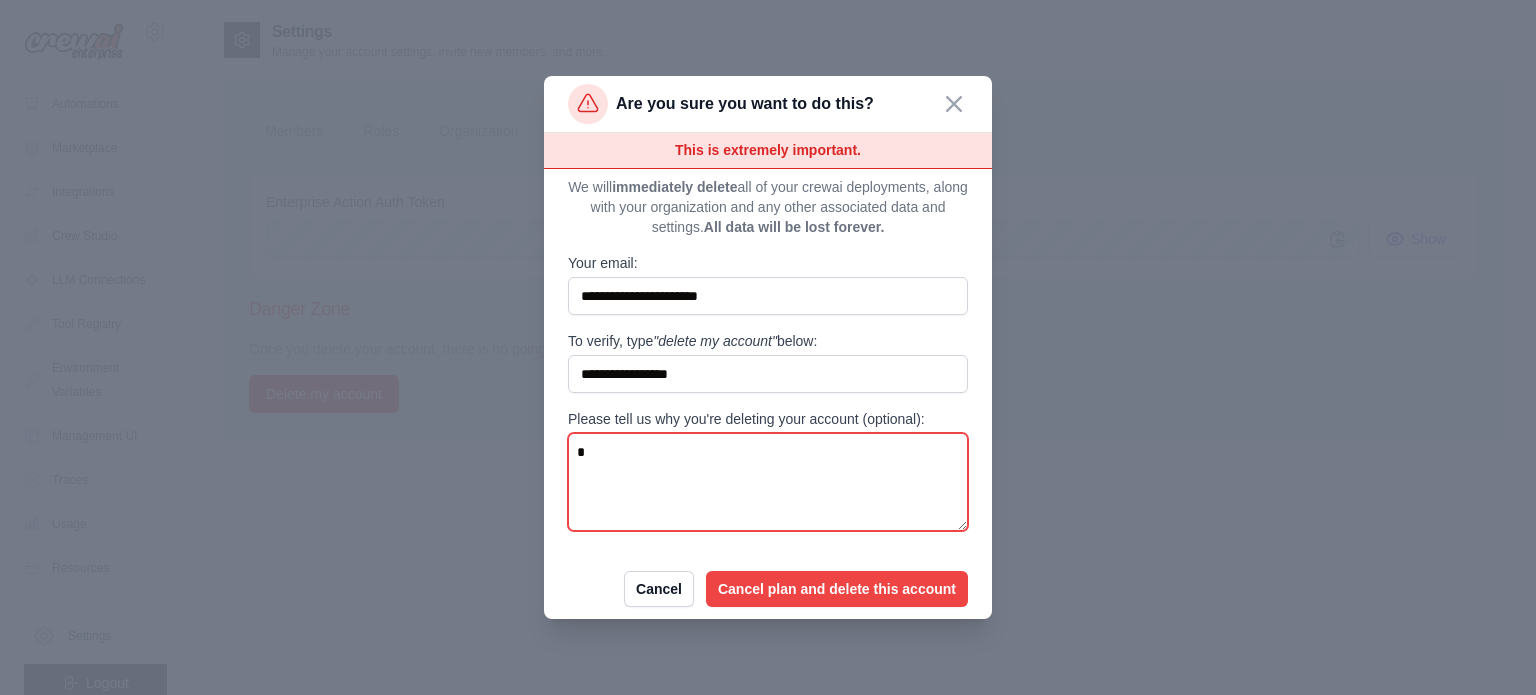 scroll, scrollTop: 27, scrollLeft: 0, axis: vertical 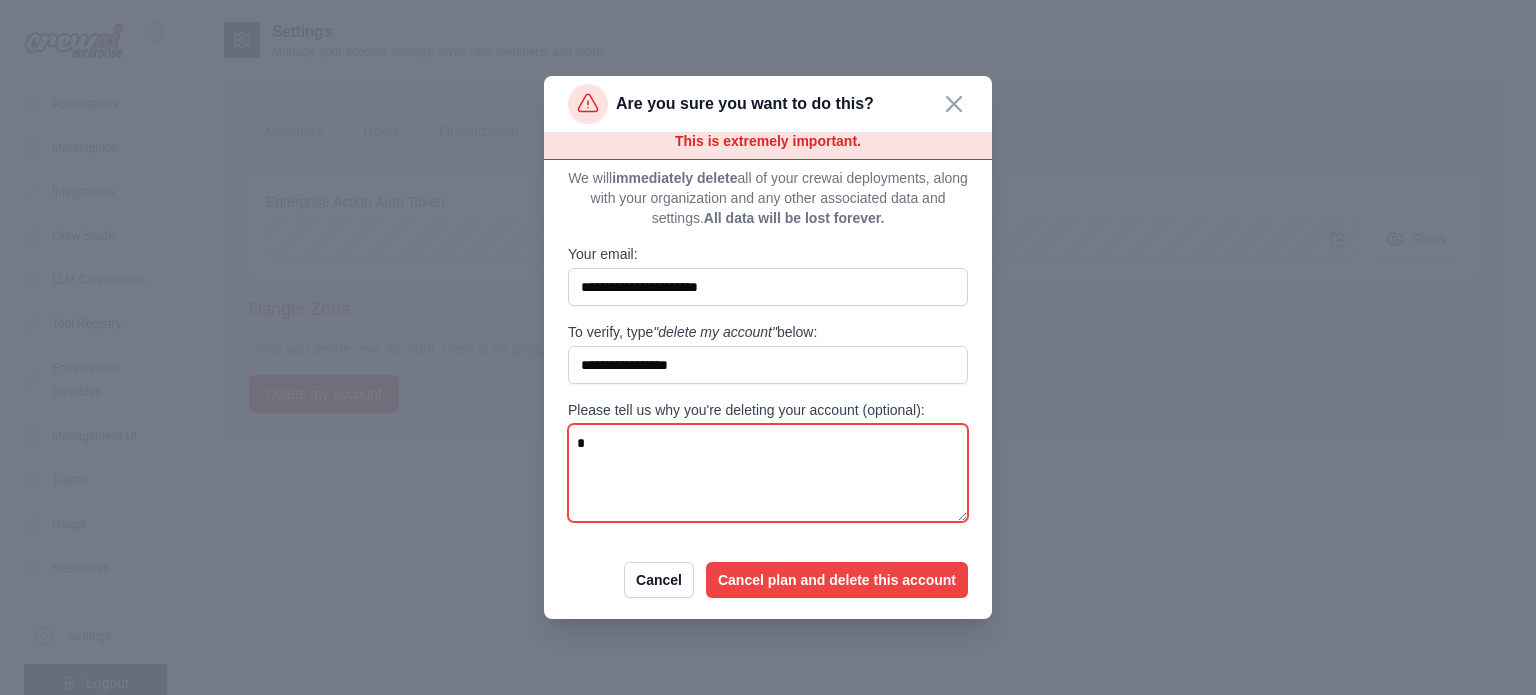 type 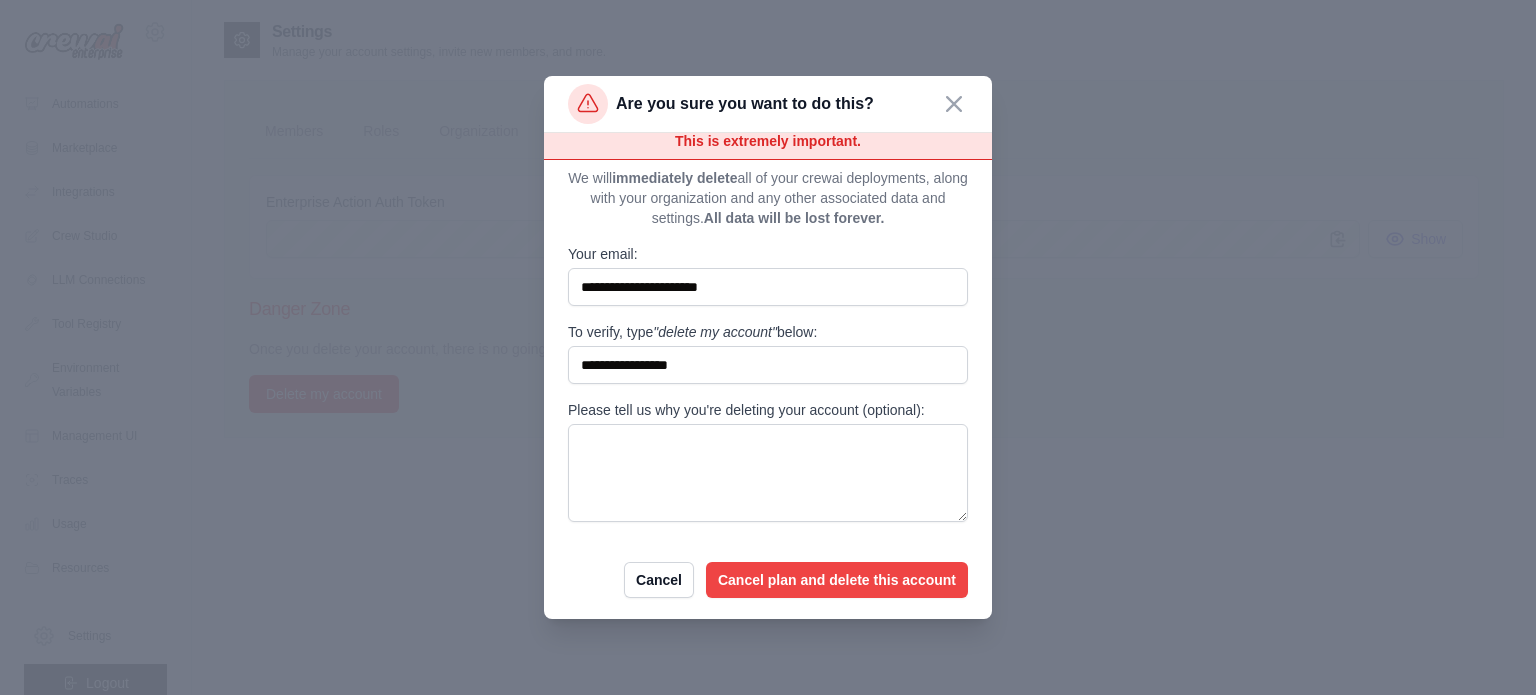 click on "Cancel plan and delete this account" at bounding box center [837, 580] 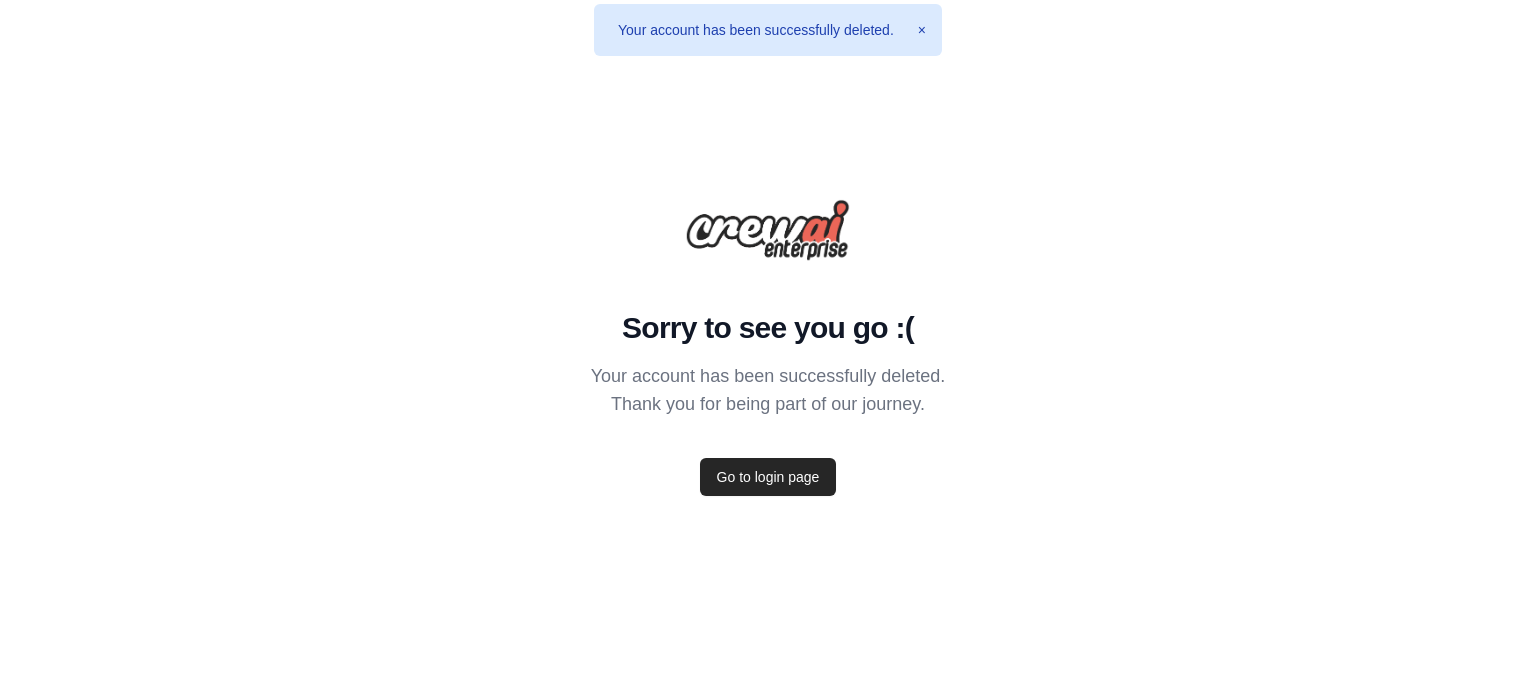 scroll, scrollTop: 0, scrollLeft: 0, axis: both 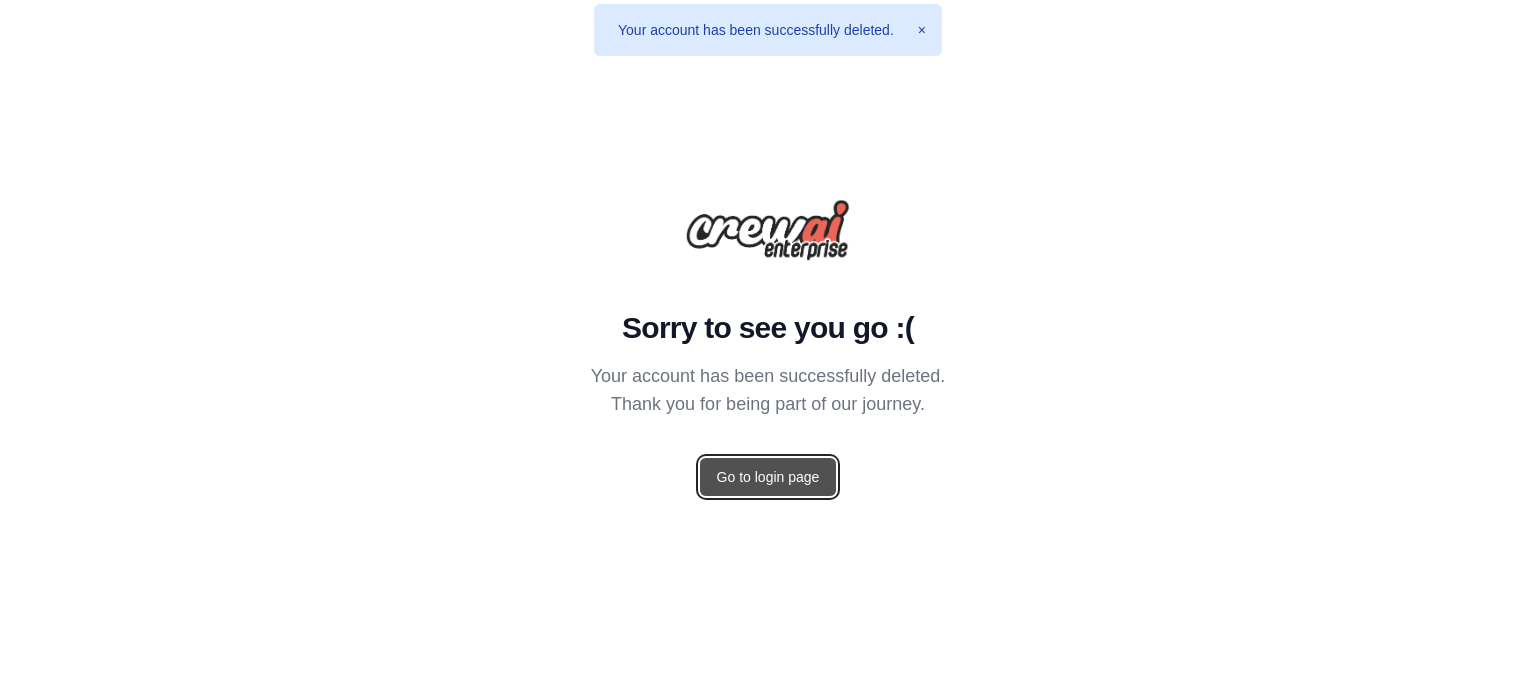 click on "Go to login page" at bounding box center (768, 477) 